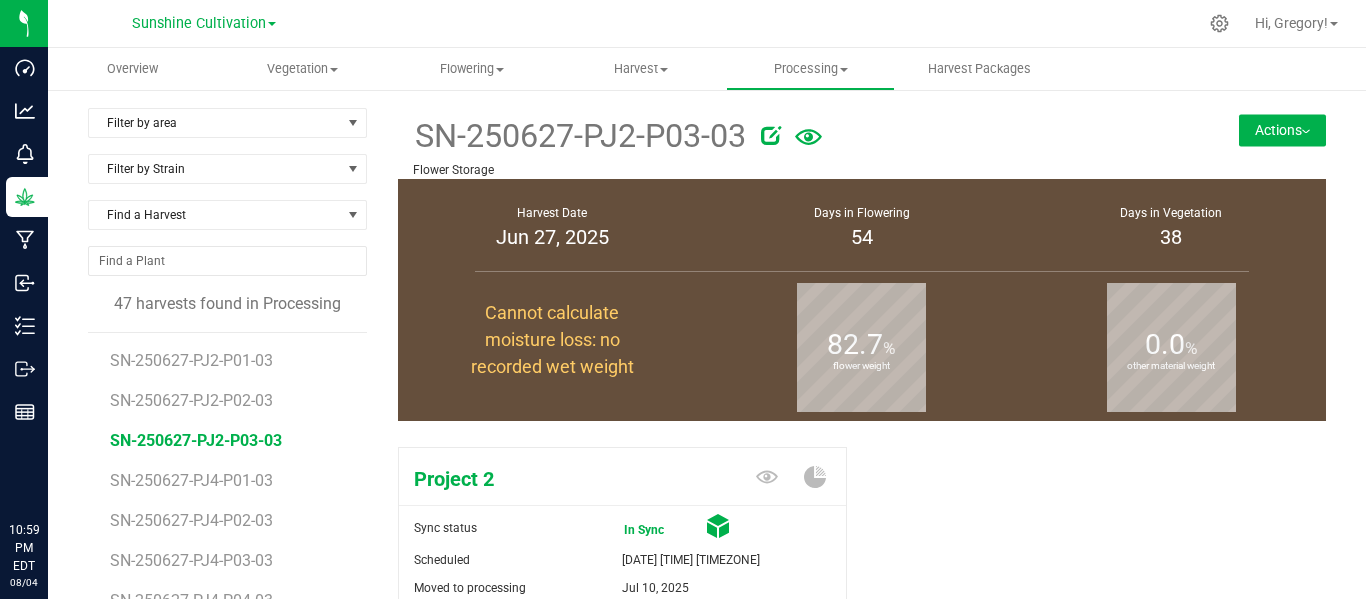 scroll, scrollTop: 0, scrollLeft: 0, axis: both 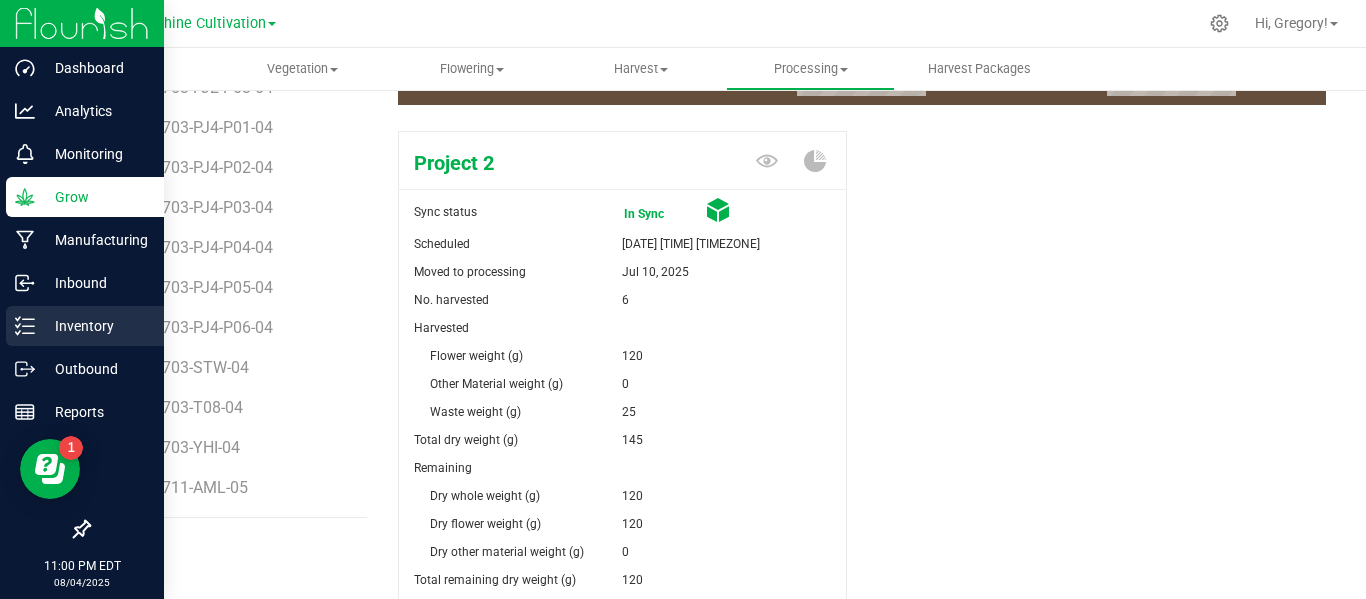 click on "Inventory" at bounding box center (95, 326) 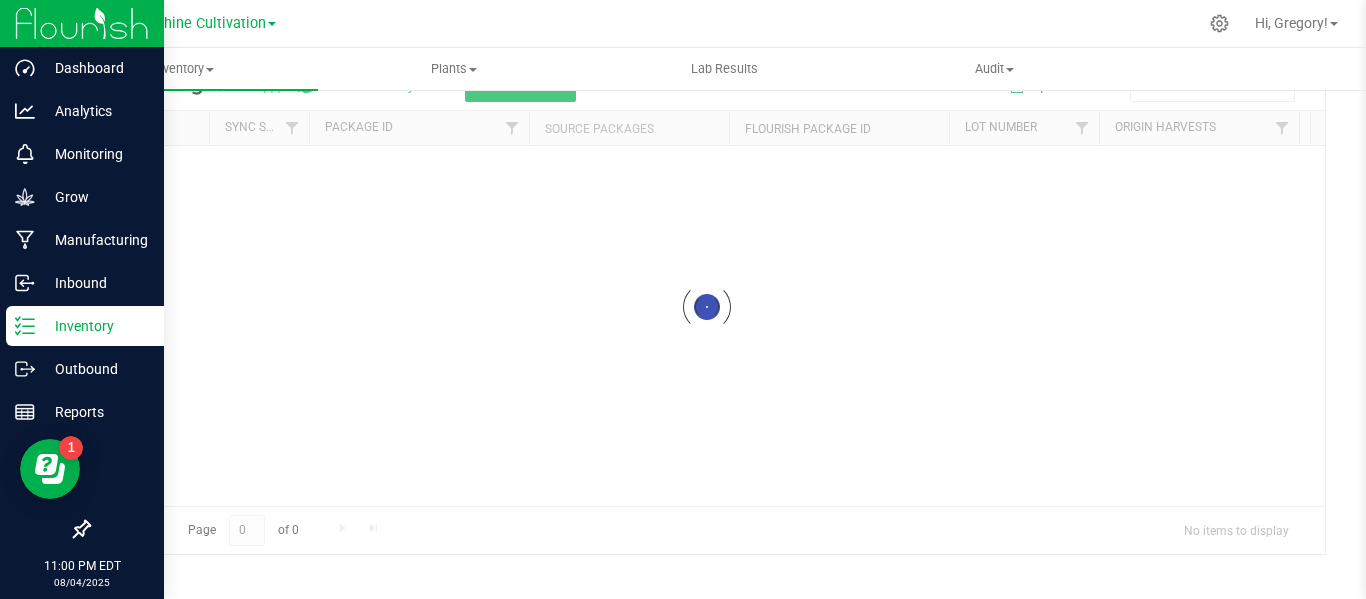 scroll, scrollTop: 99, scrollLeft: 0, axis: vertical 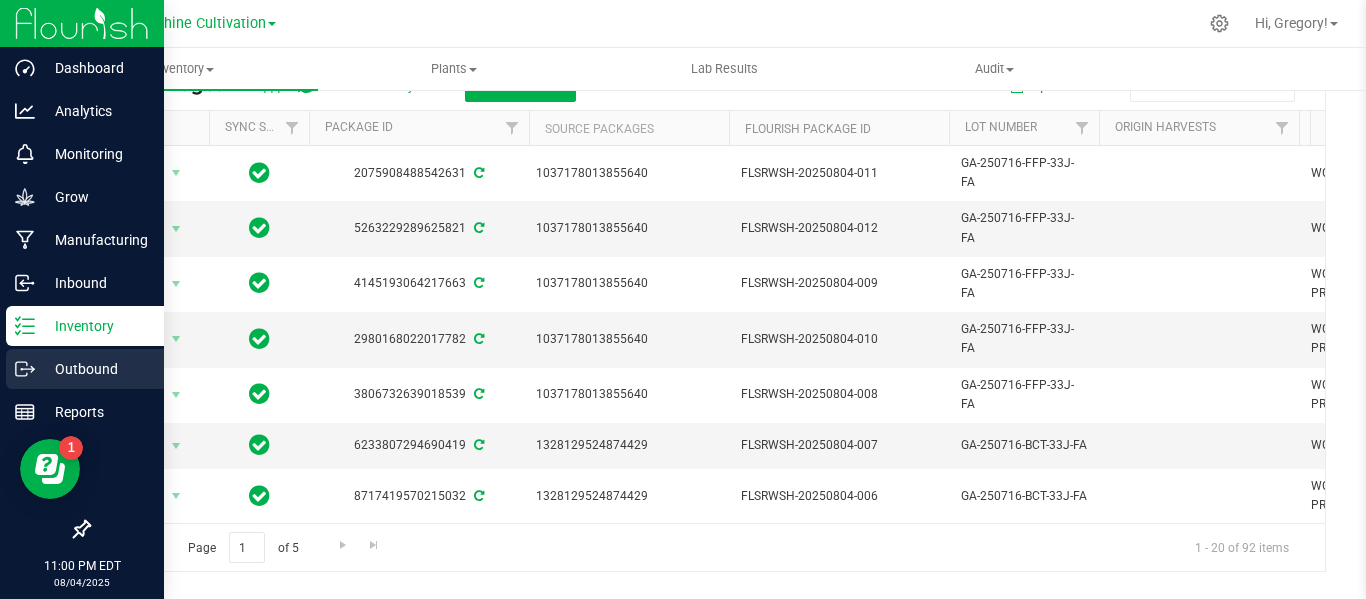 click on "Outbound" at bounding box center [95, 369] 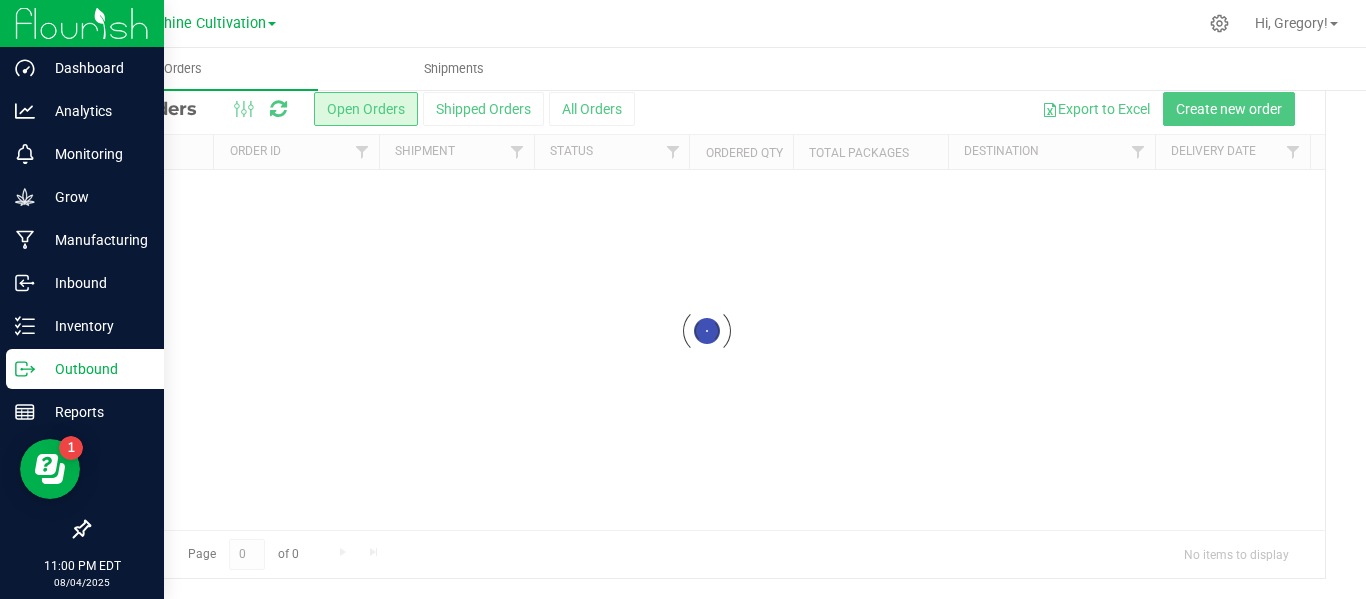scroll, scrollTop: 0, scrollLeft: 0, axis: both 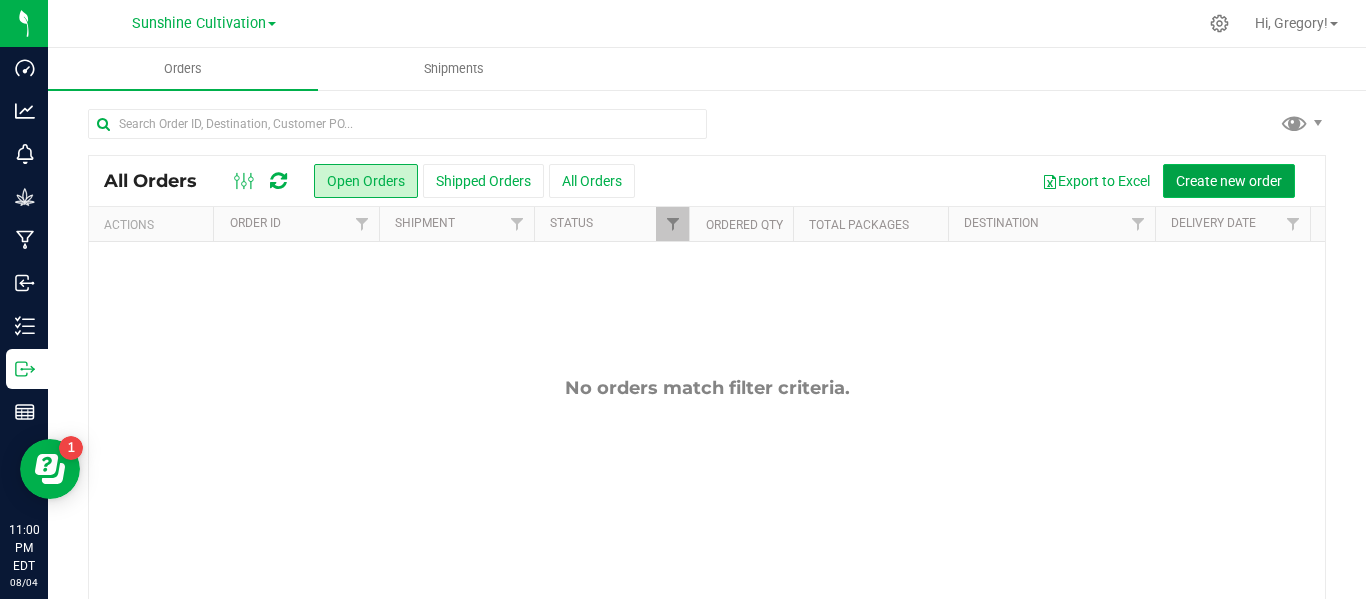 click on "Create new order" at bounding box center [1229, 181] 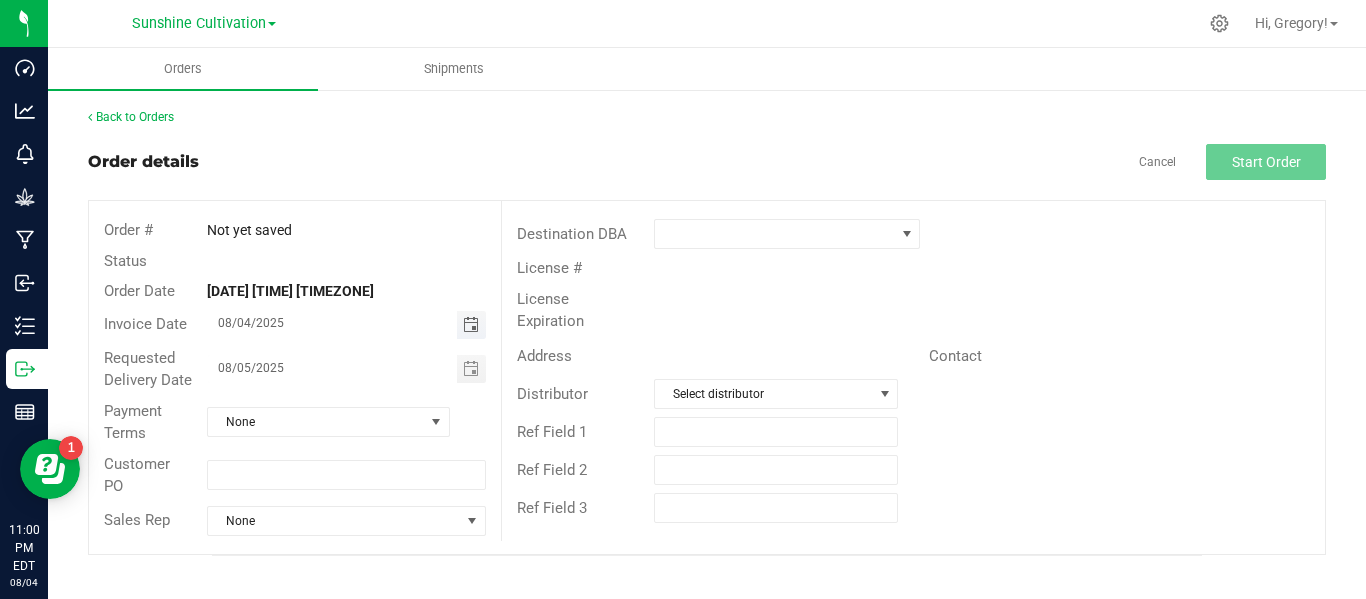 click at bounding box center [471, 325] 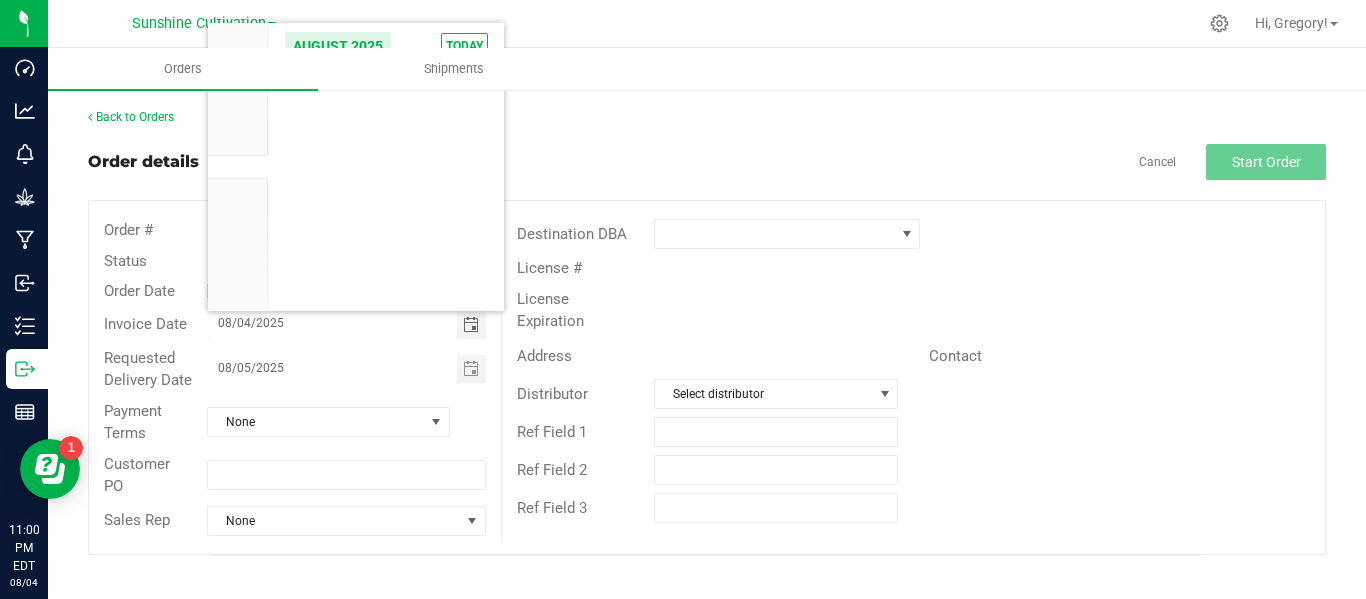 scroll, scrollTop: 0, scrollLeft: 0, axis: both 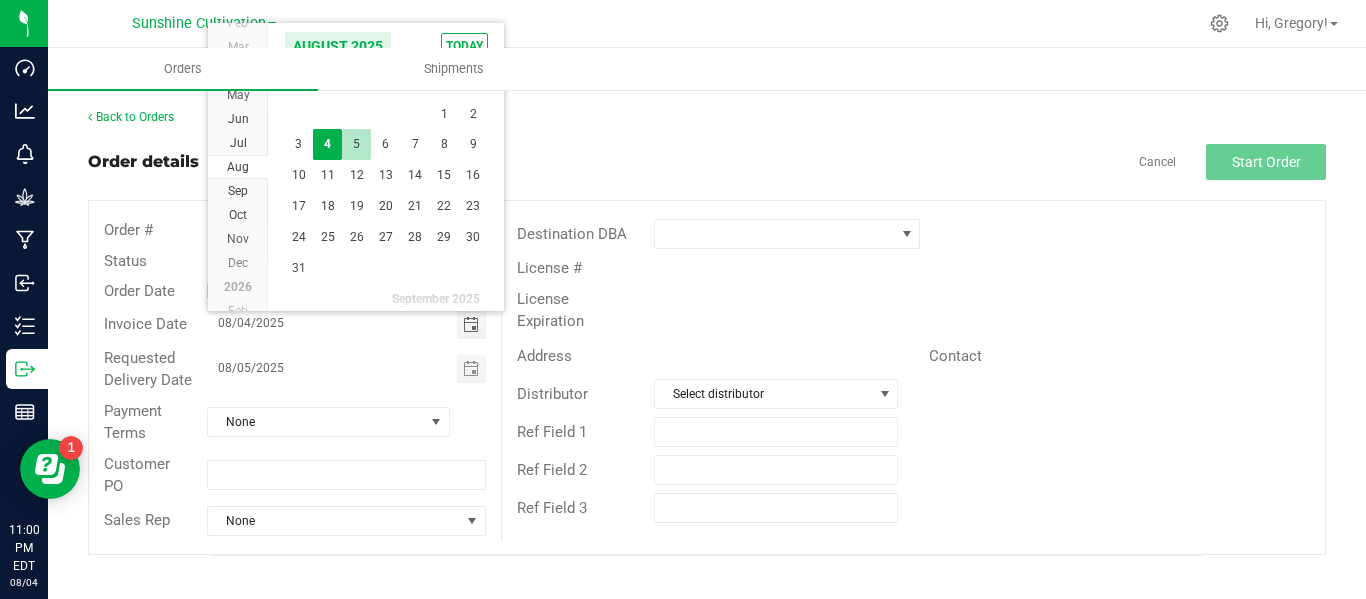 click on "5" at bounding box center [356, 144] 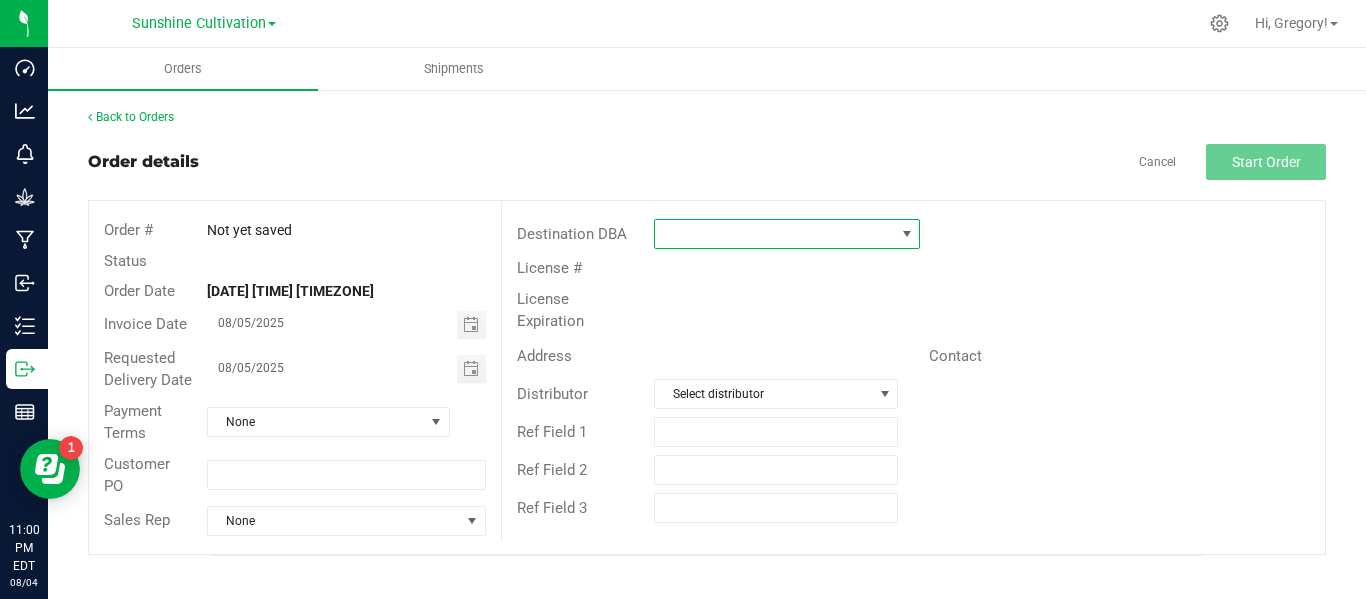 click at bounding box center (774, 234) 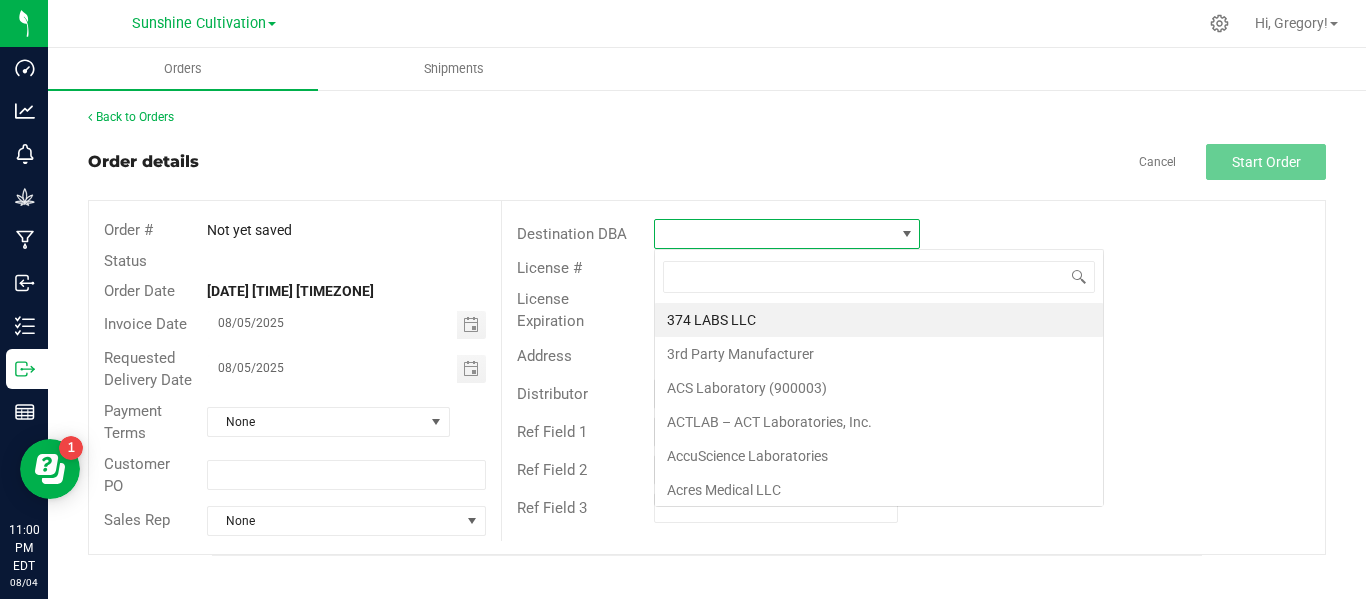 scroll, scrollTop: 99970, scrollLeft: 99734, axis: both 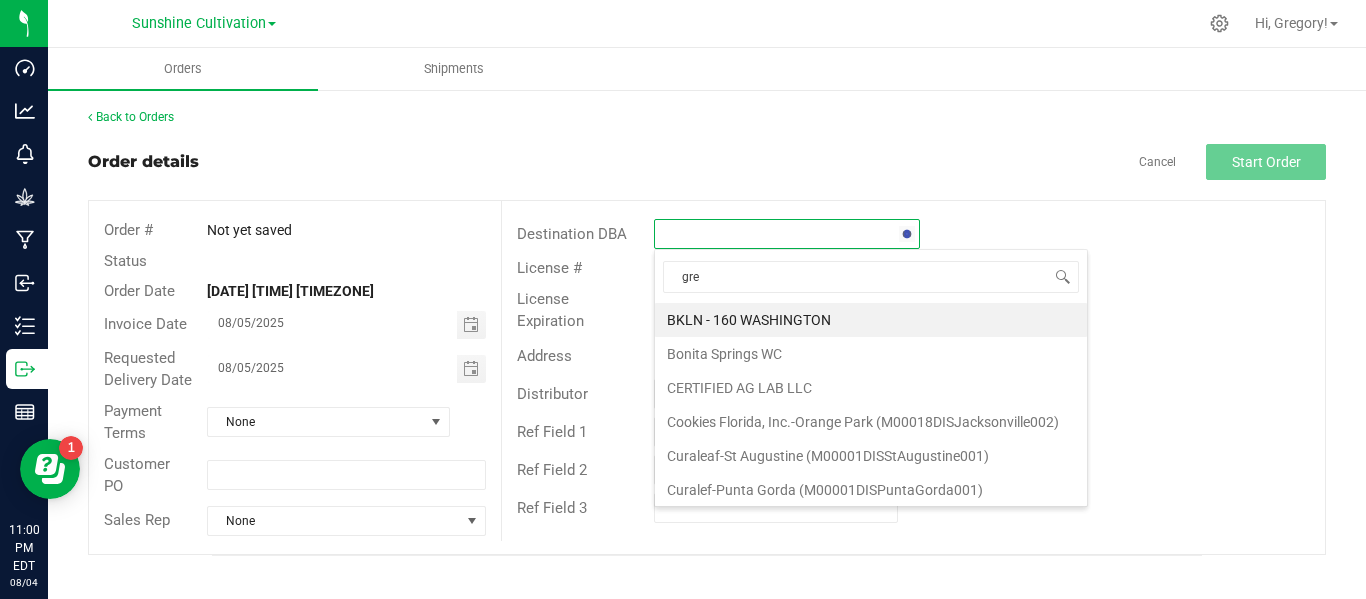 type on "gree" 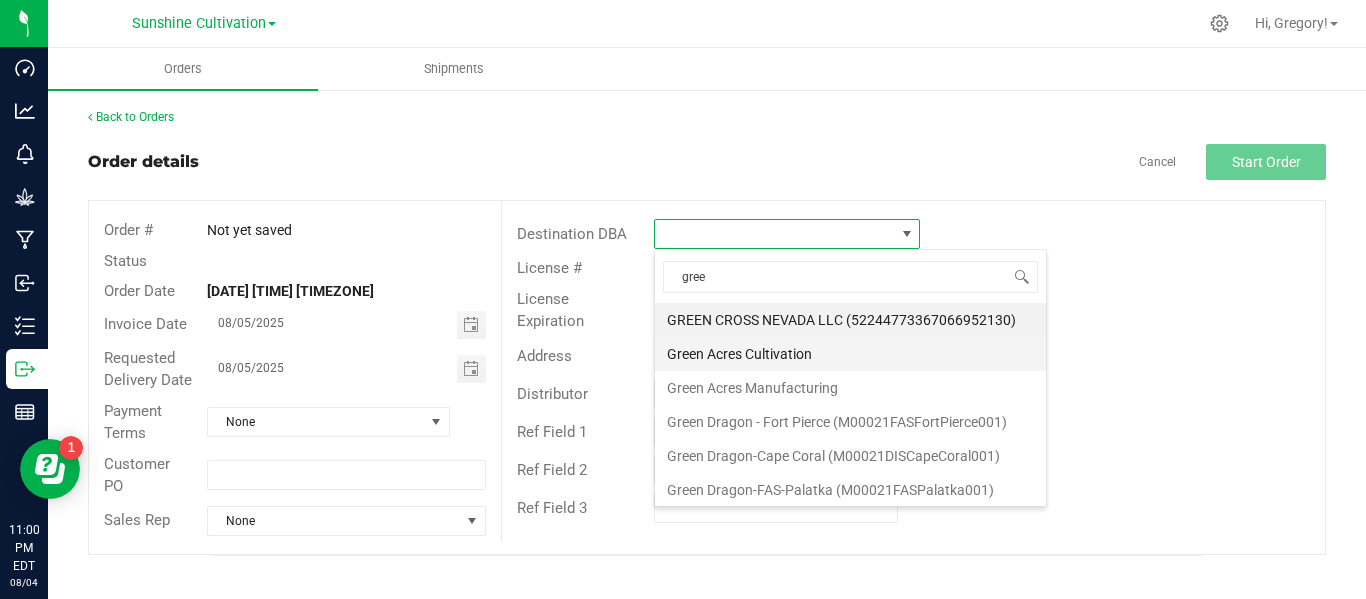 click on "Green Acres Cultivation" at bounding box center [850, 354] 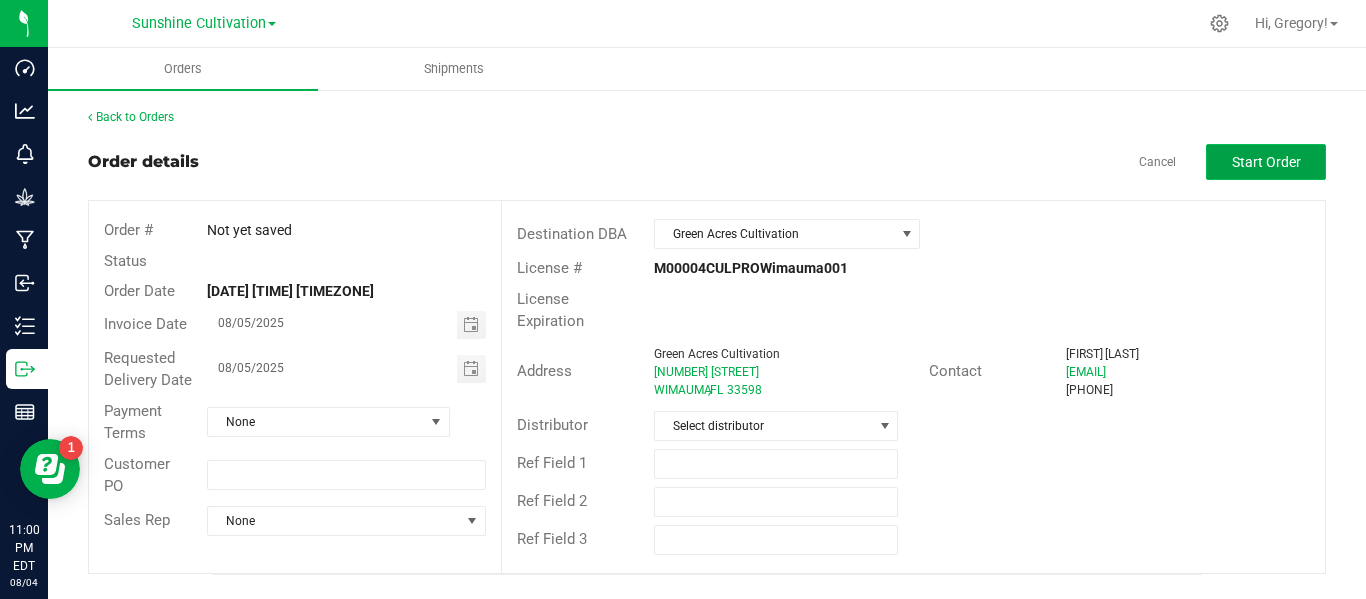 click on "Start Order" at bounding box center [1266, 162] 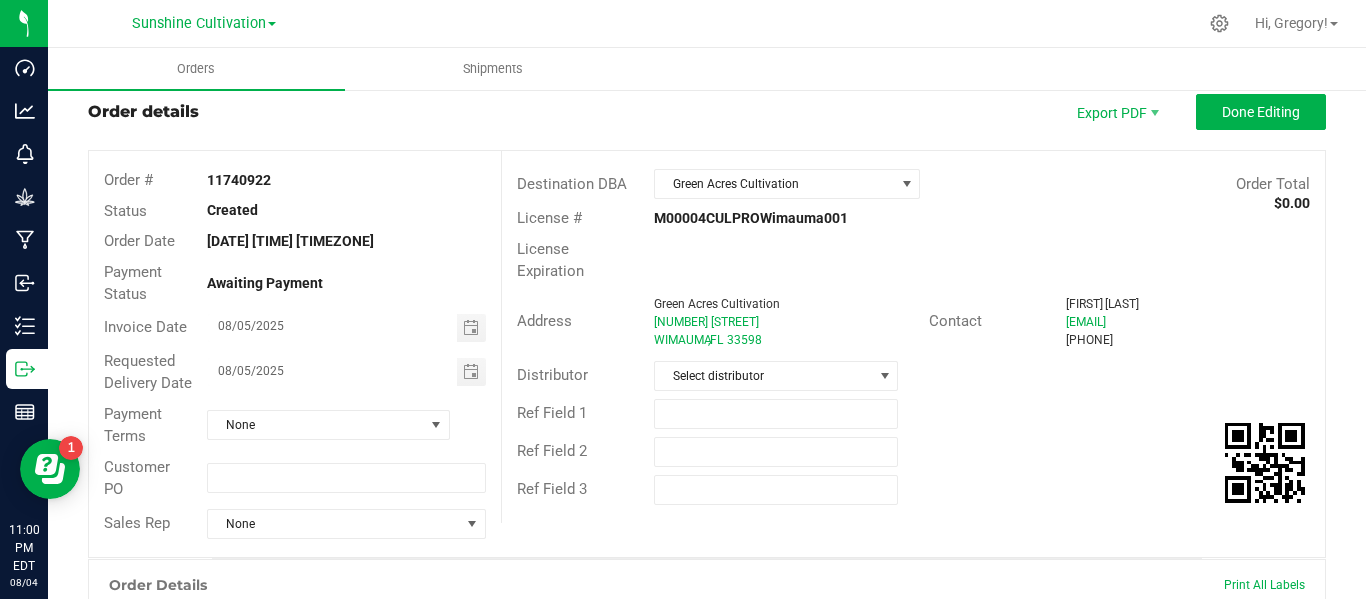 scroll, scrollTop: 0, scrollLeft: 0, axis: both 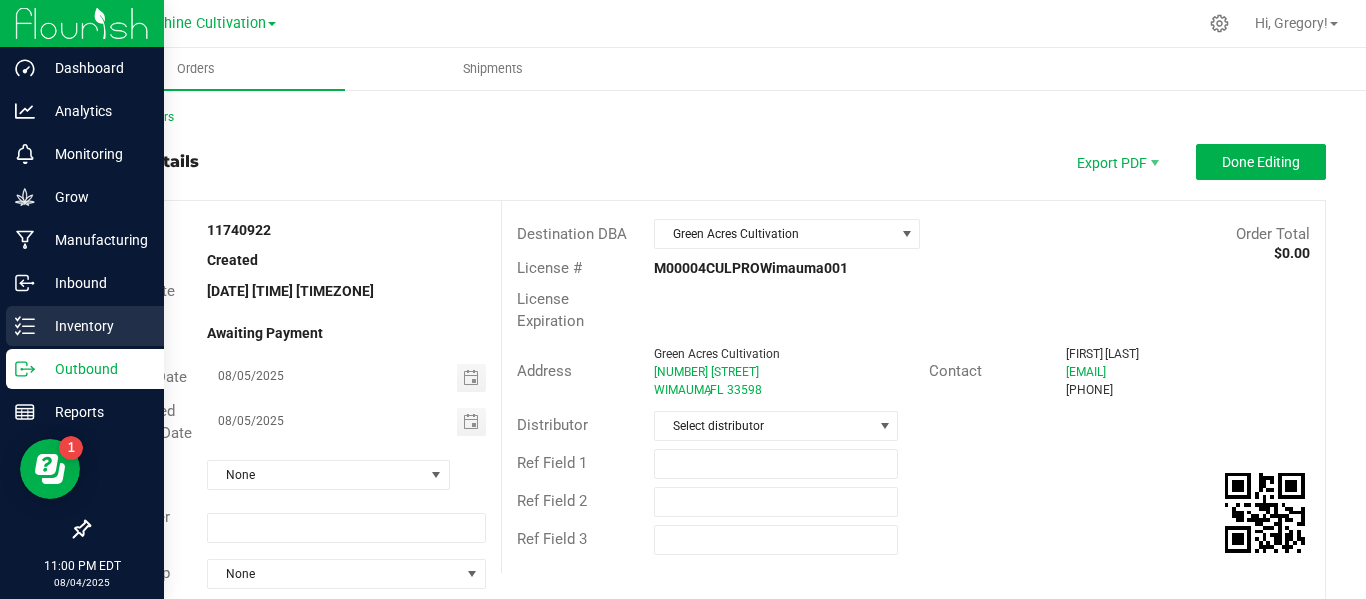 click on "Inventory" at bounding box center [95, 326] 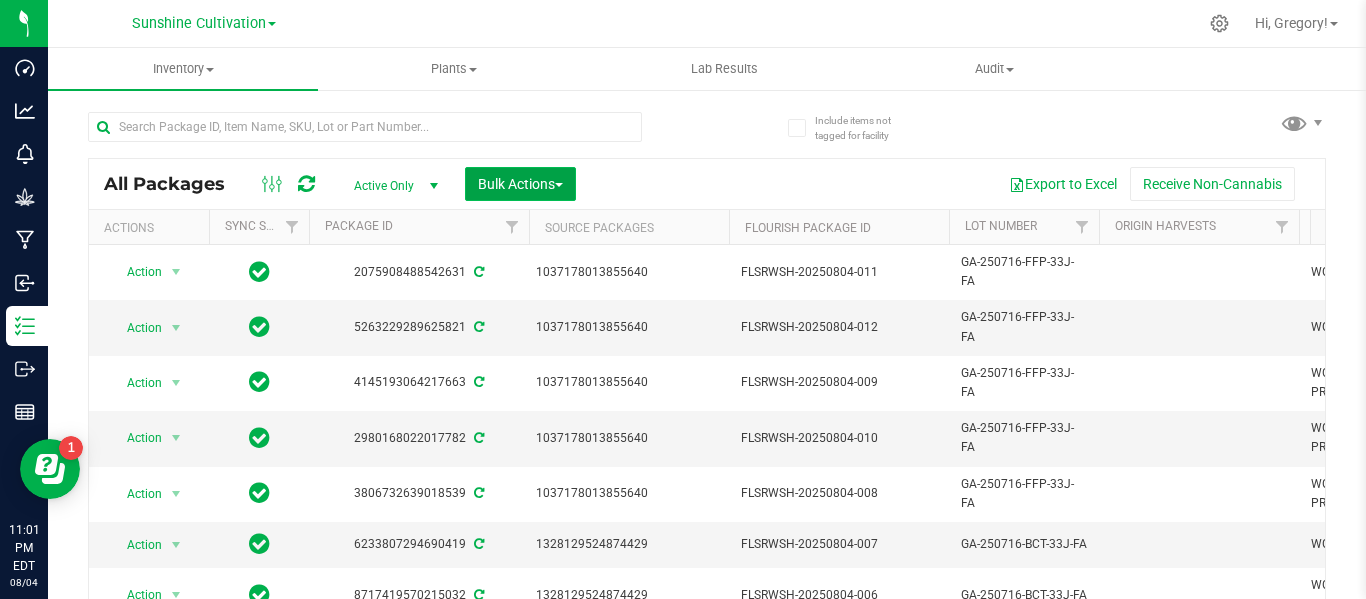 click on "Bulk Actions" at bounding box center (520, 184) 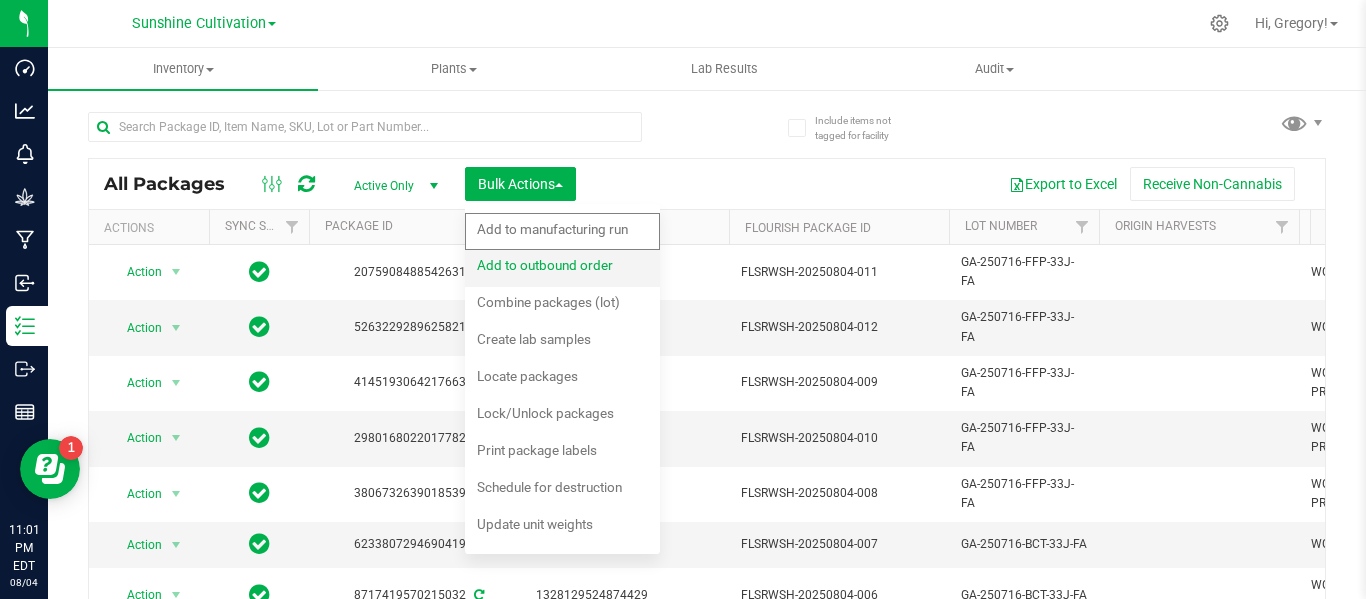 click on "Add to outbound order" at bounding box center (545, 265) 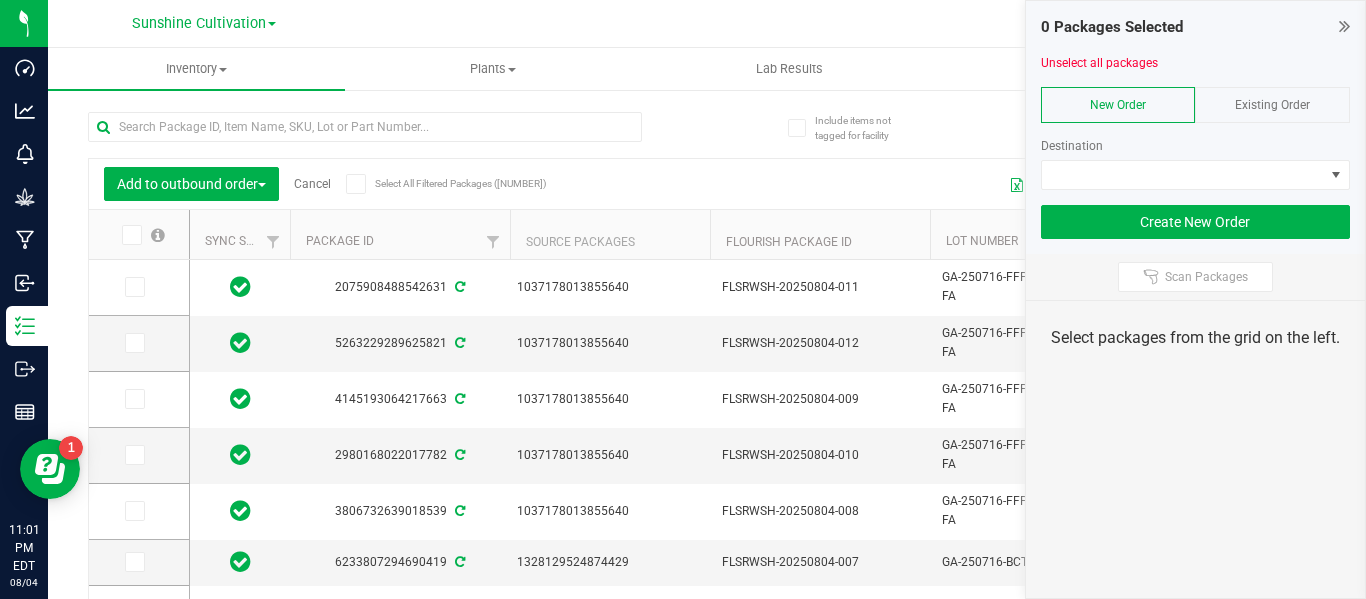 click on "Existing Order" at bounding box center [1272, 105] 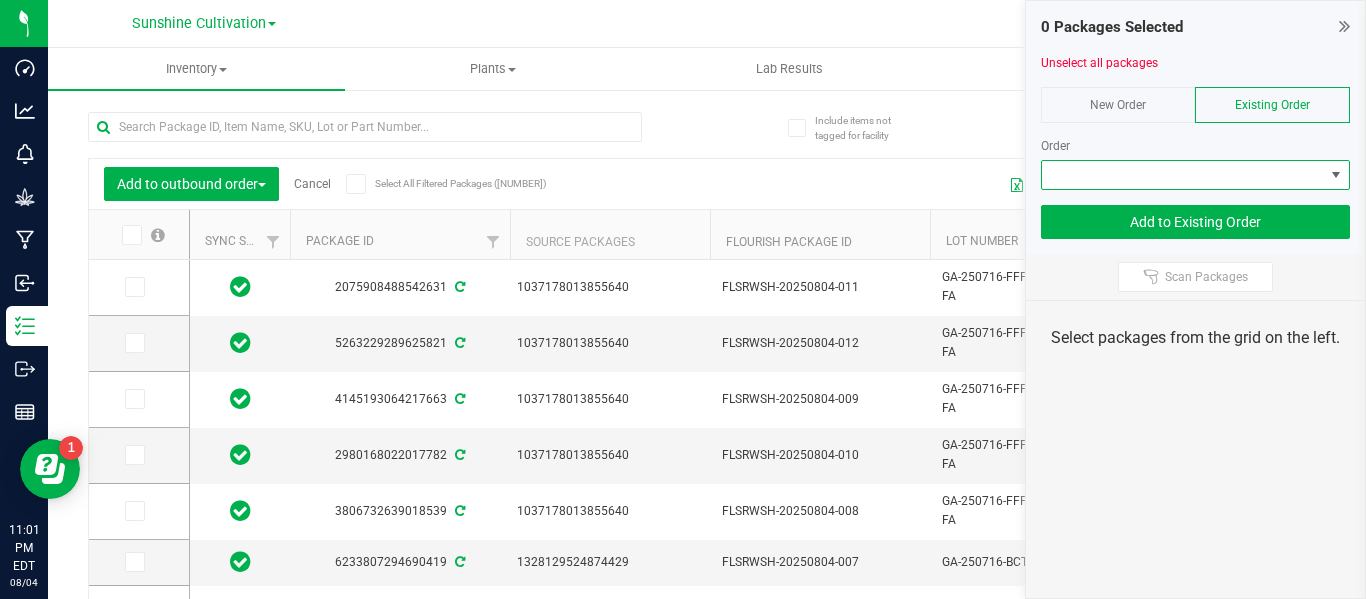 click at bounding box center (1183, 175) 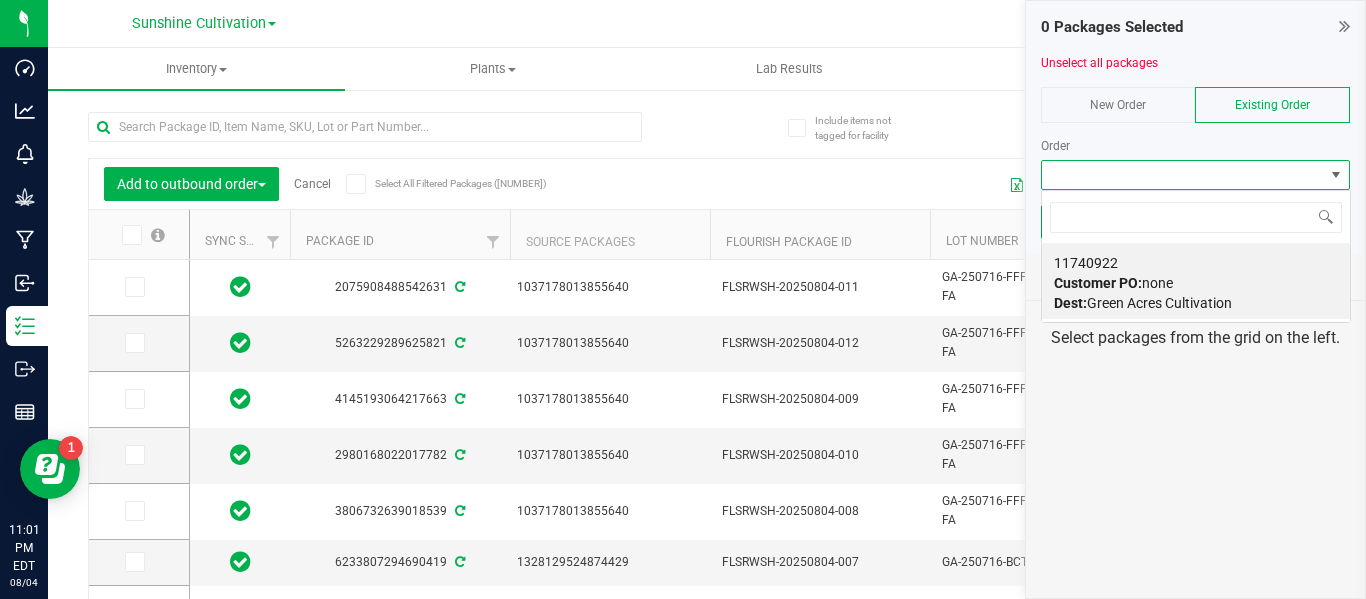 scroll, scrollTop: 99970, scrollLeft: 99690, axis: both 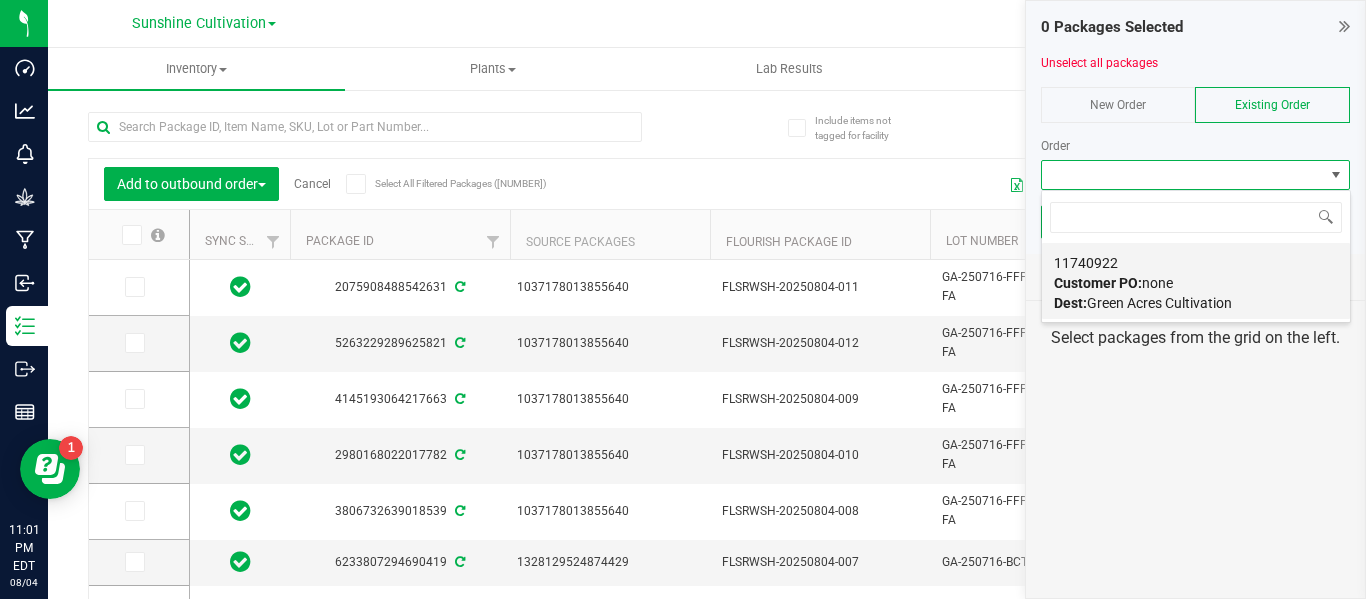 click on "Customer PO:" at bounding box center [1098, 283] 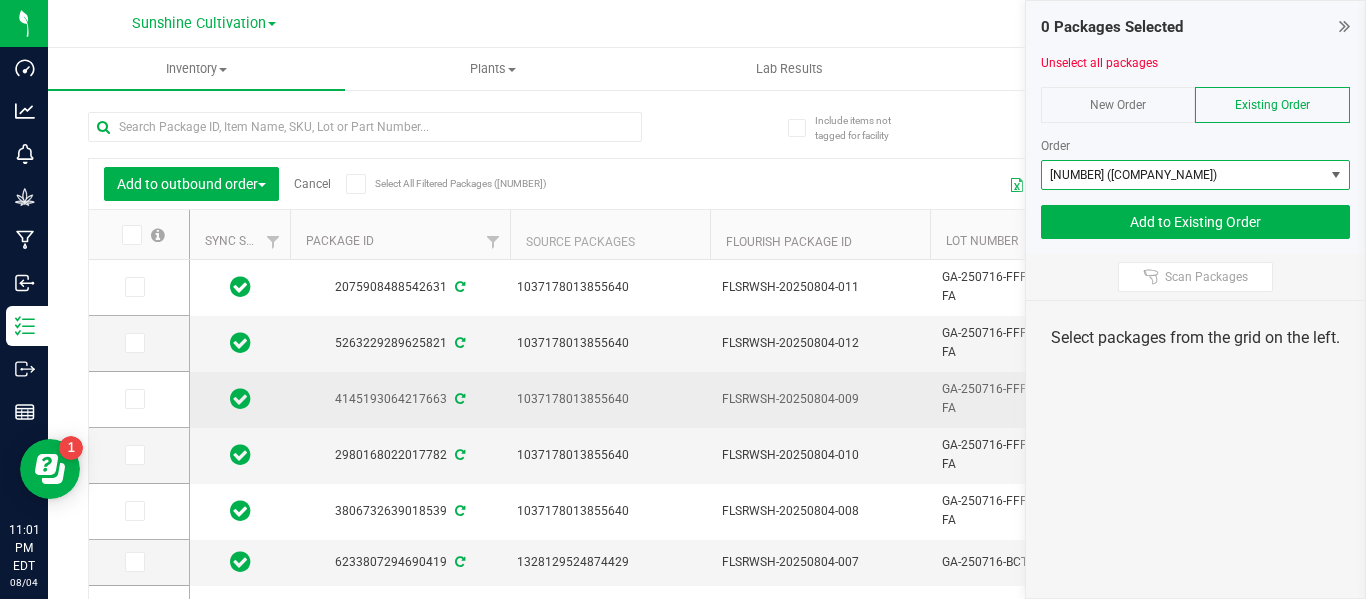 scroll, scrollTop: 0, scrollLeft: 85, axis: horizontal 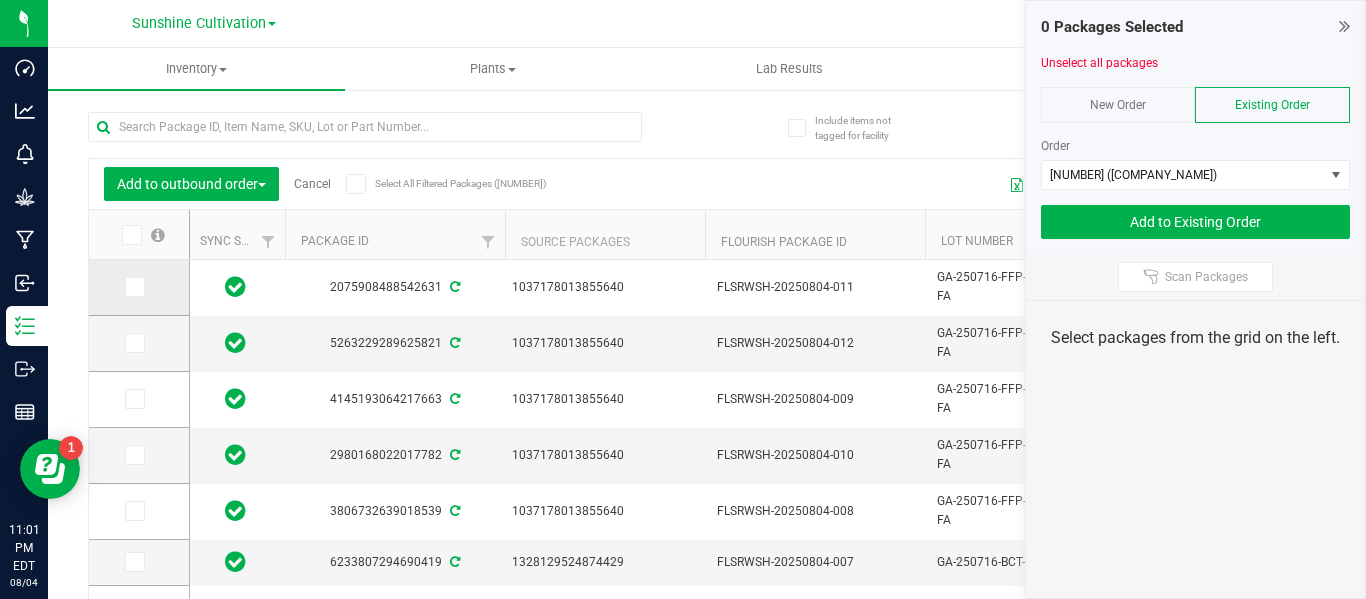 click at bounding box center [133, 287] 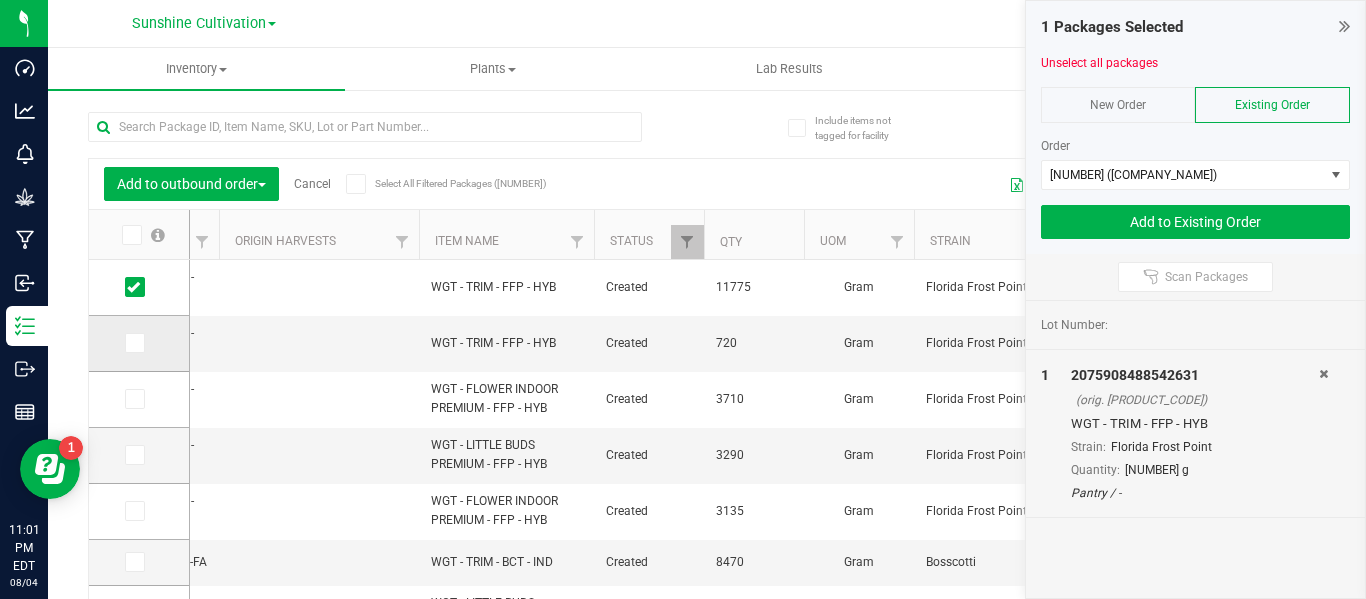 click at bounding box center [133, 343] 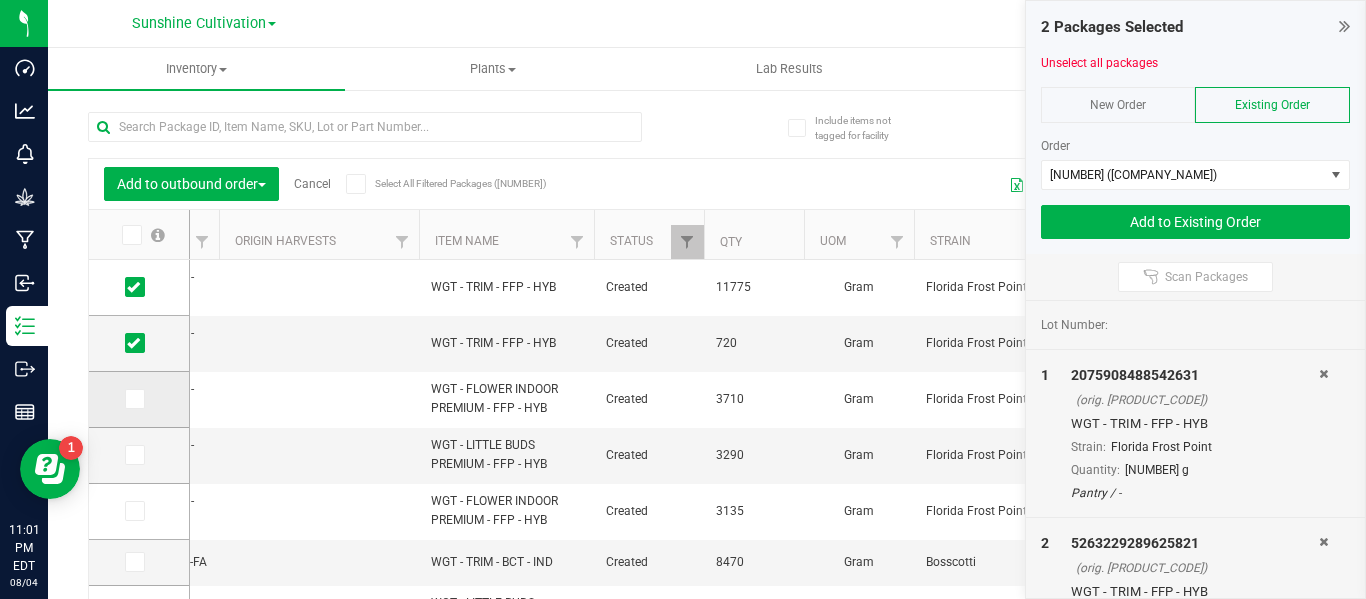 click at bounding box center [139, 400] 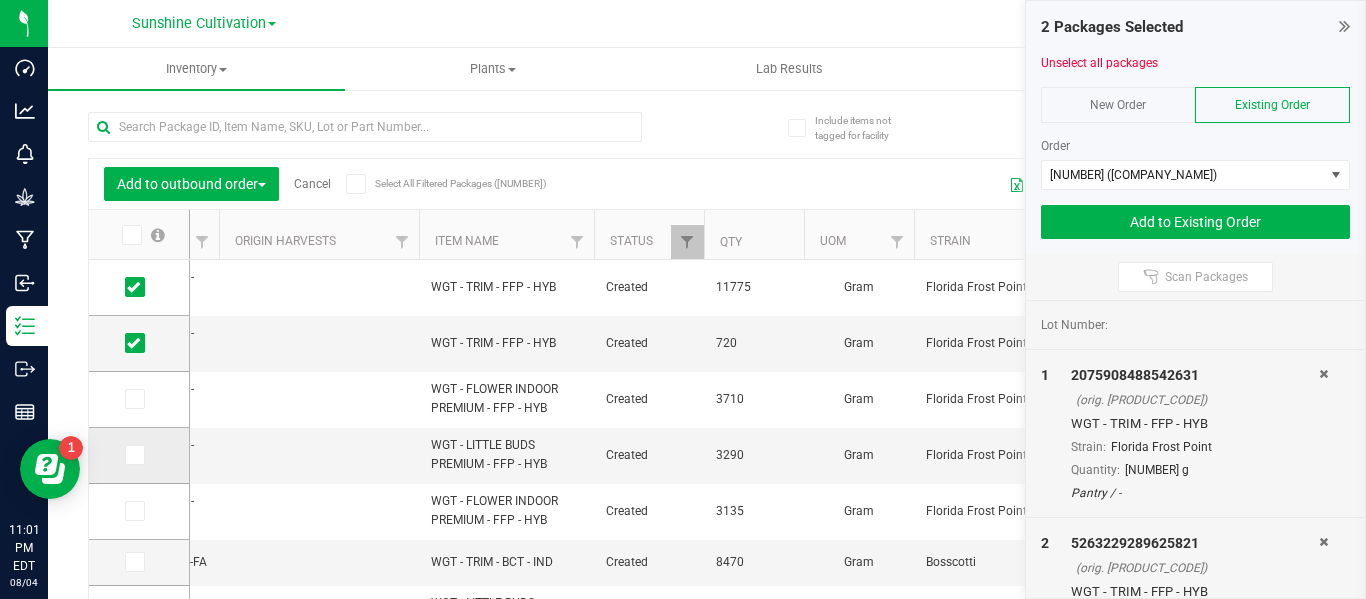 click at bounding box center [135, 455] 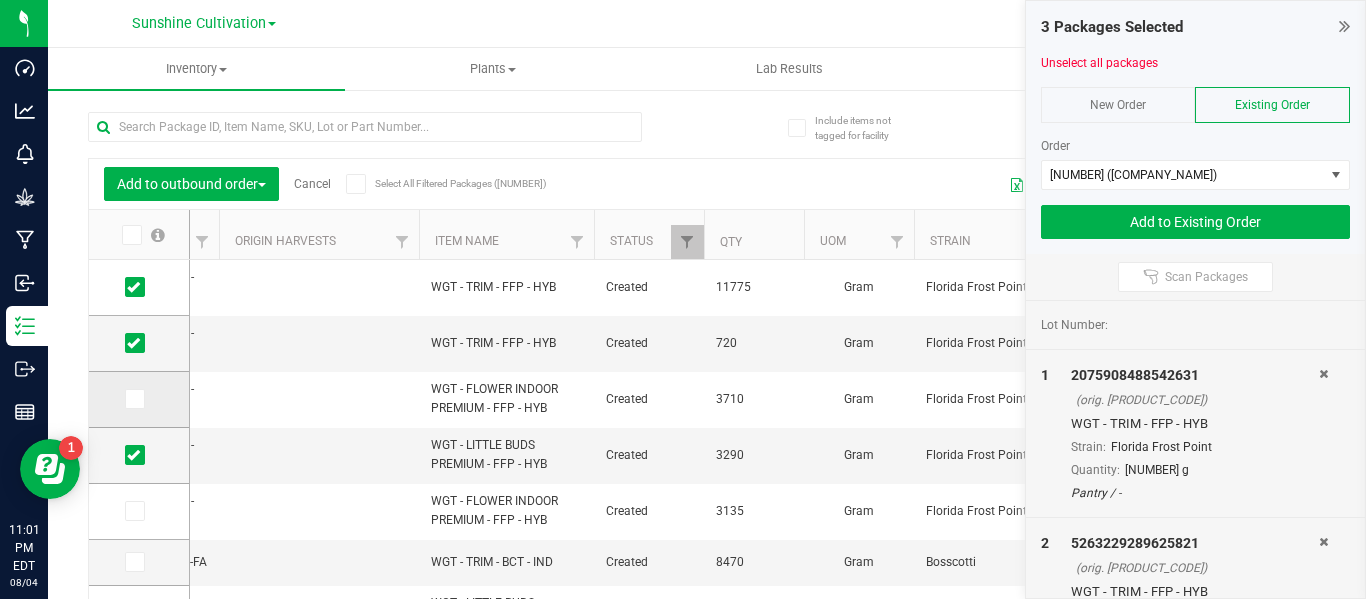 click at bounding box center [139, 400] 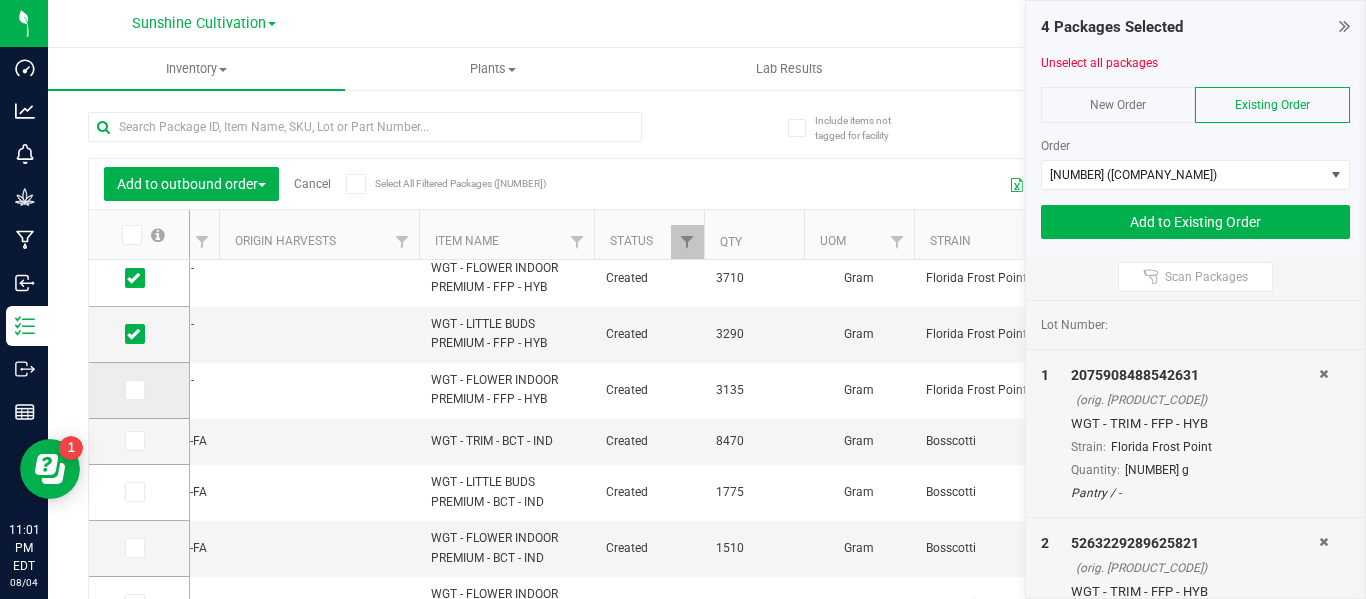 click at bounding box center [133, 390] 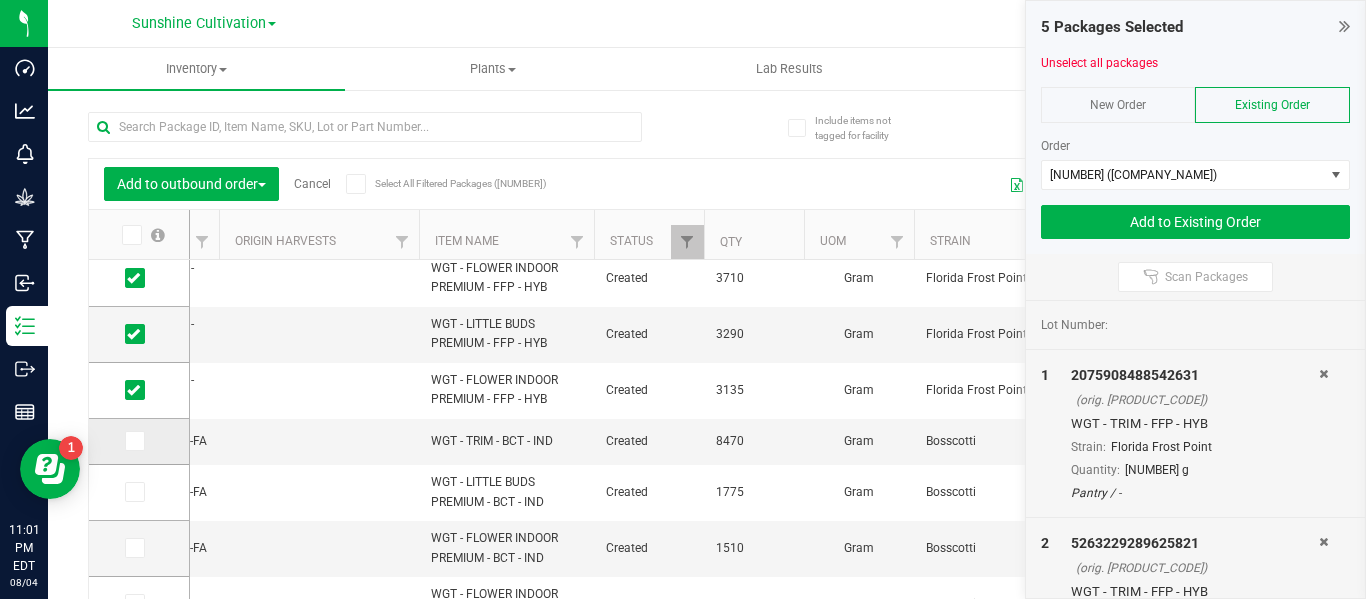 click at bounding box center (135, 441) 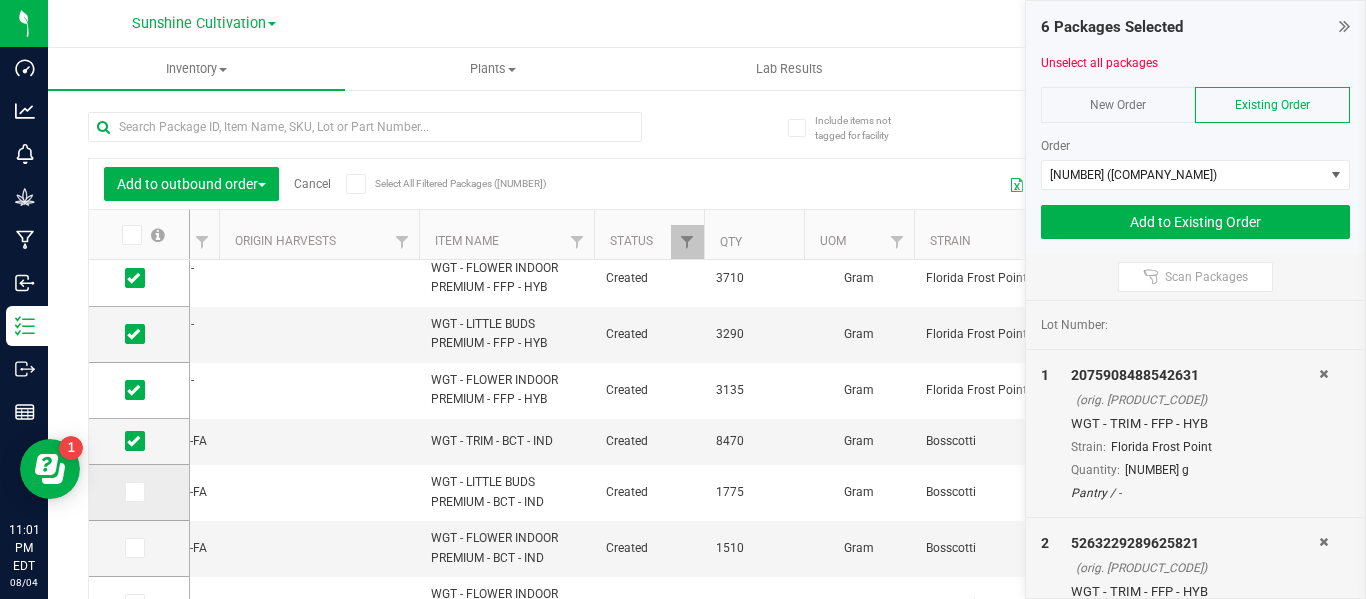 click at bounding box center (135, 492) 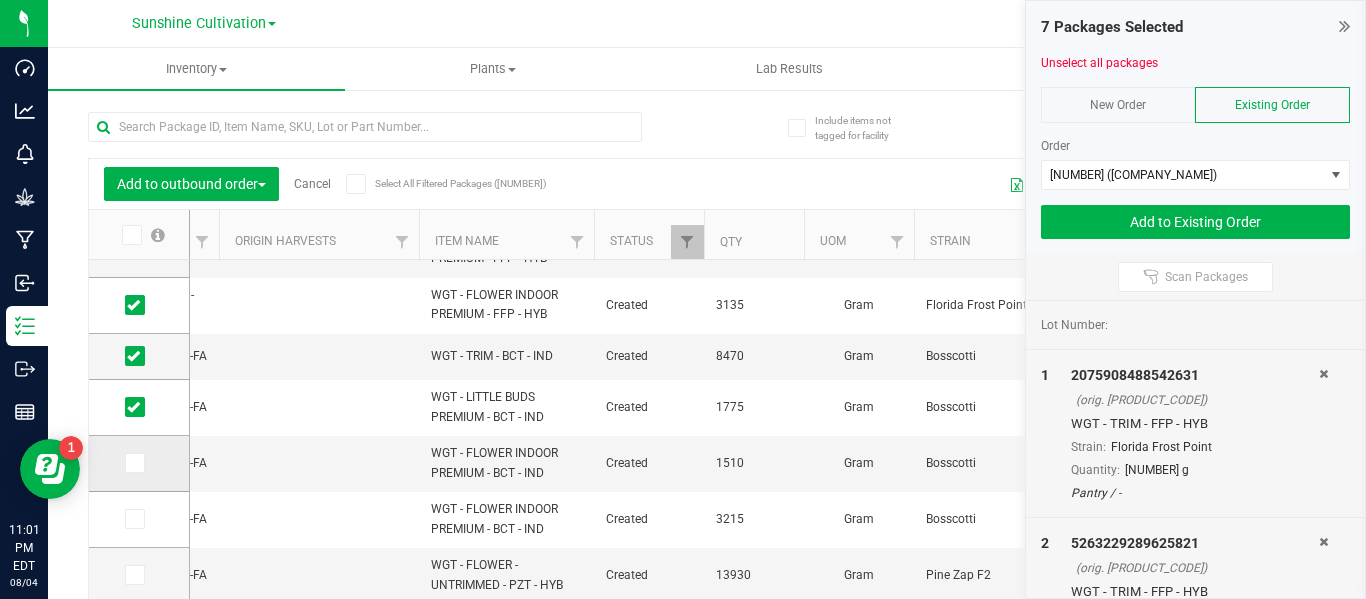 click at bounding box center (135, 463) 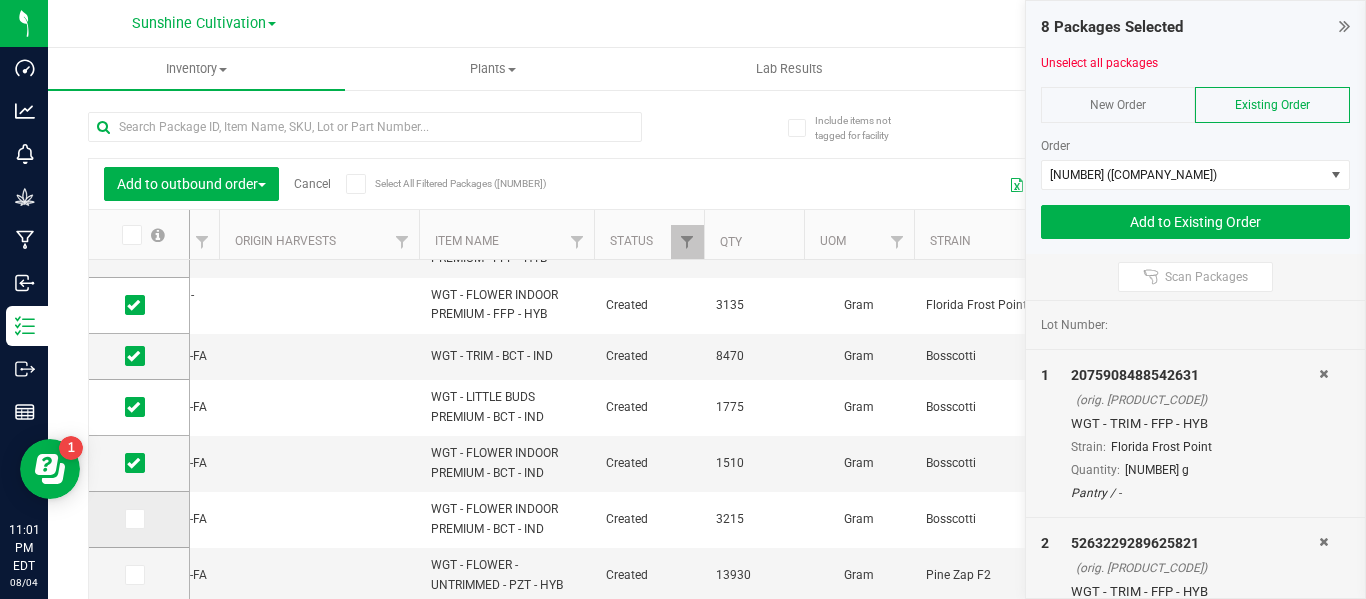 click at bounding box center (133, 519) 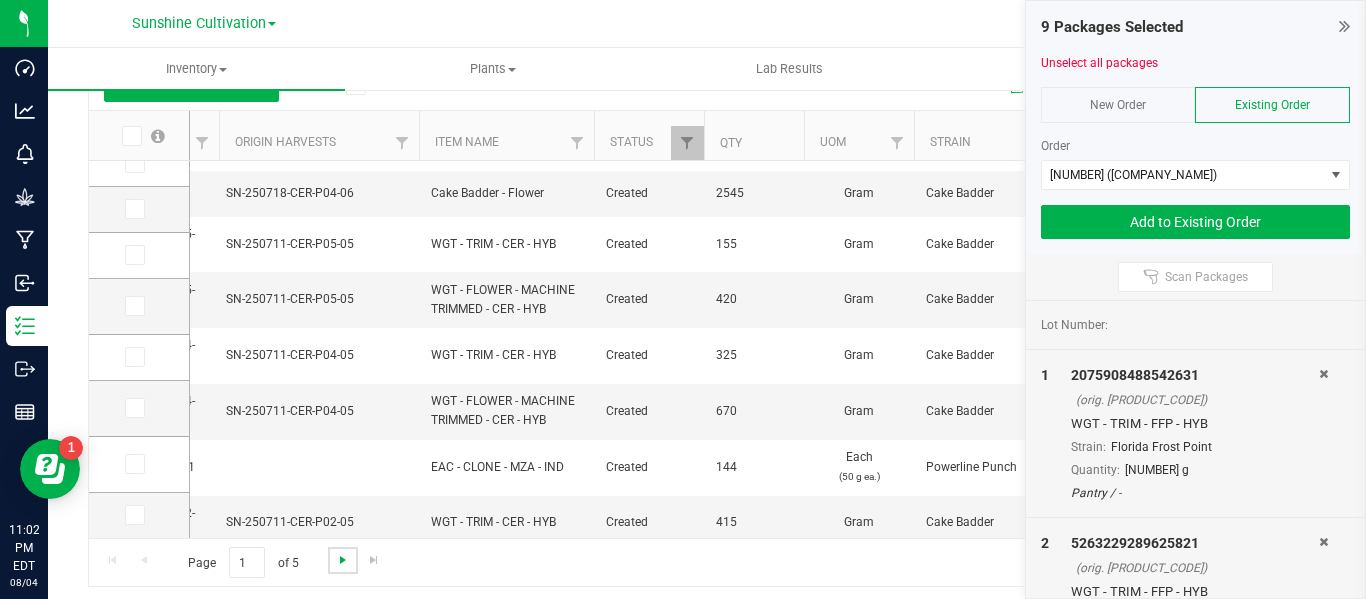 click at bounding box center (343, 560) 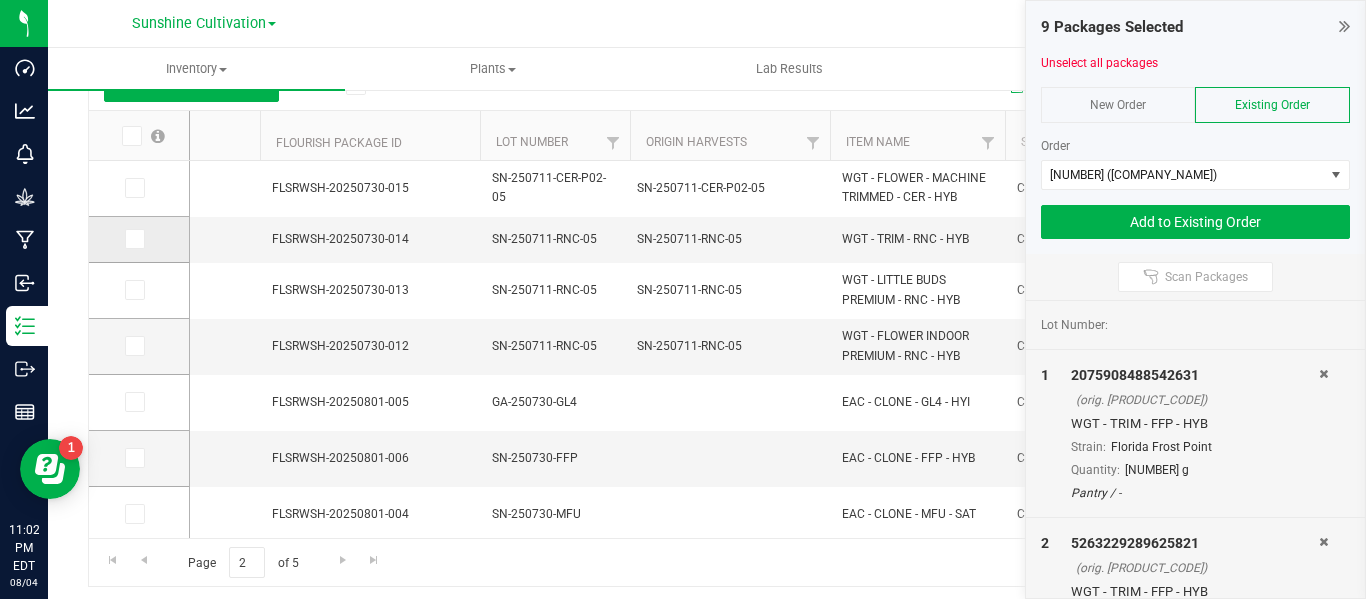 click at bounding box center (135, 239) 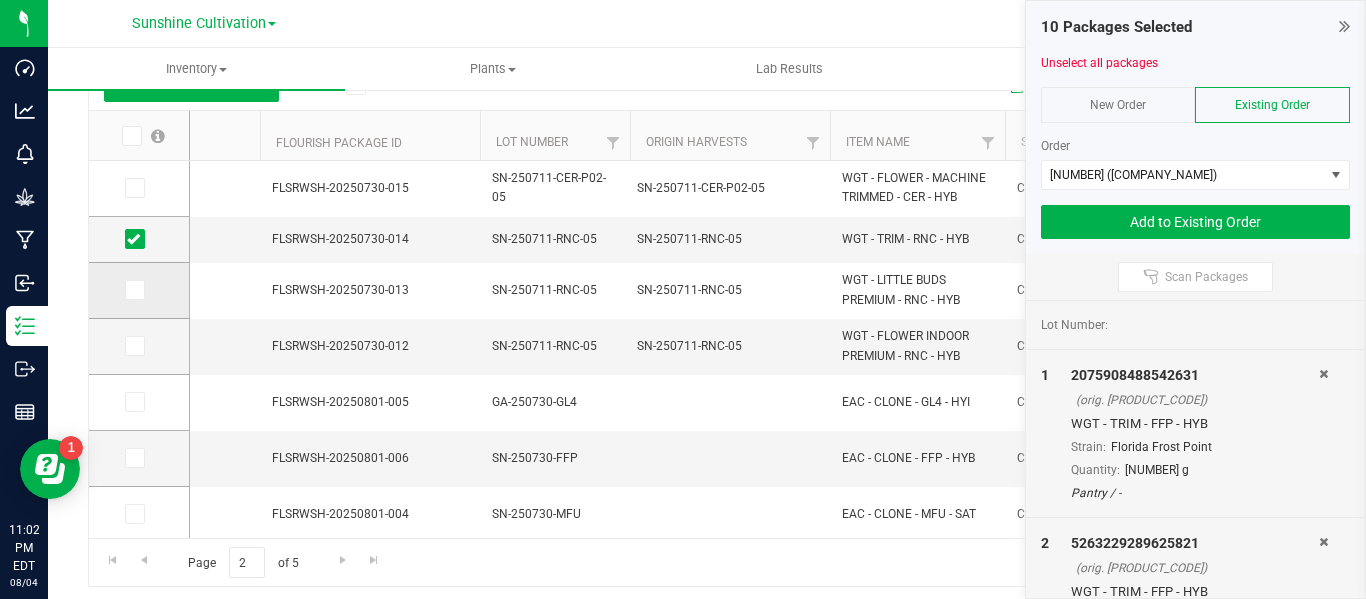 click at bounding box center [135, 290] 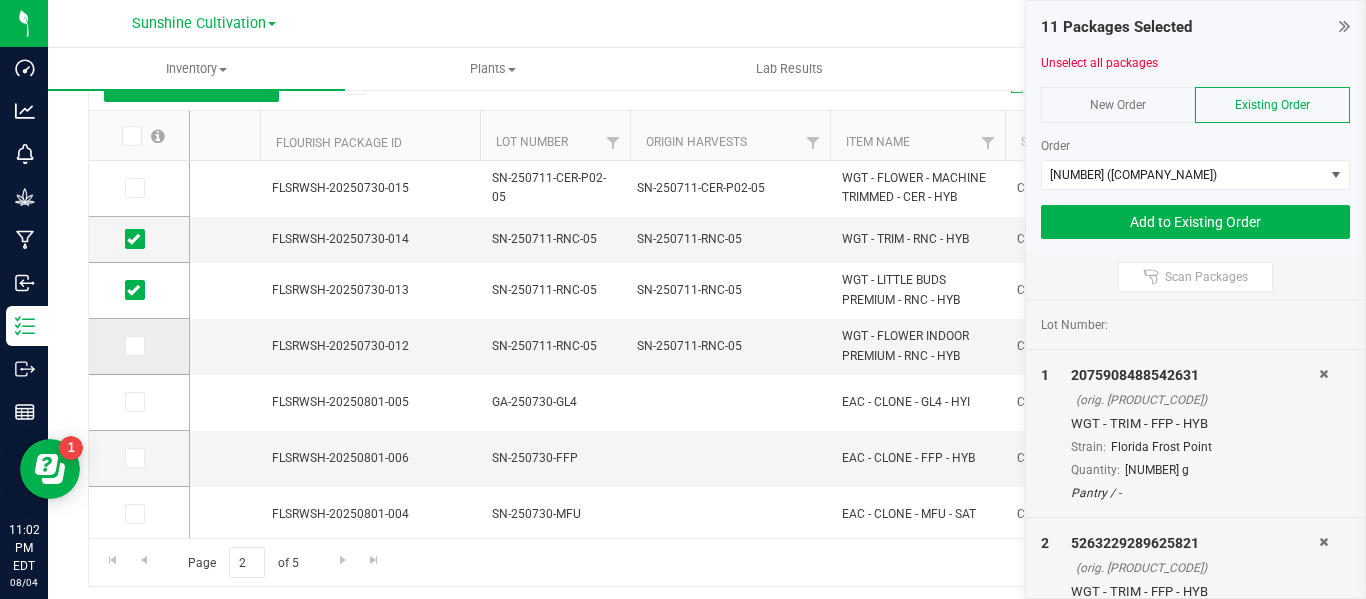 click at bounding box center (133, 346) 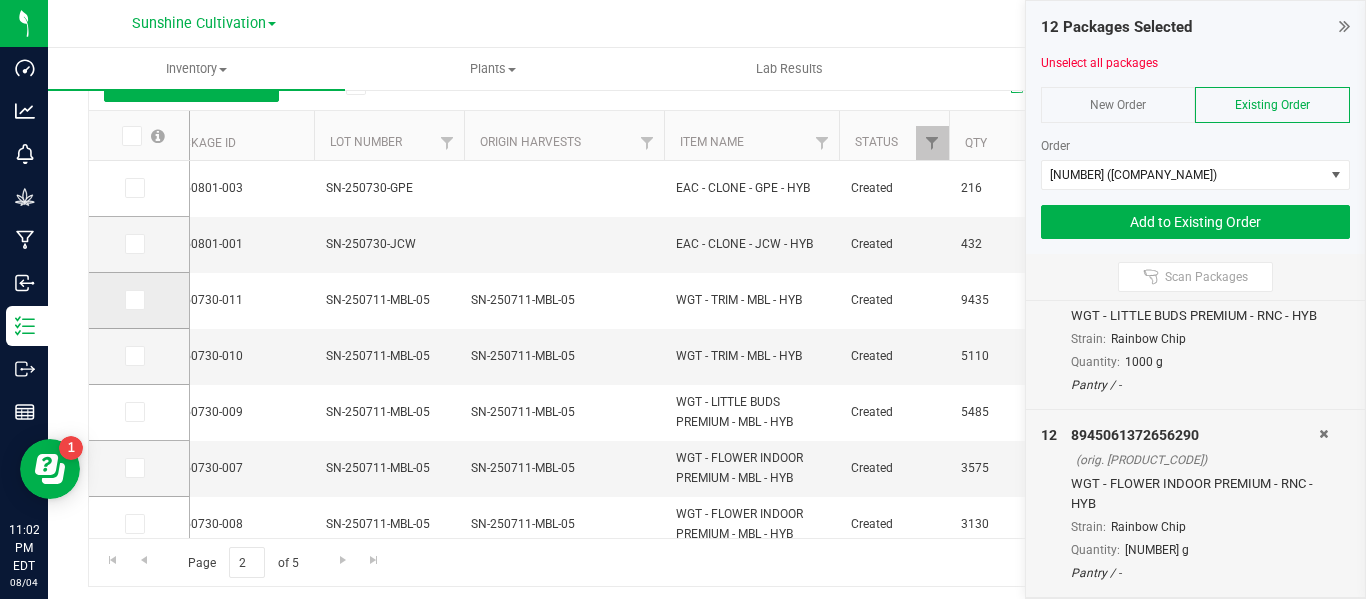 click at bounding box center [133, 300] 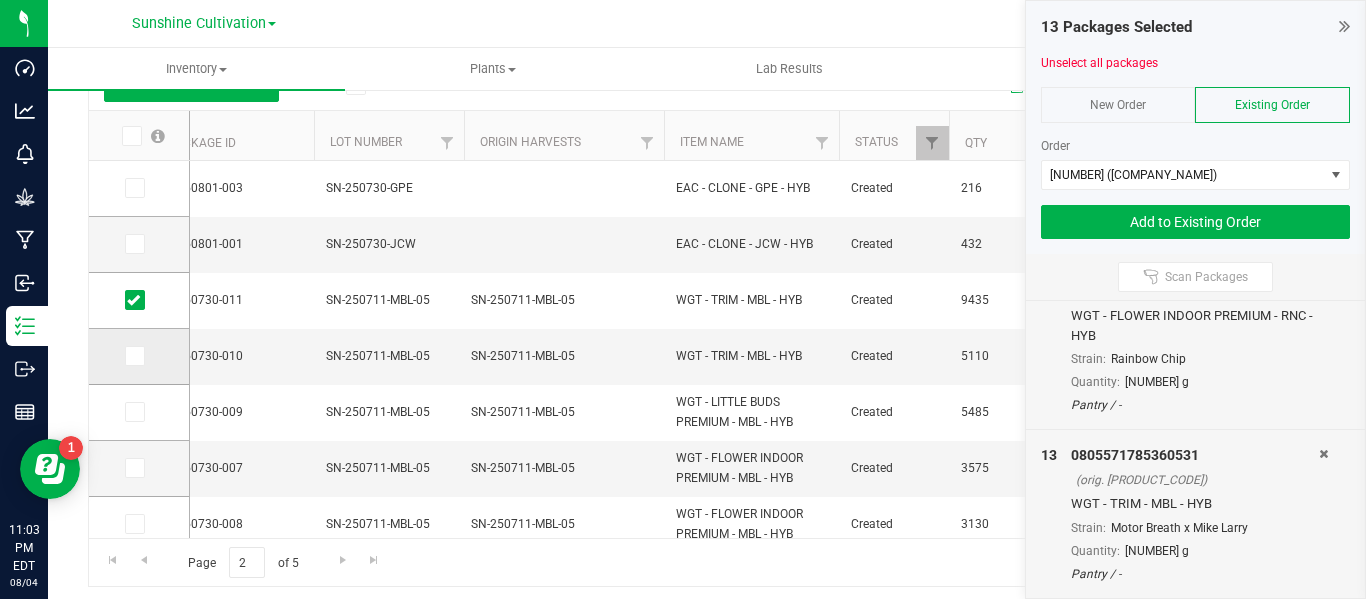 click at bounding box center (133, 356) 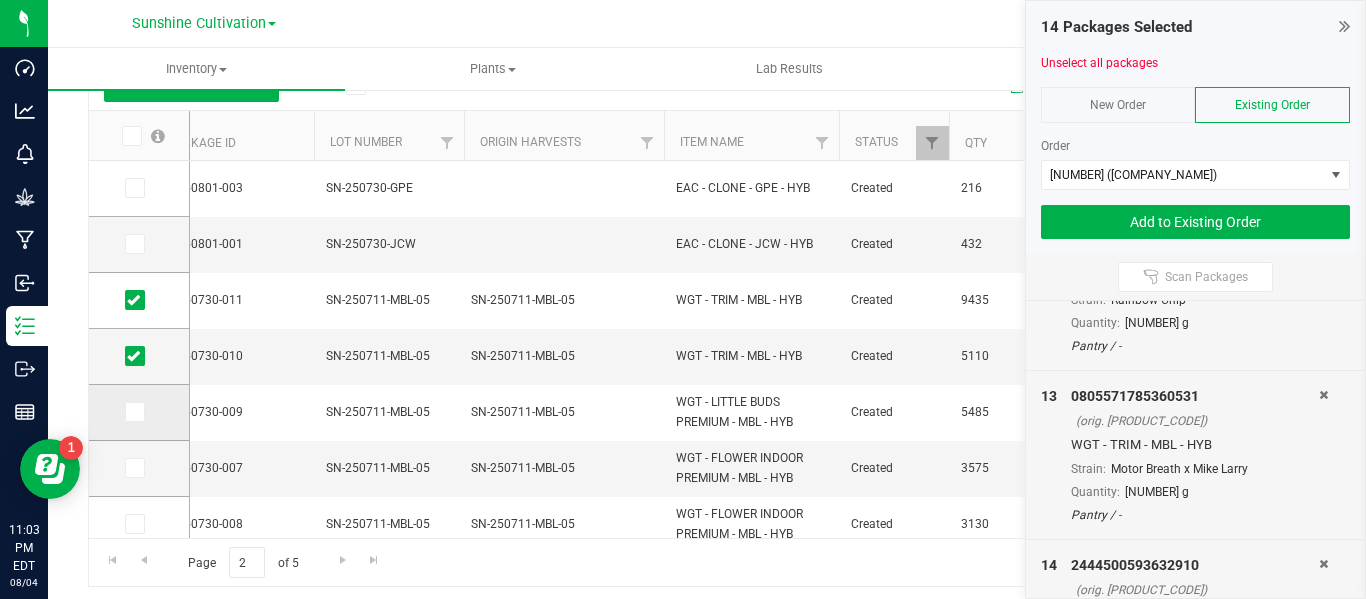 click at bounding box center [133, 412] 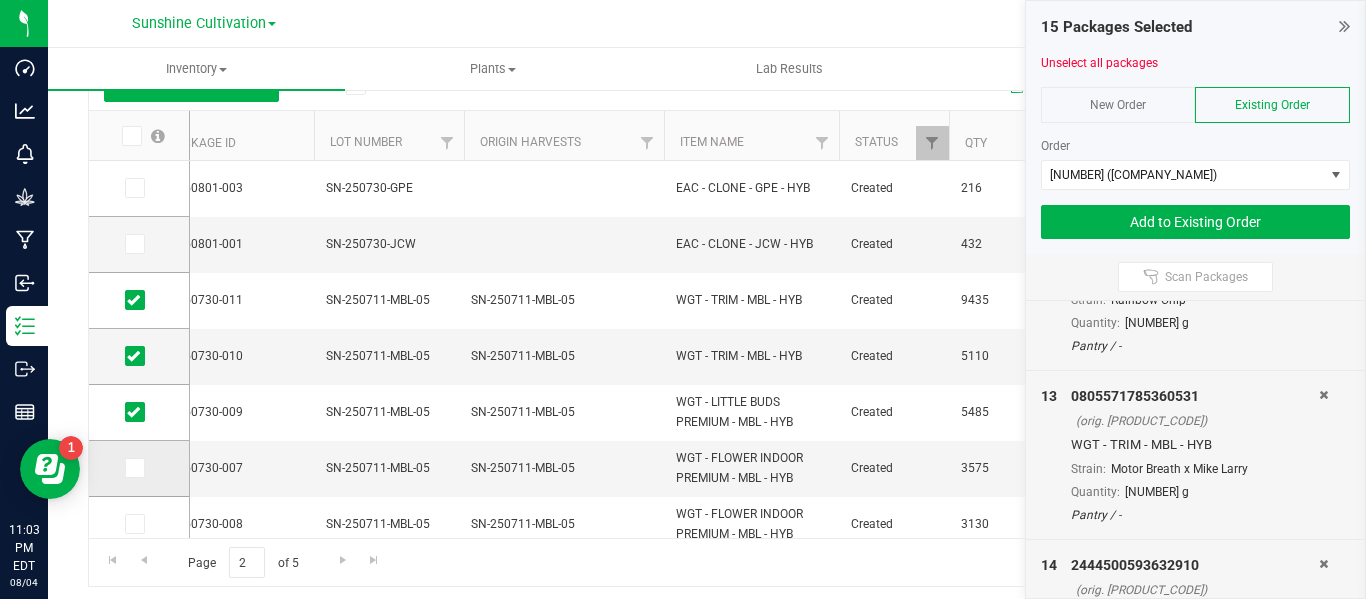 click at bounding box center [133, 468] 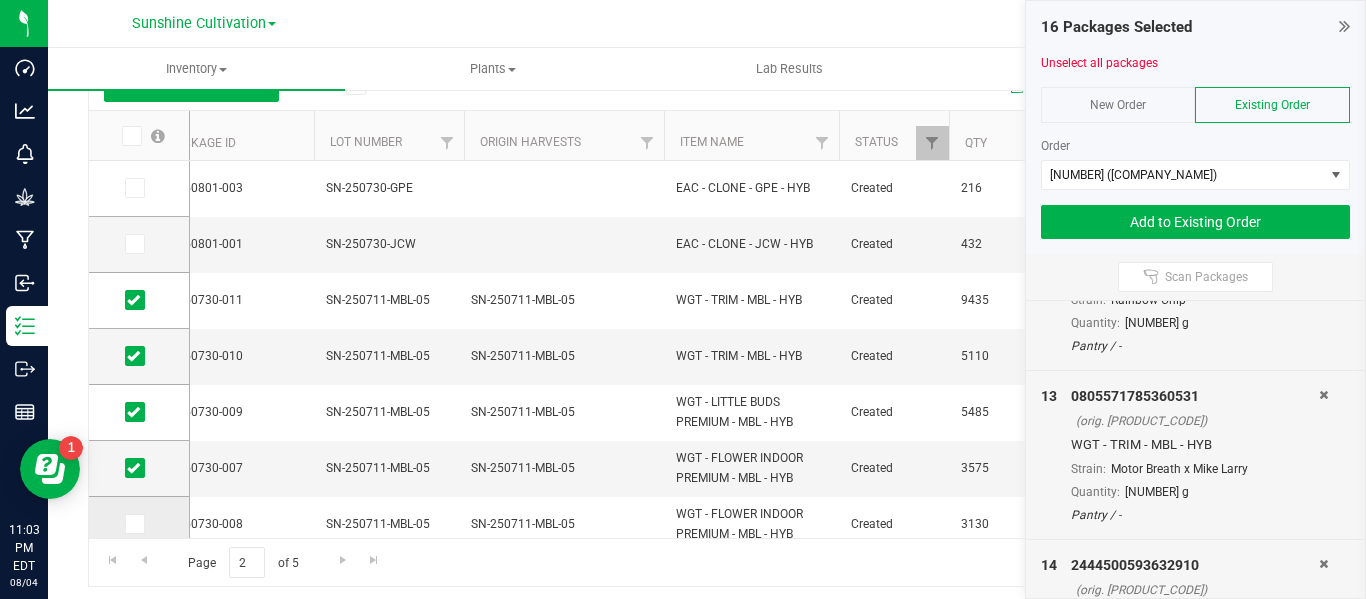 click at bounding box center (133, 524) 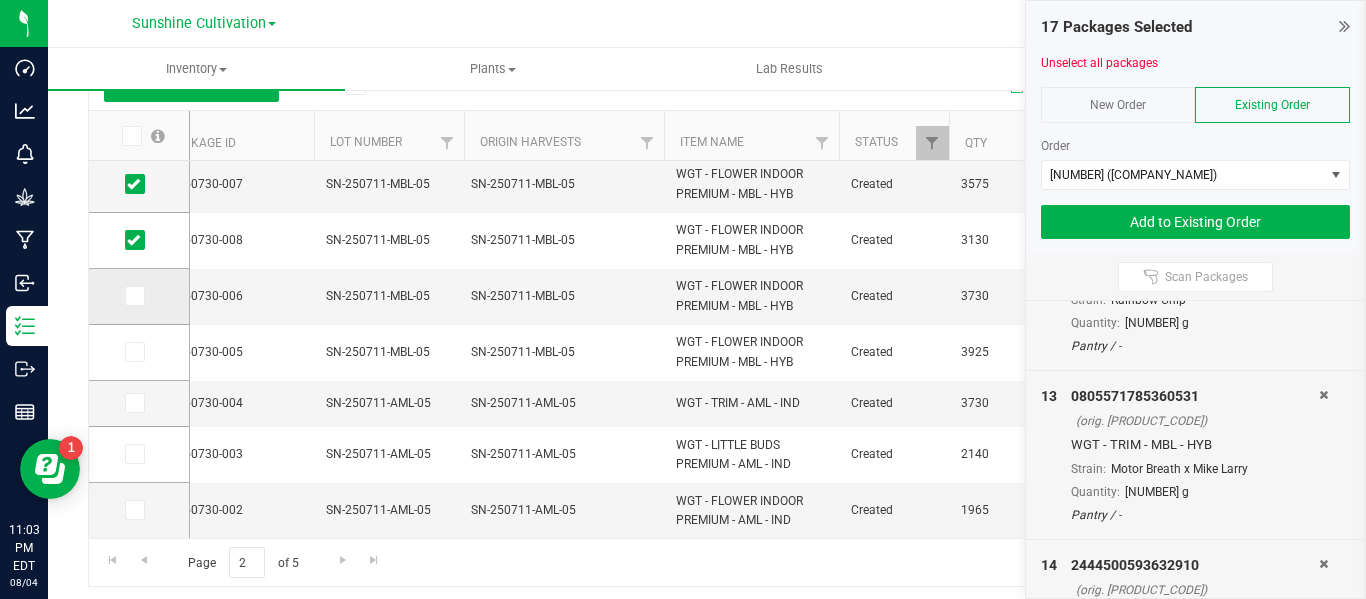 click at bounding box center (133, 296) 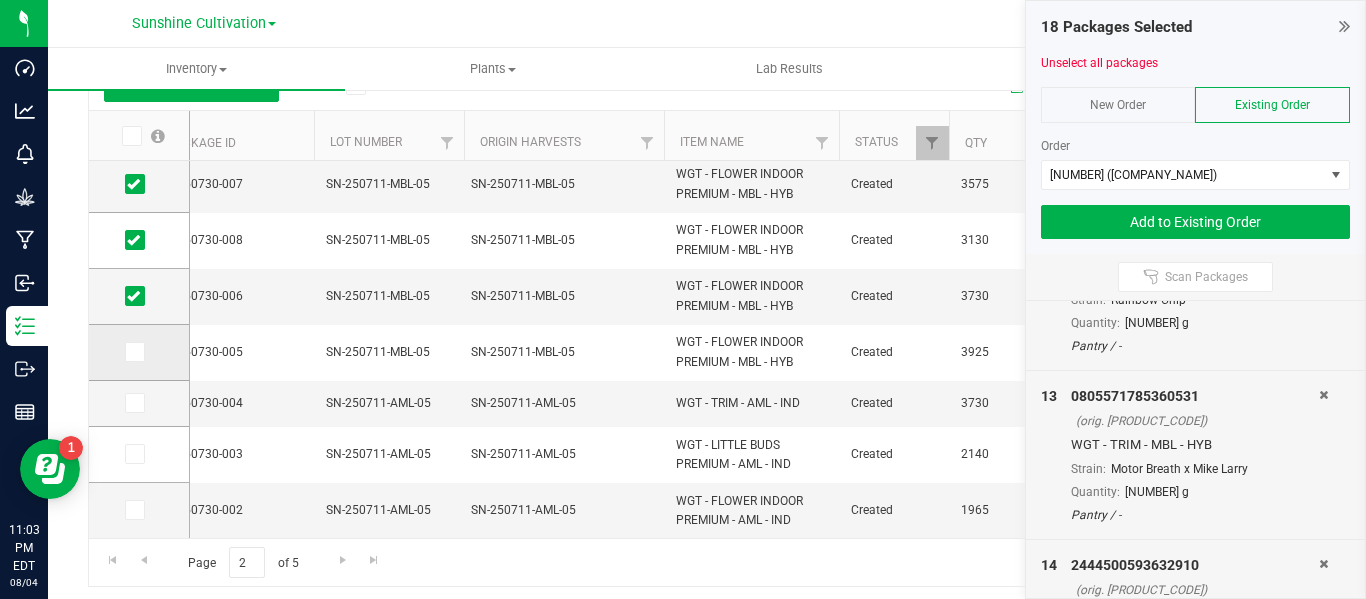 drag, startPoint x: 144, startPoint y: 364, endPoint x: 134, endPoint y: 357, distance: 12.206555 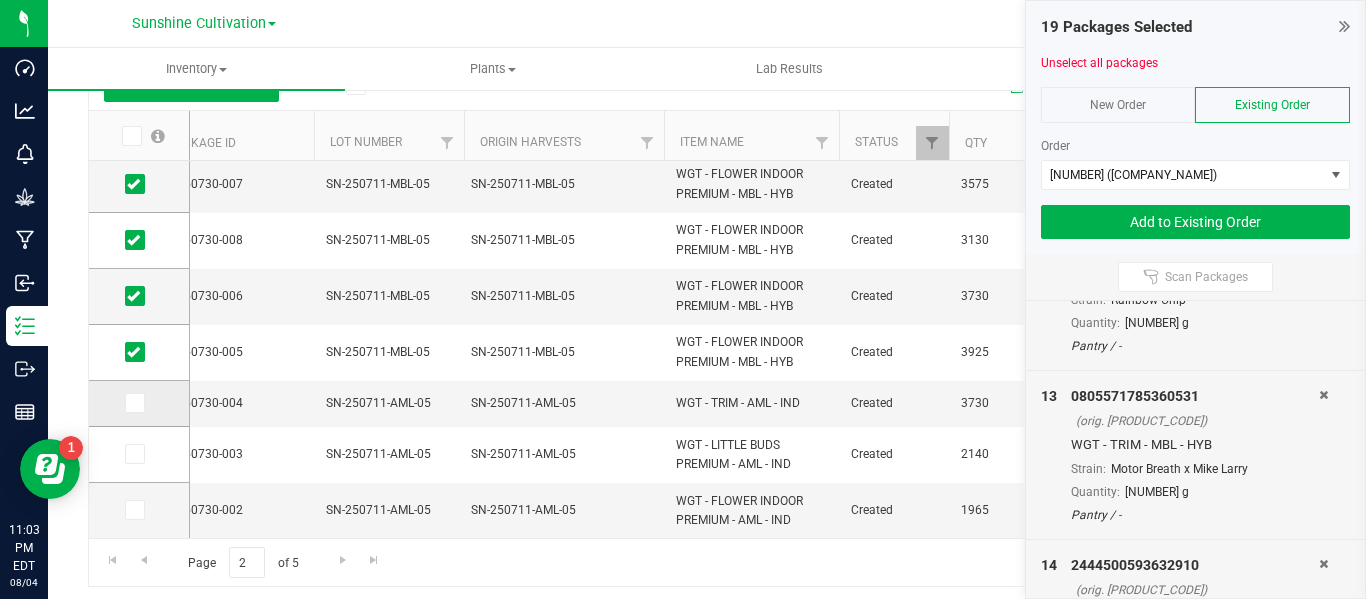 click at bounding box center (133, 403) 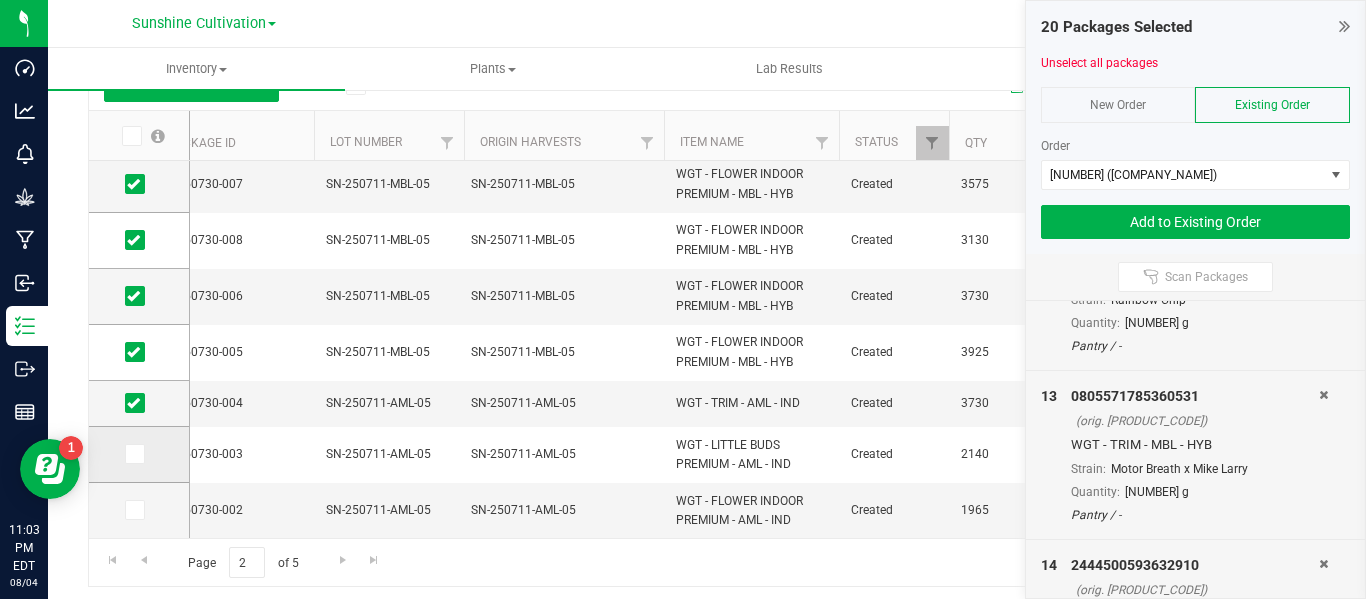 click at bounding box center [133, 454] 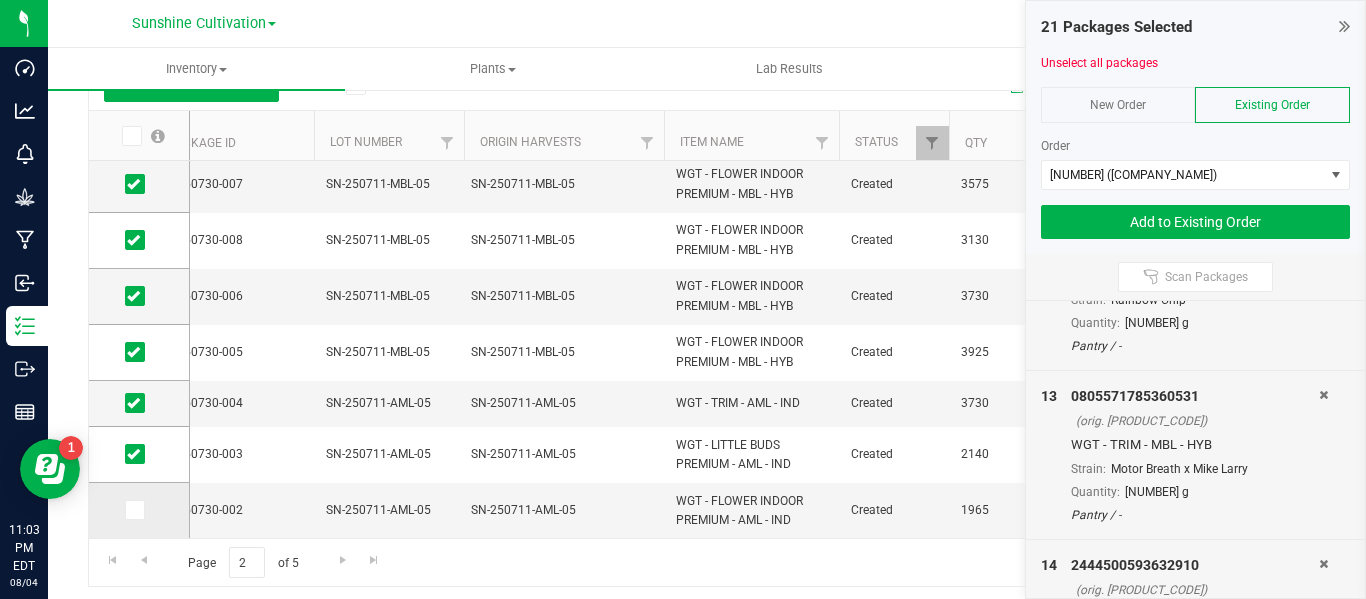 click at bounding box center [133, 510] 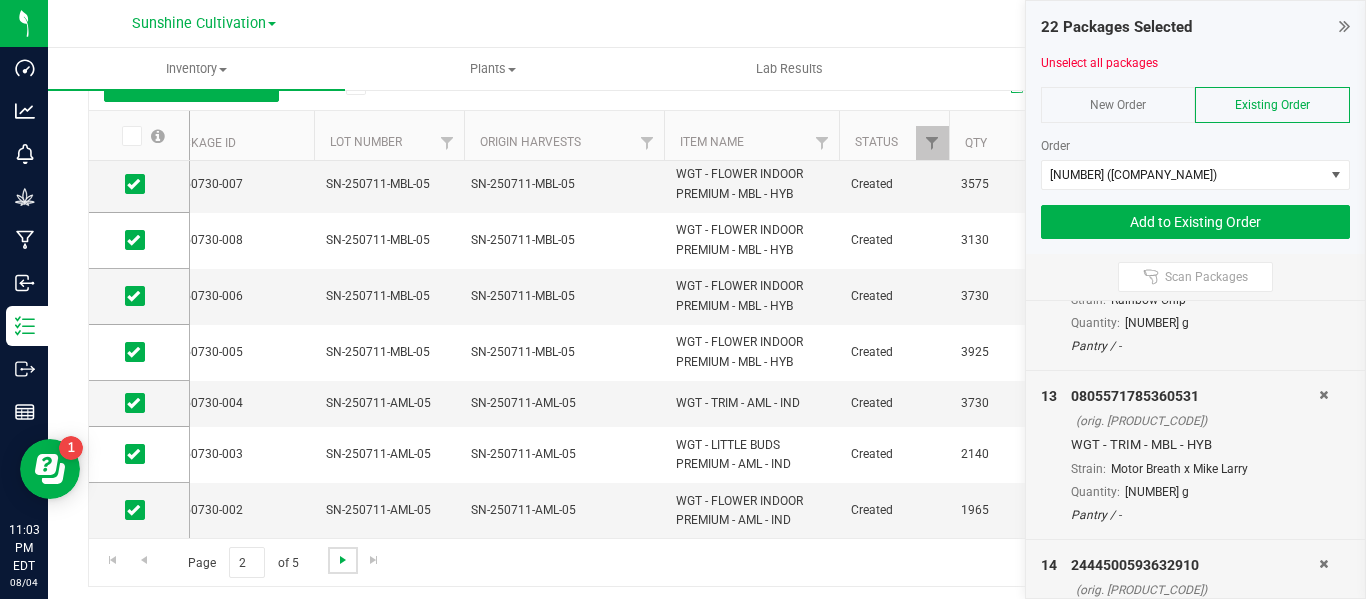 click at bounding box center (343, 560) 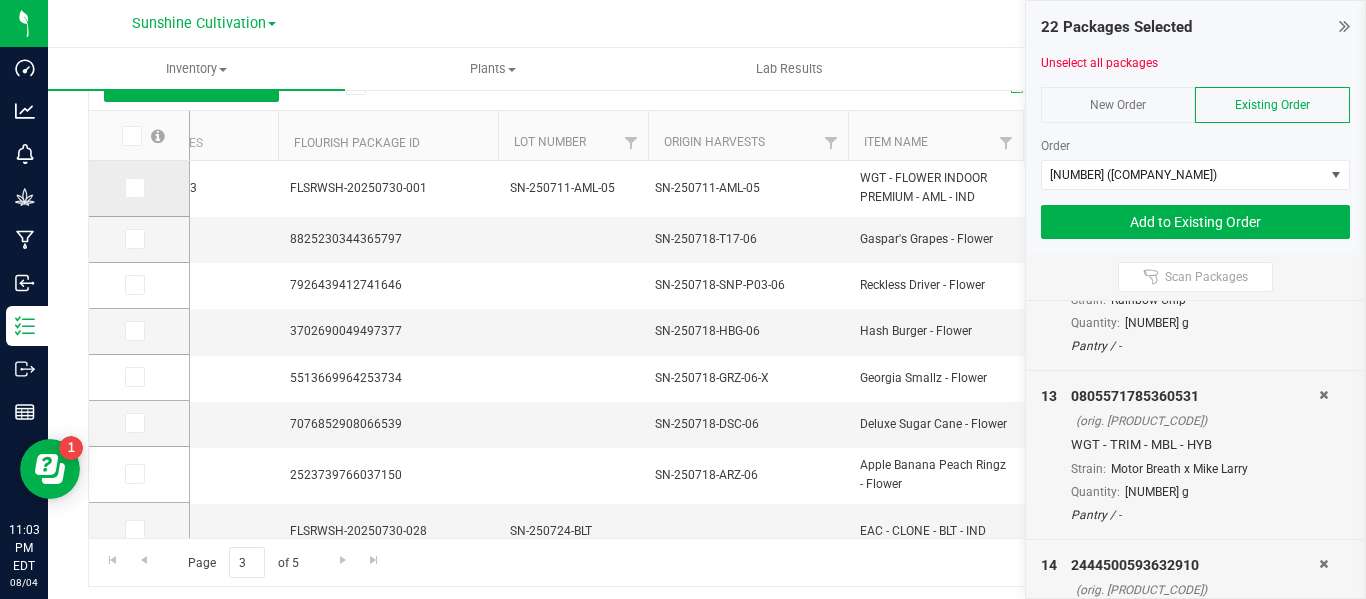 click at bounding box center (135, 188) 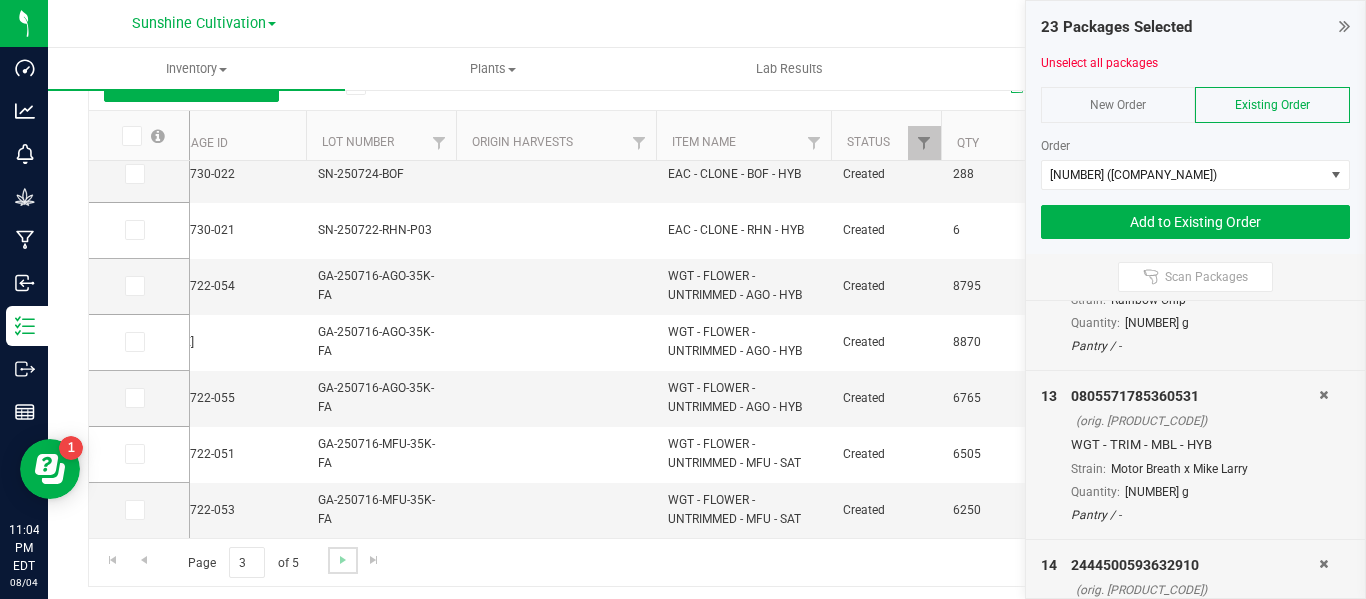 click at bounding box center [342, 560] 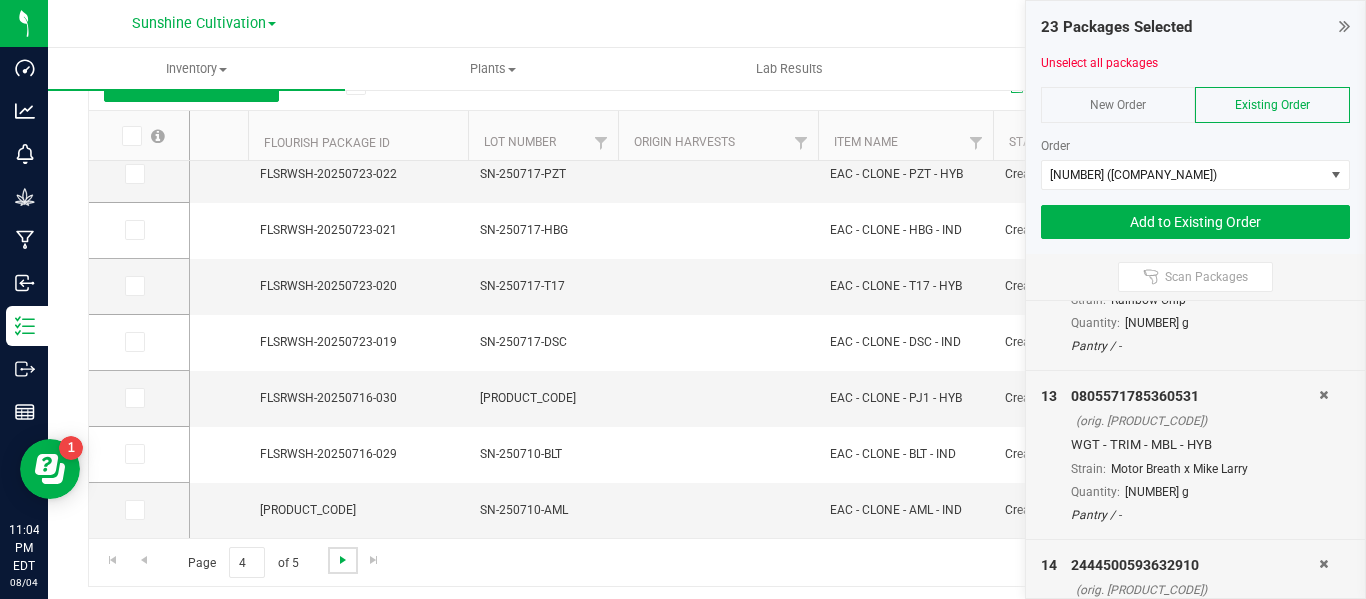 click at bounding box center (343, 560) 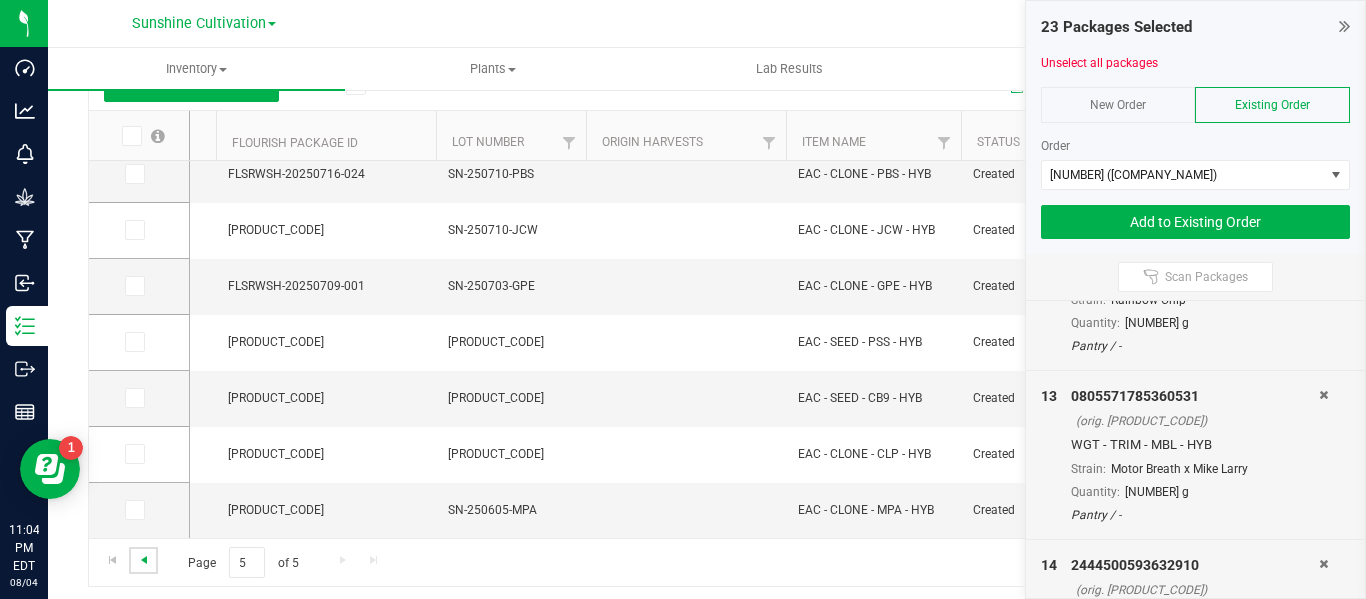 click at bounding box center [144, 560] 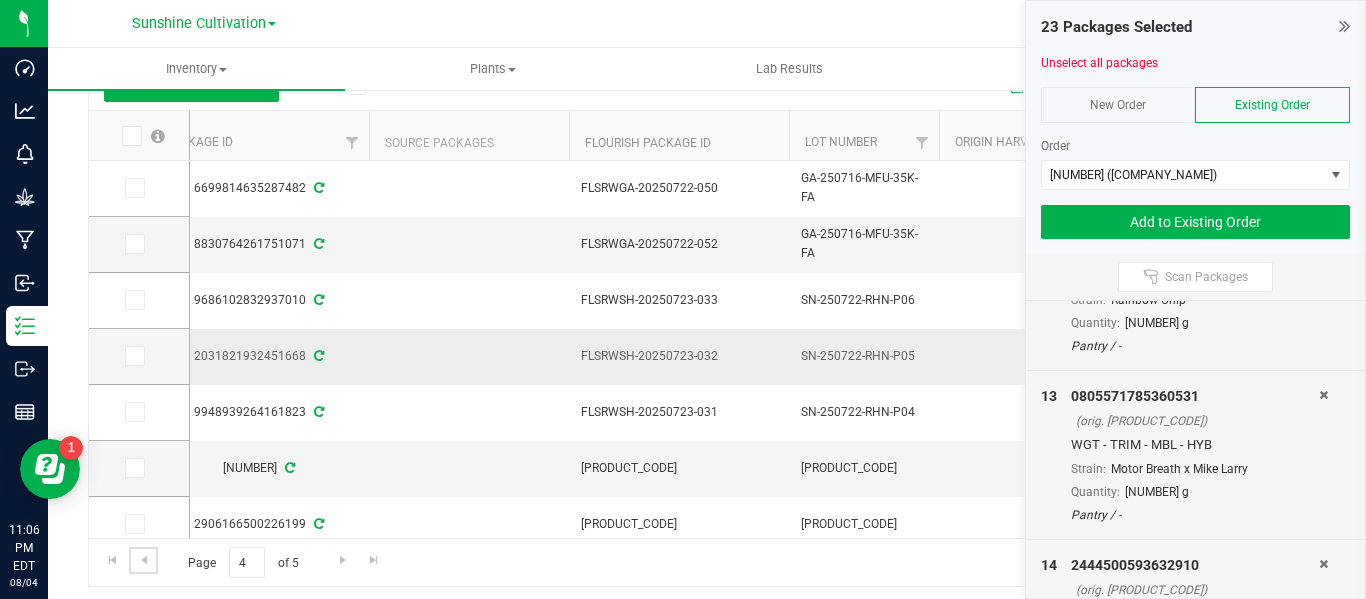 scroll, scrollTop: 105, scrollLeft: 141, axis: both 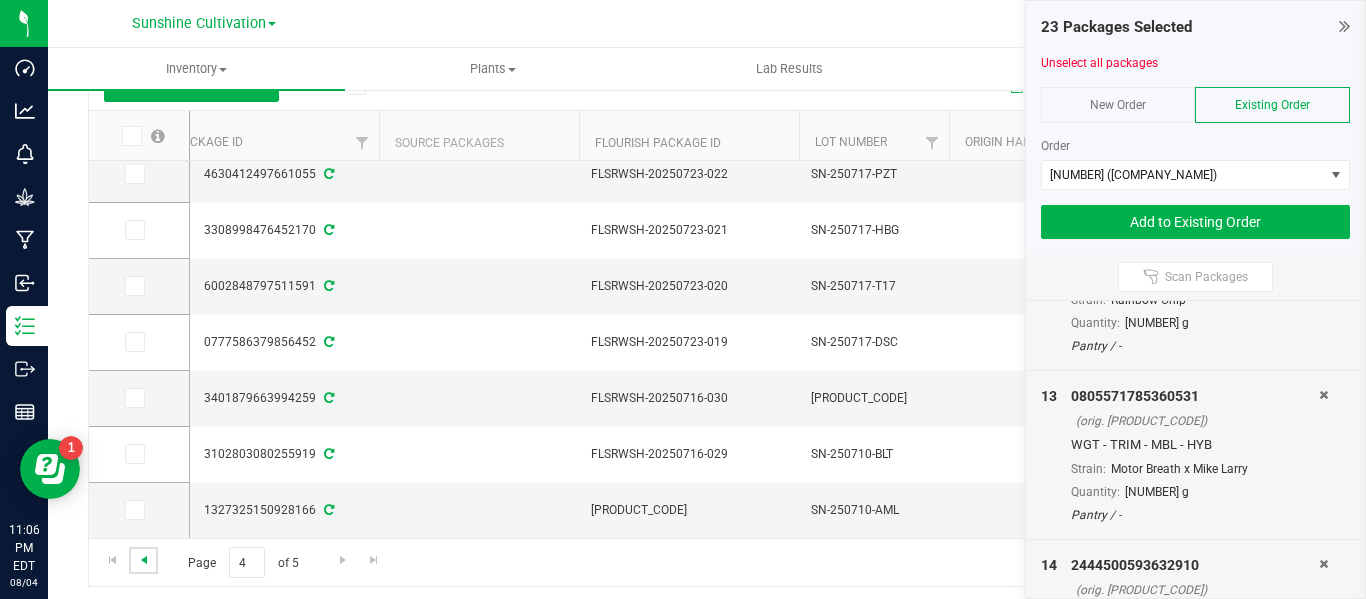 click at bounding box center [144, 560] 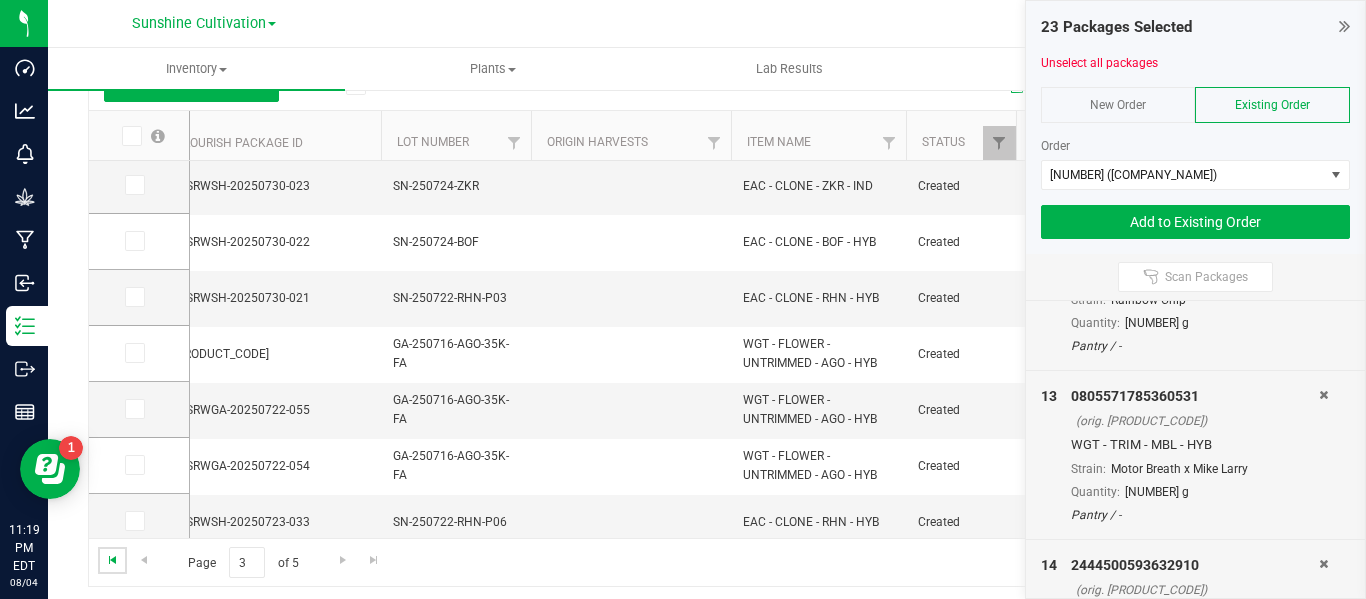 click at bounding box center (113, 560) 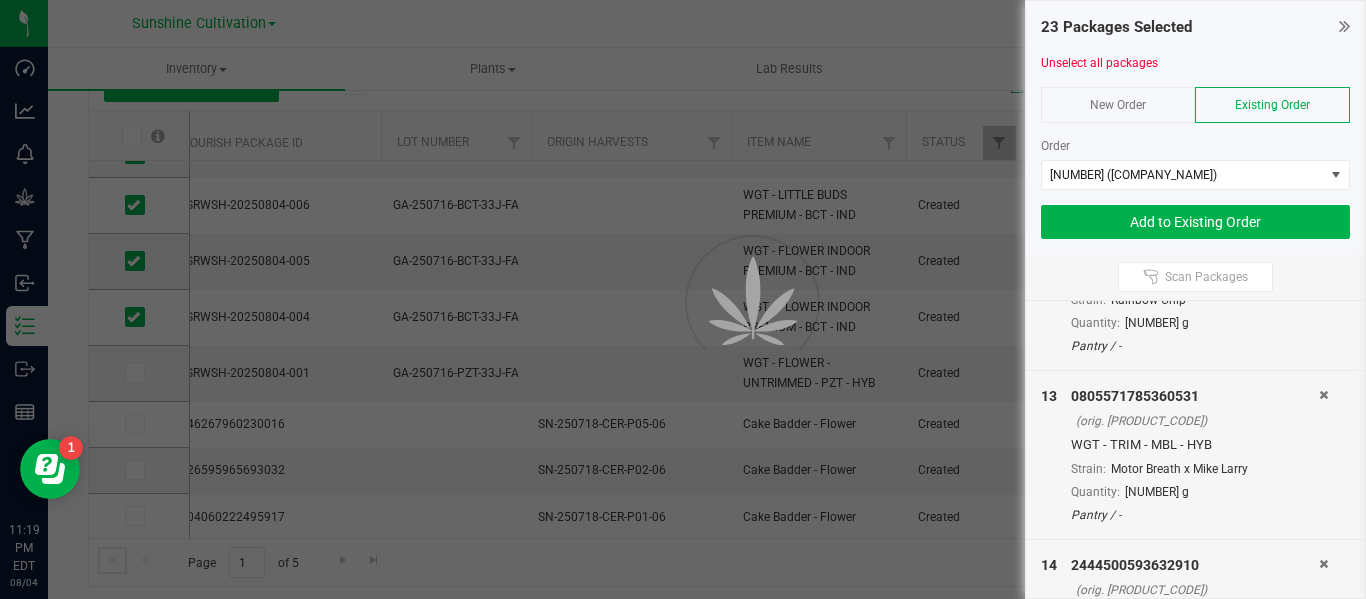 scroll, scrollTop: 0, scrollLeft: 0, axis: both 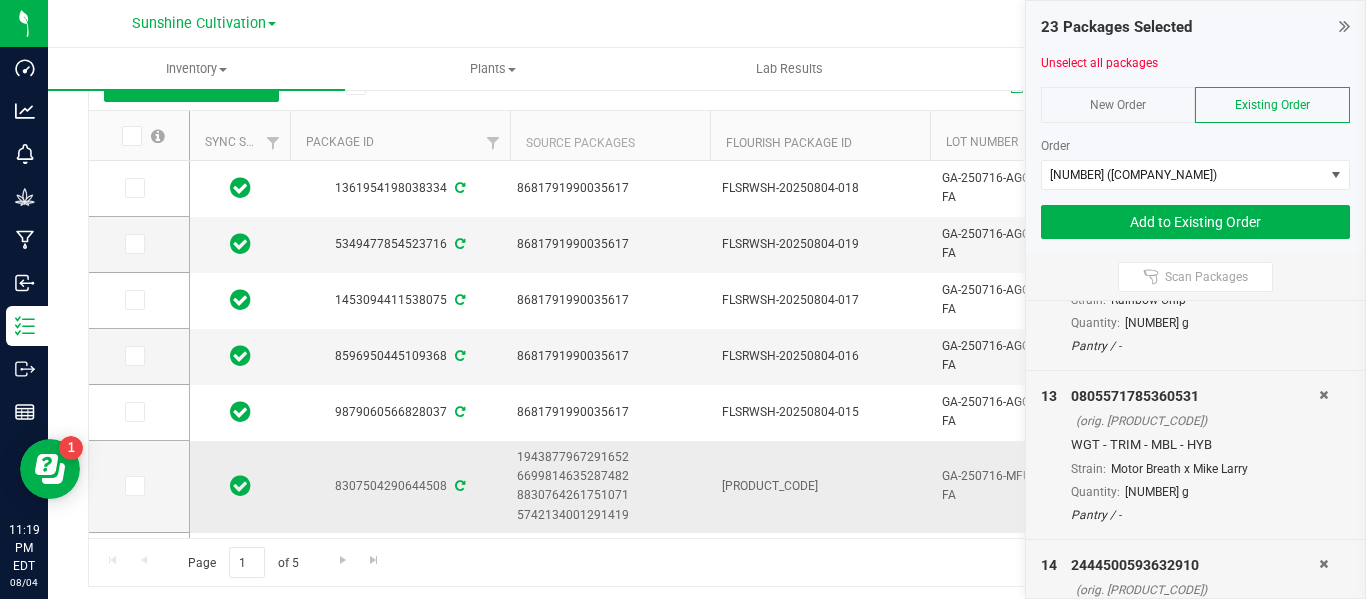 click on "8307504290644508" at bounding box center (400, 486) 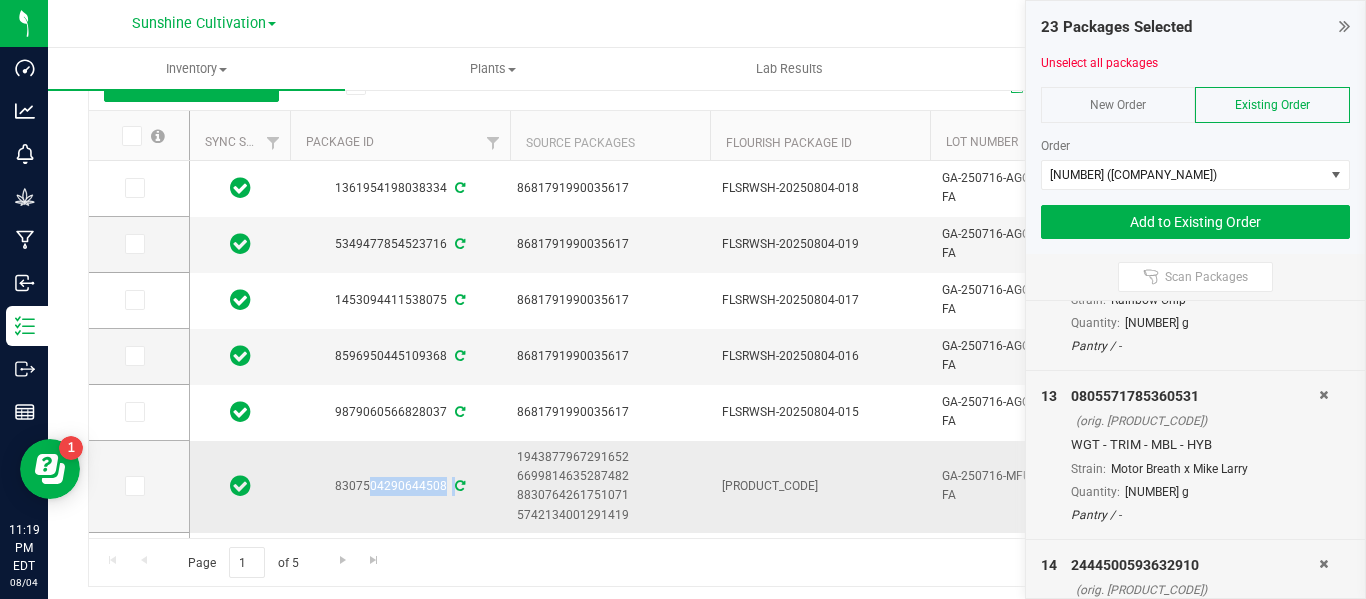 click on "8307504290644508" at bounding box center [400, 486] 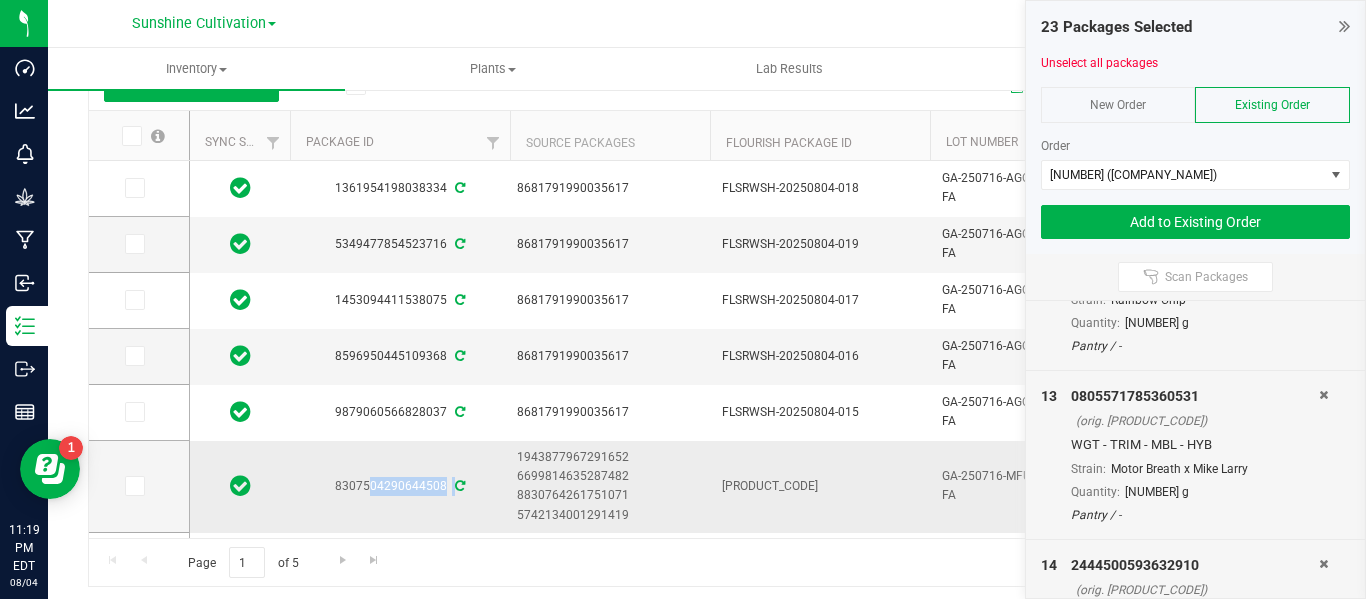 copy on "8307504290644508" 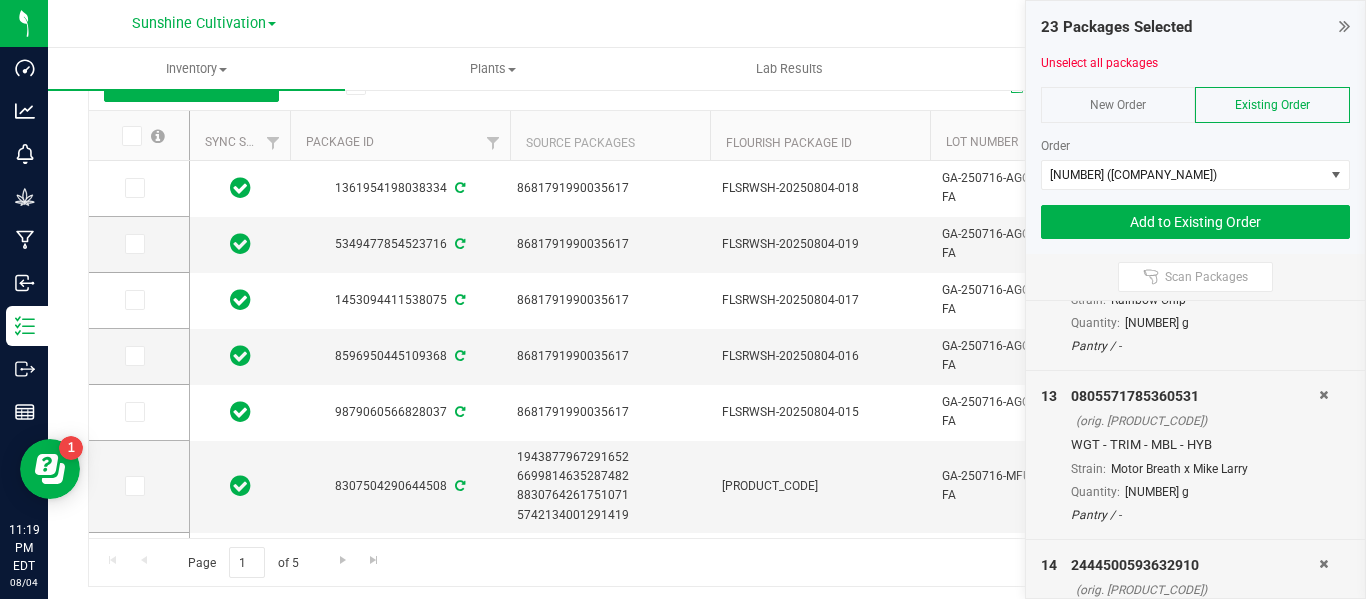 drag, startPoint x: 487, startPoint y: 162, endPoint x: 495, endPoint y: -14, distance: 176.18172 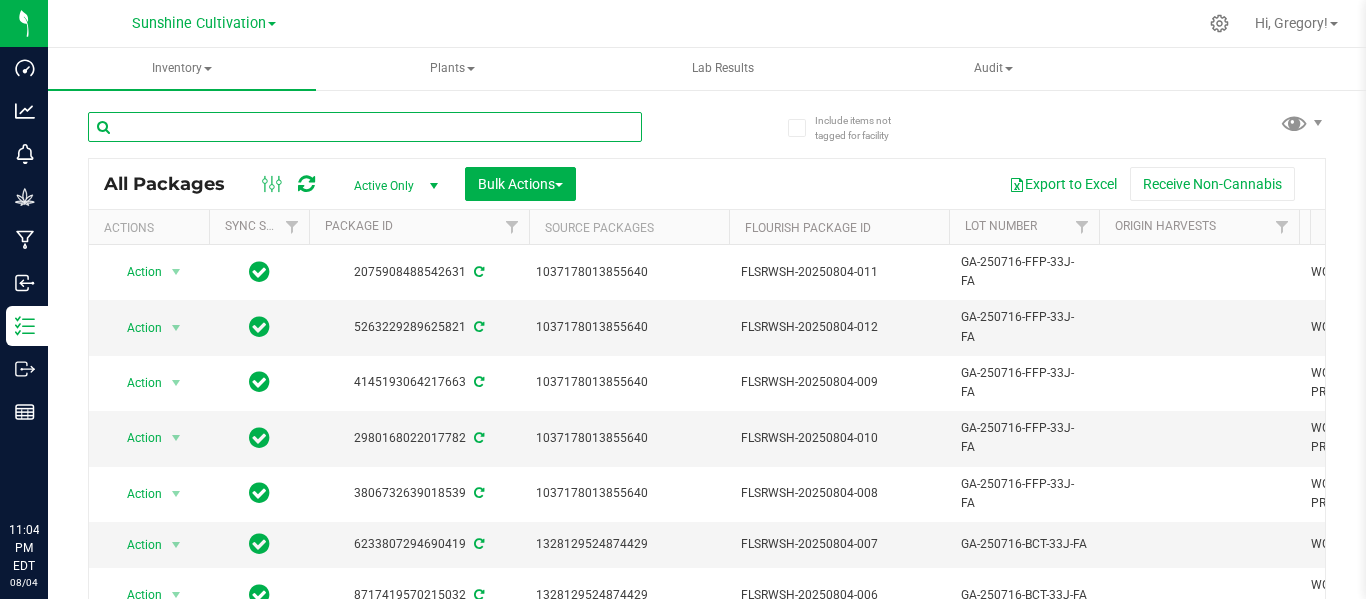 click at bounding box center [365, 127] 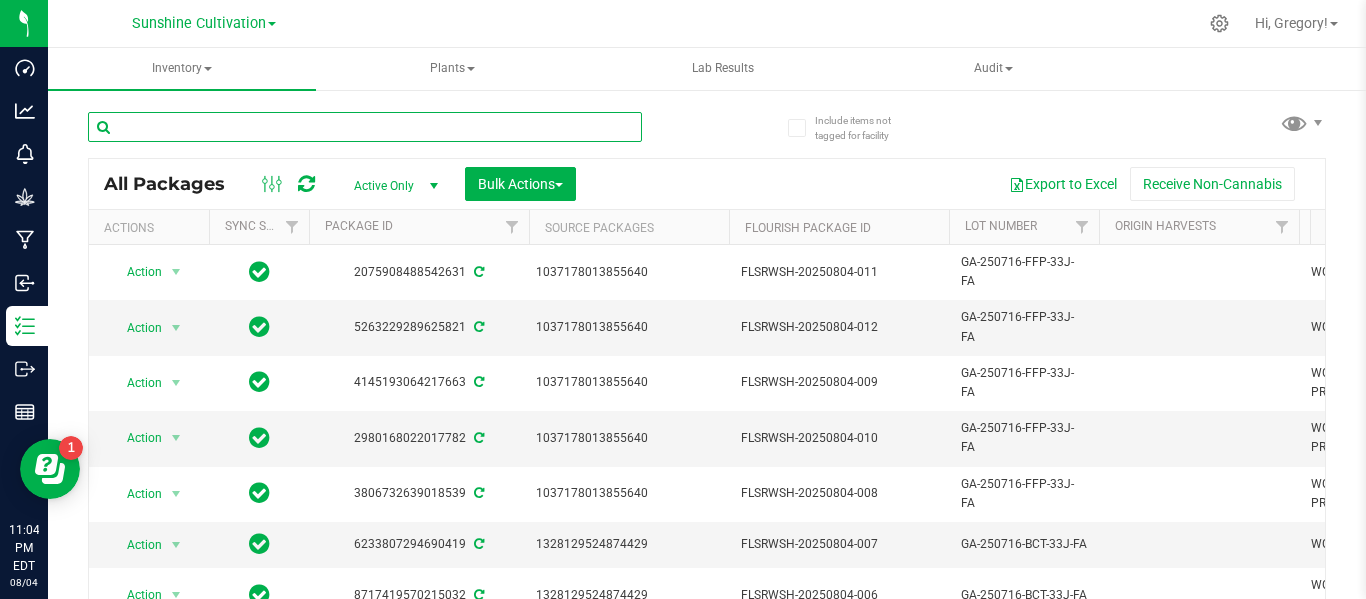 scroll, scrollTop: 0, scrollLeft: 0, axis: both 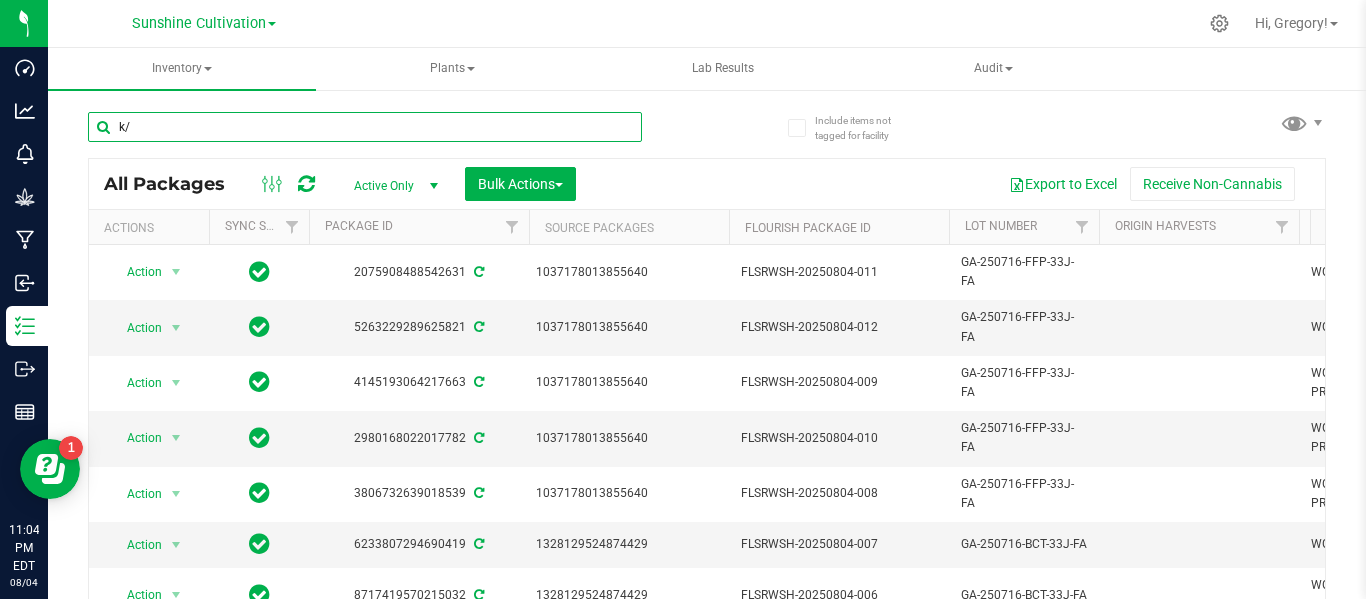 type on "k" 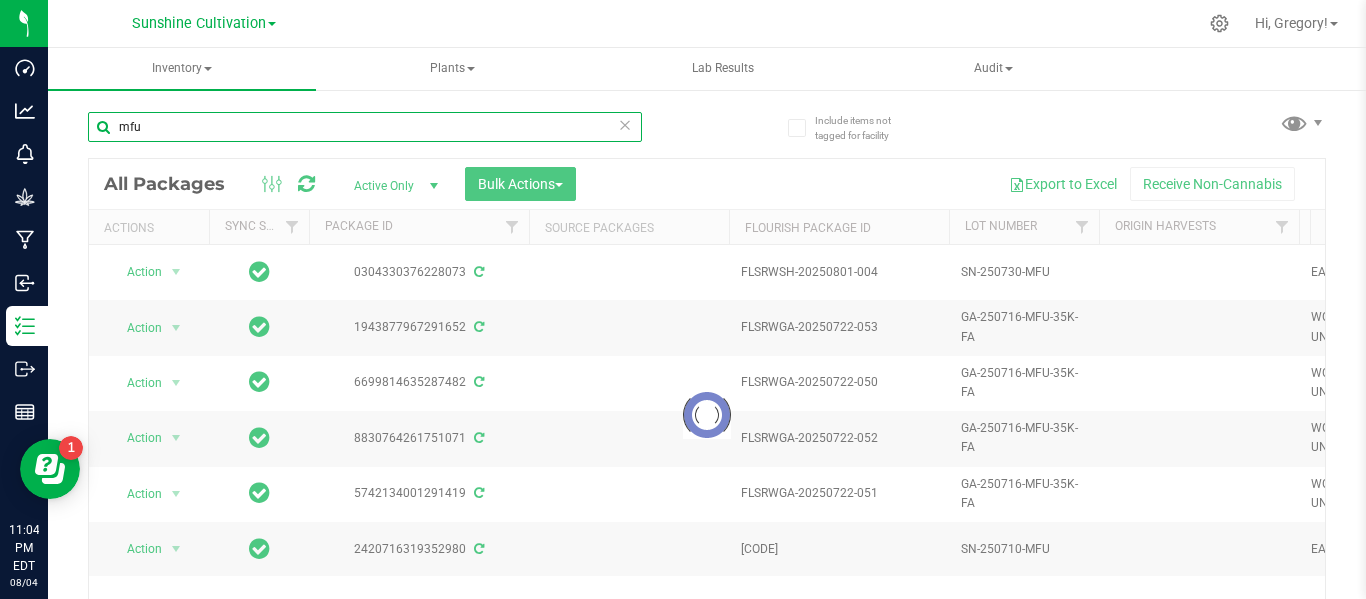 type on "mfu" 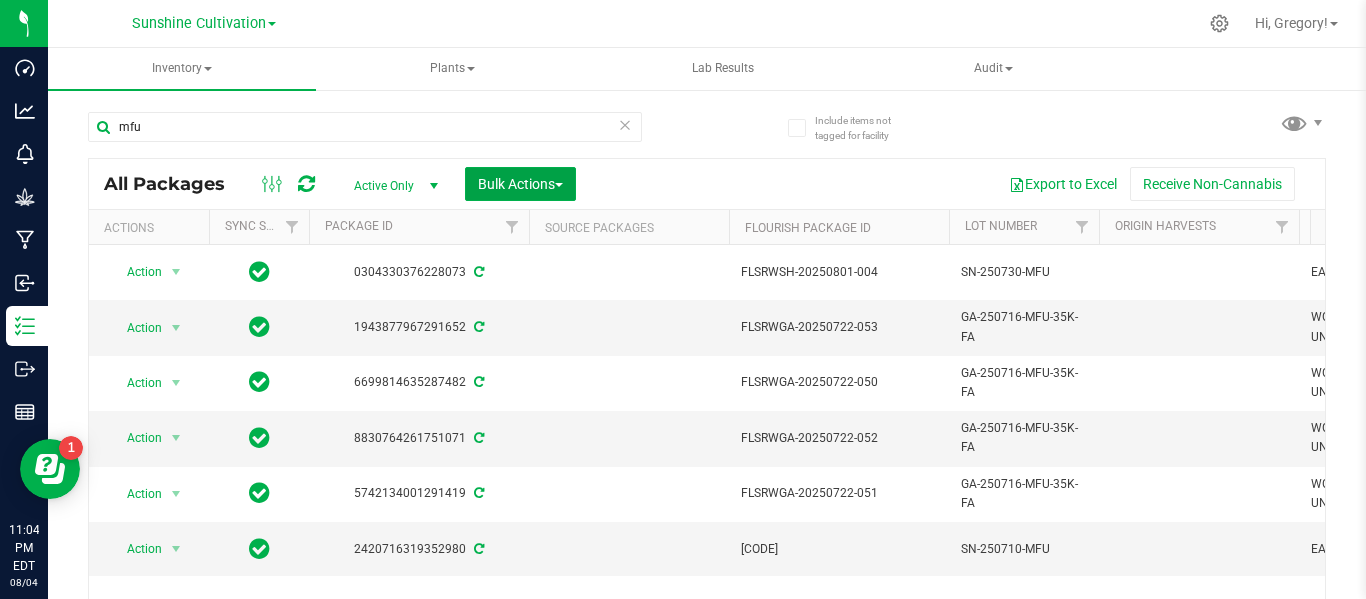 click on "Bulk Actions" at bounding box center (520, 184) 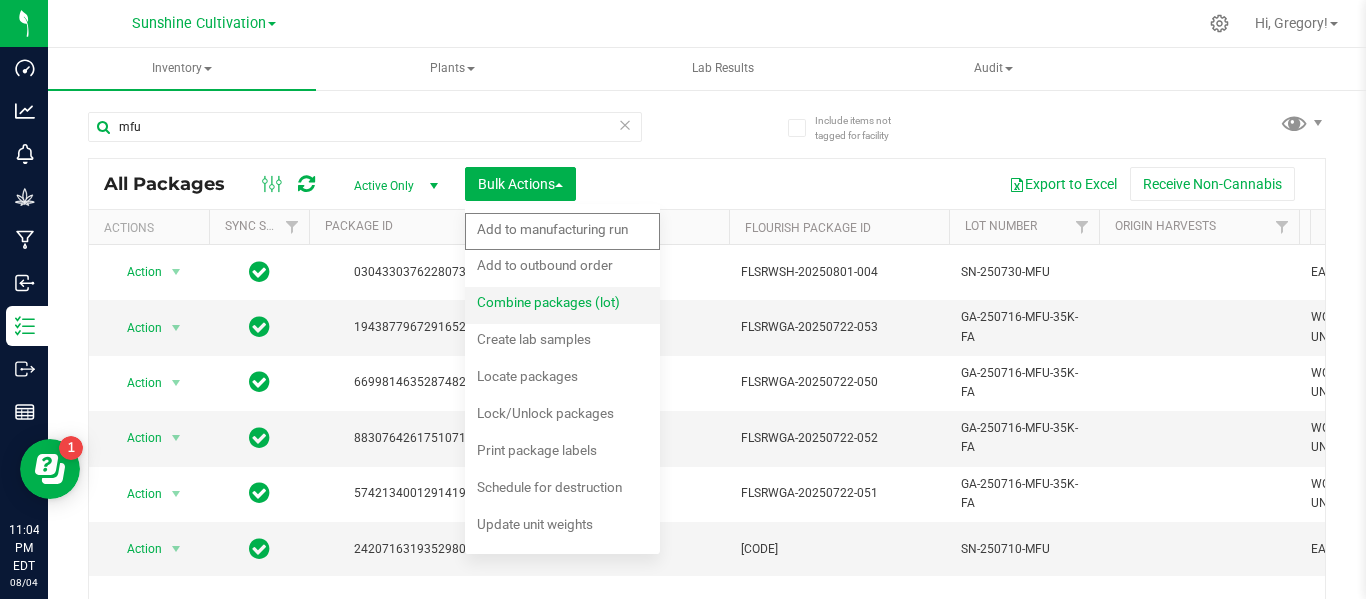 click on "Combine packages (lot)" at bounding box center (548, 302) 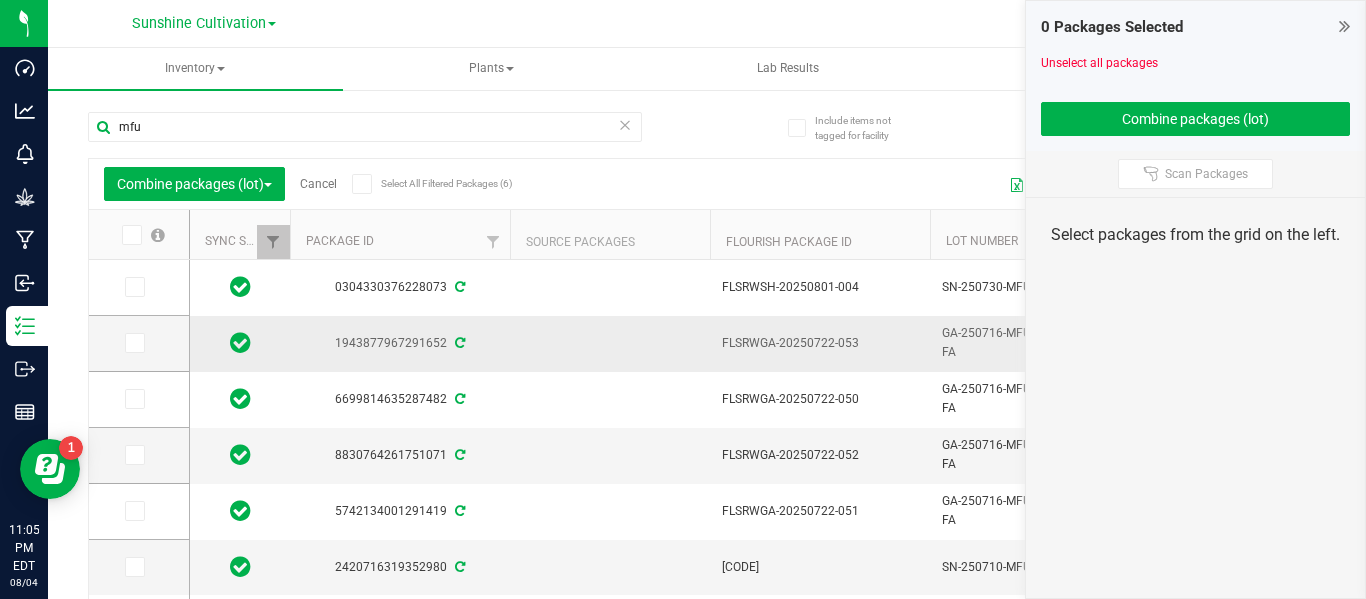scroll, scrollTop: 0, scrollLeft: 97, axis: horizontal 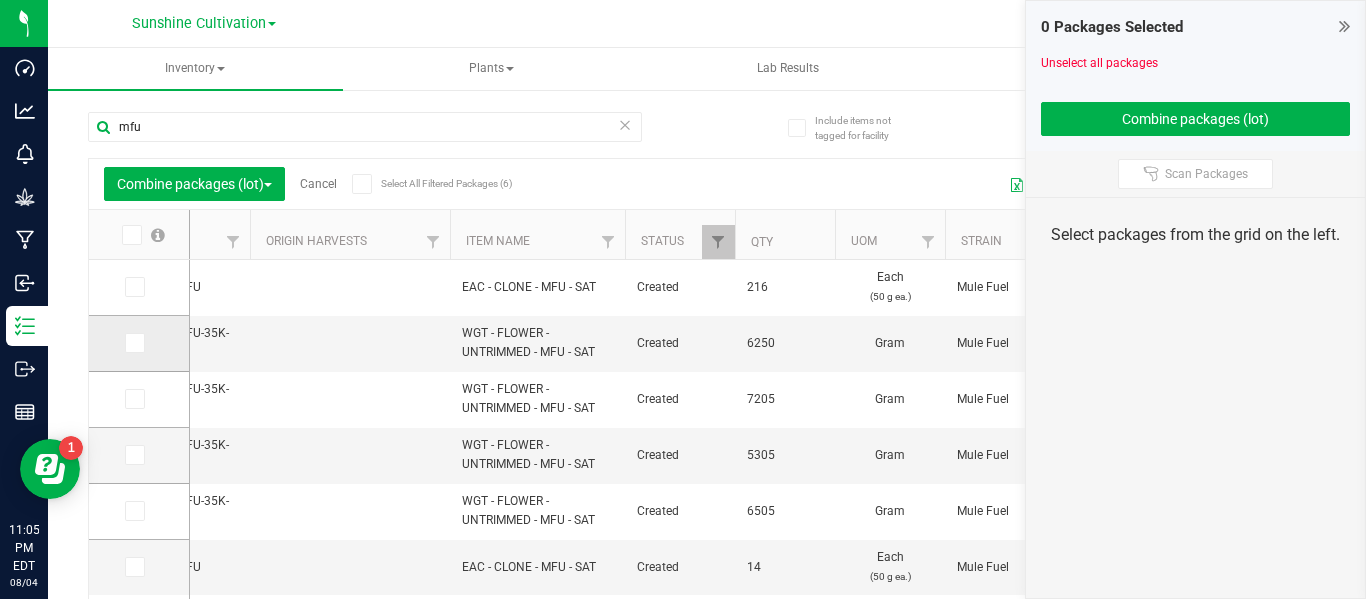 click at bounding box center (133, 343) 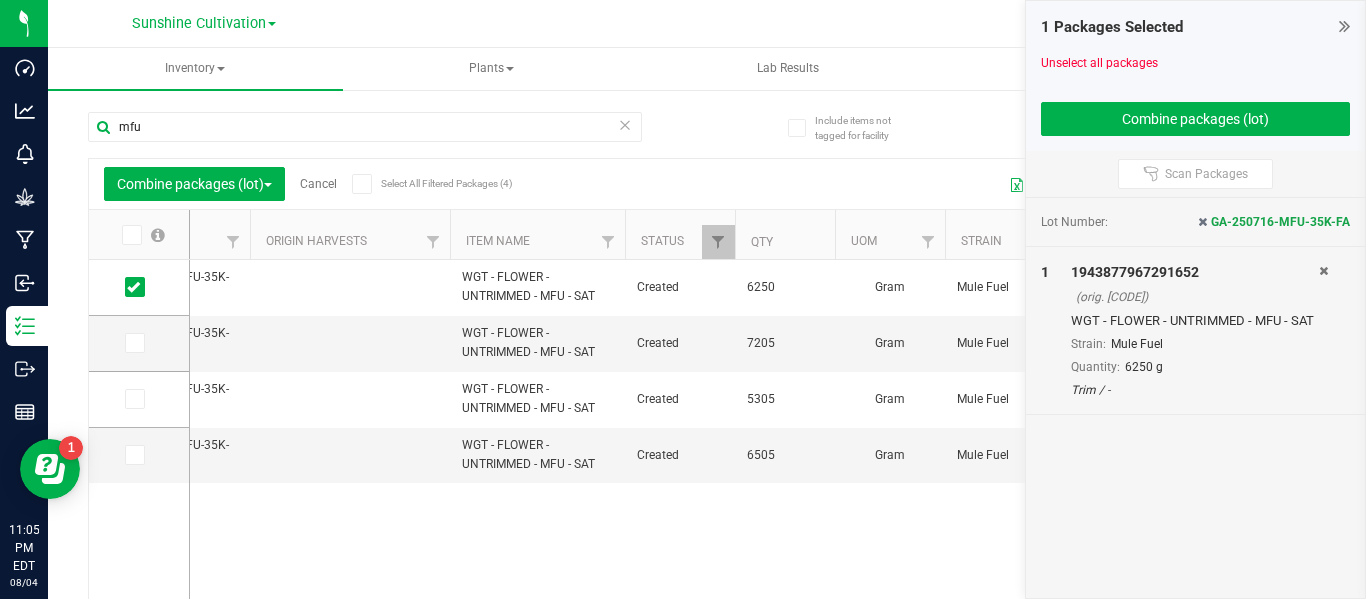 click at bounding box center (130, 235) 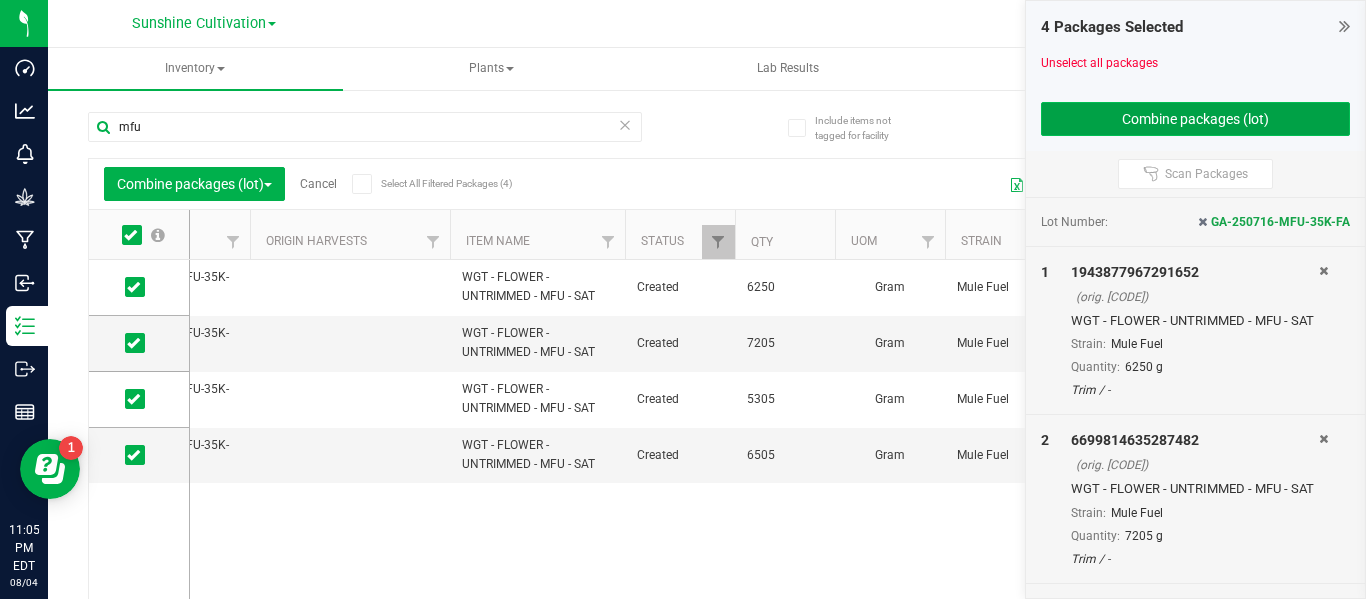 click on "Combine packages (lot)" at bounding box center [1196, 119] 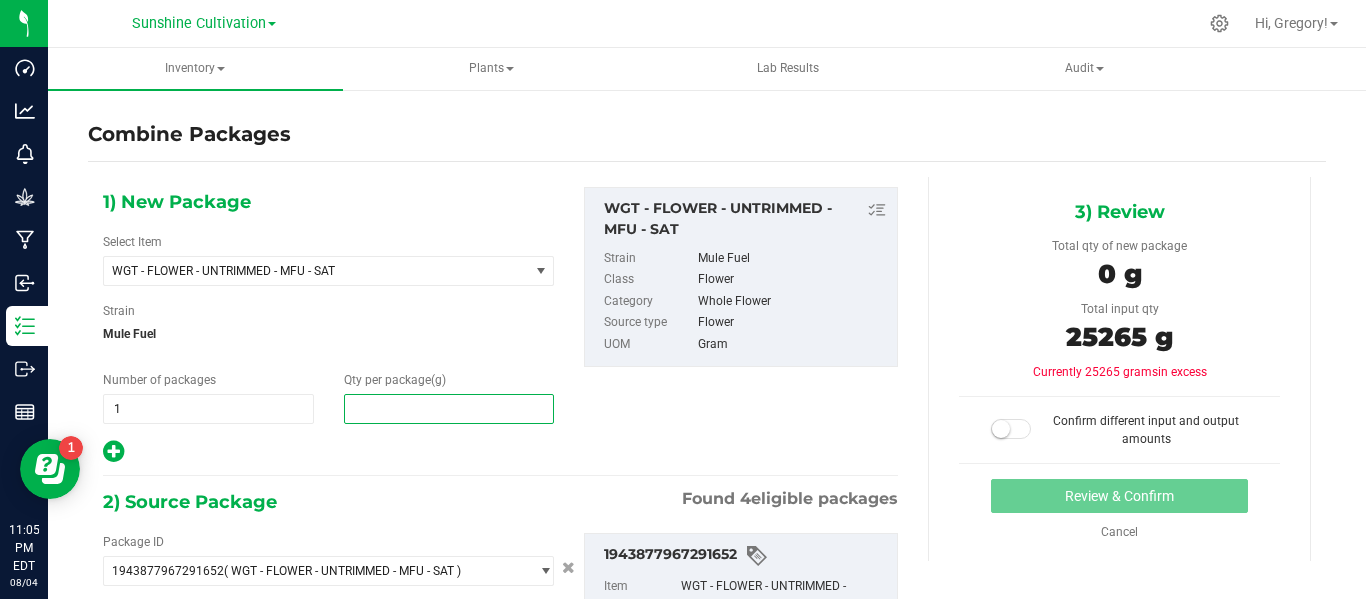 click at bounding box center [449, 409] 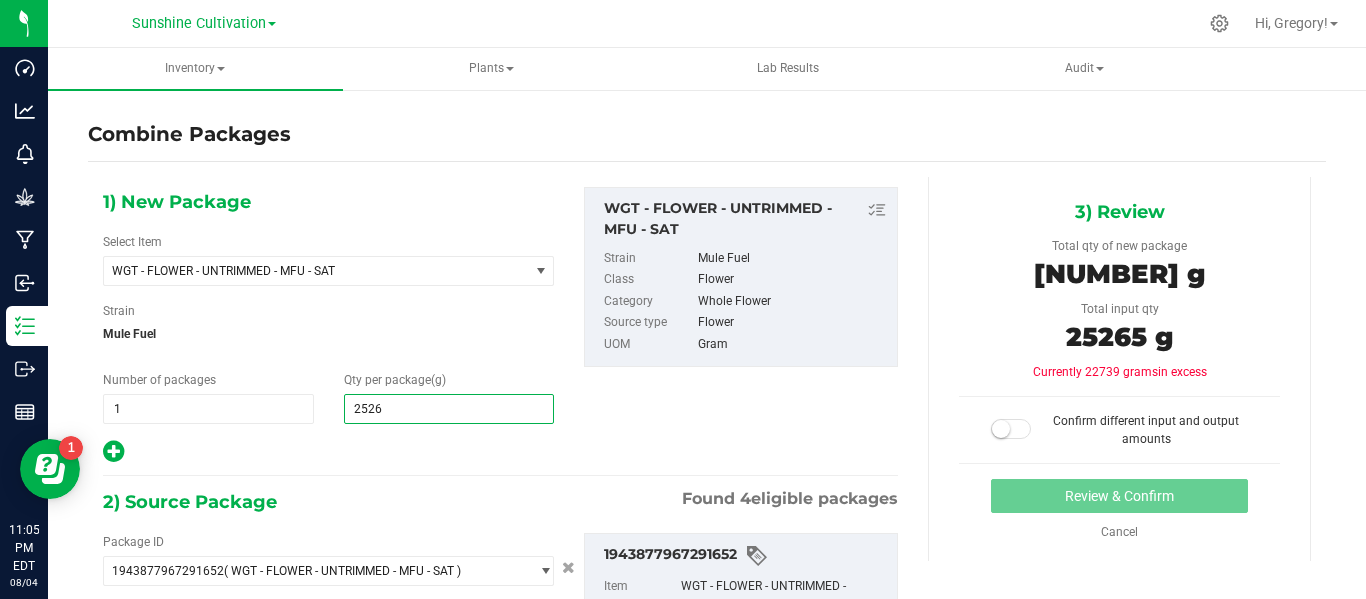 type on "25265" 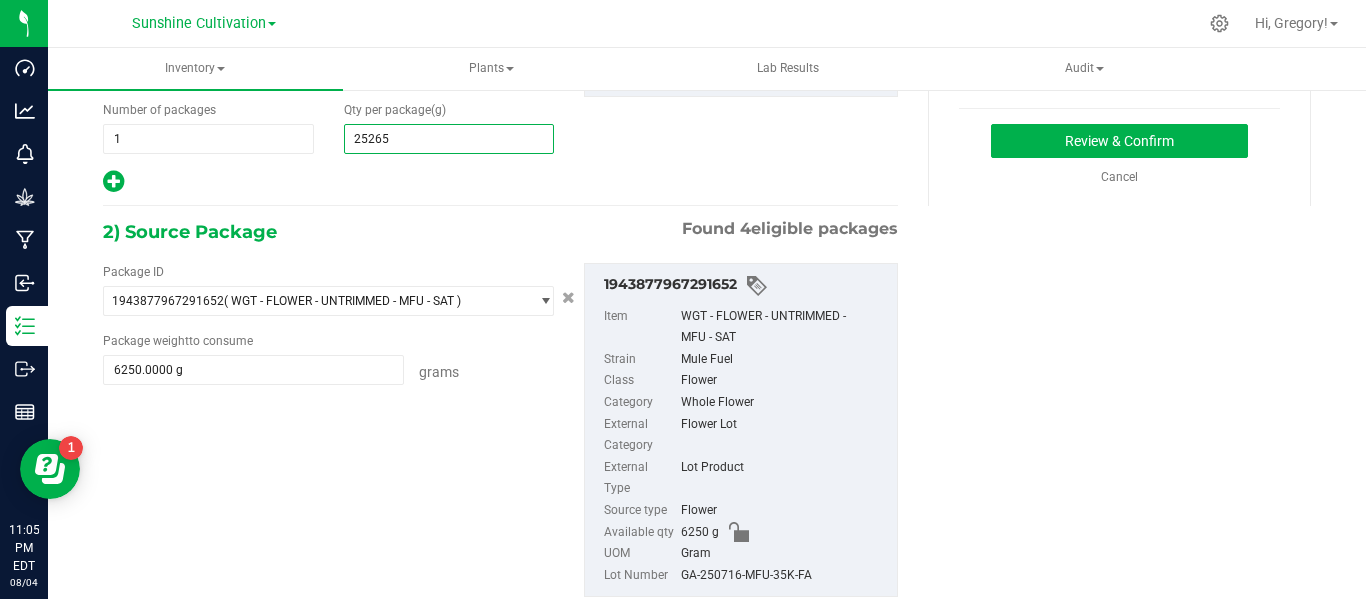 type on "25,265" 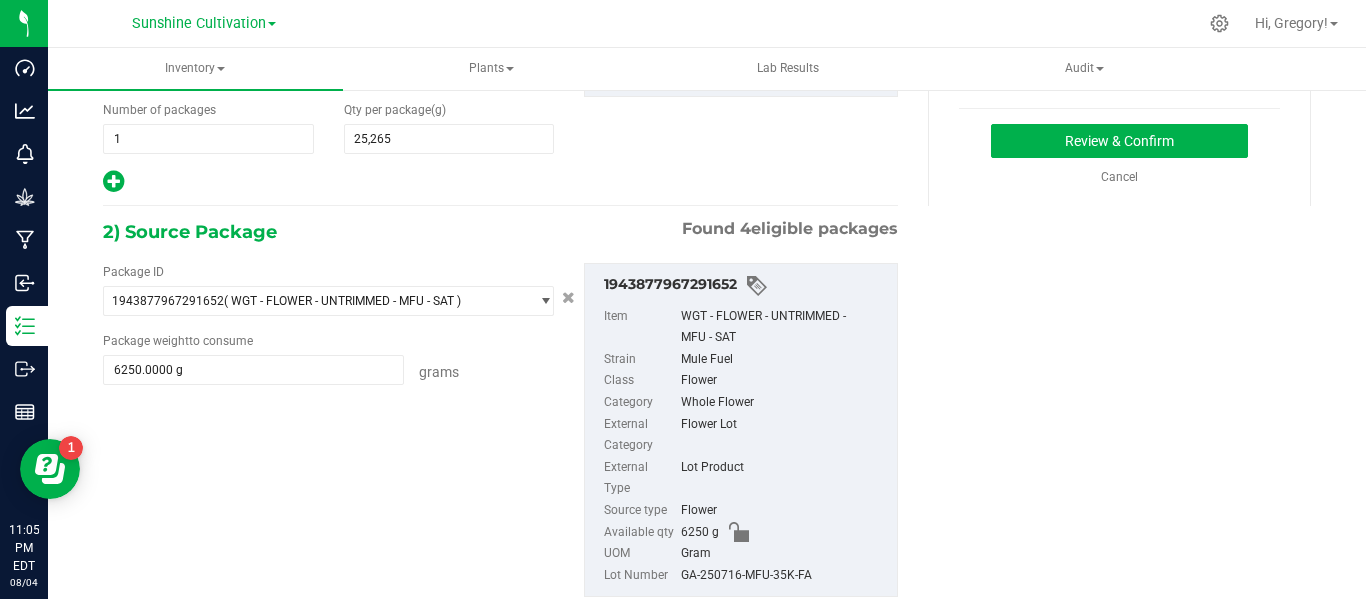 click on "GA-250716-MFU-35K-FA" at bounding box center [784, 576] 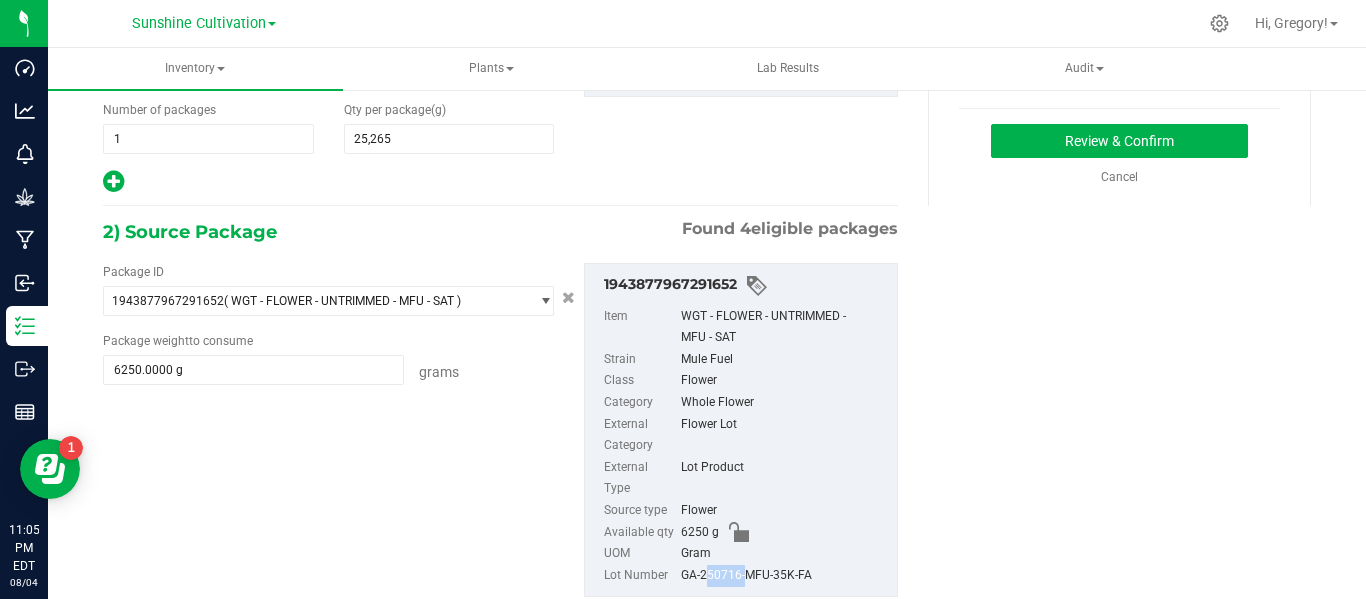 click on "GA-250716-MFU-35K-FA" at bounding box center (784, 576) 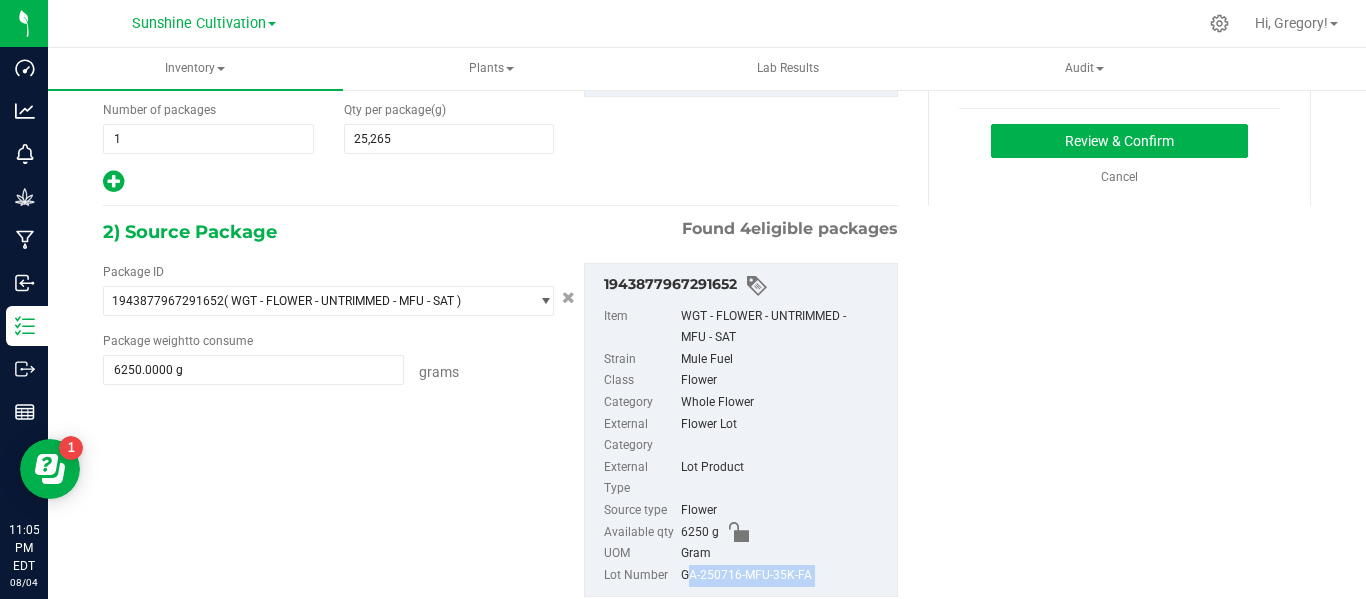 click on "GA-250716-MFU-35K-FA" at bounding box center [784, 576] 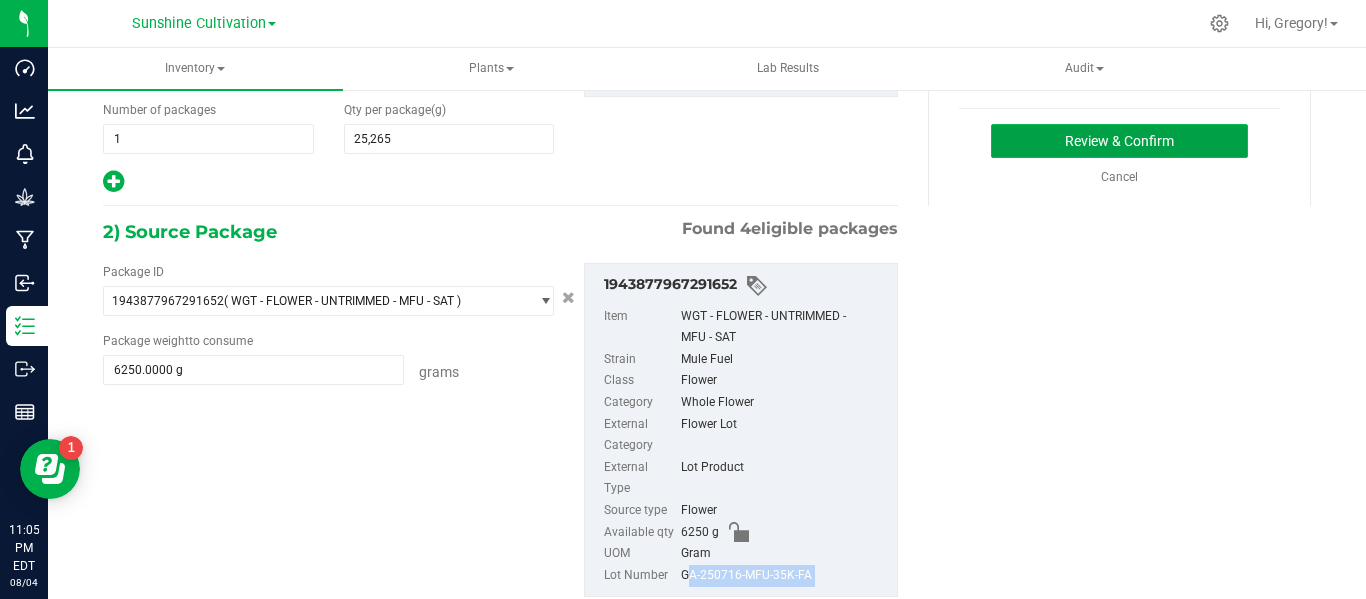click on "Review & Confirm" at bounding box center (1119, 141) 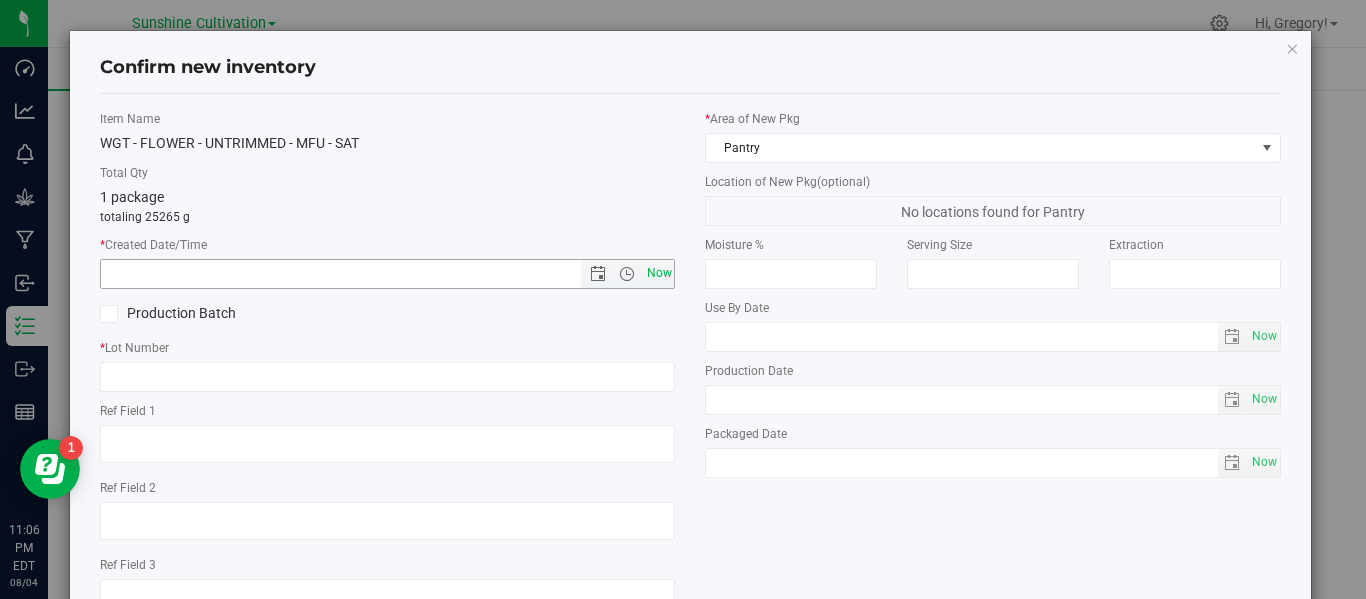click on "Now" at bounding box center [659, 273] 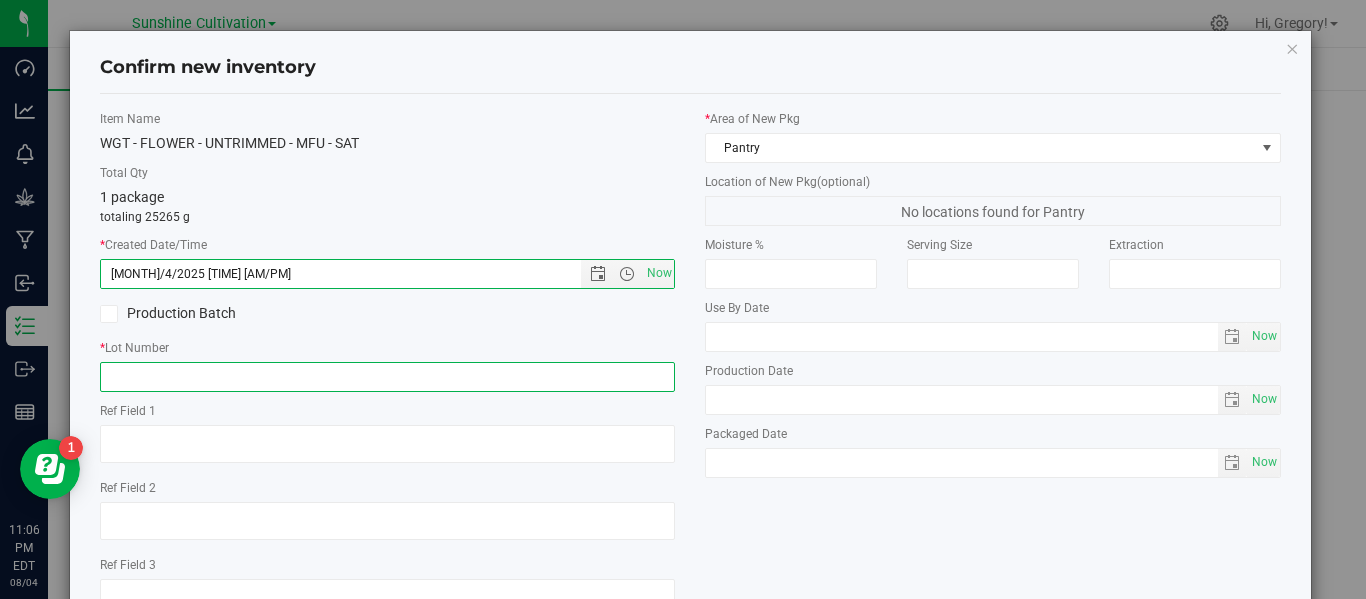 click at bounding box center (387, 377) 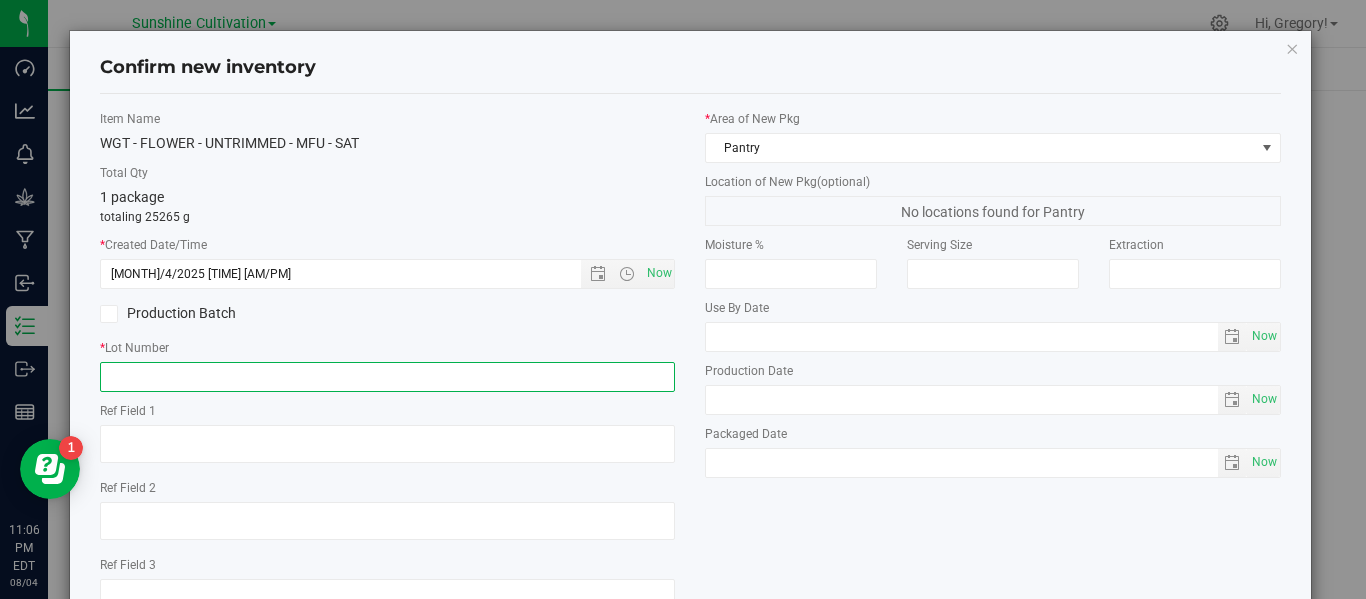 paste on "GA-250716-MFU-35K-FA" 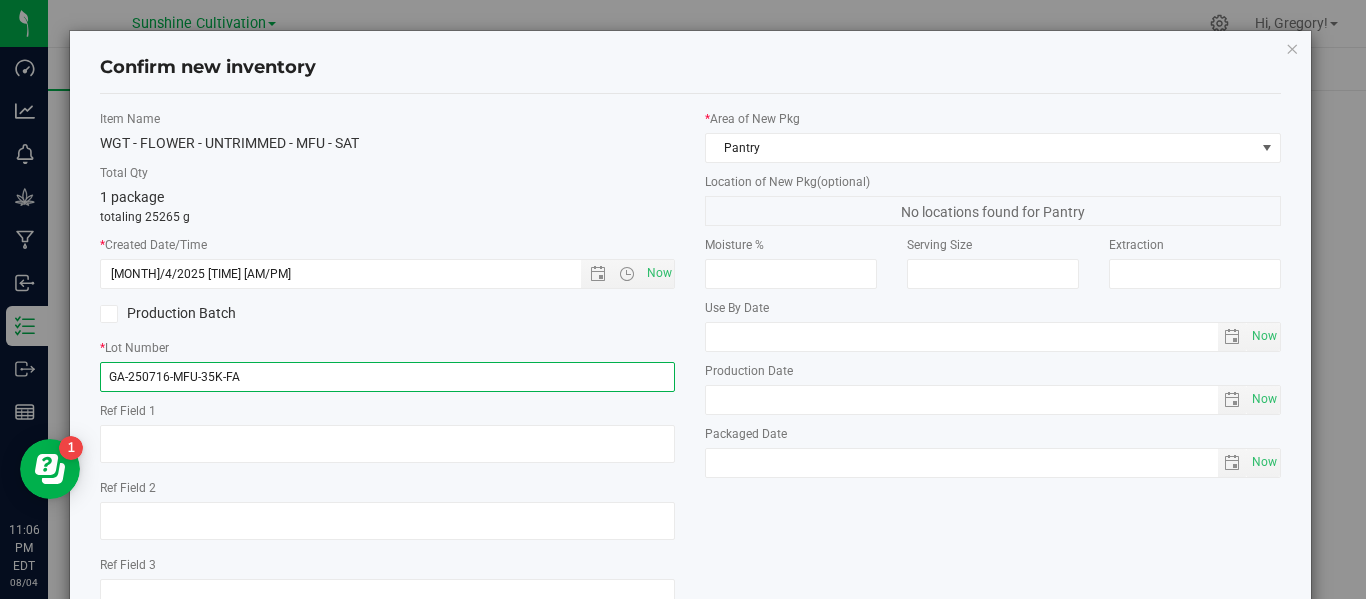 click on "GA-250716-MFU-35K-FA" at bounding box center [387, 377] 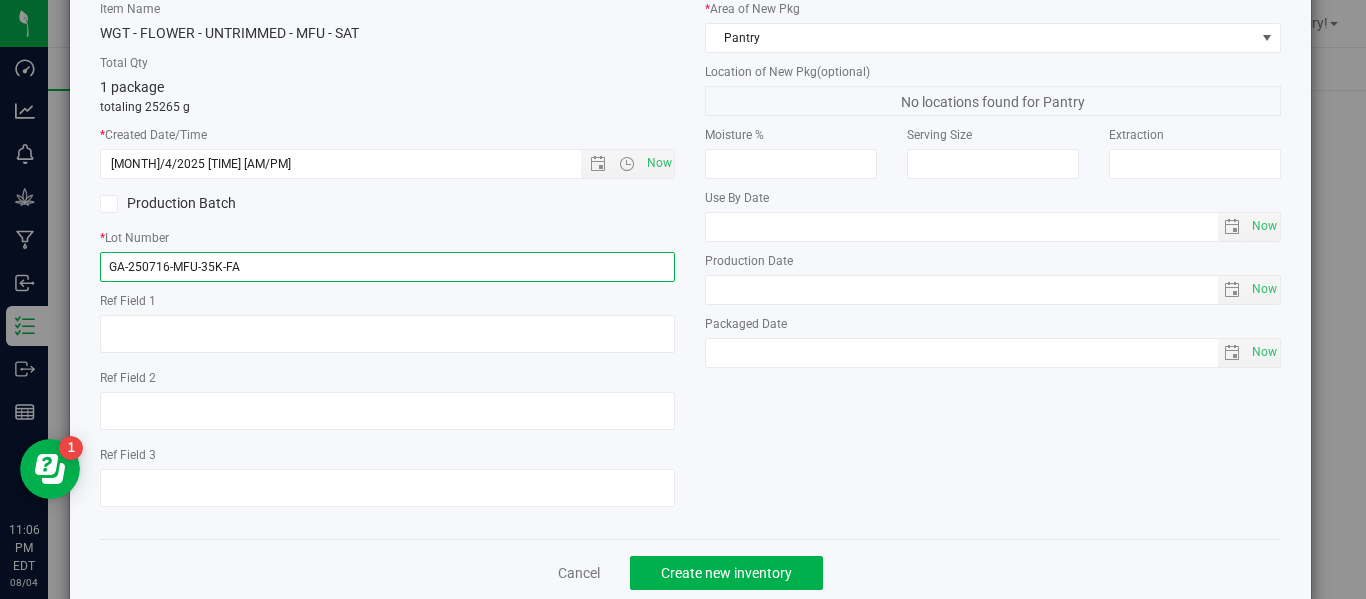 scroll, scrollTop: 148, scrollLeft: 0, axis: vertical 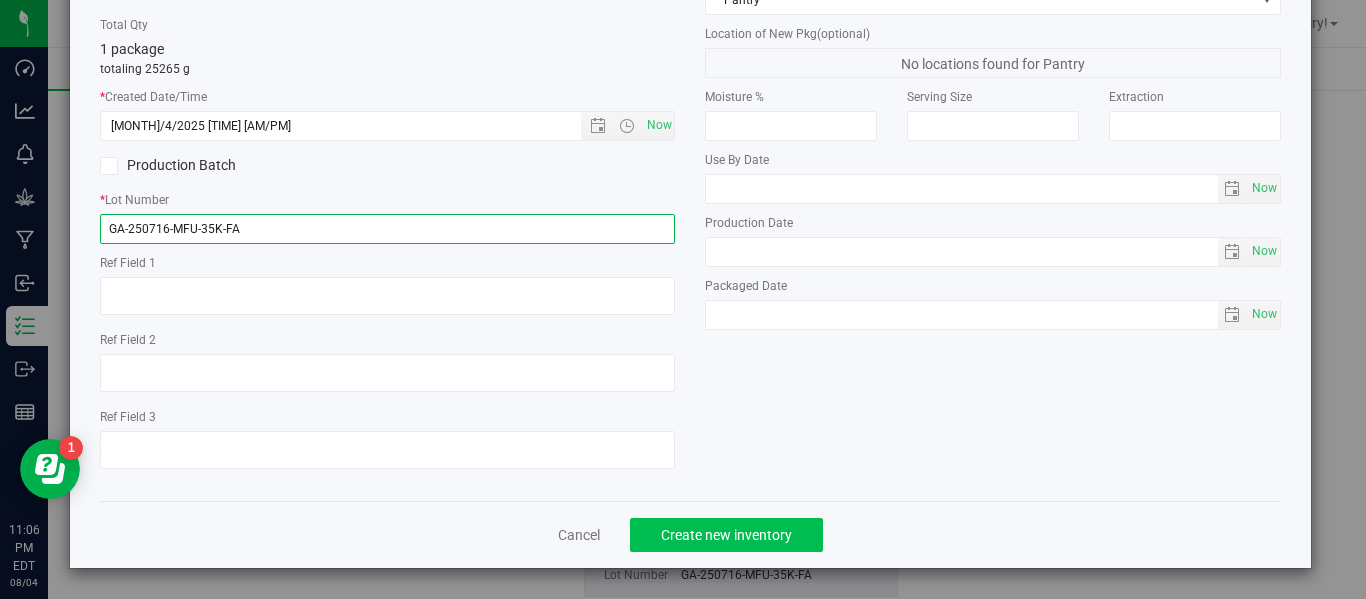 type on "GA-250716-MFU-35K-FA" 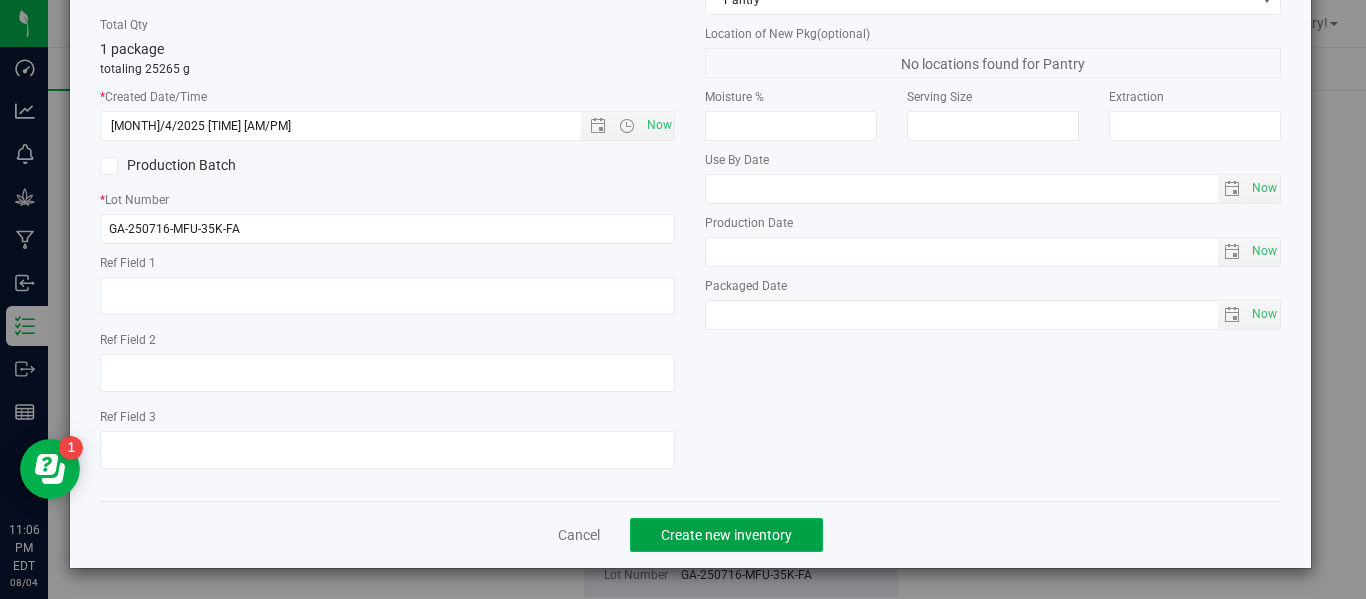 click on "Create new inventory" 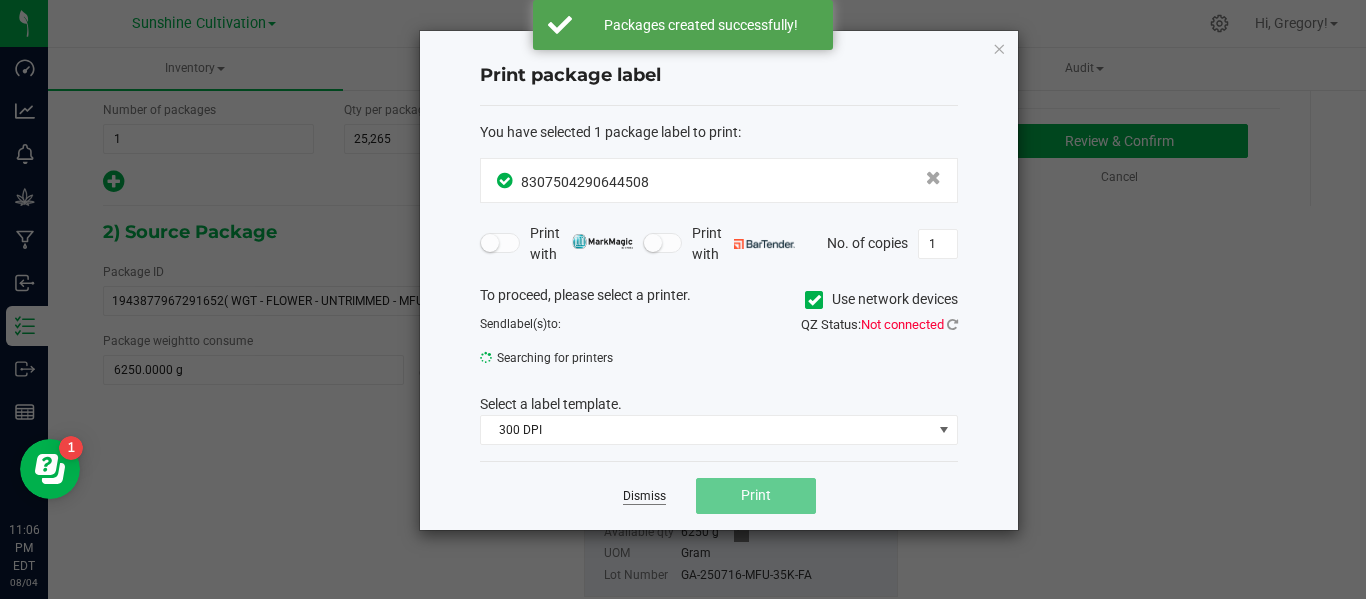 click on "Dismiss" 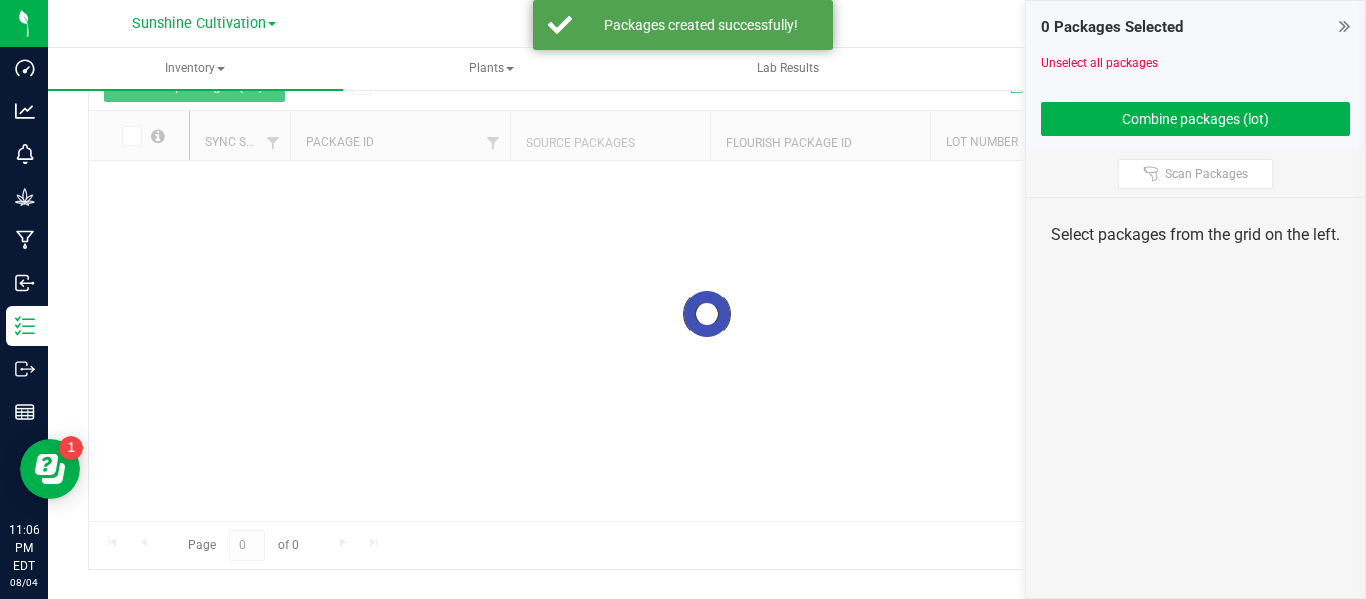 scroll, scrollTop: 99, scrollLeft: 0, axis: vertical 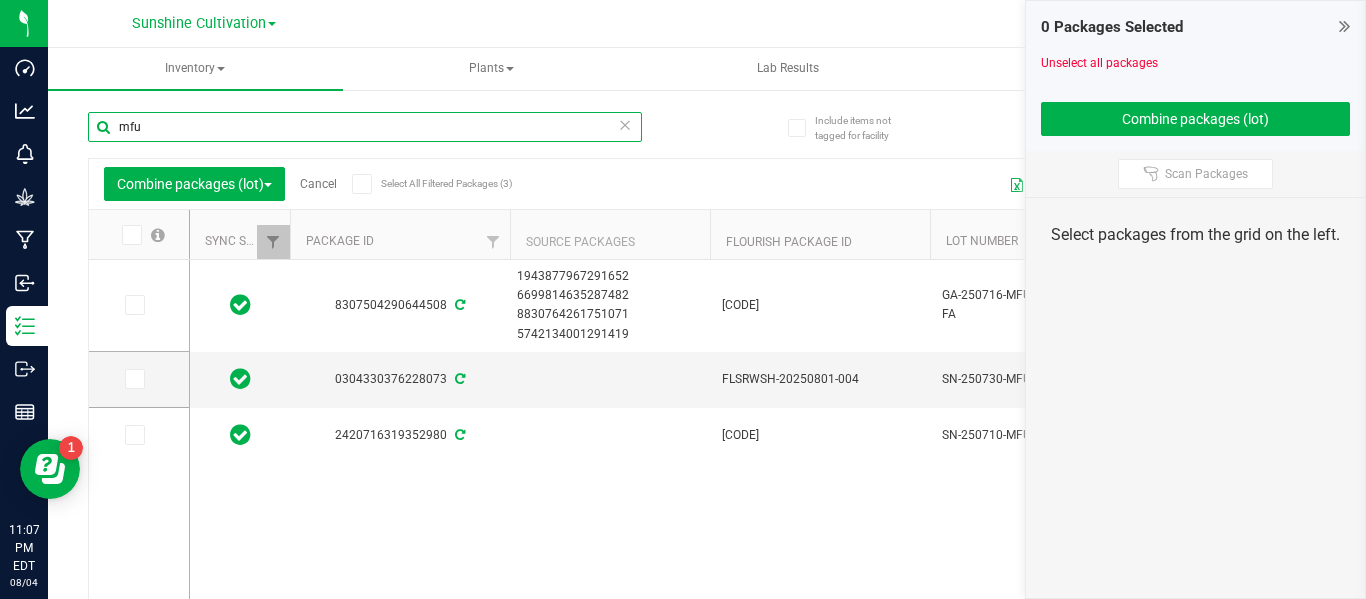 click on "mfu" at bounding box center (365, 127) 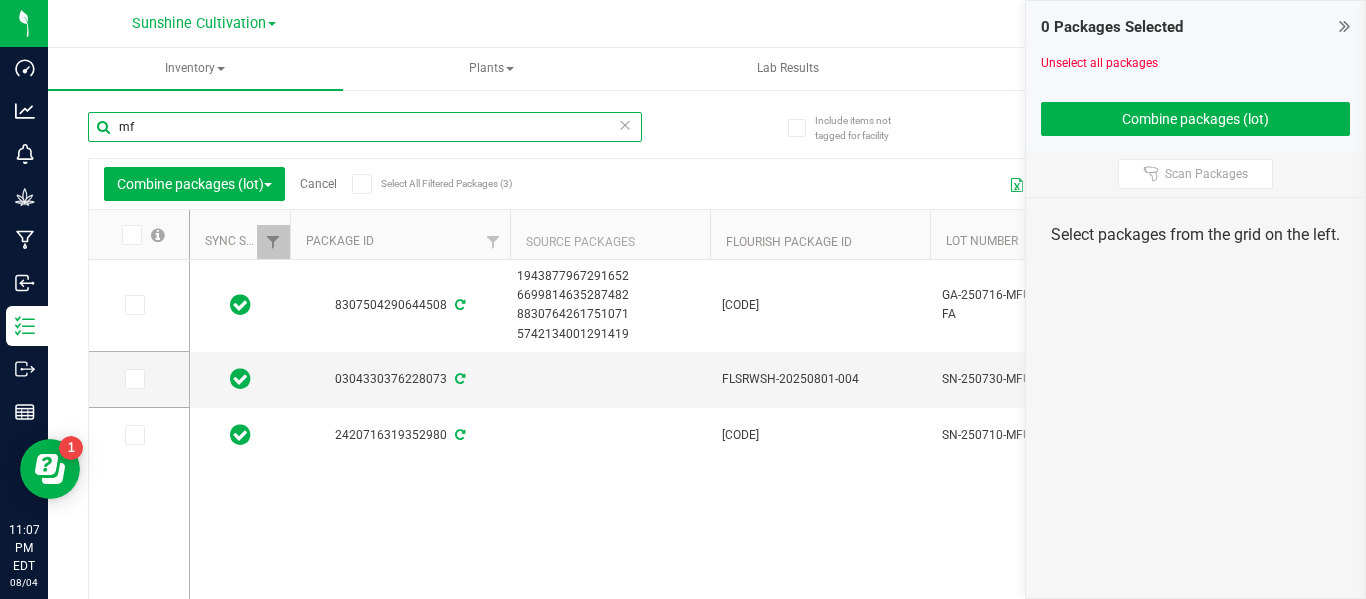 type on "m" 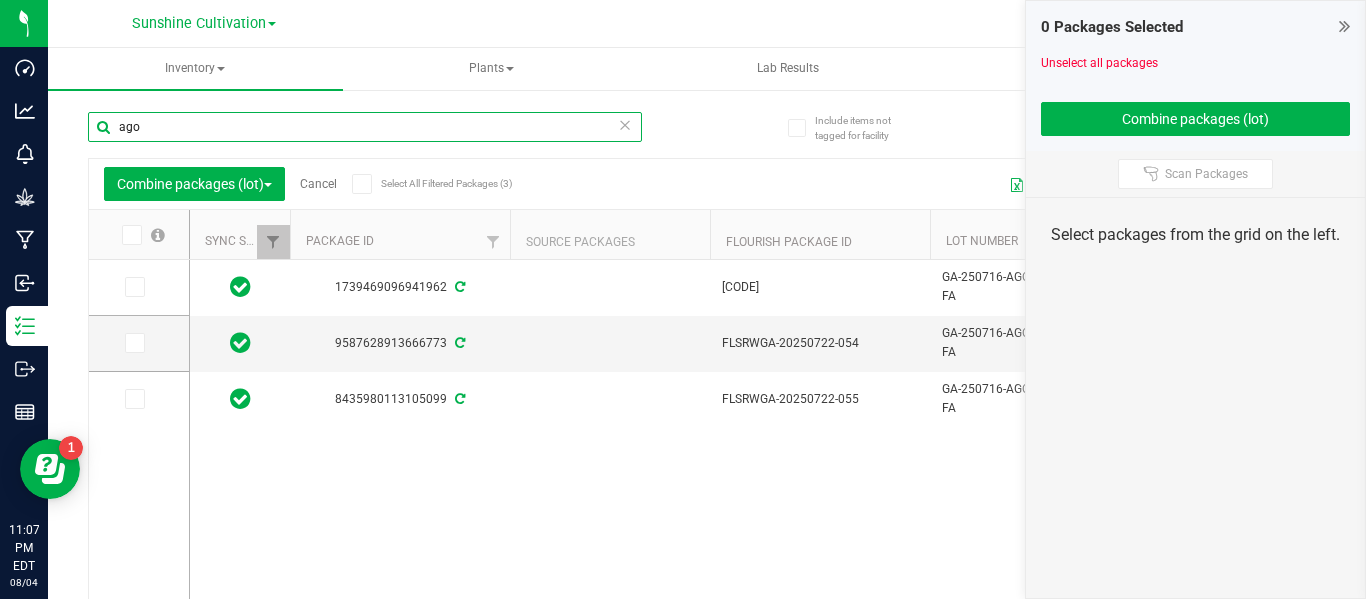 type on "ago" 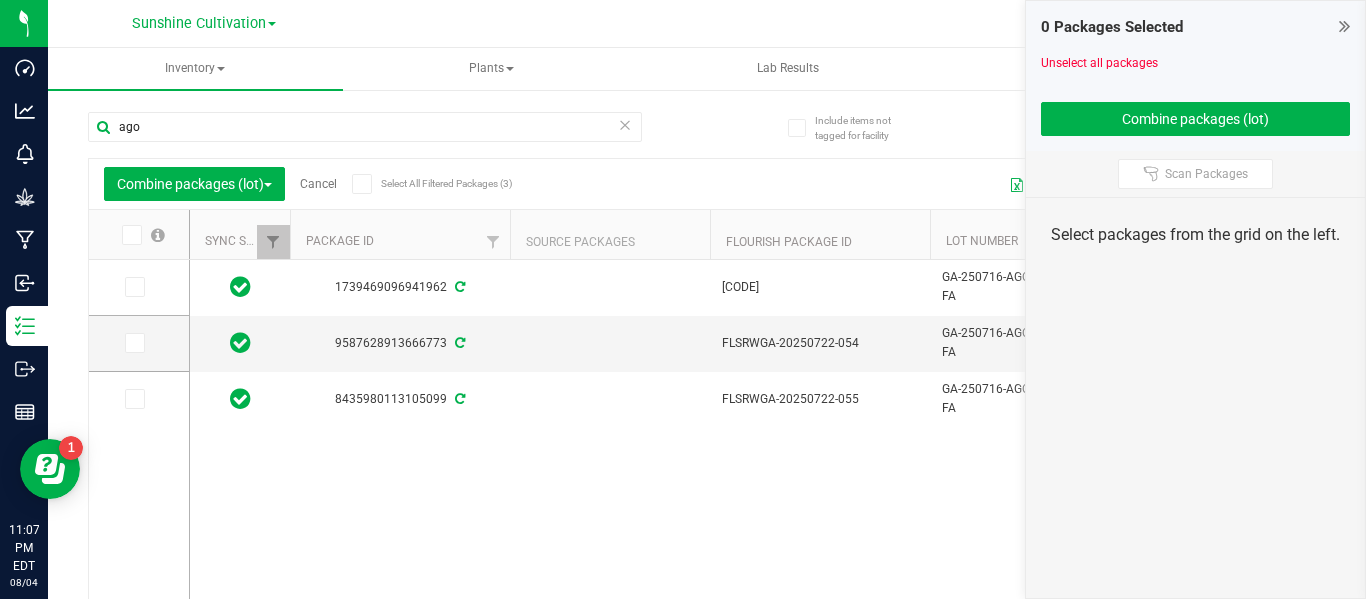 click at bounding box center (130, 235) 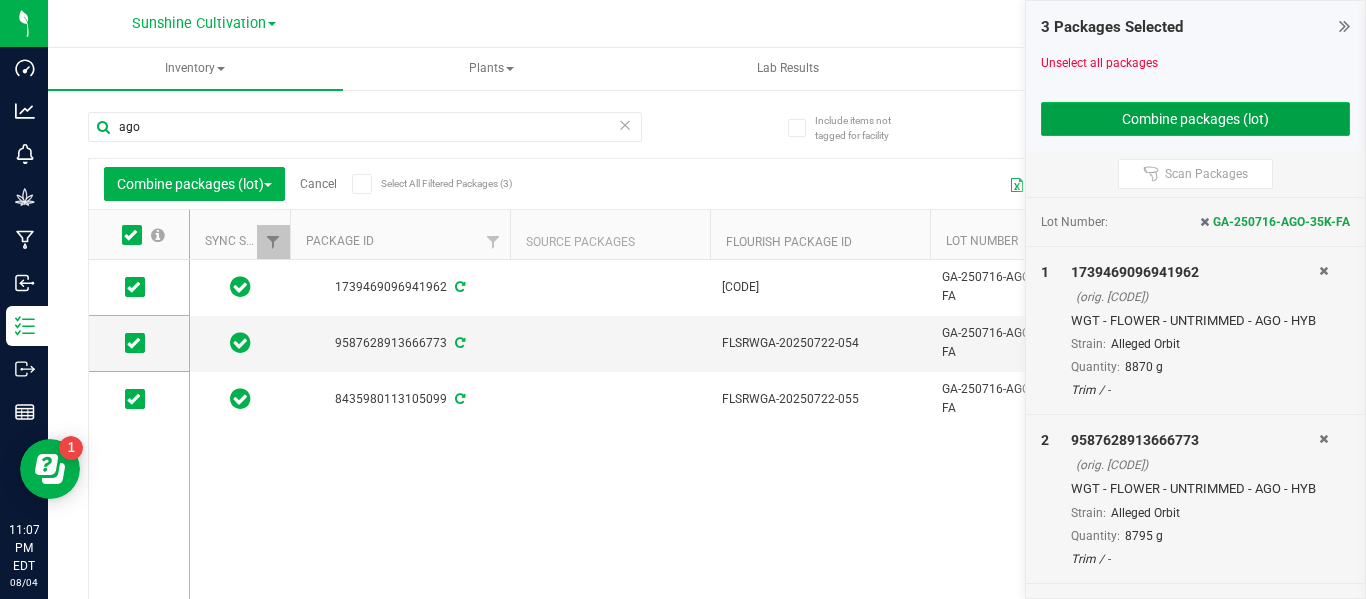 click on "Combine packages (lot)" at bounding box center (1196, 119) 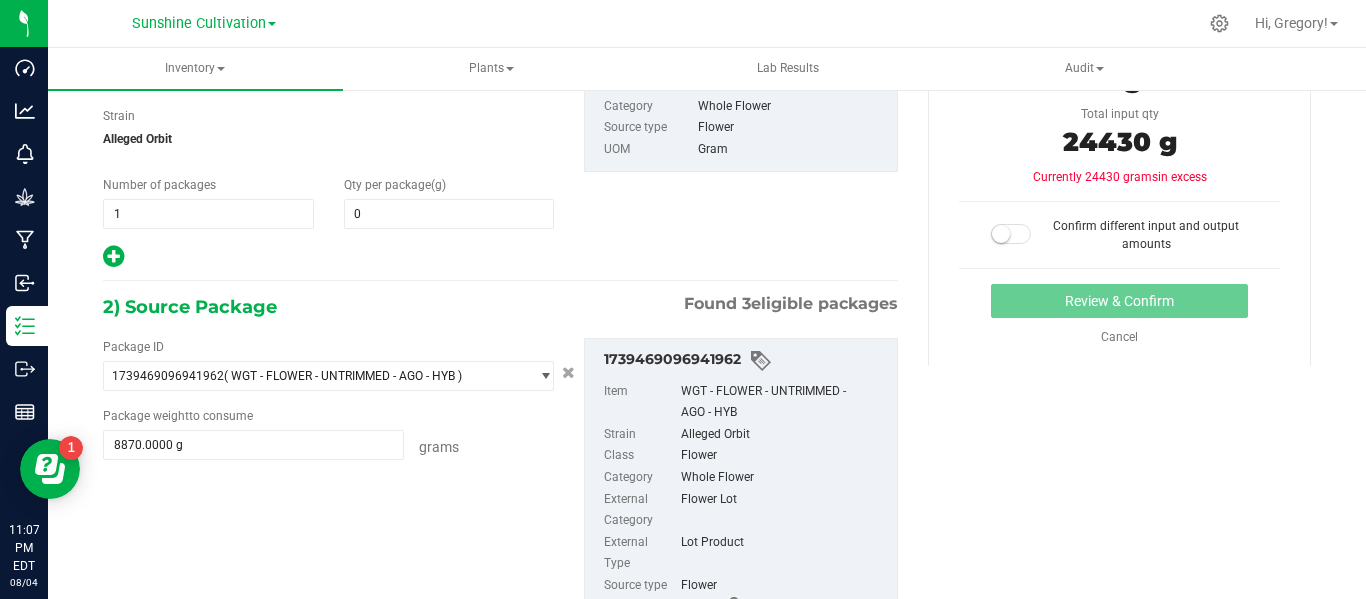 scroll, scrollTop: 189, scrollLeft: 0, axis: vertical 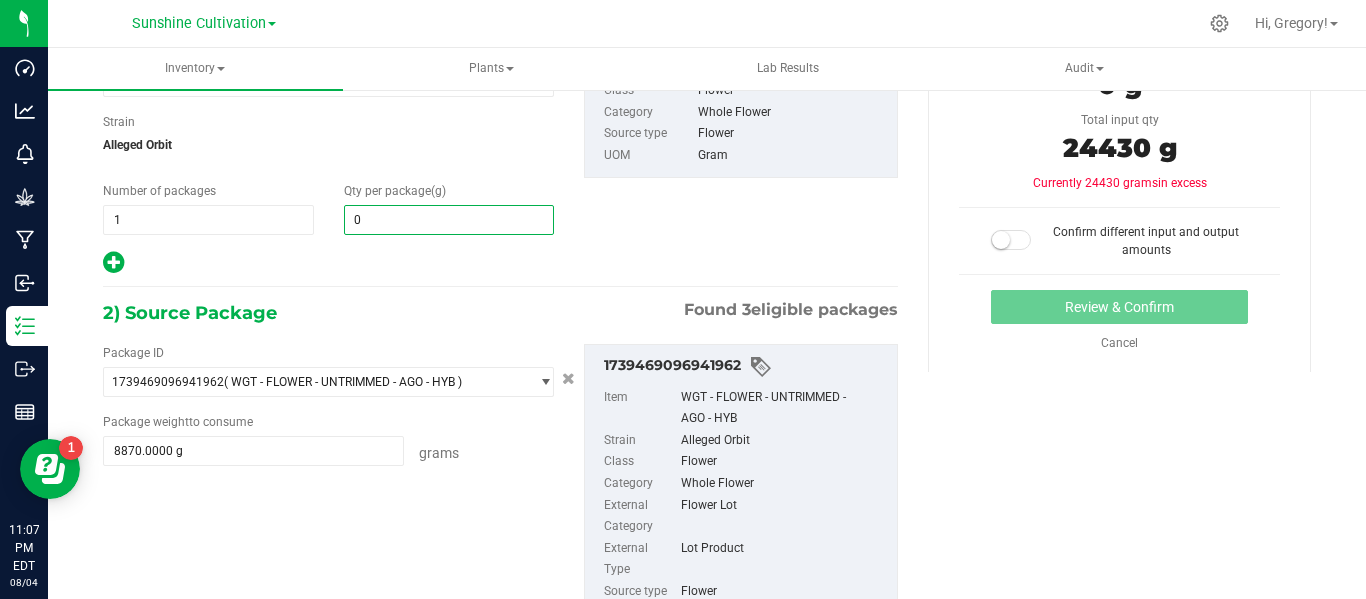 click on "0 0" at bounding box center [449, 220] 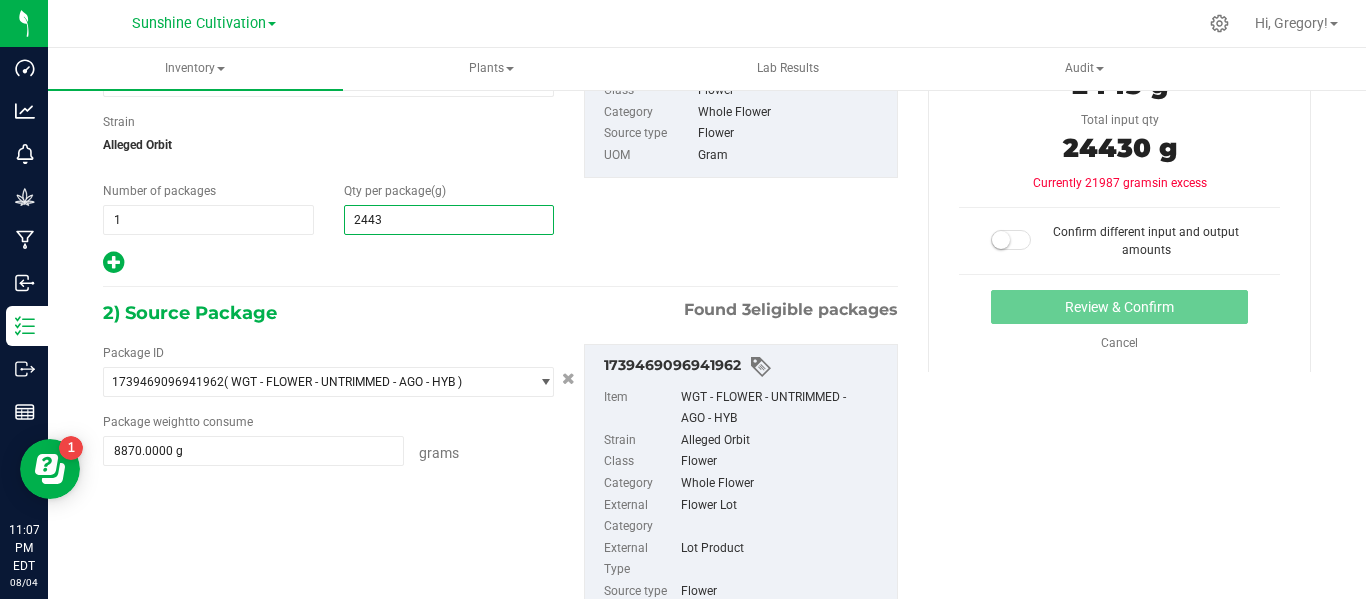 type on "24430" 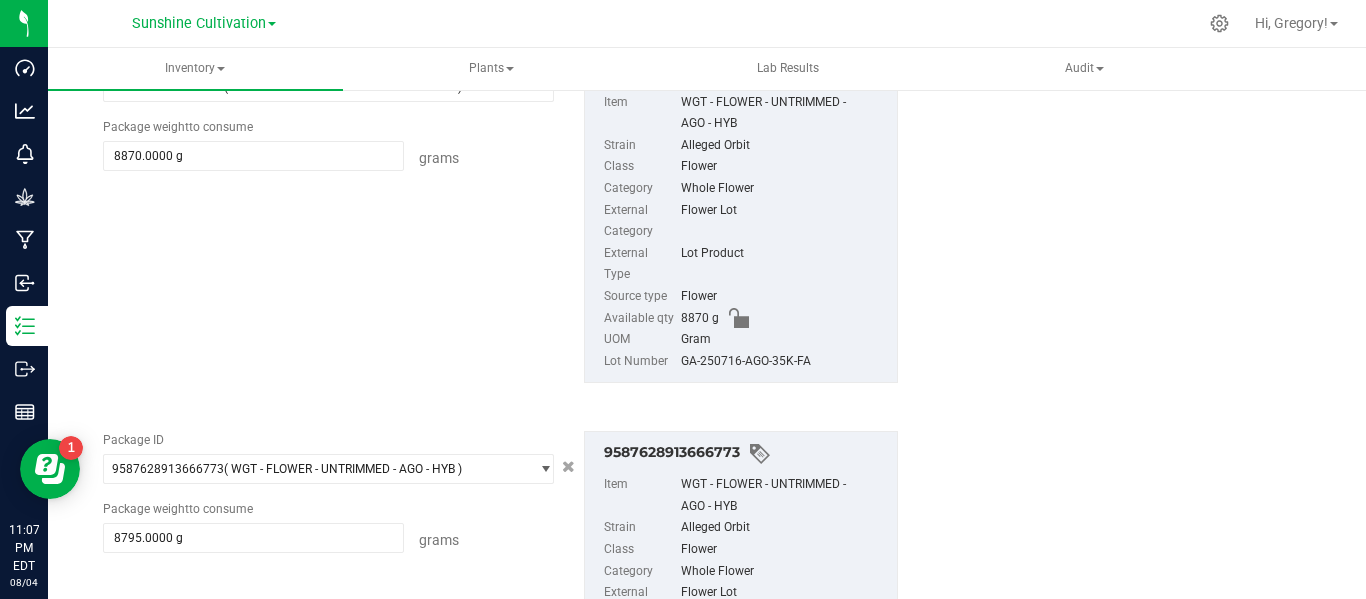 scroll, scrollTop: 485, scrollLeft: 0, axis: vertical 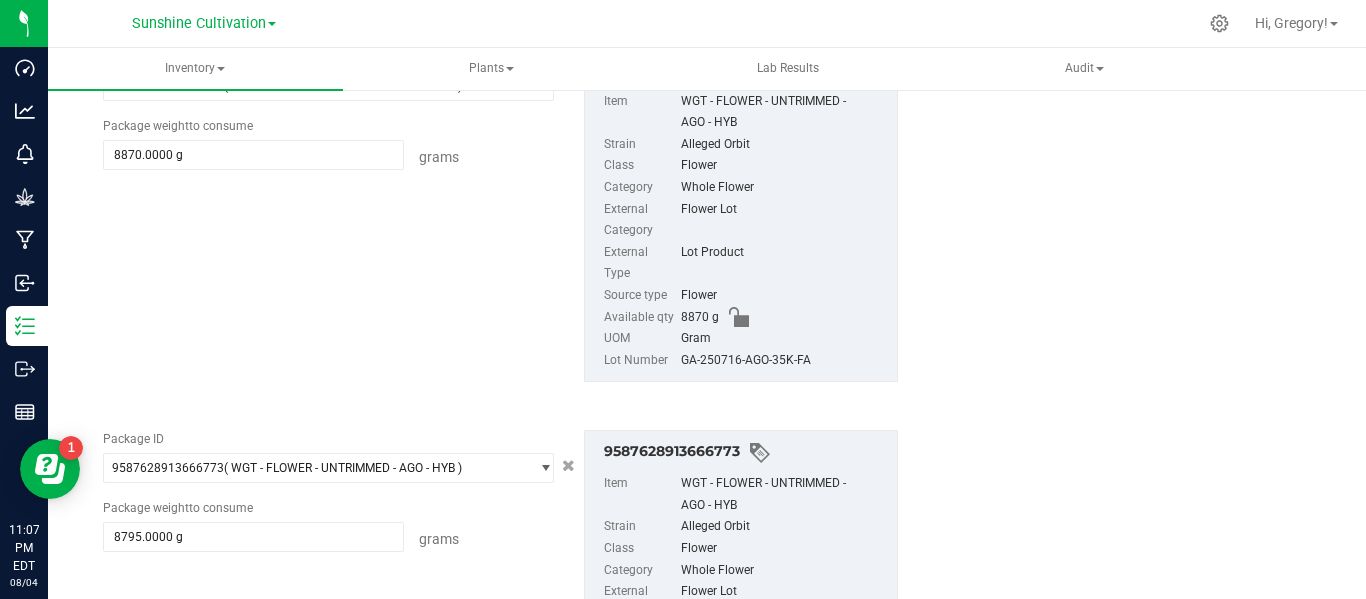 type on "24,430" 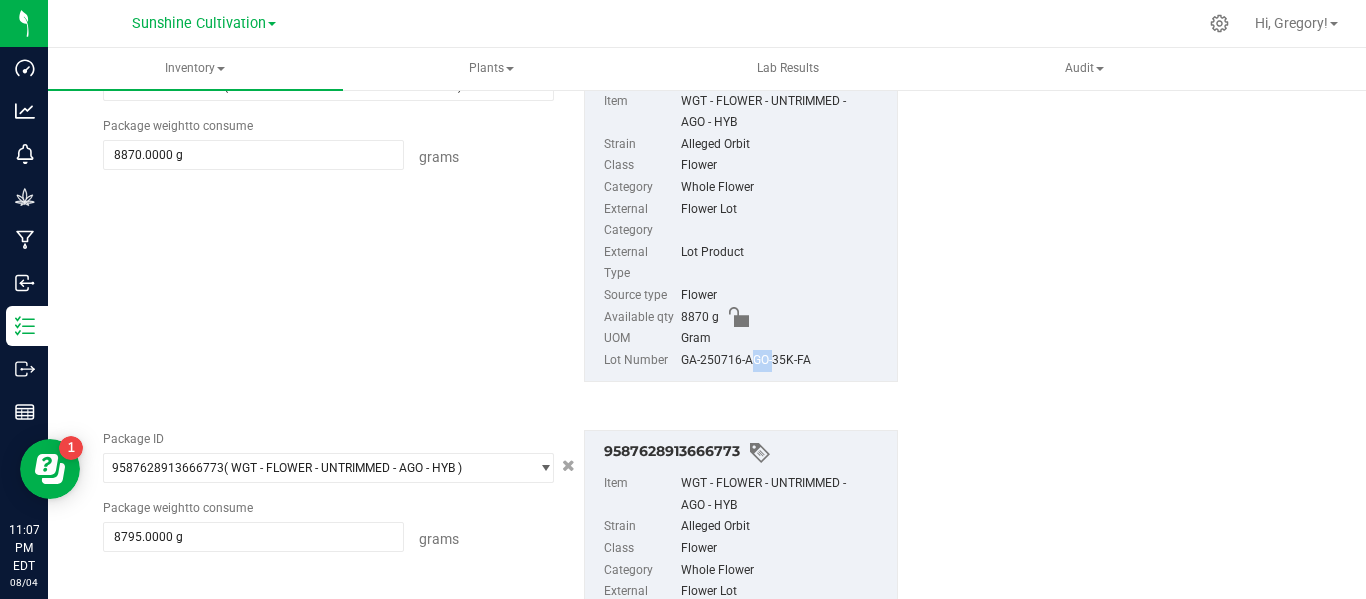 click on "GA-250716-AGO-35K-FA" at bounding box center [784, 361] 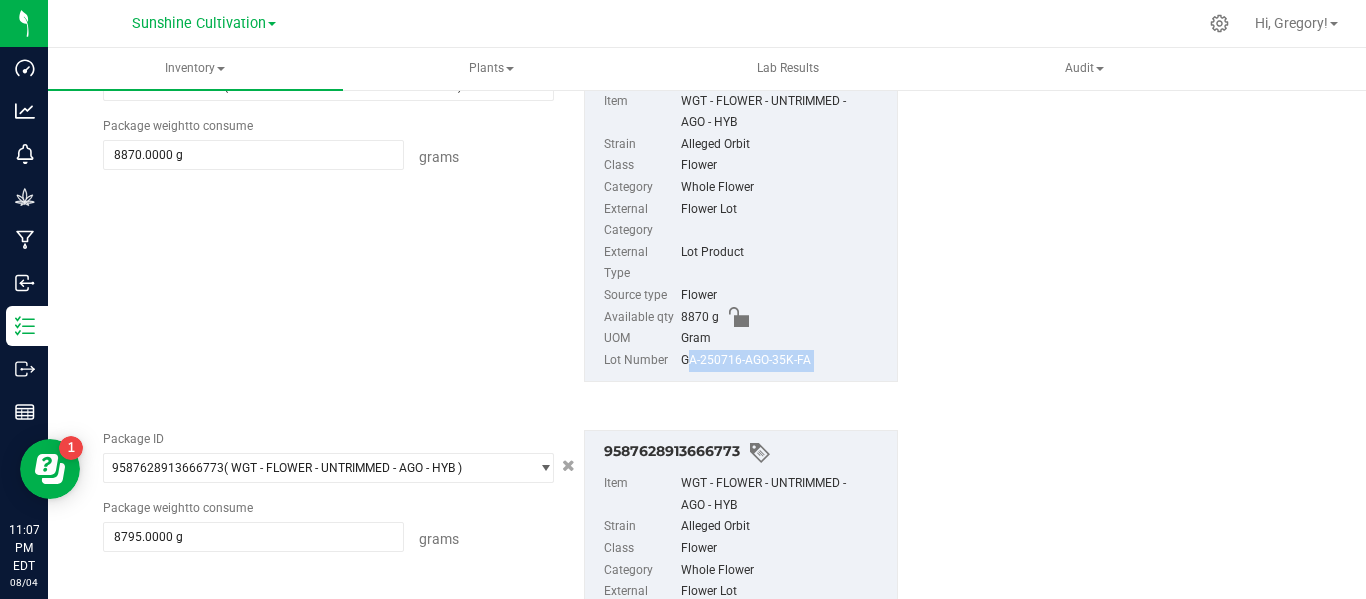 click on "GA-250716-AGO-35K-FA" at bounding box center [784, 361] 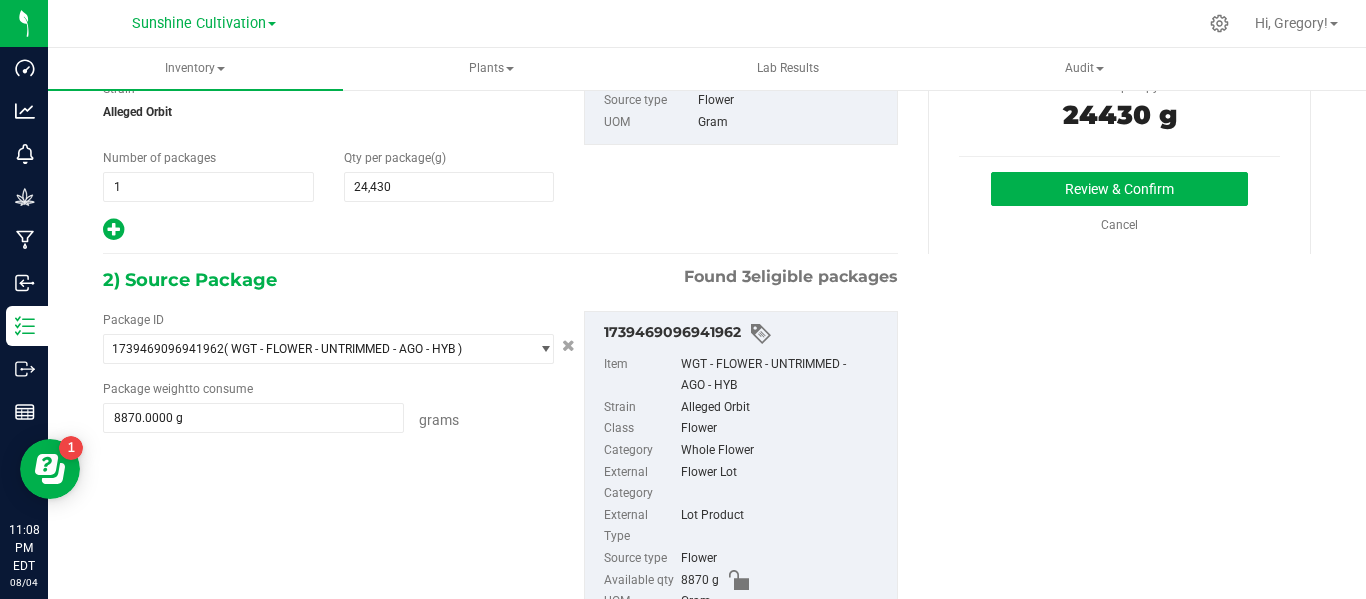 scroll, scrollTop: 217, scrollLeft: 0, axis: vertical 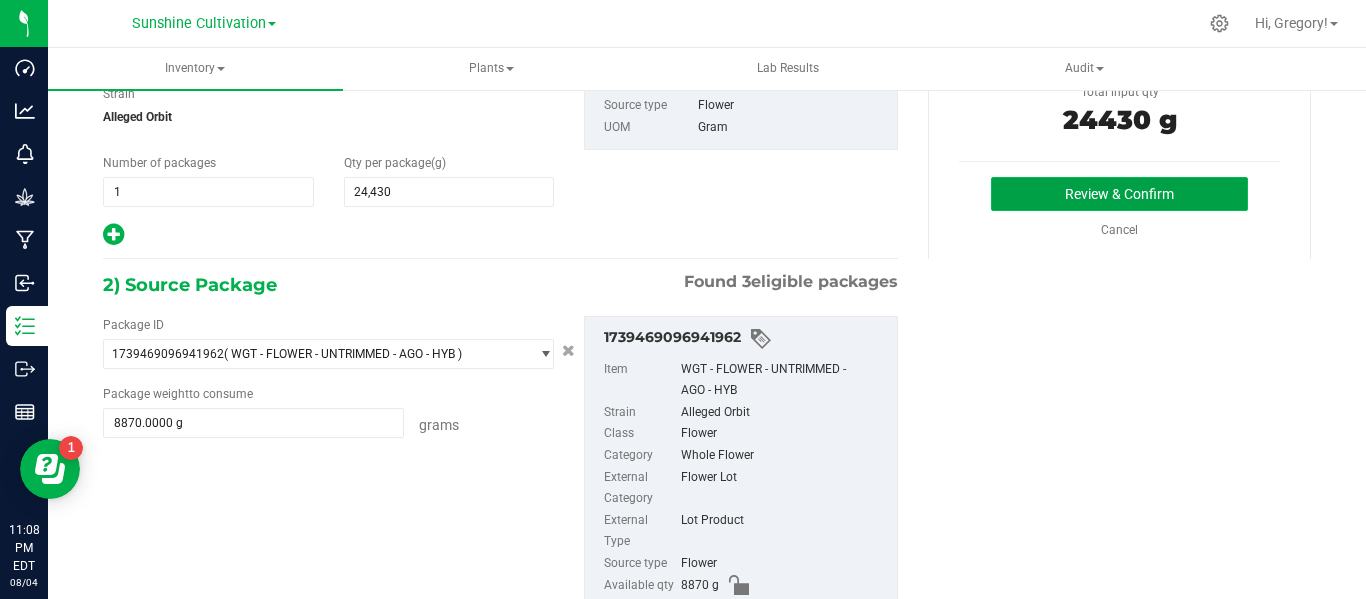 click on "Review & Confirm" at bounding box center [1119, 194] 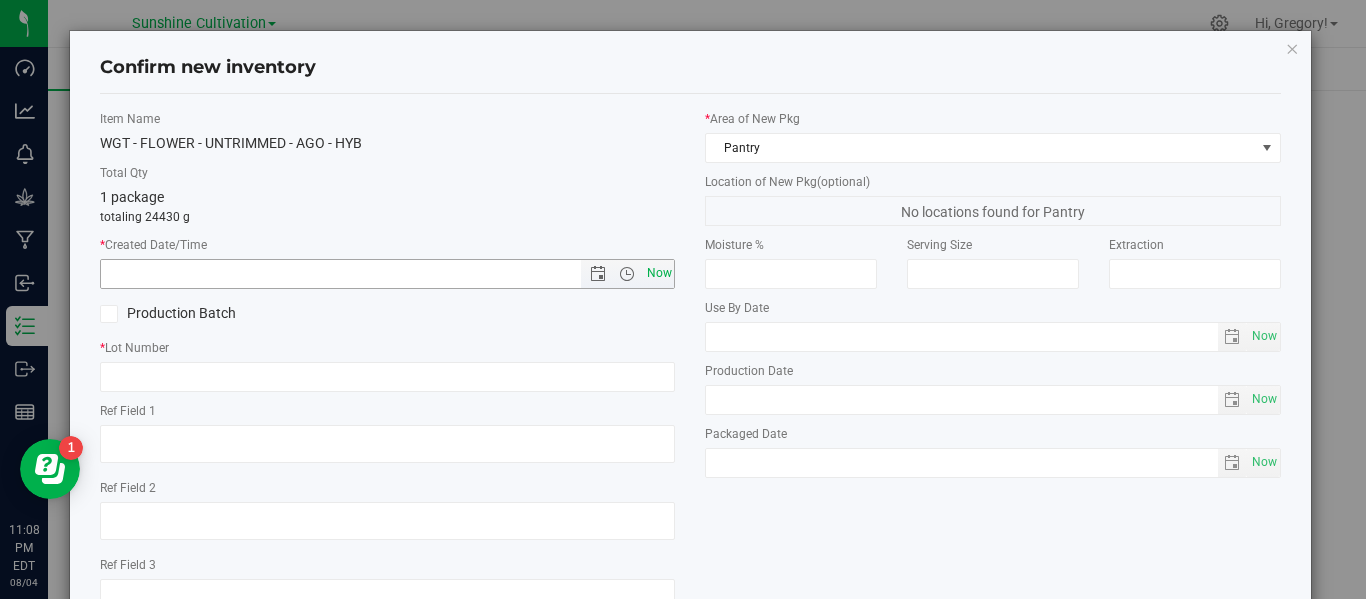 click on "Now" at bounding box center [659, 273] 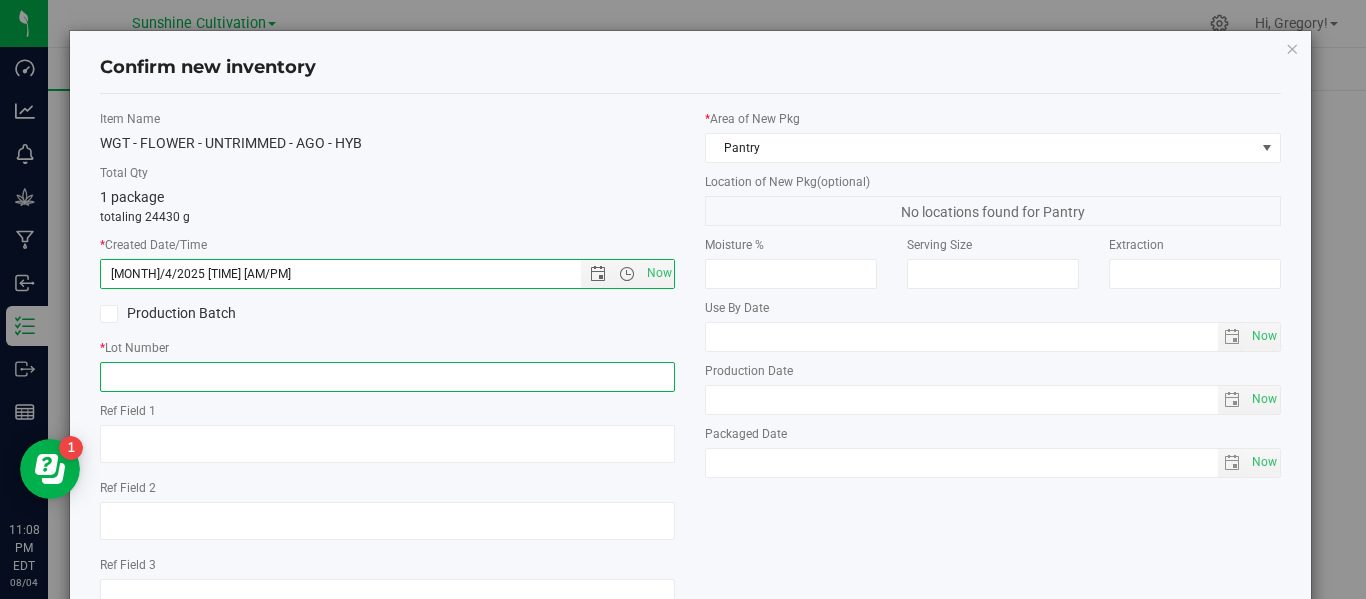 click at bounding box center [387, 377] 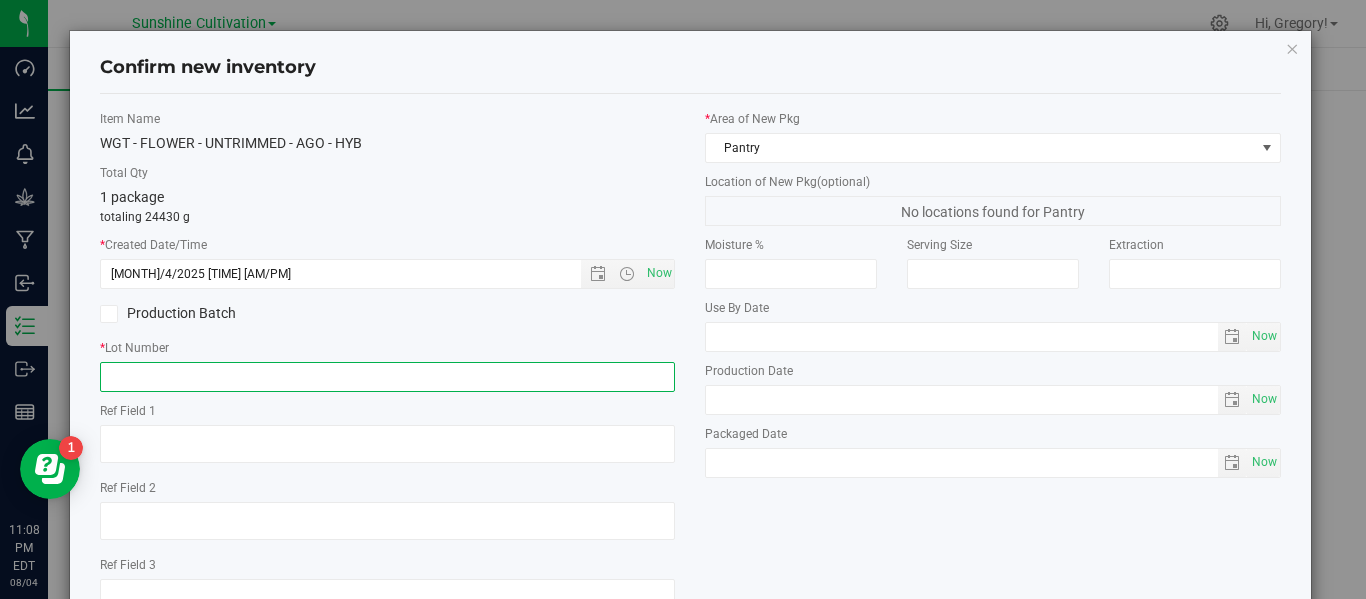 paste on "GA-250716-AGO-35K-FA" 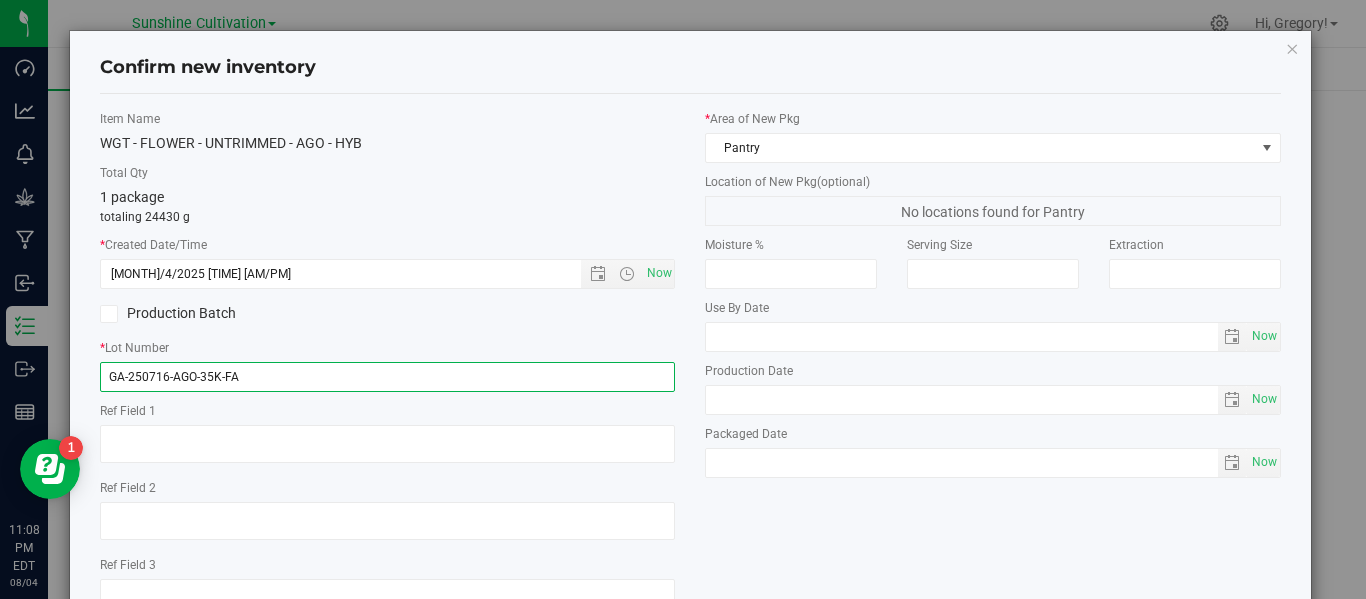 scroll, scrollTop: 148, scrollLeft: 0, axis: vertical 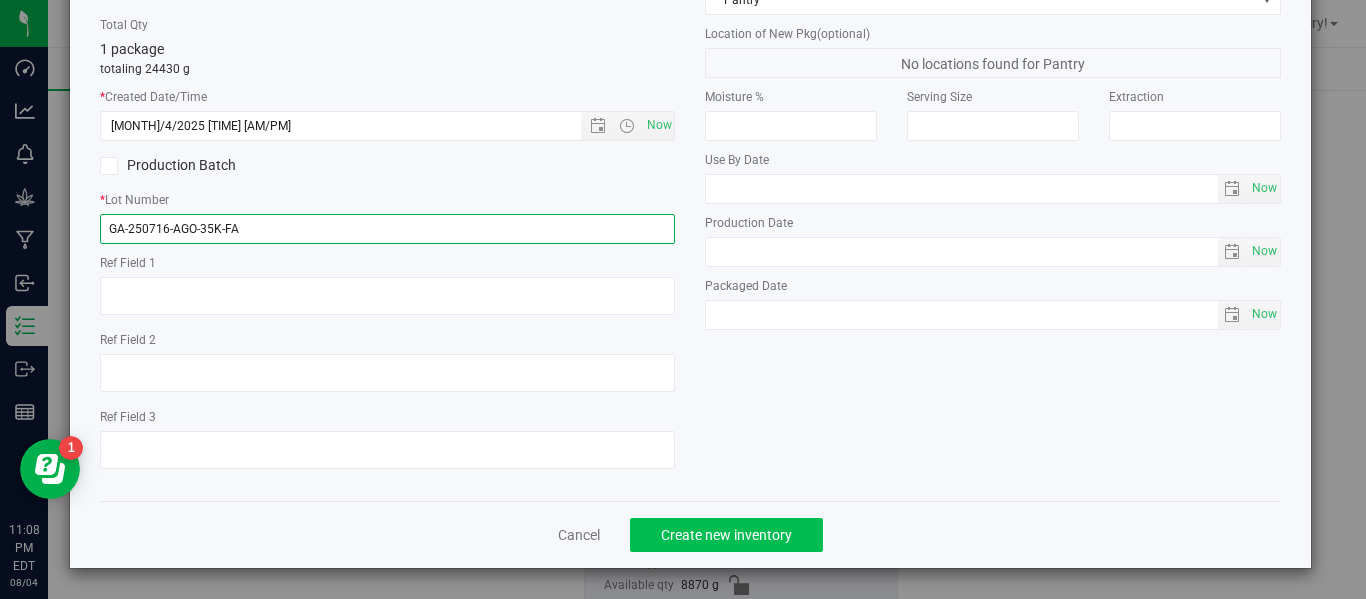 type on "GA-250716-AGO-35K-FA" 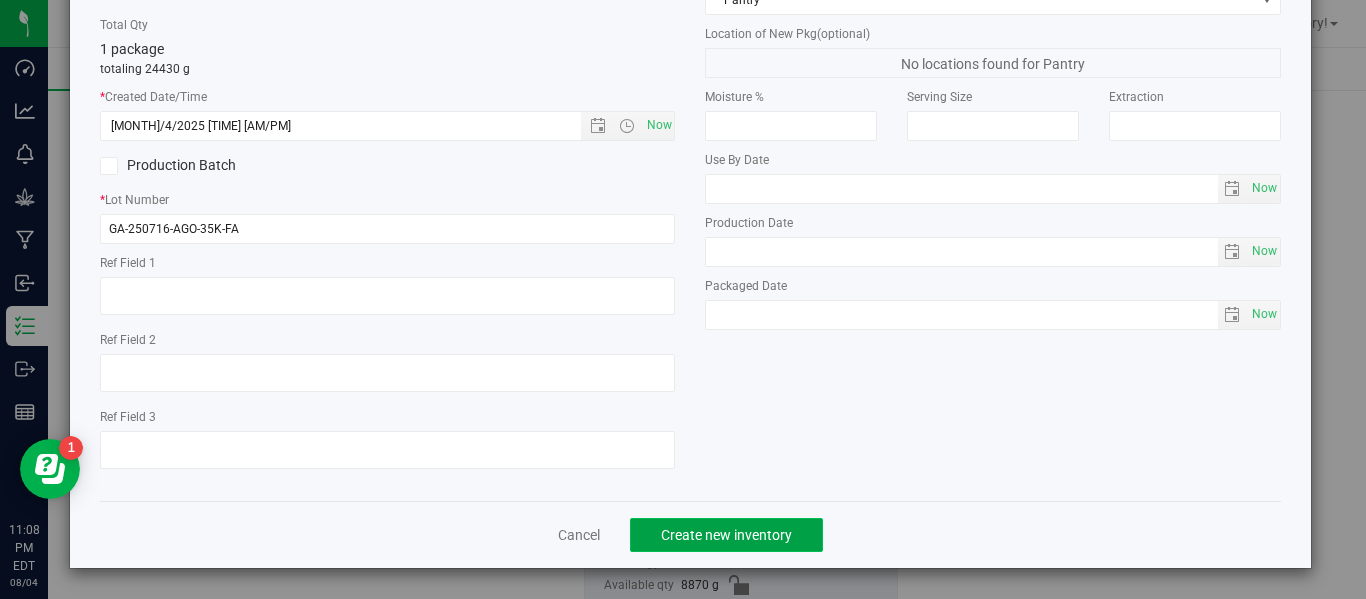 click on "Create new inventory" 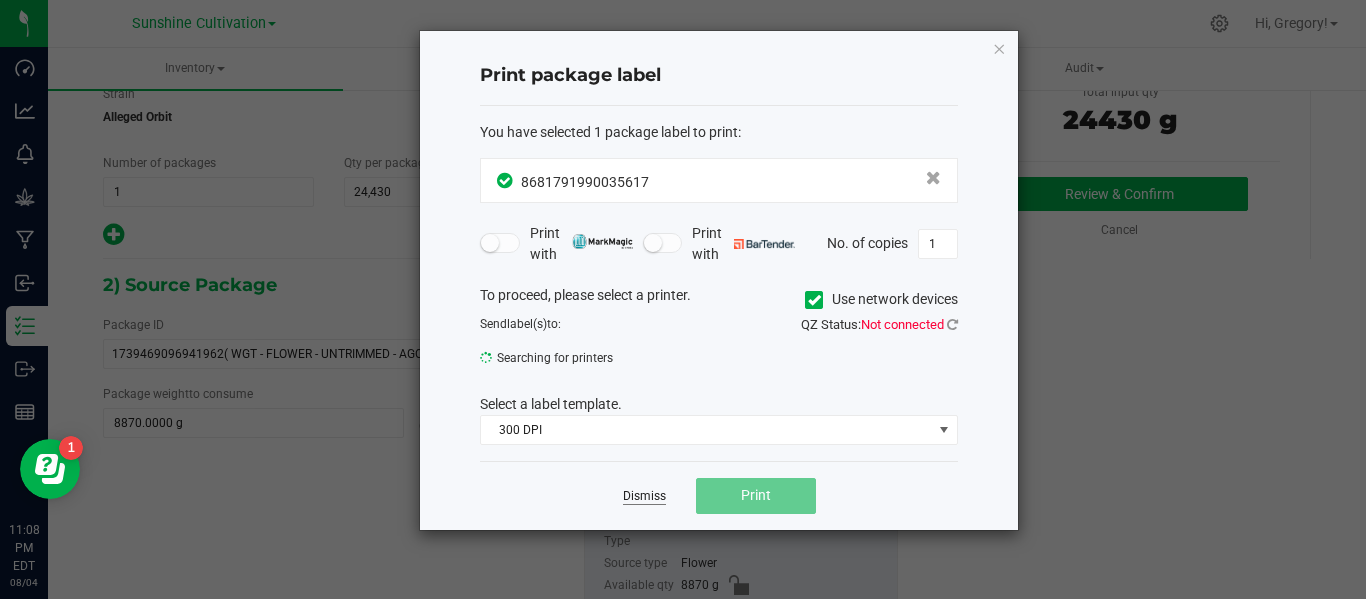 click on "Dismiss" 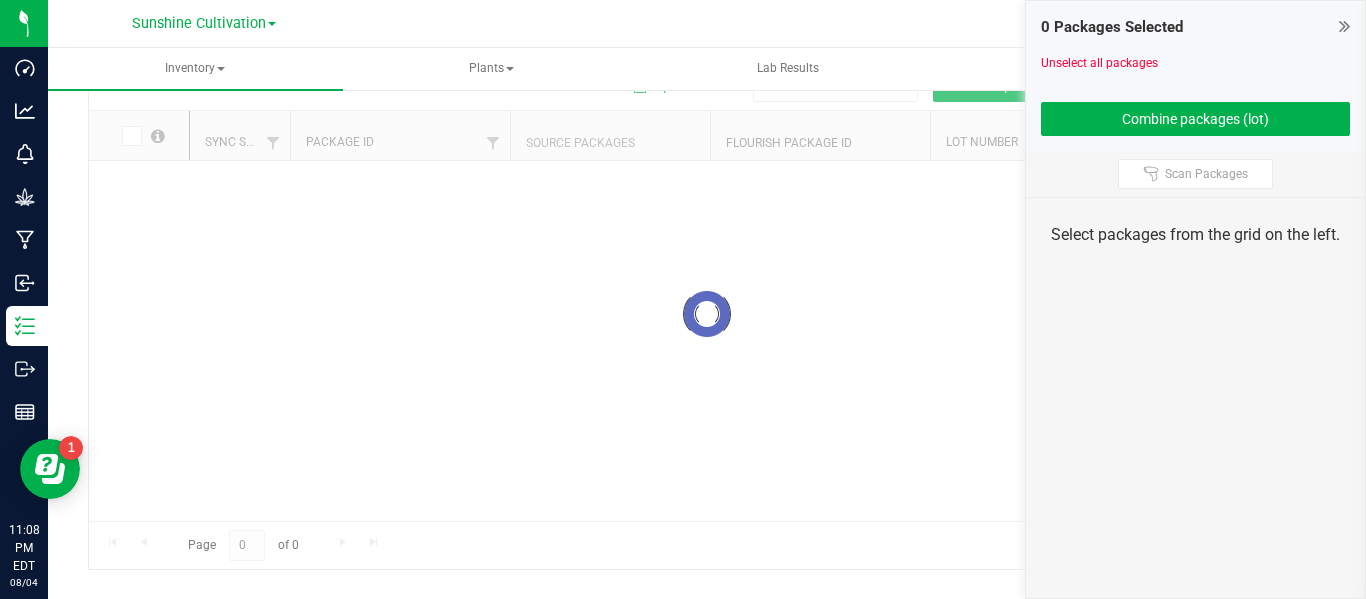 scroll, scrollTop: 99, scrollLeft: 0, axis: vertical 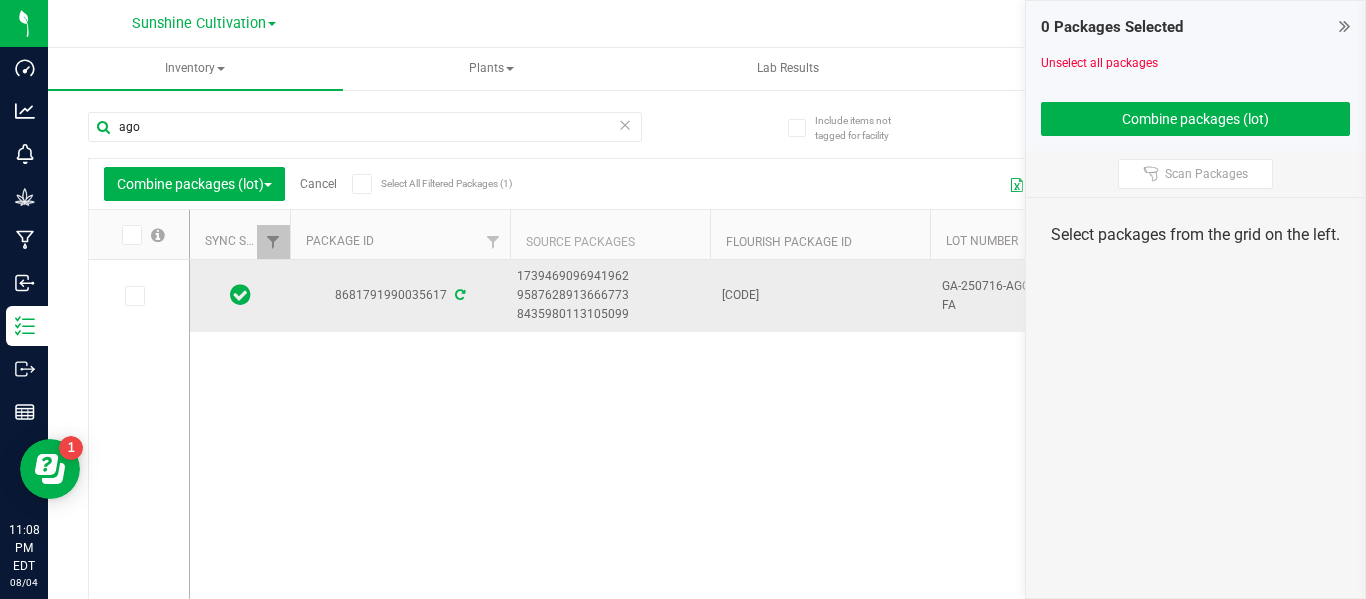 click on "8681791990035617" at bounding box center (400, 295) 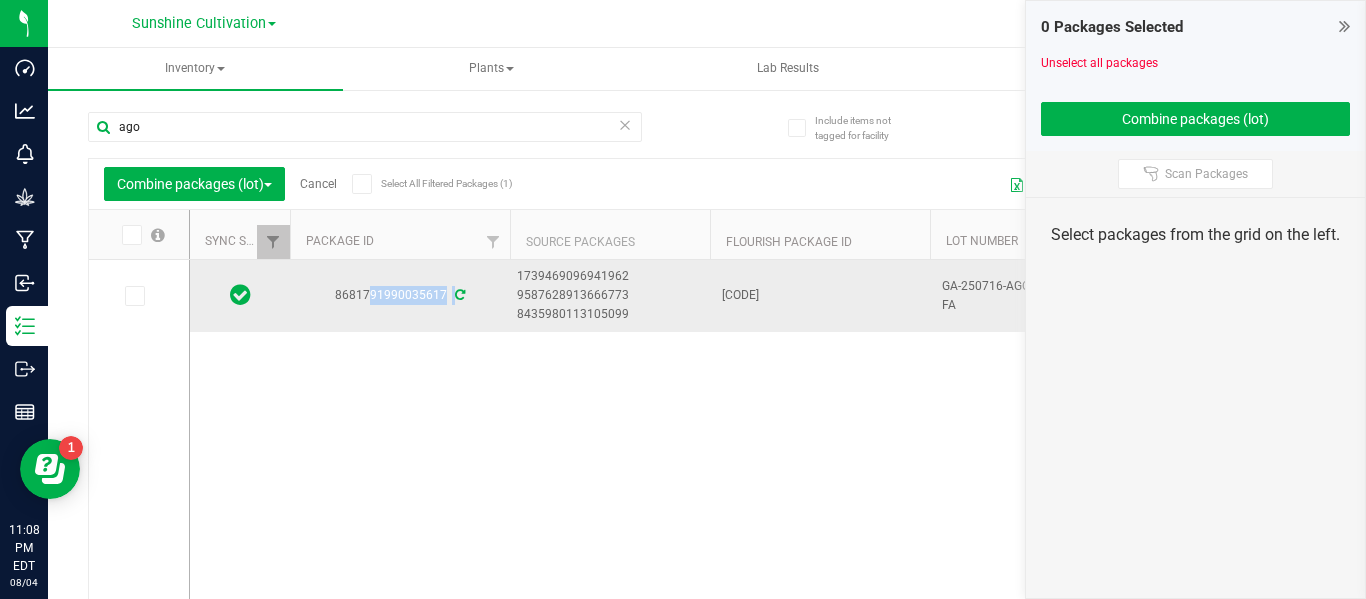 click on "8681791990035617" at bounding box center (400, 295) 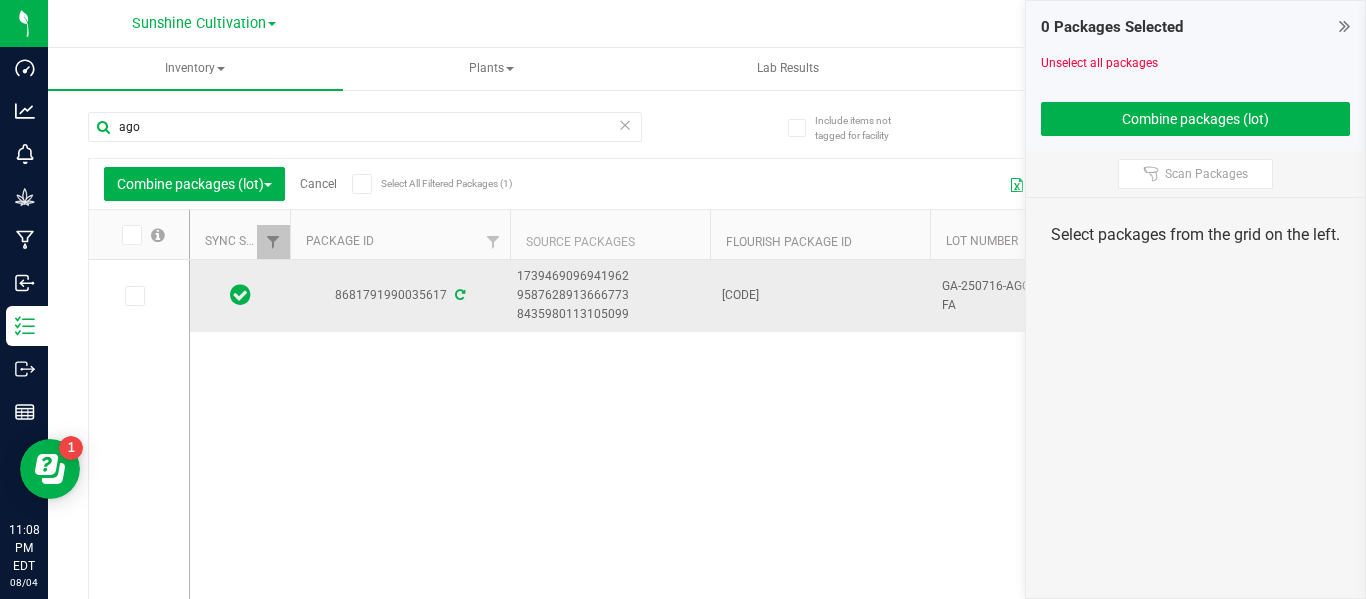 click on "8681791990035617" at bounding box center (400, 295) 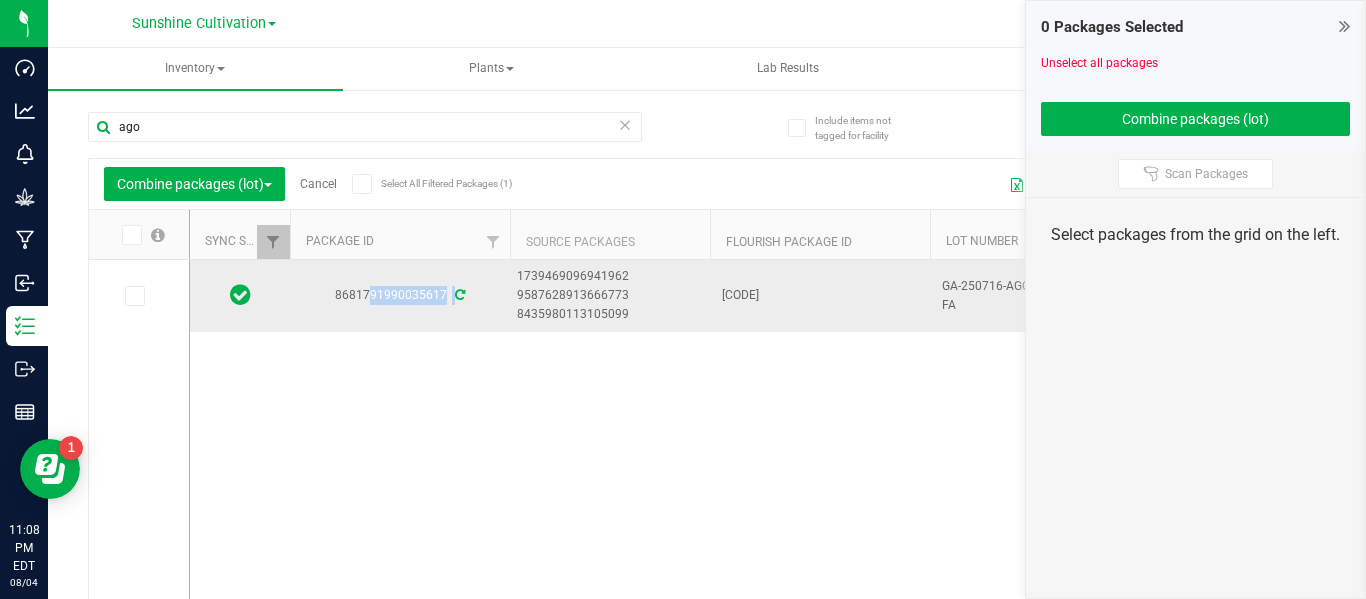 click on "8681791990035617" at bounding box center [400, 295] 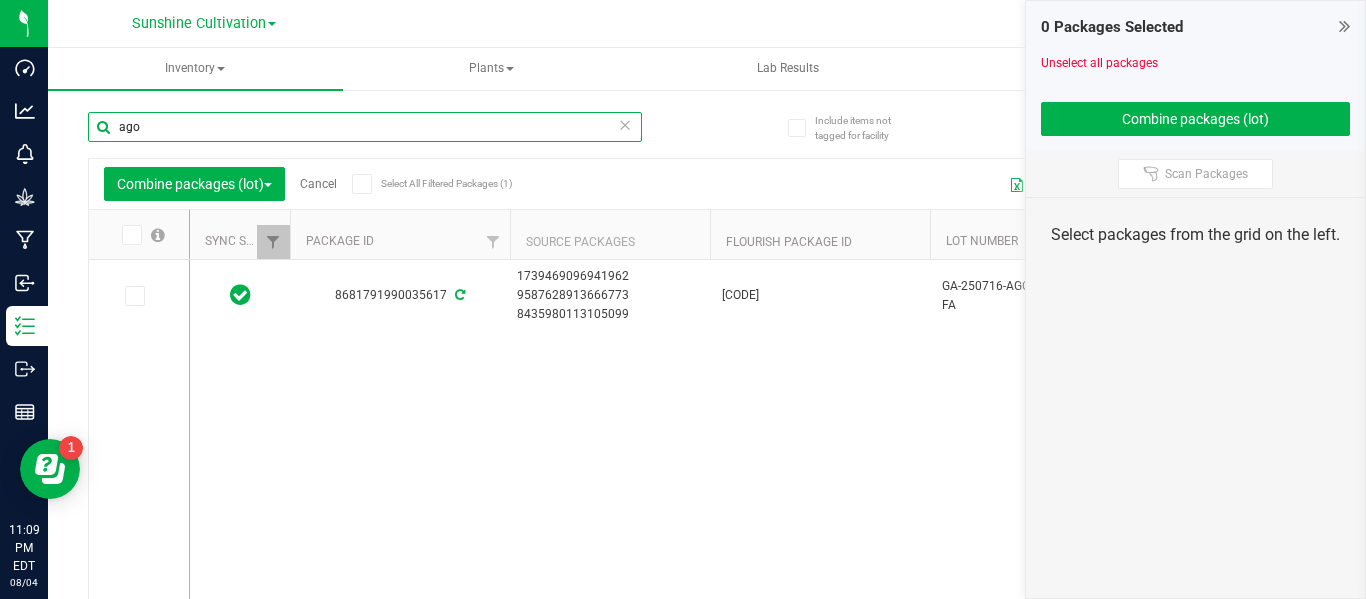 click on "ago" at bounding box center [365, 127] 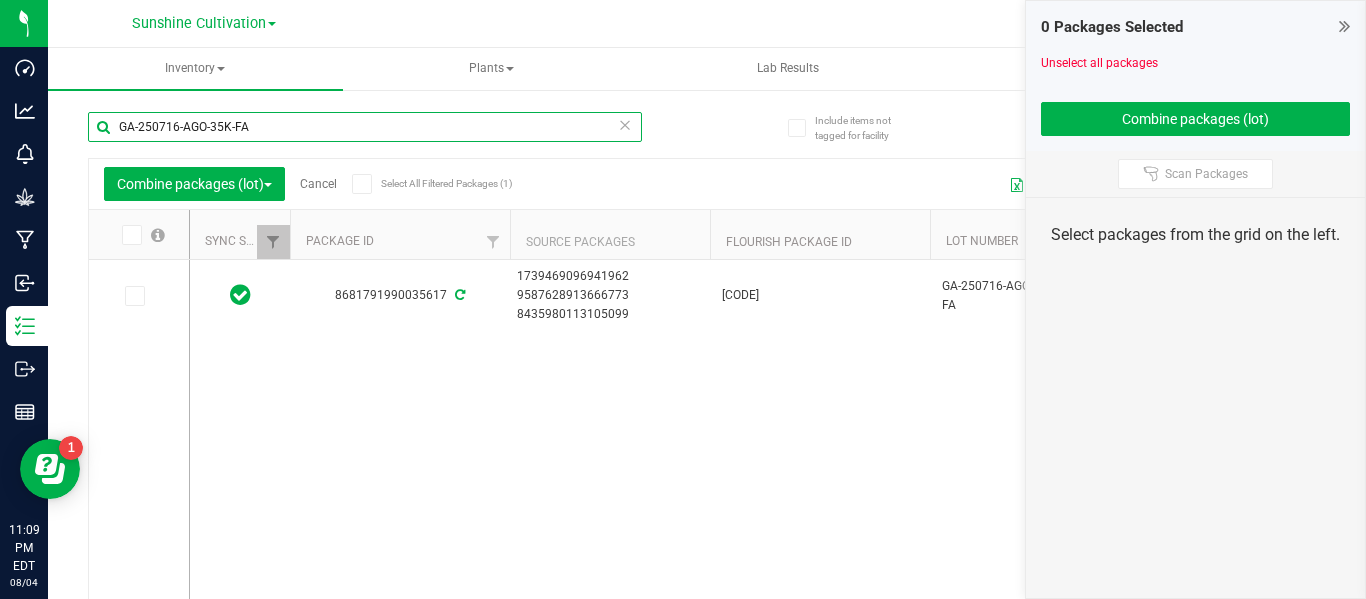 type on "GA-250716-AGO-35K-FA" 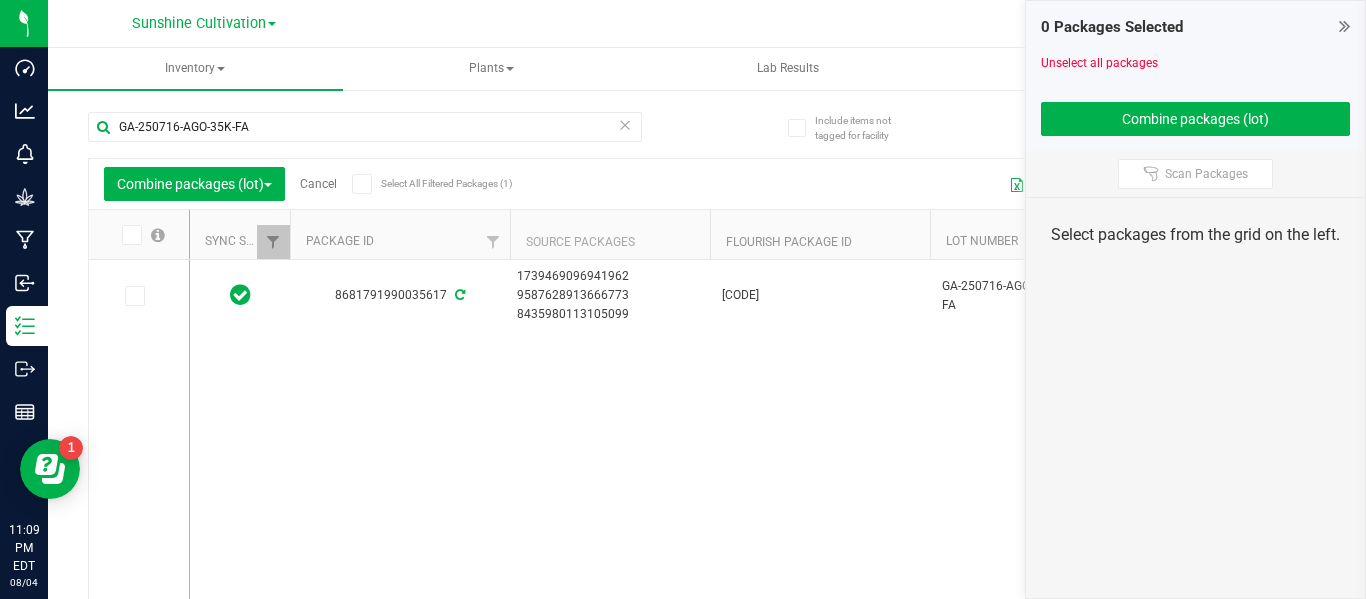 click on "Cancel" at bounding box center (318, 184) 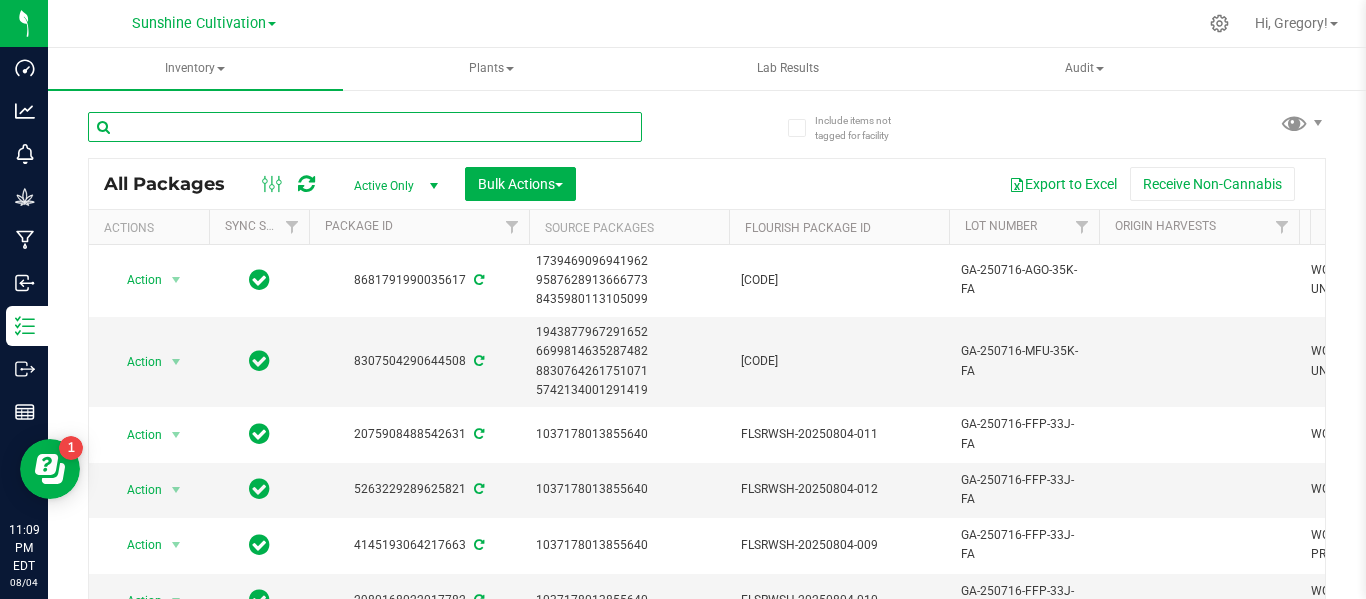 click at bounding box center [365, 127] 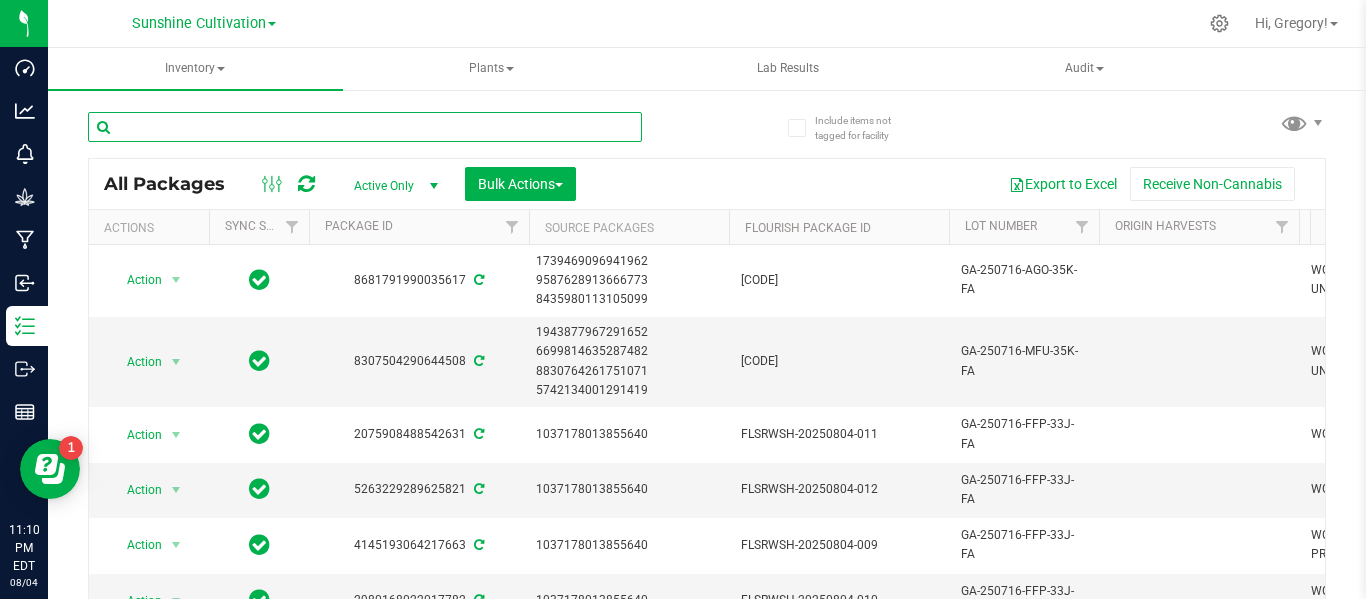 paste on "GA-250716-AGO-35K-FA" 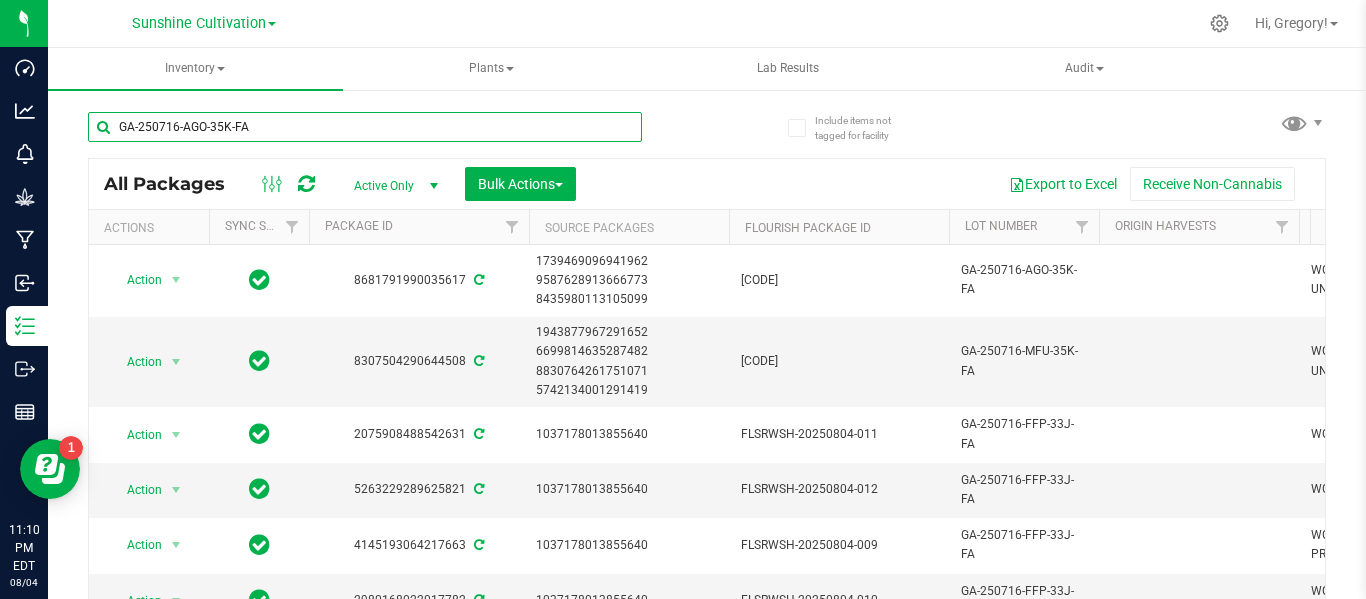 click on "GA-250716-AGO-35K-FA" at bounding box center [365, 127] 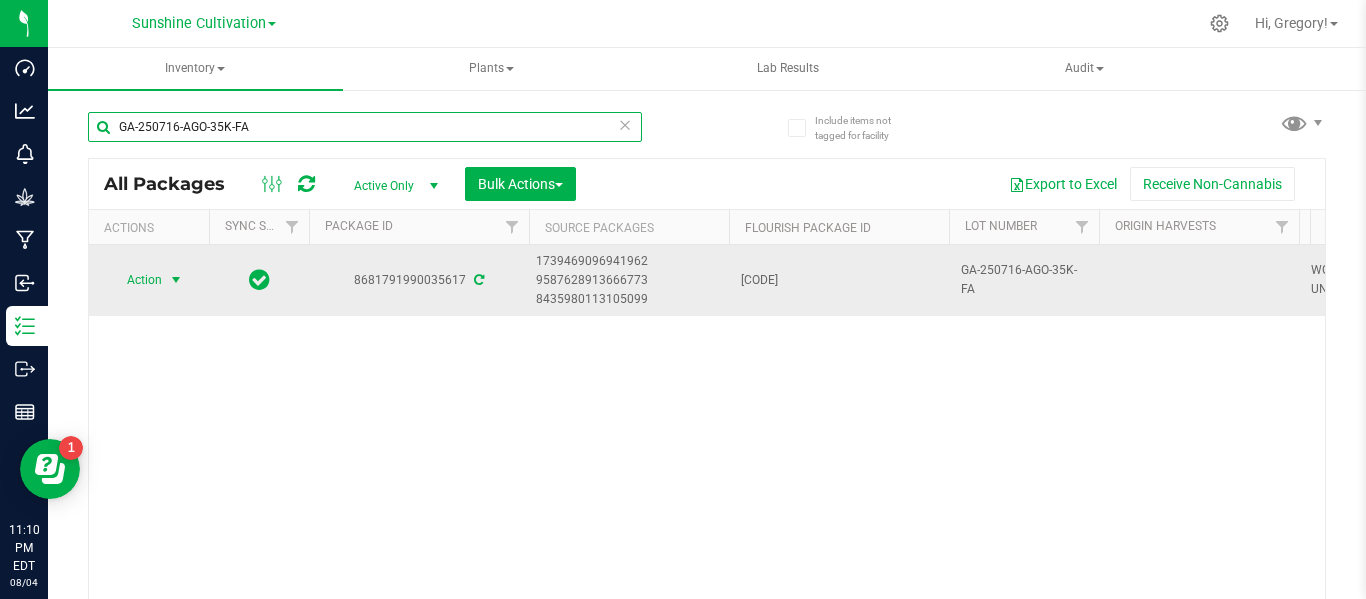 type on "GA-250716-AGO-35K-FA" 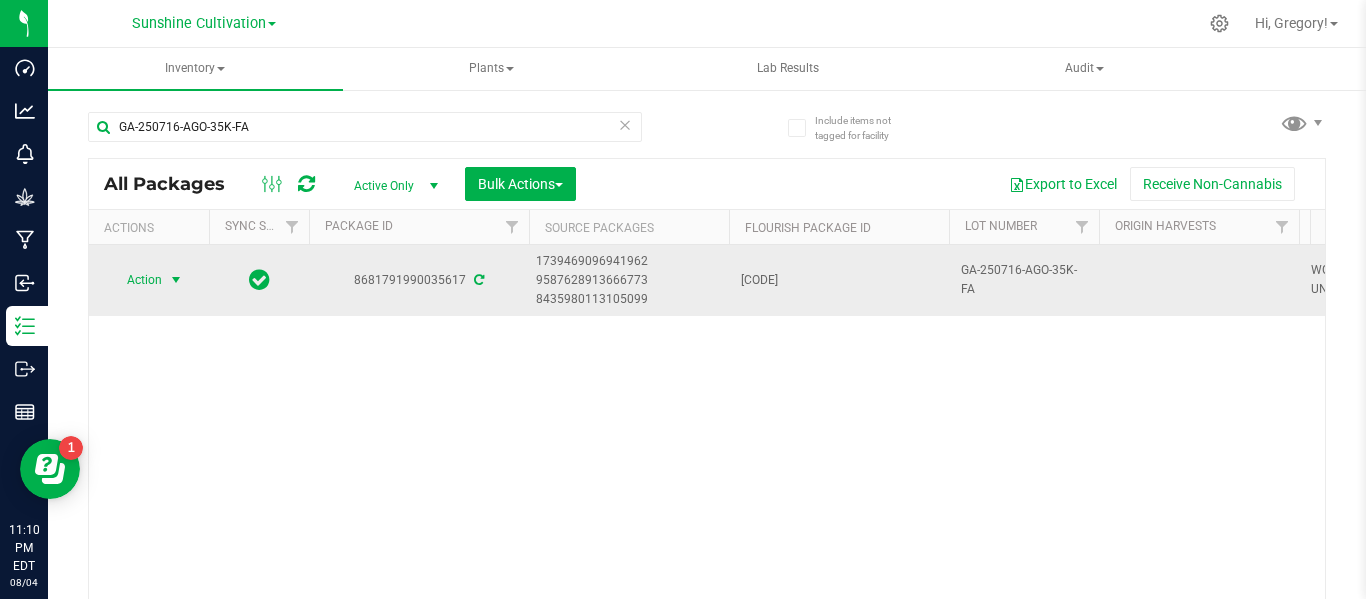 click at bounding box center (176, 280) 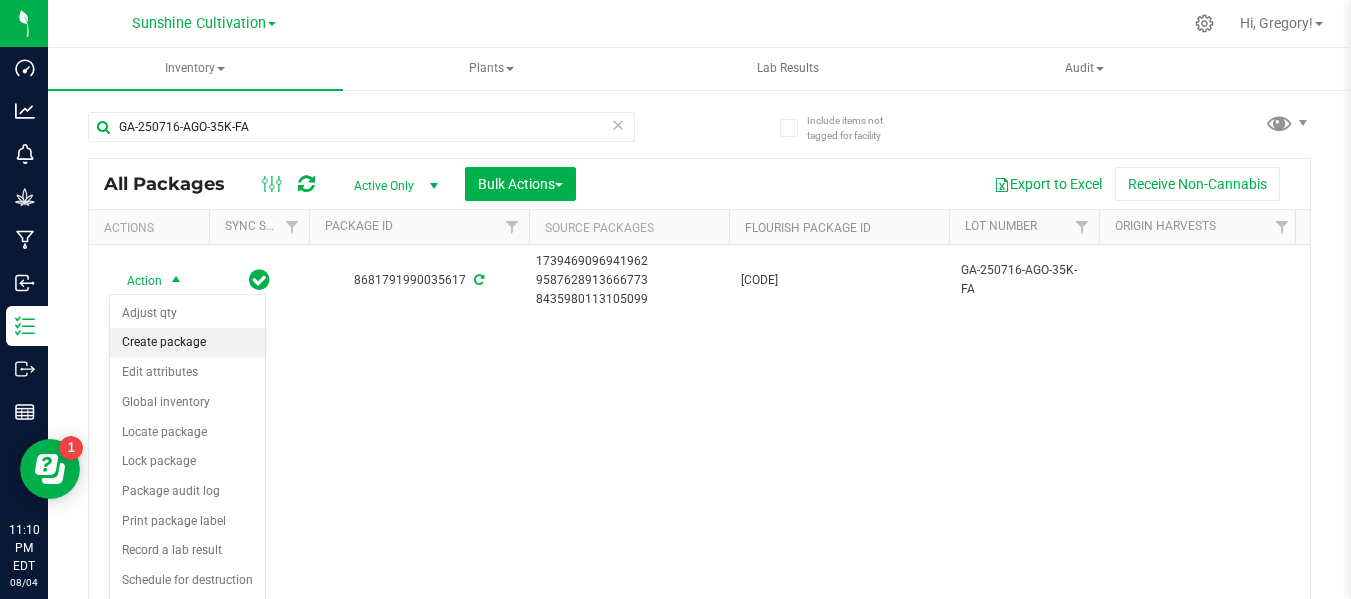 click on "Create package" at bounding box center (187, 343) 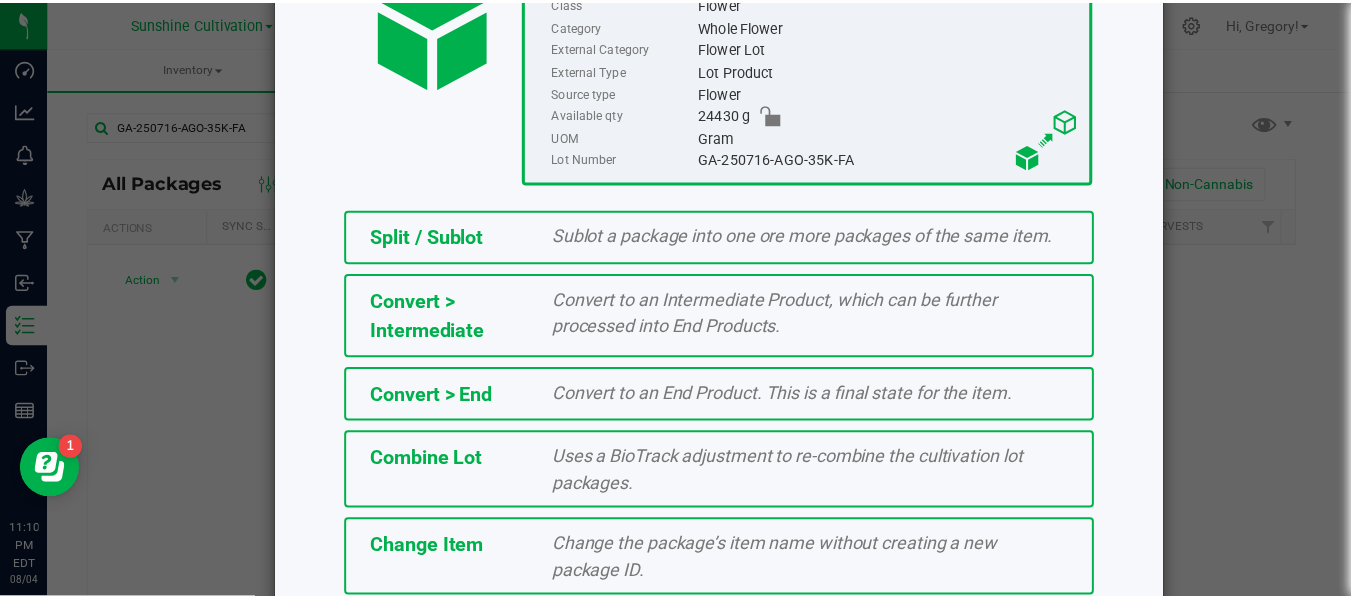 scroll, scrollTop: 443, scrollLeft: 0, axis: vertical 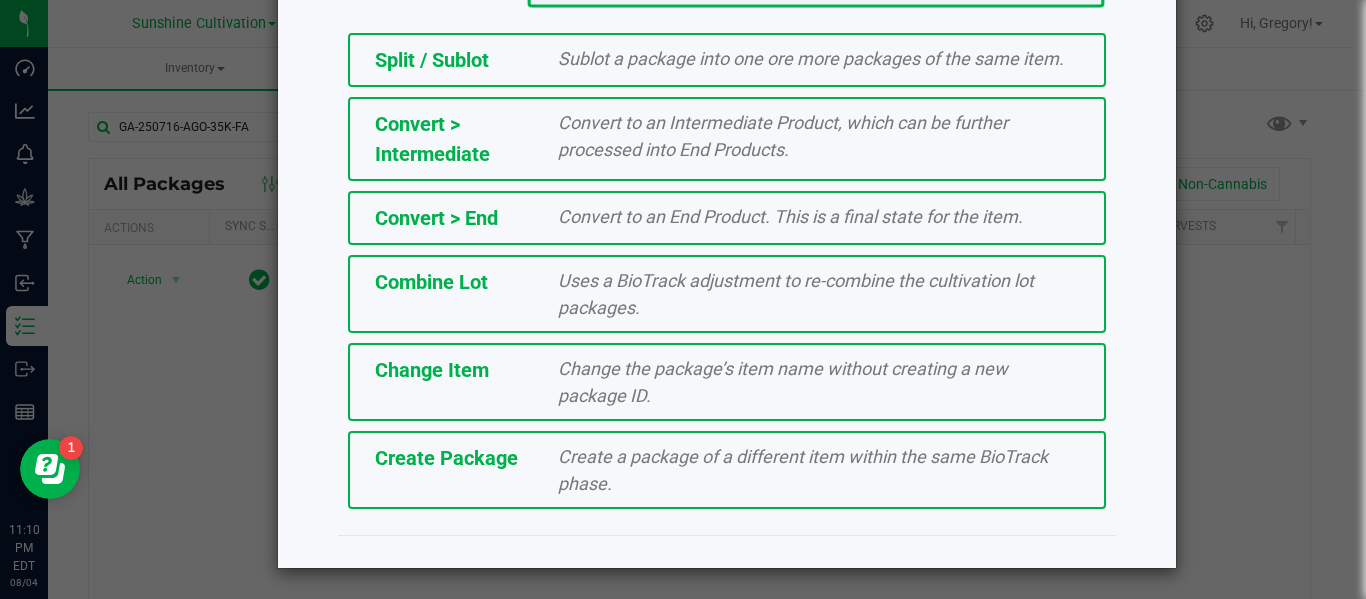 click on "Create Package   Create a package of a different item within the same BioTrack phase." 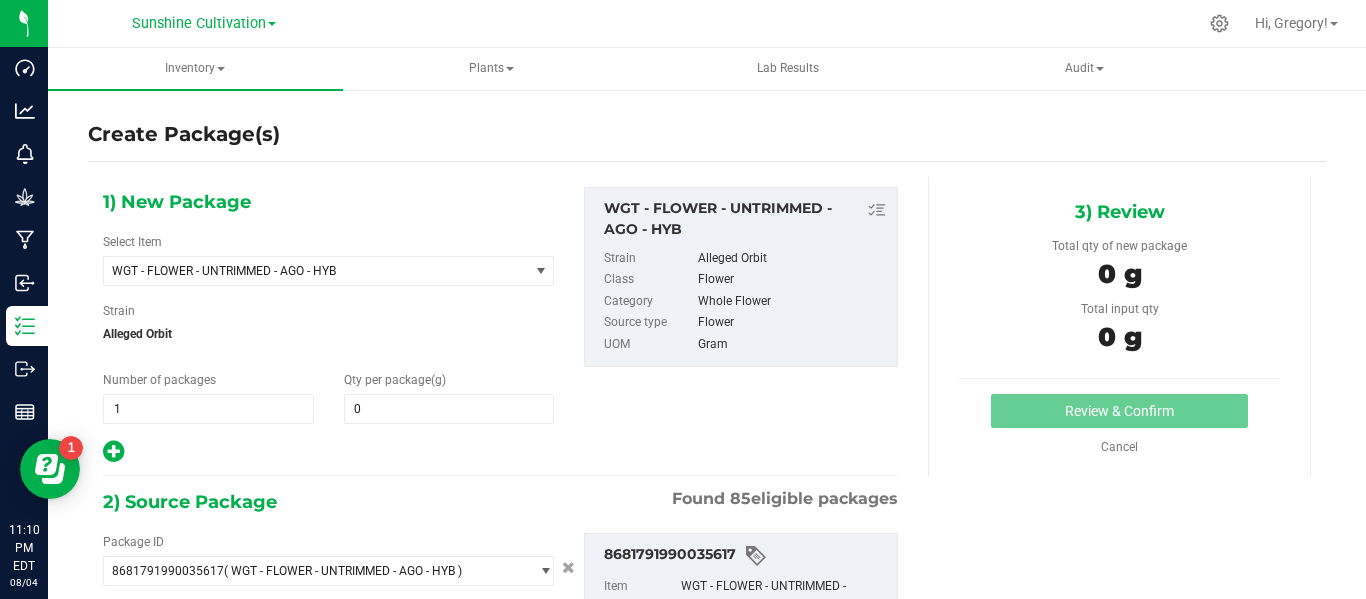 type on "0.0000" 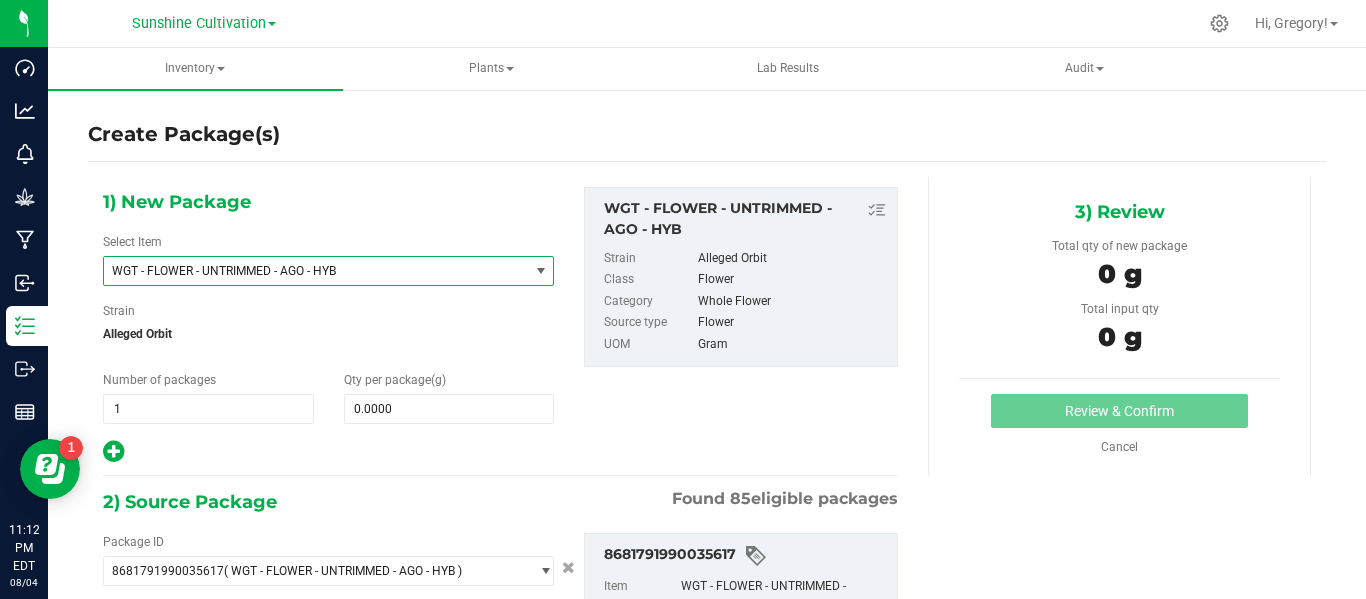 click on "WGT - FLOWER - UNTRIMMED - AGO - HYB" at bounding box center [308, 271] 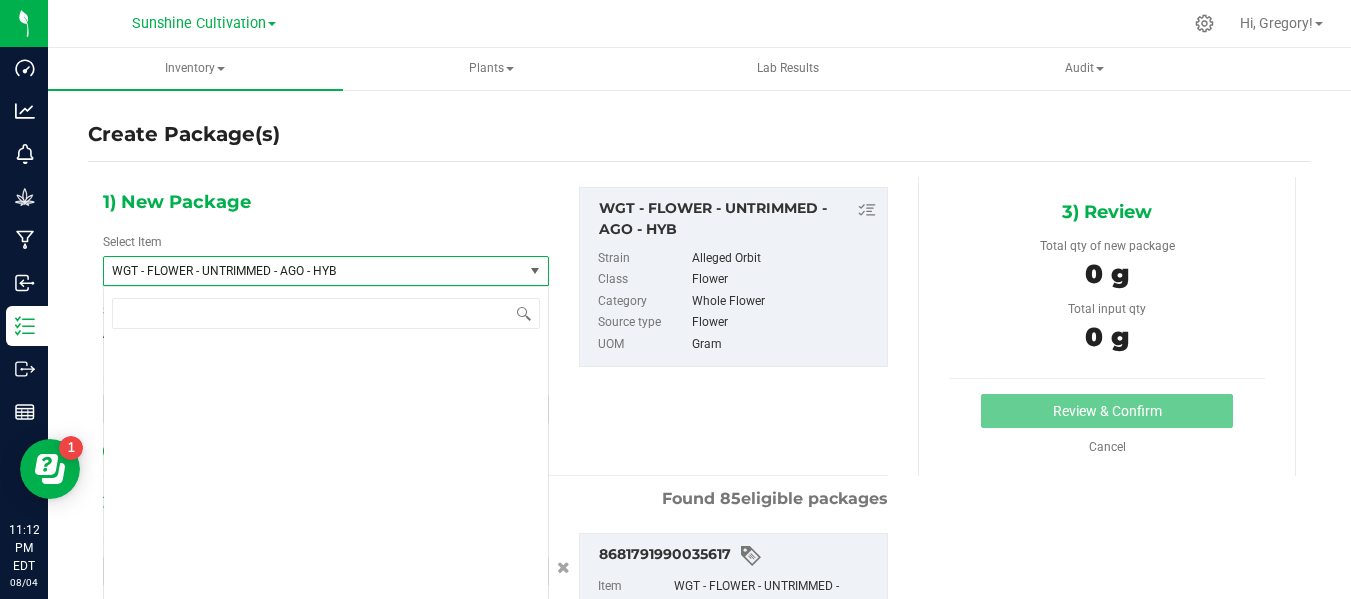 scroll, scrollTop: 410508, scrollLeft: 0, axis: vertical 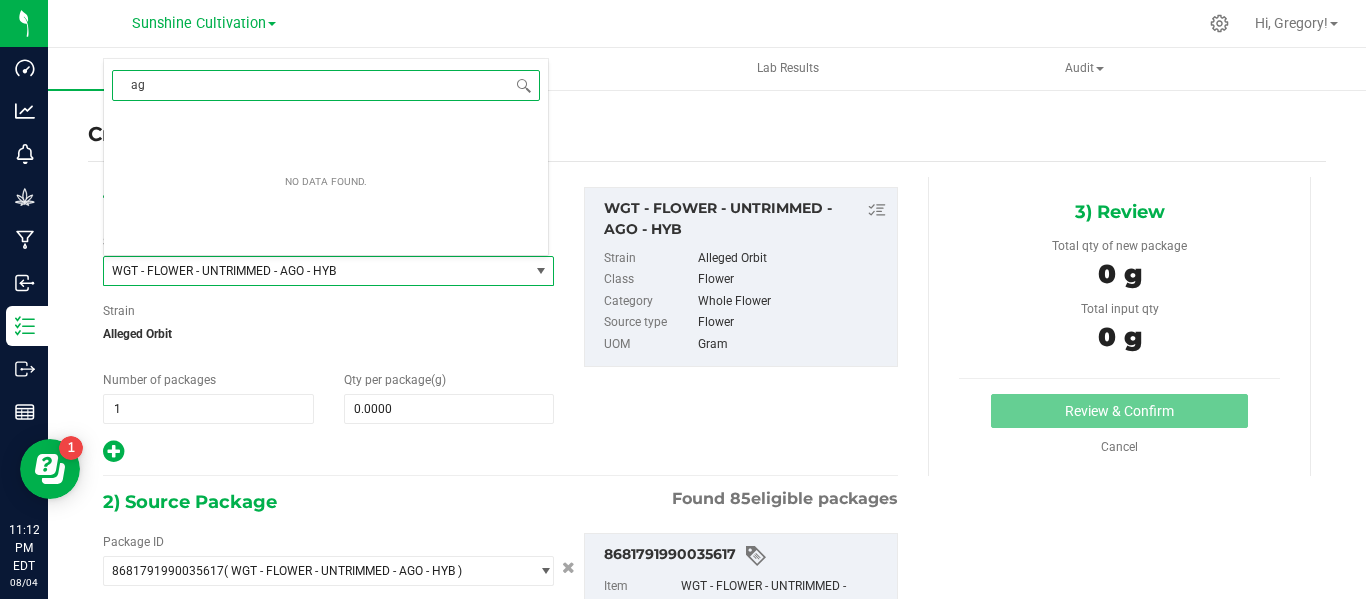 type on "ago" 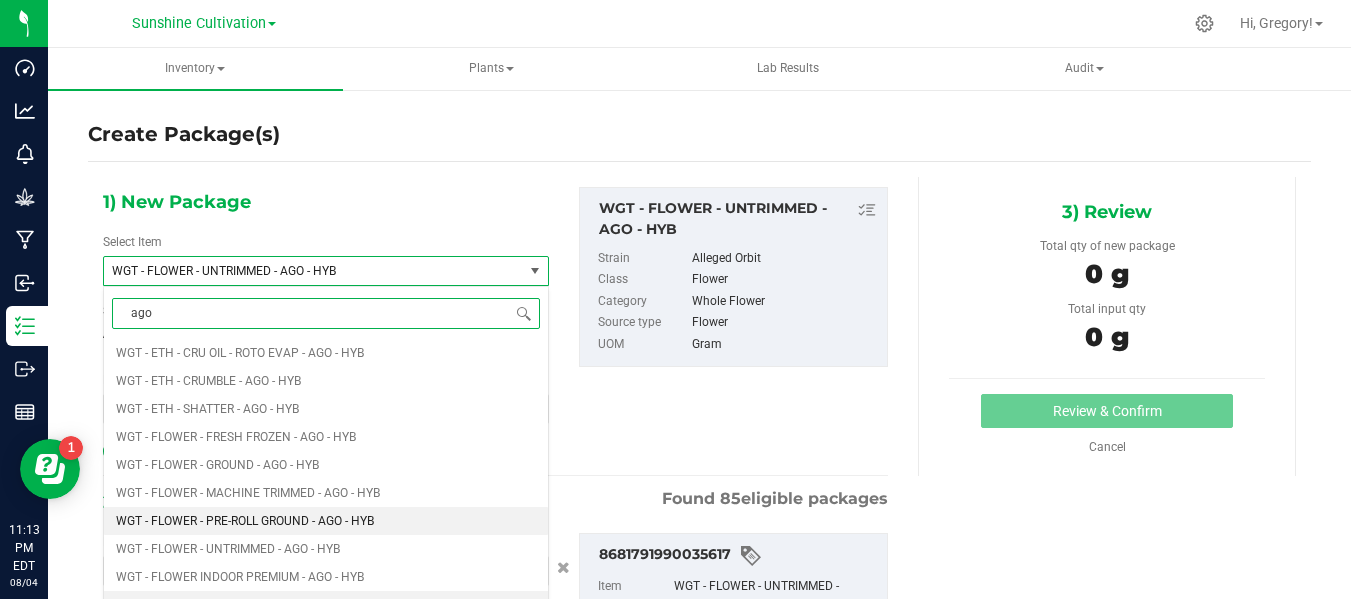 scroll, scrollTop: 1141, scrollLeft: 0, axis: vertical 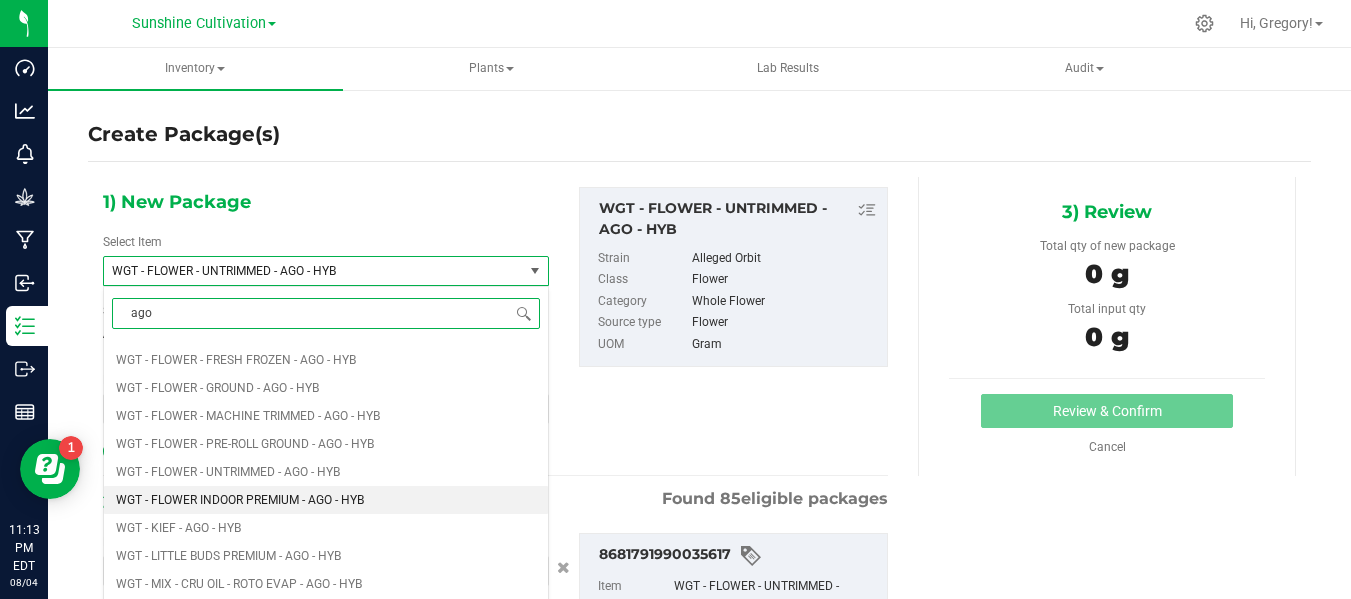 click on "WGT - FLOWER INDOOR PREMIUM - AGO - HYB" at bounding box center (240, 500) 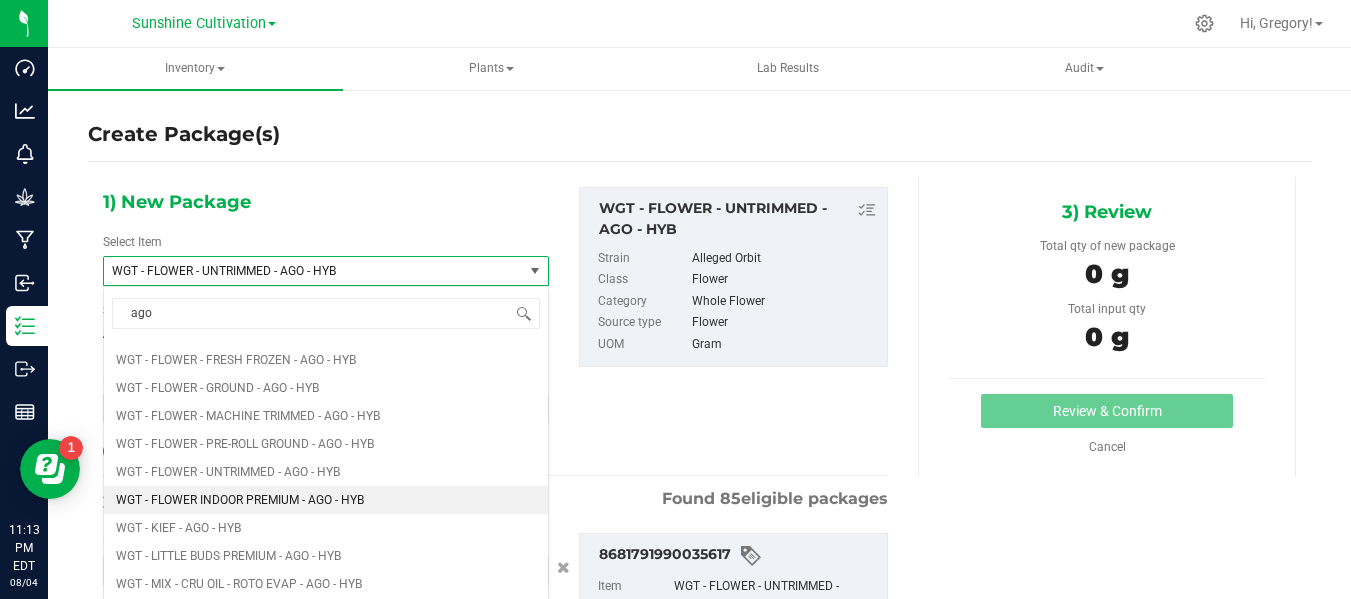 type 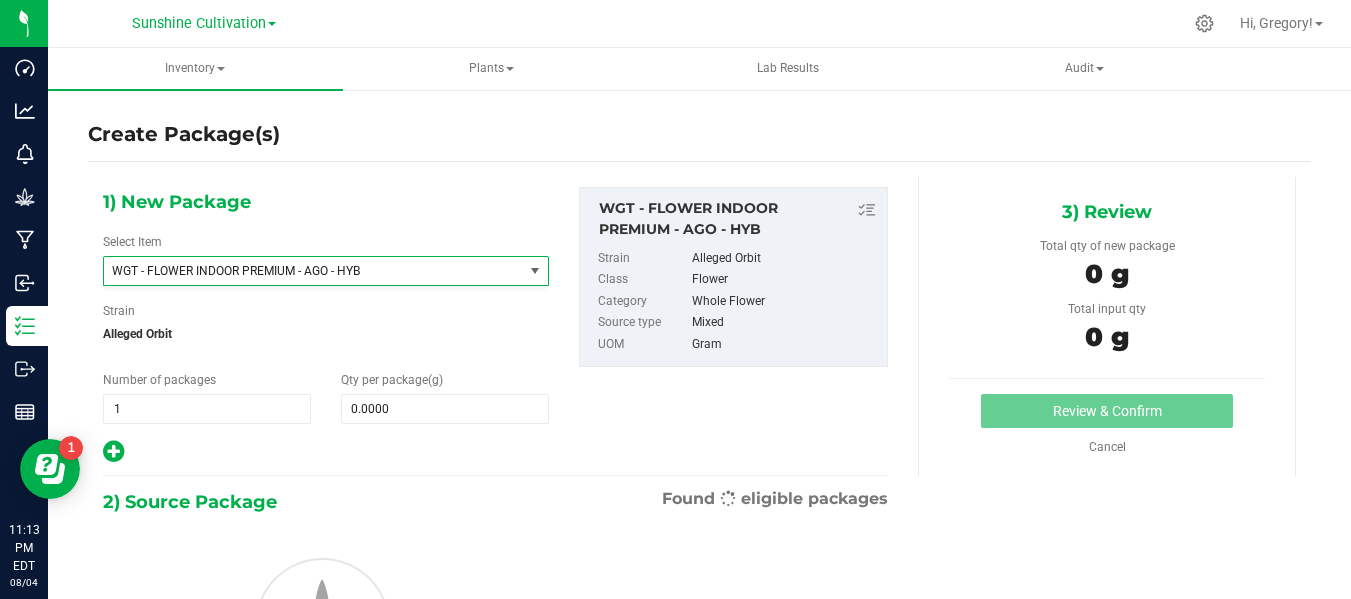 type on "0.0000" 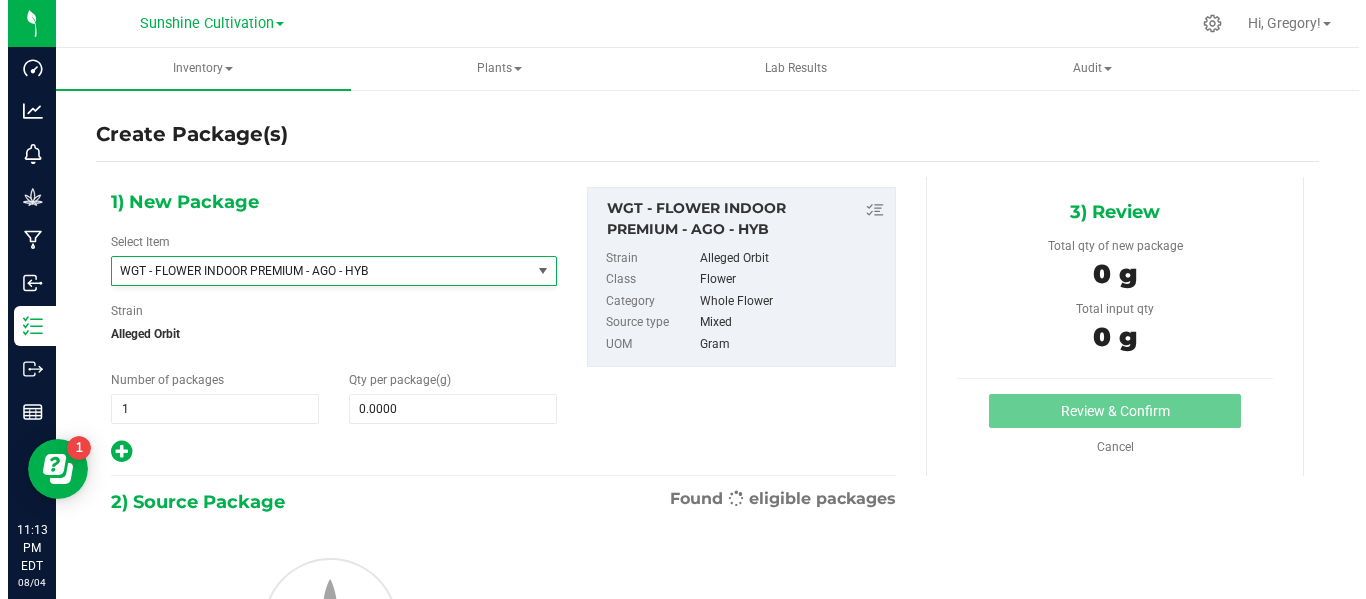 scroll, scrollTop: 421232, scrollLeft: 0, axis: vertical 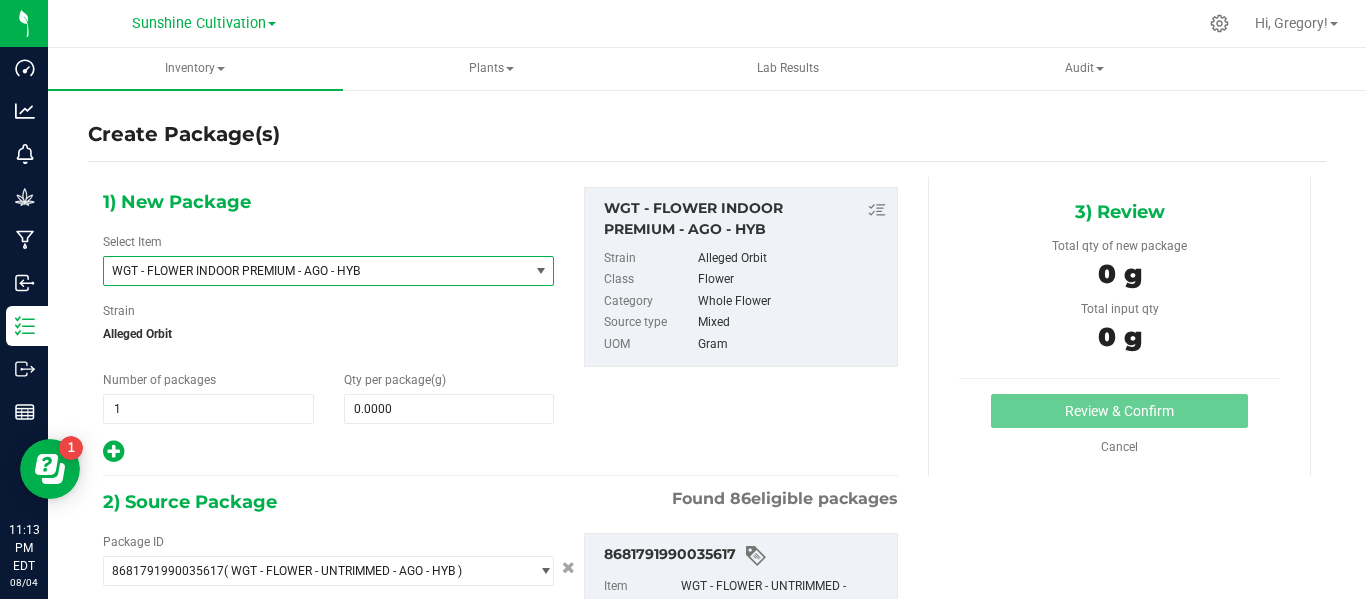 type on "0.0000 g" 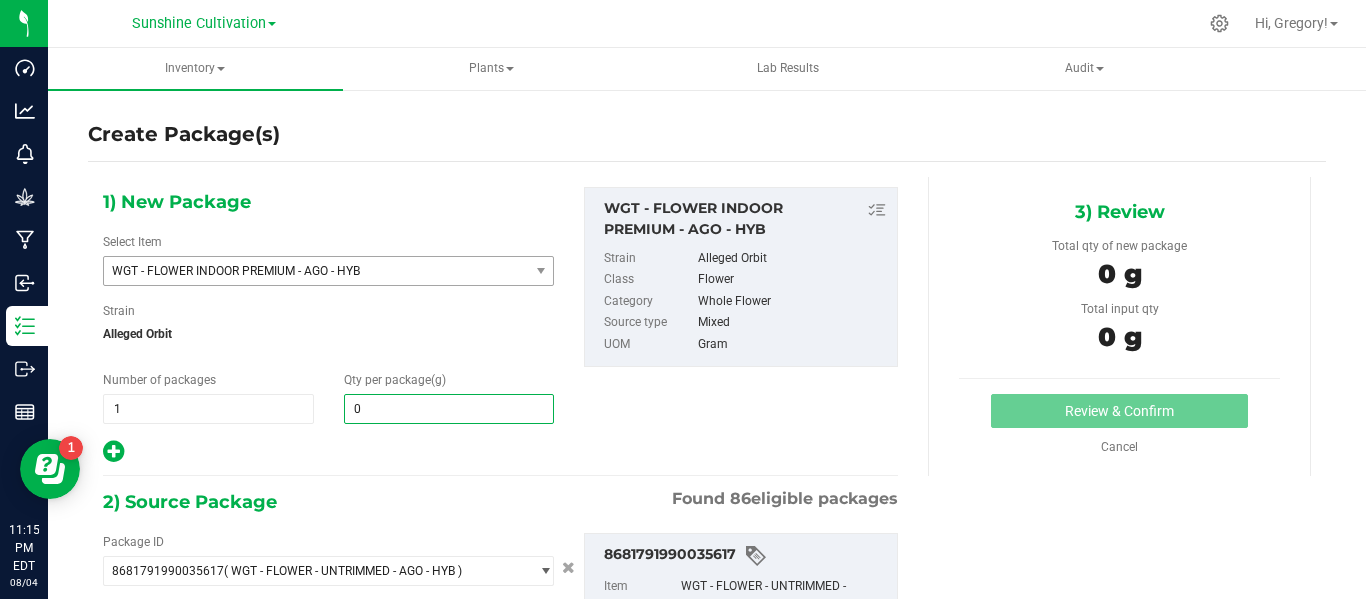 type 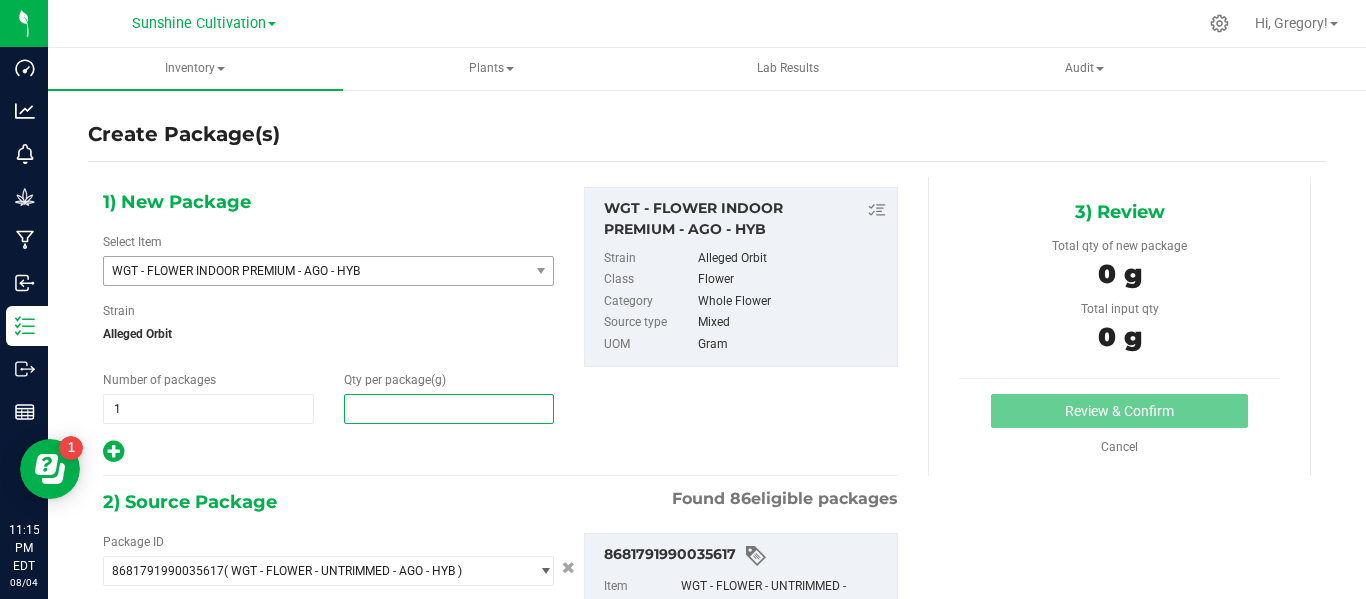 click at bounding box center [449, 409] 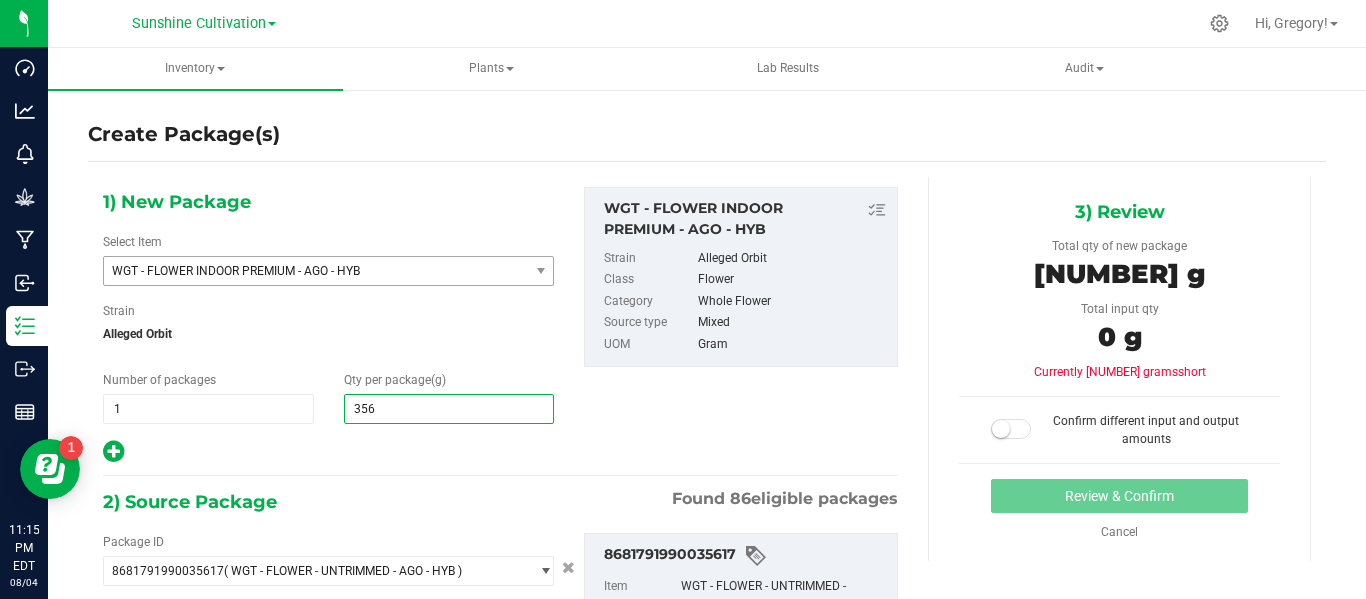 type on "3560" 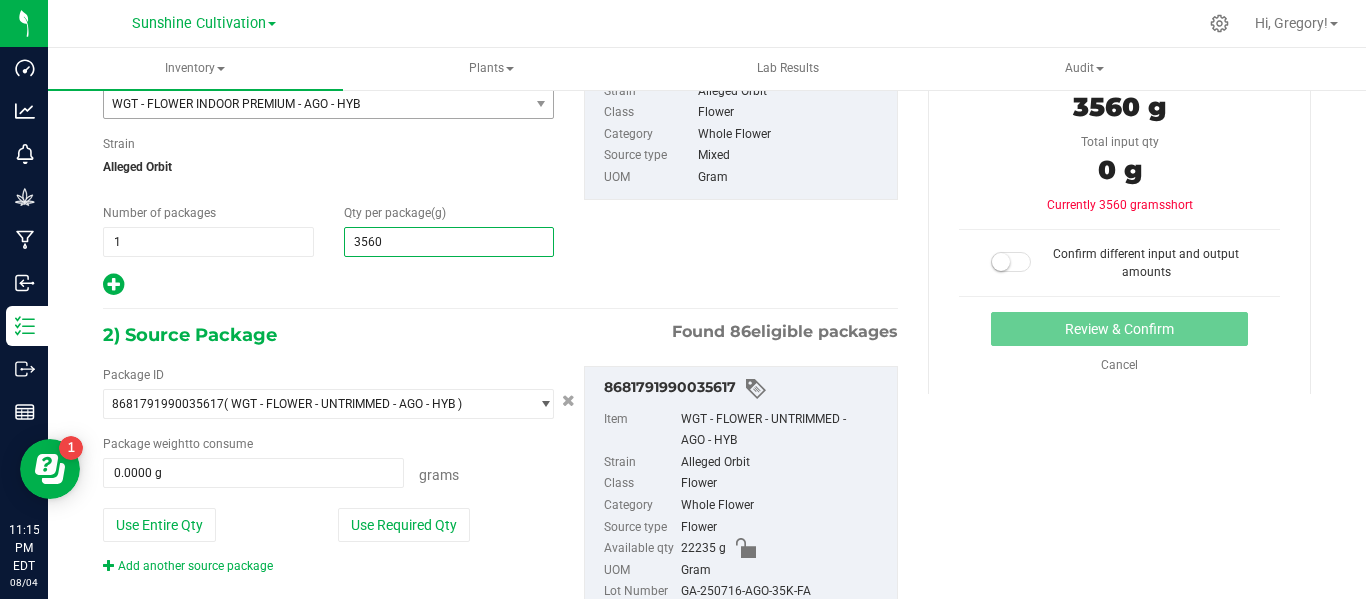 scroll, scrollTop: 168, scrollLeft: 0, axis: vertical 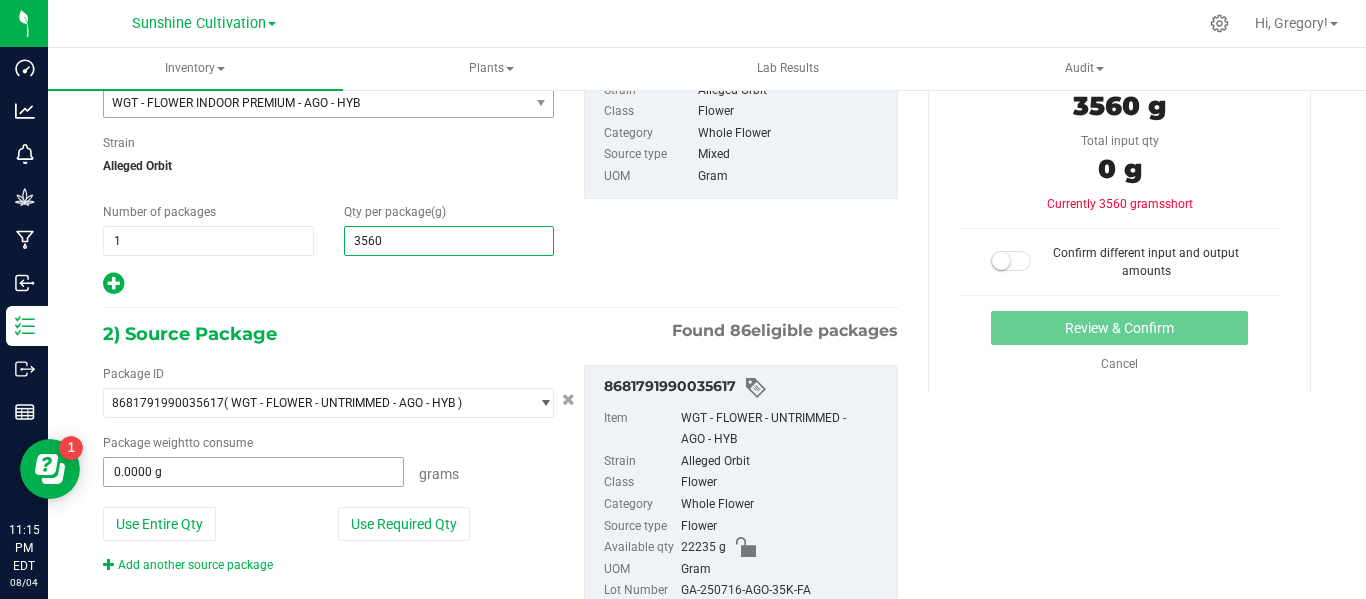 type on "3,560.0000" 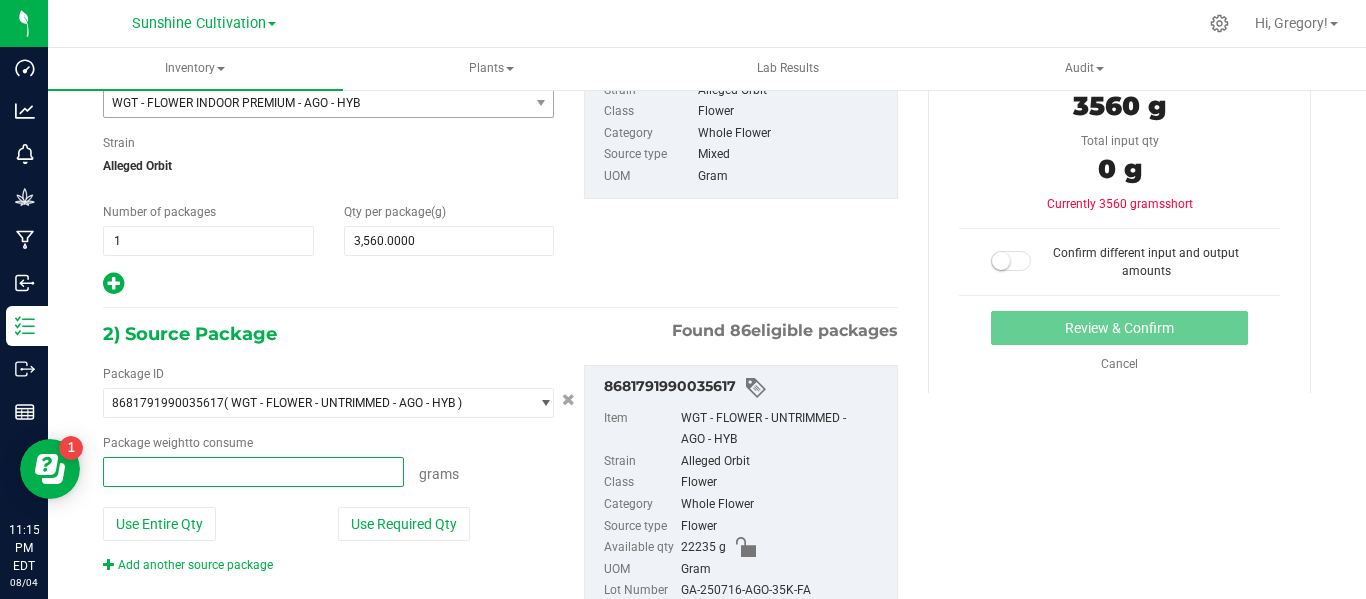 click at bounding box center [253, 472] 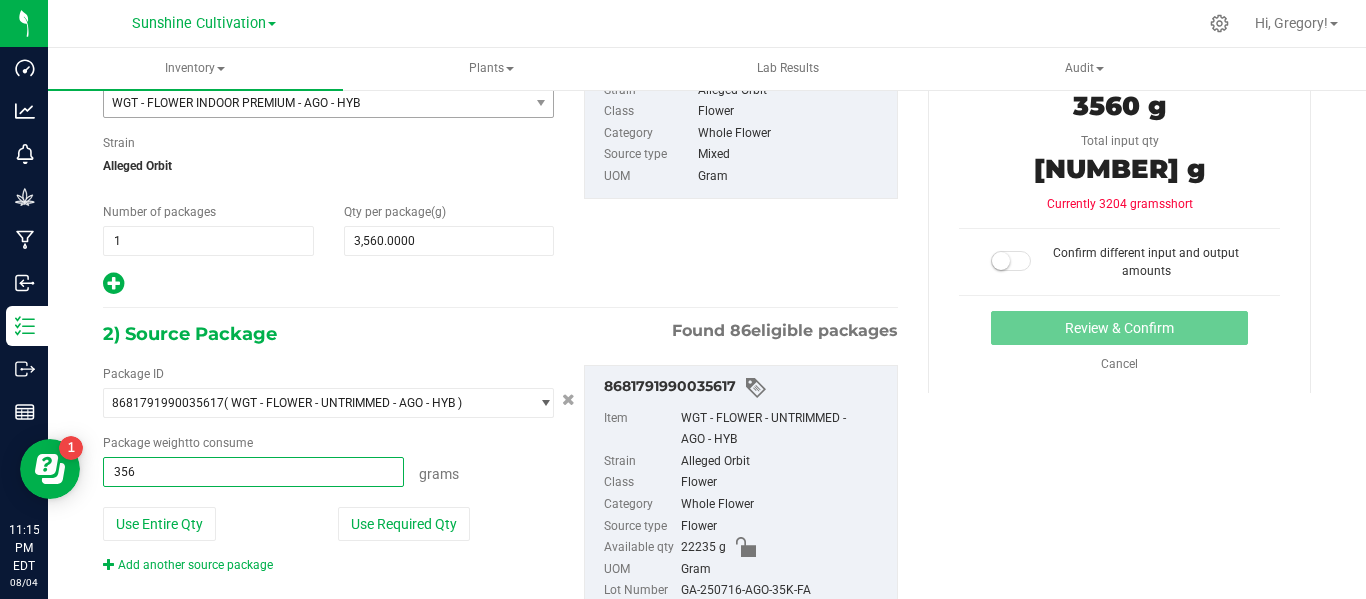 type on "3560" 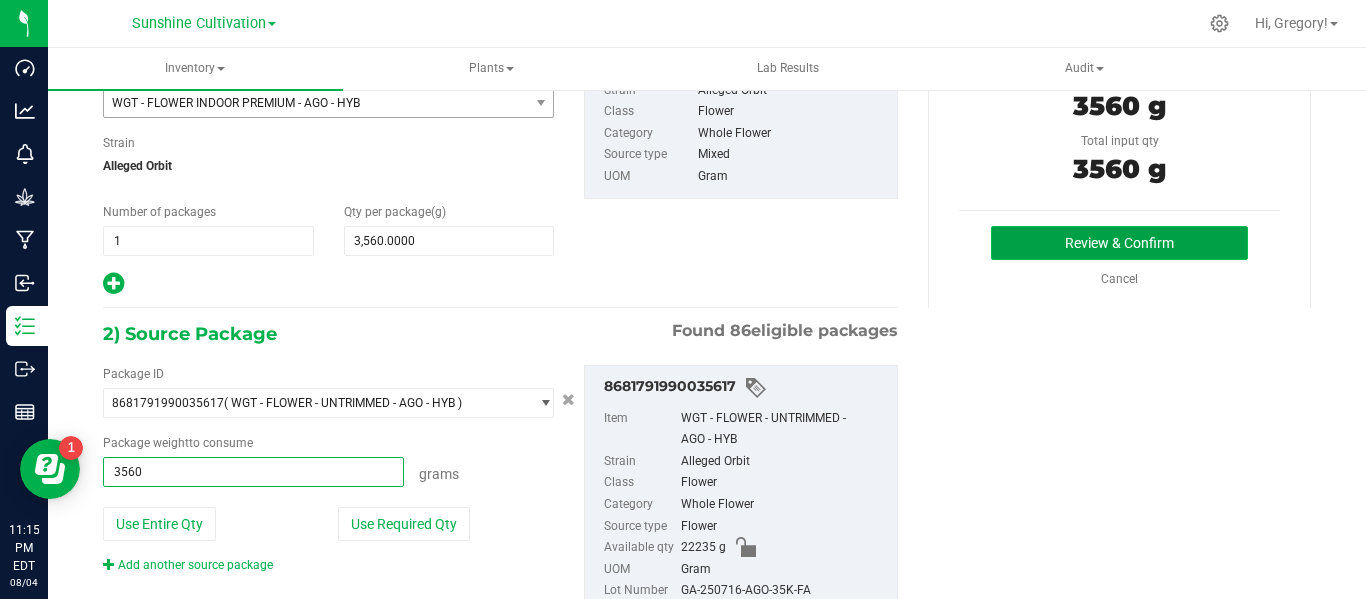 type on "3560.0000 g" 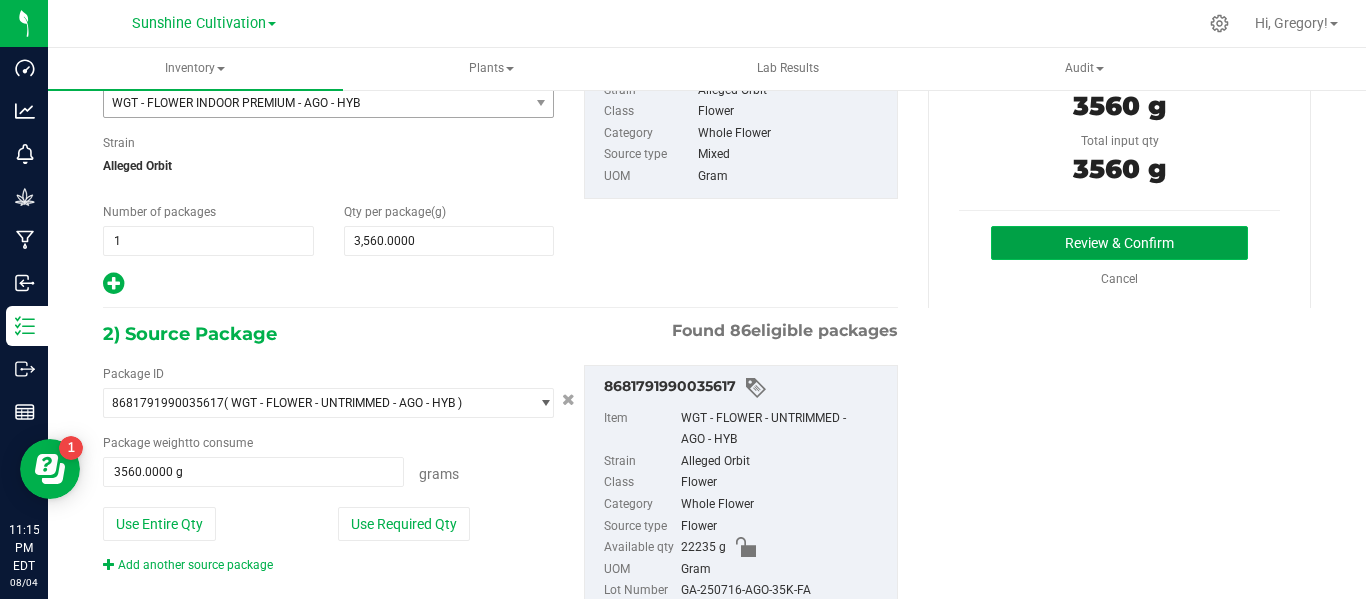 click on "Review & Confirm" at bounding box center (1119, 243) 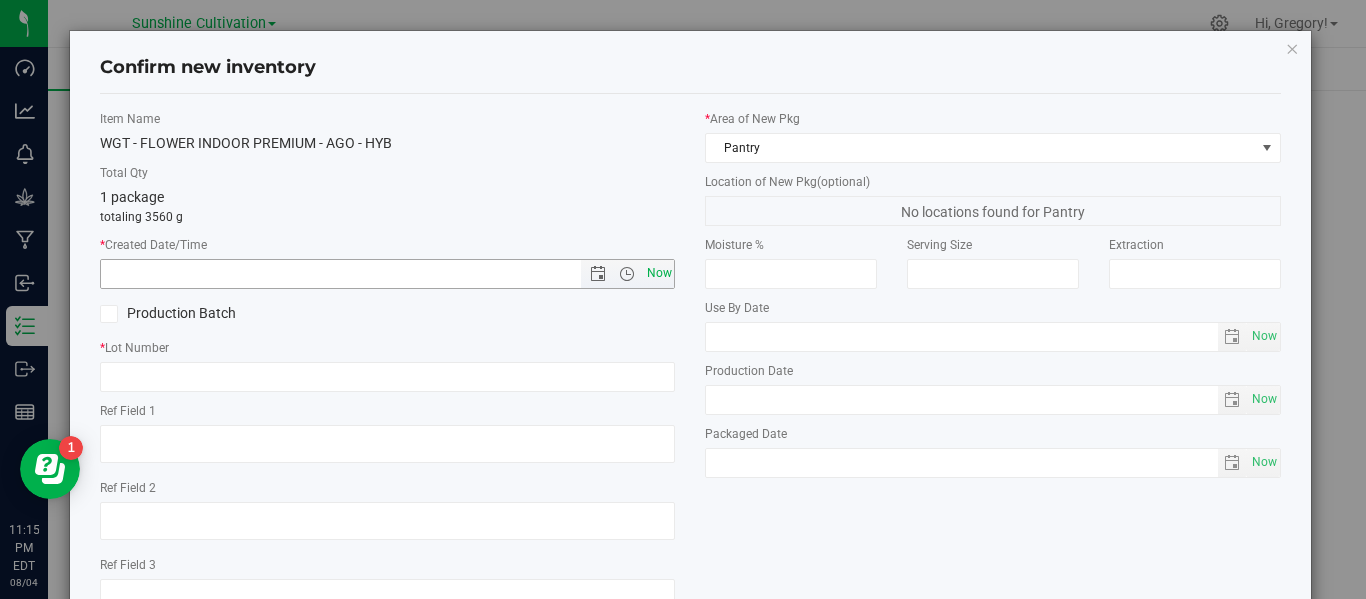 click on "Now" at bounding box center (659, 273) 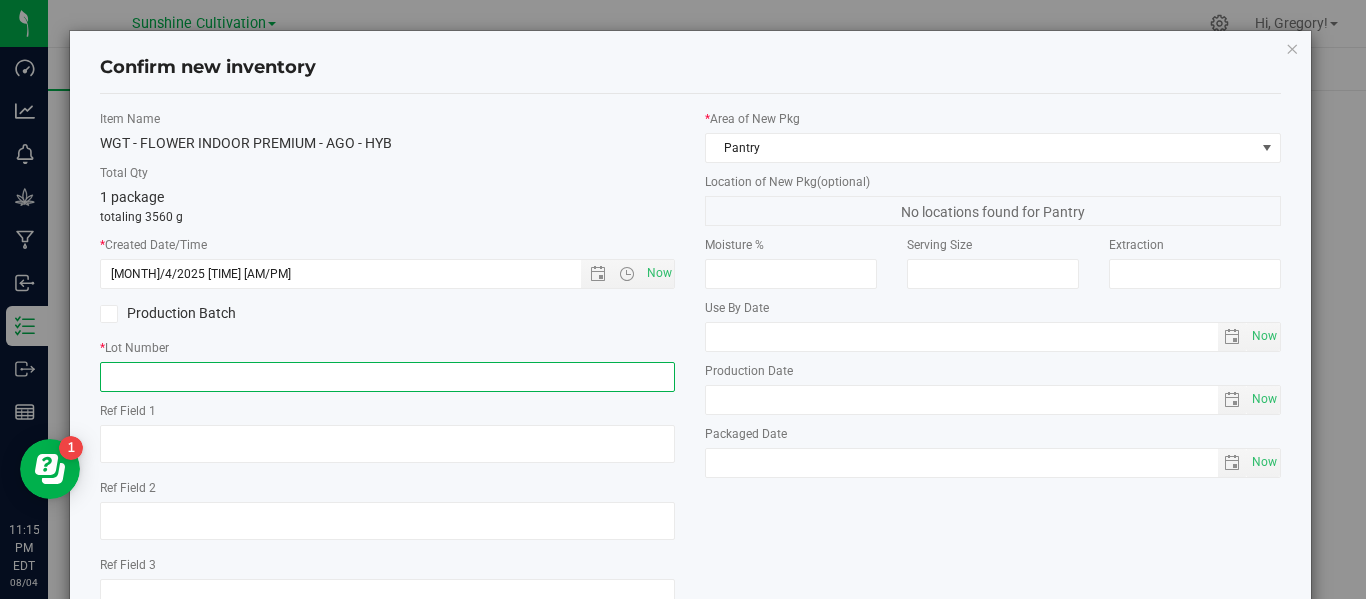 click at bounding box center [387, 377] 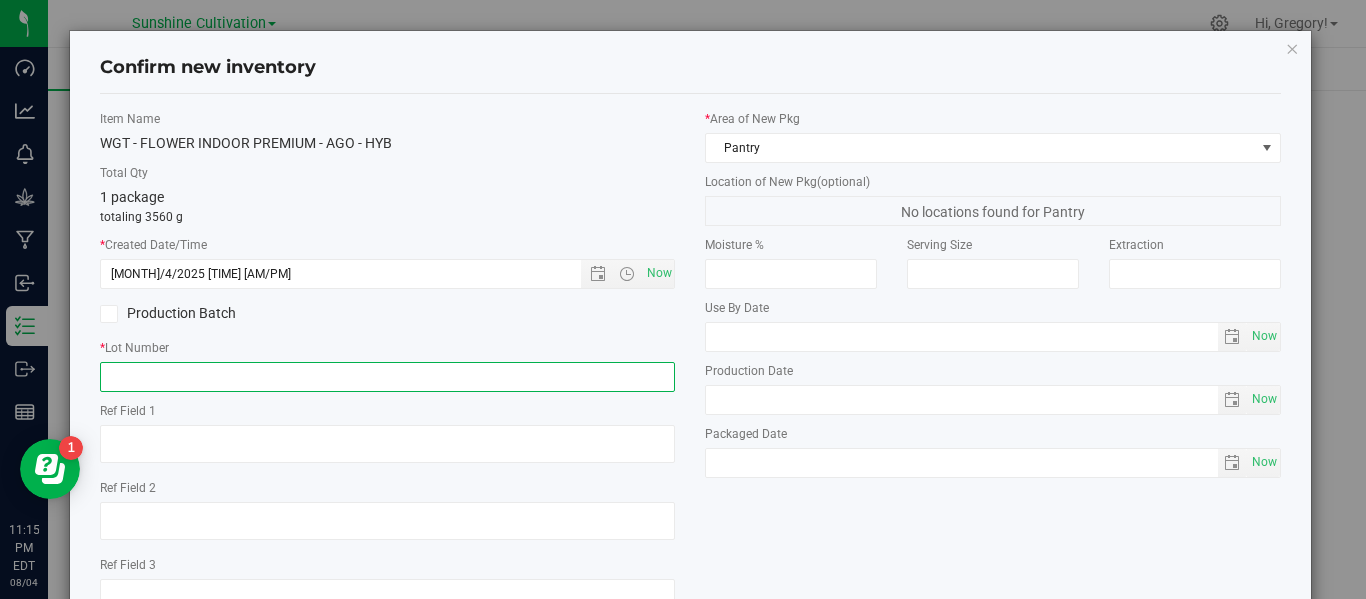paste on "GA-250716-AGO-35K-FA" 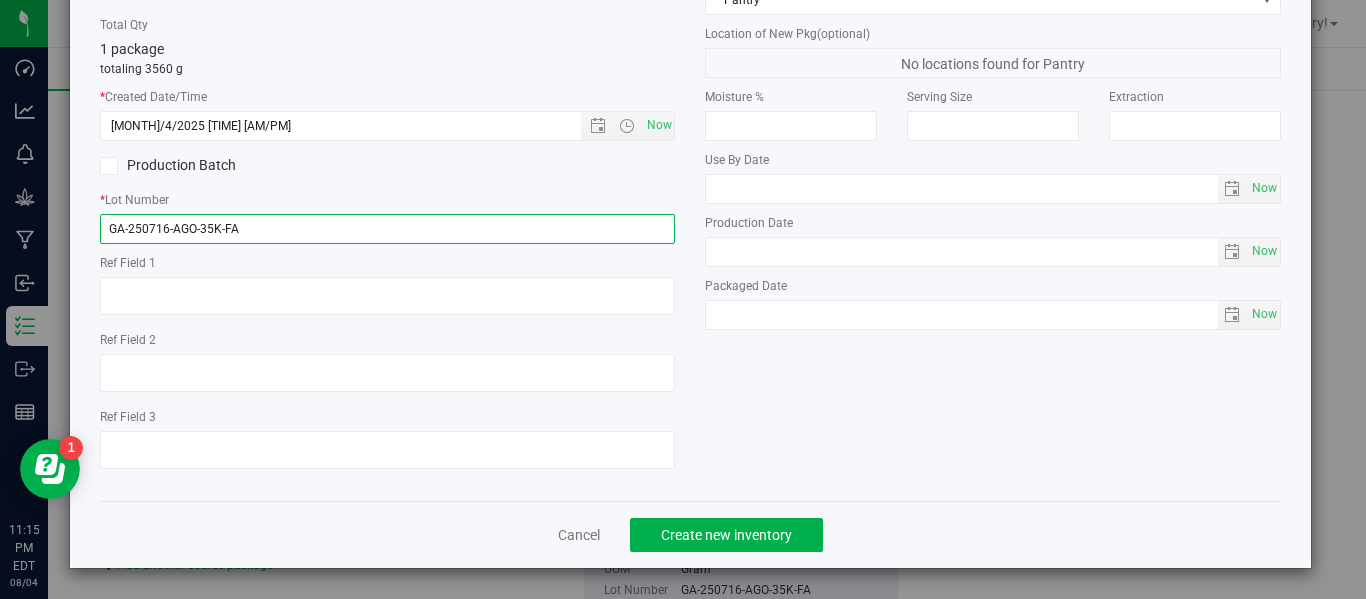 scroll, scrollTop: 148, scrollLeft: 0, axis: vertical 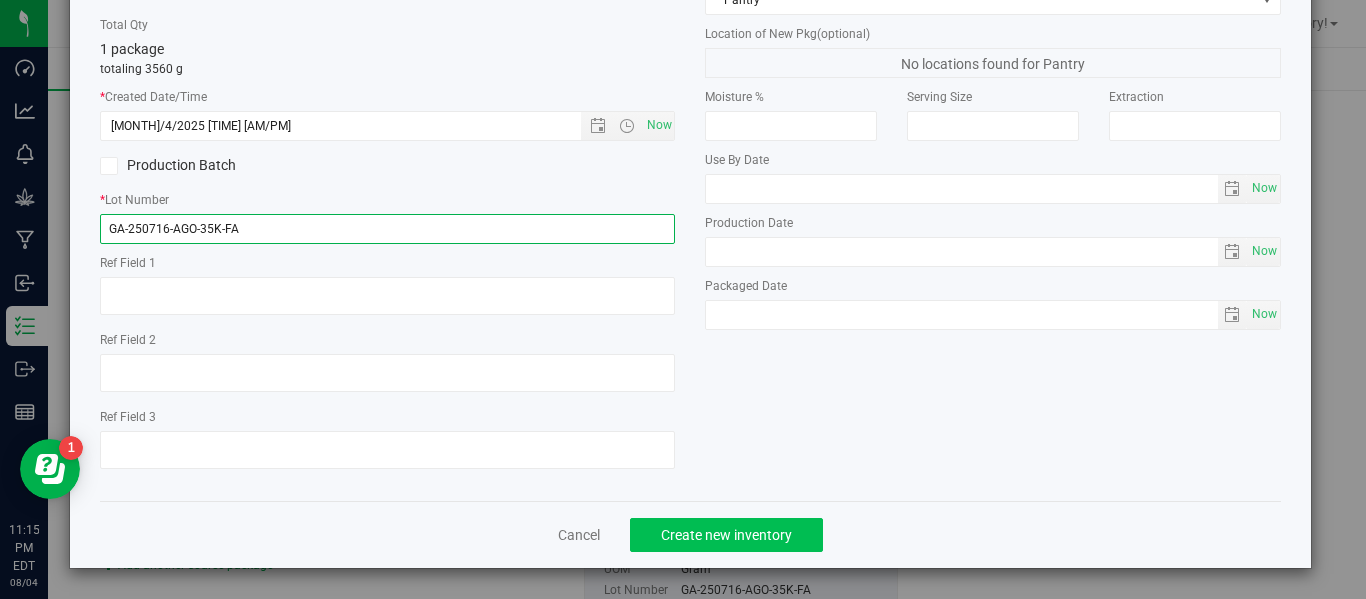 type on "GA-250716-AGO-35K-FA" 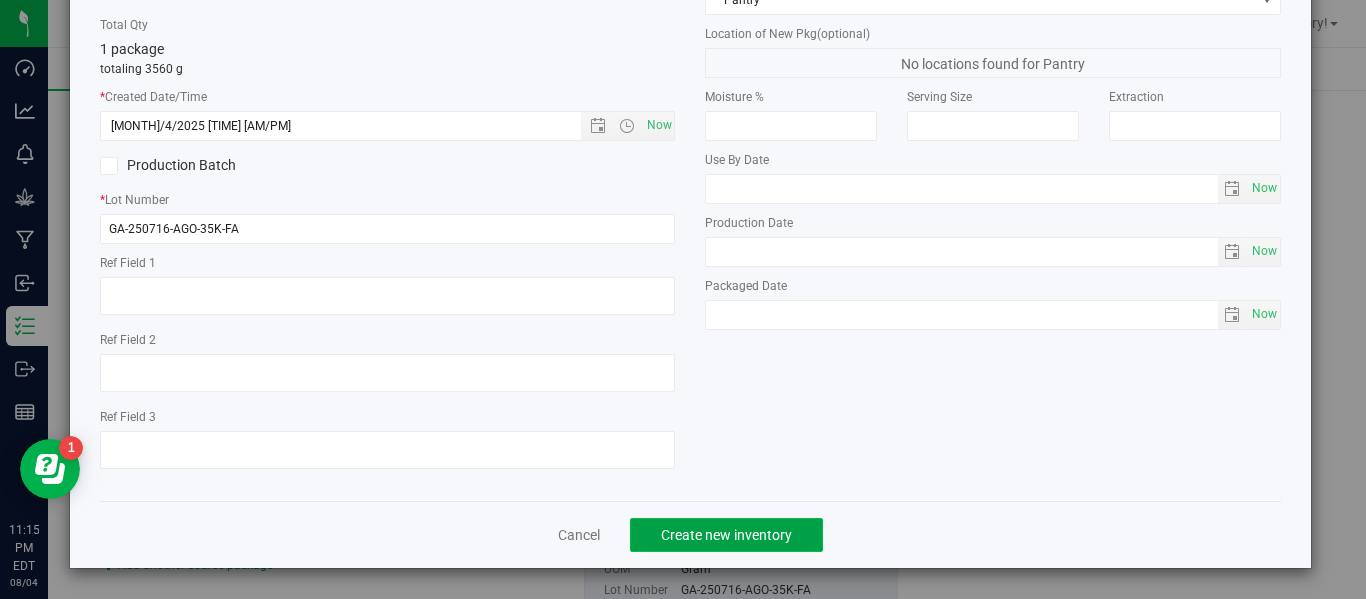 click on "Create new inventory" 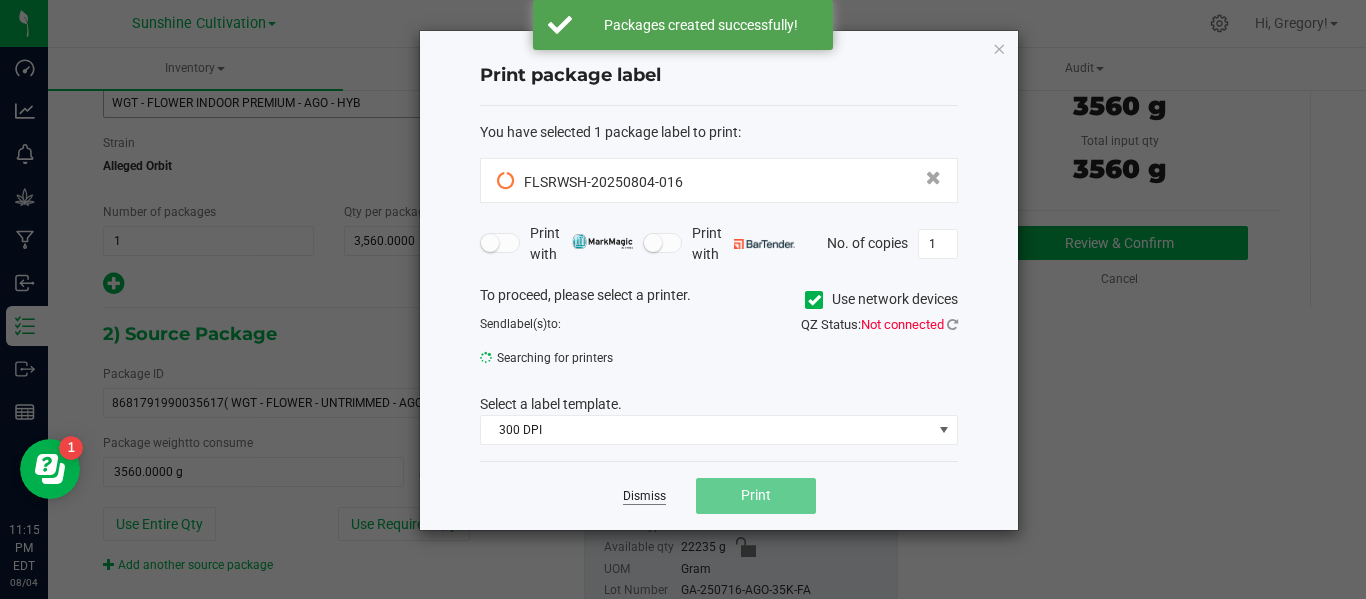 click on "Dismiss" 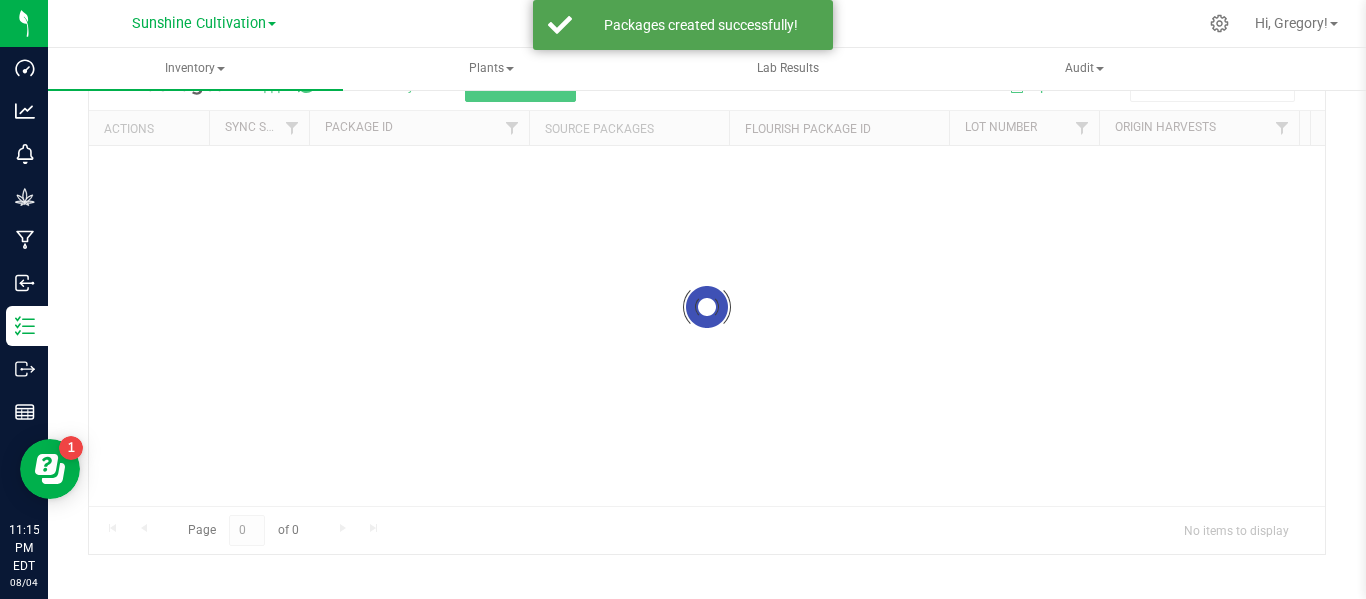 scroll, scrollTop: 99, scrollLeft: 0, axis: vertical 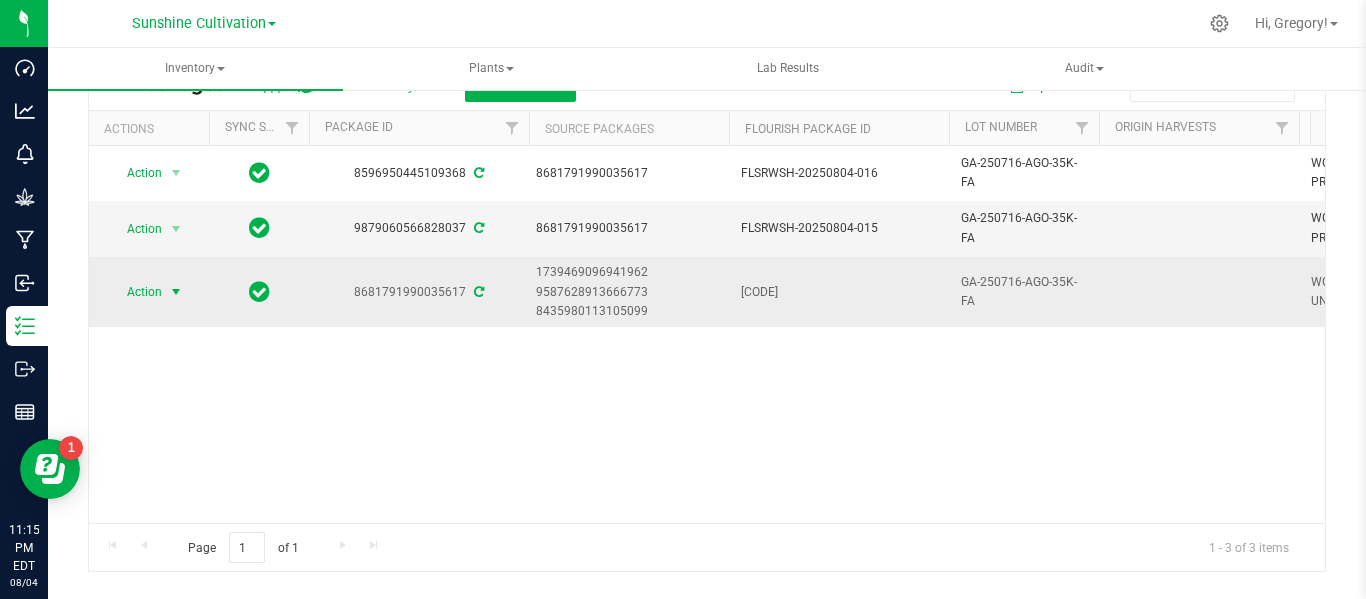 click on "Action" at bounding box center [136, 292] 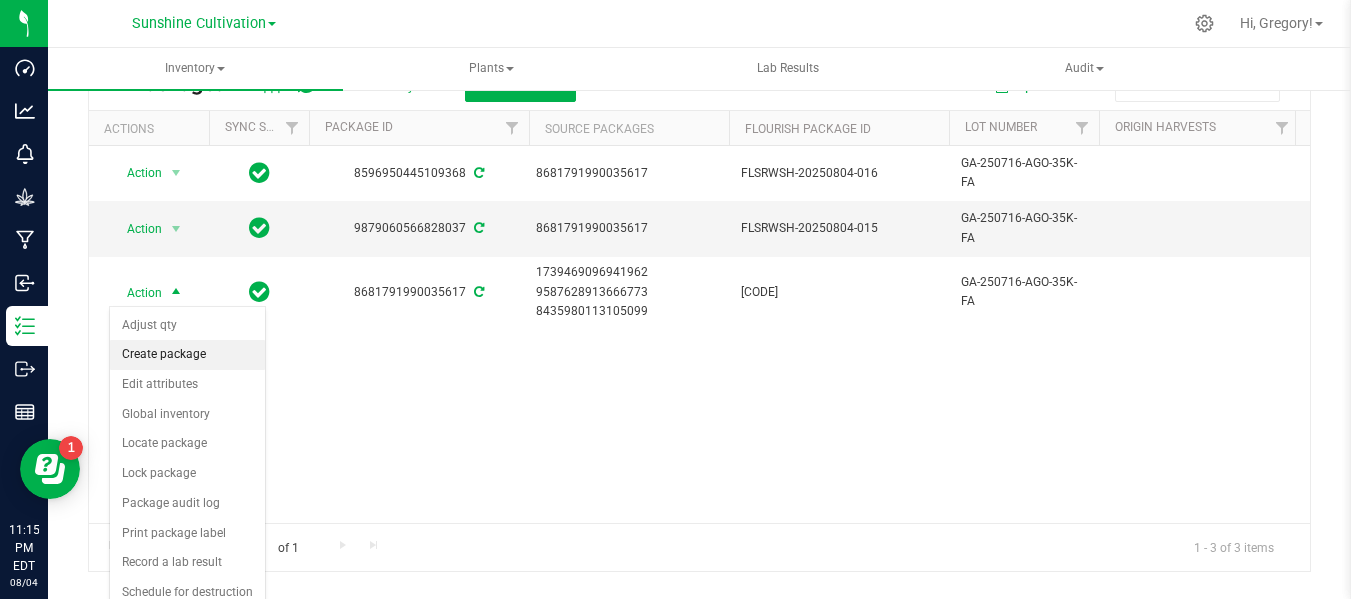 click on "Create package" at bounding box center (187, 355) 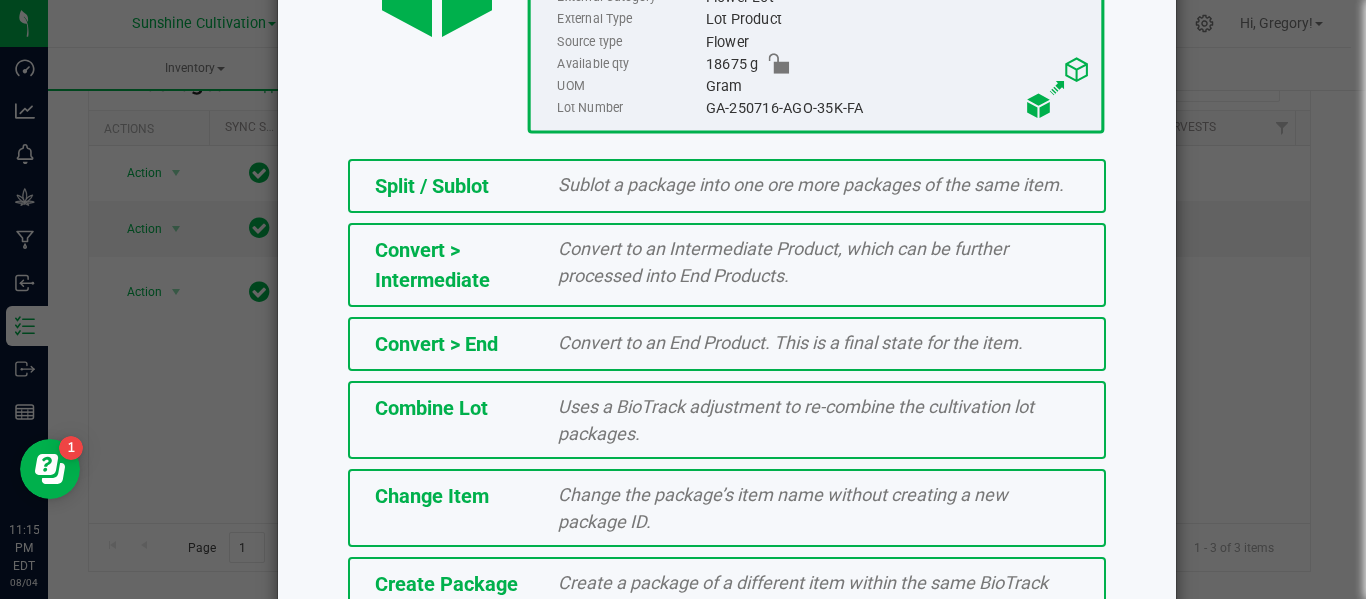 scroll, scrollTop: 443, scrollLeft: 0, axis: vertical 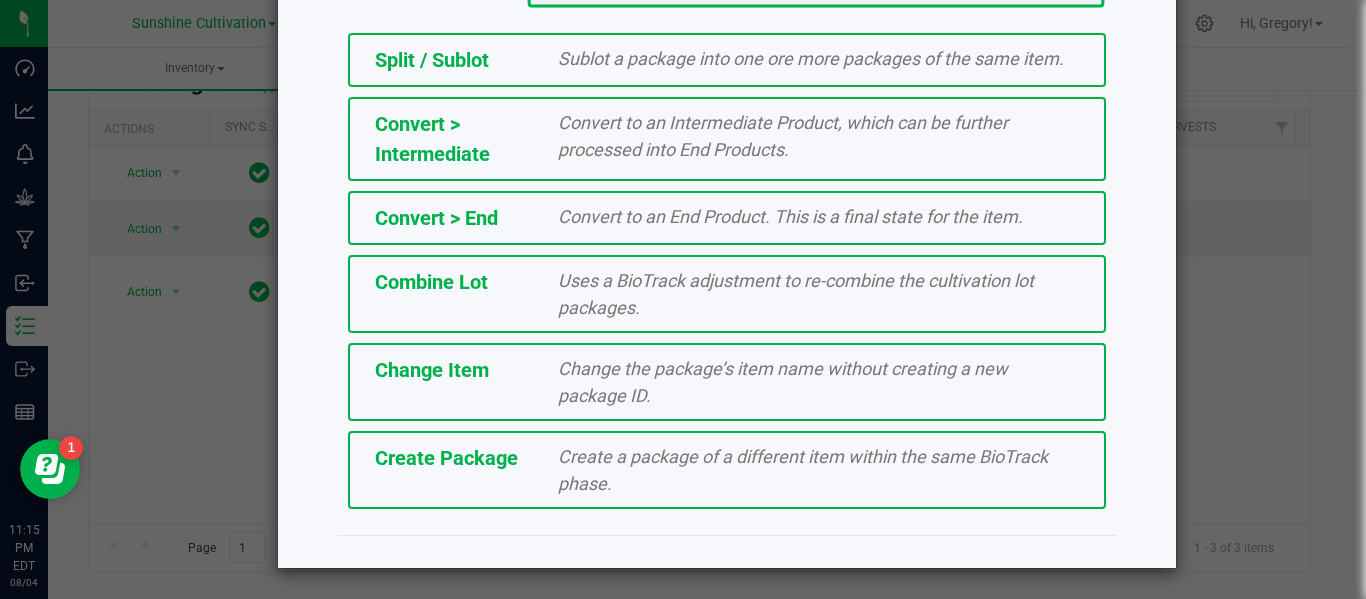 click on "Create Package" 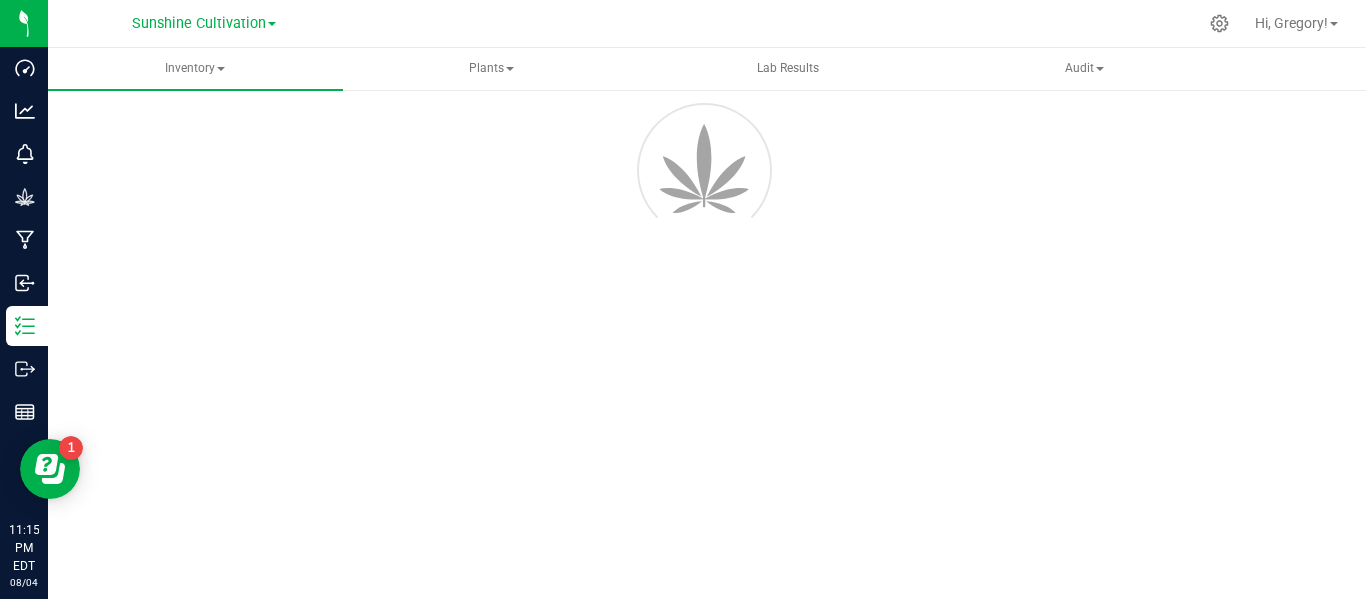 scroll, scrollTop: 114, scrollLeft: 0, axis: vertical 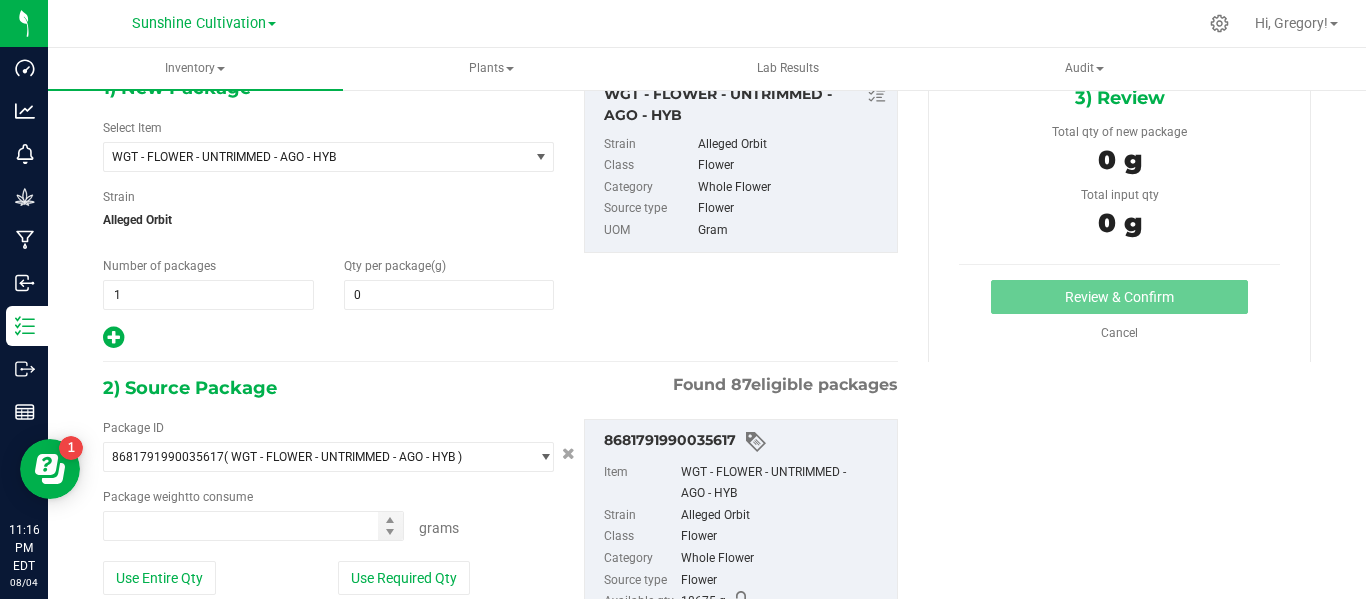 type on "0.0000" 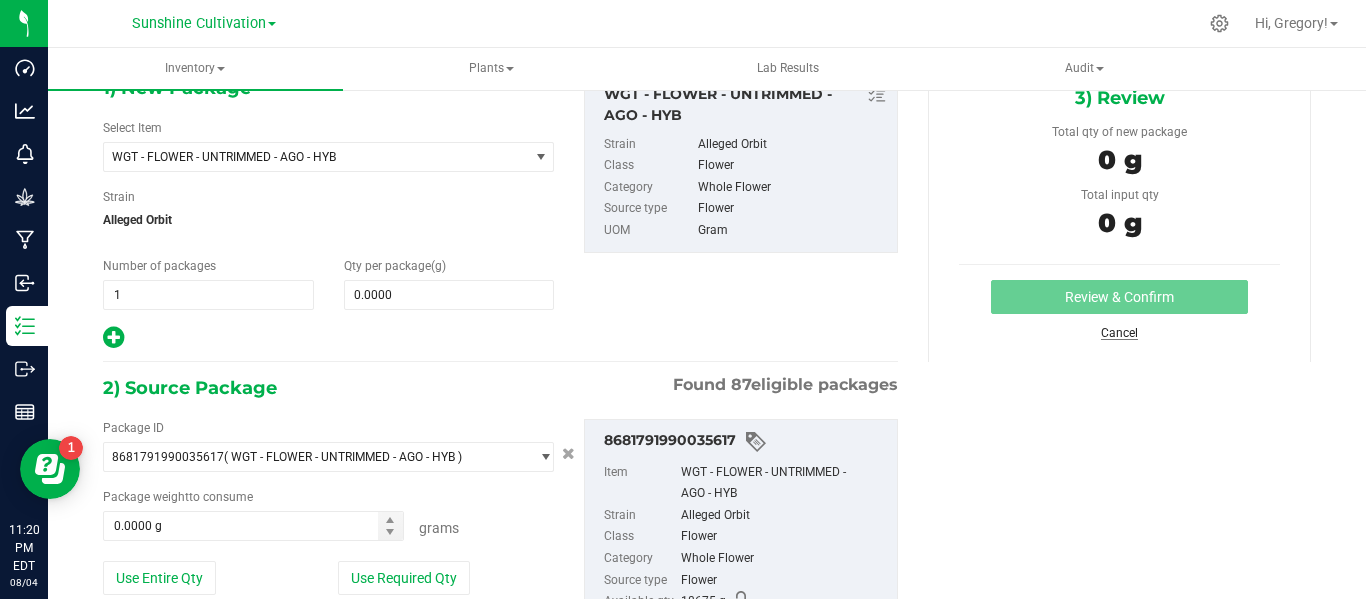 click on "Cancel" at bounding box center (1119, 333) 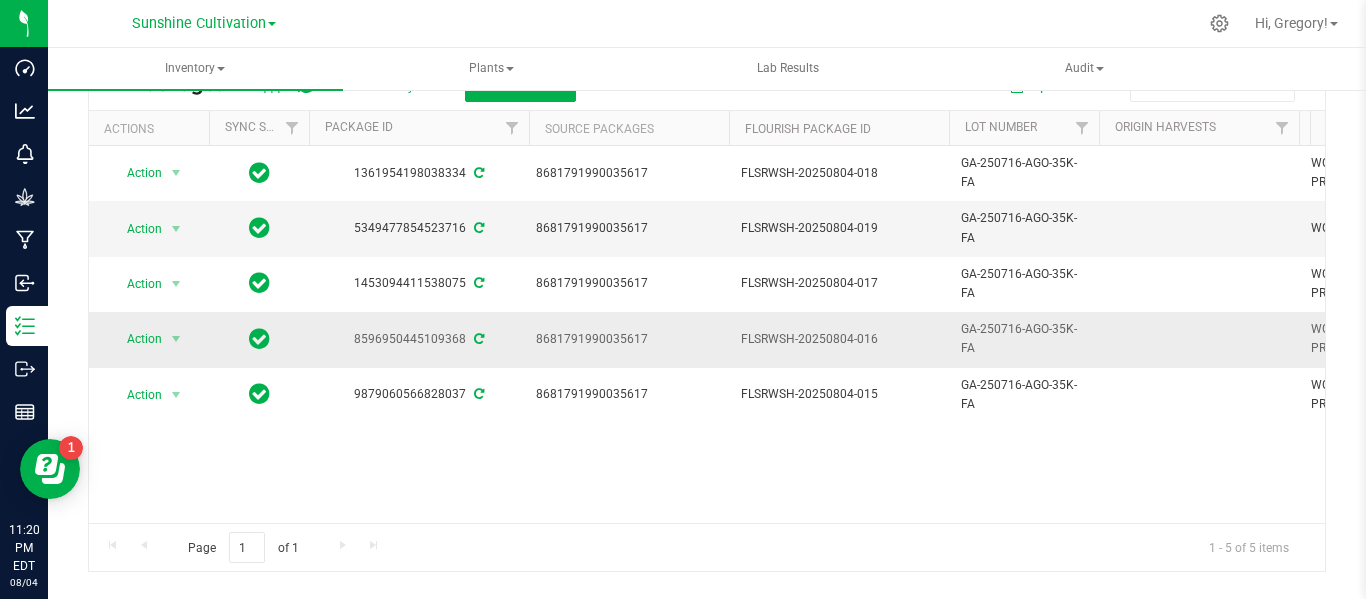 scroll, scrollTop: 0, scrollLeft: 0, axis: both 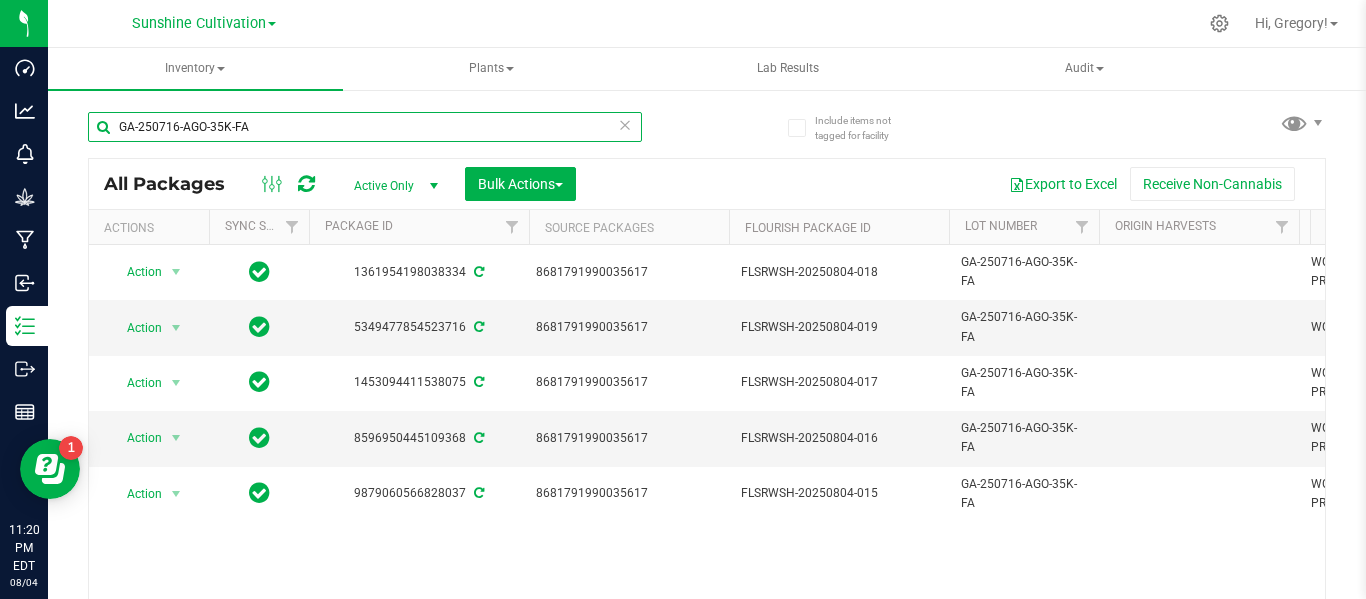 click on "GA-250716-AGO-35K-FA" at bounding box center (365, 127) 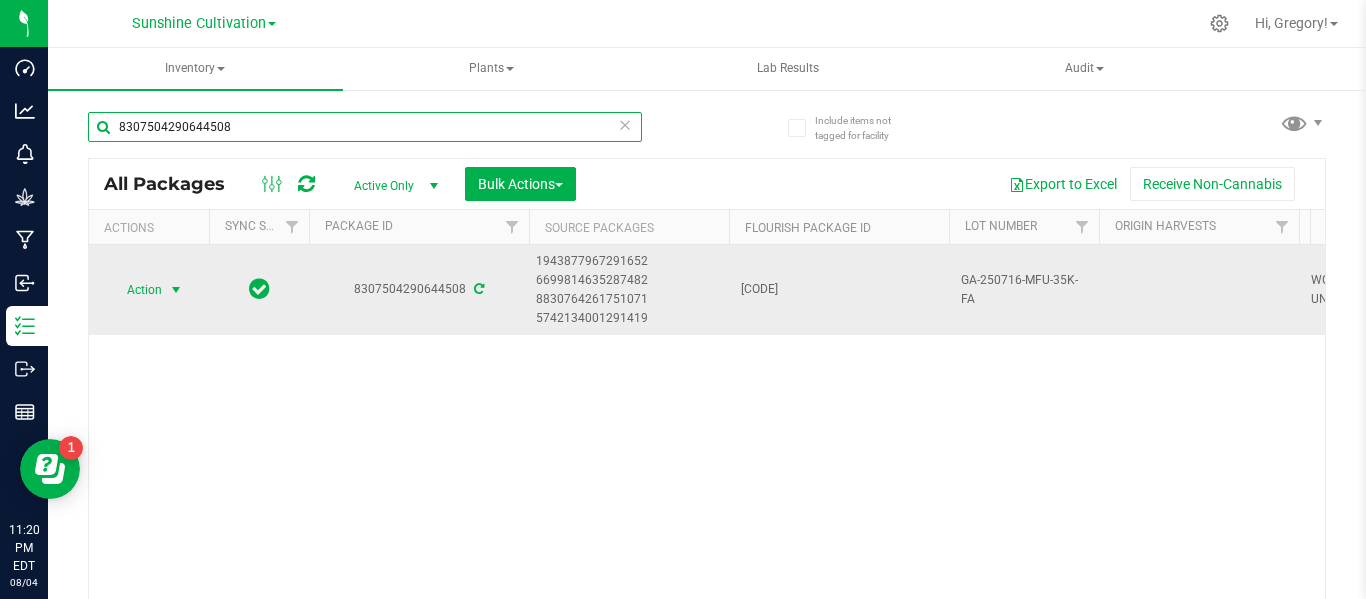 type on "8307504290644508" 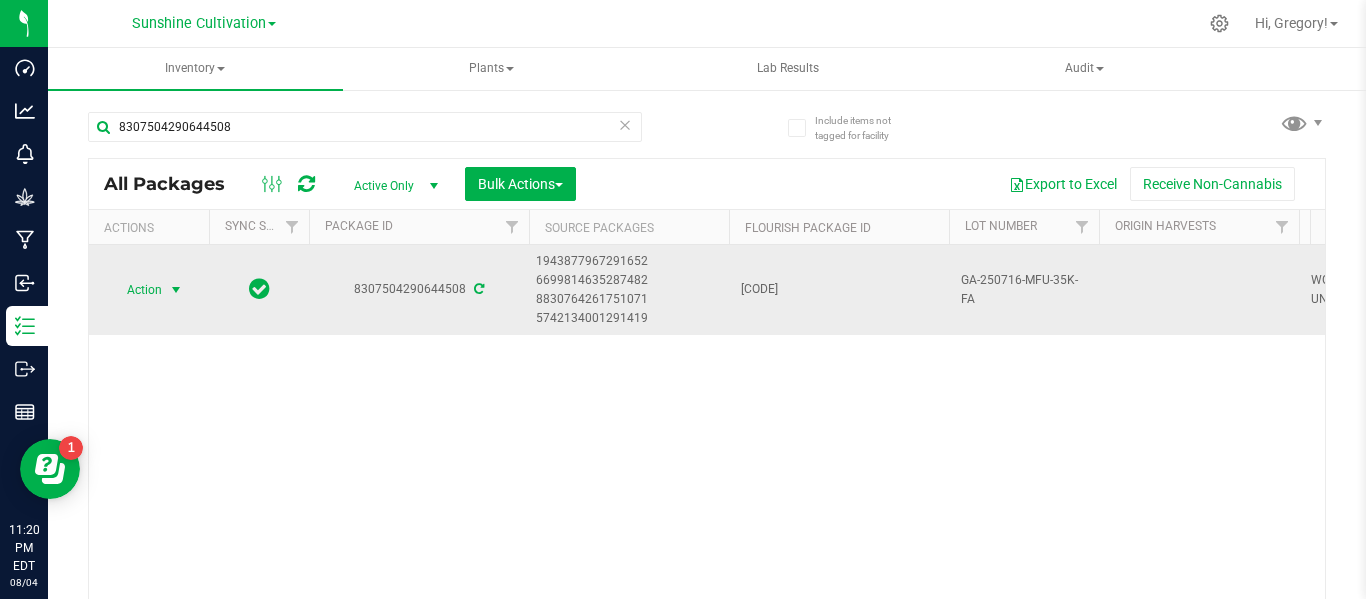 click on "Action" at bounding box center (136, 290) 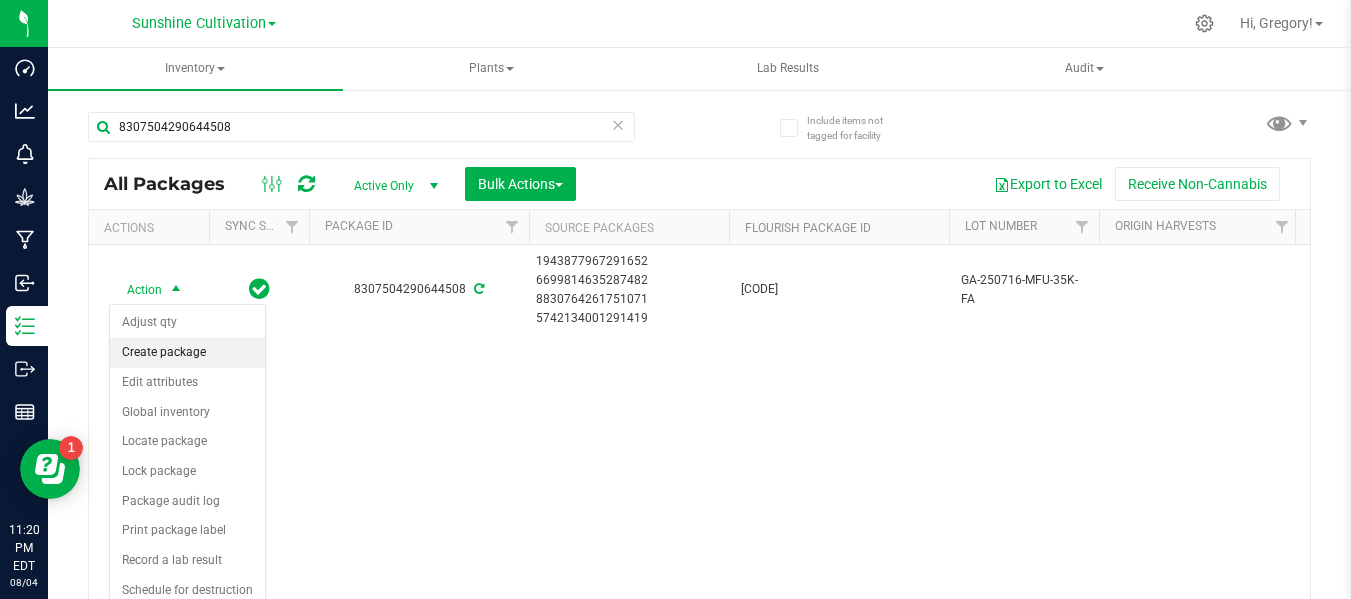 click on "Create package" at bounding box center (187, 353) 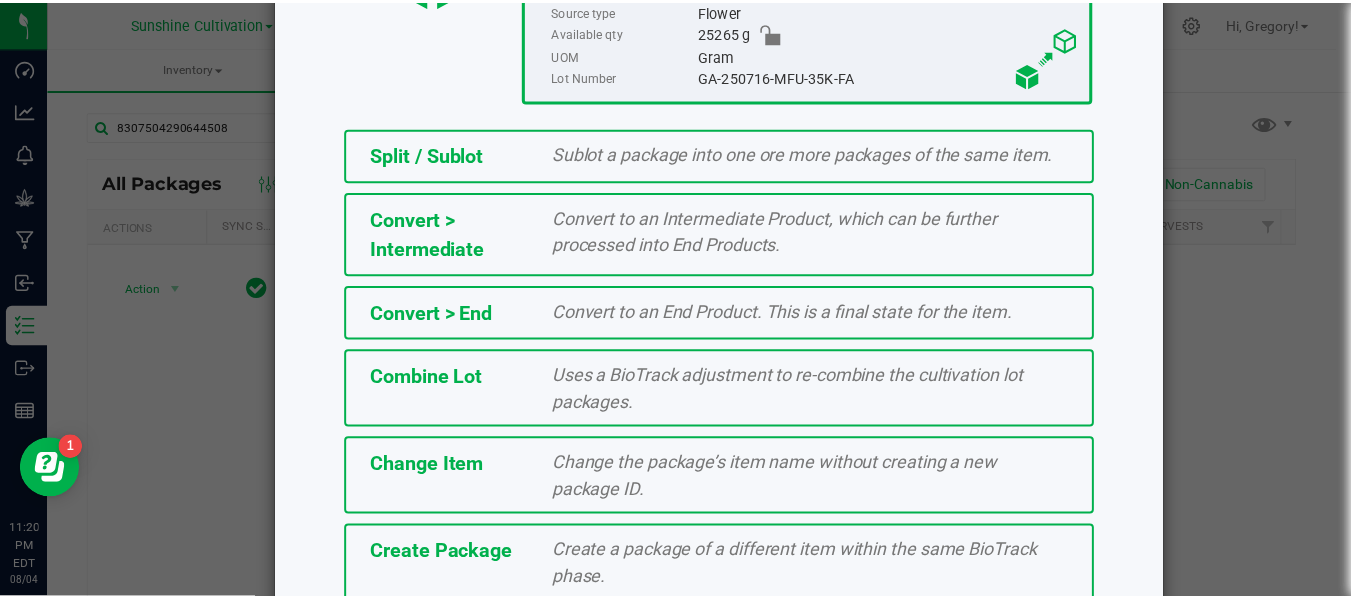 scroll, scrollTop: 443, scrollLeft: 0, axis: vertical 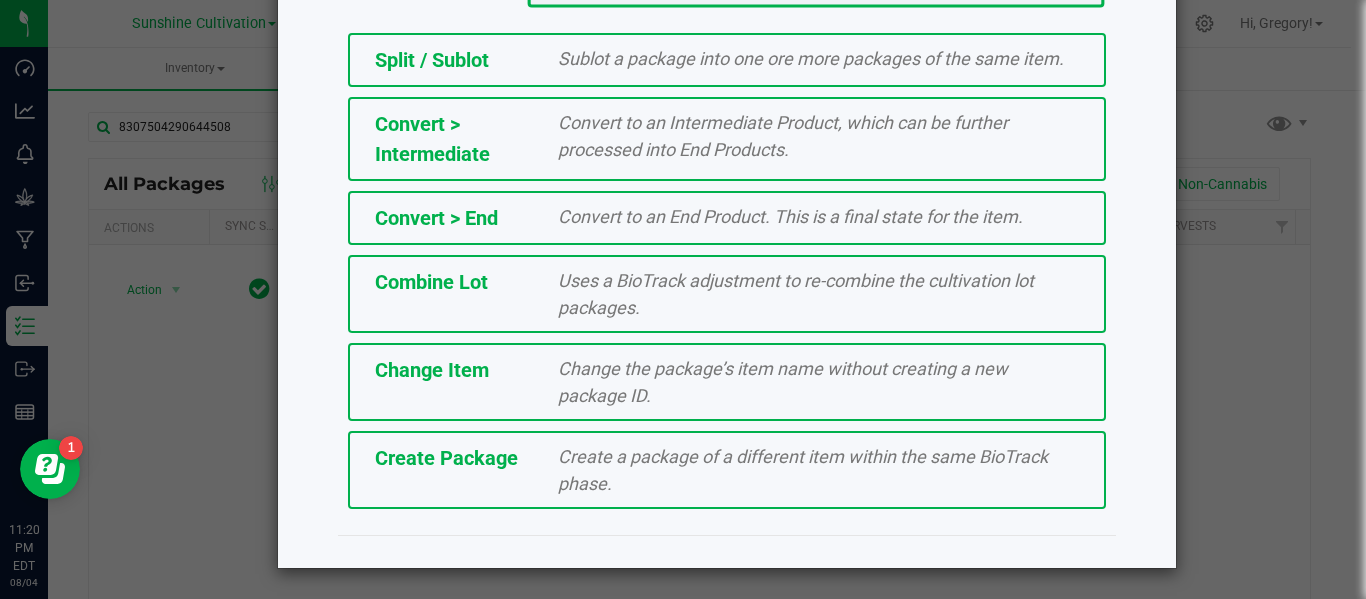 click on "Create Package   Create a package of a different item within the same BioTrack phase." 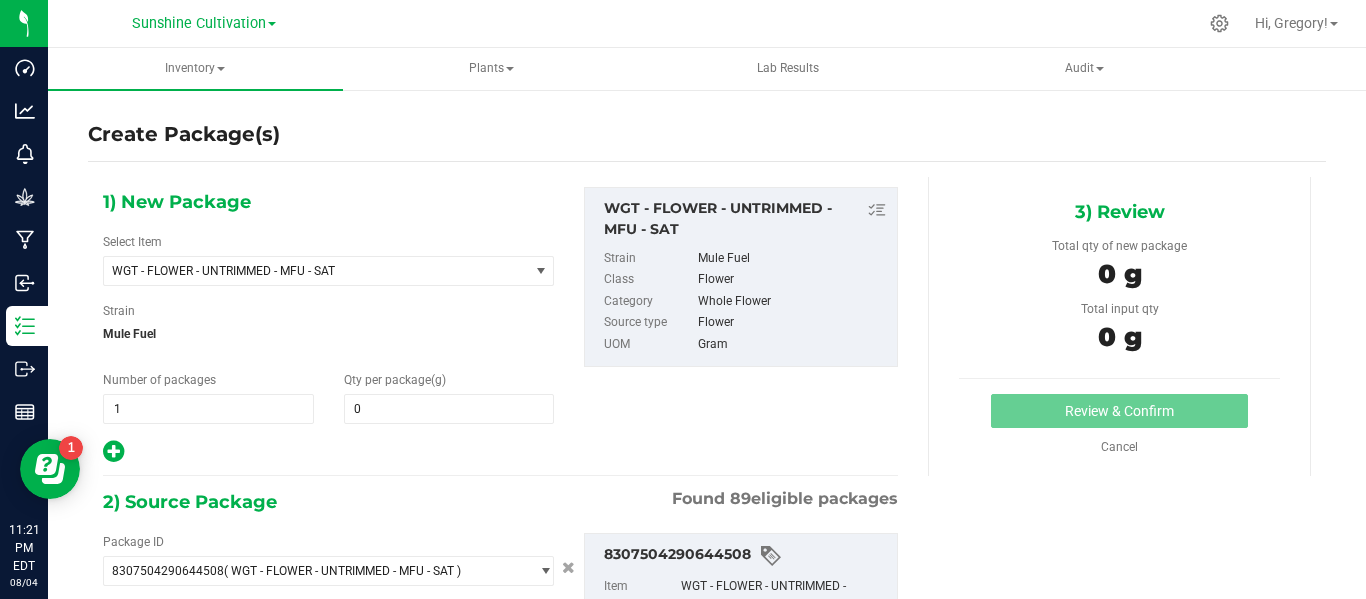 type on "0.0000" 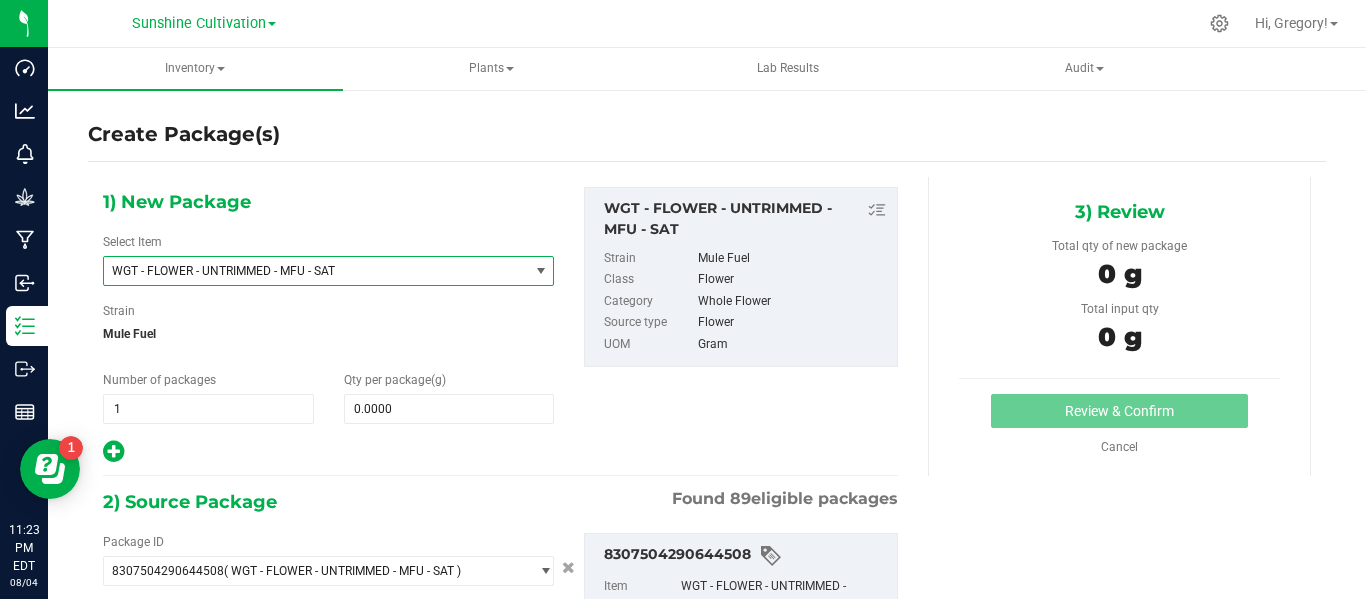 click on "WGT - FLOWER - UNTRIMMED - MFU - SAT" at bounding box center (308, 271) 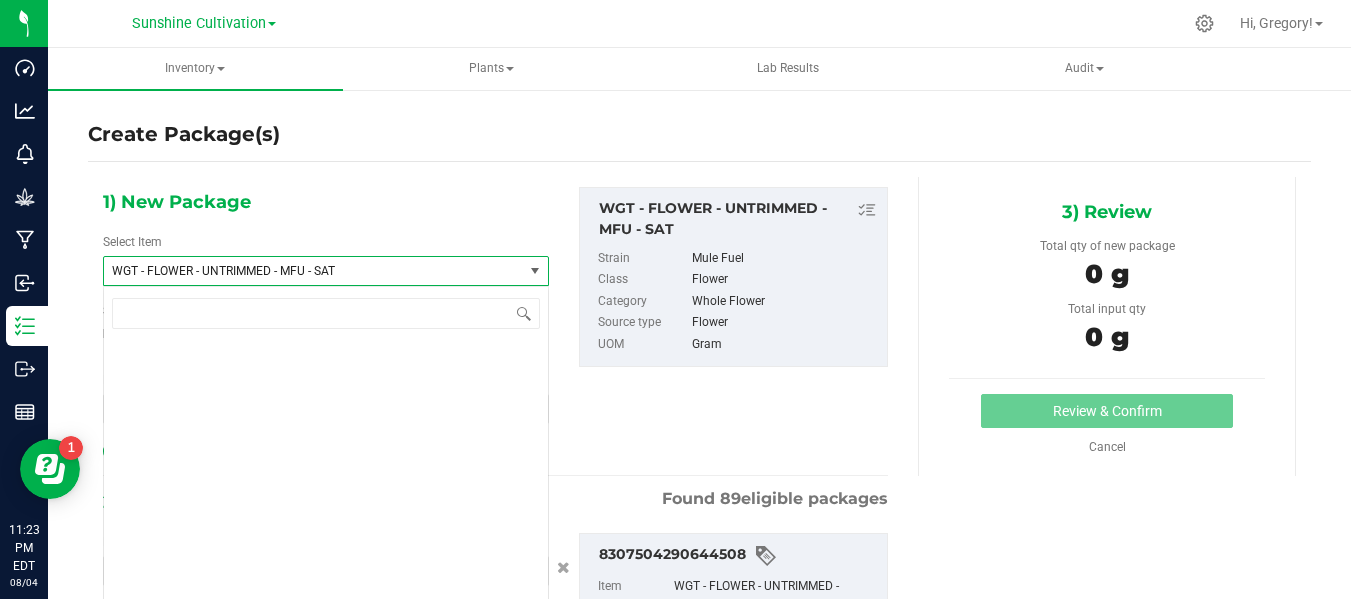 scroll, scrollTop: 414596, scrollLeft: 0, axis: vertical 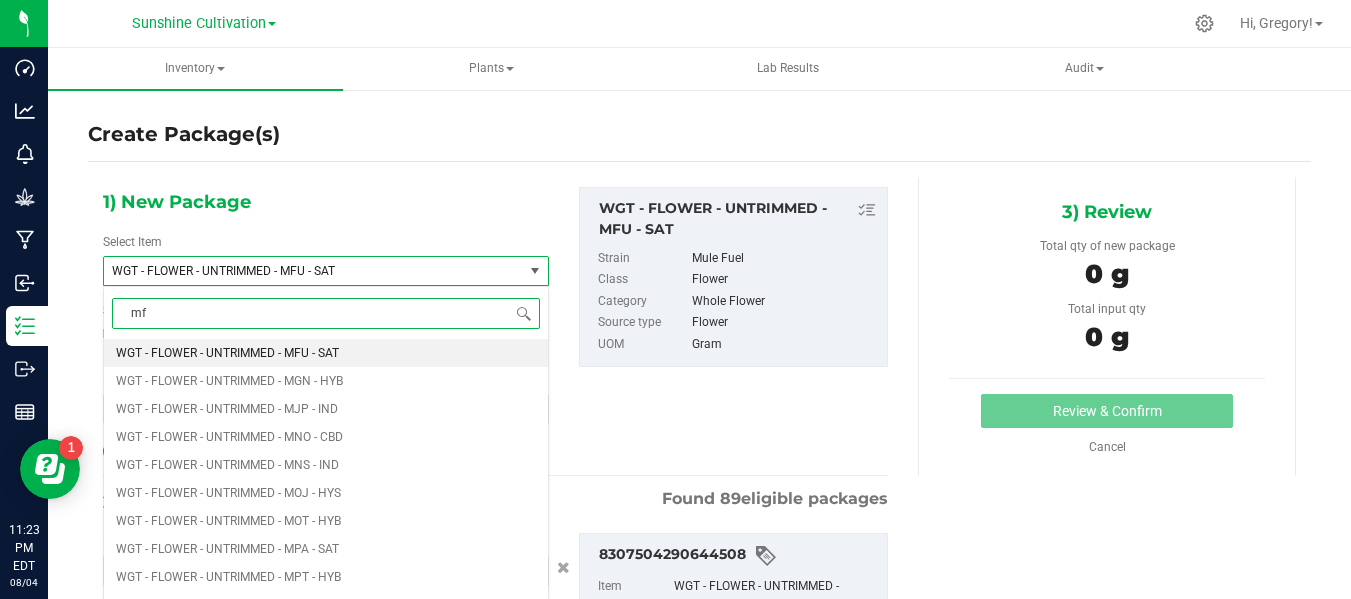 type on "mfu" 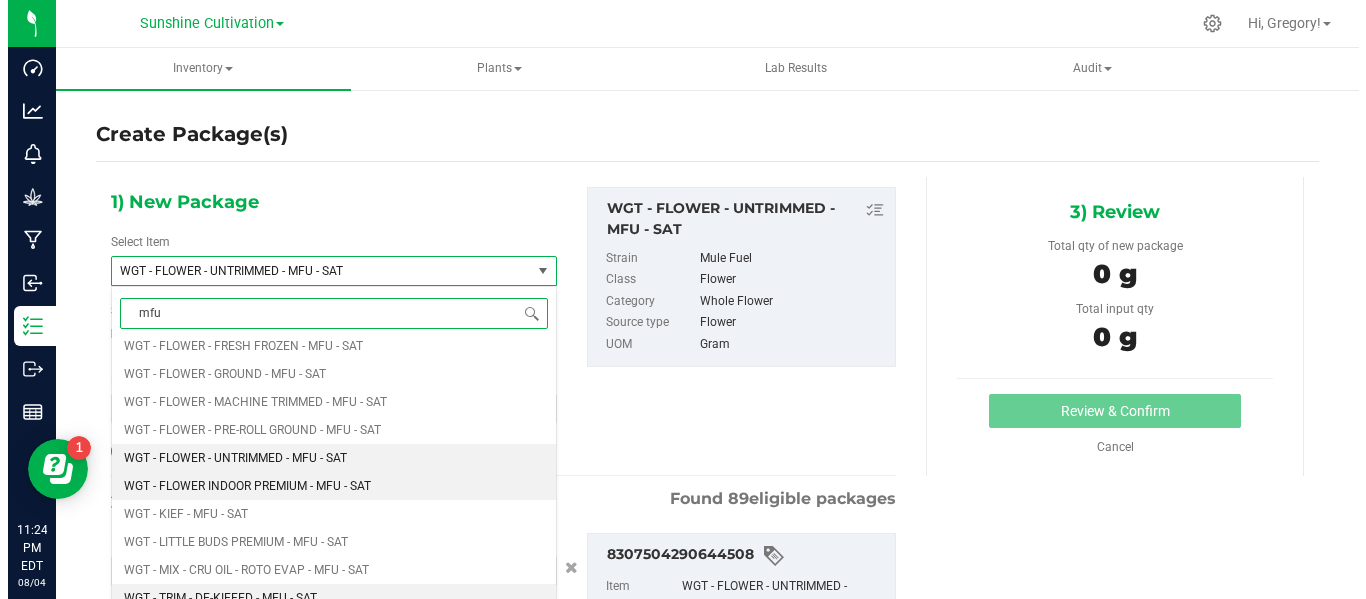 scroll, scrollTop: 1081, scrollLeft: 0, axis: vertical 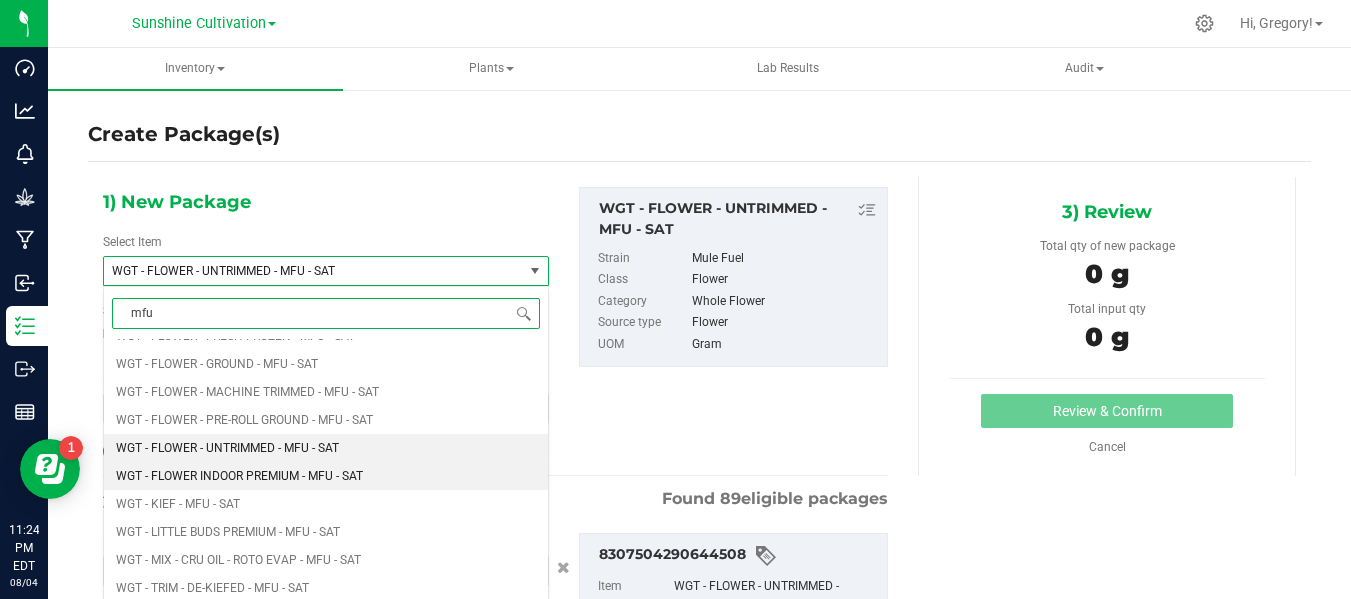 click on "WGT - FLOWER INDOOR PREMIUM - MFU - SAT" at bounding box center (239, 476) 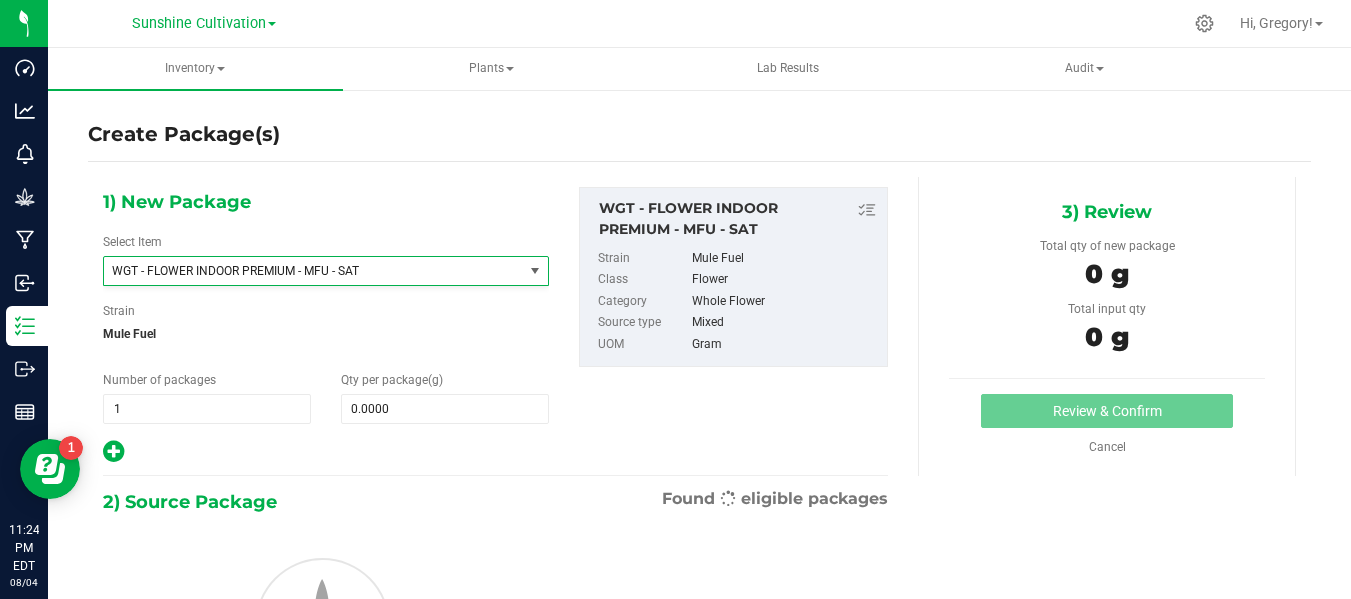 type on "0.0000" 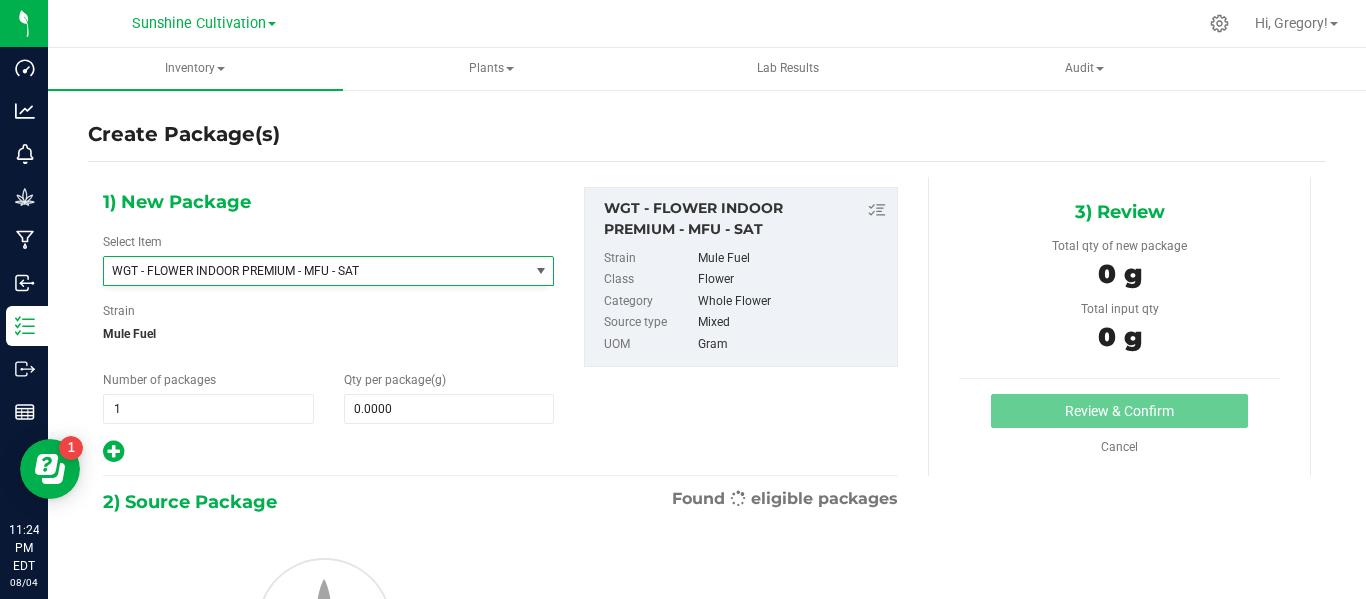 scroll, scrollTop: 0, scrollLeft: 0, axis: both 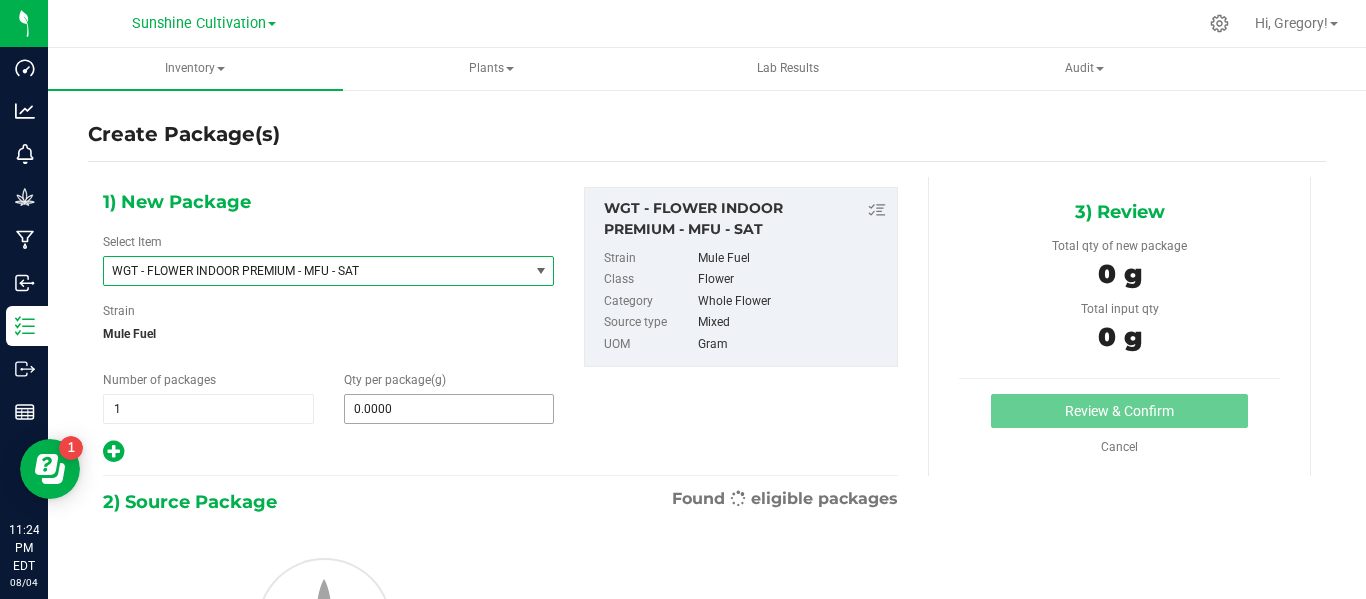 click on "0.0000" at bounding box center (449, 409) 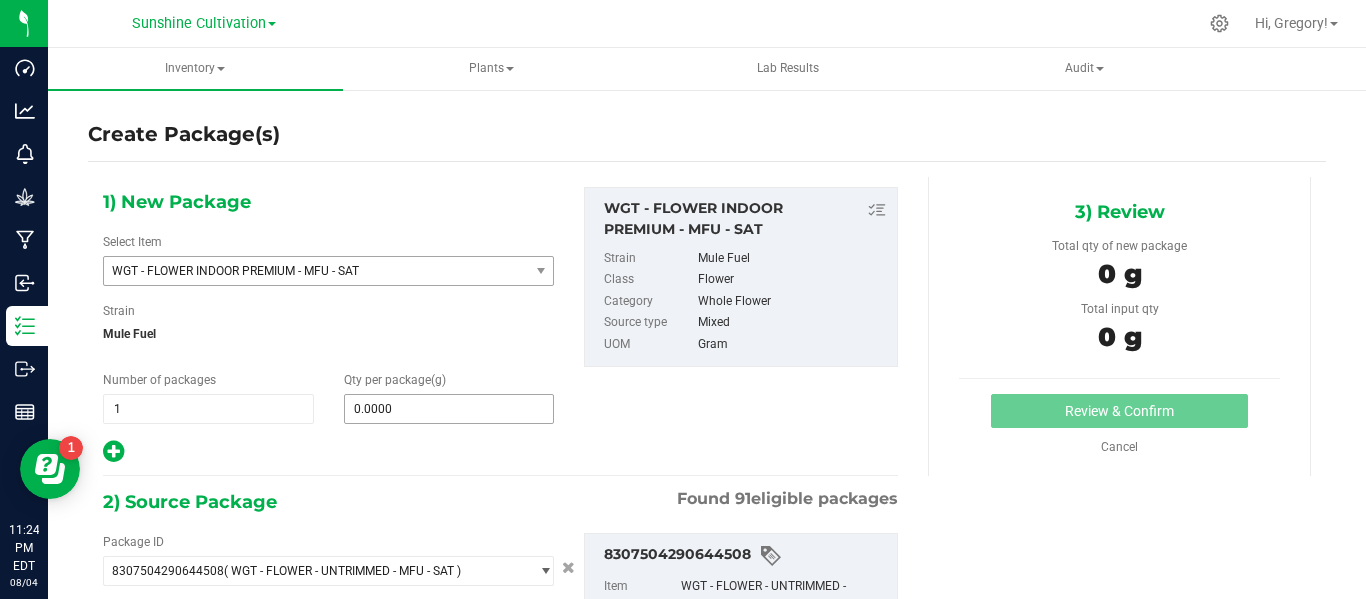 type 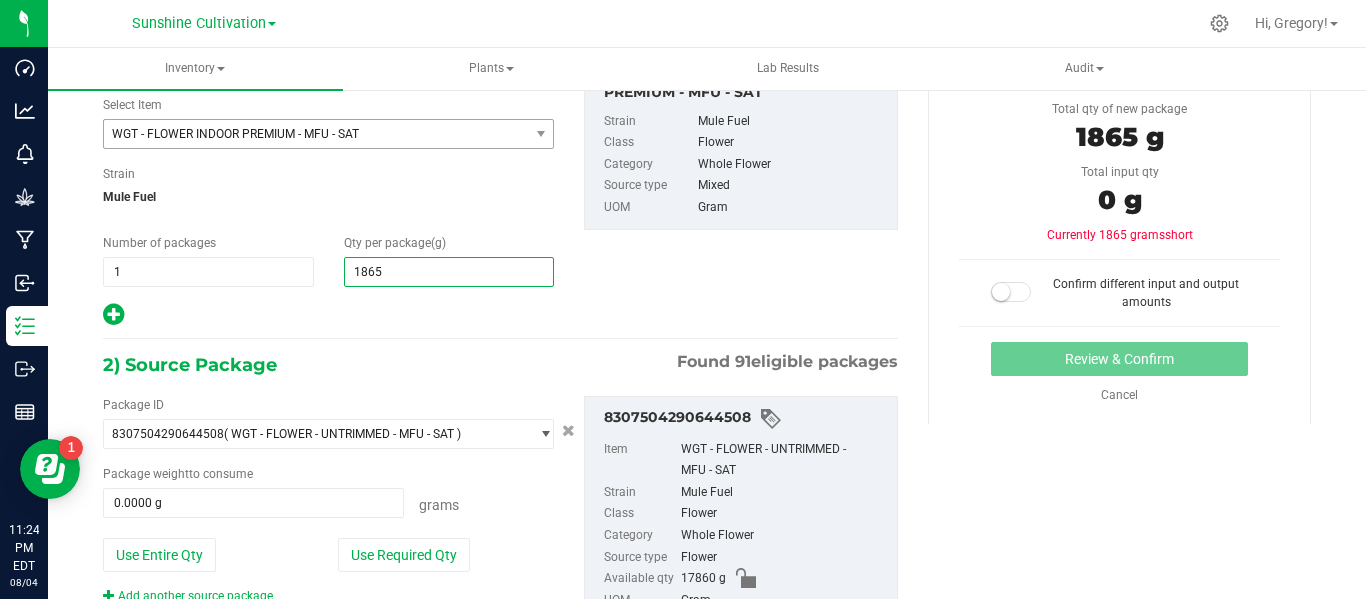 scroll, scrollTop: 138, scrollLeft: 0, axis: vertical 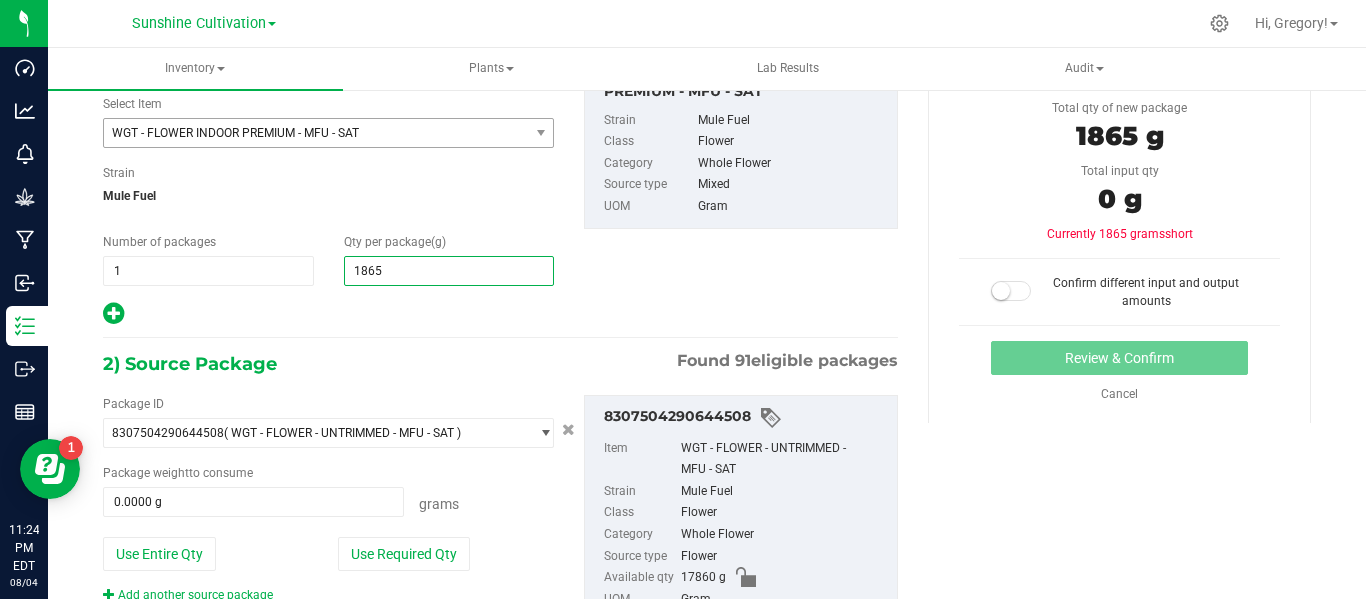 click on "1865" at bounding box center (449, 271) 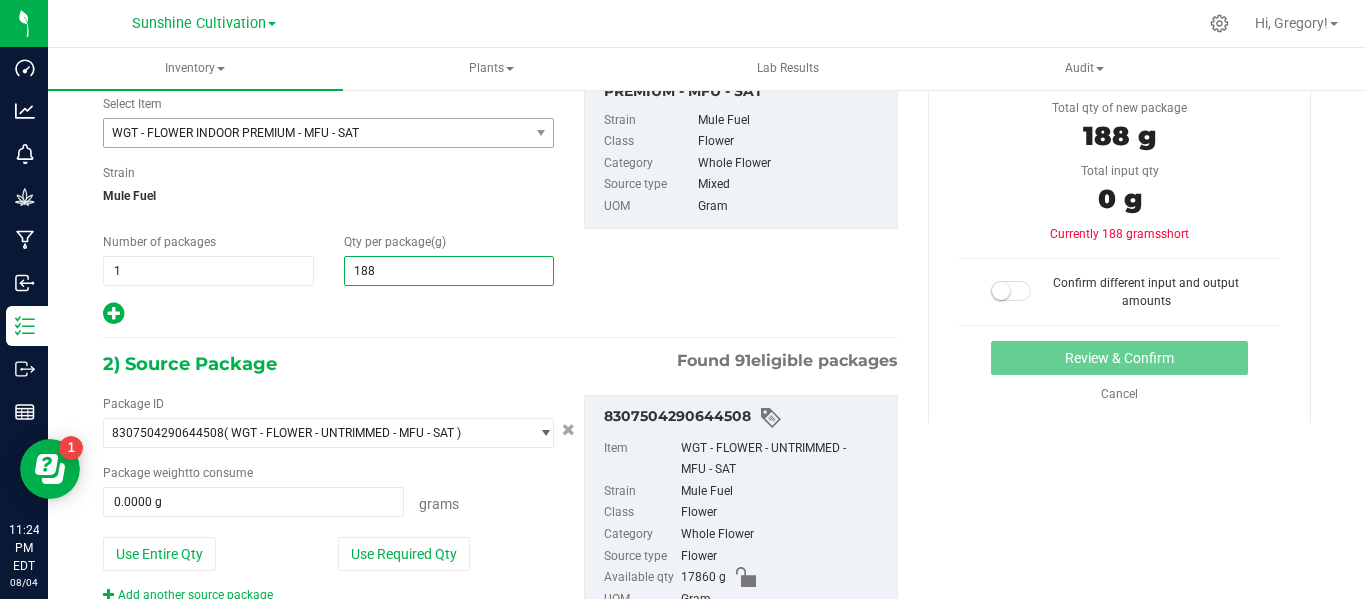 type on "1885" 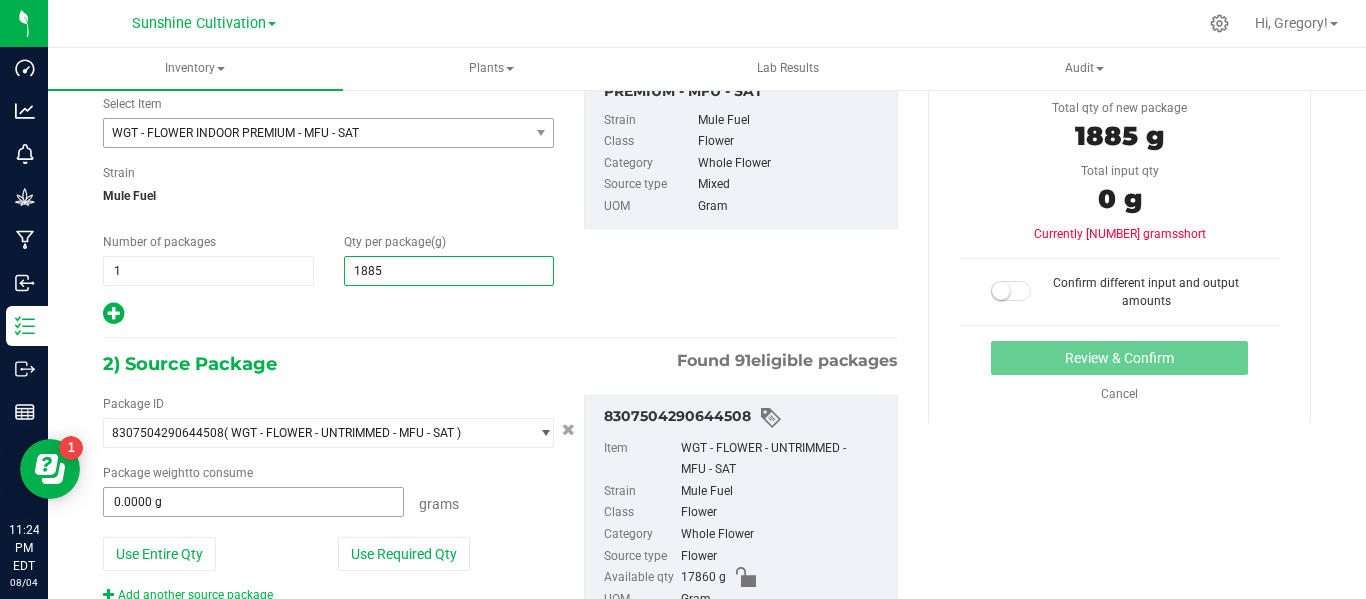 type on "1,885.0000" 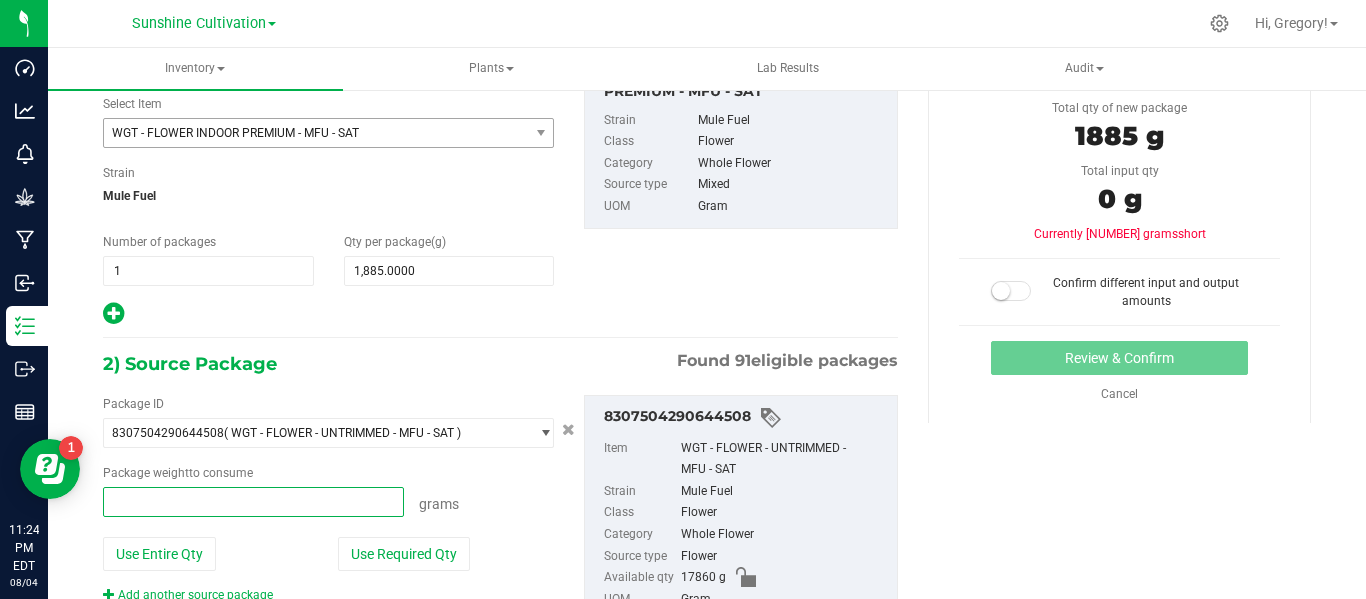 click at bounding box center [253, 502] 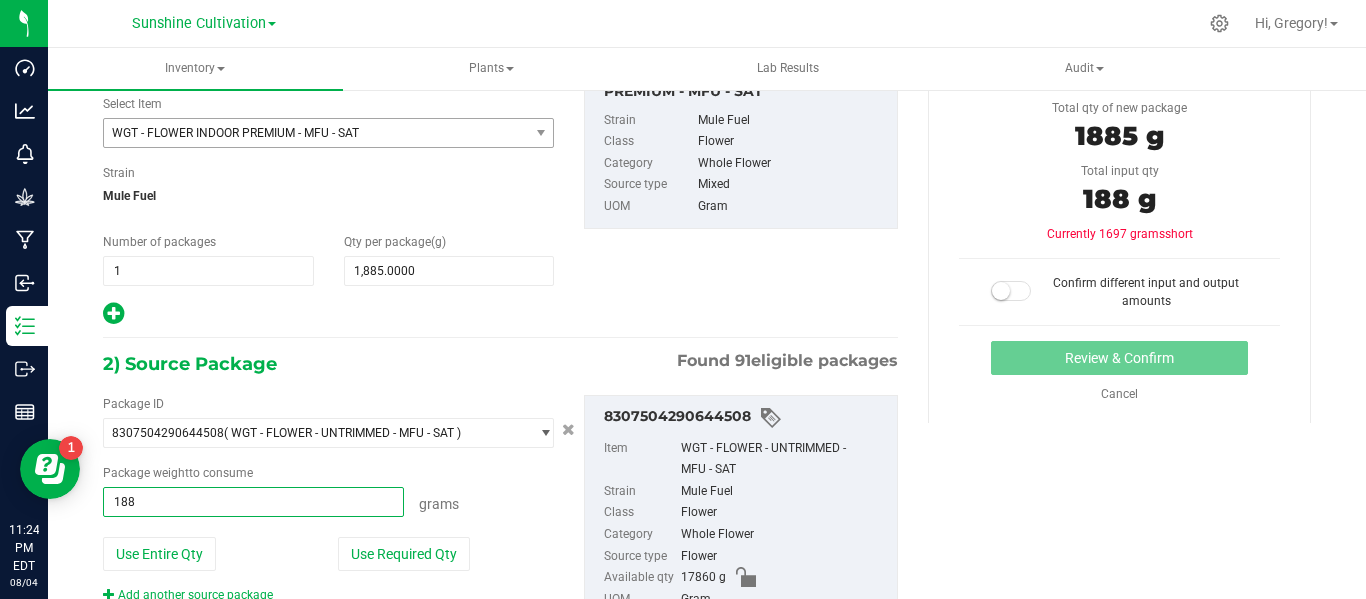 type on "1885" 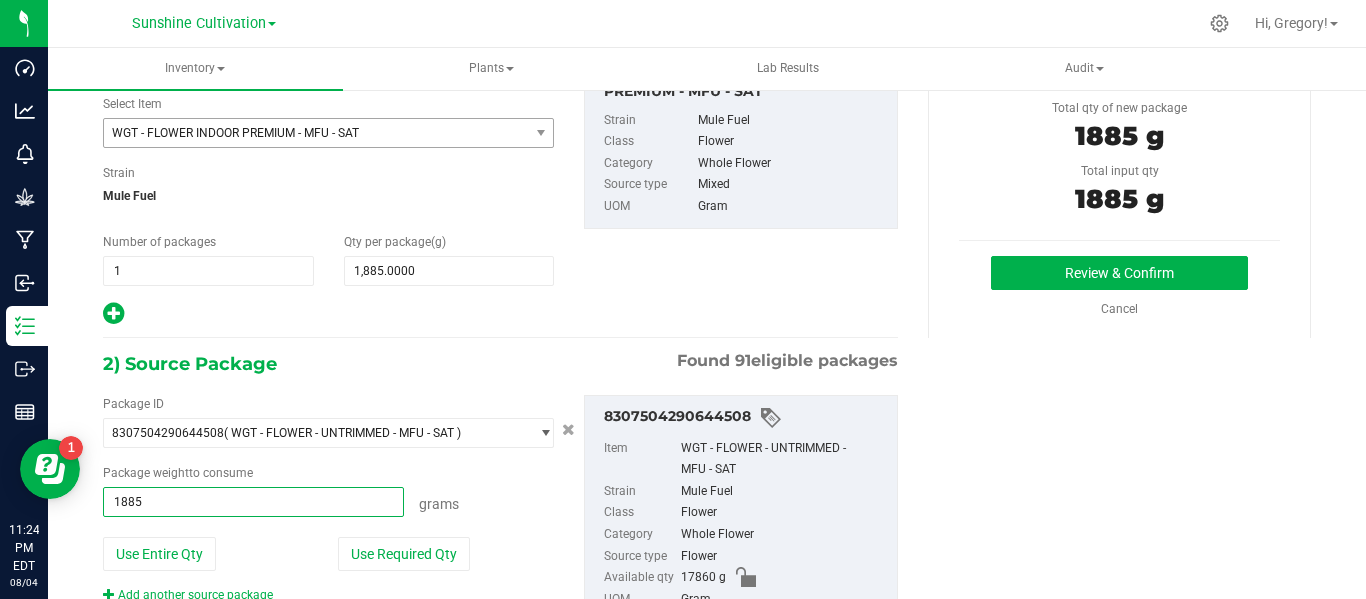 scroll, scrollTop: 239, scrollLeft: 0, axis: vertical 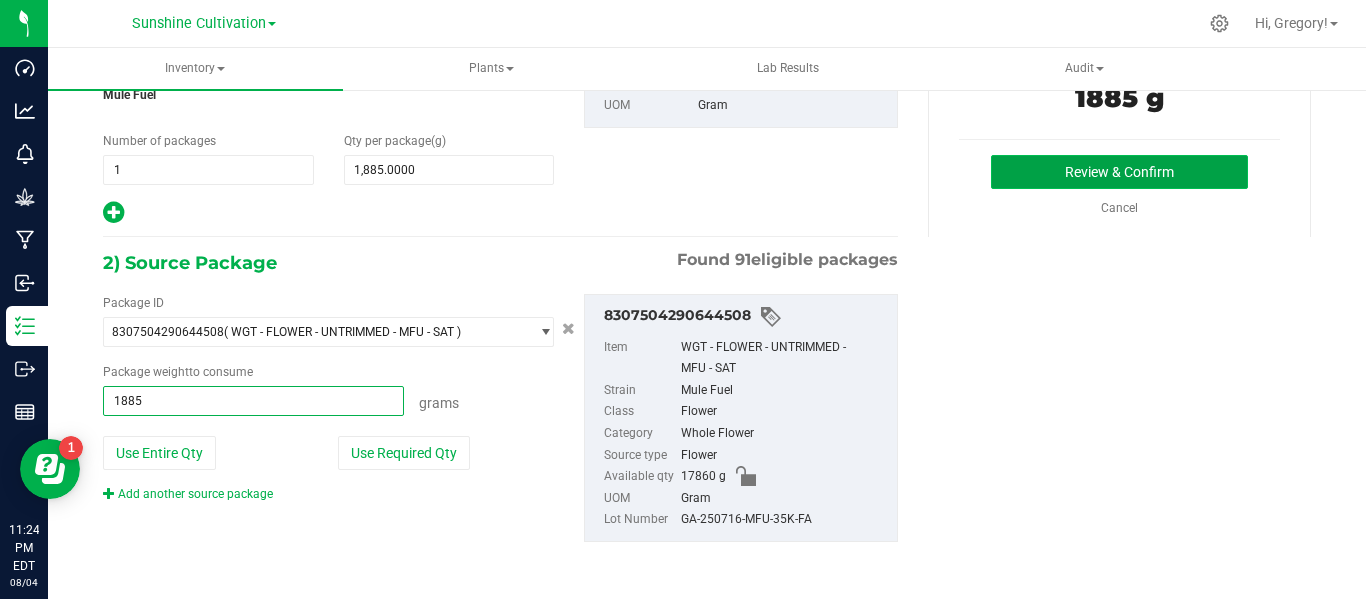 type on "1885.0000 g" 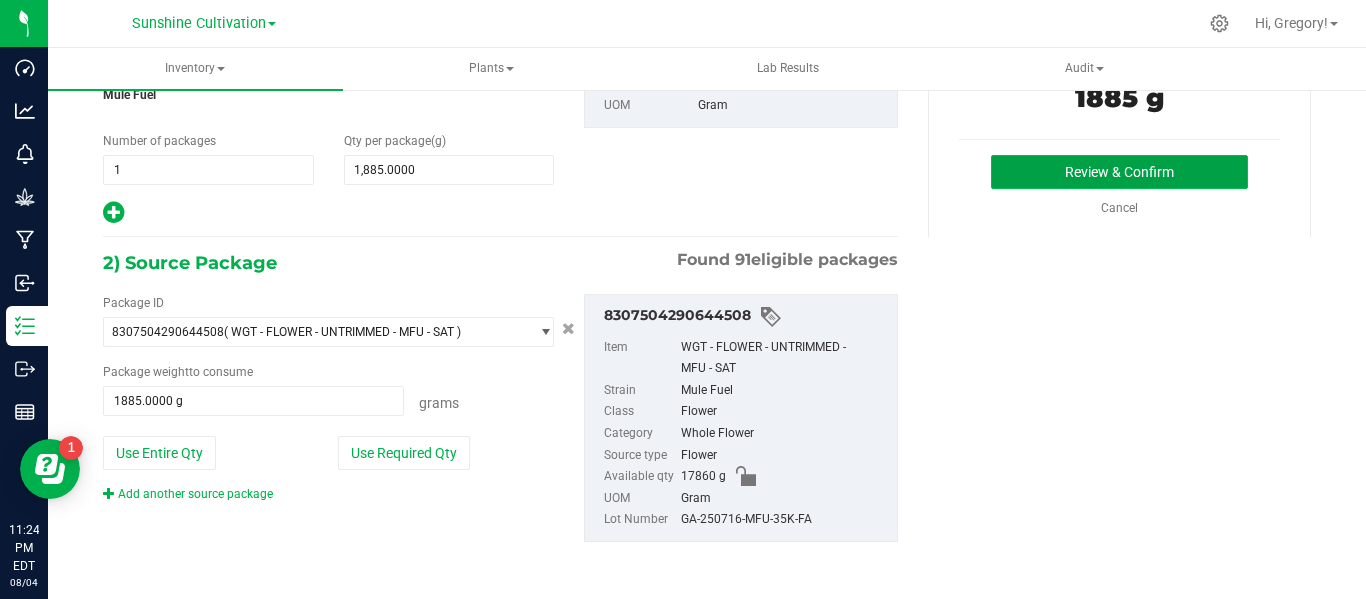 click on "Review & Confirm" at bounding box center [1119, 172] 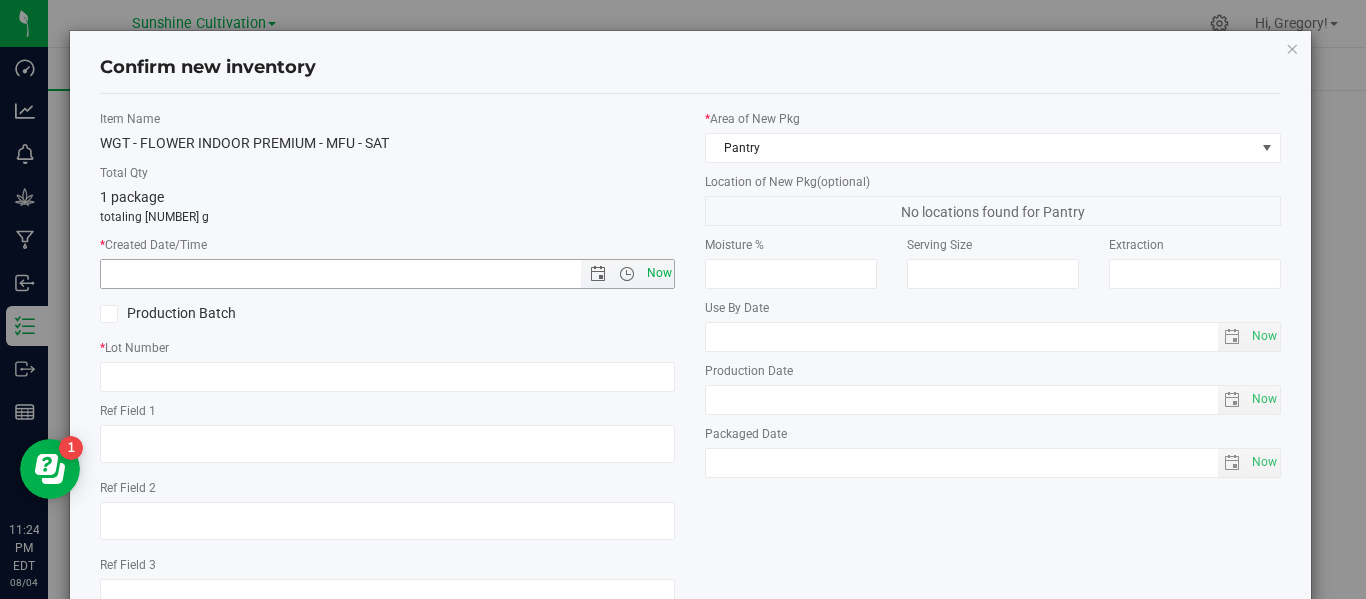 click on "Now" at bounding box center (659, 273) 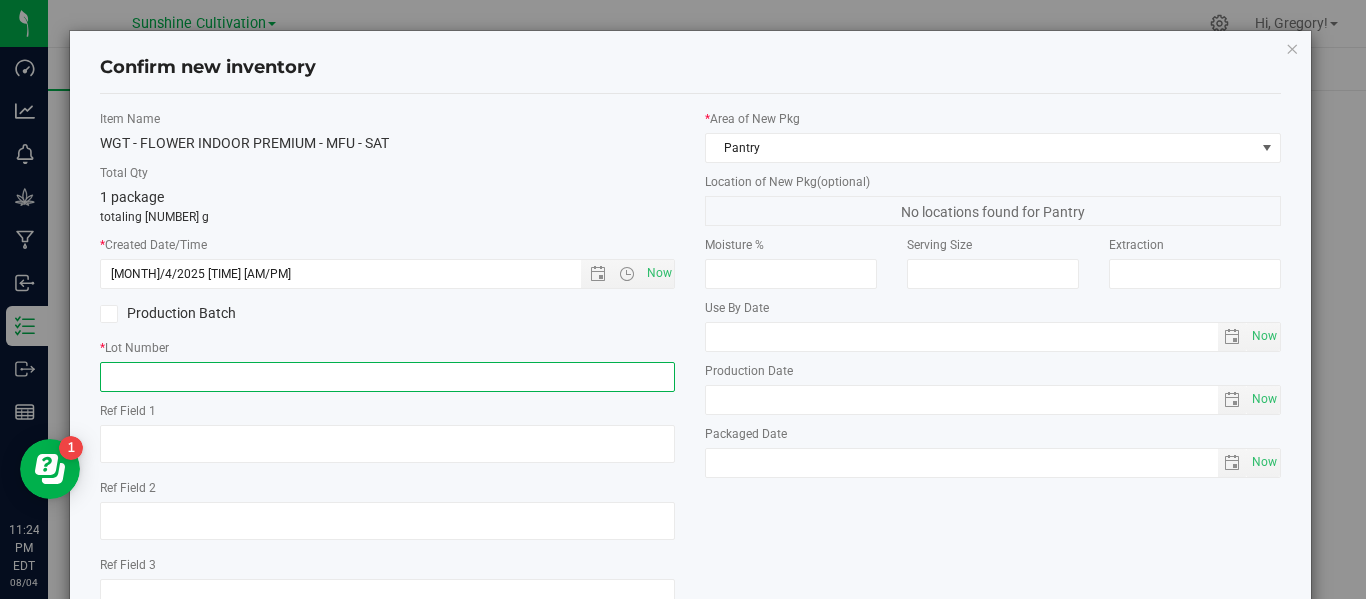 click at bounding box center (387, 377) 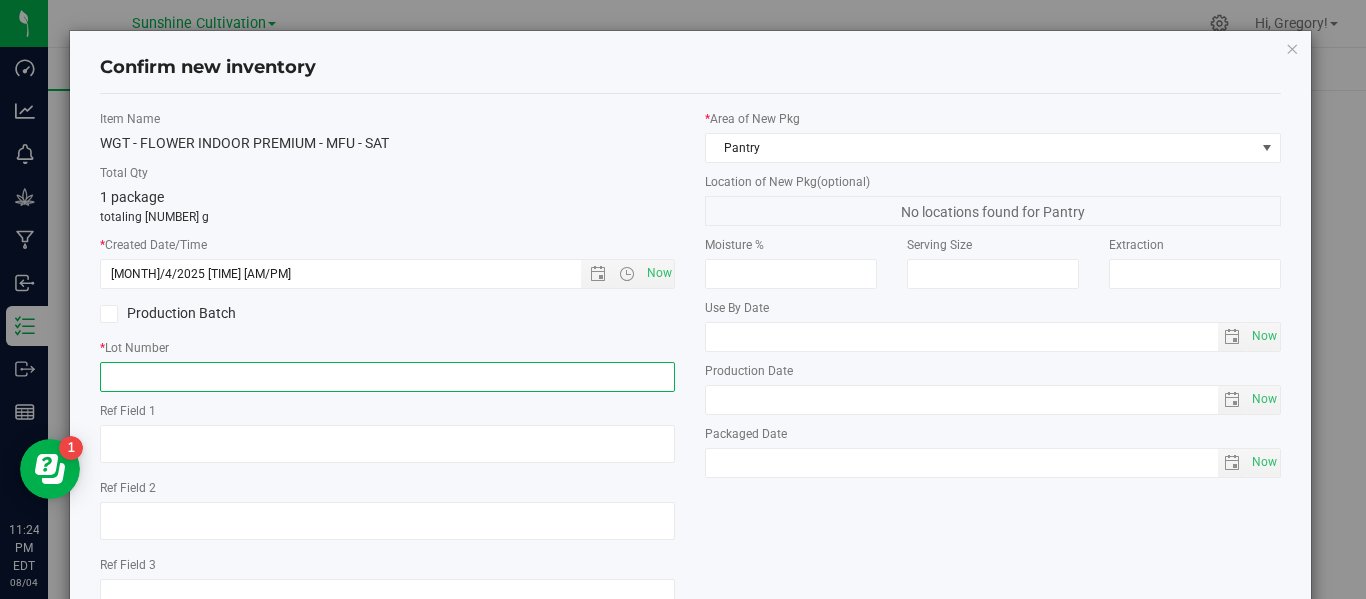 paste on "GA-250716-MFU-35K-FA" 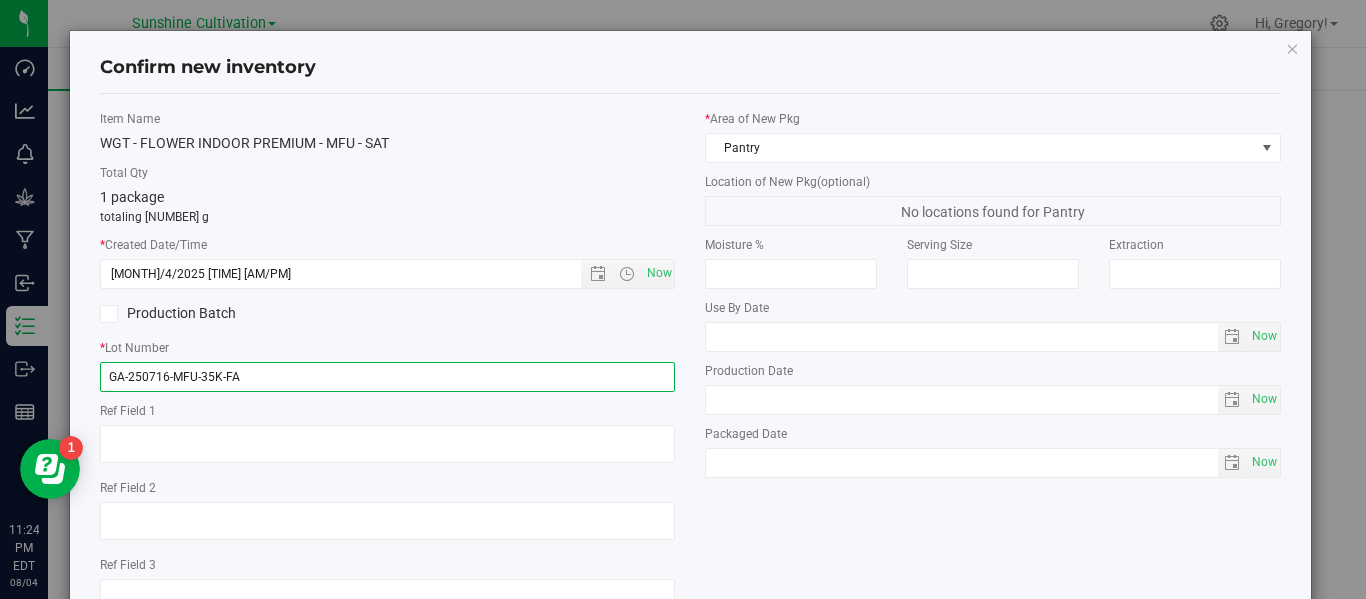 scroll, scrollTop: 148, scrollLeft: 0, axis: vertical 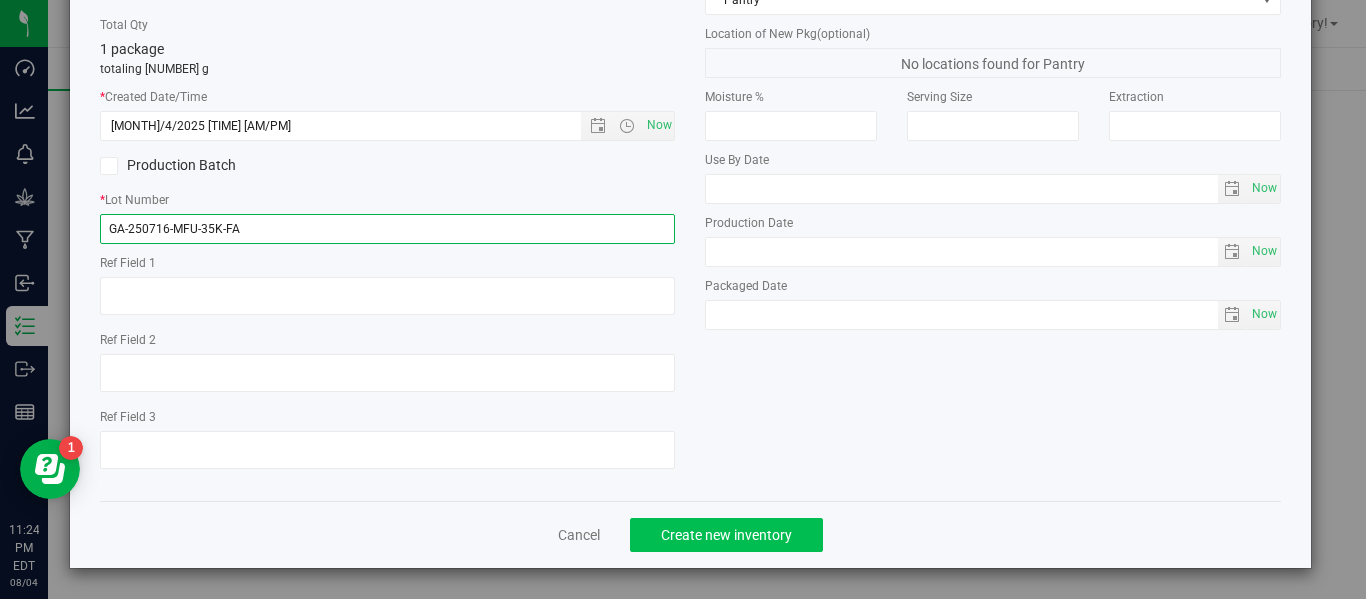 type on "GA-250716-MFU-35K-FA" 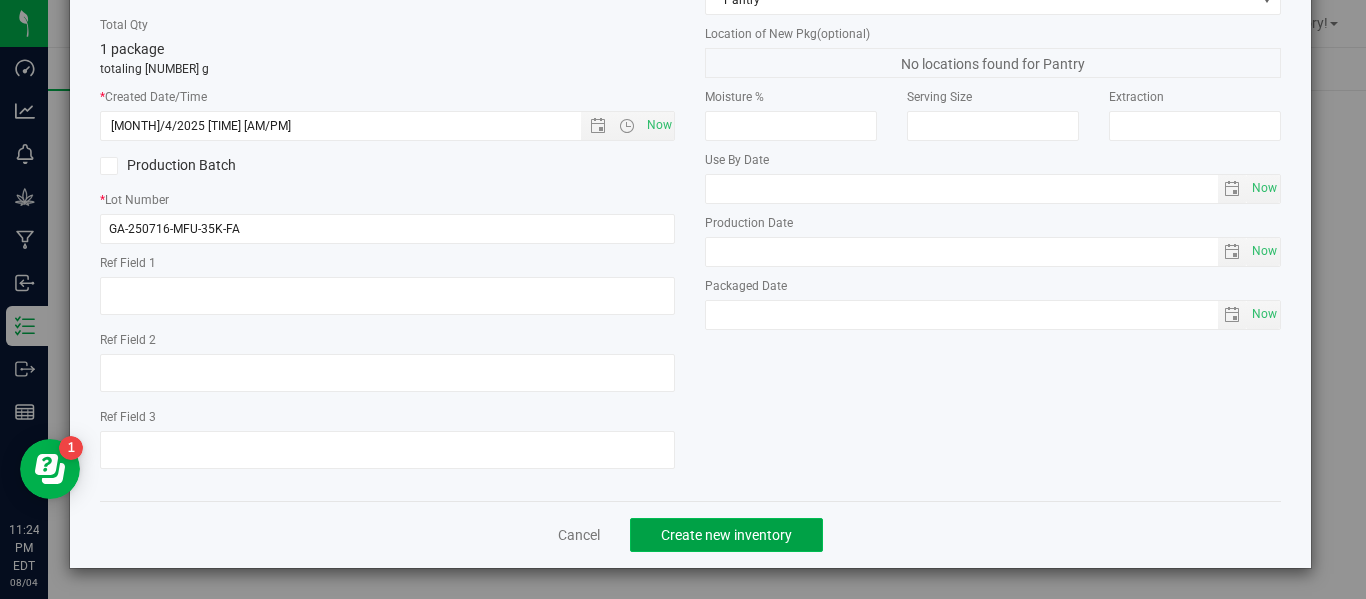 click on "Create new inventory" 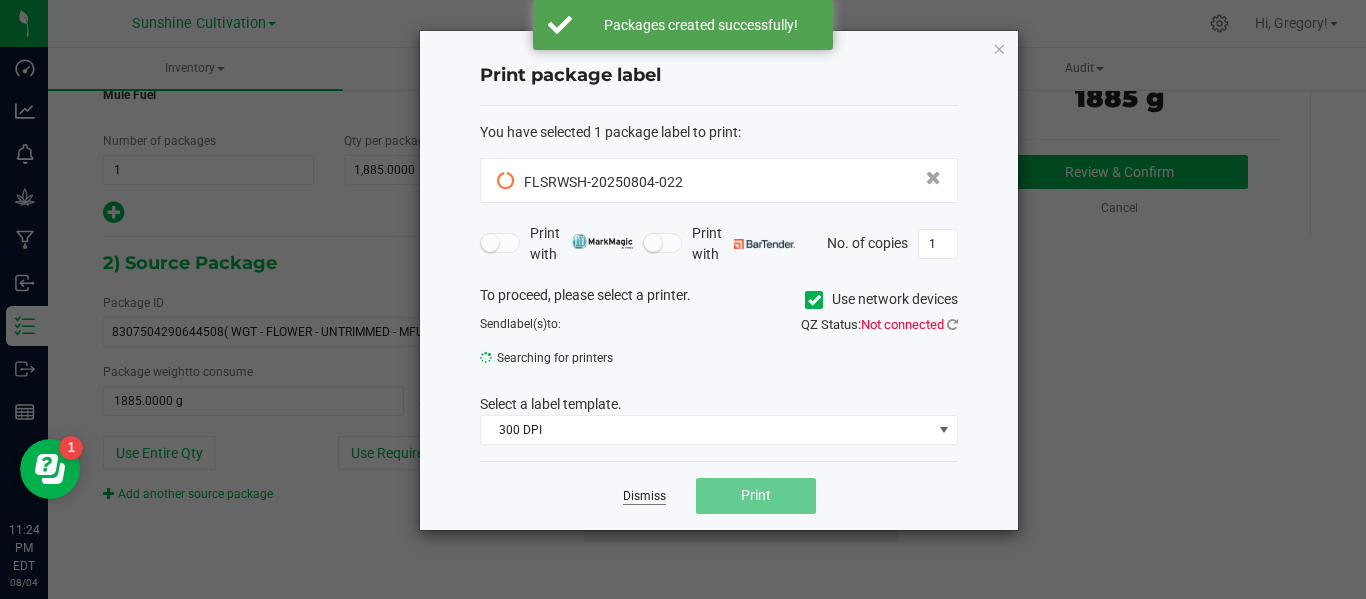 click on "Dismiss" 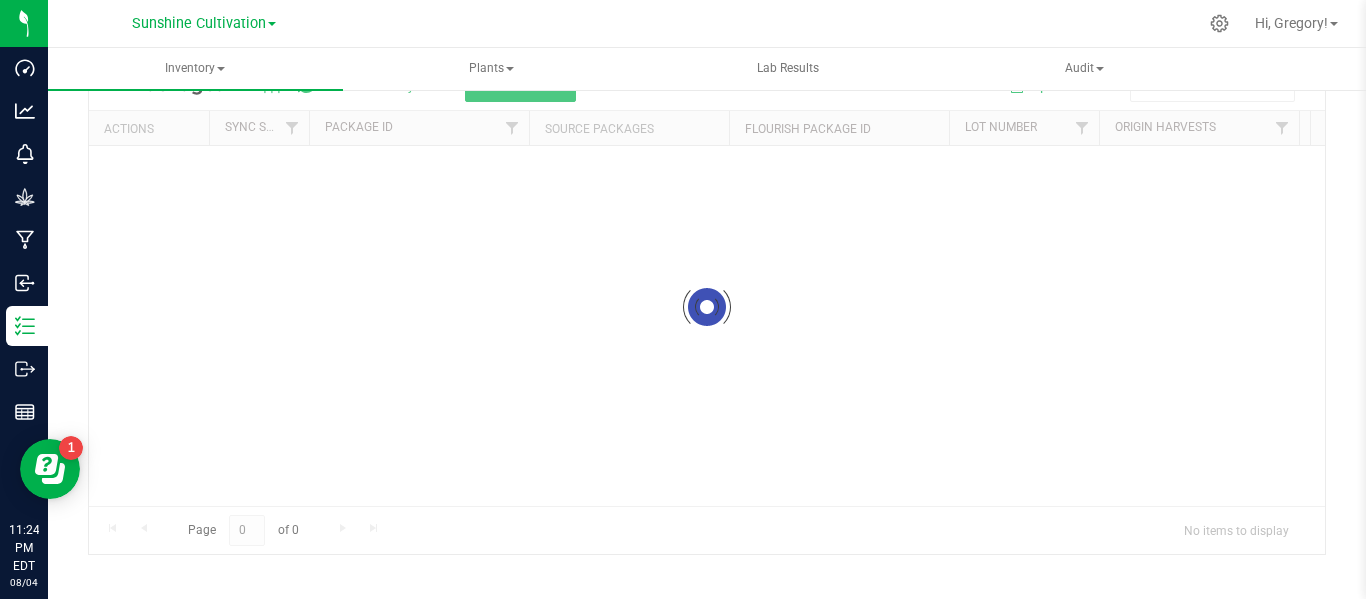 scroll, scrollTop: 99, scrollLeft: 0, axis: vertical 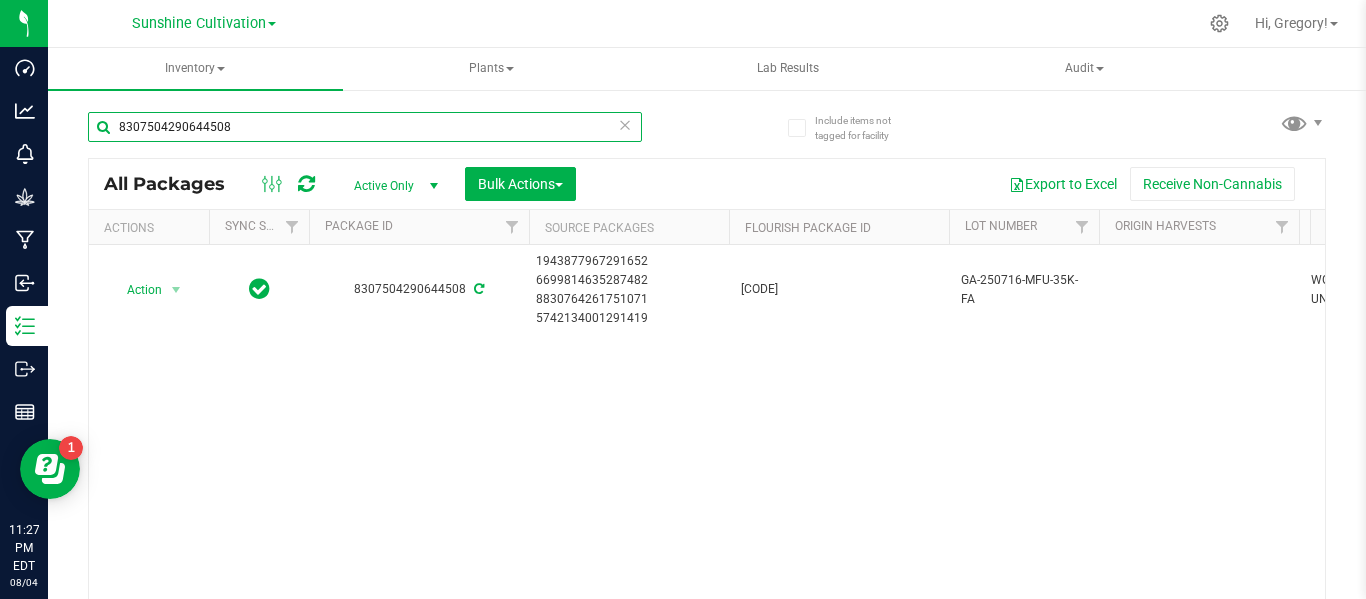 click on "8307504290644508" at bounding box center [365, 127] 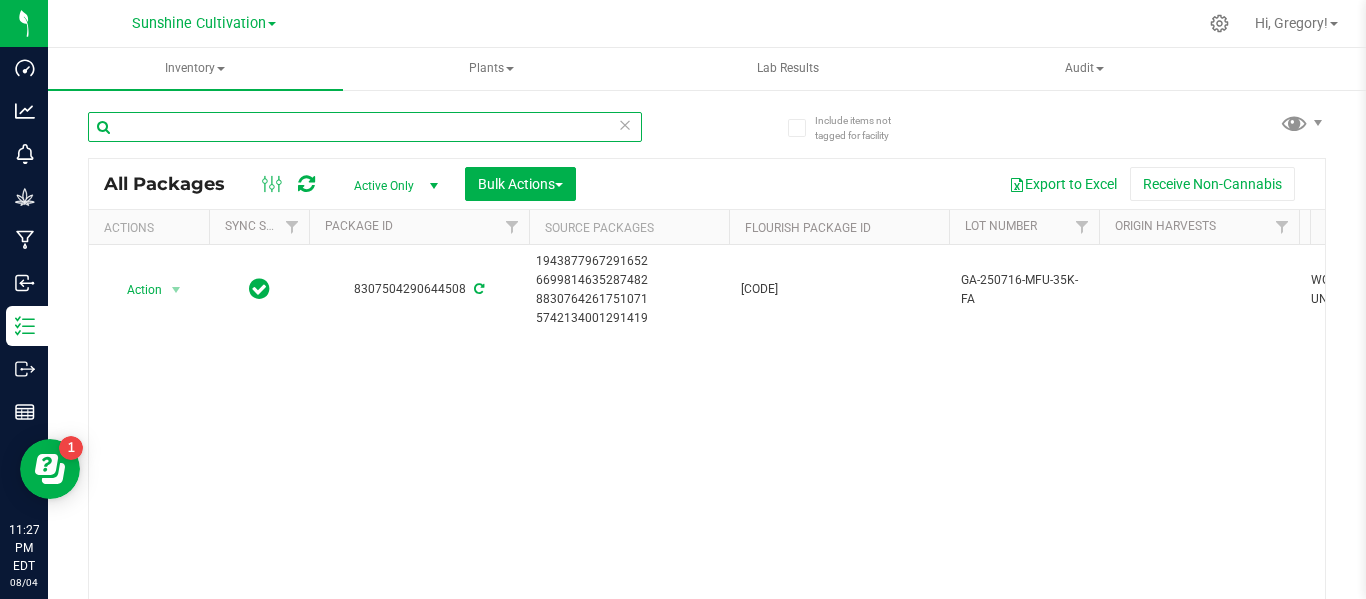 type 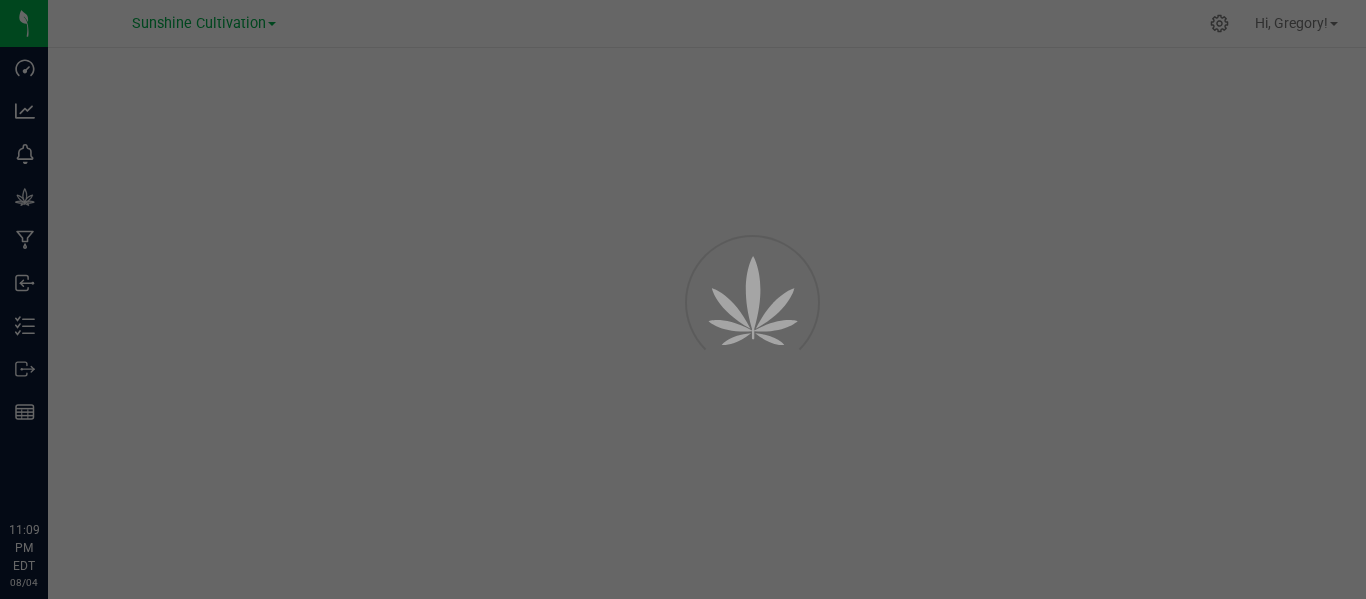 scroll, scrollTop: 0, scrollLeft: 0, axis: both 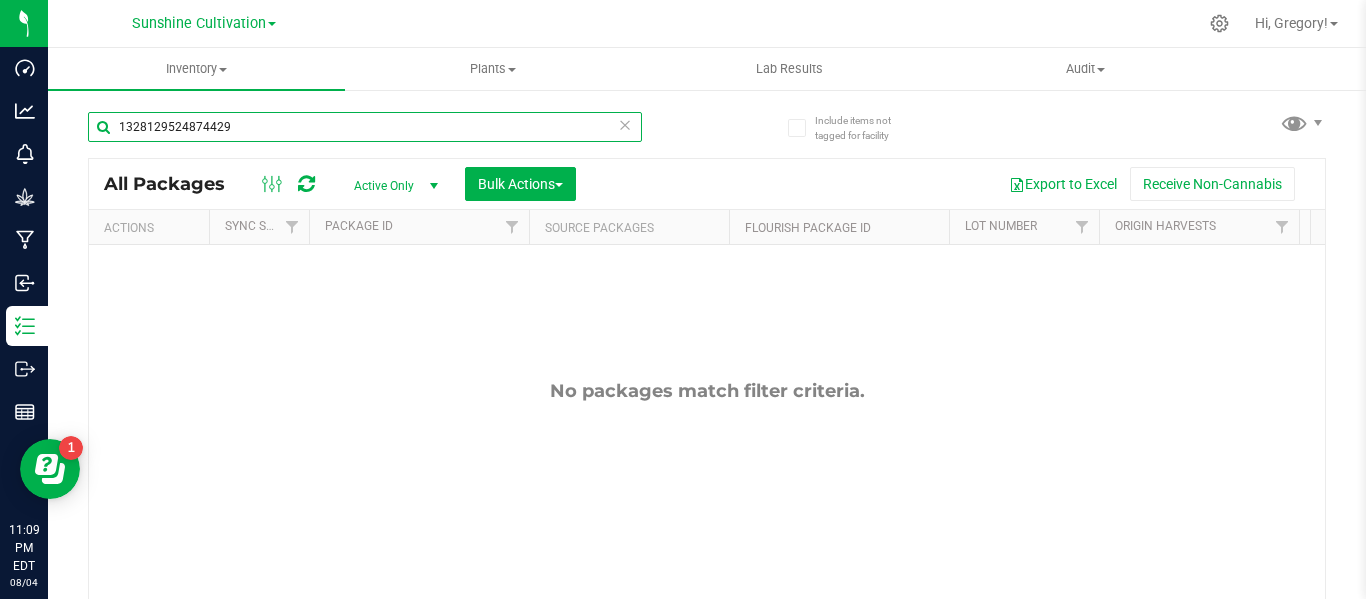 click on "1328129524874429" at bounding box center [365, 127] 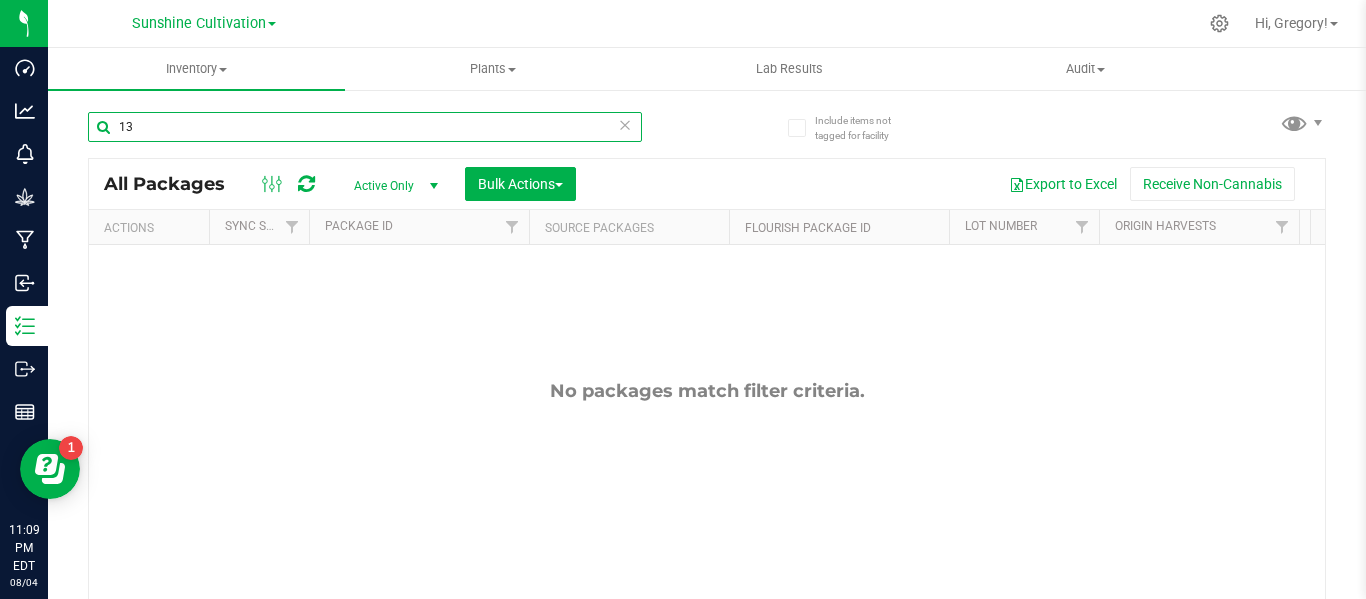 type on "1" 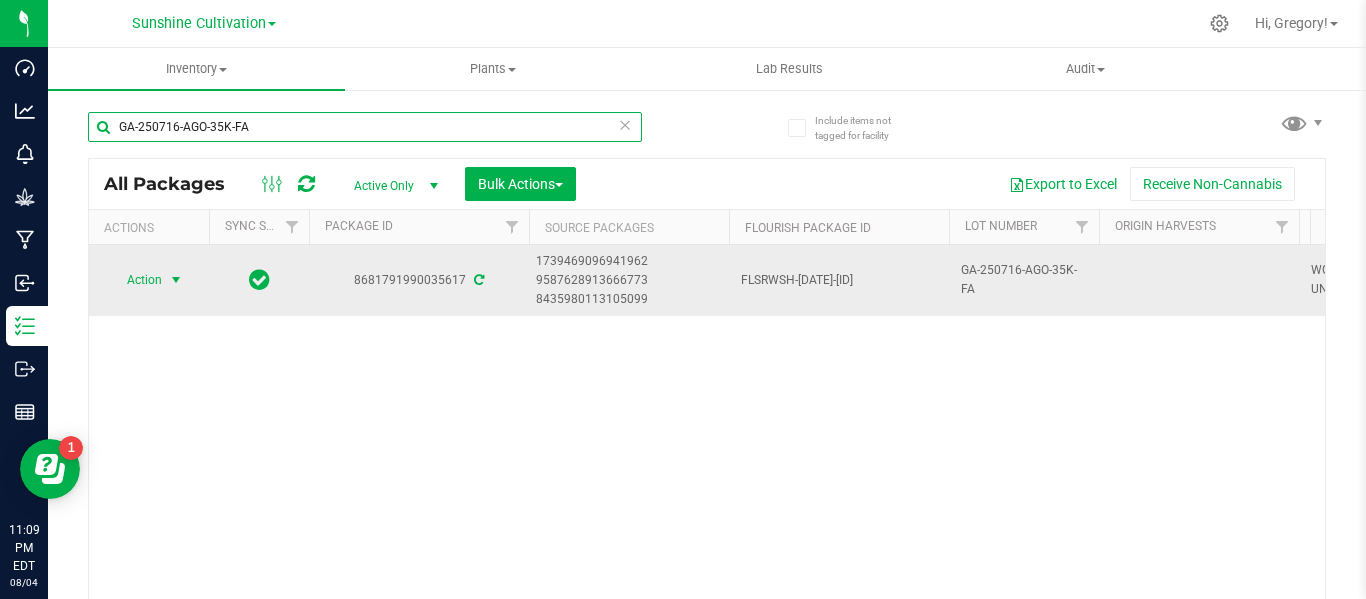 type on "GA-250716-AGO-35K-FA" 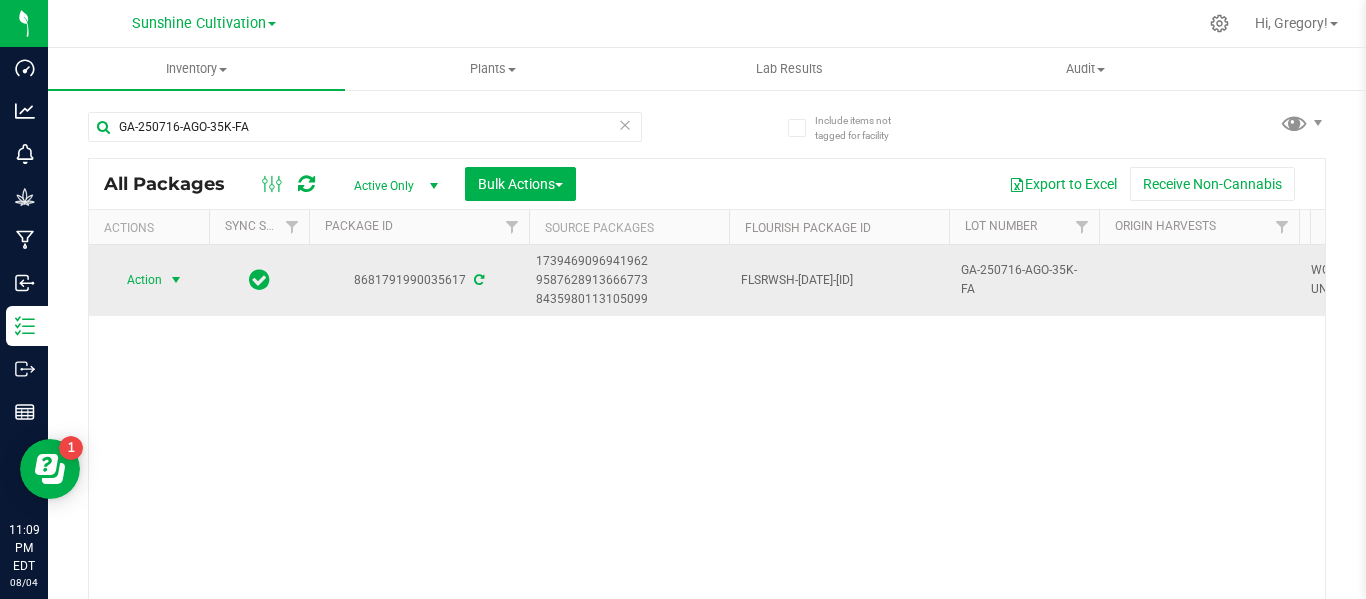 click at bounding box center [176, 280] 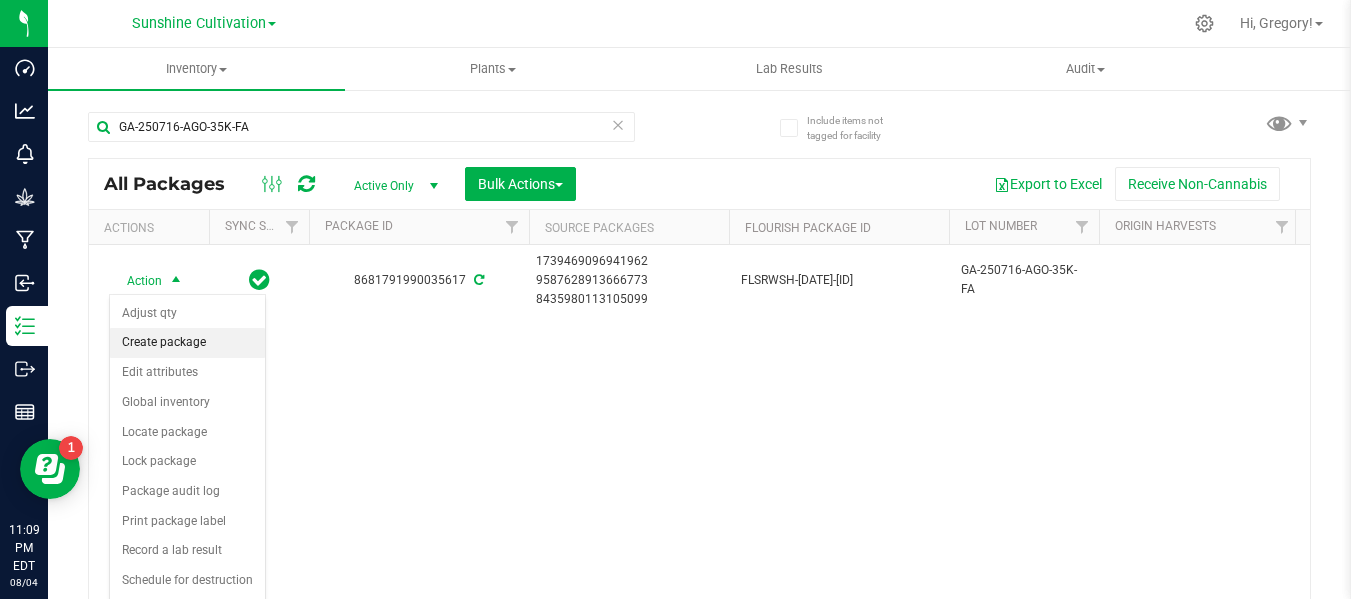 click on "Create package" at bounding box center (187, 343) 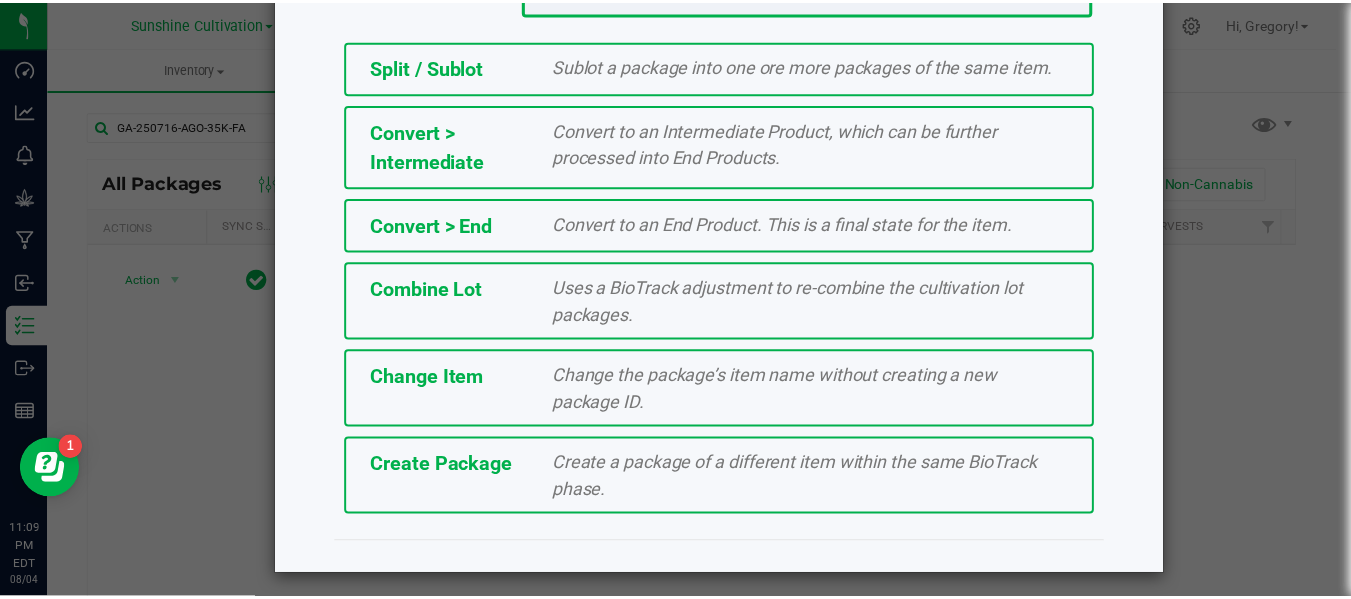 scroll, scrollTop: 443, scrollLeft: 0, axis: vertical 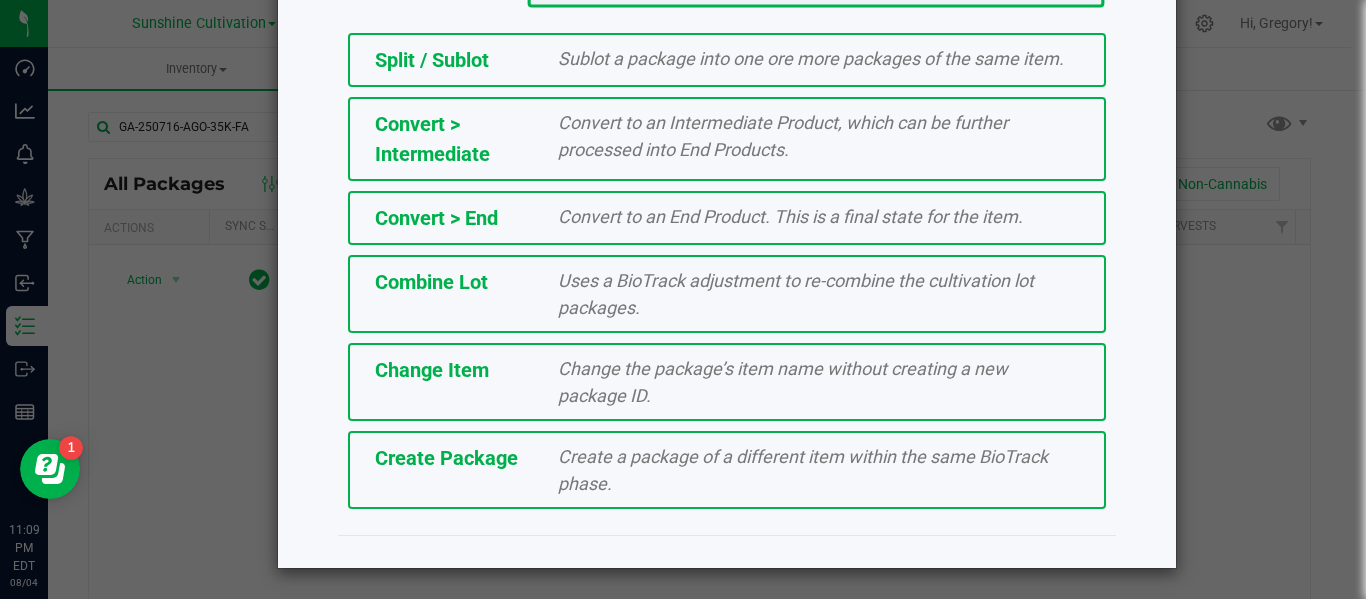 click on "Create Package" 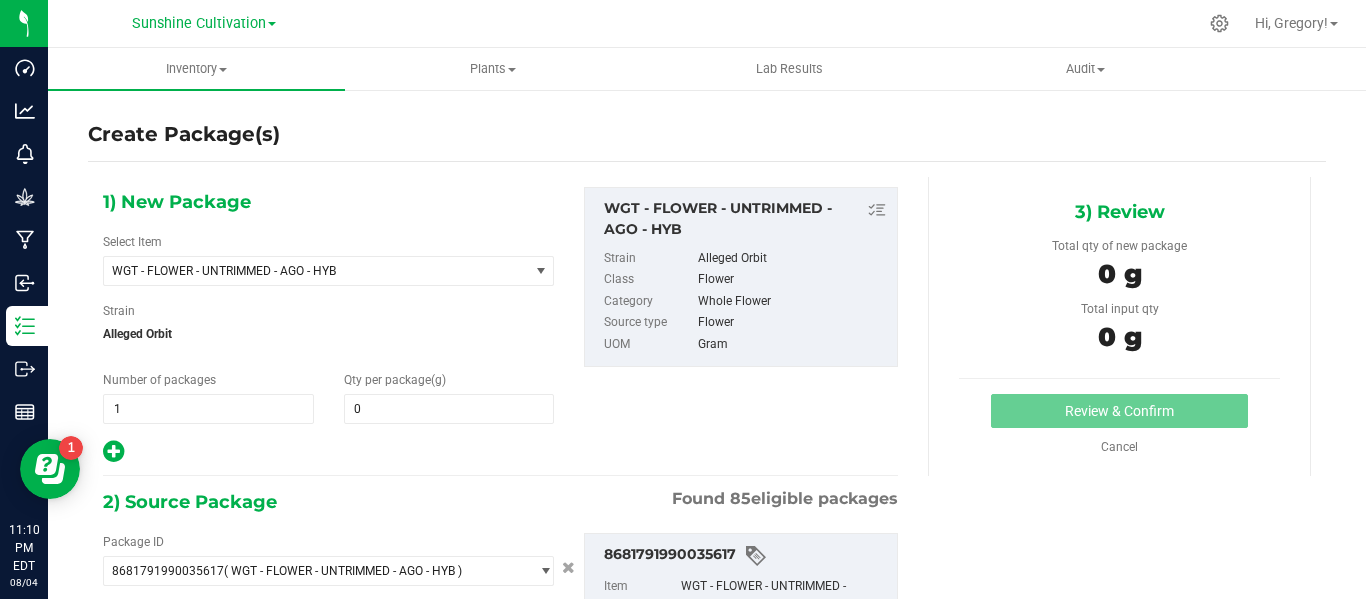 type on "0.0000" 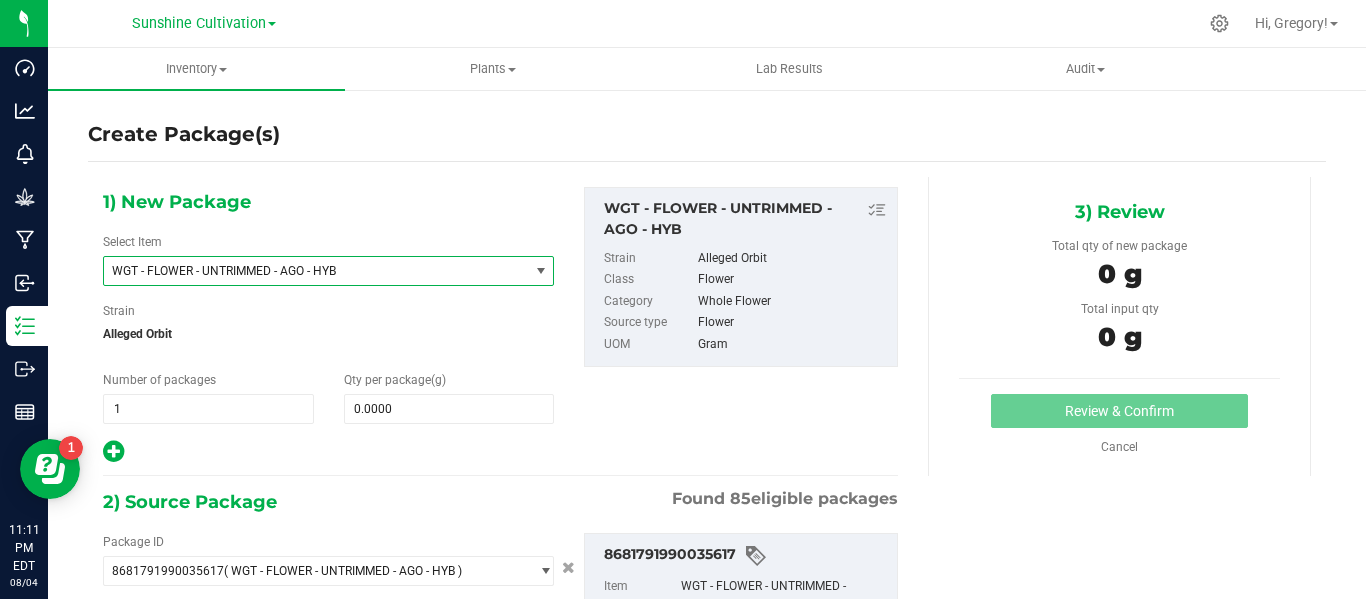 click on "WGT - FLOWER - UNTRIMMED - AGO - HYB" at bounding box center (316, 271) 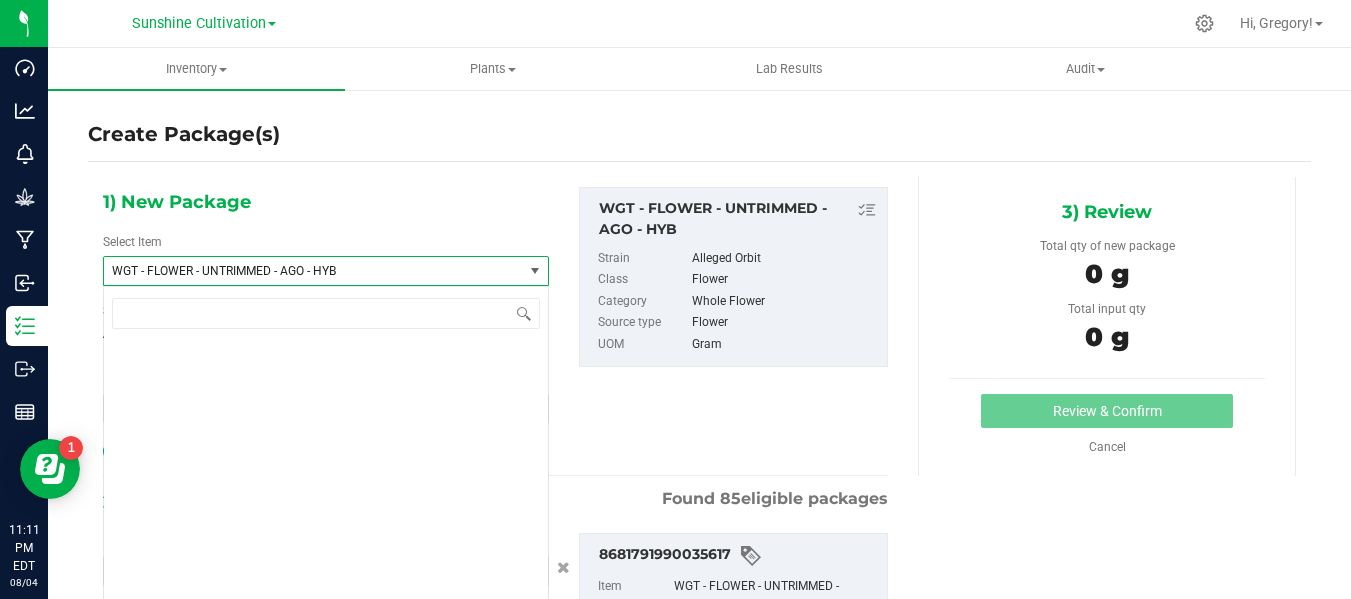 scroll, scrollTop: 410508, scrollLeft: 0, axis: vertical 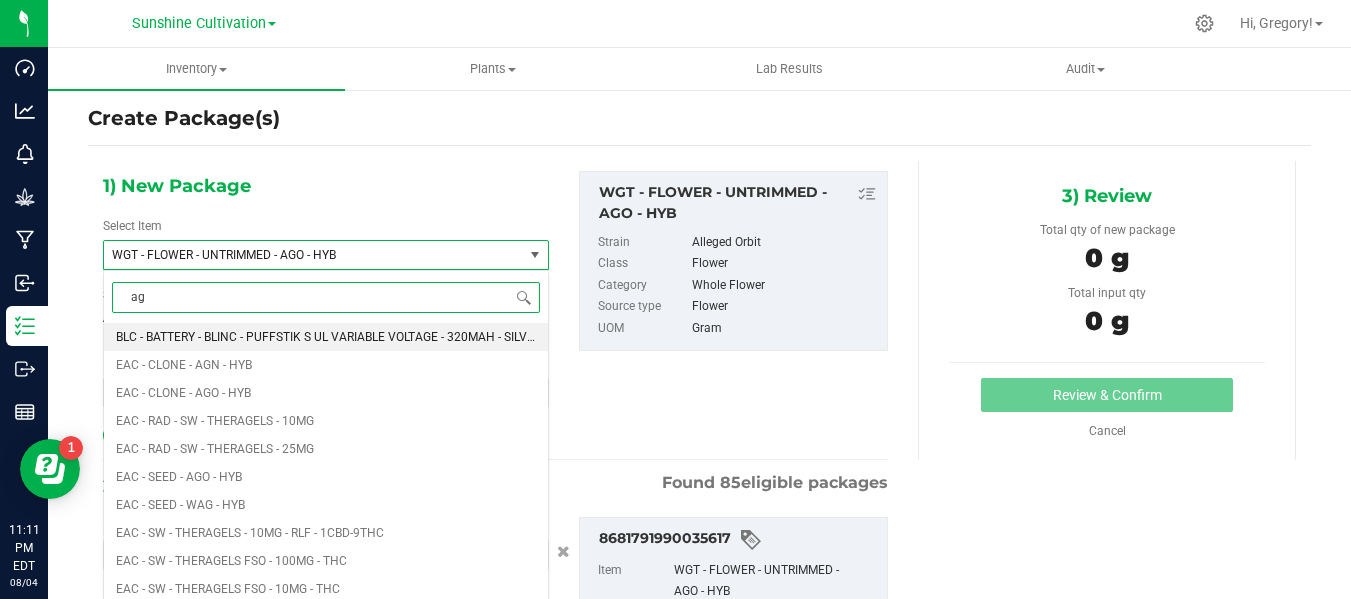 type on "ago" 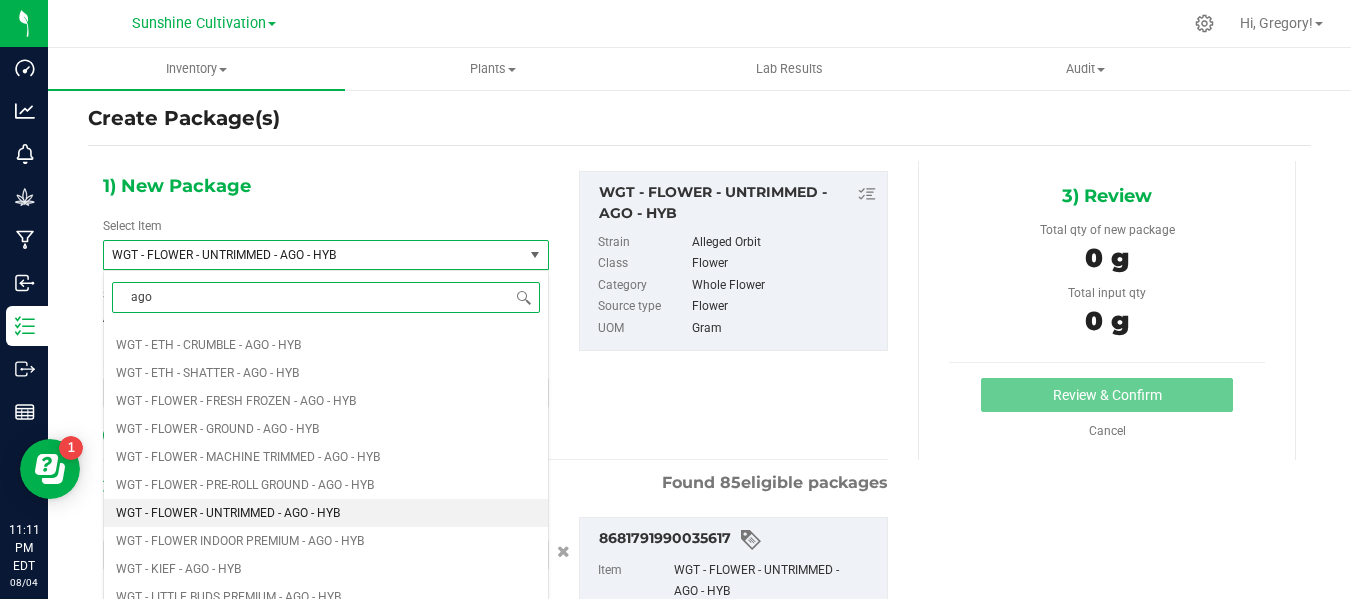 scroll, scrollTop: 1085, scrollLeft: 0, axis: vertical 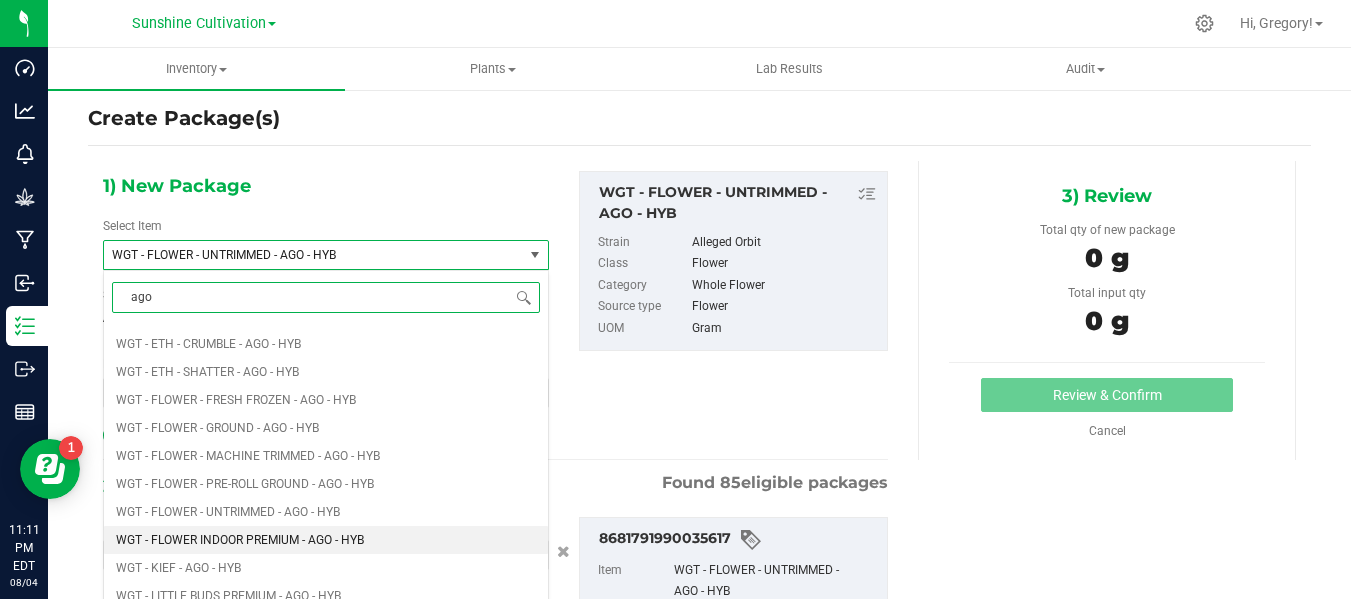 click on "WGT - FLOWER INDOOR PREMIUM - AGO - HYB" at bounding box center (240, 540) 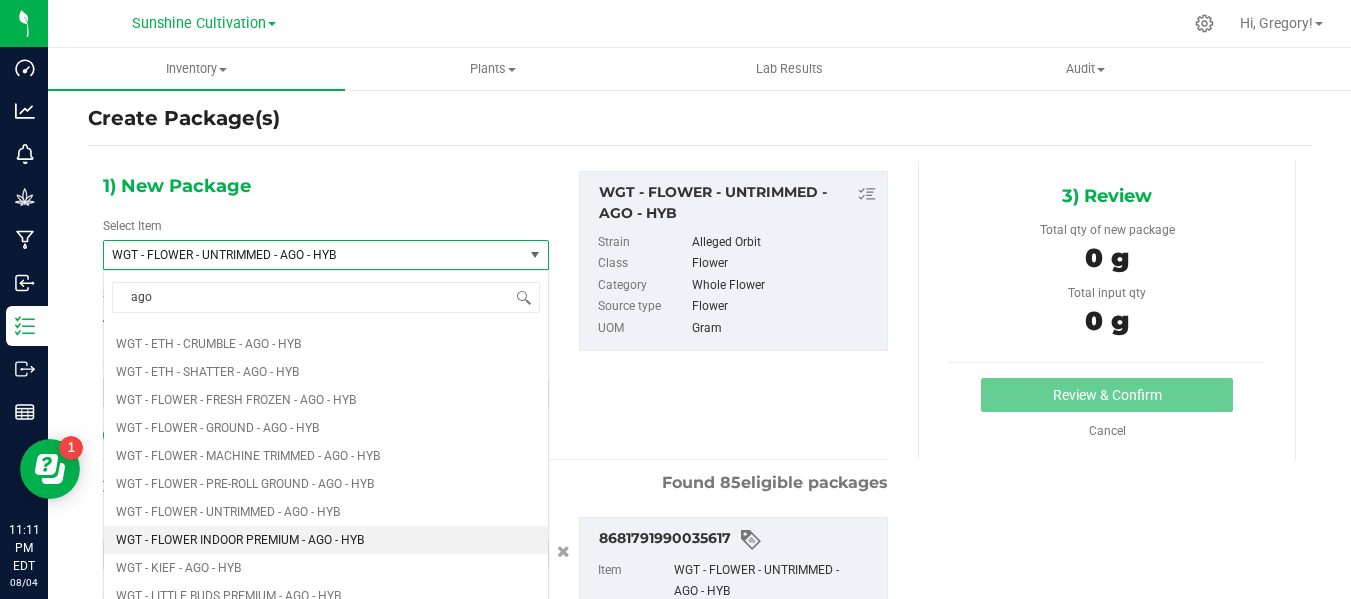type 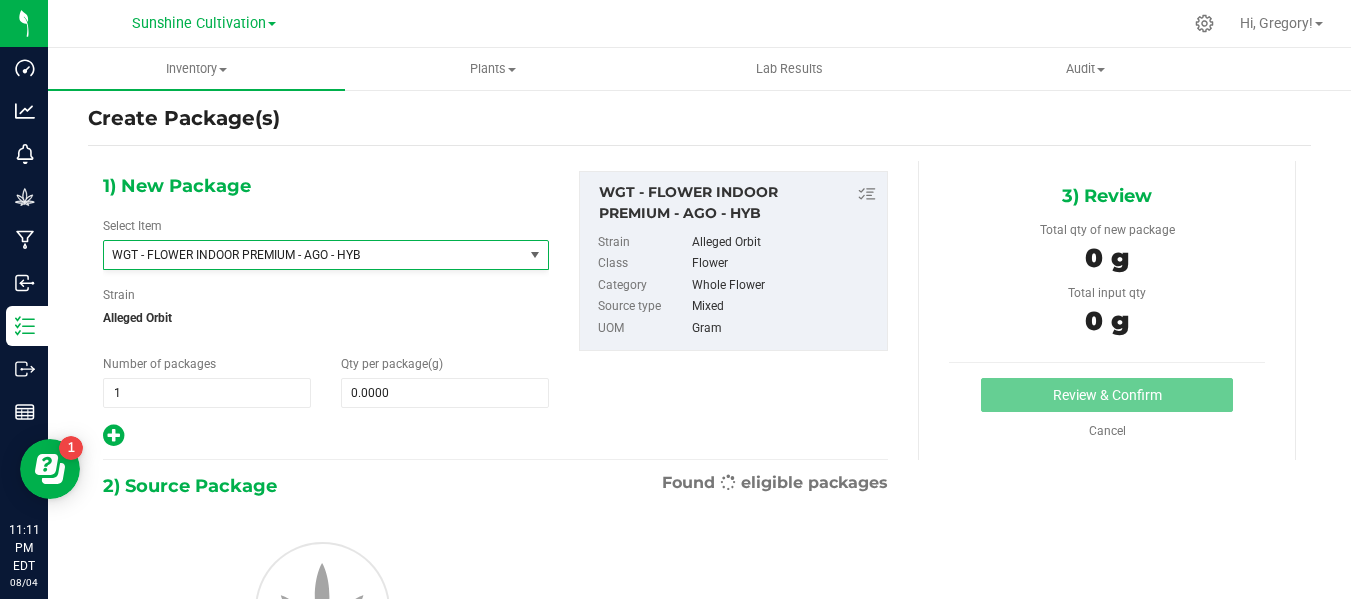 type on "0.0000" 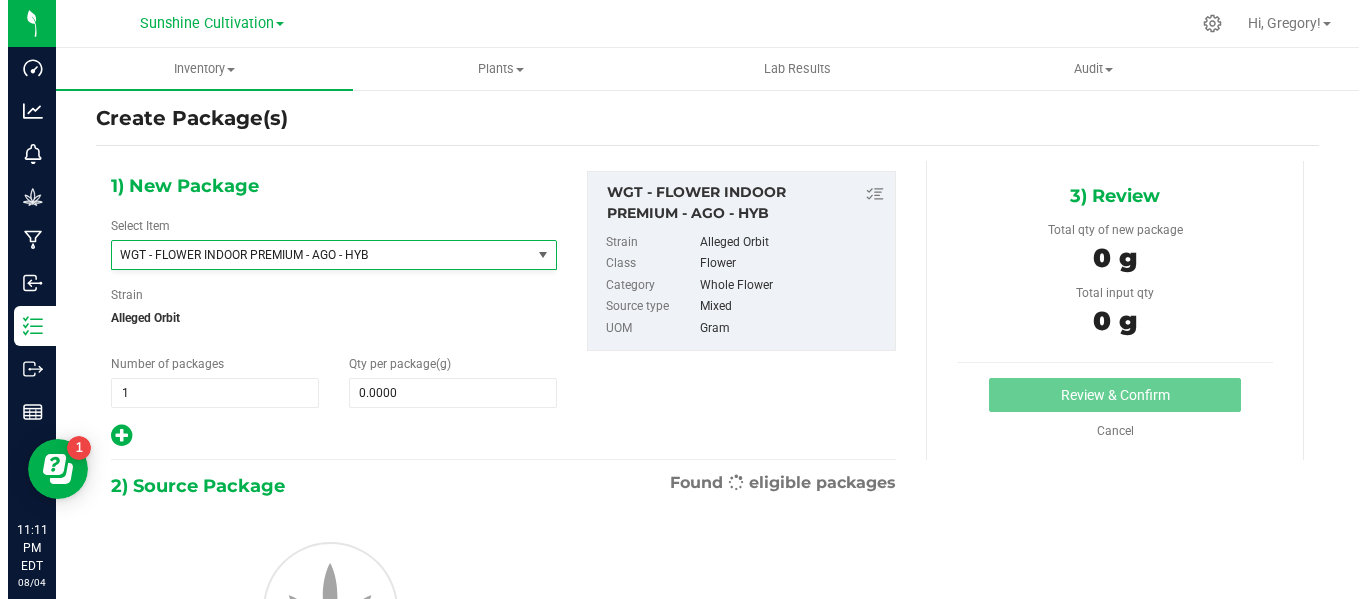scroll, scrollTop: 421232, scrollLeft: 0, axis: vertical 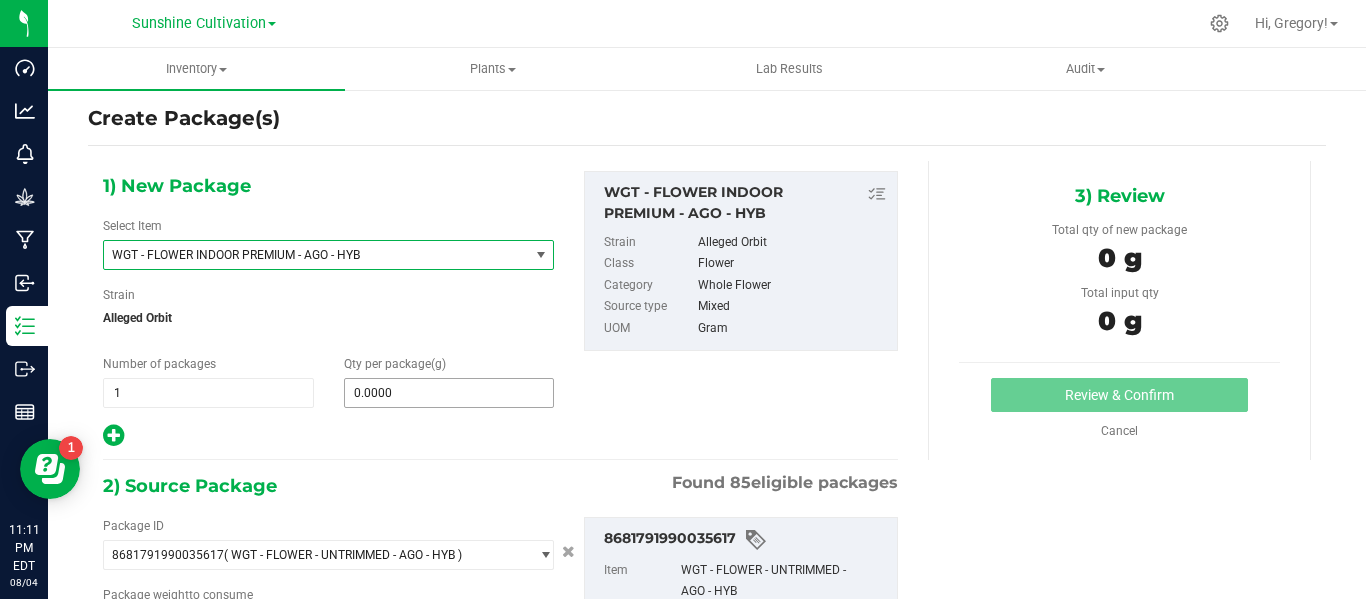 type on "0.0000 g" 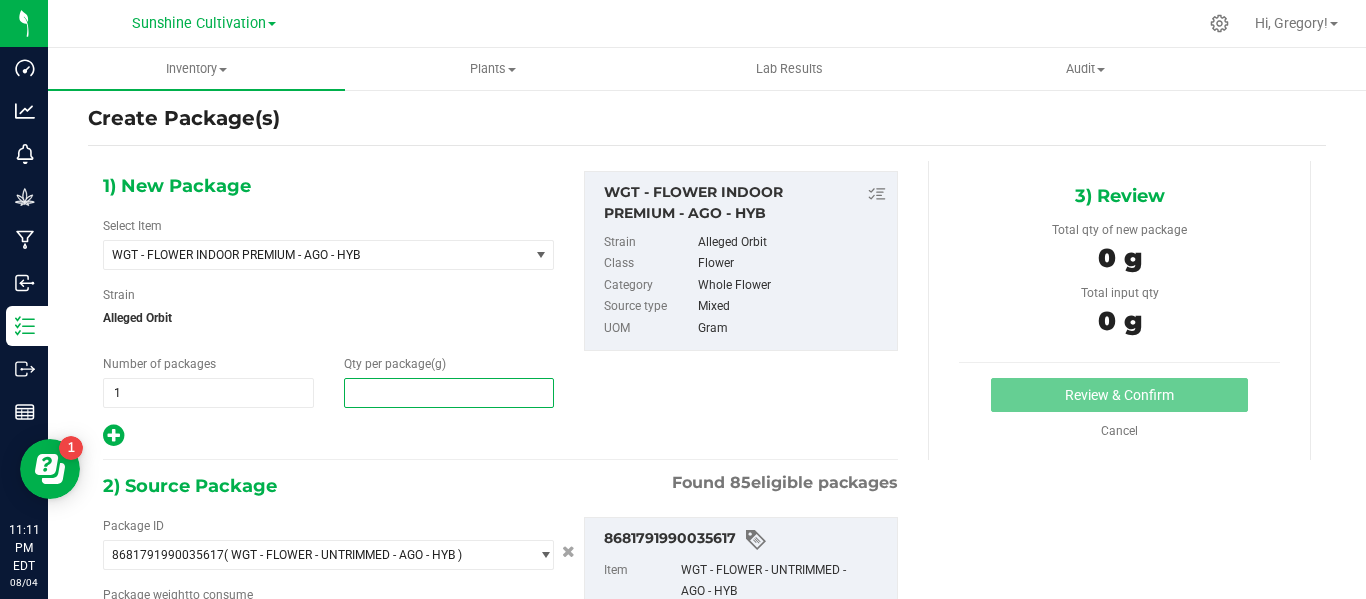 click at bounding box center [449, 393] 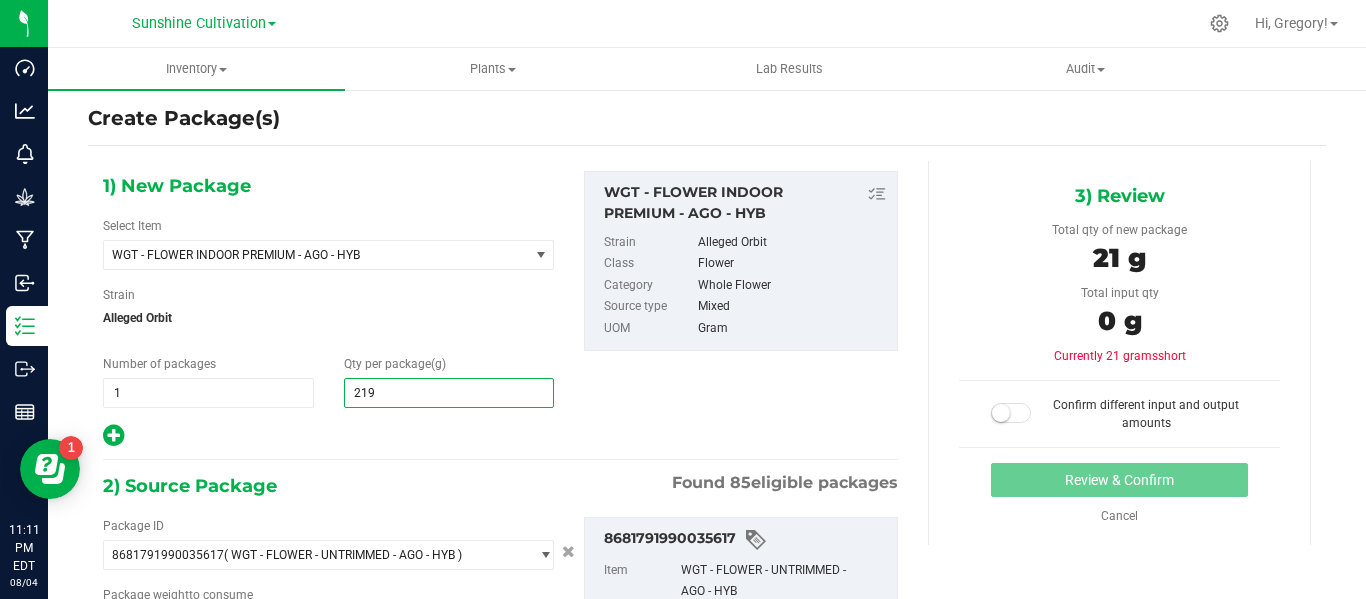 type on "2195" 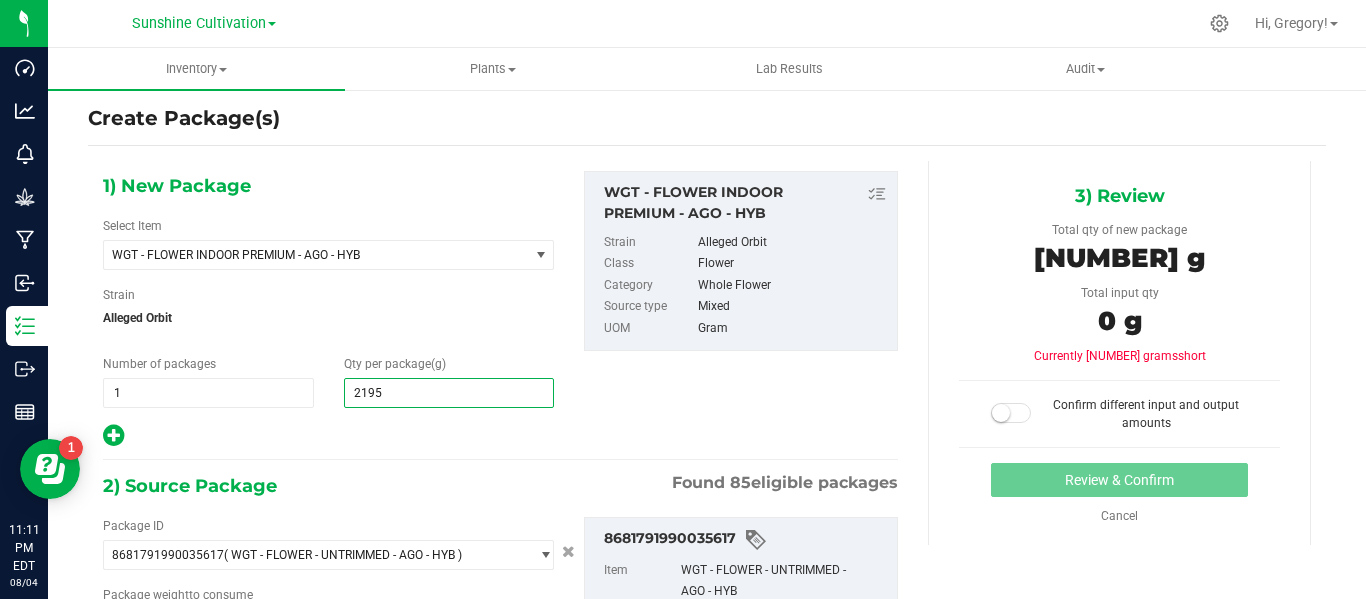 scroll, scrollTop: 239, scrollLeft: 0, axis: vertical 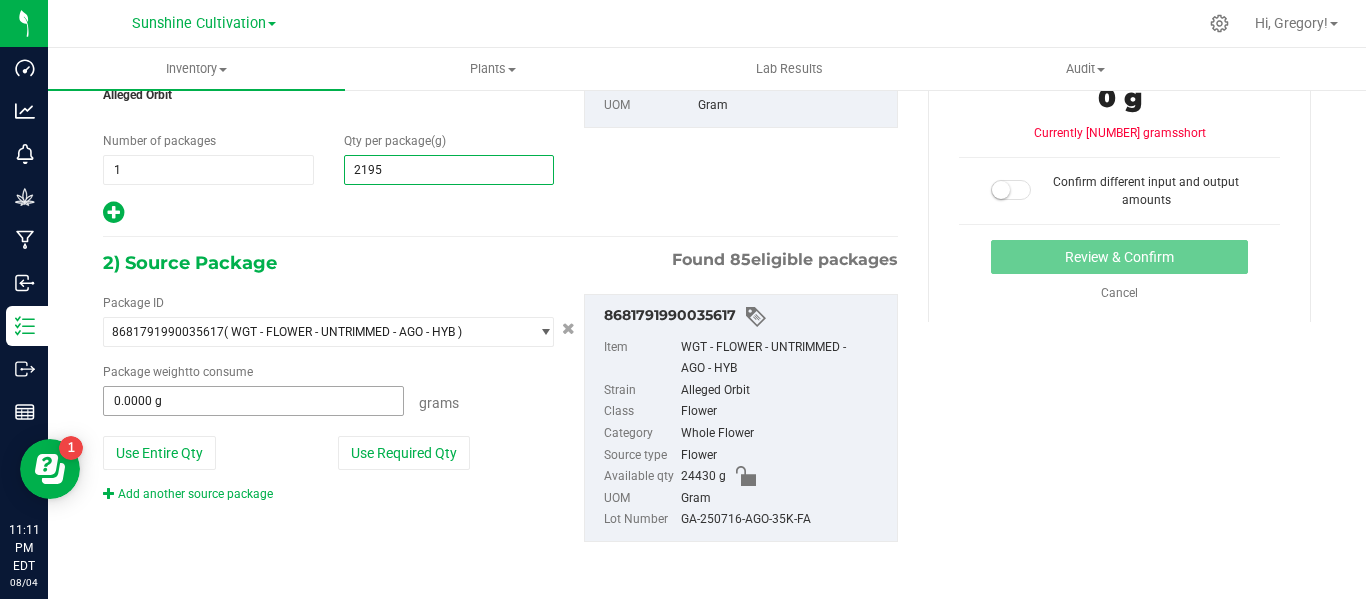 type on "2,195.0000" 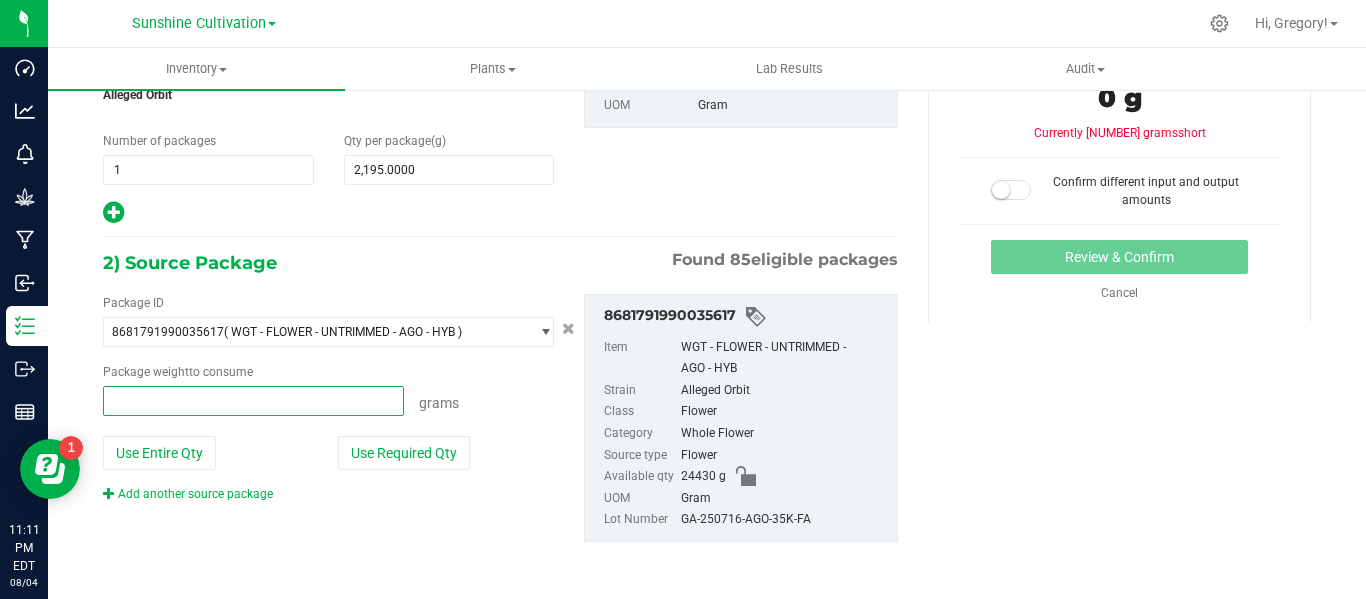 click at bounding box center (253, 401) 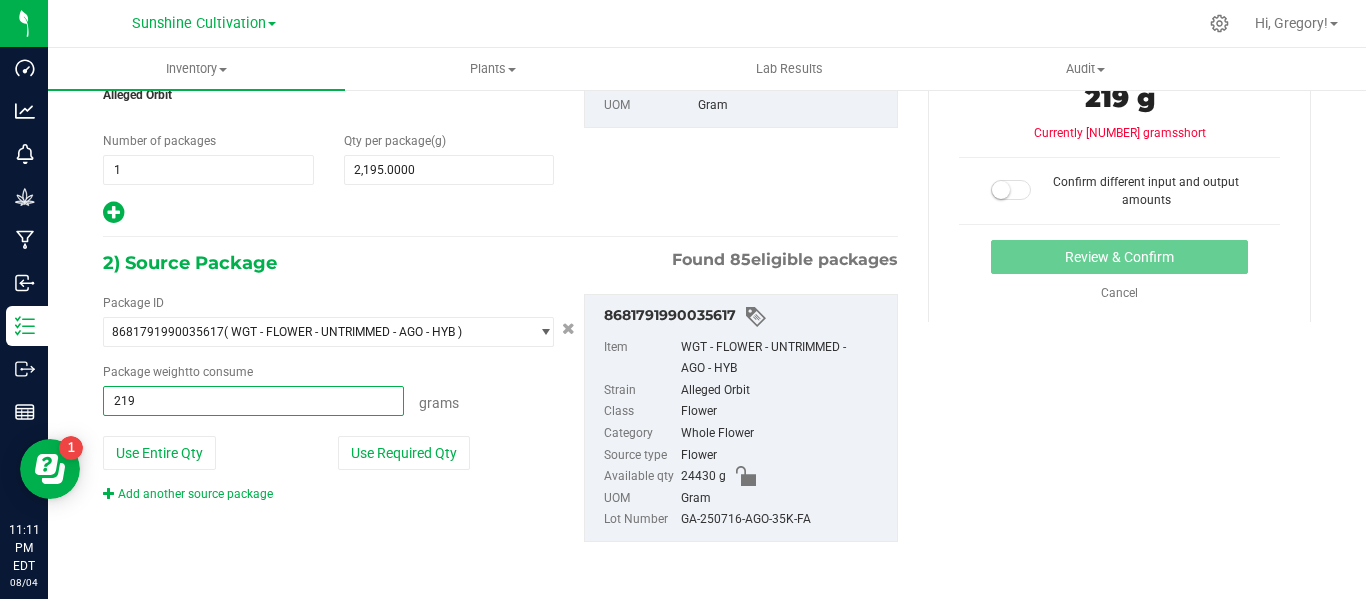 type on "2195" 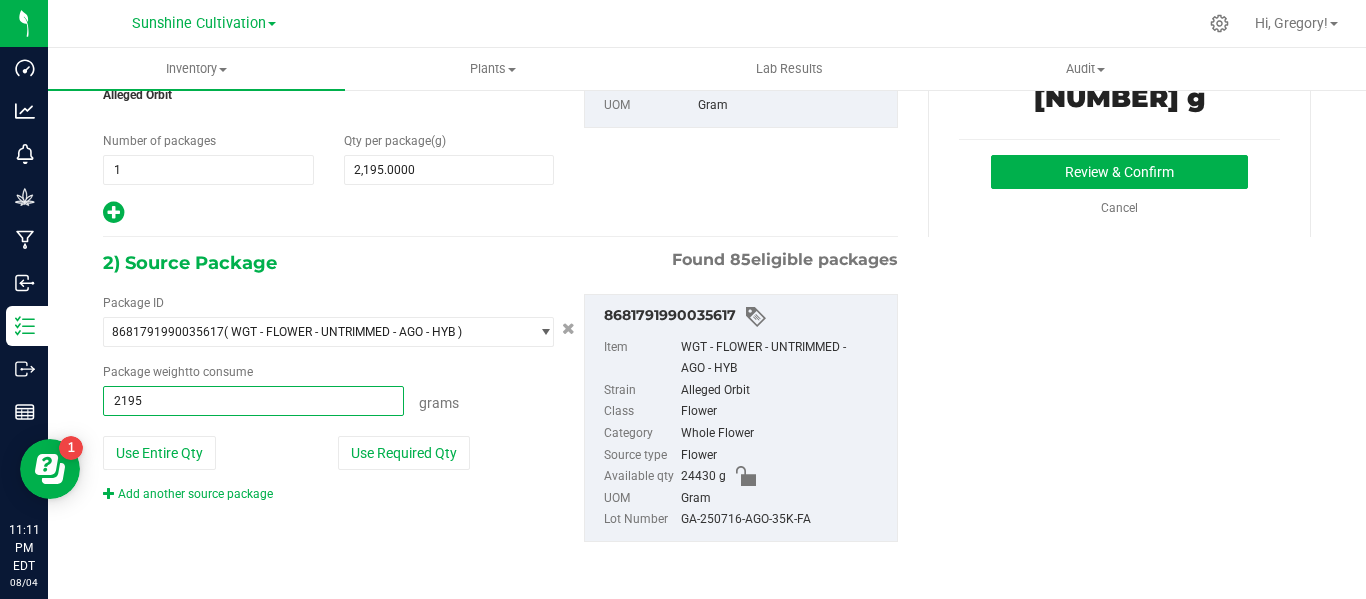 type on "2195.0000 g" 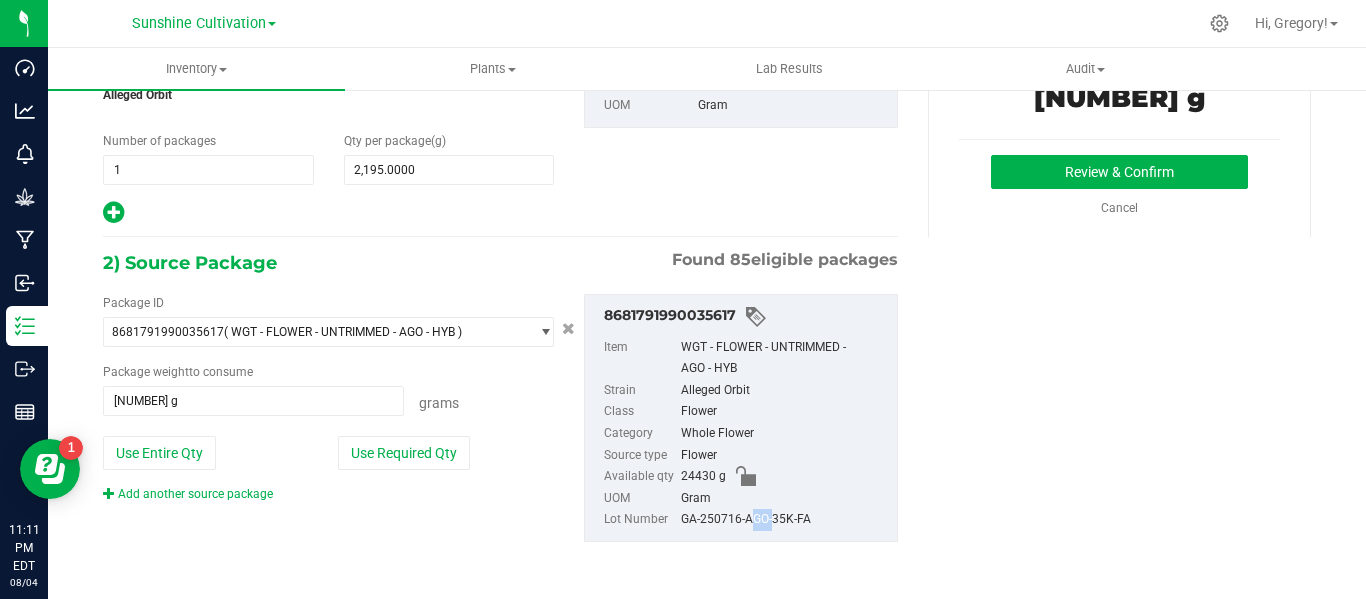 click on "GA-250716-AGO-35K-FA" at bounding box center [784, 520] 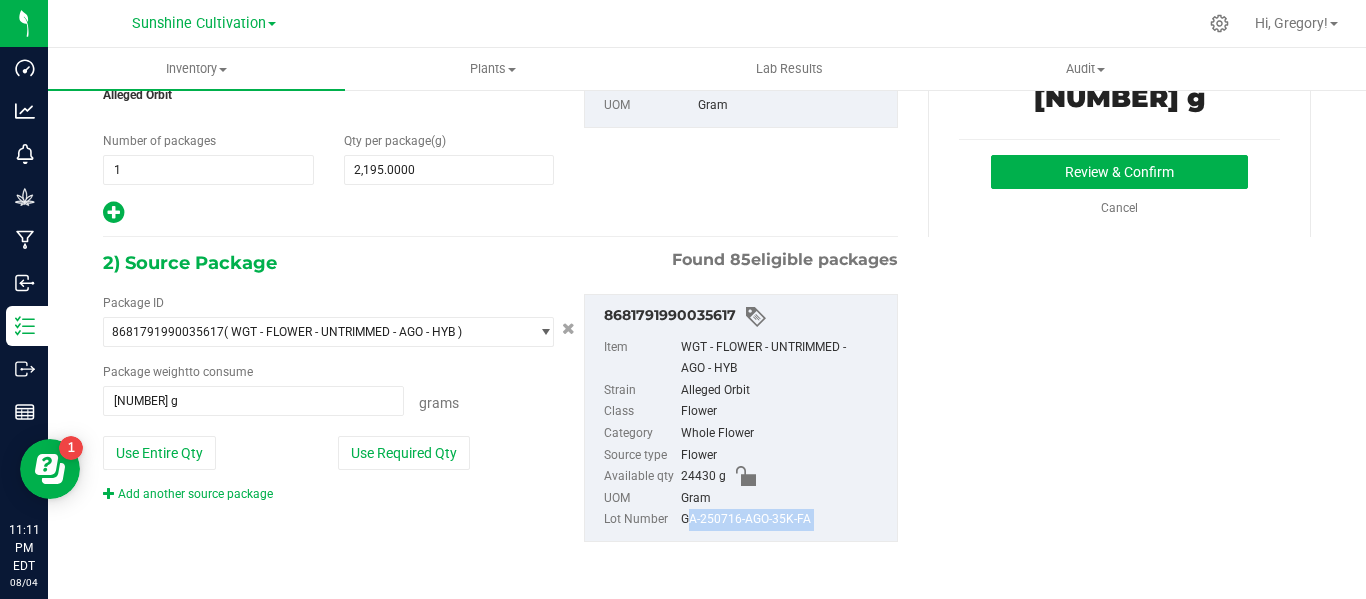 click on "GA-250716-AGO-35K-FA" at bounding box center [784, 520] 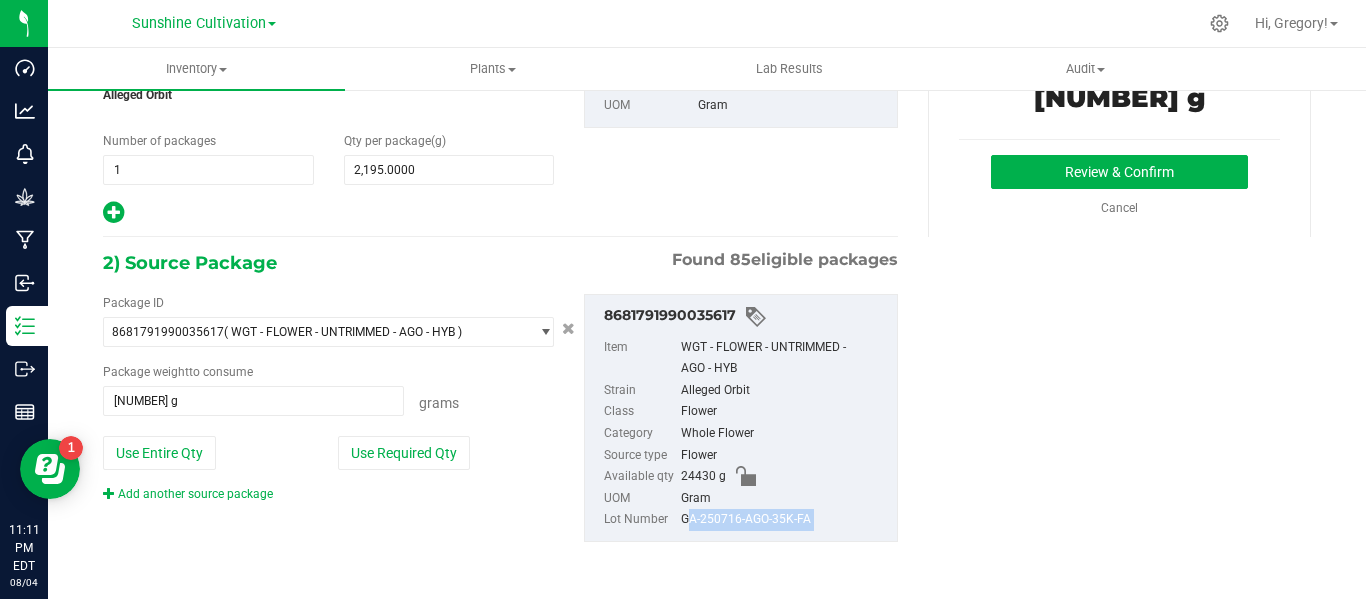 copy on "GA-250716-AGO-35K-FA" 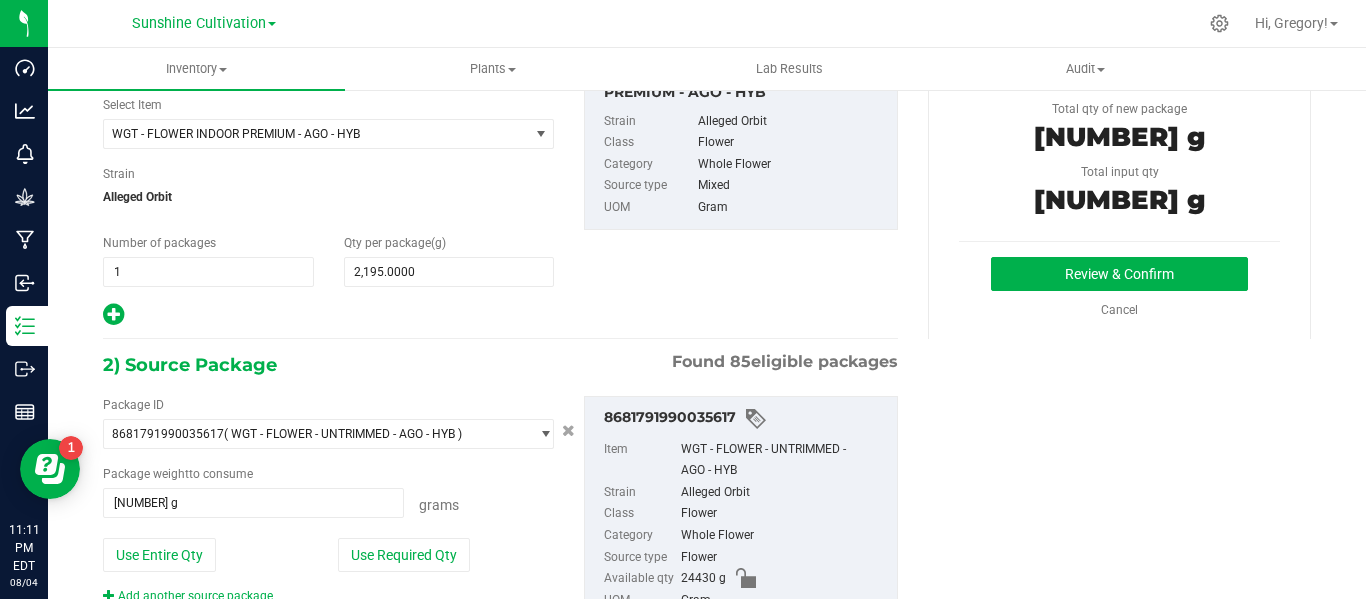 scroll, scrollTop: 136, scrollLeft: 0, axis: vertical 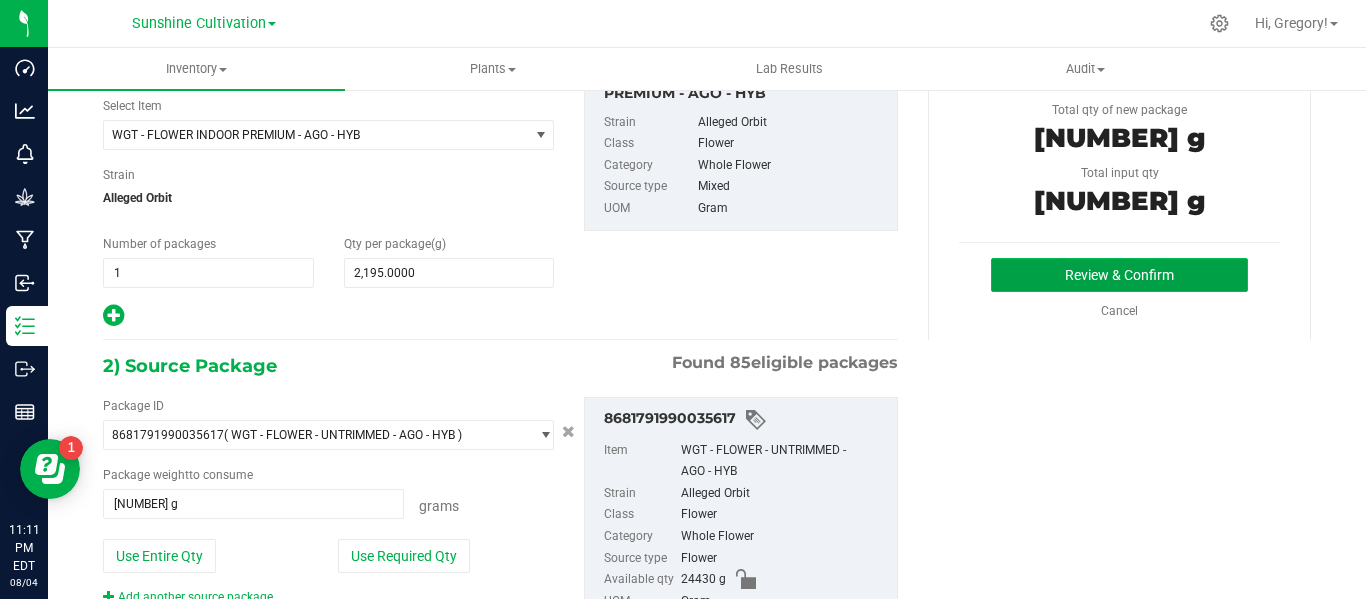 click on "Review & Confirm" at bounding box center [1119, 275] 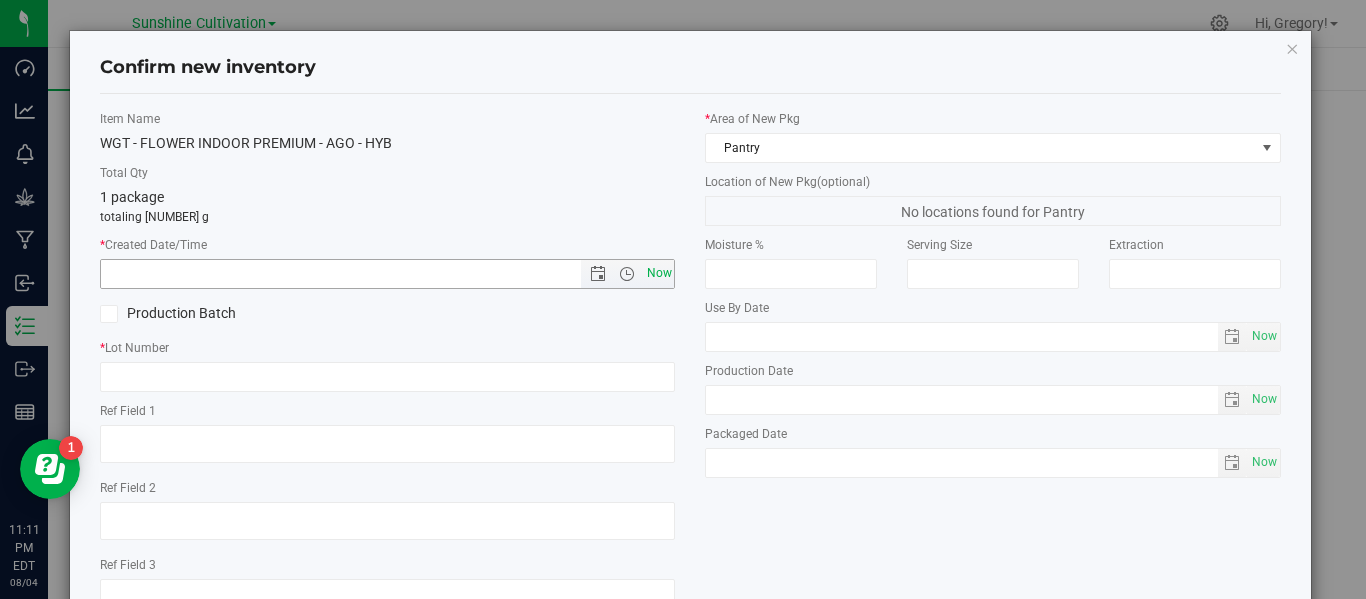 click on "Now" at bounding box center [659, 273] 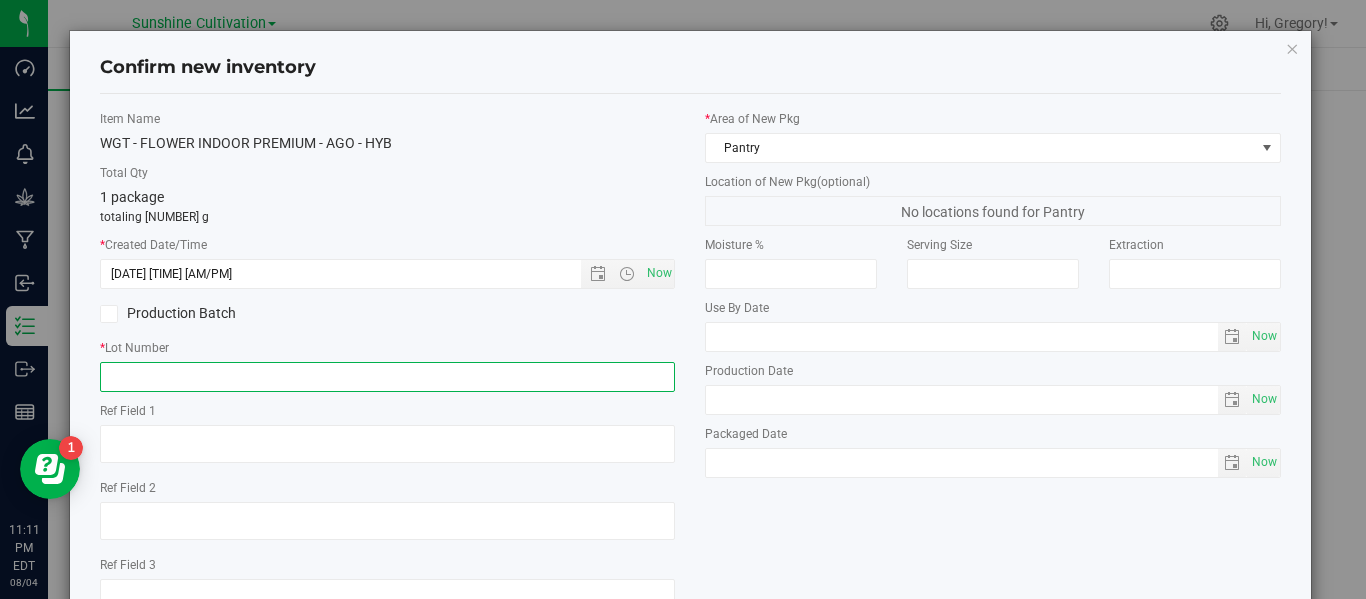 click at bounding box center [387, 377] 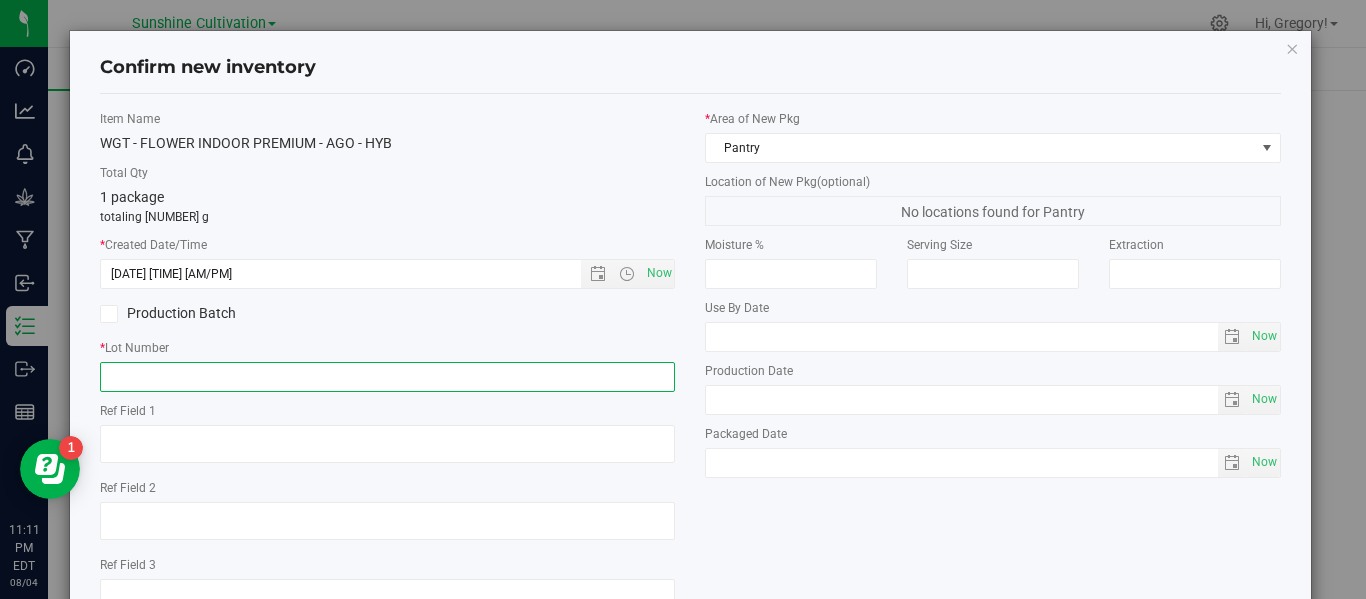 paste on "GA-250716-AGO-35K-FA" 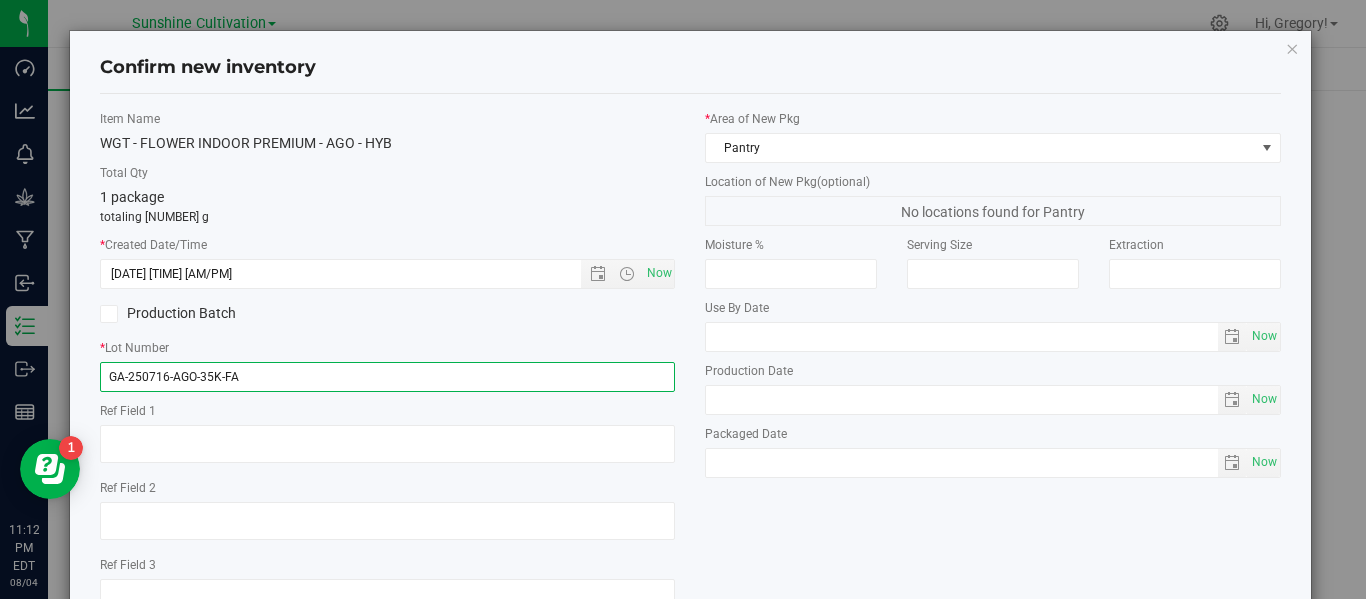 scroll, scrollTop: 148, scrollLeft: 0, axis: vertical 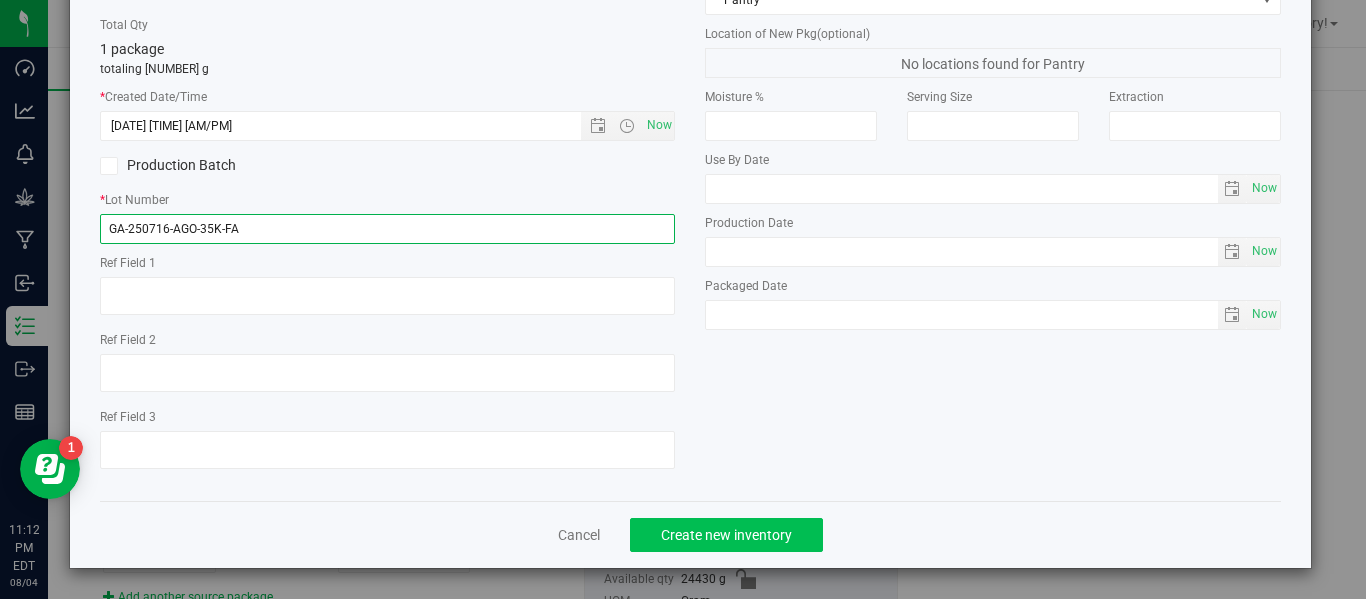 type on "GA-250716-AGO-35K-FA" 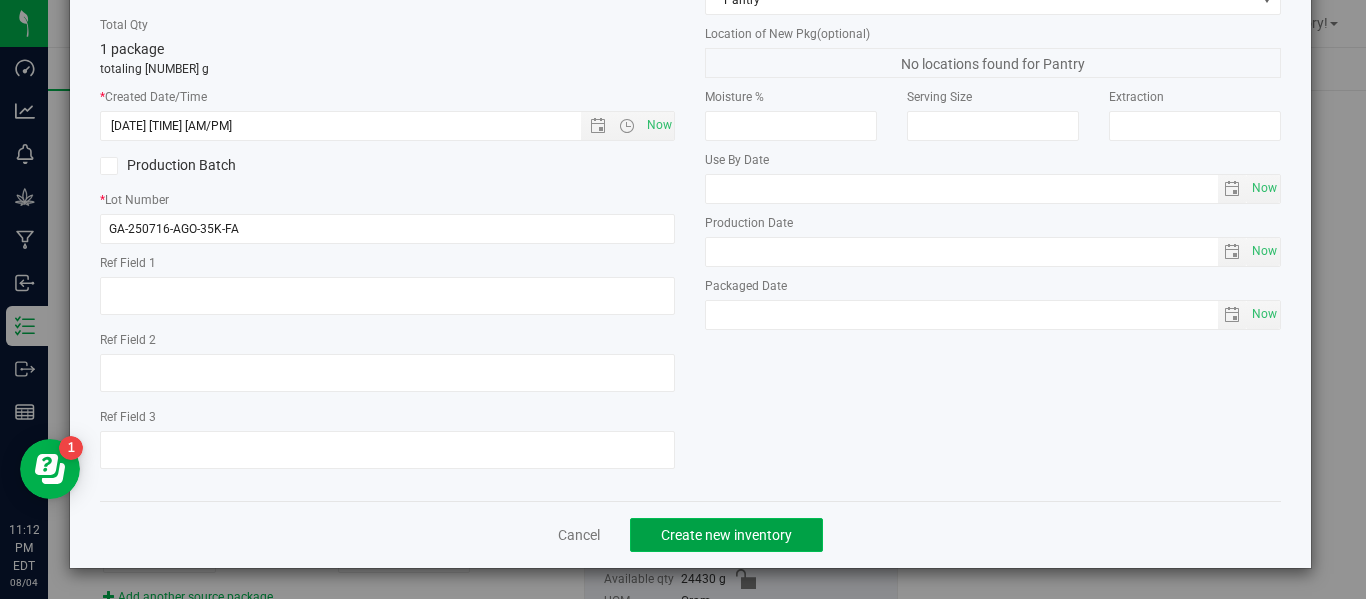 click on "Create new inventory" 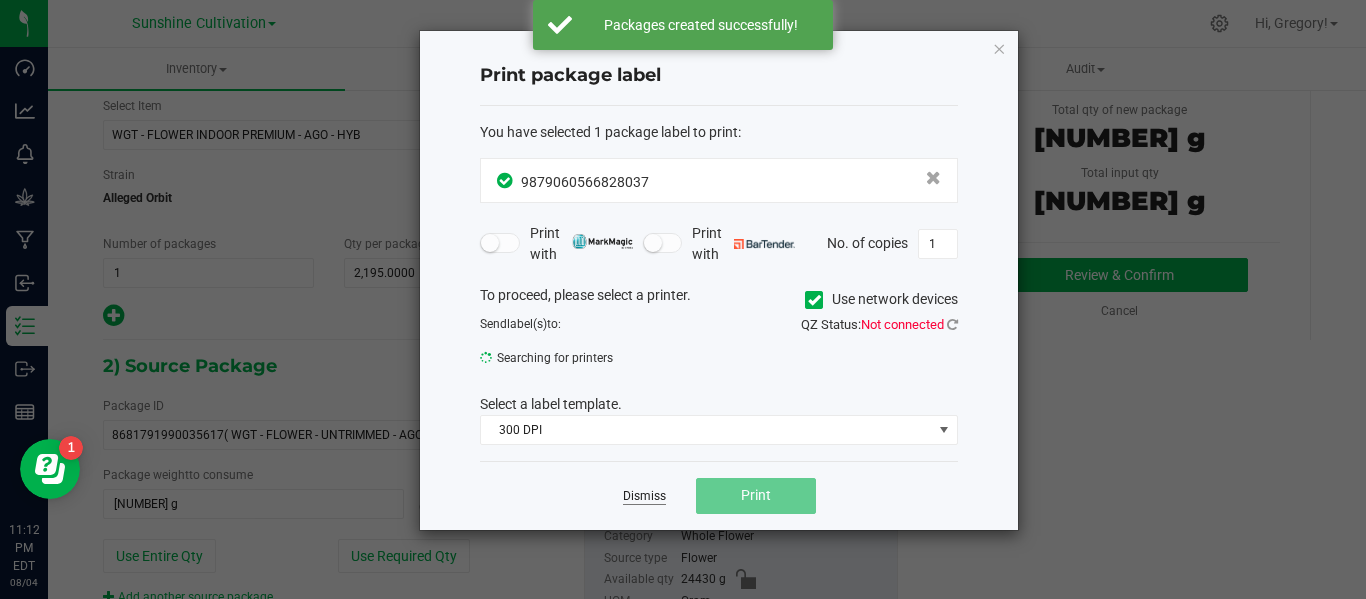 click on "Dismiss" 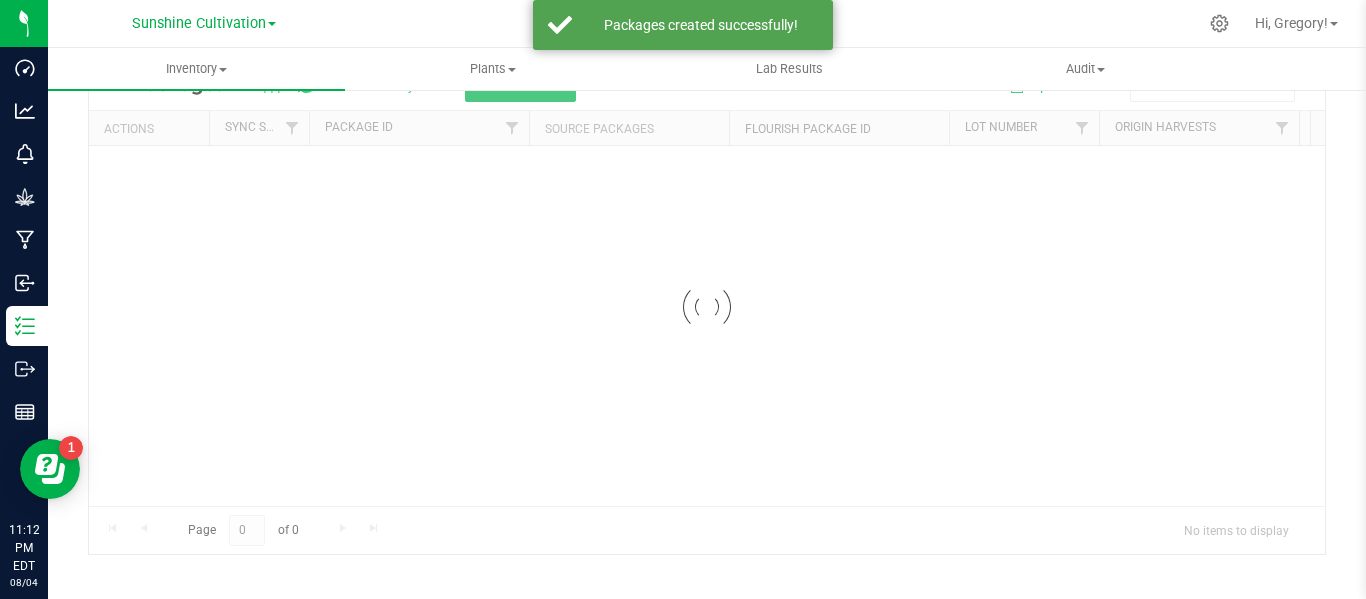 scroll, scrollTop: 99, scrollLeft: 0, axis: vertical 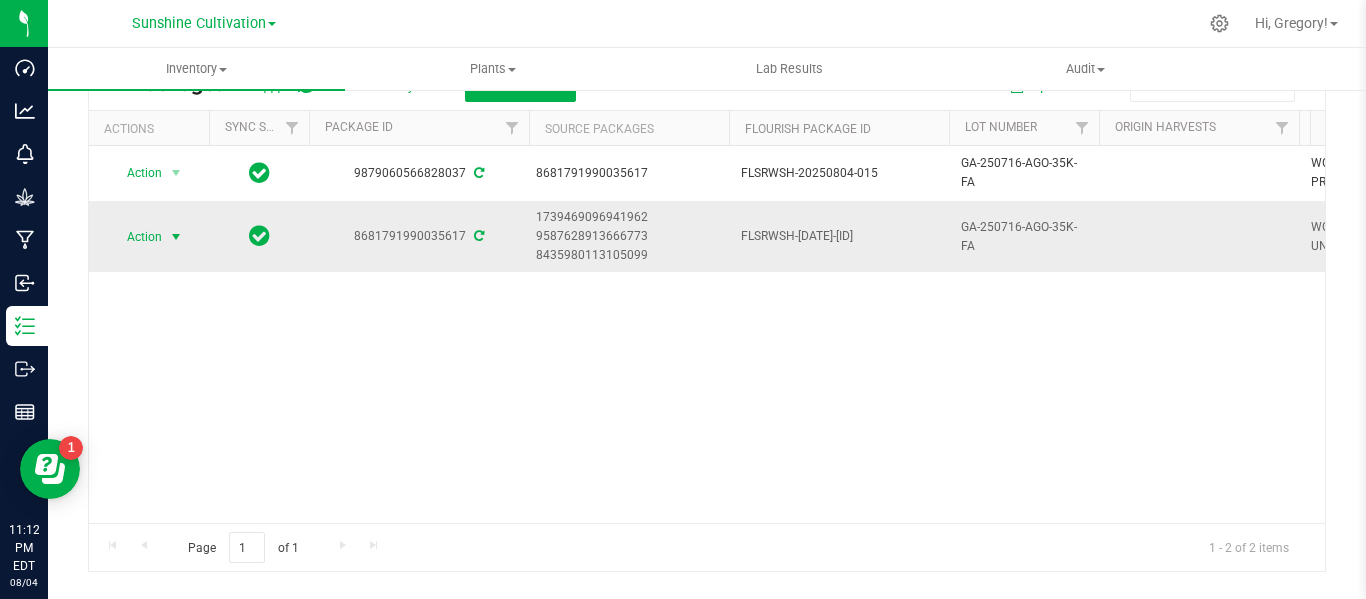 click at bounding box center [176, 237] 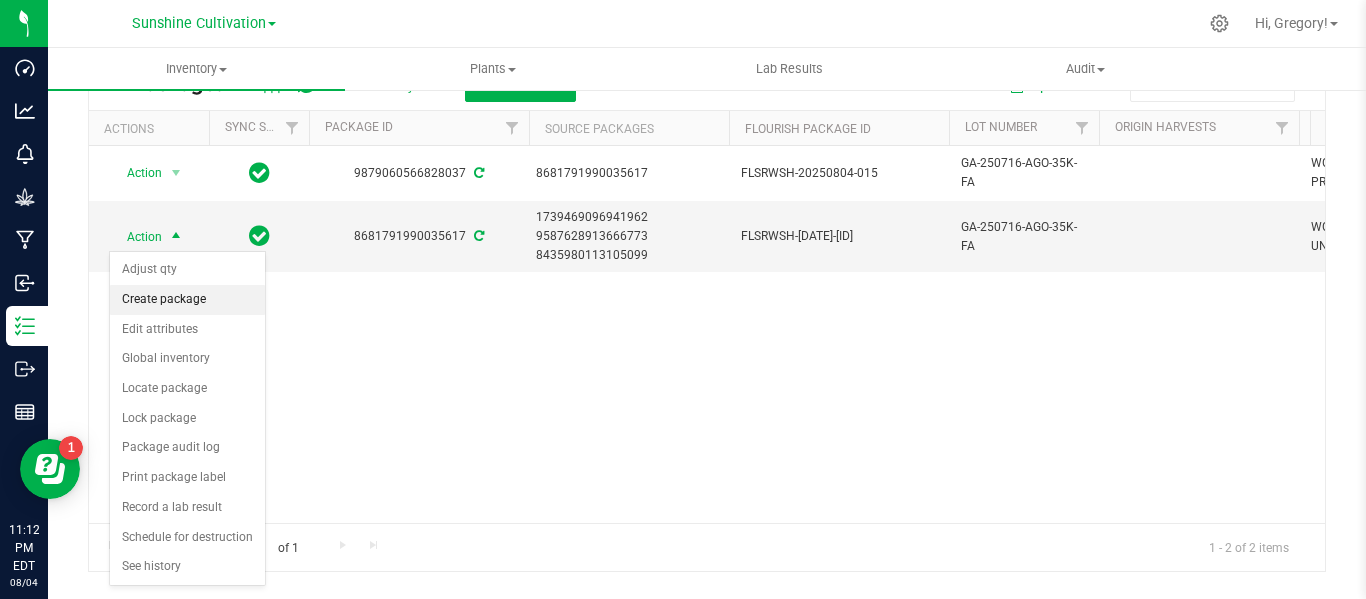 click on "Create package" at bounding box center [187, 300] 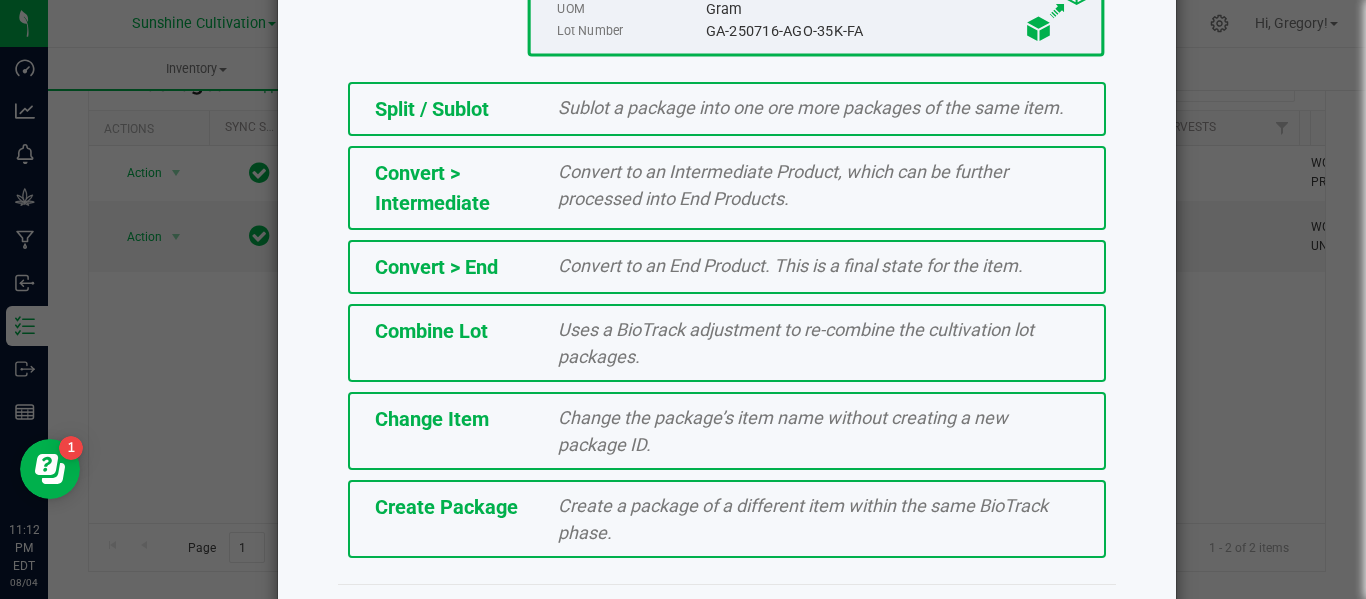 scroll, scrollTop: 443, scrollLeft: 0, axis: vertical 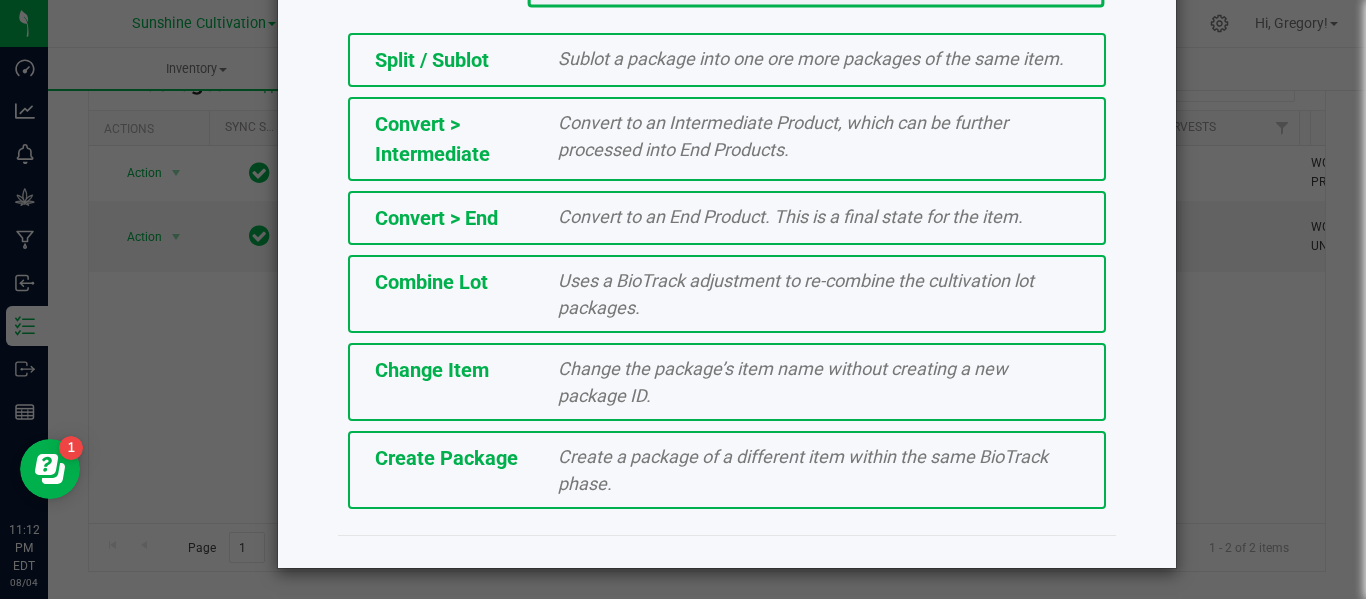 click on "Create Package   Create a package of a different item within the same BioTrack phase." 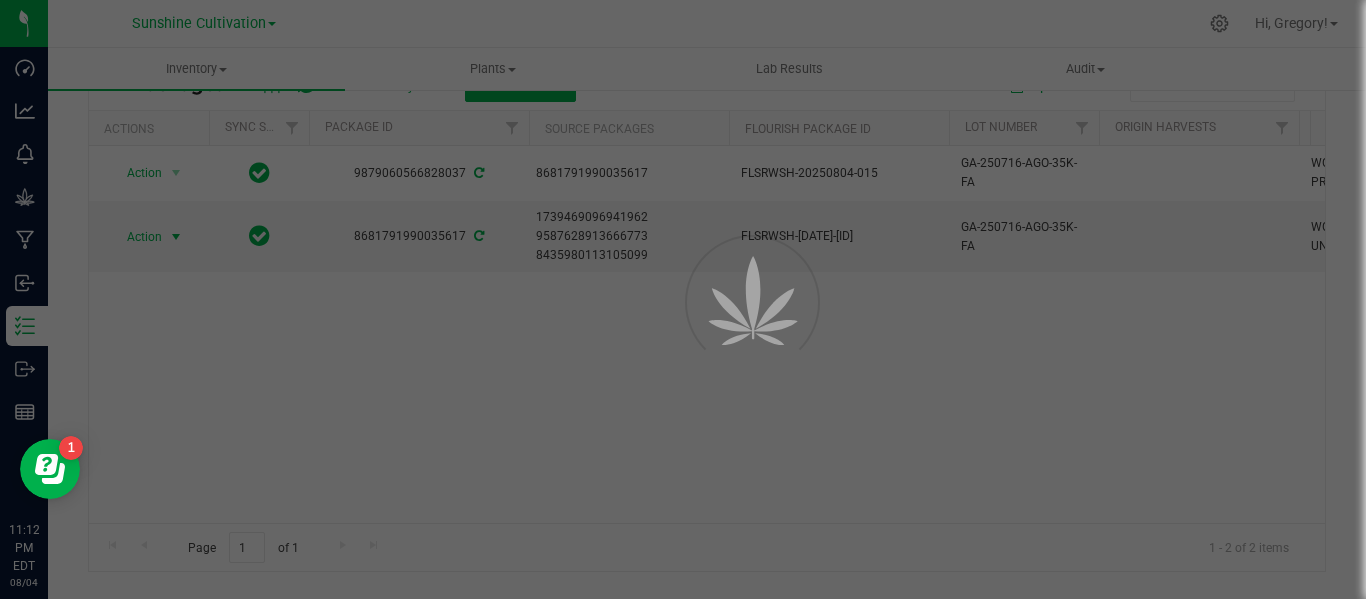 scroll, scrollTop: 114, scrollLeft: 0, axis: vertical 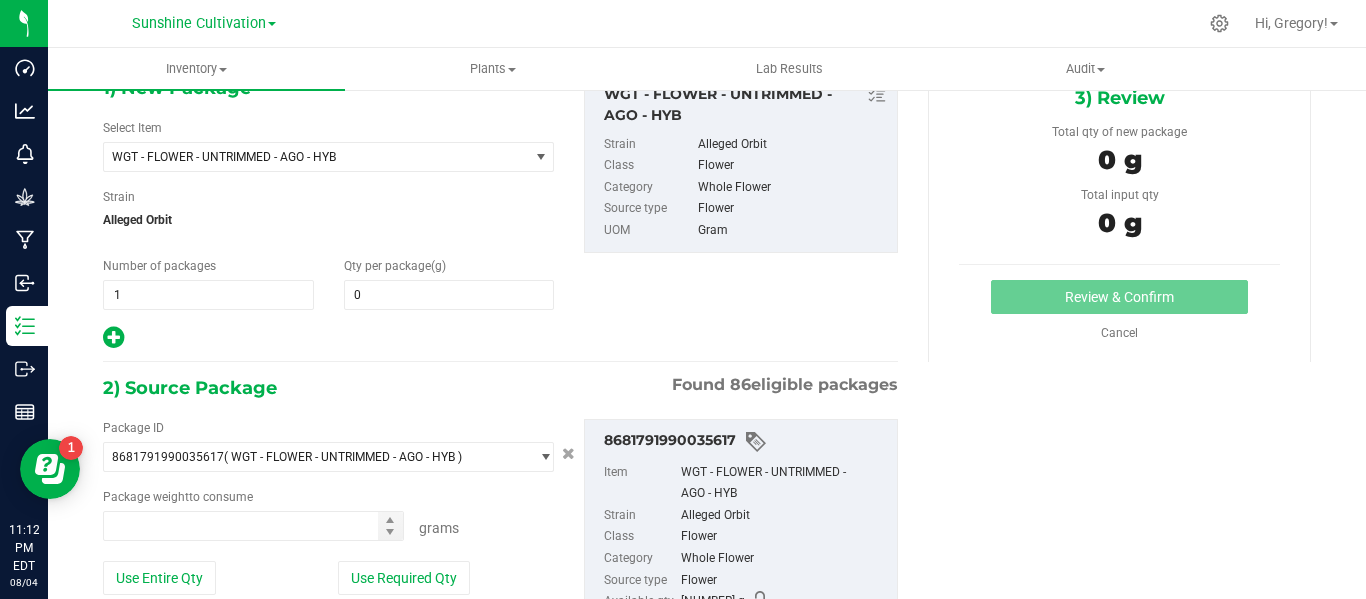 type on "0.0000" 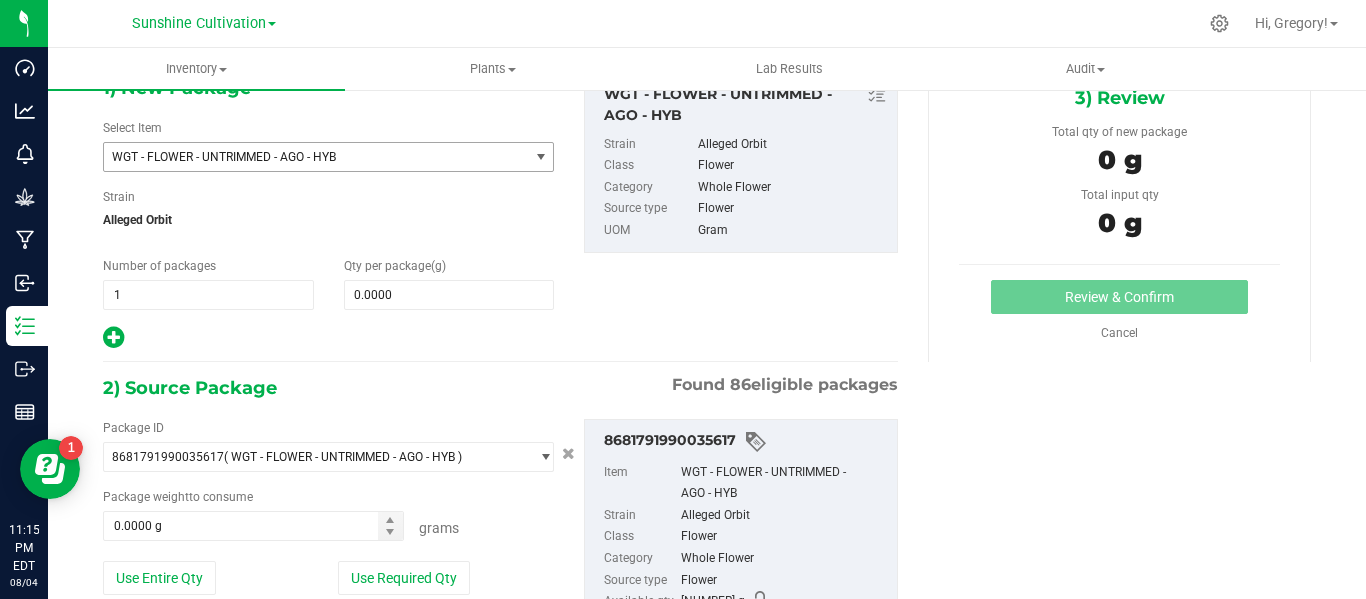 click on "WGT - FLOWER - UNTRIMMED - AGO - HYB" at bounding box center [308, 157] 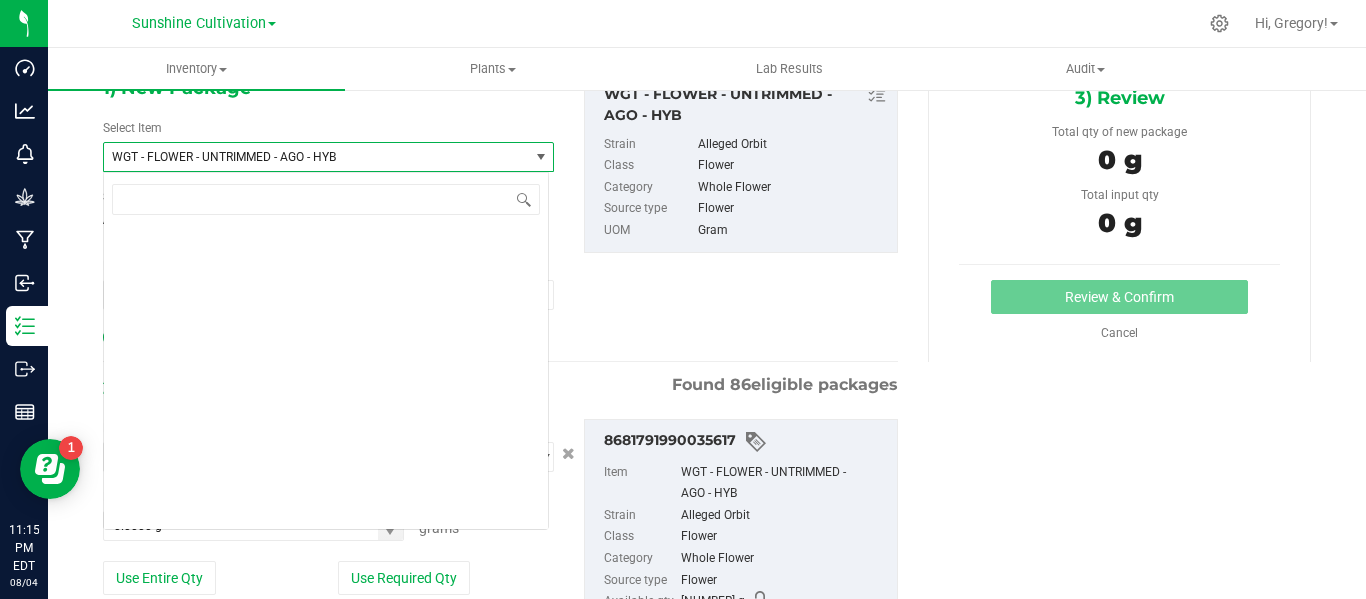 scroll, scrollTop: 410508, scrollLeft: 0, axis: vertical 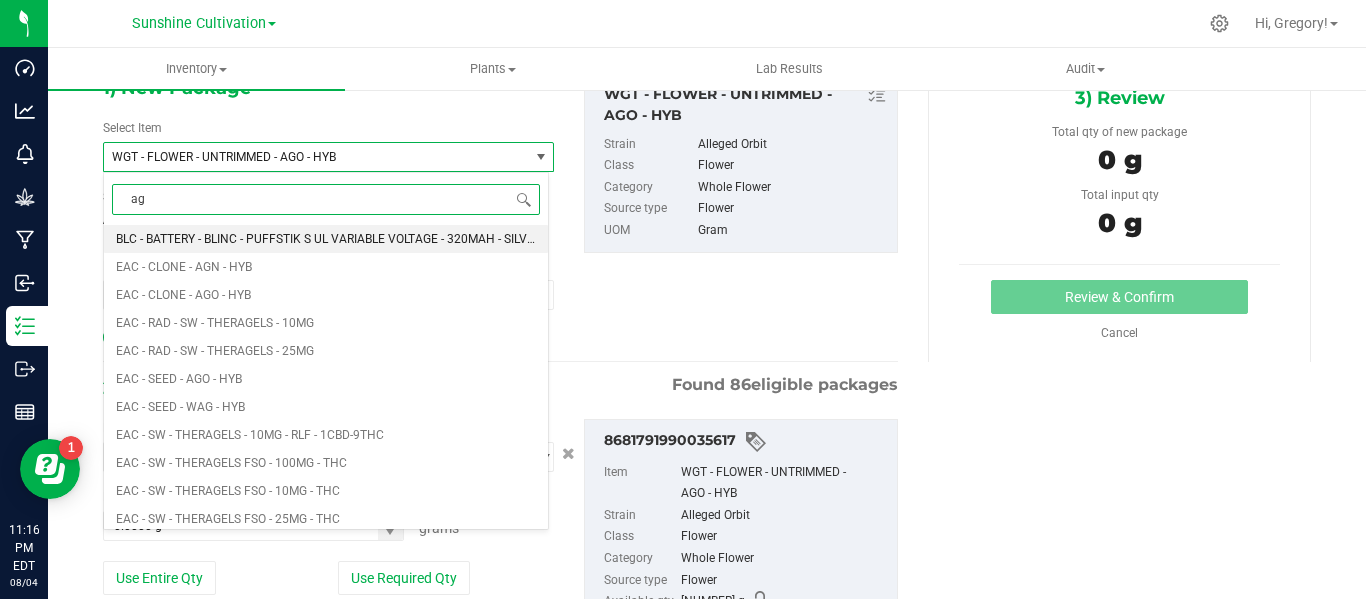 type on "ago" 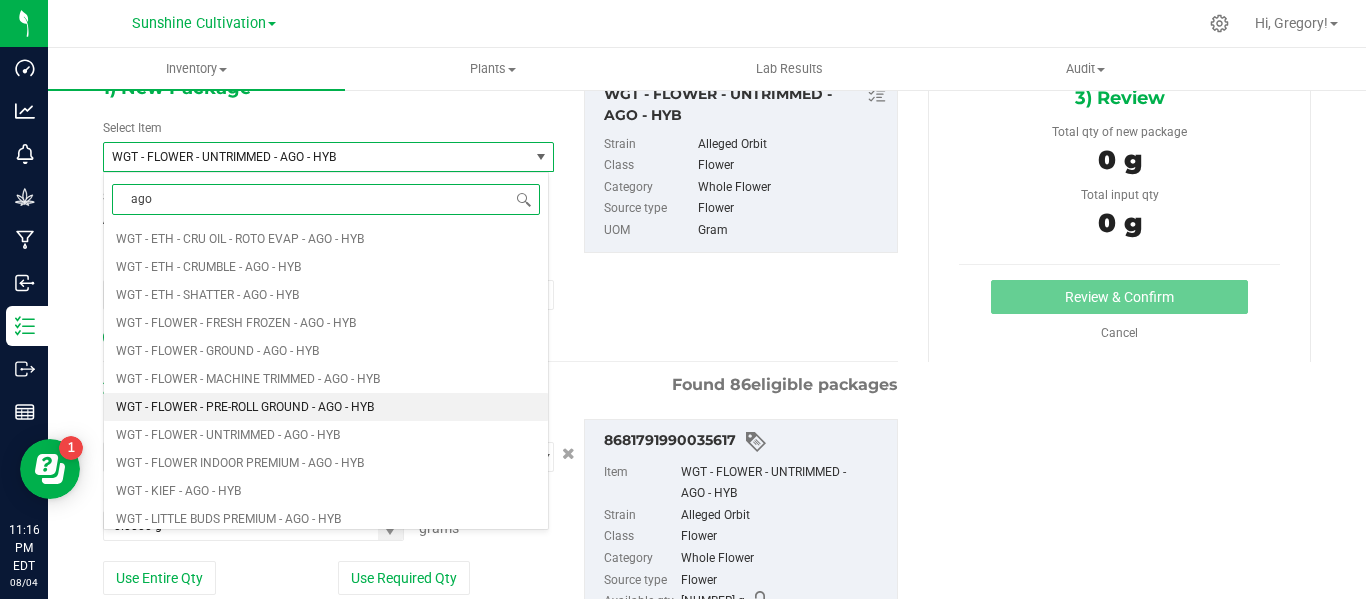 scroll, scrollTop: 1065, scrollLeft: 0, axis: vertical 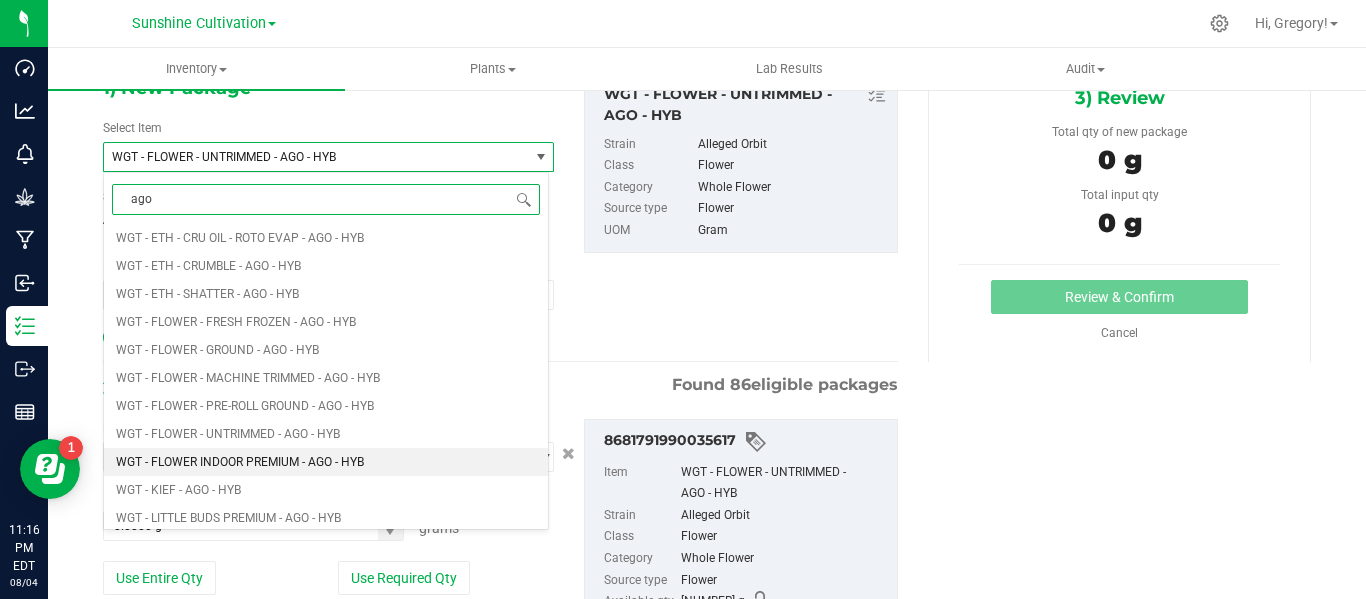 click on "WGT - FLOWER INDOOR PREMIUM - AGO - HYB" at bounding box center (326, 462) 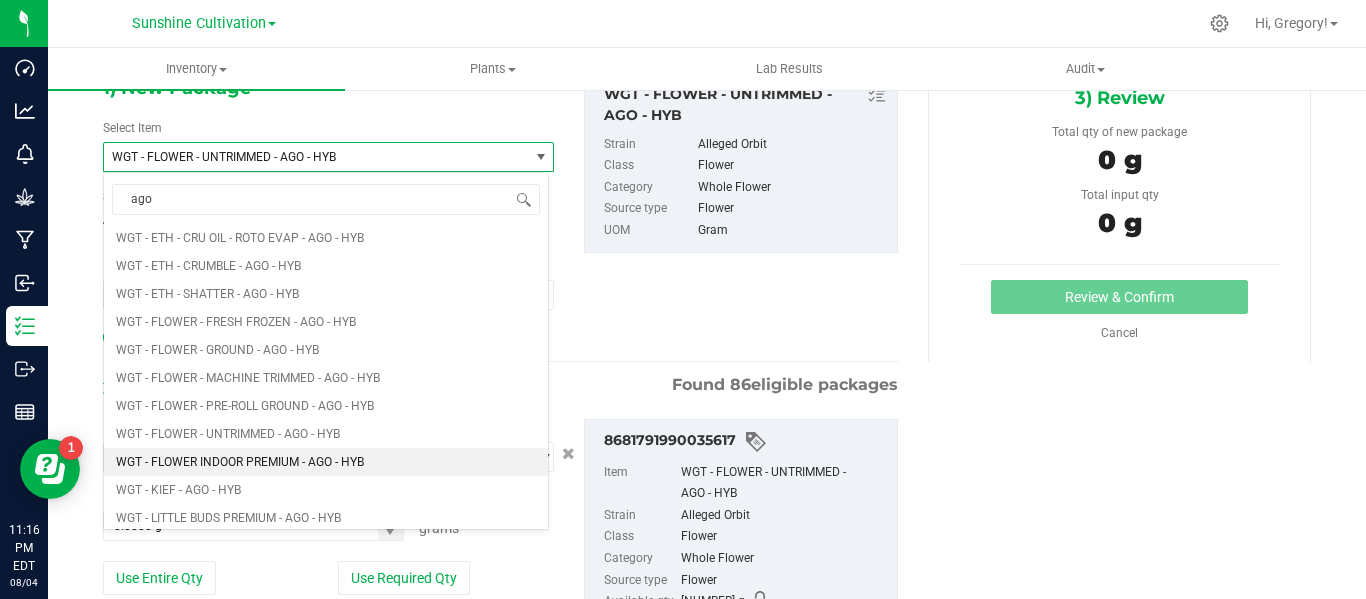 type 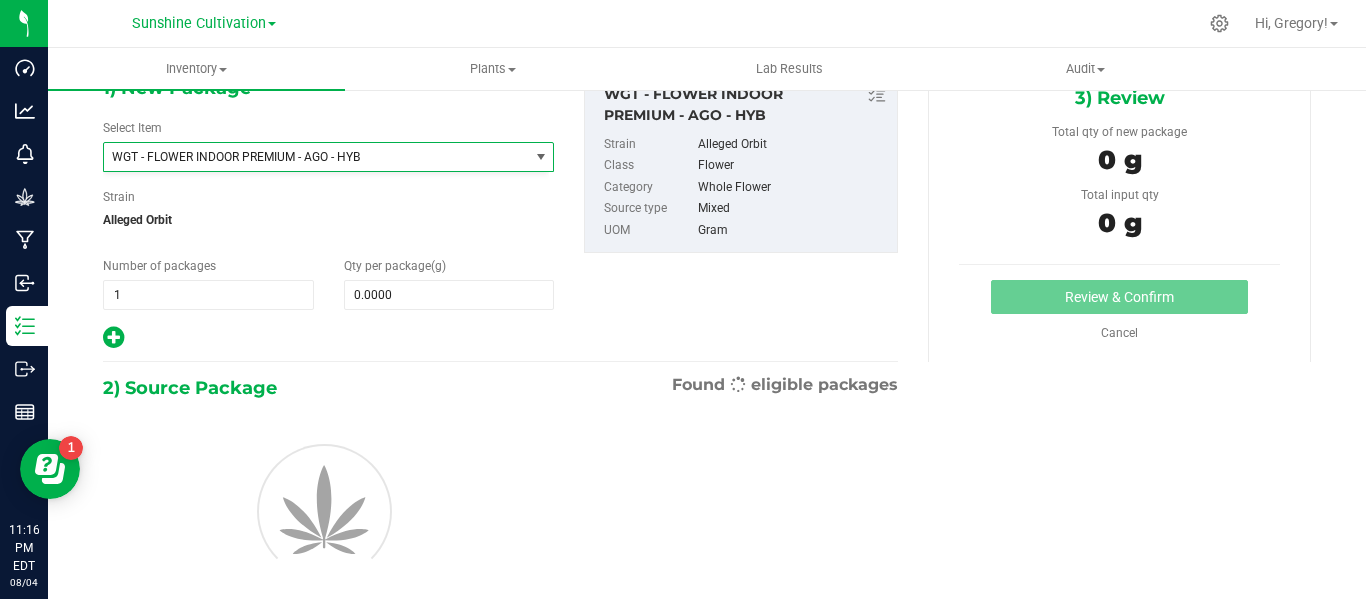 type on "0.0000" 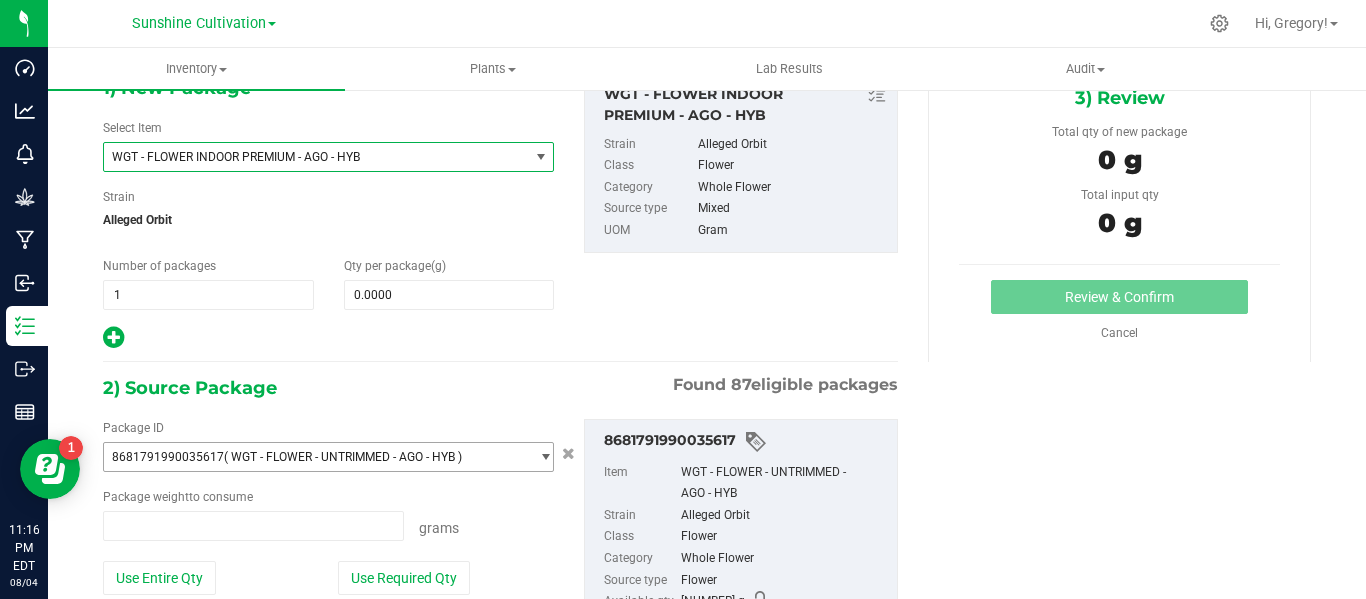type on "0.0000 g" 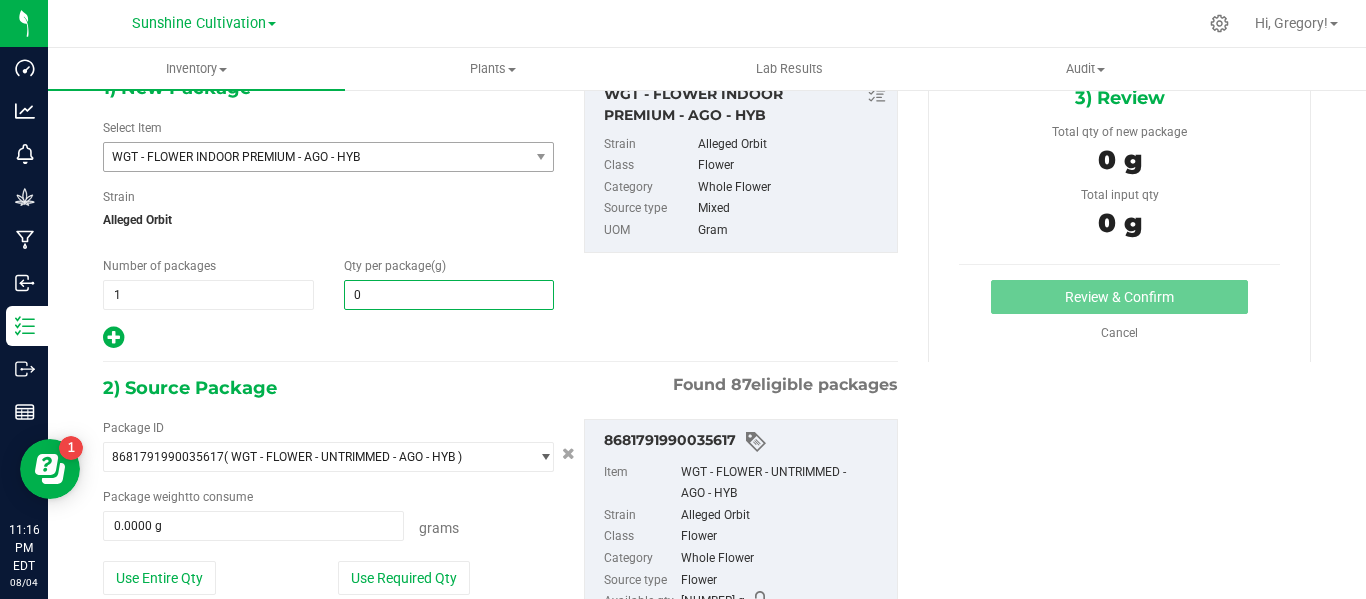 type 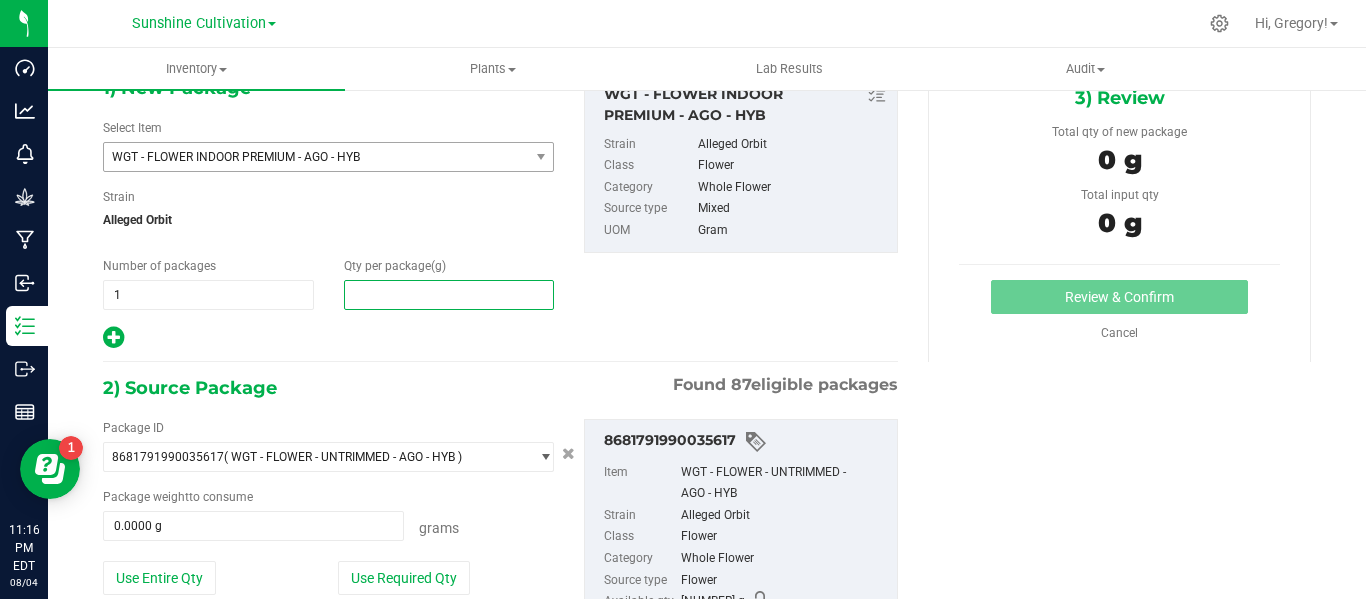 click at bounding box center (449, 295) 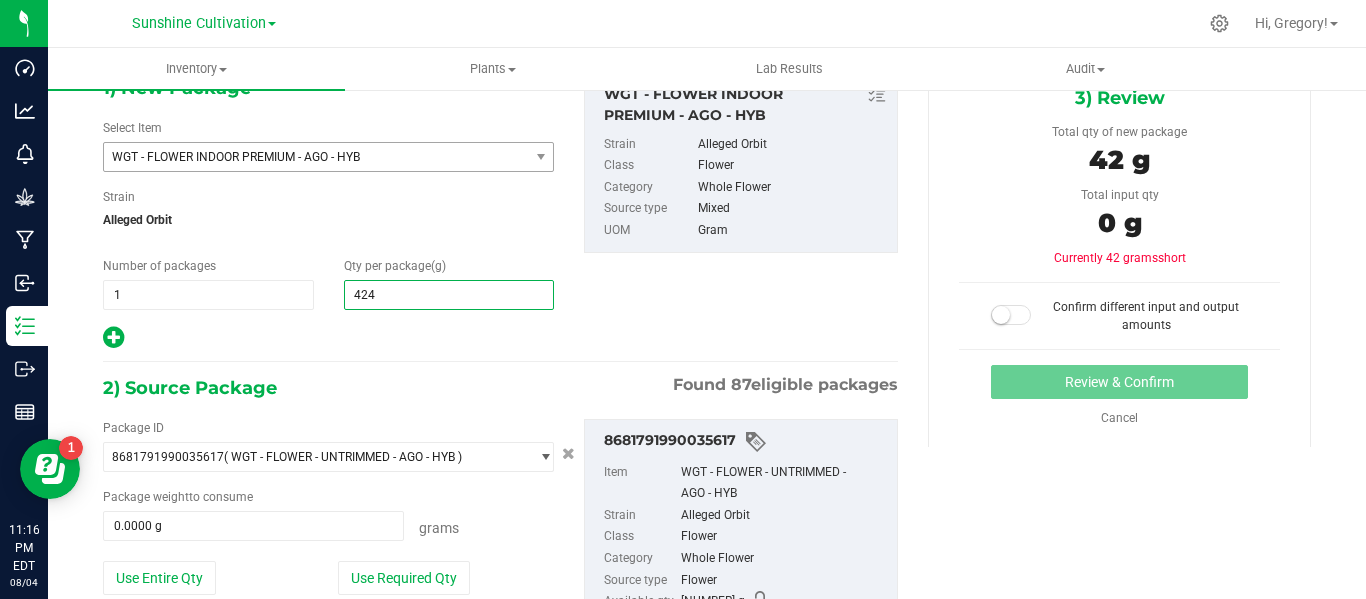 type on "4245" 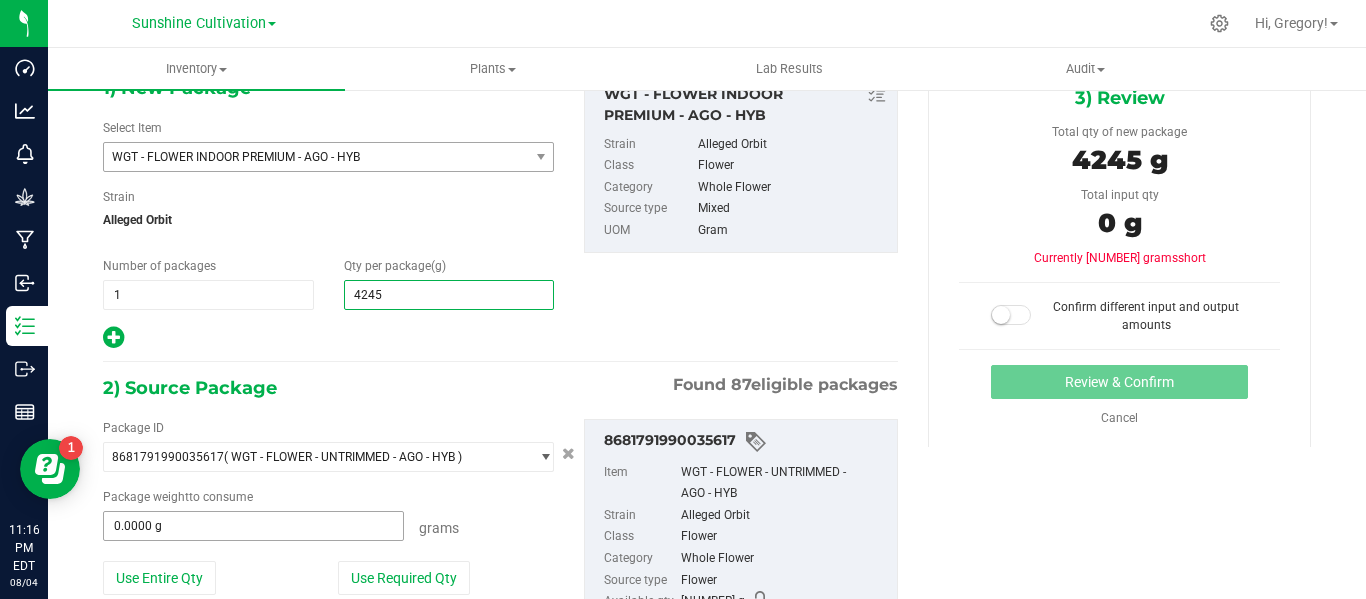 type on "4,245.0000" 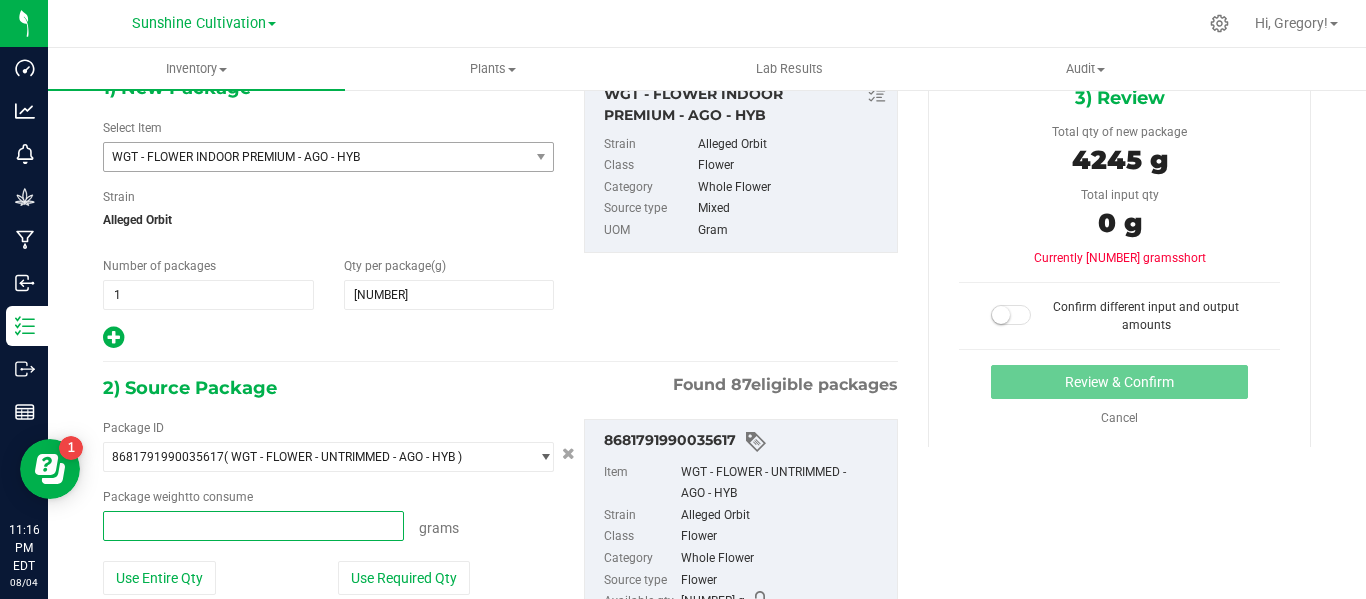 click at bounding box center (253, 526) 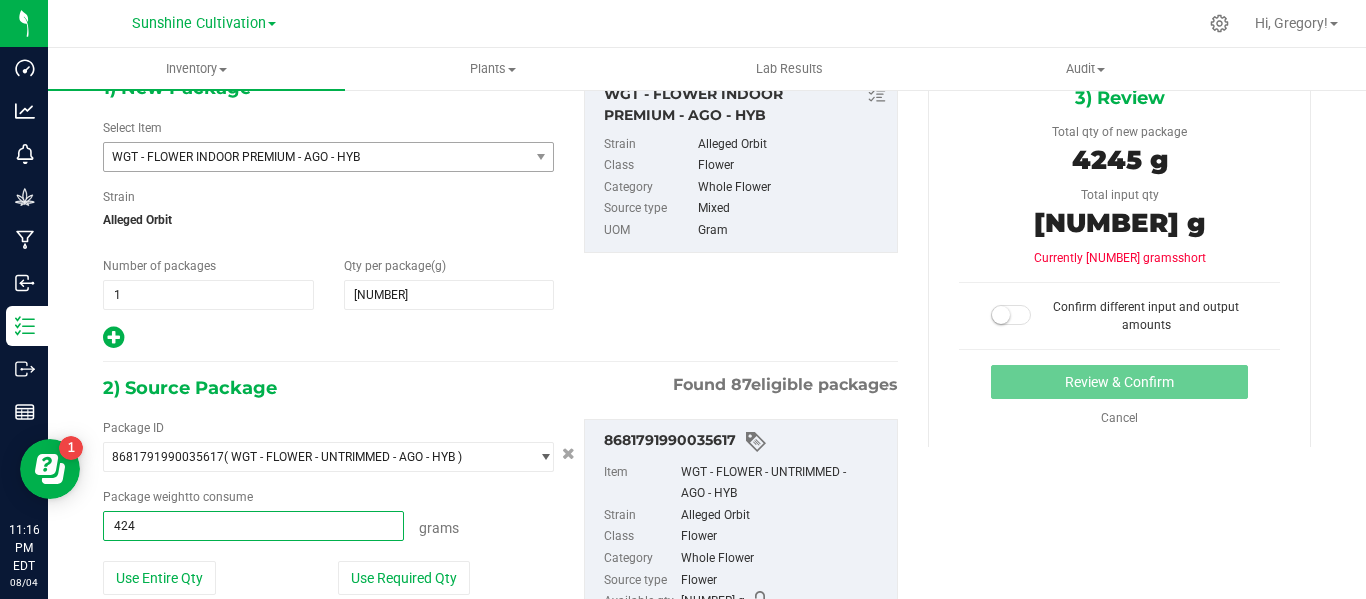 type on "4245" 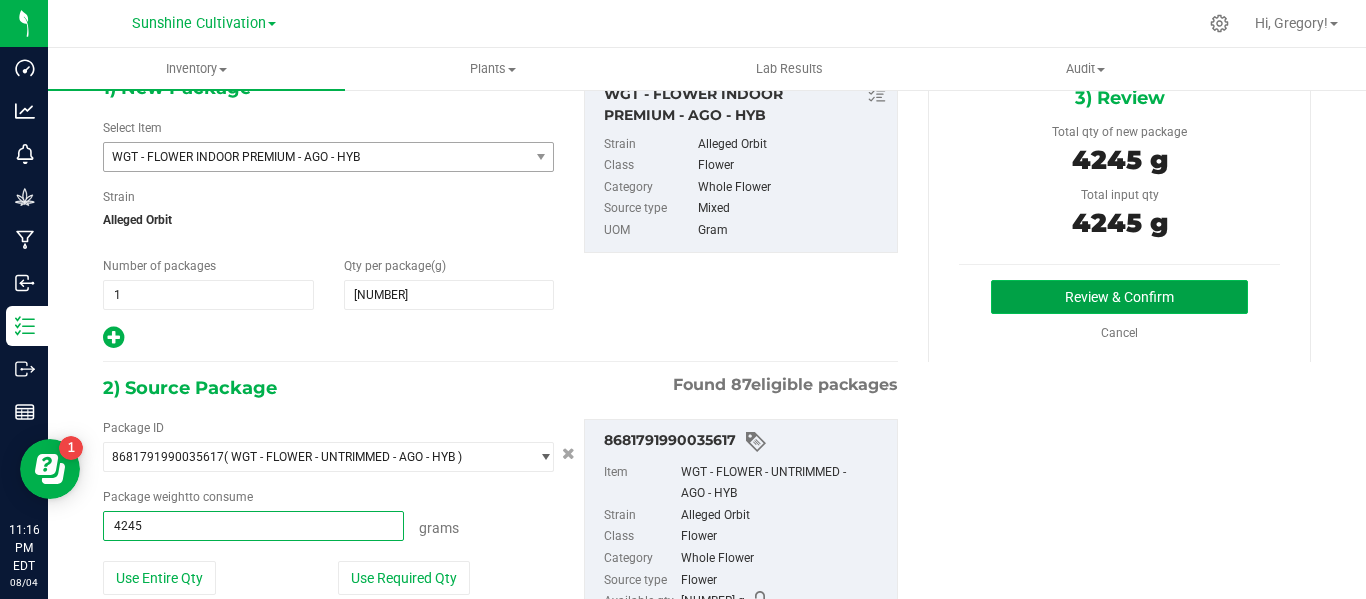 type on "4245.0000 g" 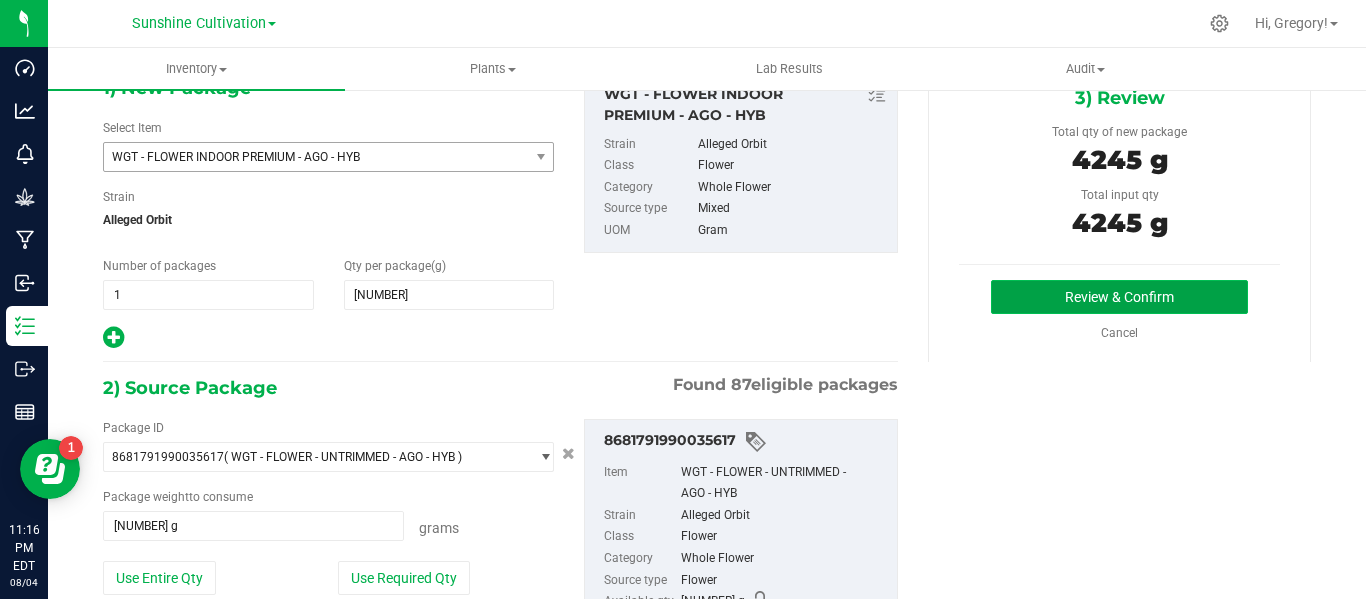 click on "Review & Confirm" at bounding box center [1119, 297] 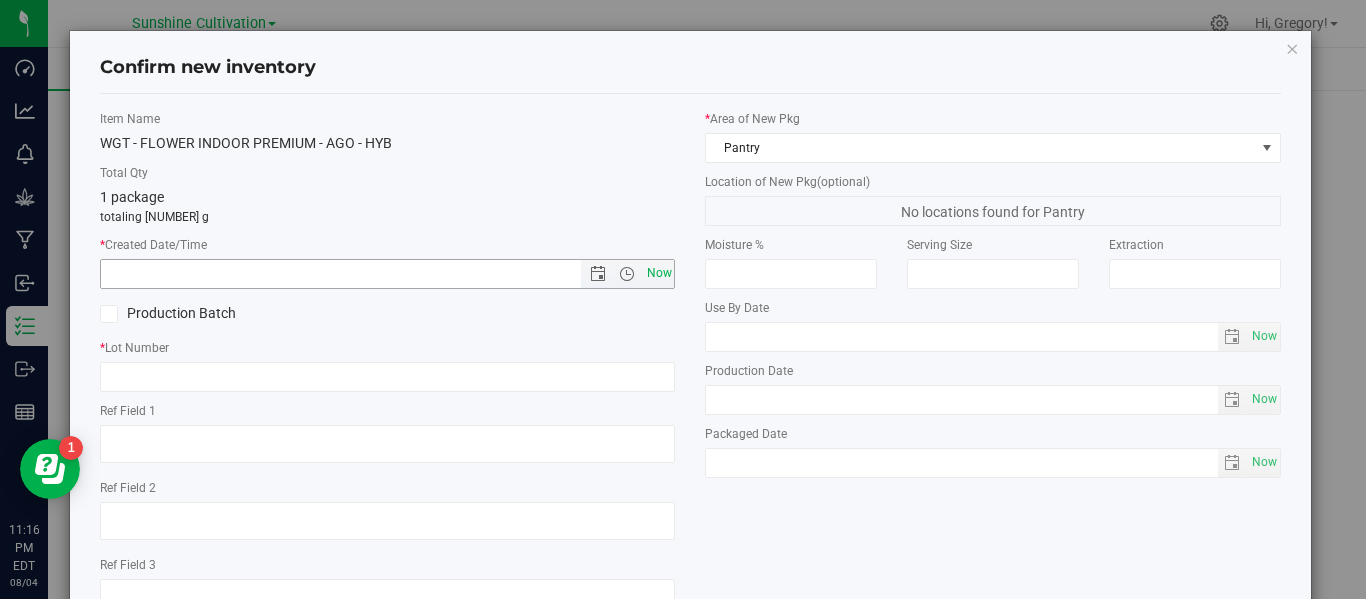 click on "Now" at bounding box center (659, 273) 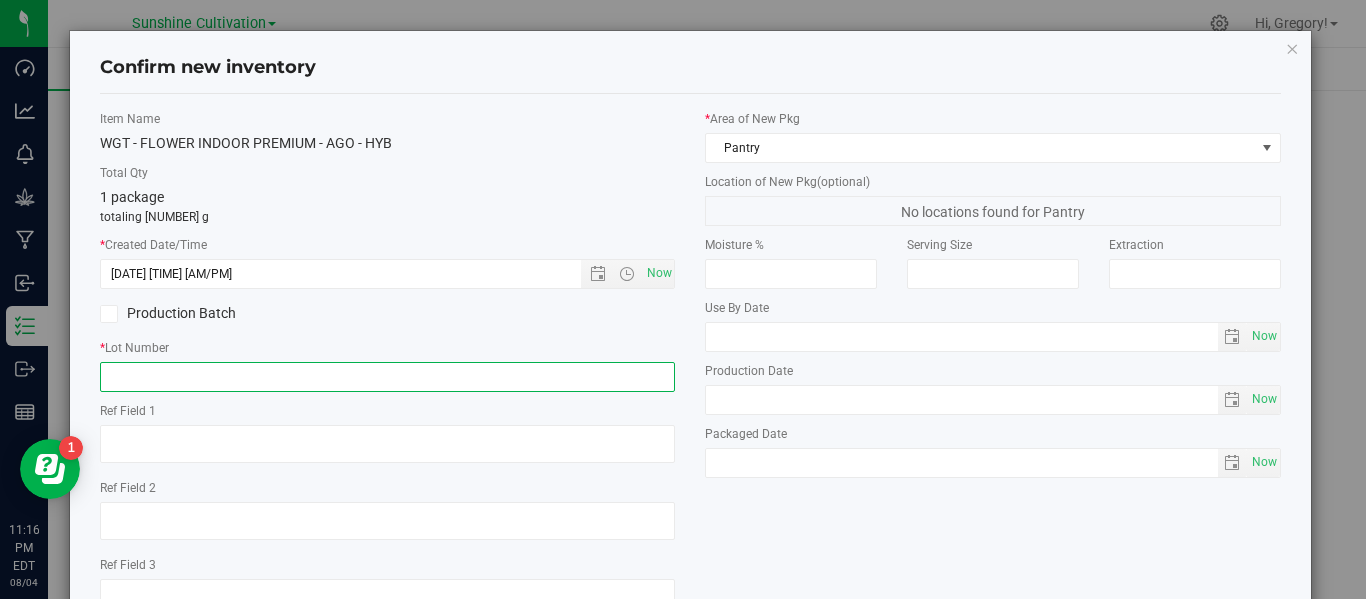 click at bounding box center (387, 377) 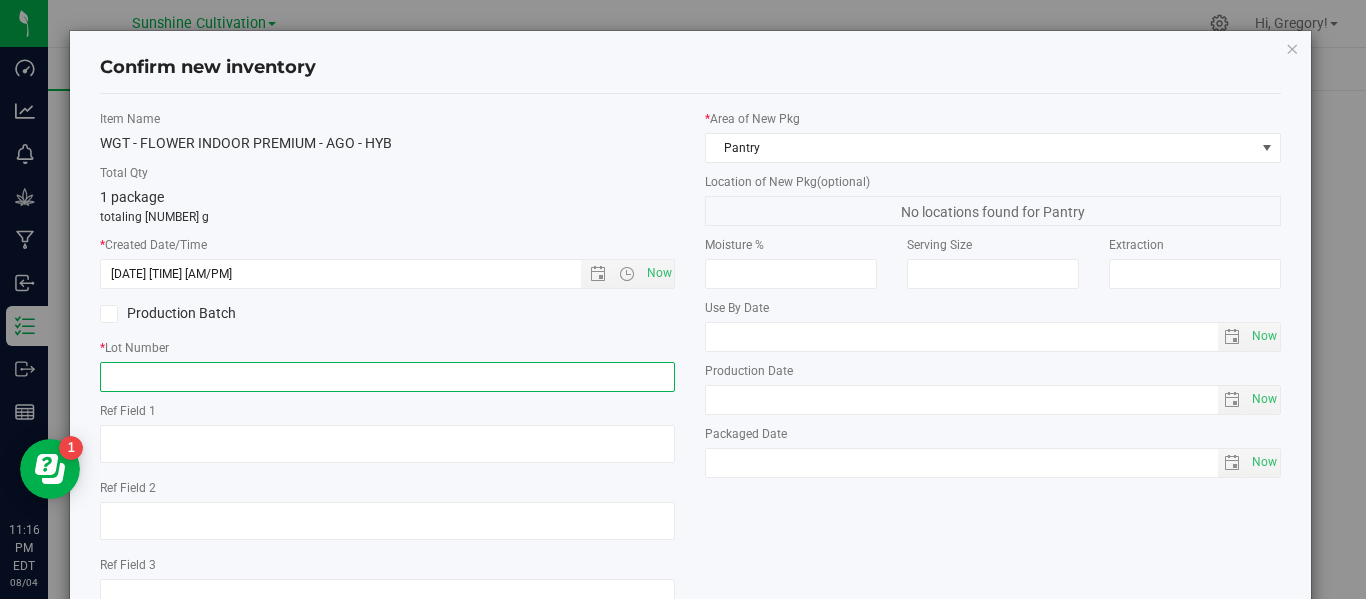 paste on "GA-250716-AGO-35K-FA" 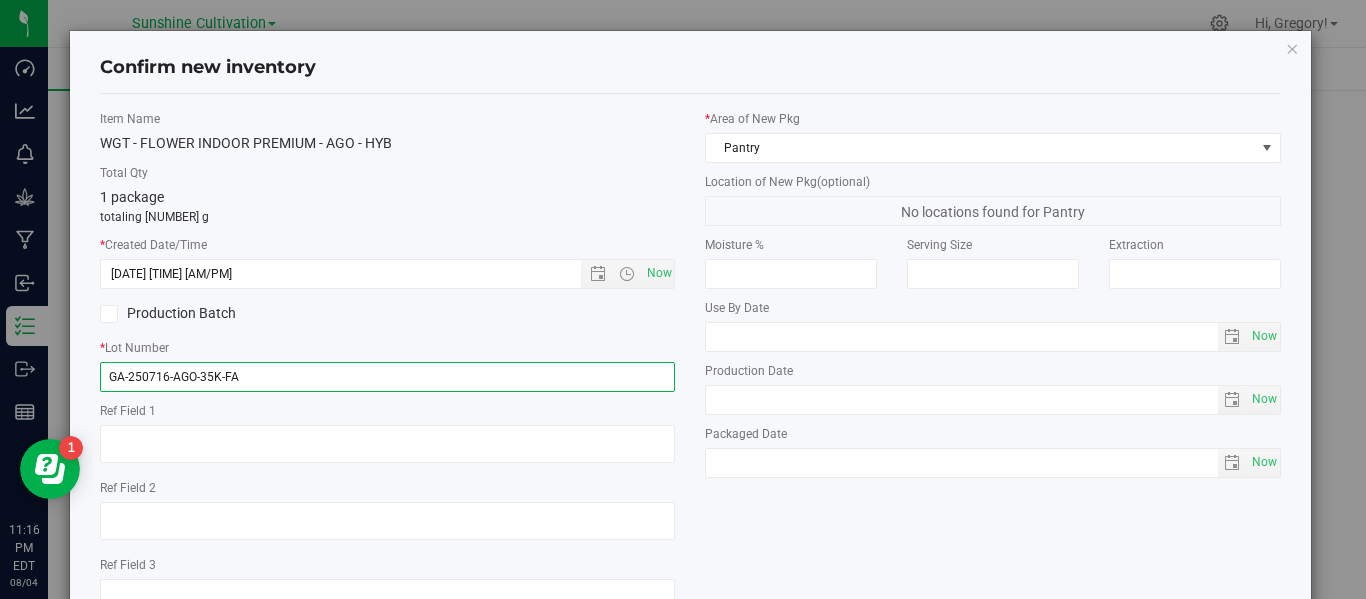 scroll, scrollTop: 148, scrollLeft: 0, axis: vertical 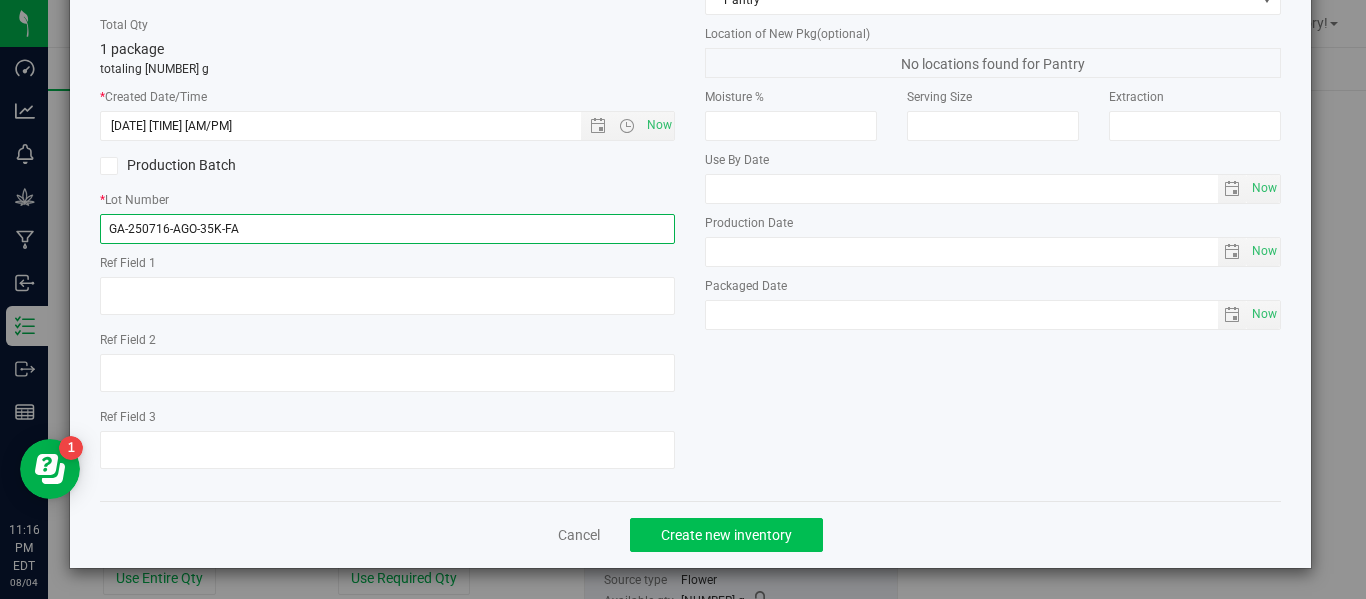 type on "GA-250716-AGO-35K-FA" 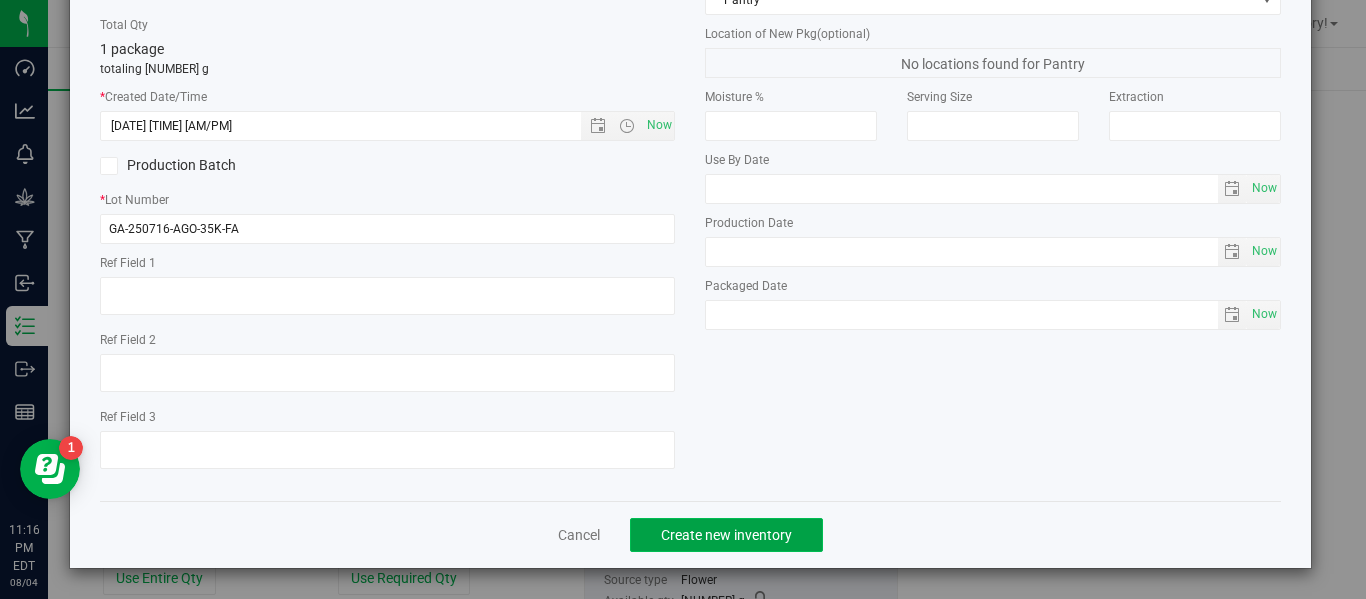 click on "Create new inventory" 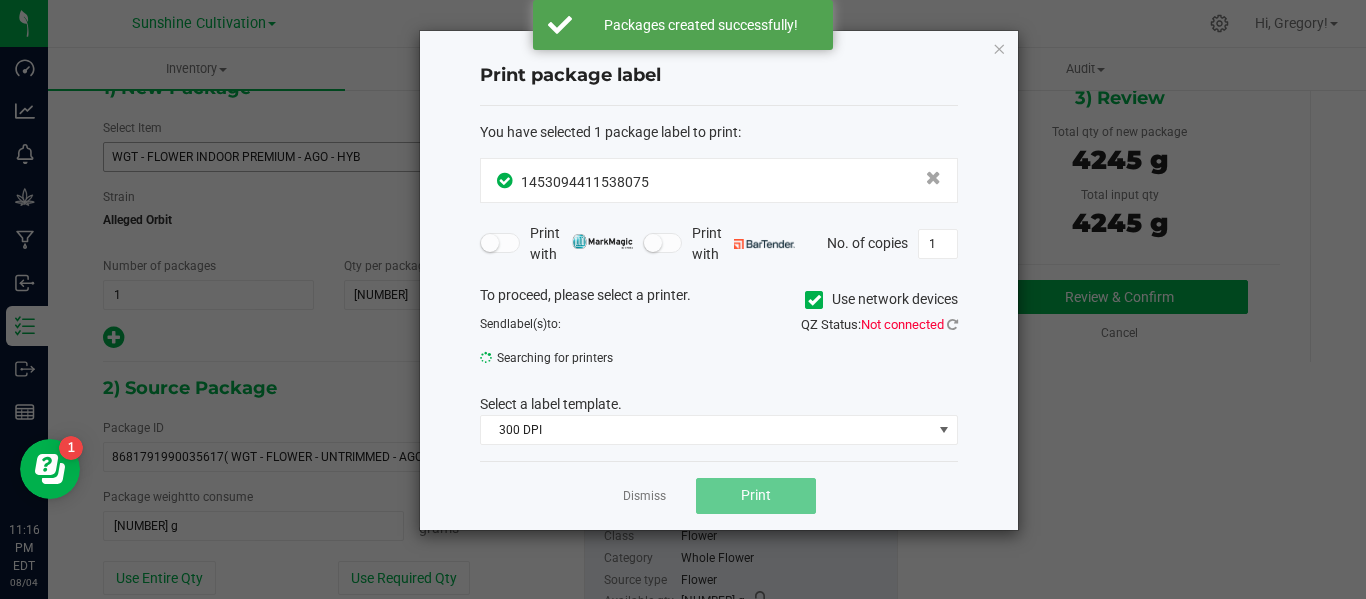 click on "Dismiss" 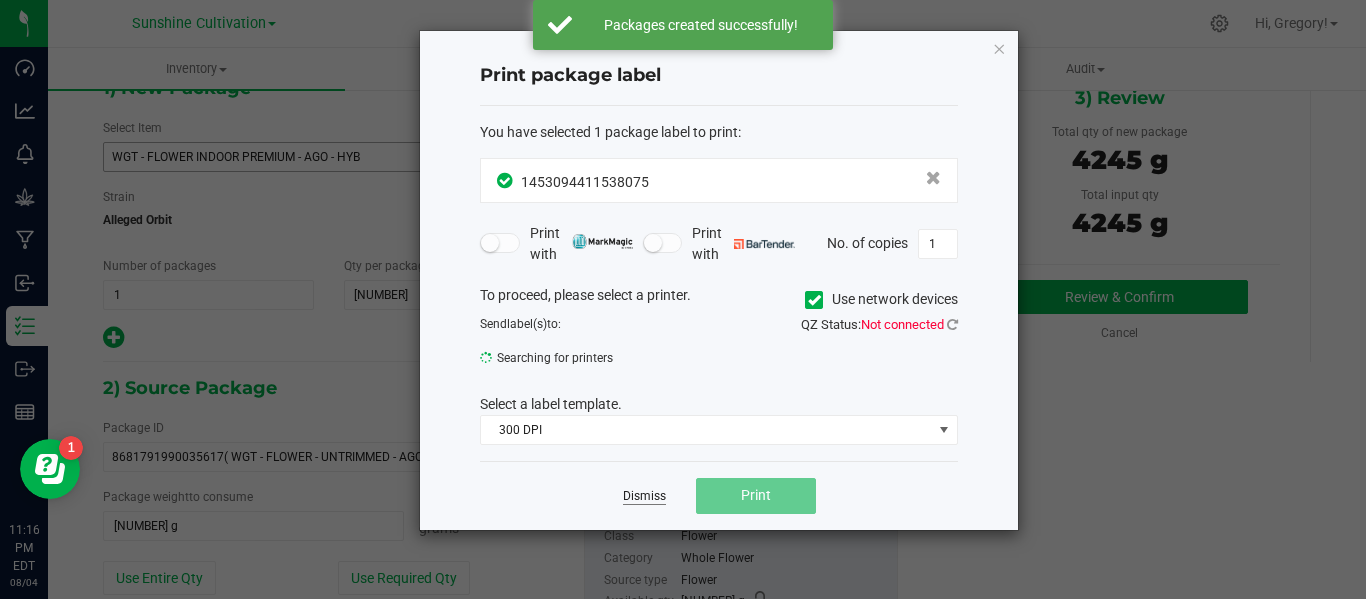 click on "Dismiss" 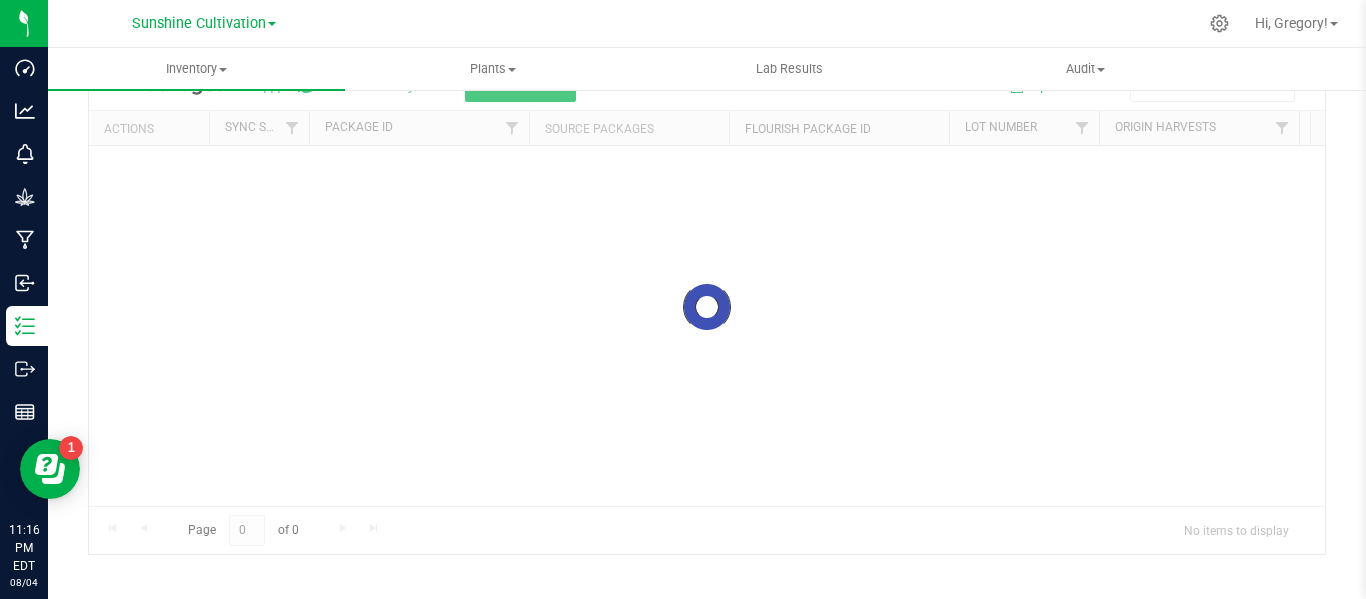 scroll, scrollTop: 99, scrollLeft: 0, axis: vertical 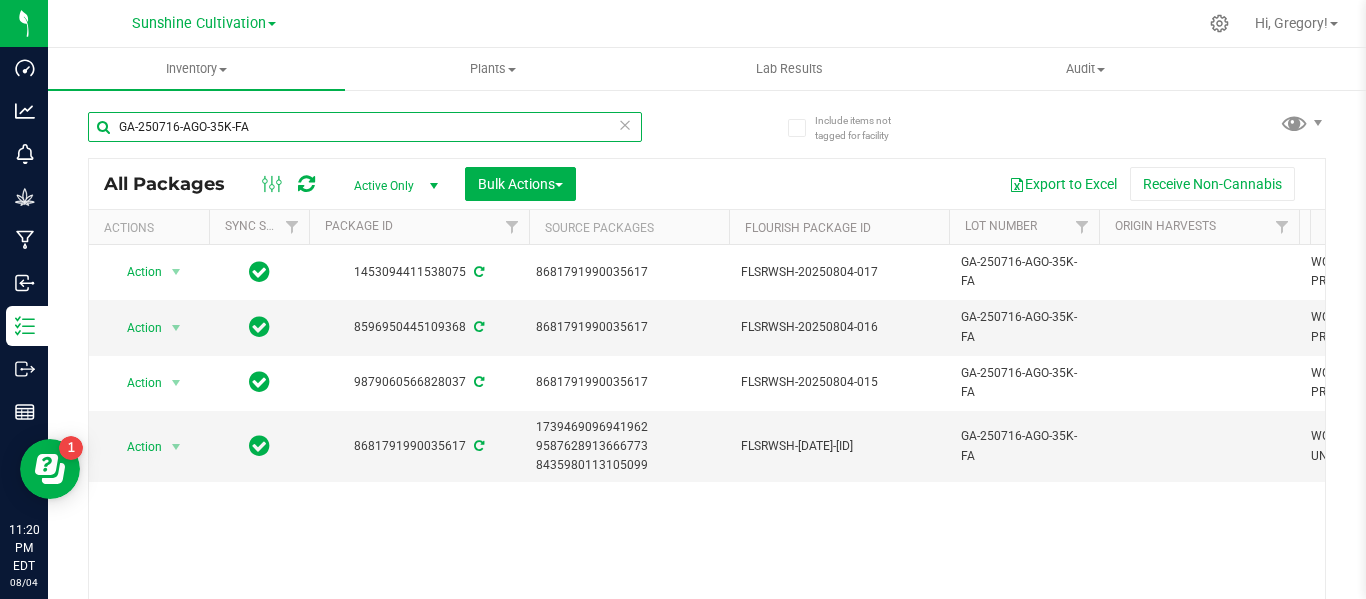 click on "GA-250716-AGO-35K-FA" at bounding box center (365, 127) 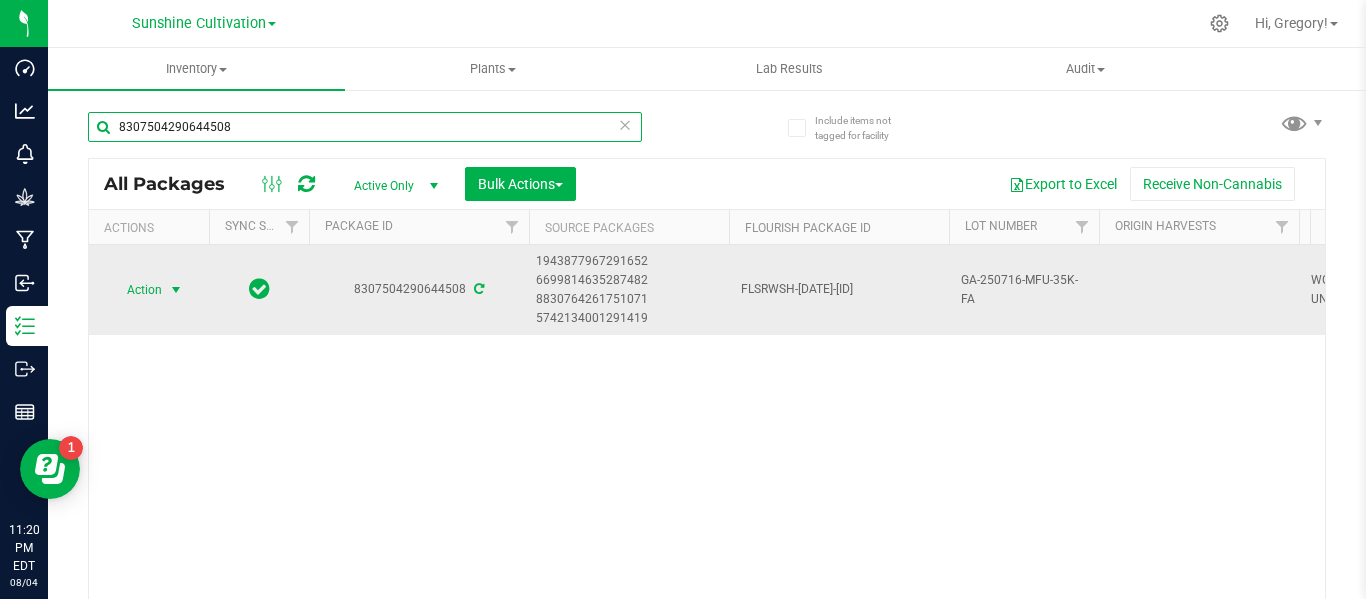 type on "8307504290644508" 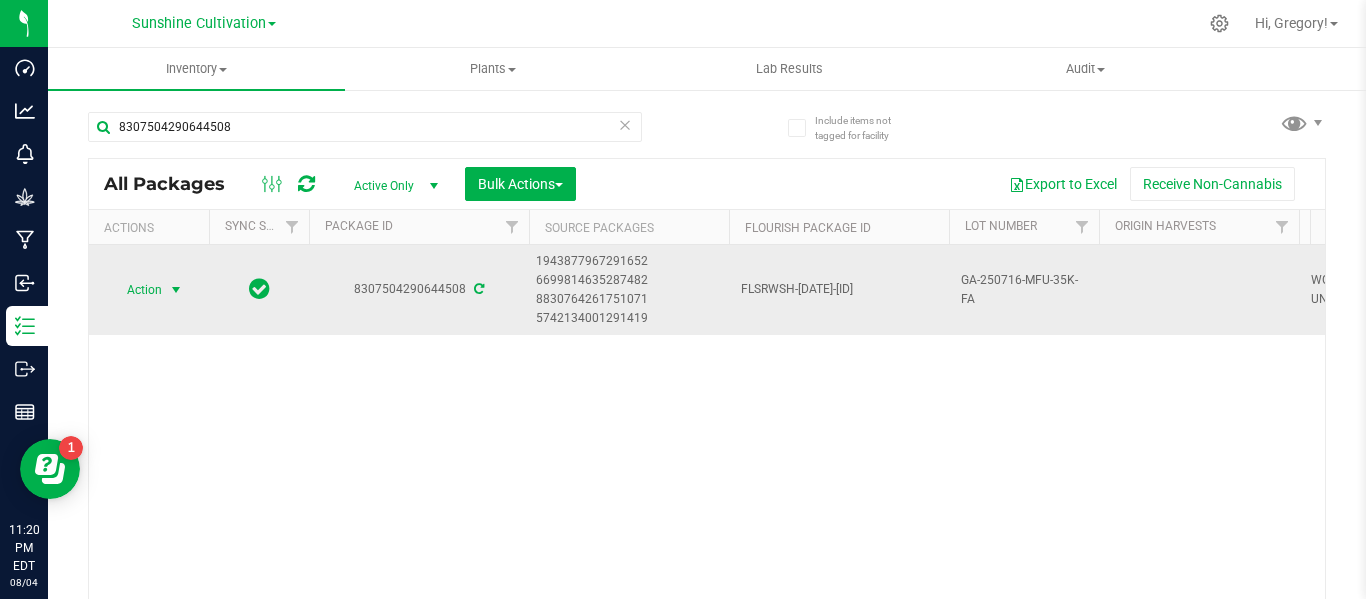 click on "Action" at bounding box center (136, 290) 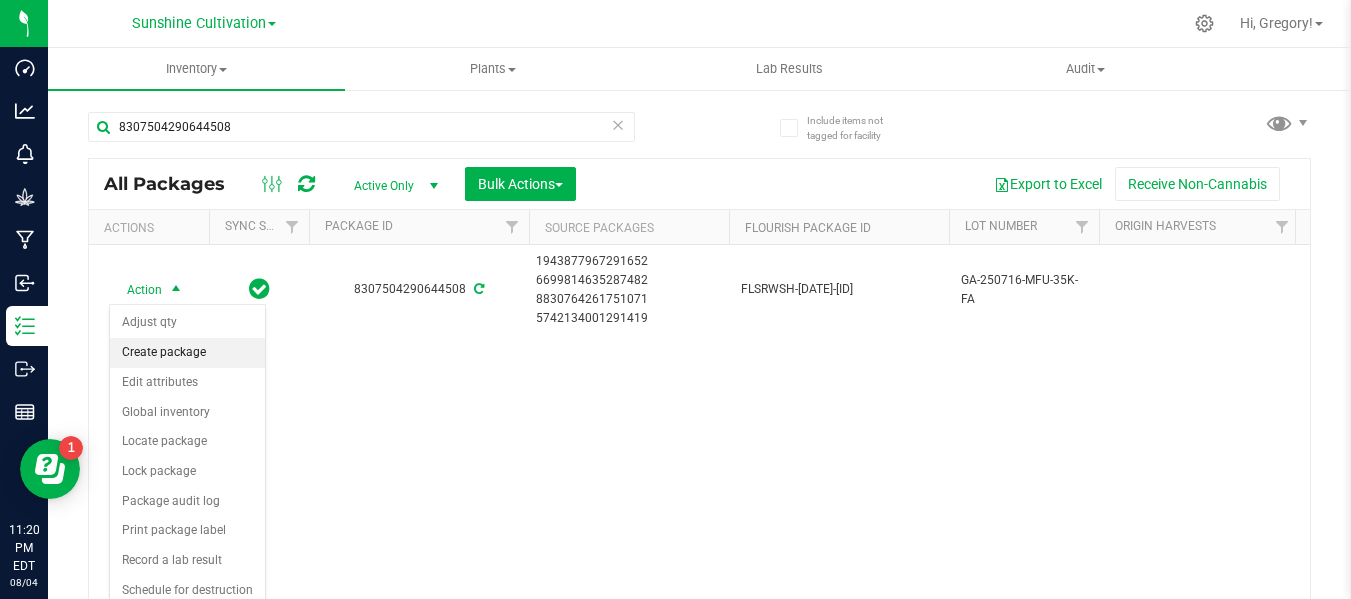 click on "Create package" at bounding box center [187, 353] 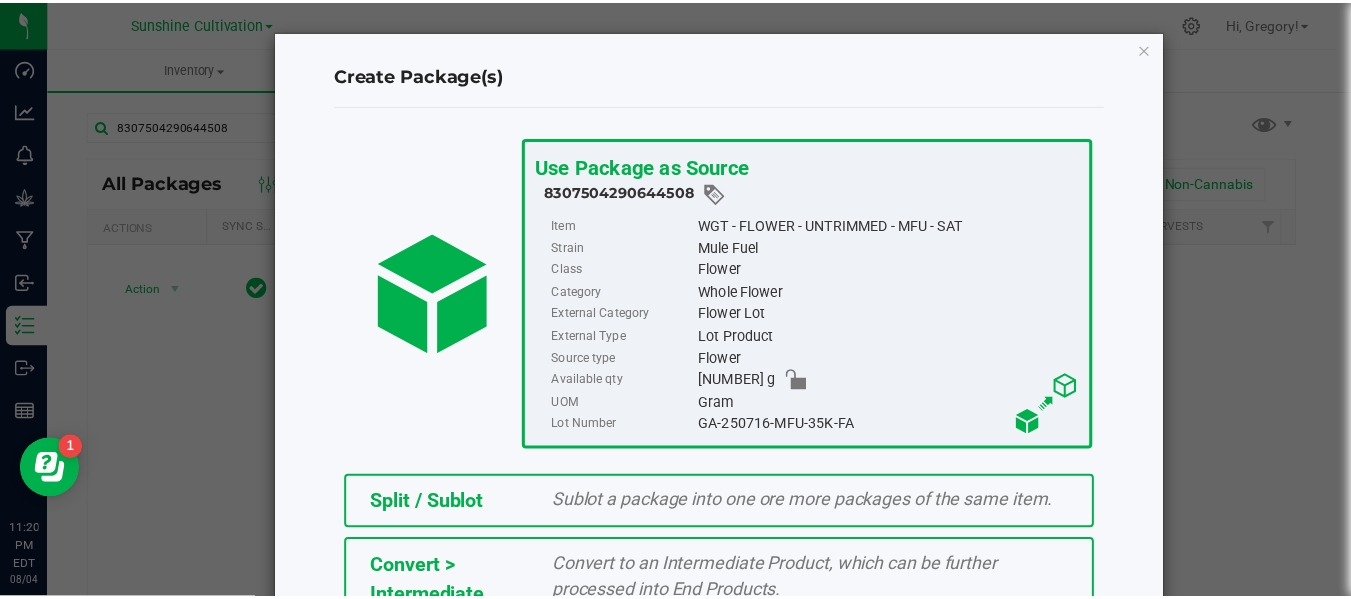 scroll, scrollTop: 443, scrollLeft: 0, axis: vertical 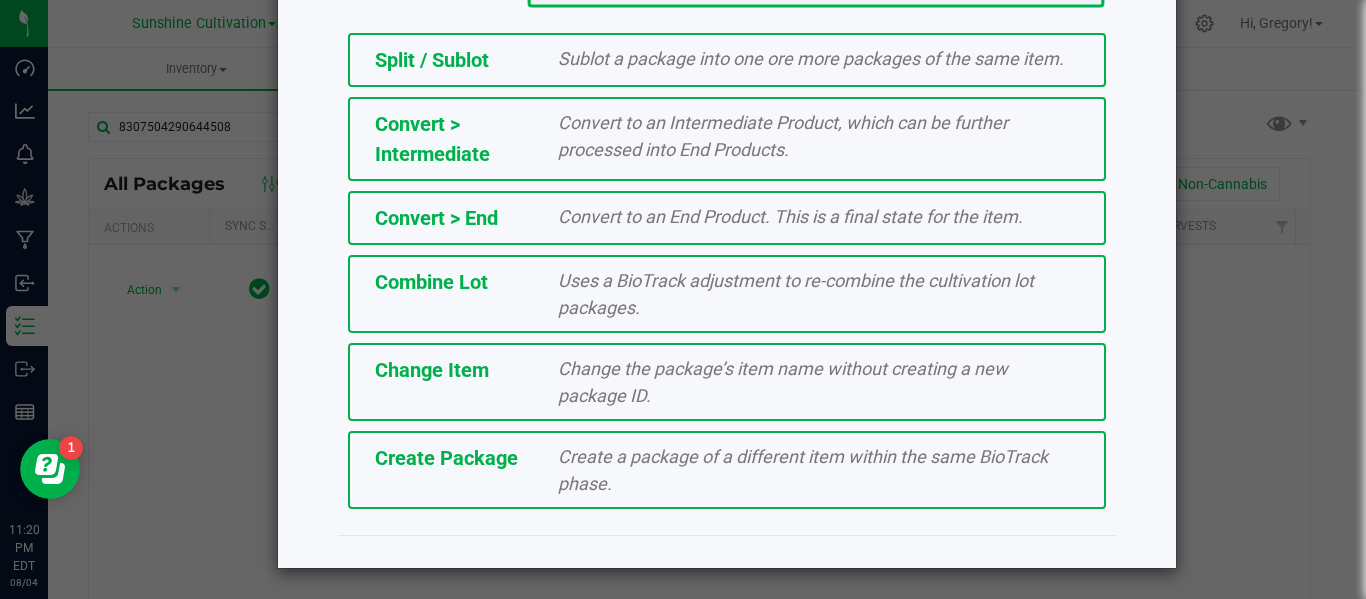 click on "Create Package" 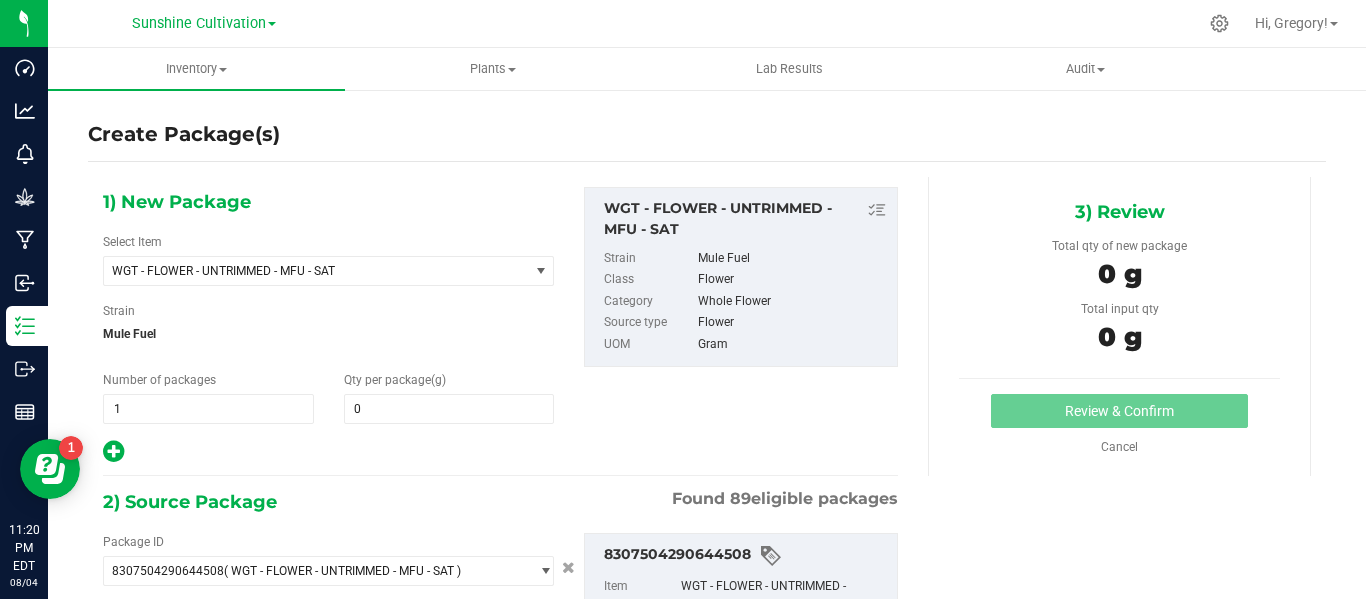 type on "0.0000" 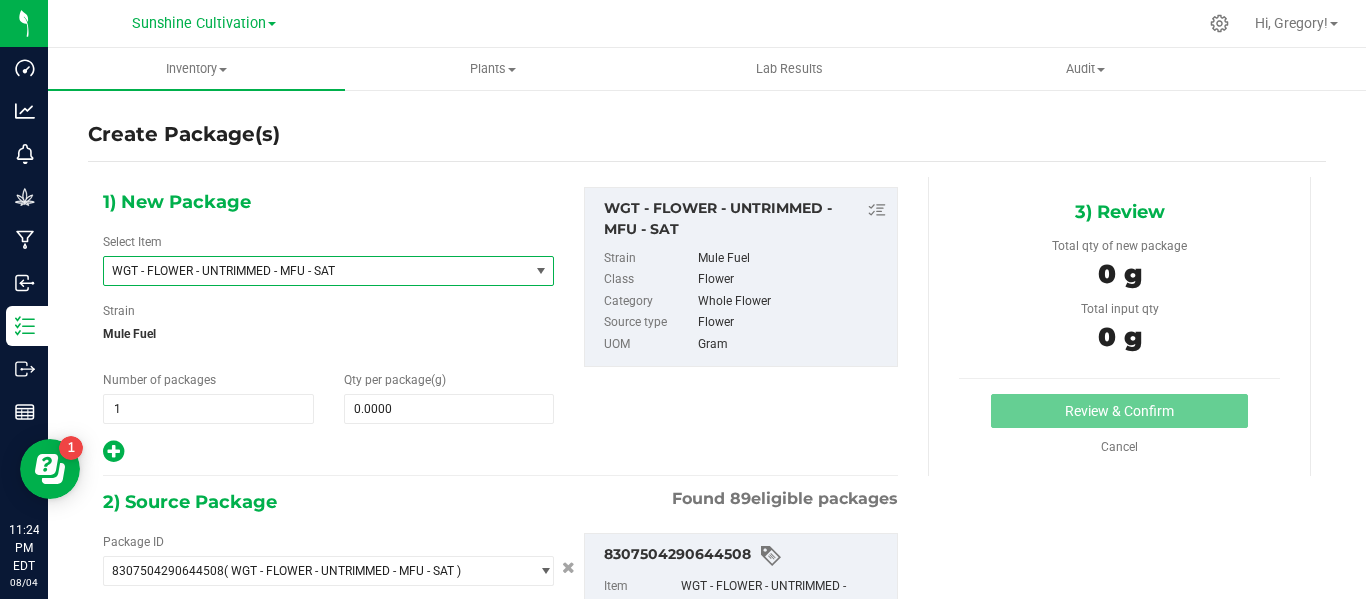 click on "WGT - FLOWER - UNTRIMMED - MFU - SAT" at bounding box center (308, 271) 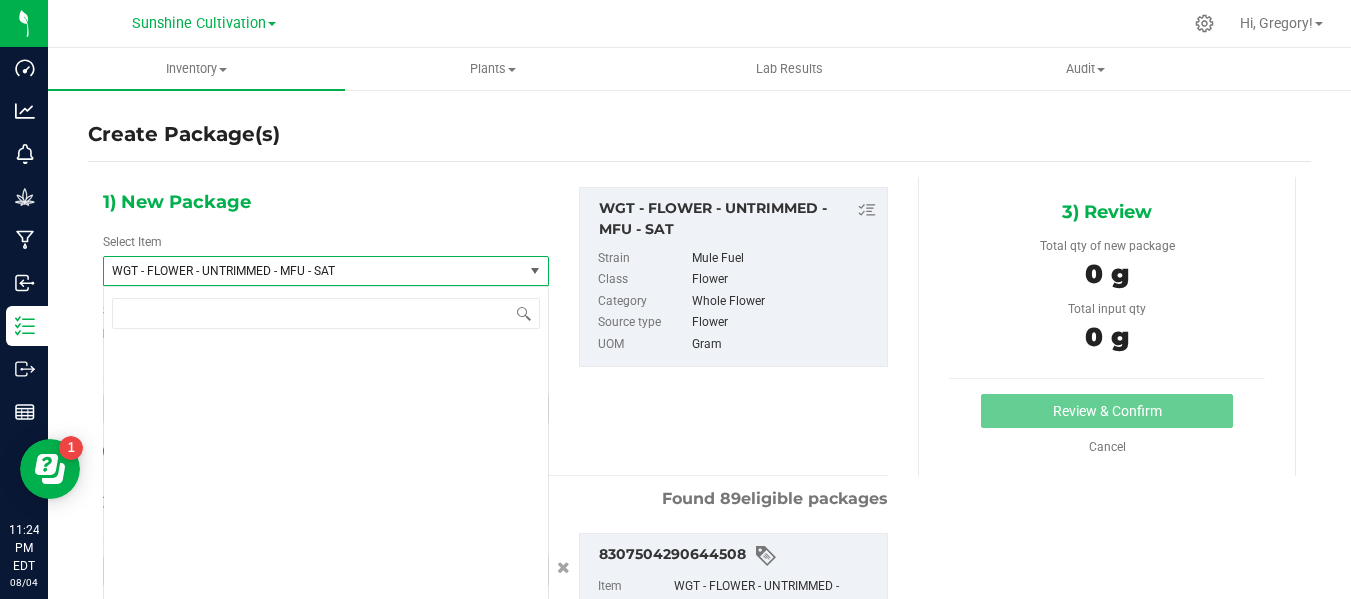scroll, scrollTop: 414596, scrollLeft: 0, axis: vertical 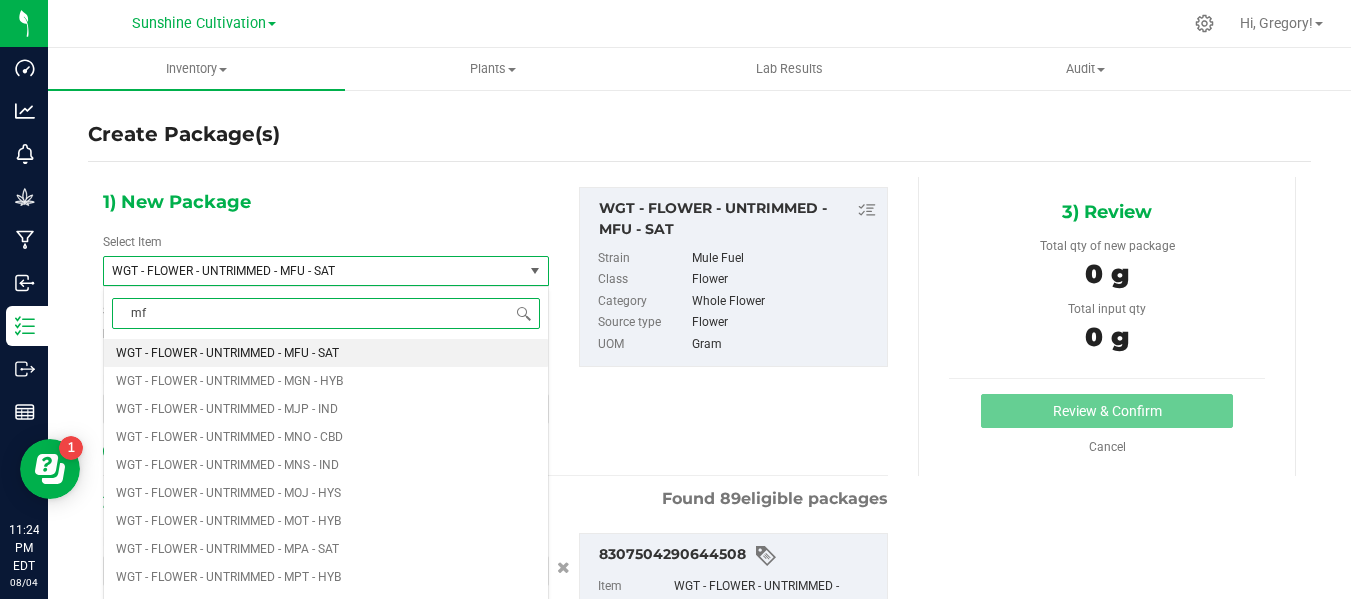 type on "mfu" 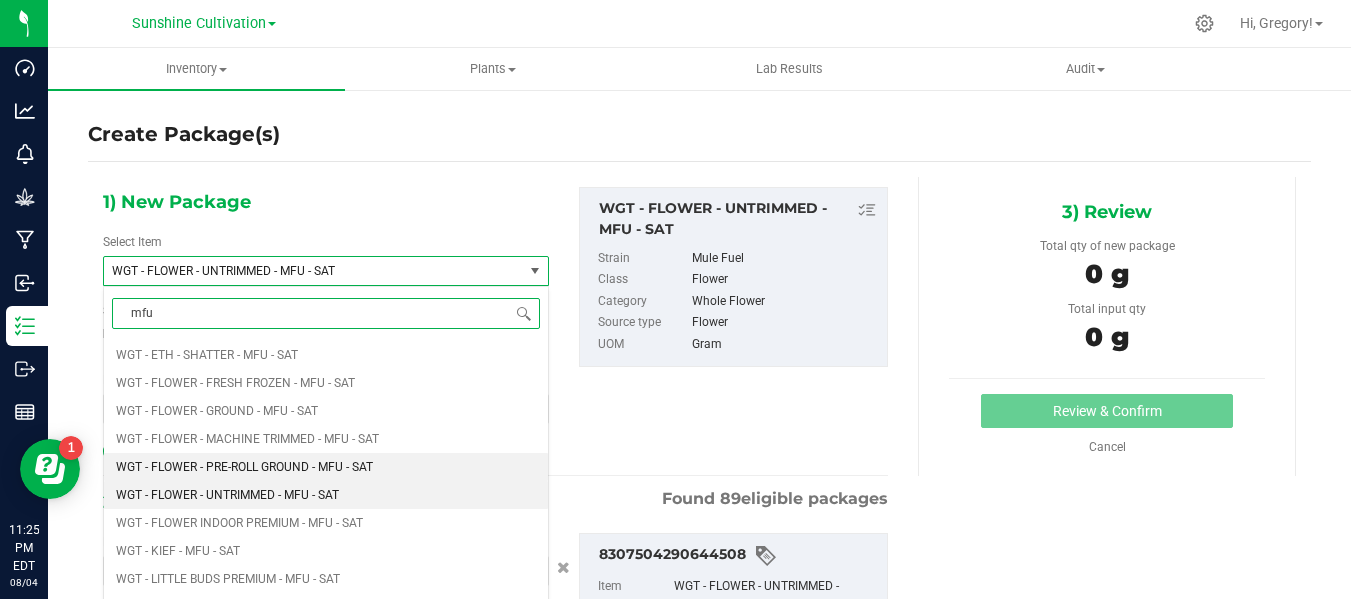 scroll, scrollTop: 1035, scrollLeft: 0, axis: vertical 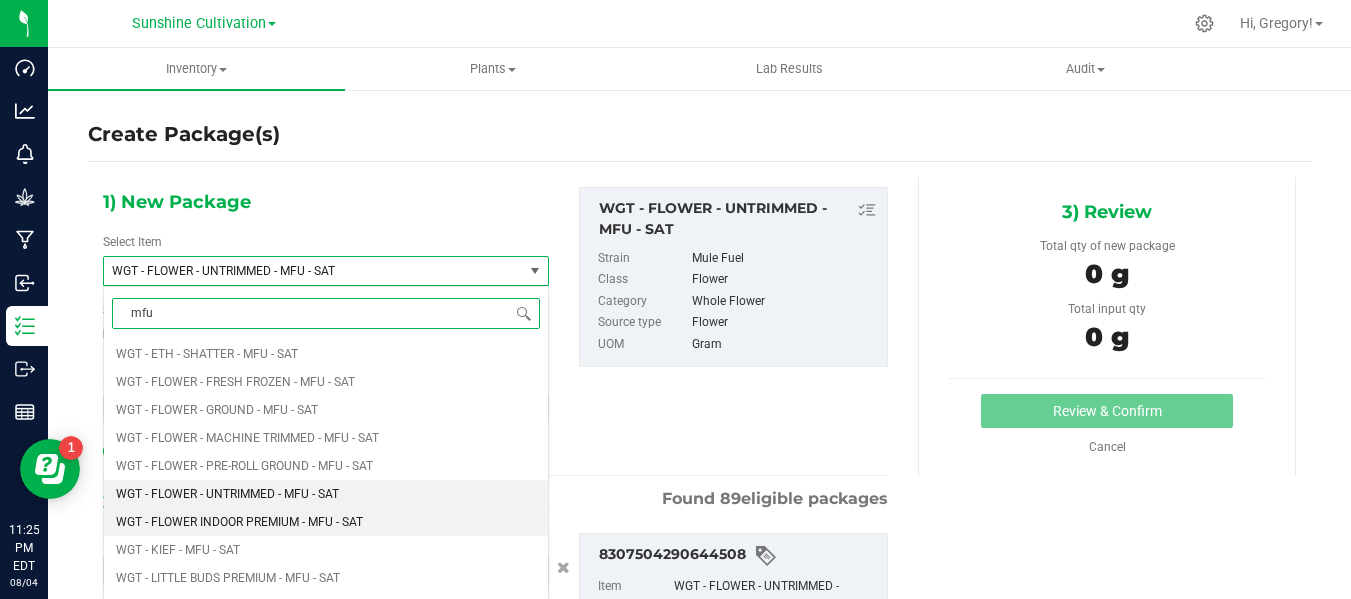 click on "WGT - FLOWER INDOOR PREMIUM - MFU - SAT" at bounding box center (239, 522) 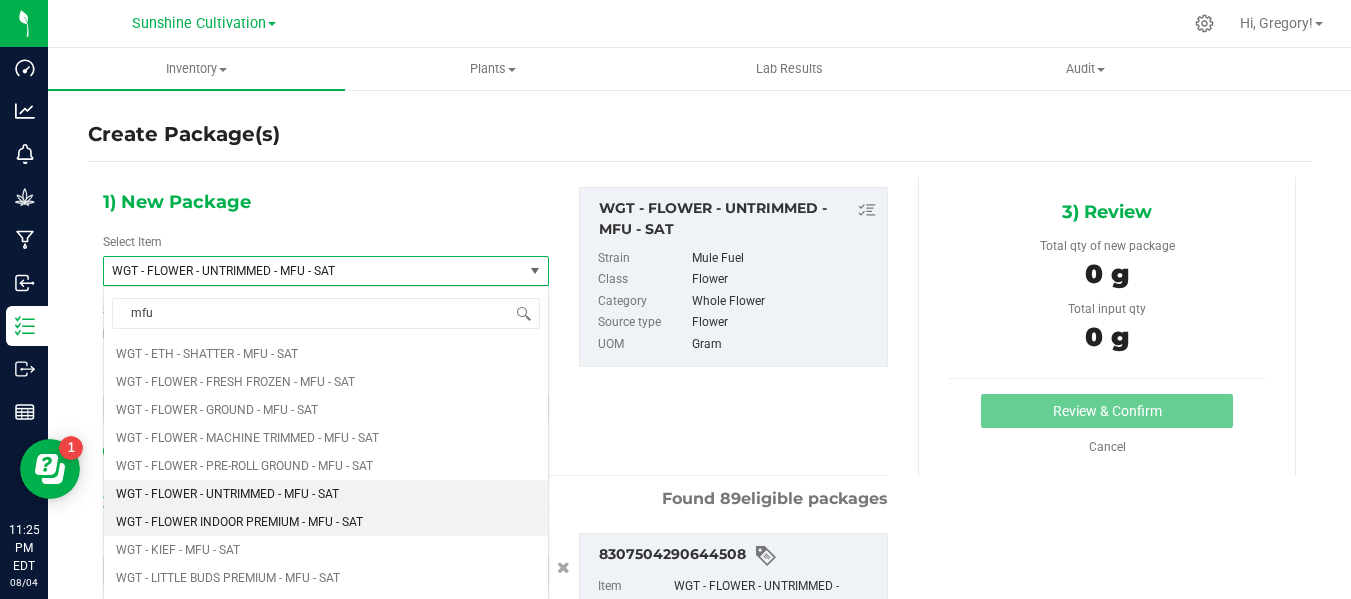 type 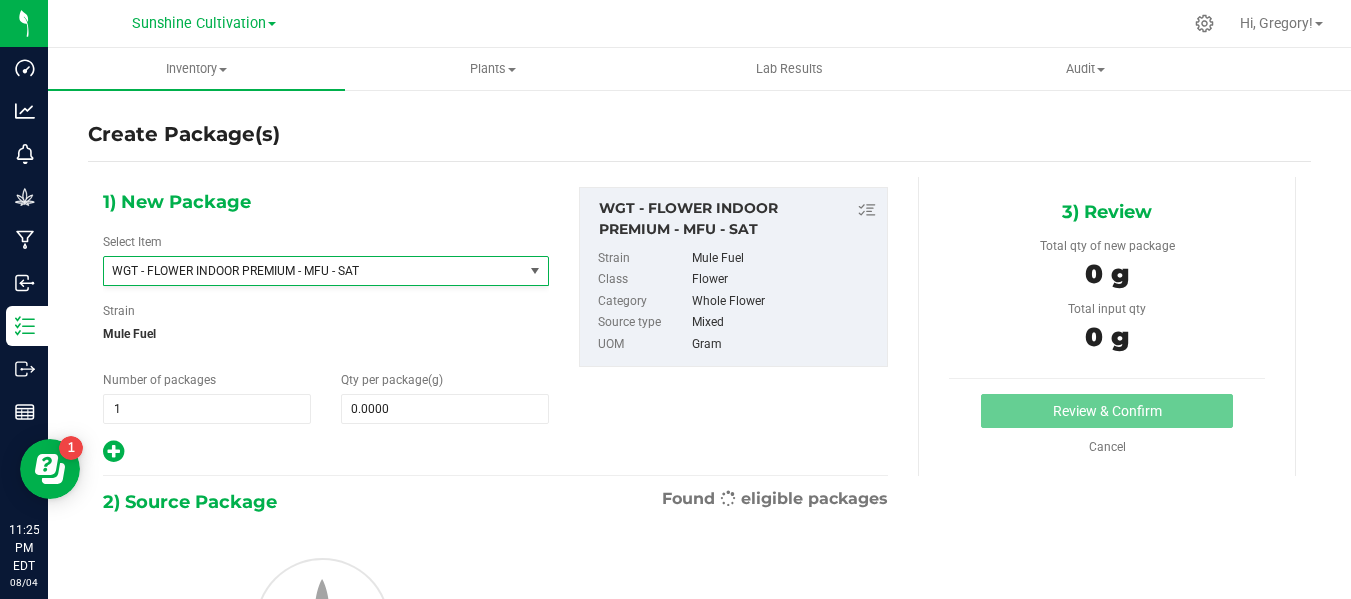 type on "0.0000" 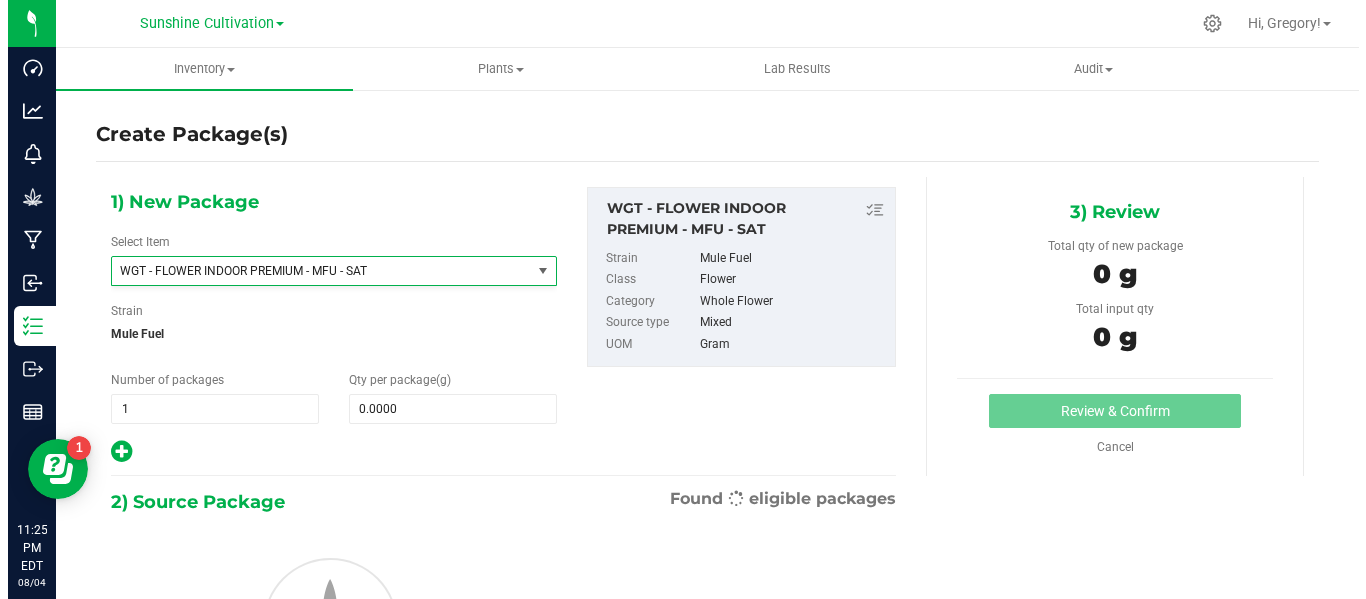 scroll, scrollTop: 423584, scrollLeft: 0, axis: vertical 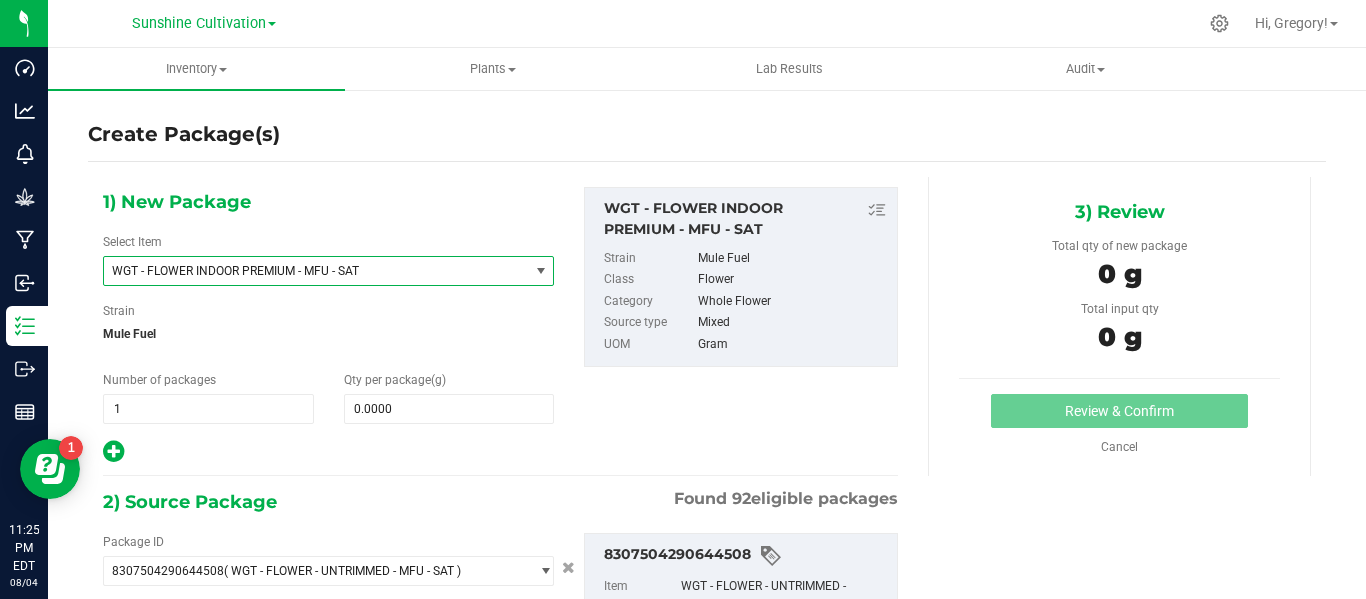 type on "0.0000 g" 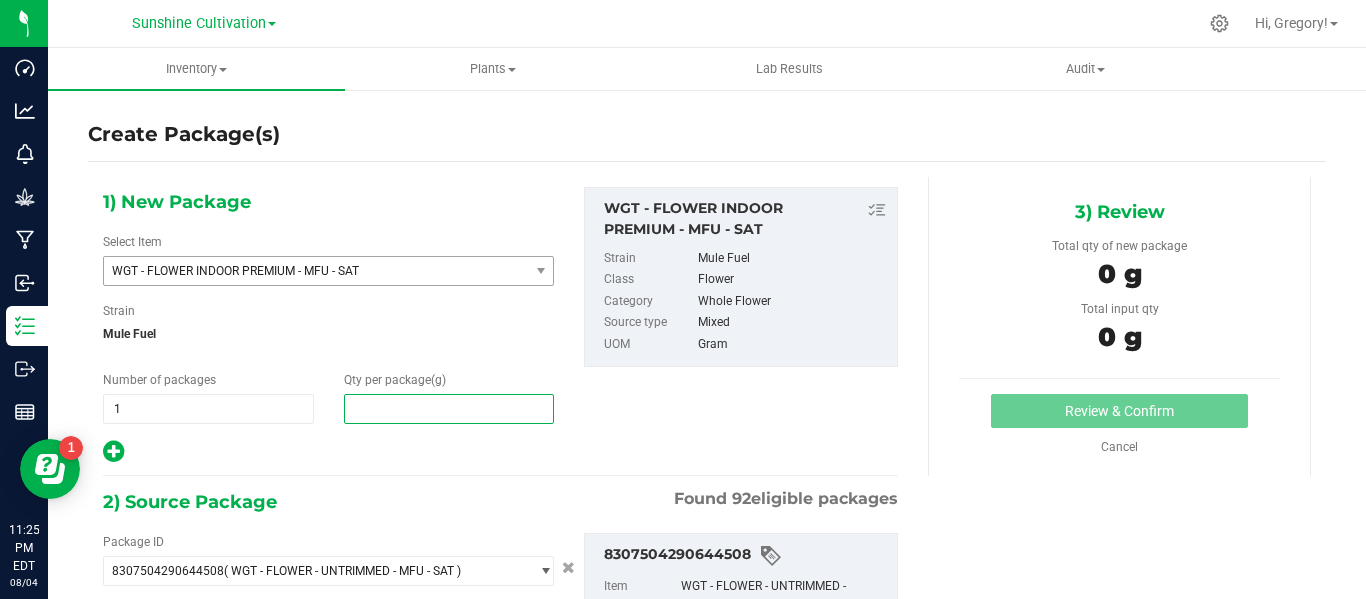 click at bounding box center [449, 409] 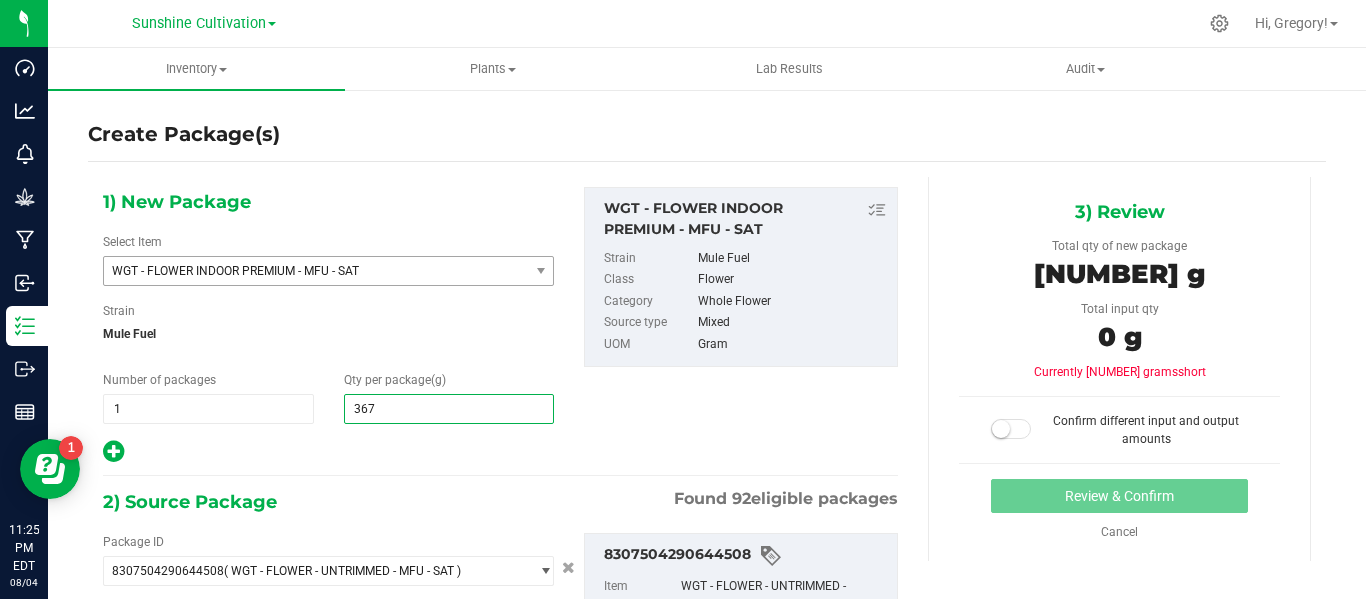 type on "3675" 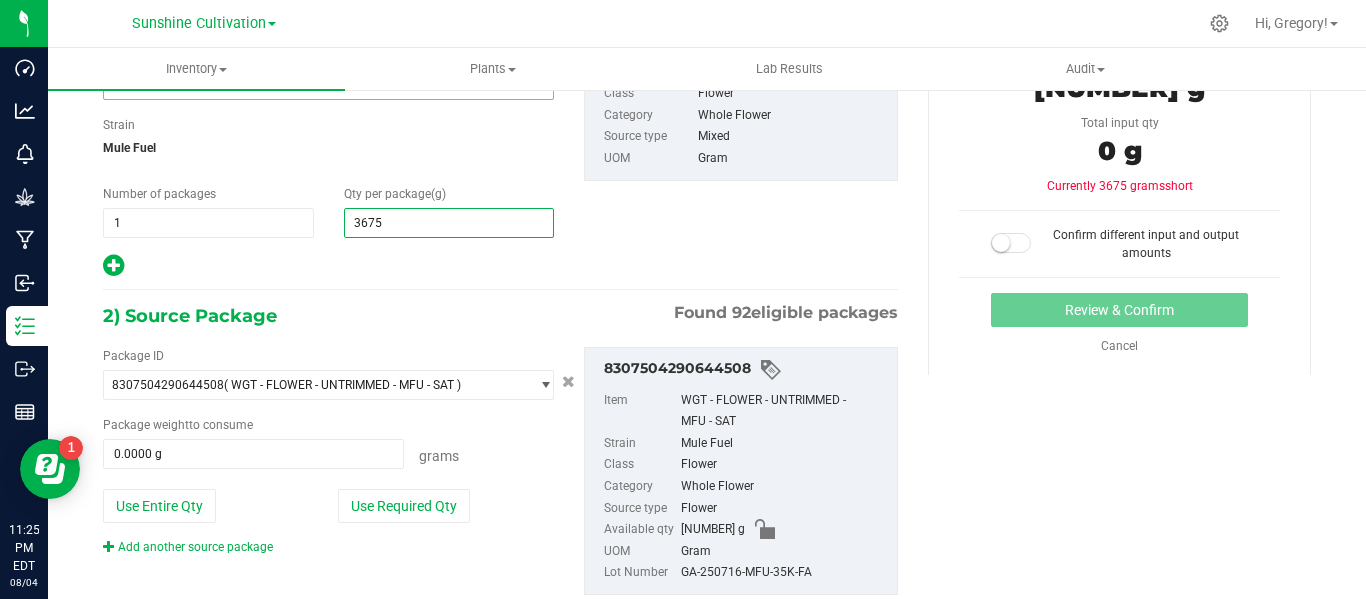 scroll, scrollTop: 239, scrollLeft: 0, axis: vertical 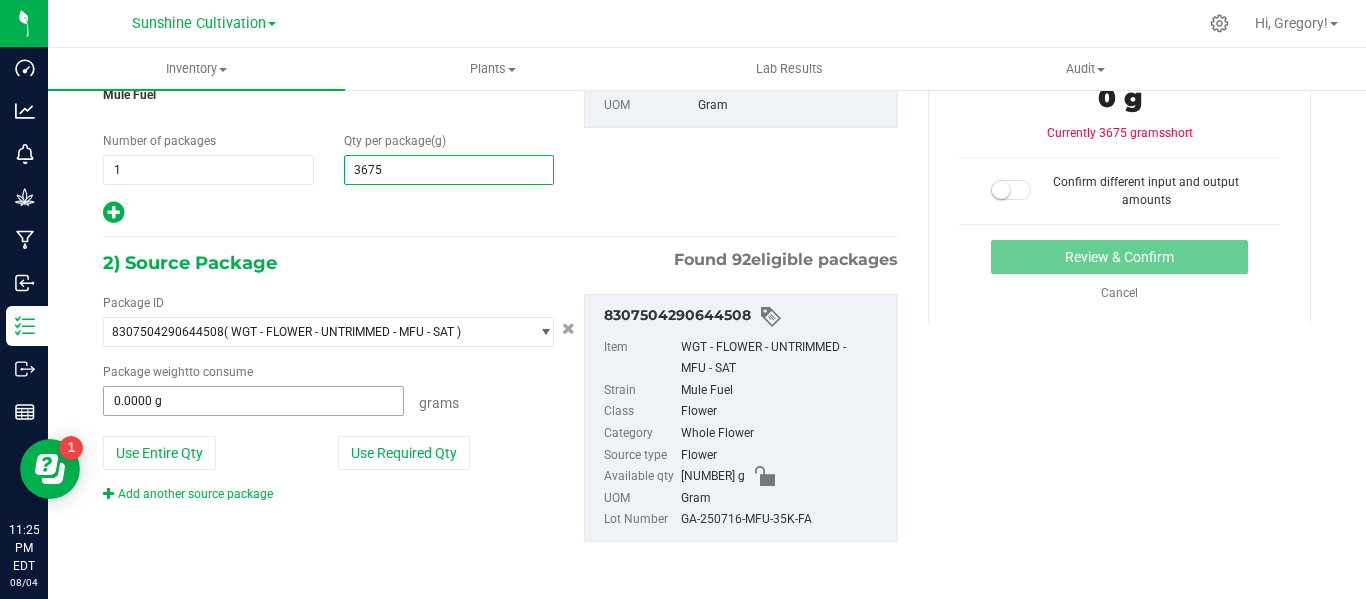 type on "3,675.0000" 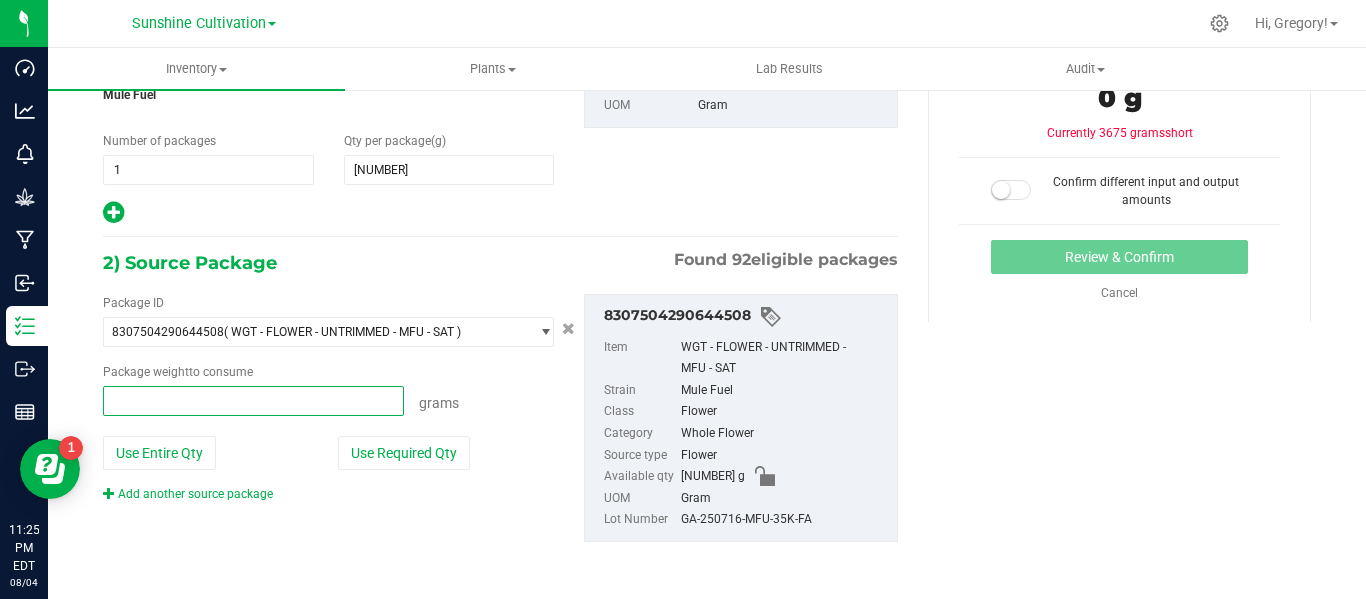 click at bounding box center [253, 401] 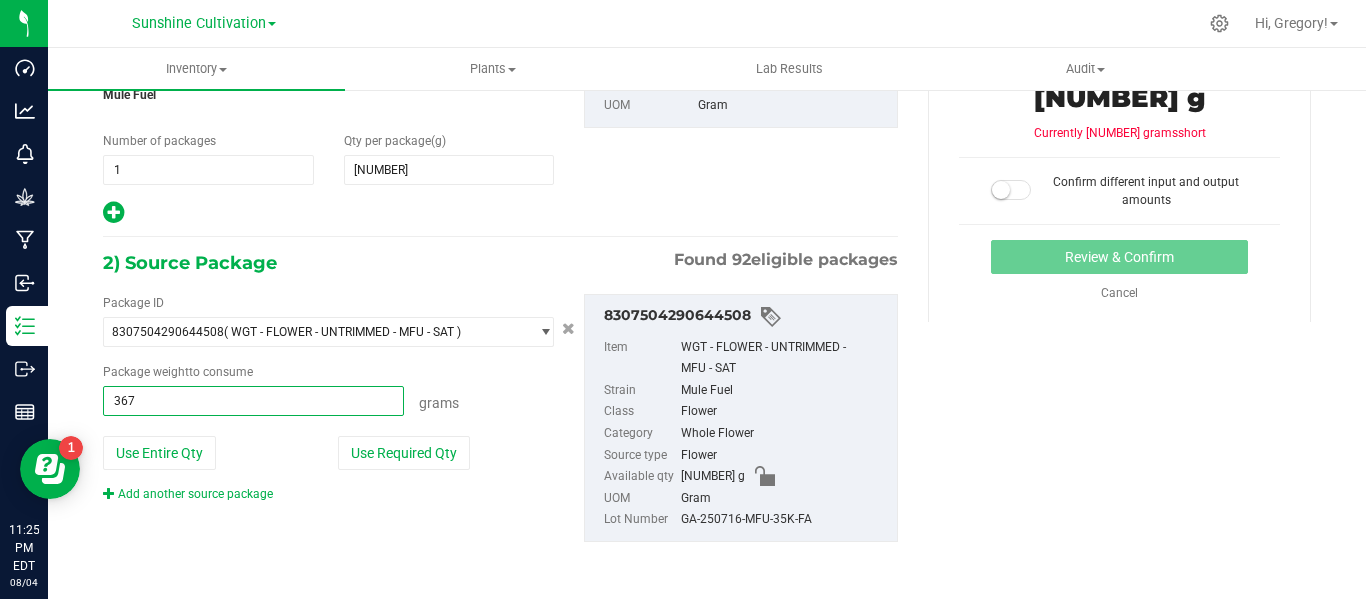 type on "3675" 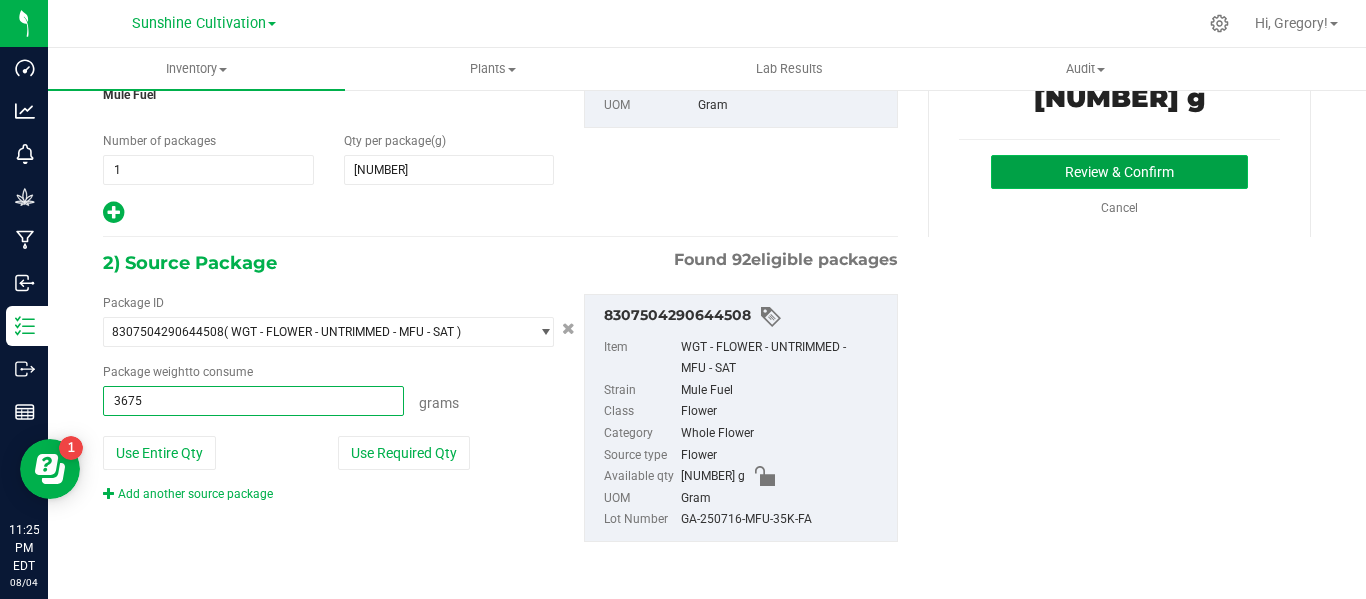 type on "3675.0000 g" 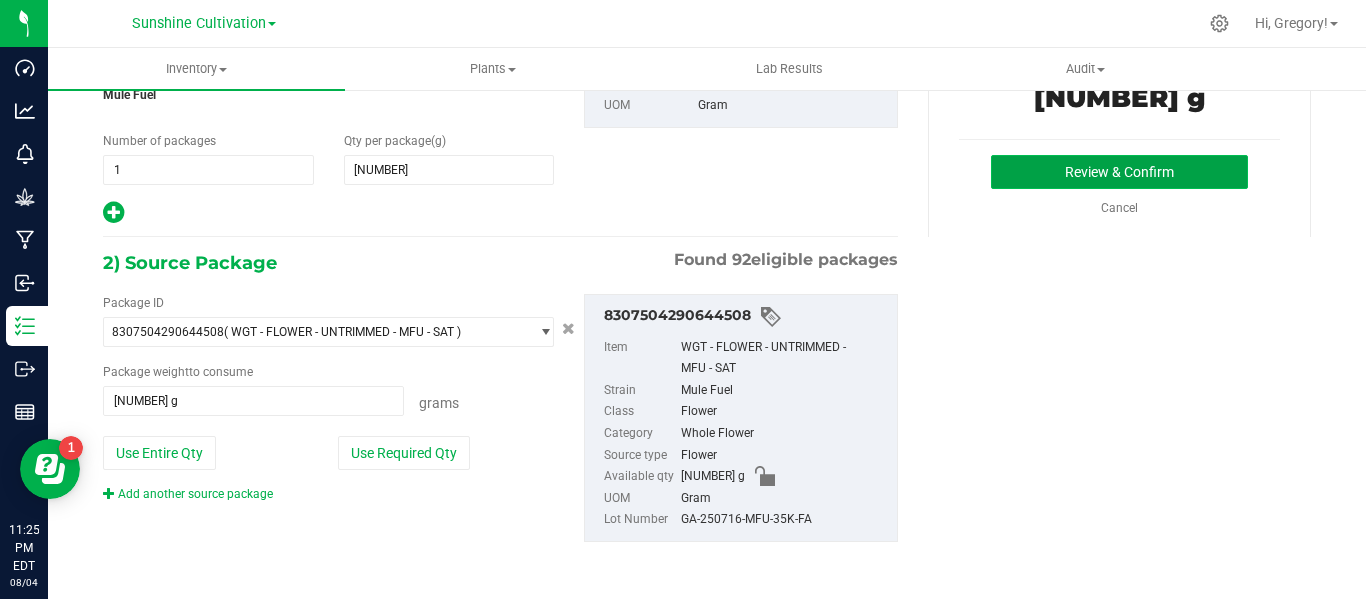 click on "Review & Confirm" at bounding box center [1119, 172] 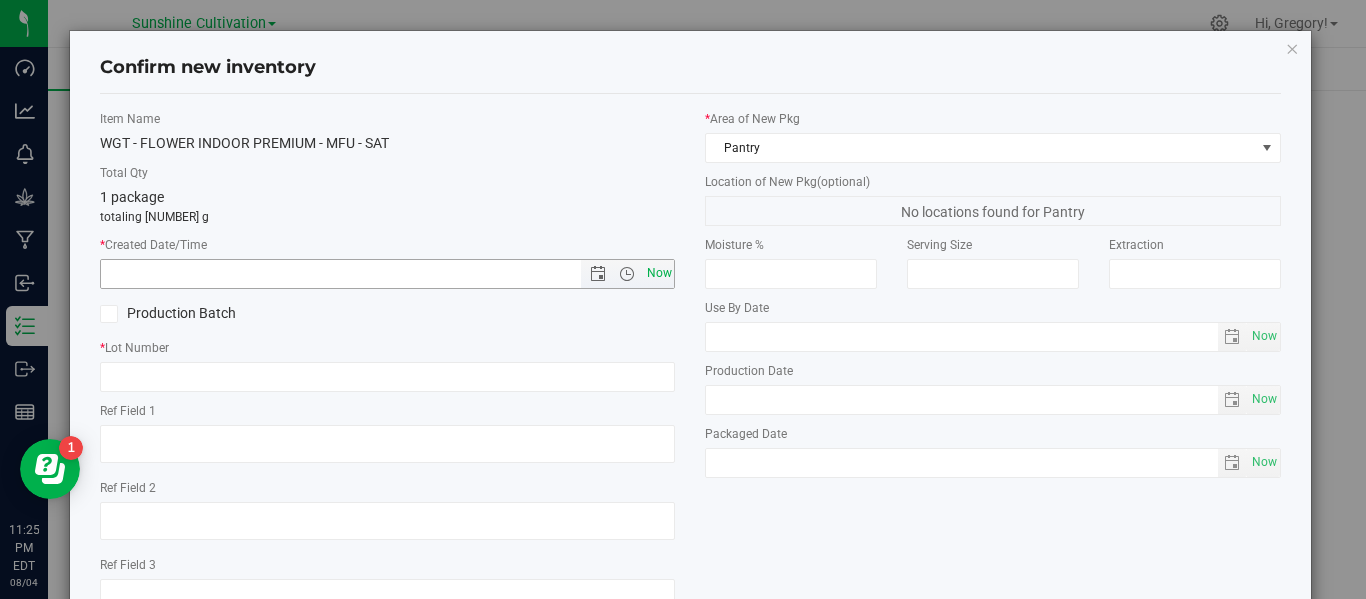 click on "Now" at bounding box center [659, 273] 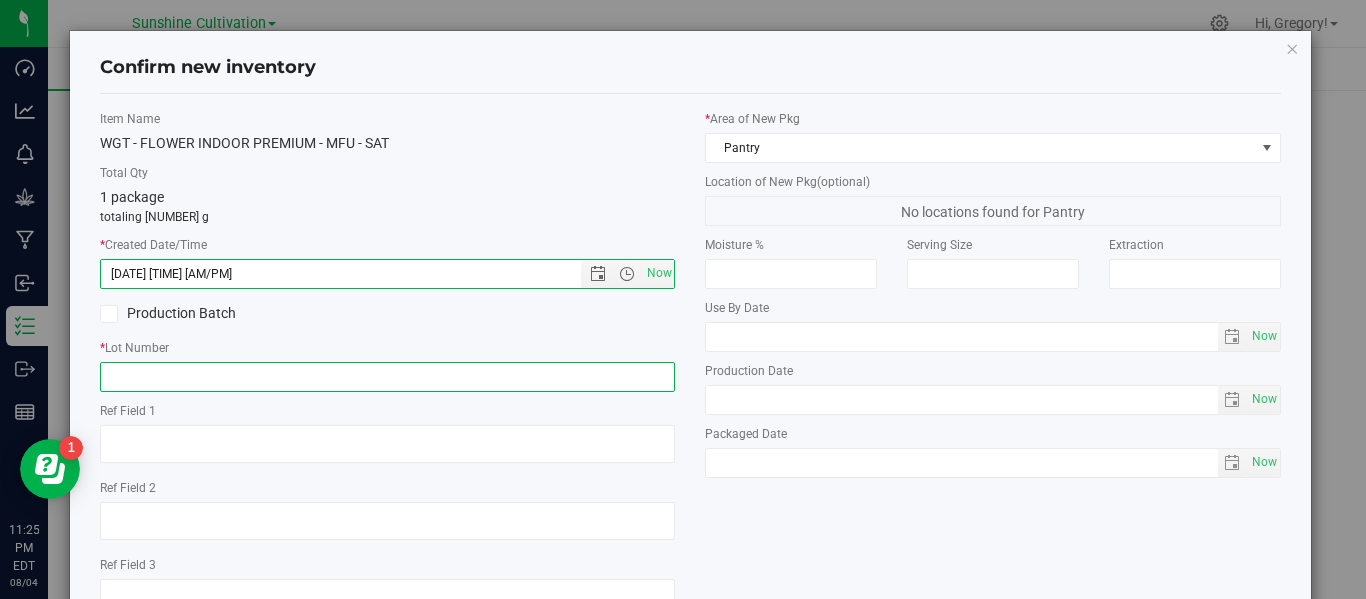 click at bounding box center (387, 377) 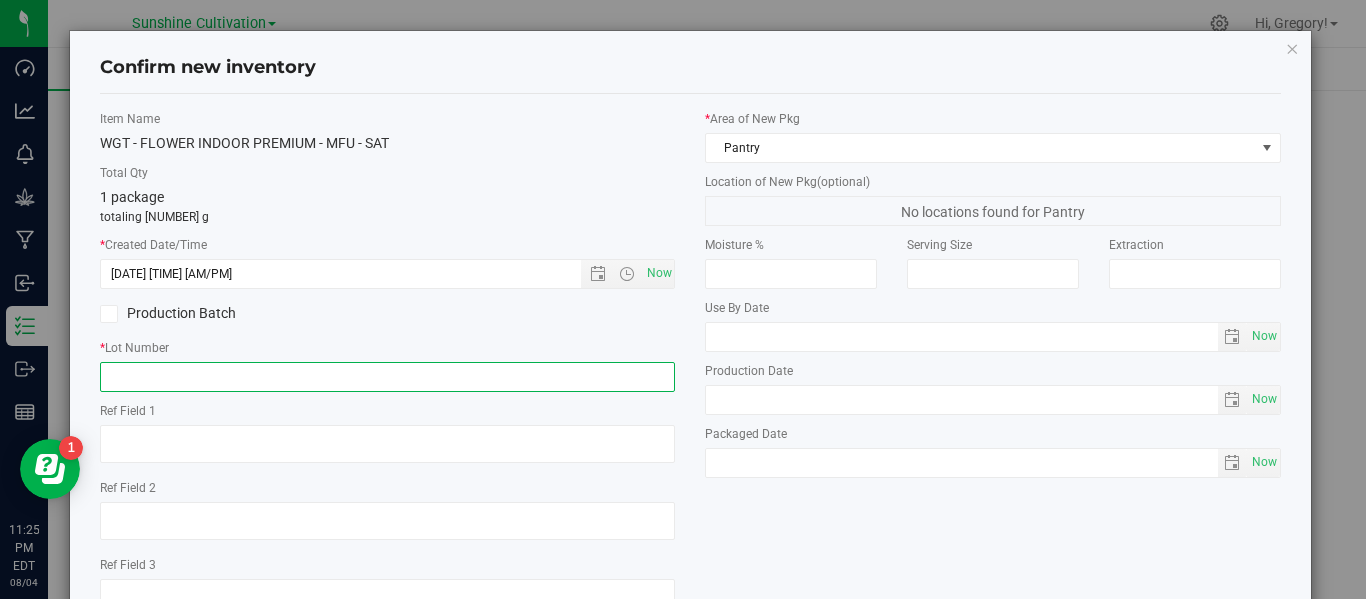 paste on "GA-250716-MFU-35K-FA" 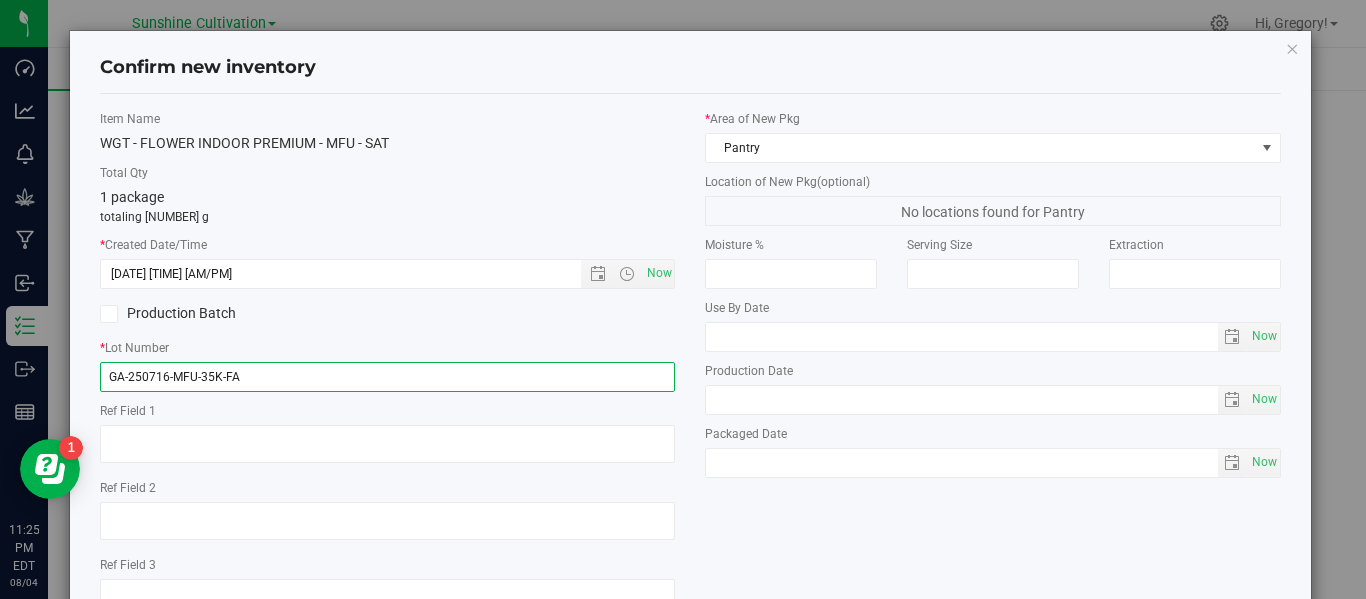 scroll, scrollTop: 148, scrollLeft: 0, axis: vertical 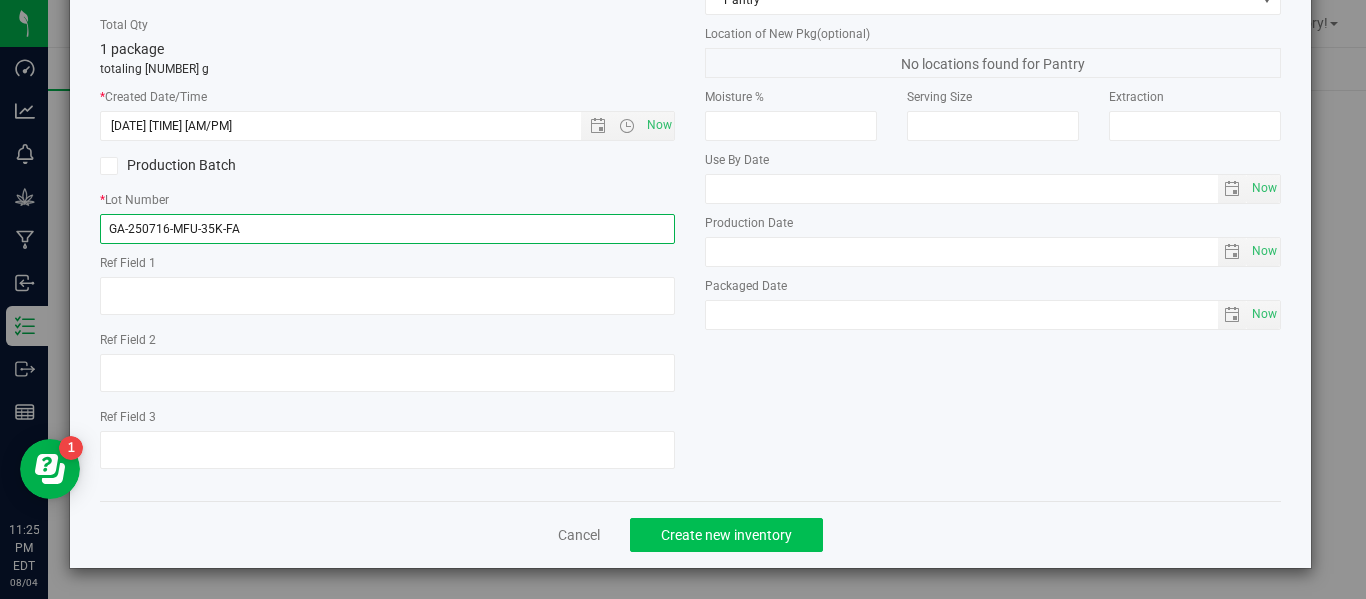 type on "GA-250716-MFU-35K-FA" 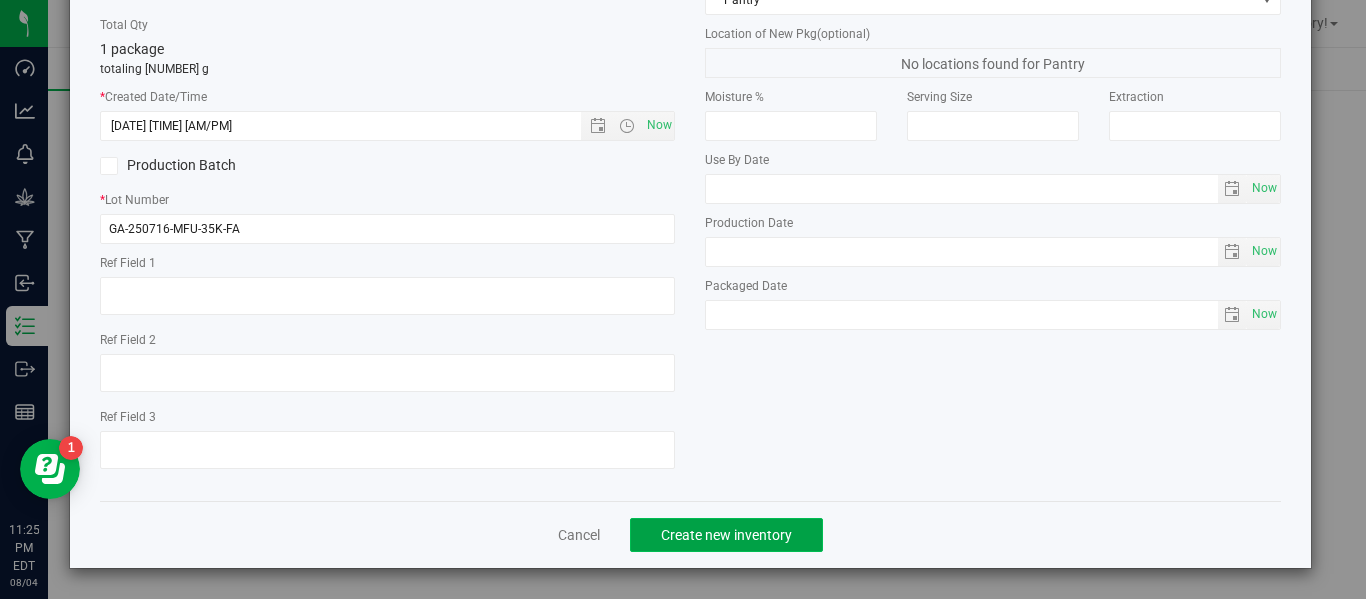 click on "Create new inventory" 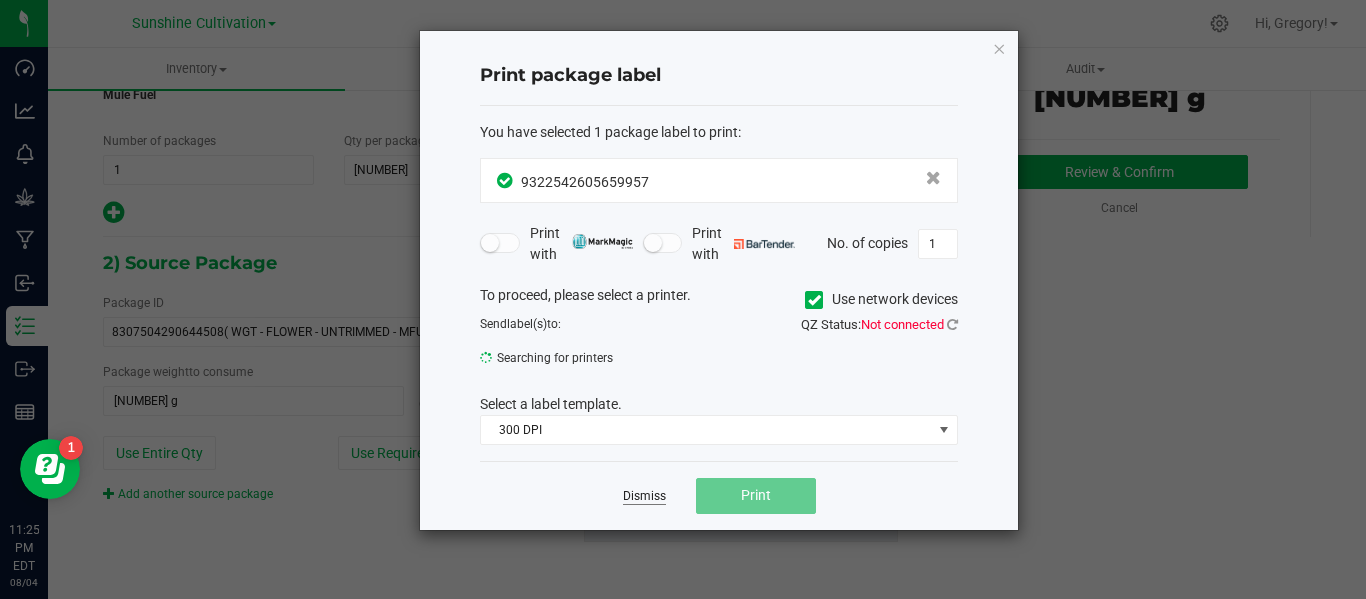 click on "Dismiss" 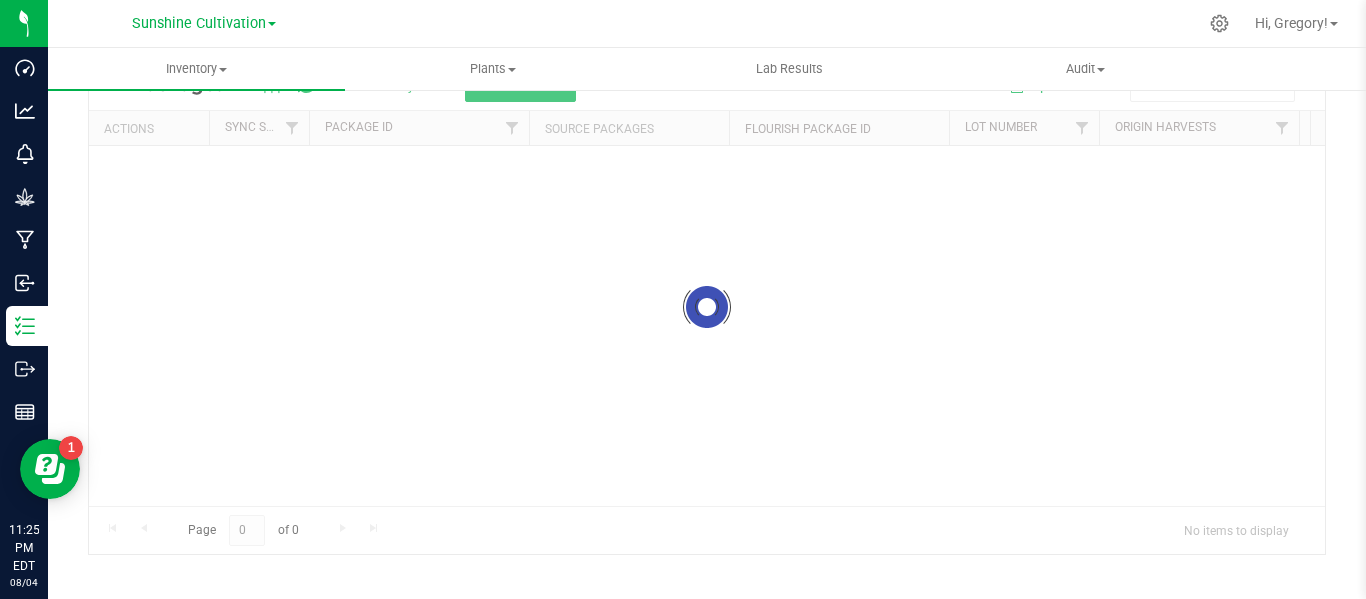 scroll, scrollTop: 99, scrollLeft: 0, axis: vertical 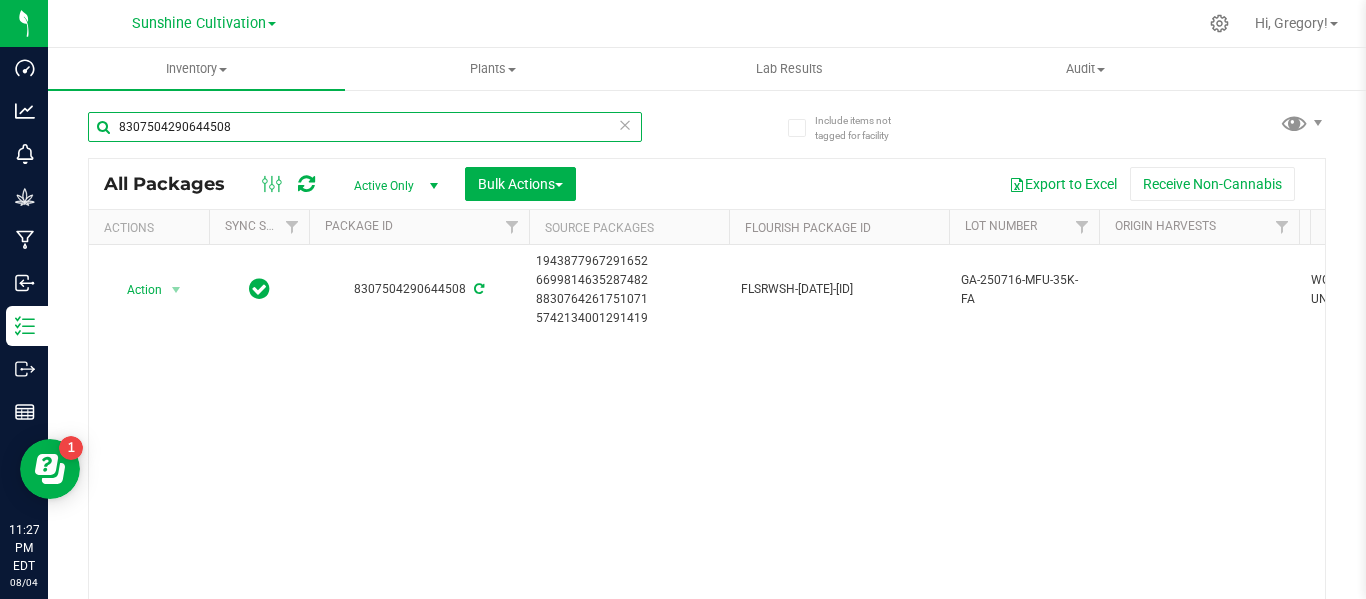 click on "8307504290644508" at bounding box center [365, 127] 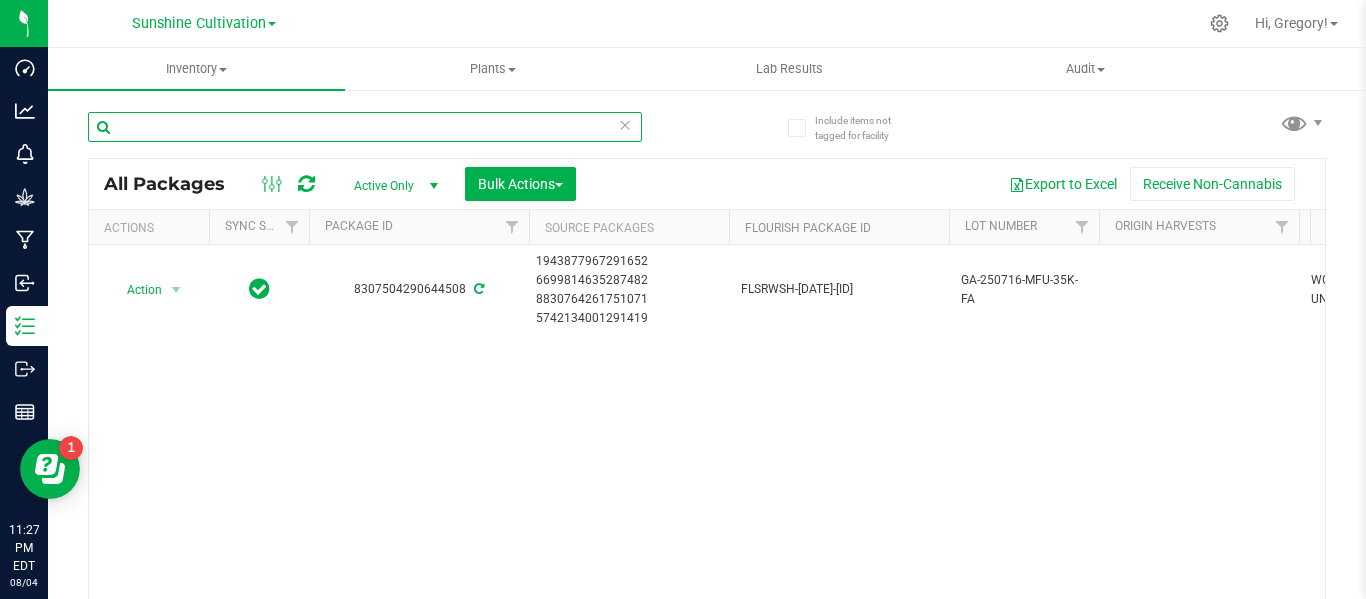 type 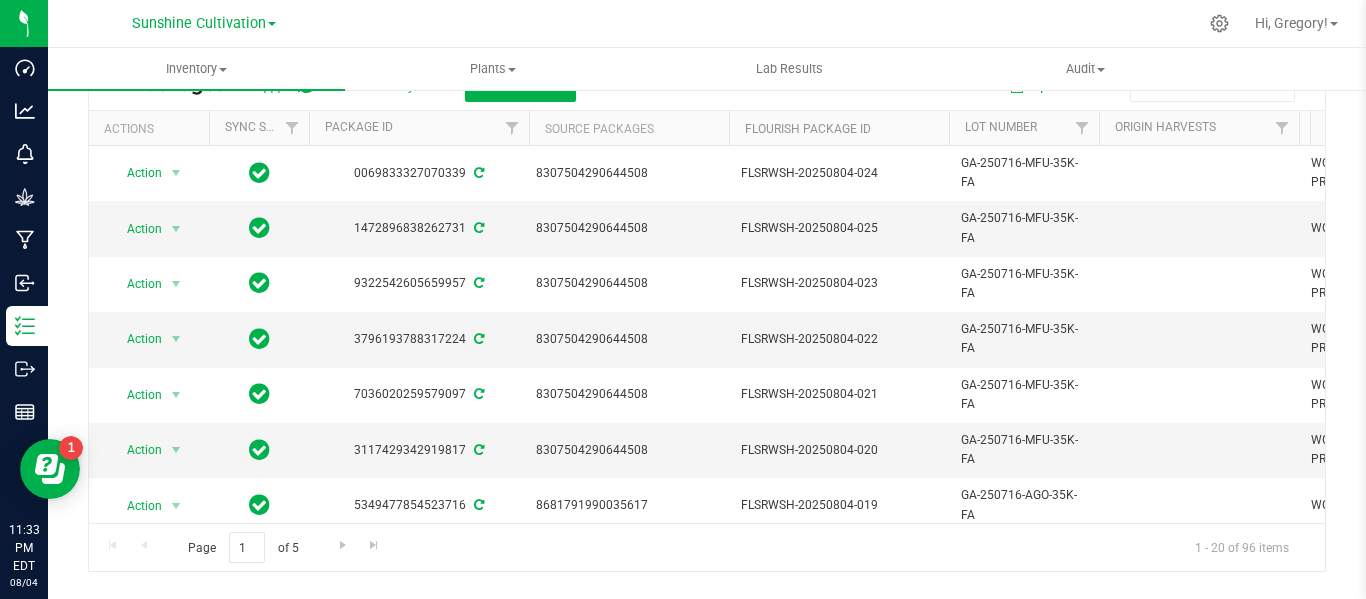 scroll, scrollTop: 0, scrollLeft: 0, axis: both 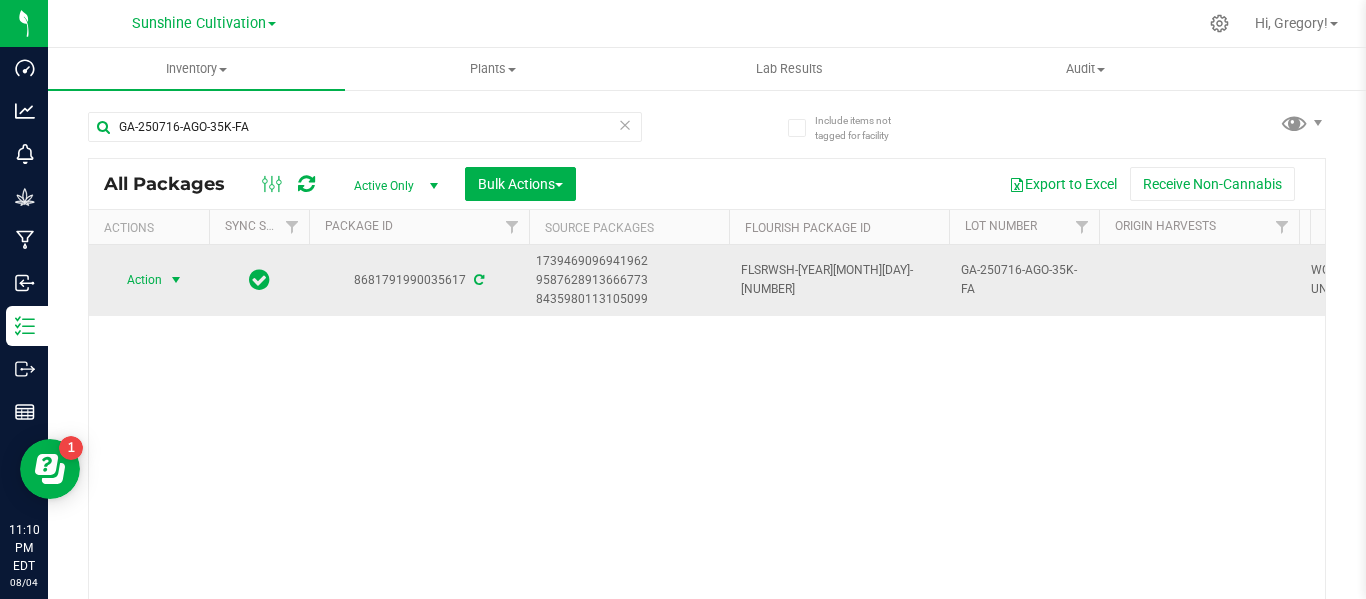type on "GA-250716-AGO-35K-FA" 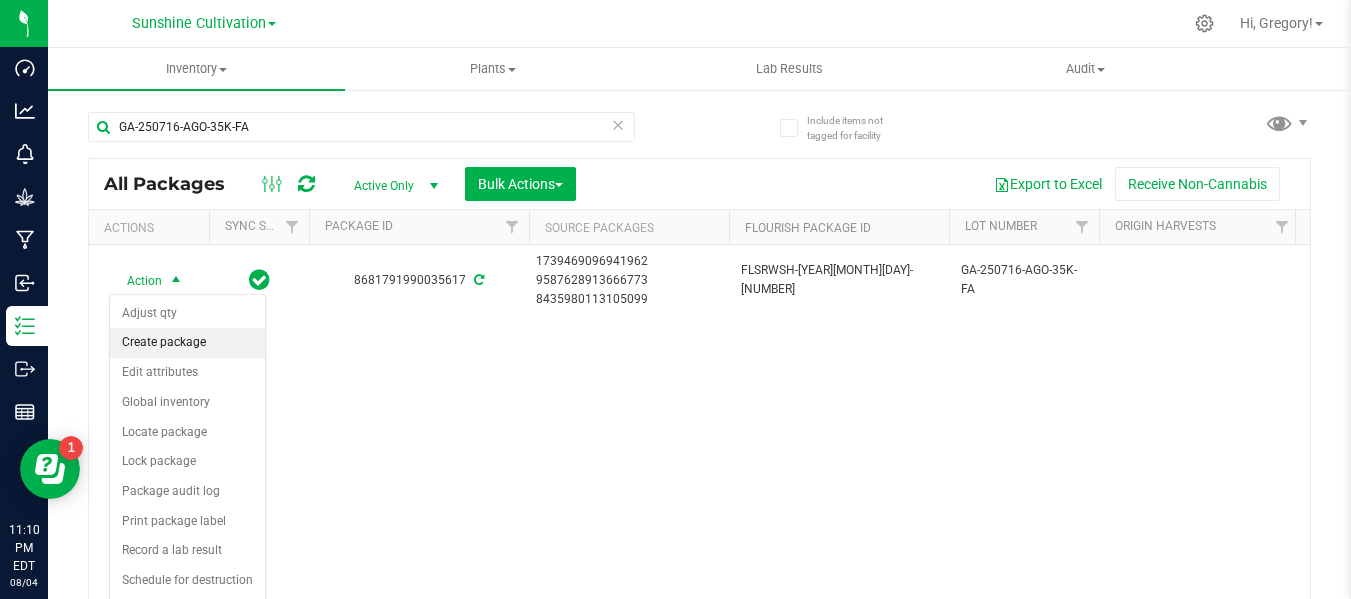 click on "Create package" at bounding box center [187, 343] 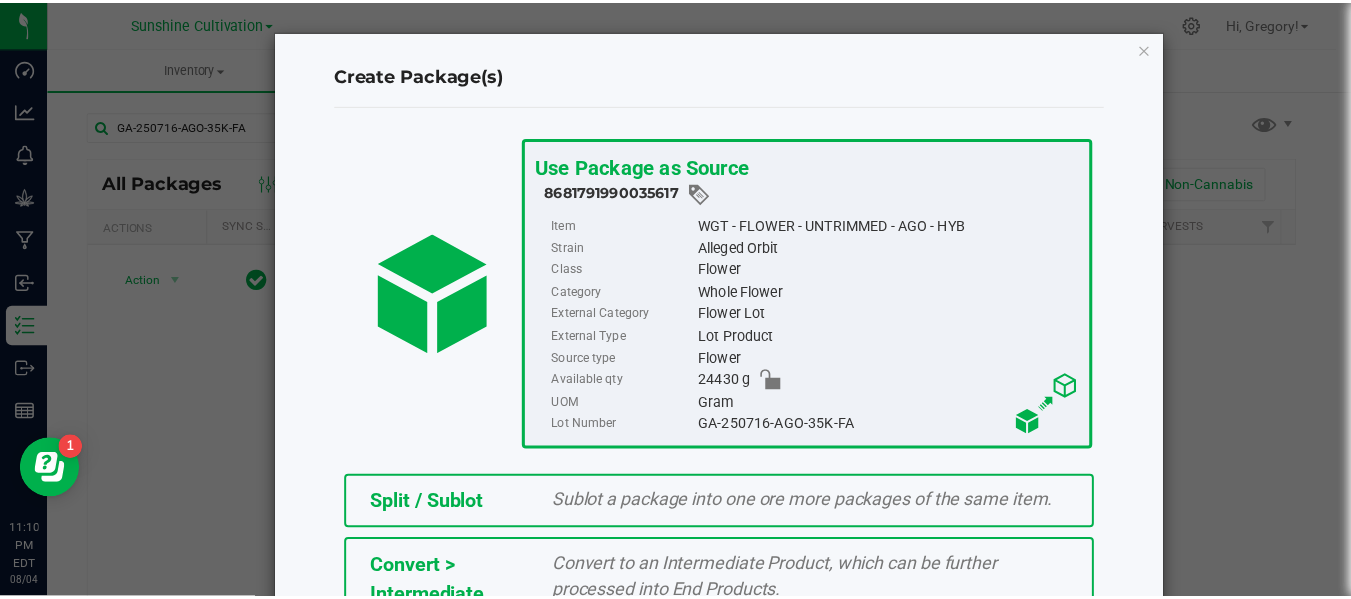 scroll, scrollTop: 443, scrollLeft: 0, axis: vertical 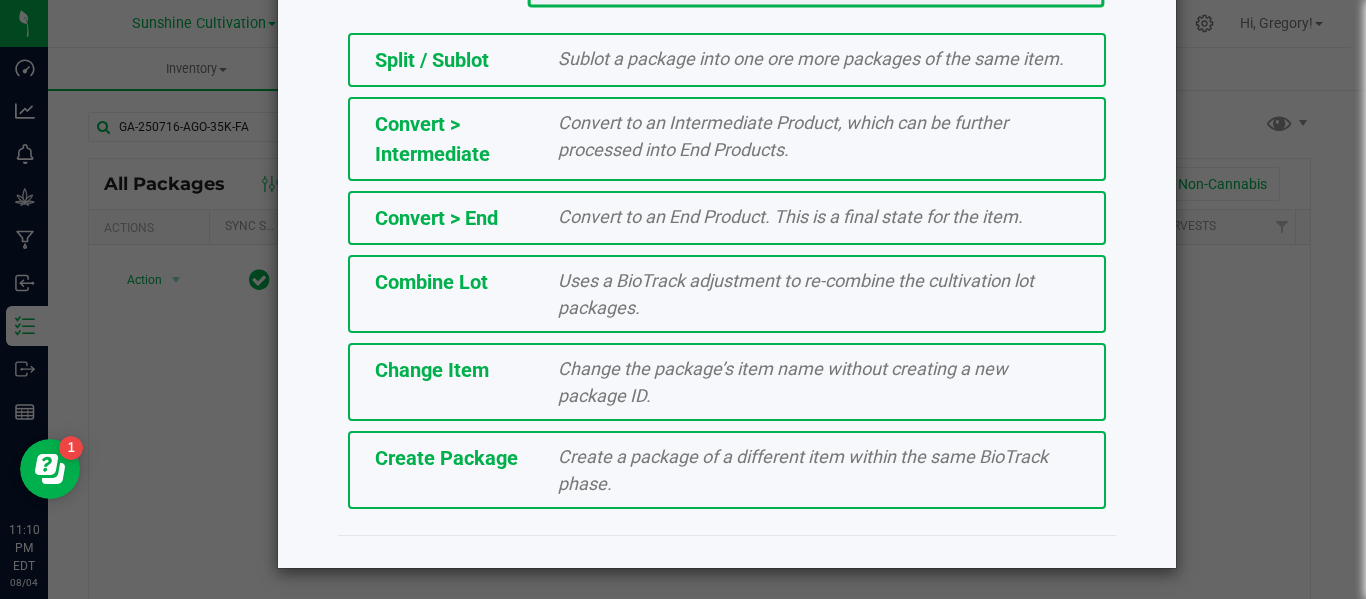 click on "Create Package   Create a package of a different item within the same BioTrack phase." 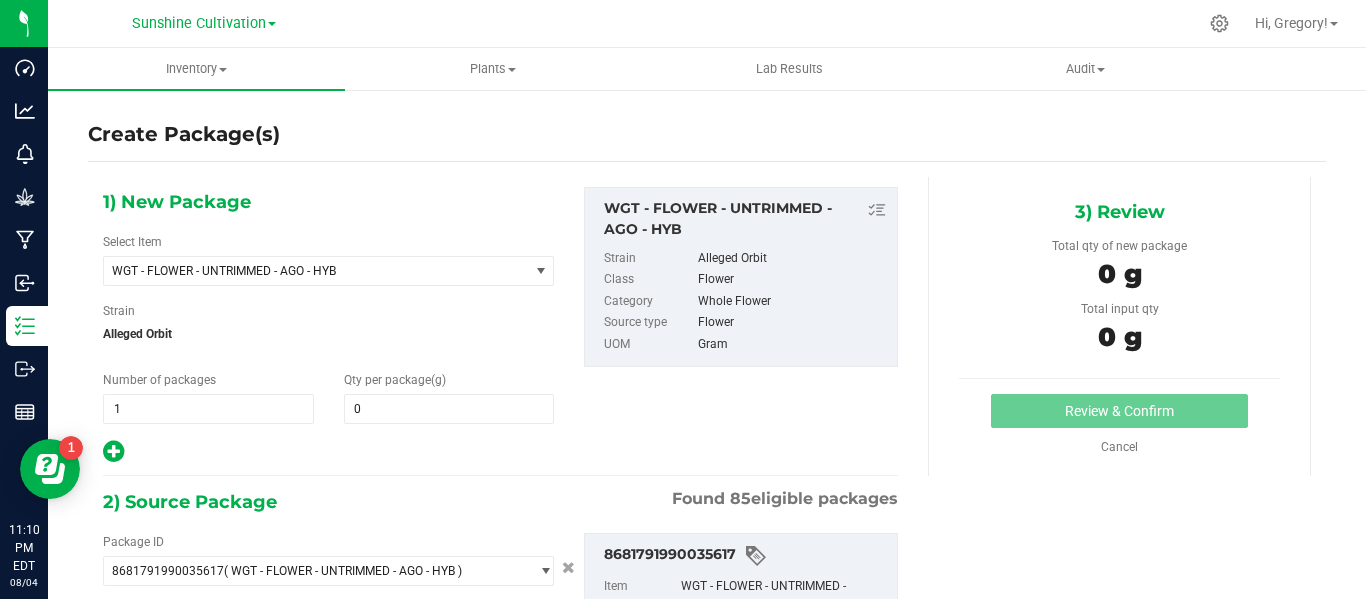 type on "0.0000" 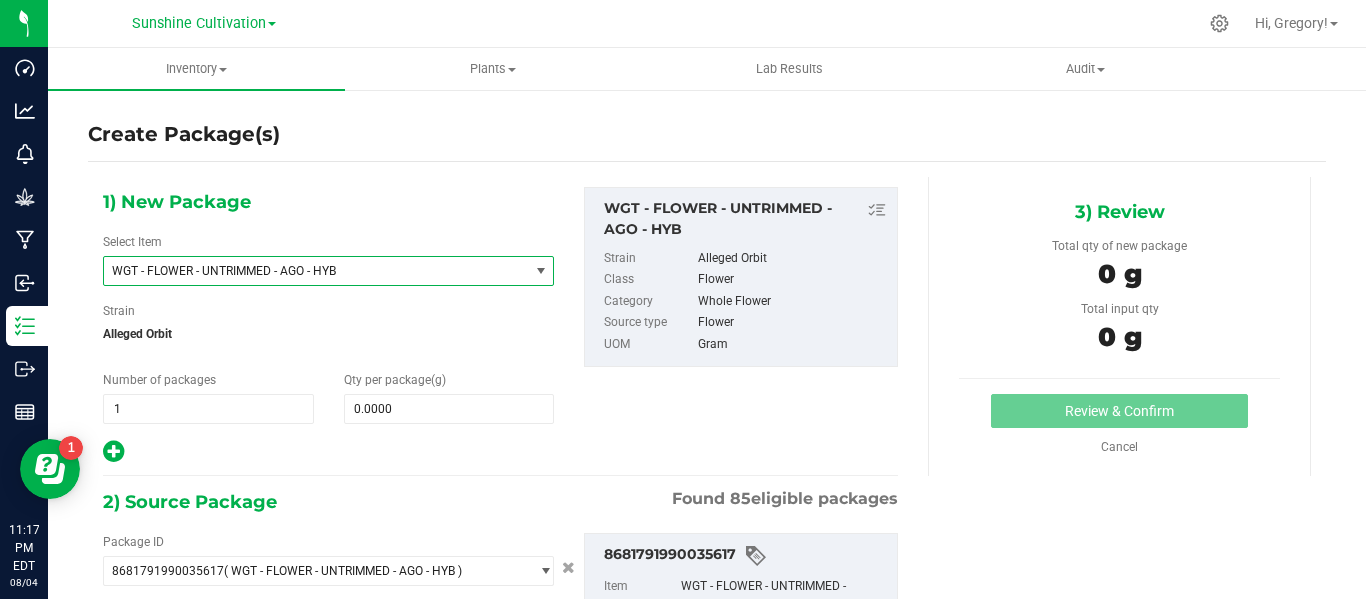 click on "WGT - FLOWER - UNTRIMMED - AGO - HYB" at bounding box center [308, 271] 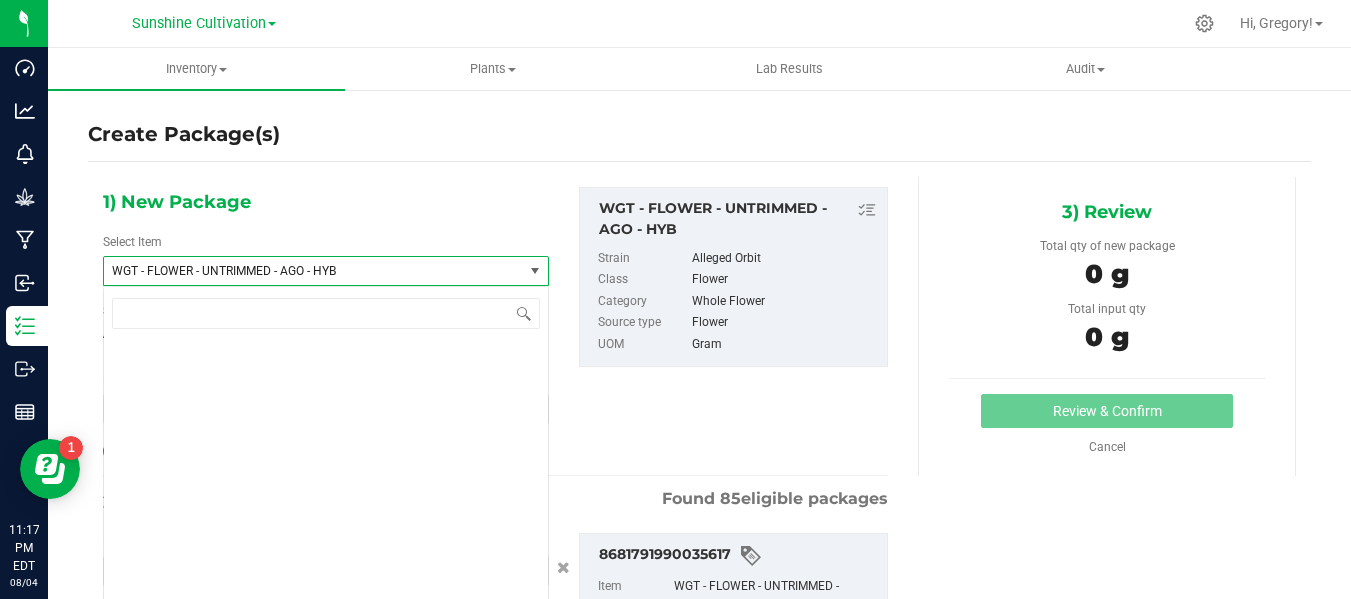 scroll, scrollTop: 410508, scrollLeft: 0, axis: vertical 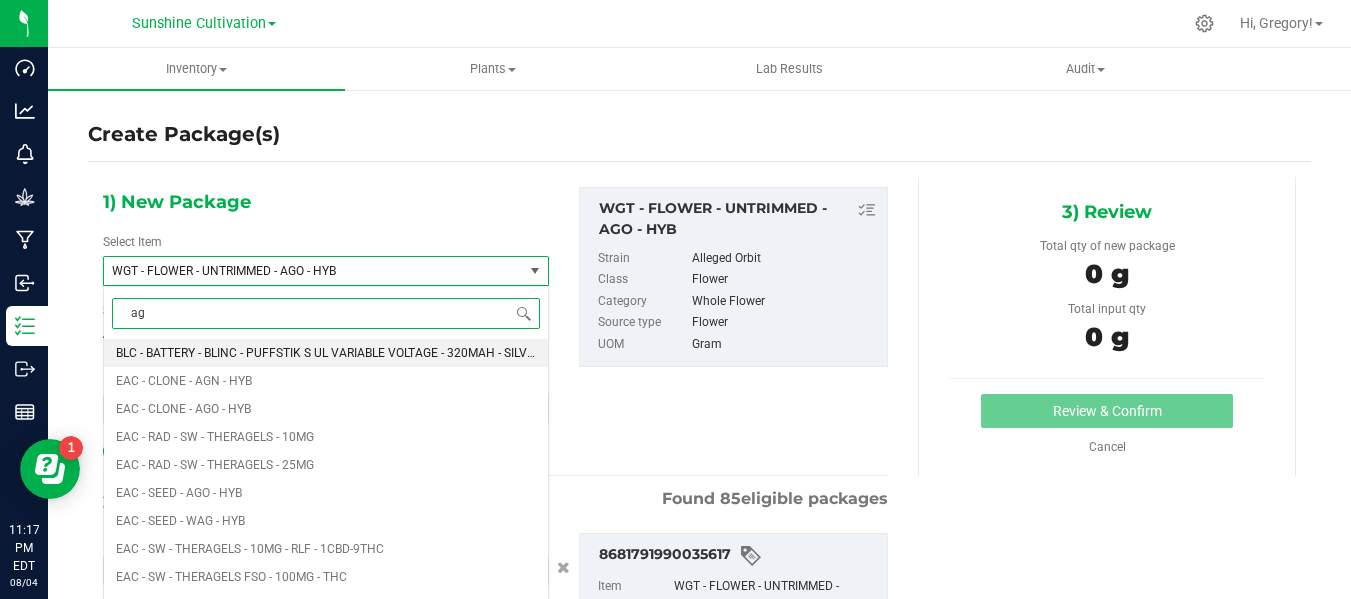type on "ago" 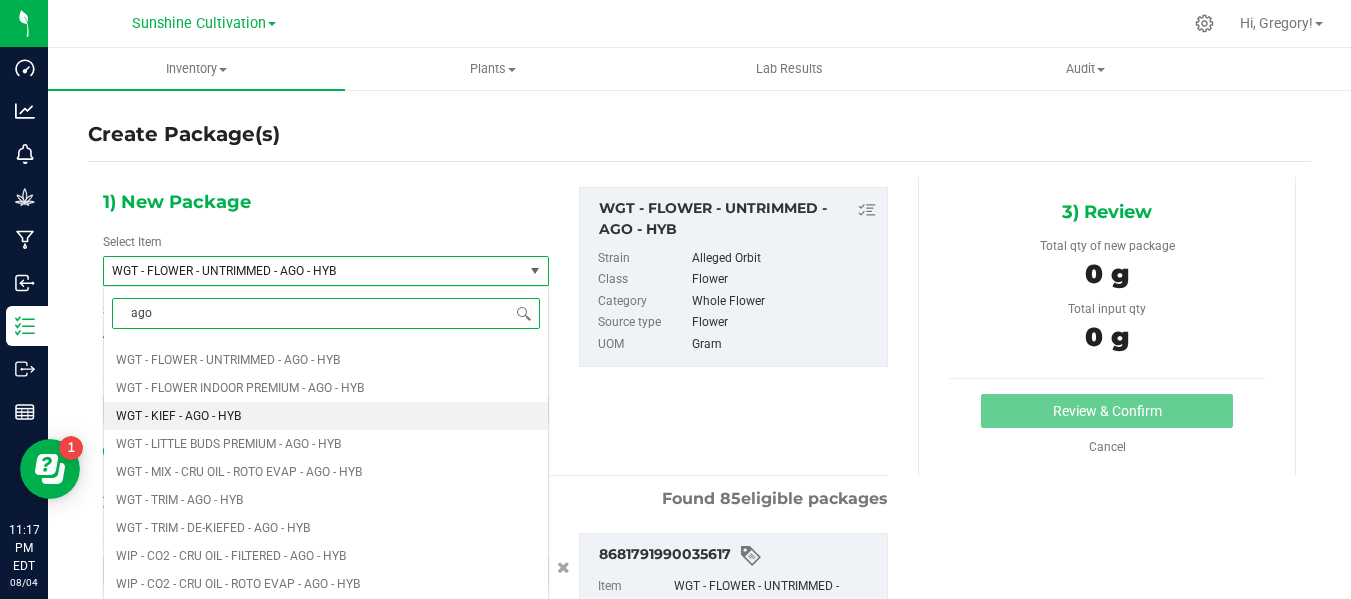 scroll, scrollTop: 1254, scrollLeft: 0, axis: vertical 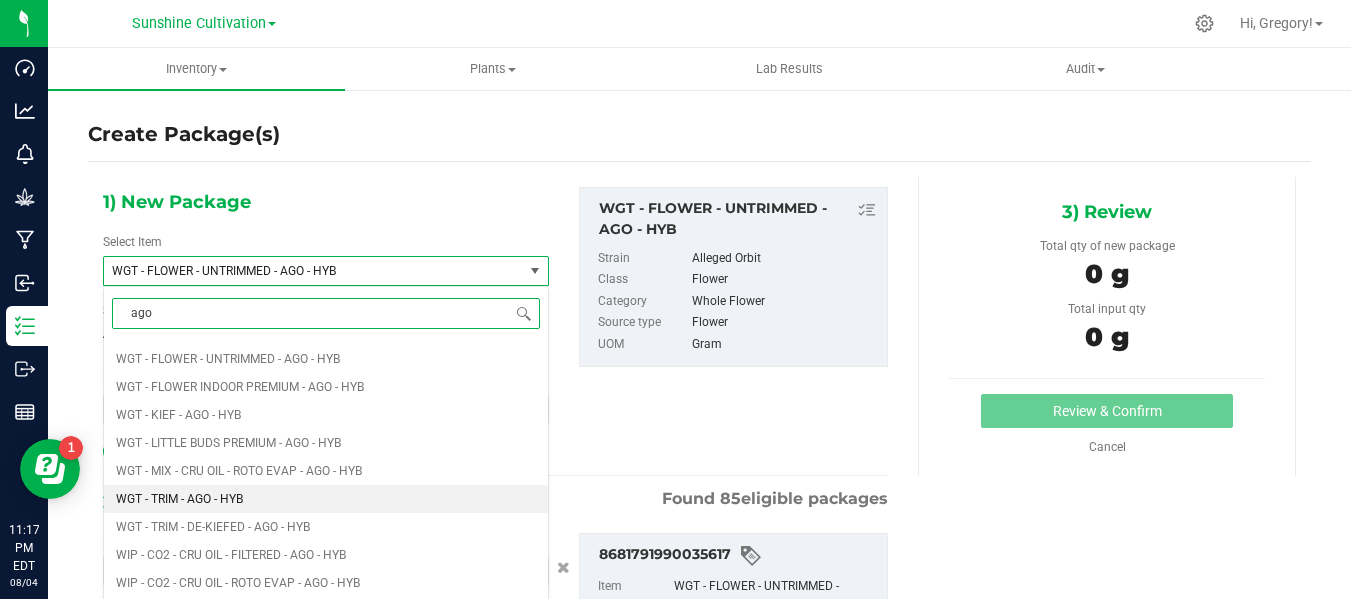 click on "WGT - TRIM - AGO - HYB" at bounding box center (326, 499) 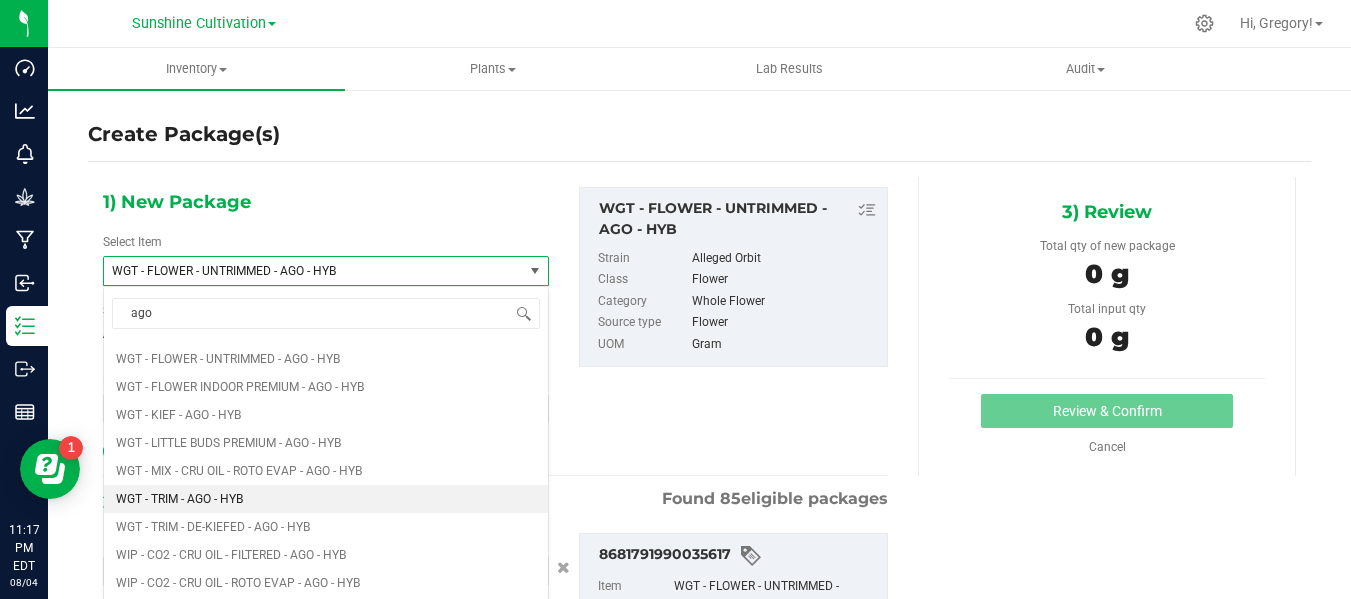 type 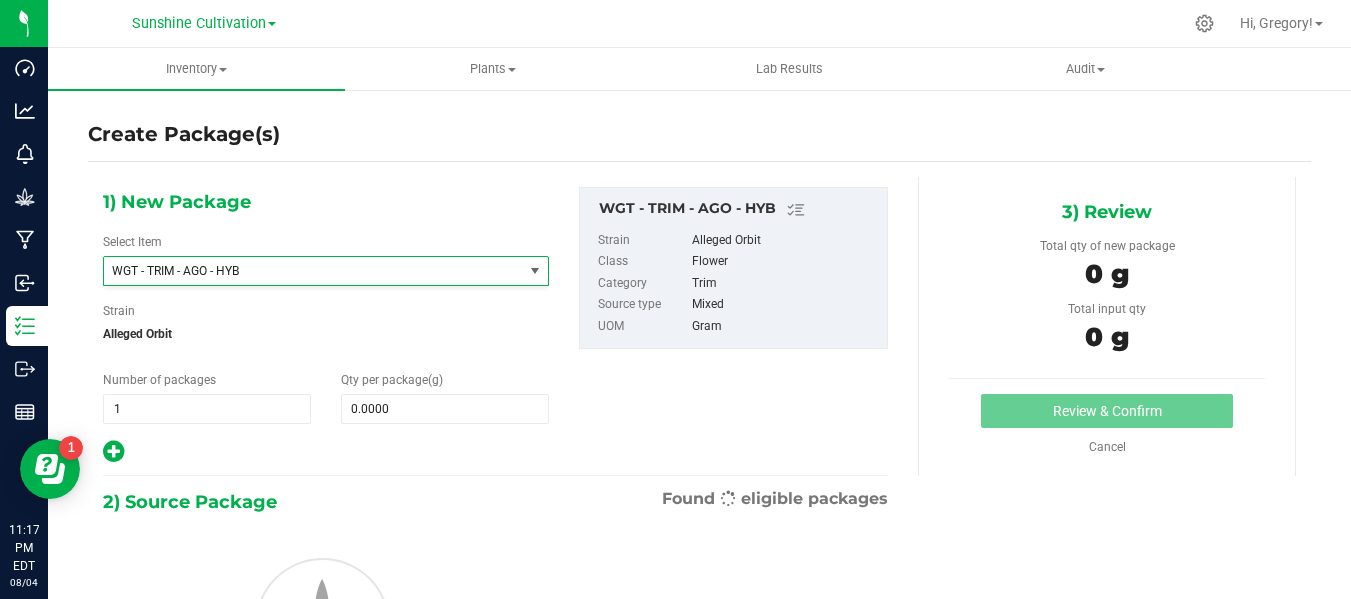 type on "0.0000" 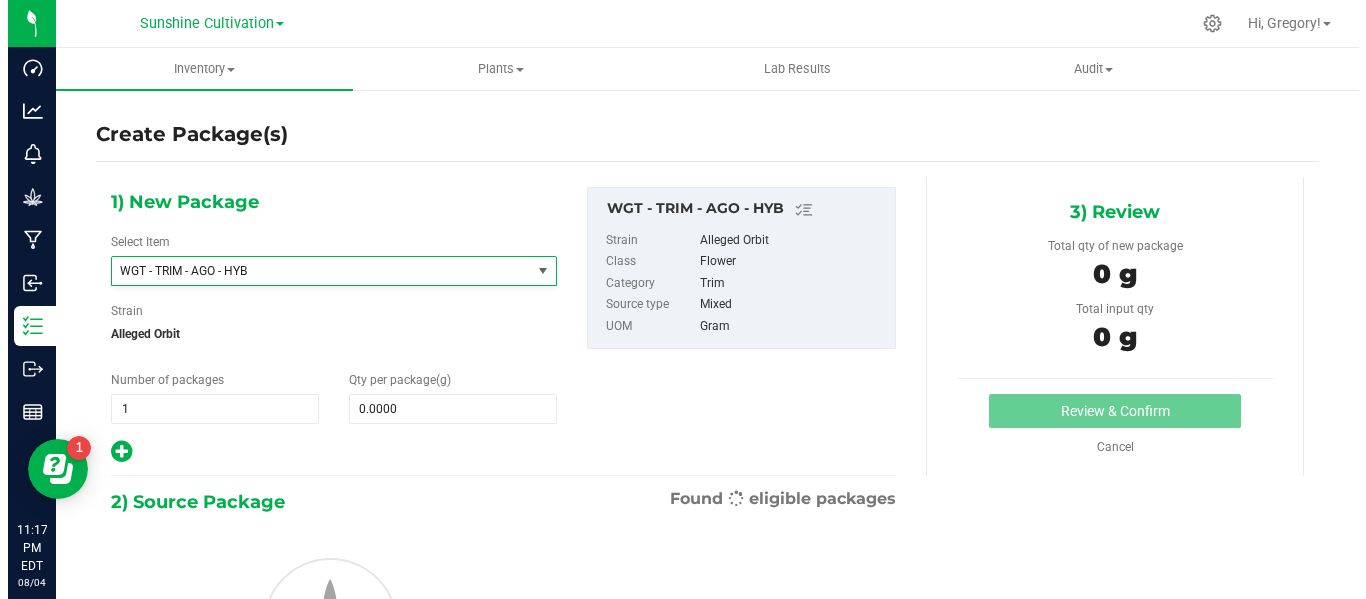 scroll, scrollTop: 457240, scrollLeft: 0, axis: vertical 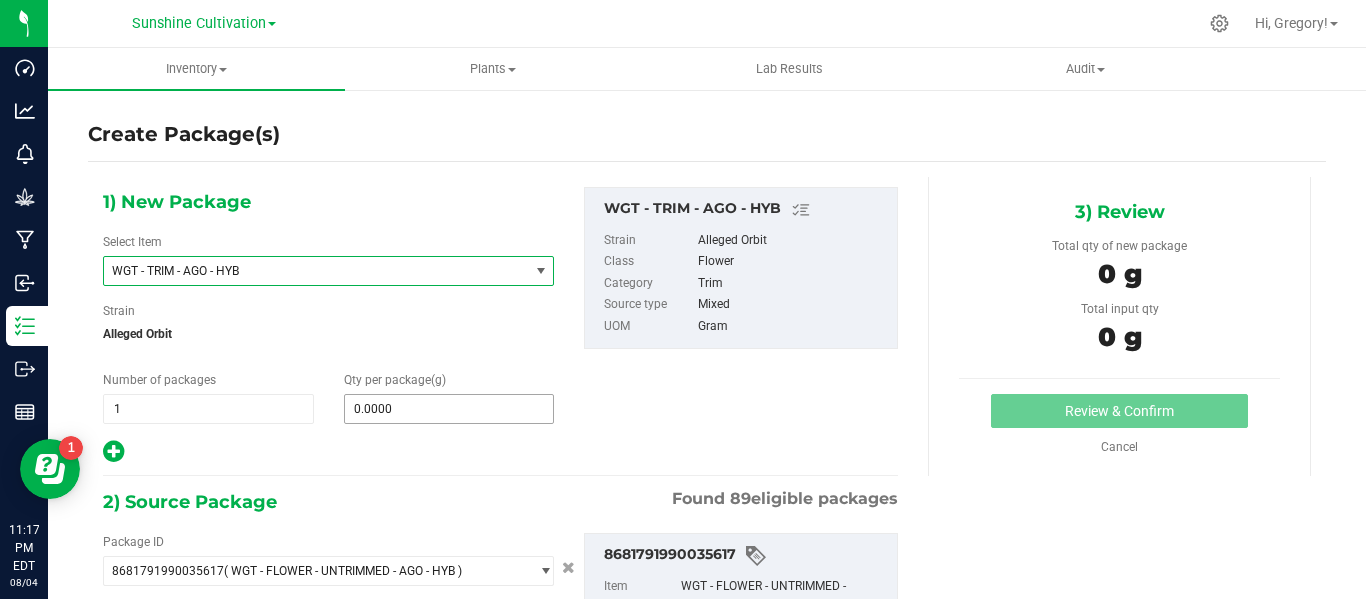 type on "0.0000 g" 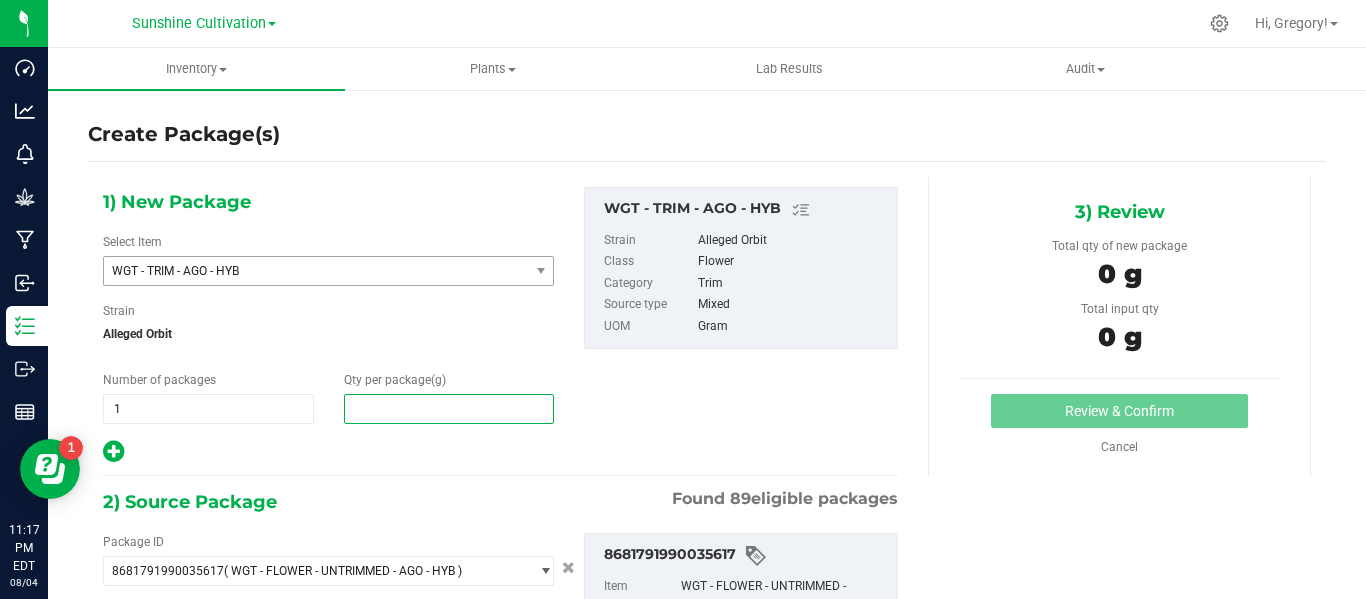 click at bounding box center [449, 409] 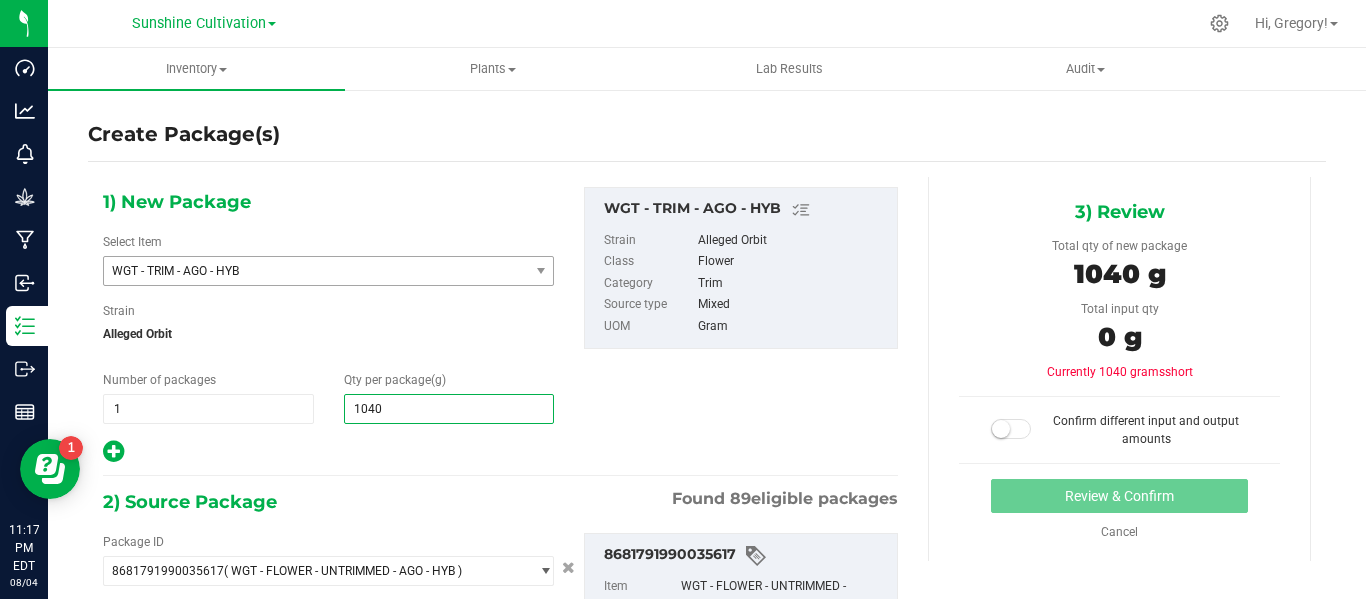 type on "10405" 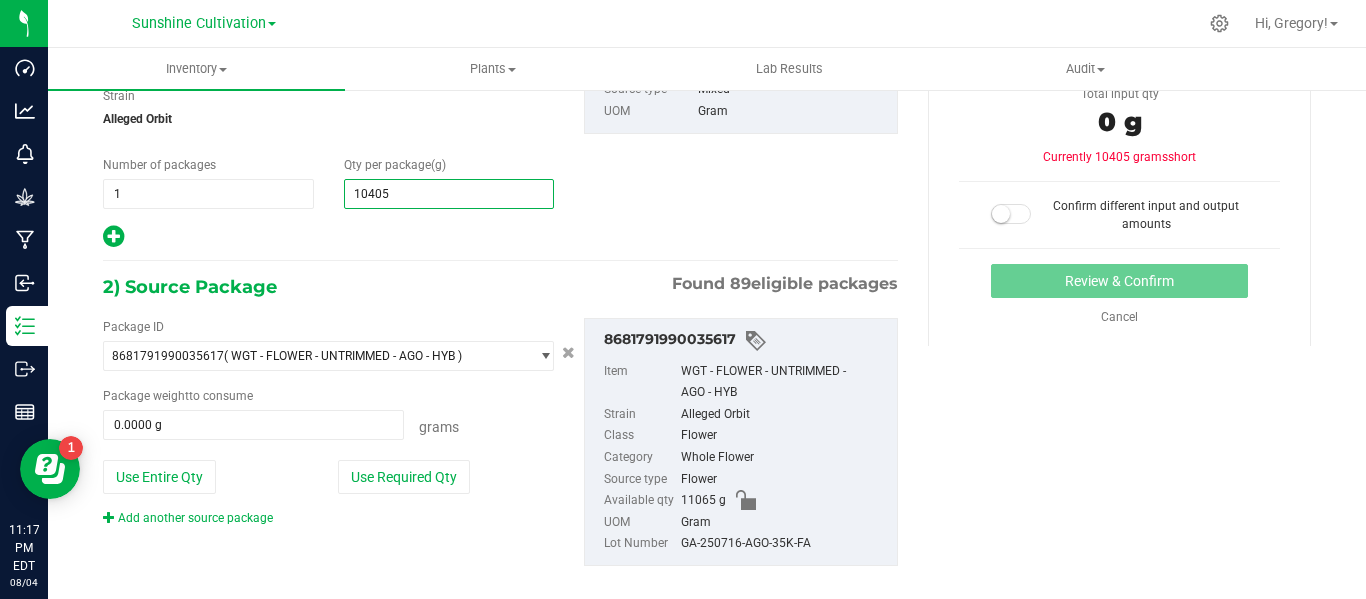 scroll, scrollTop: 221, scrollLeft: 0, axis: vertical 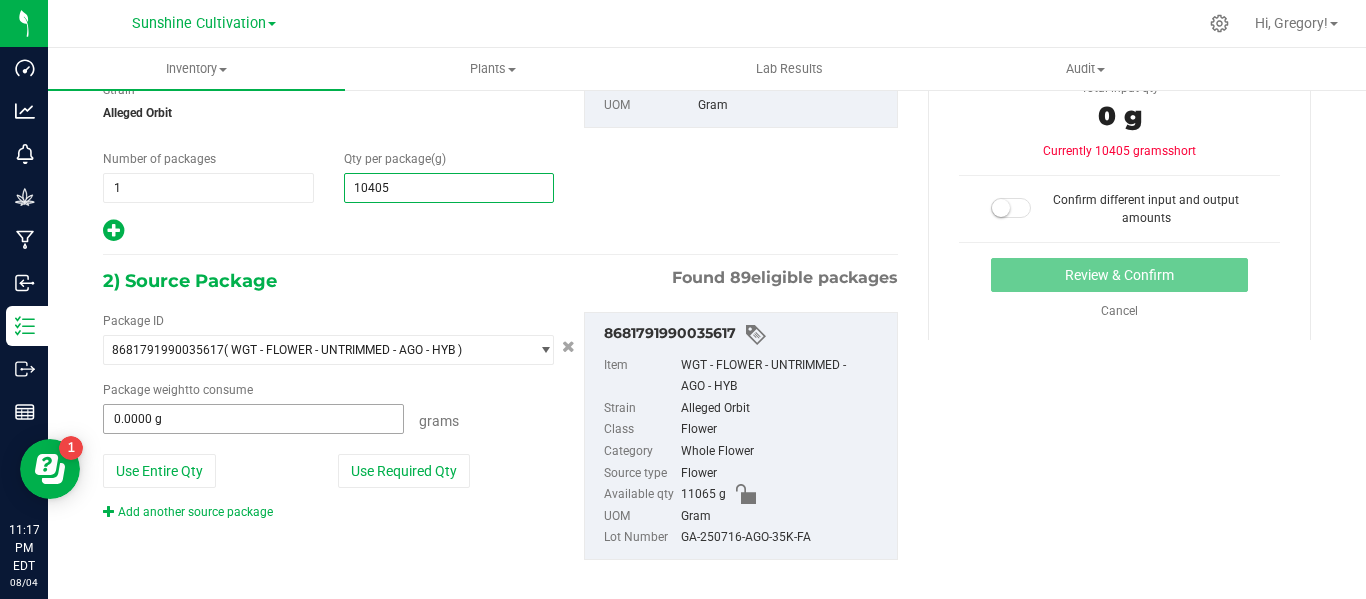 type on "10,405.0000" 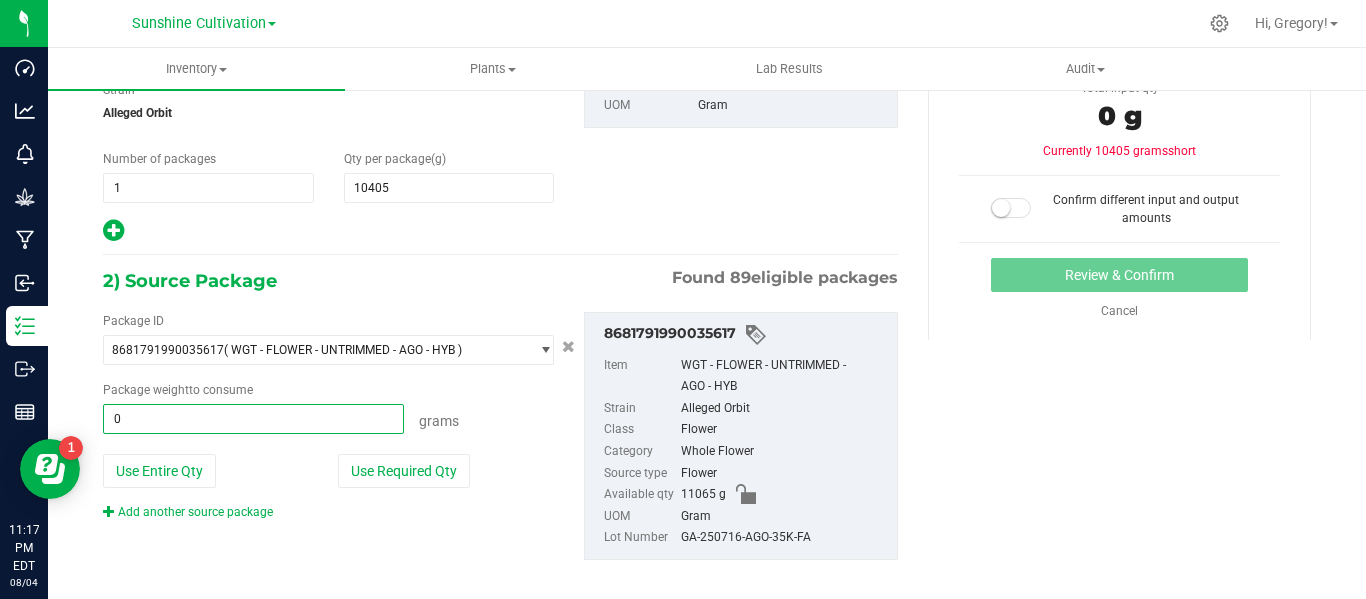 type 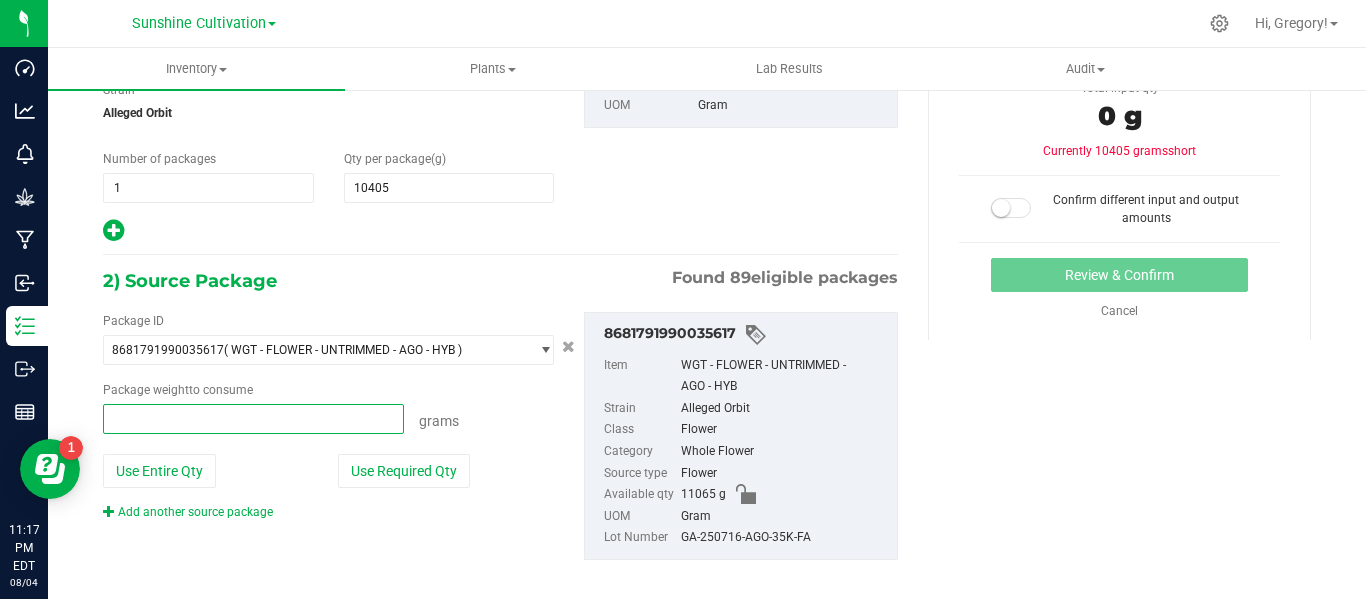 click at bounding box center [253, 419] 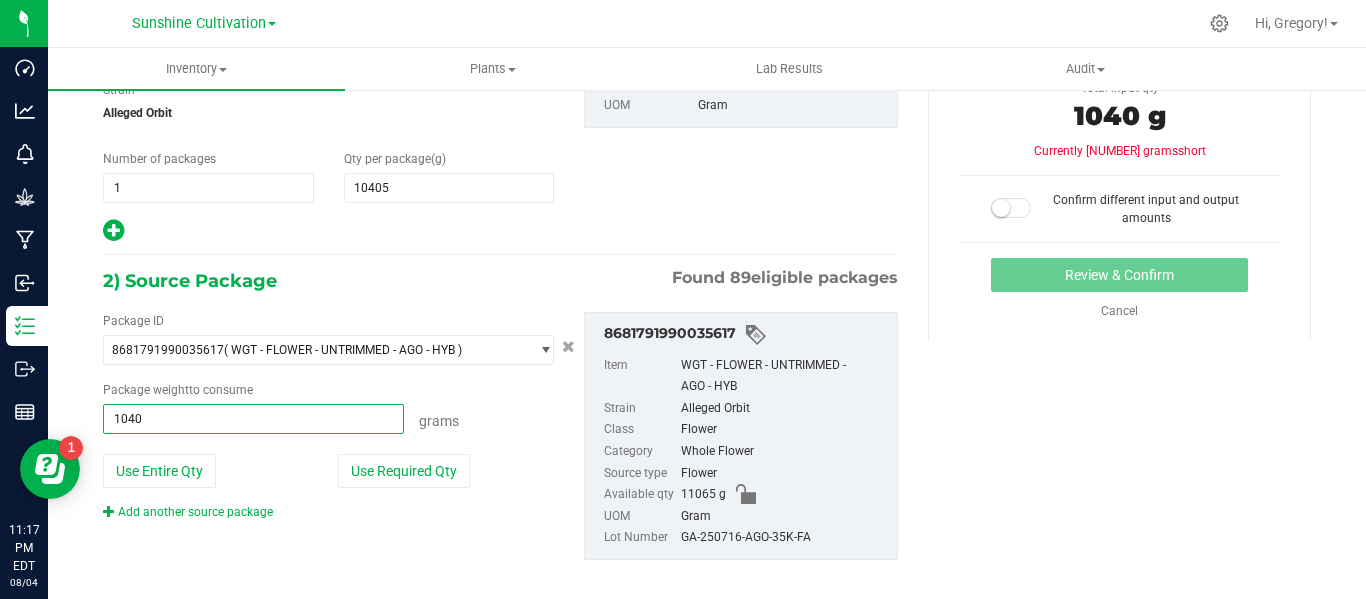 type on "10405" 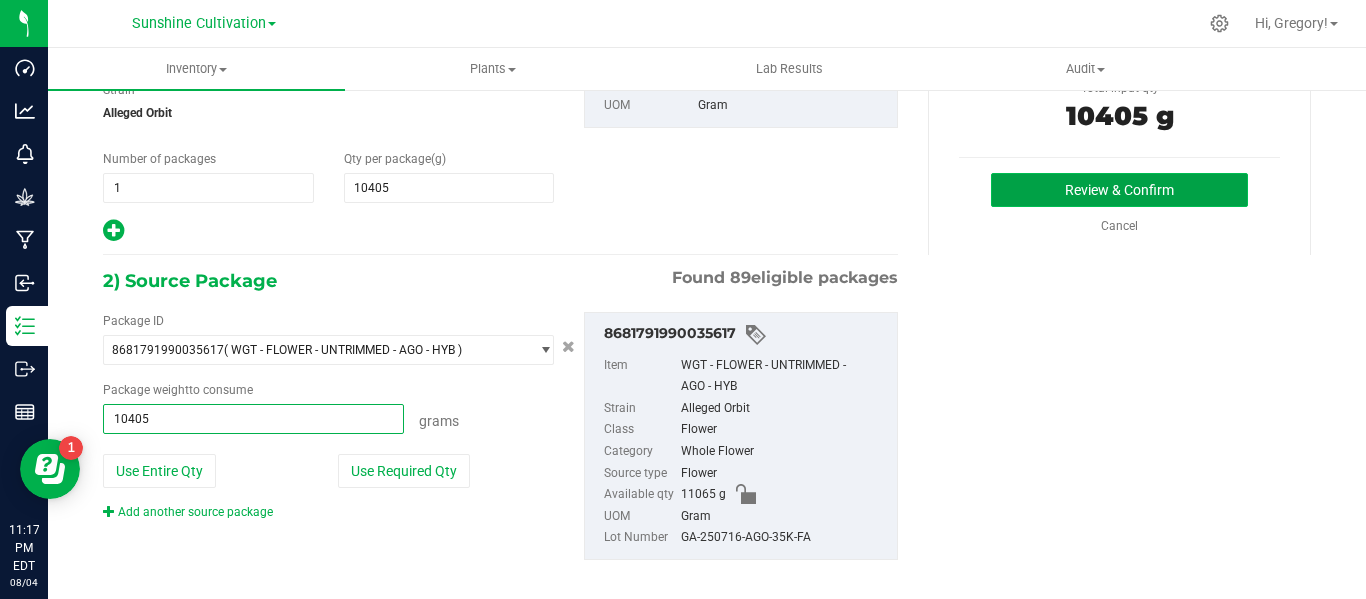 type on "10405.0000 g" 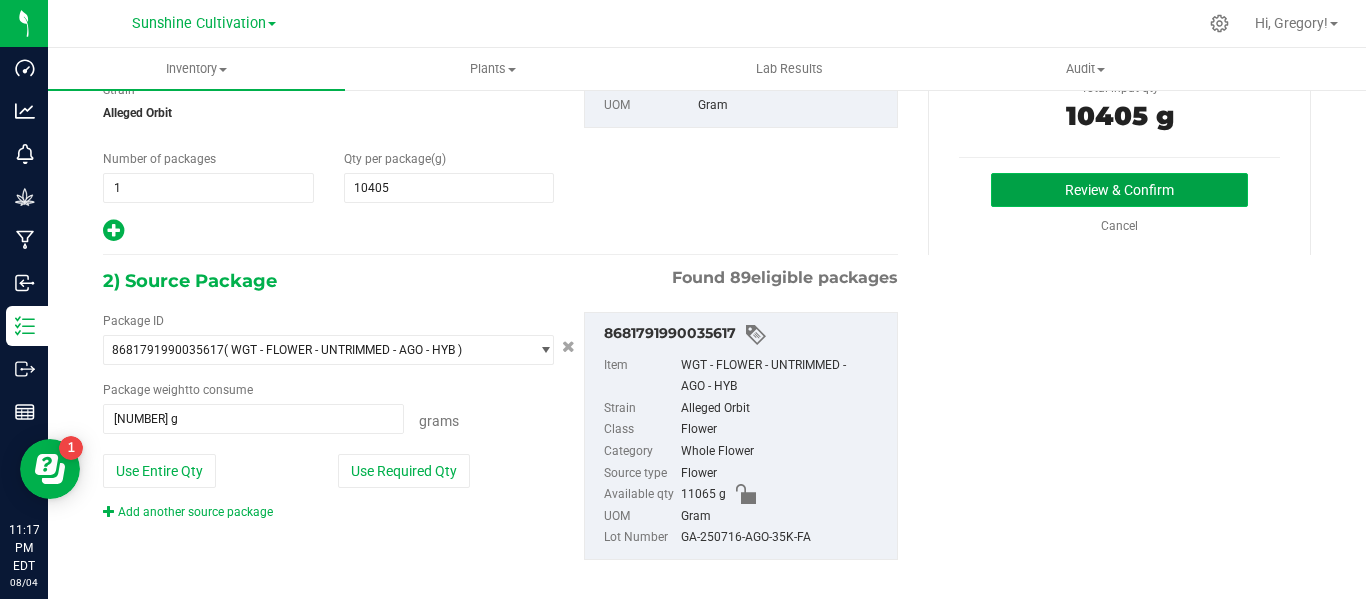click on "Review & Confirm" at bounding box center [1119, 190] 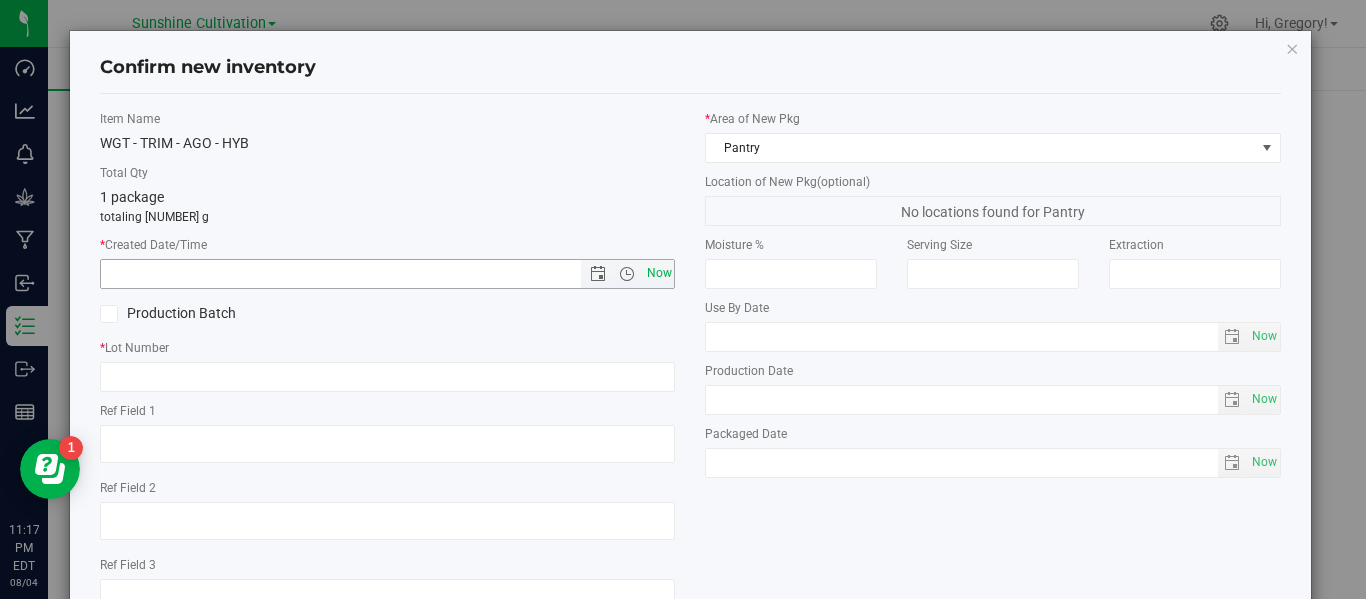 click on "Now" at bounding box center (659, 273) 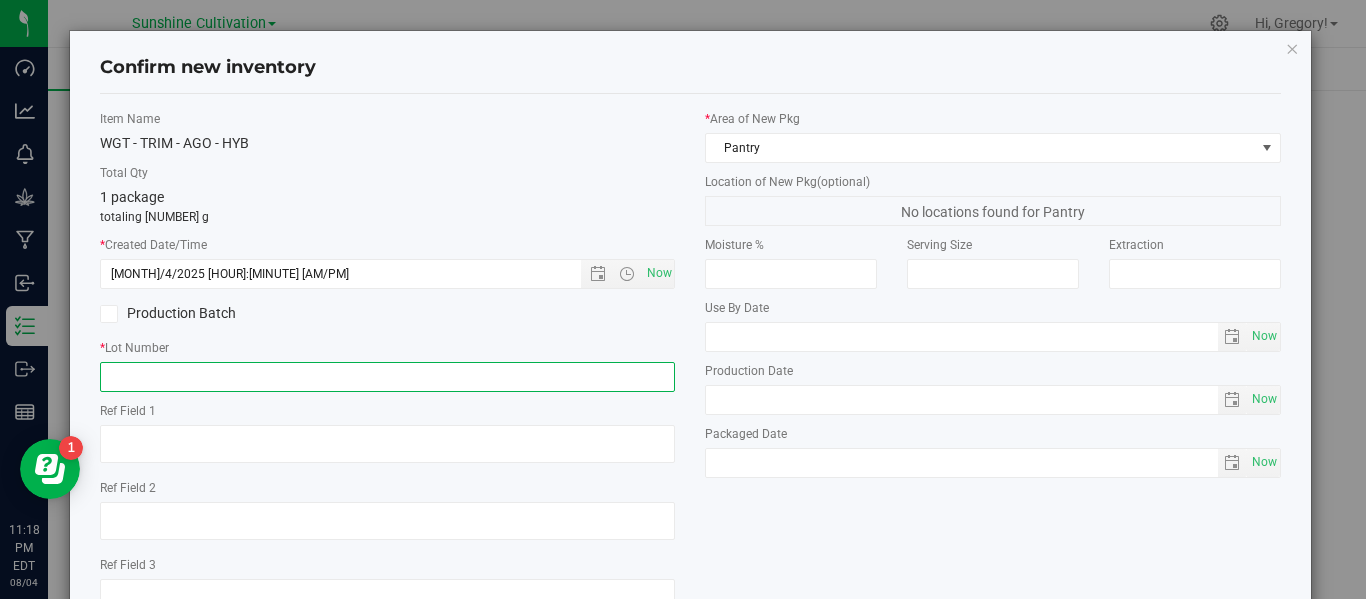 click at bounding box center (387, 377) 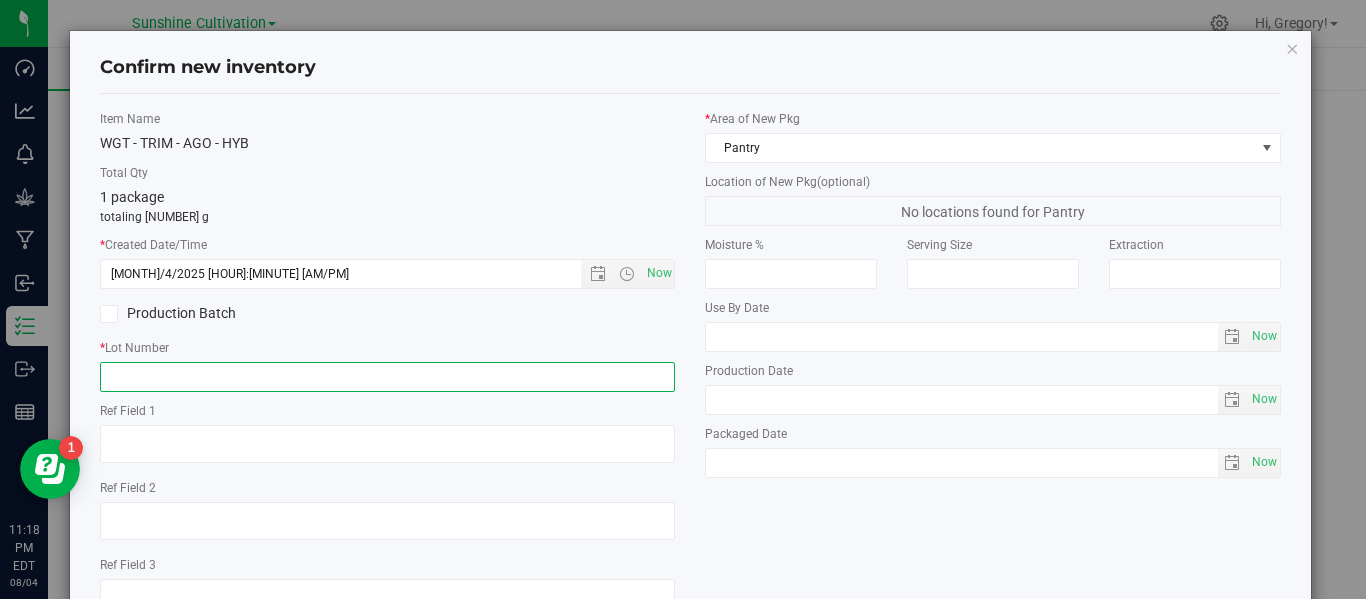 paste on "GA-250716-AGO-35K-FA" 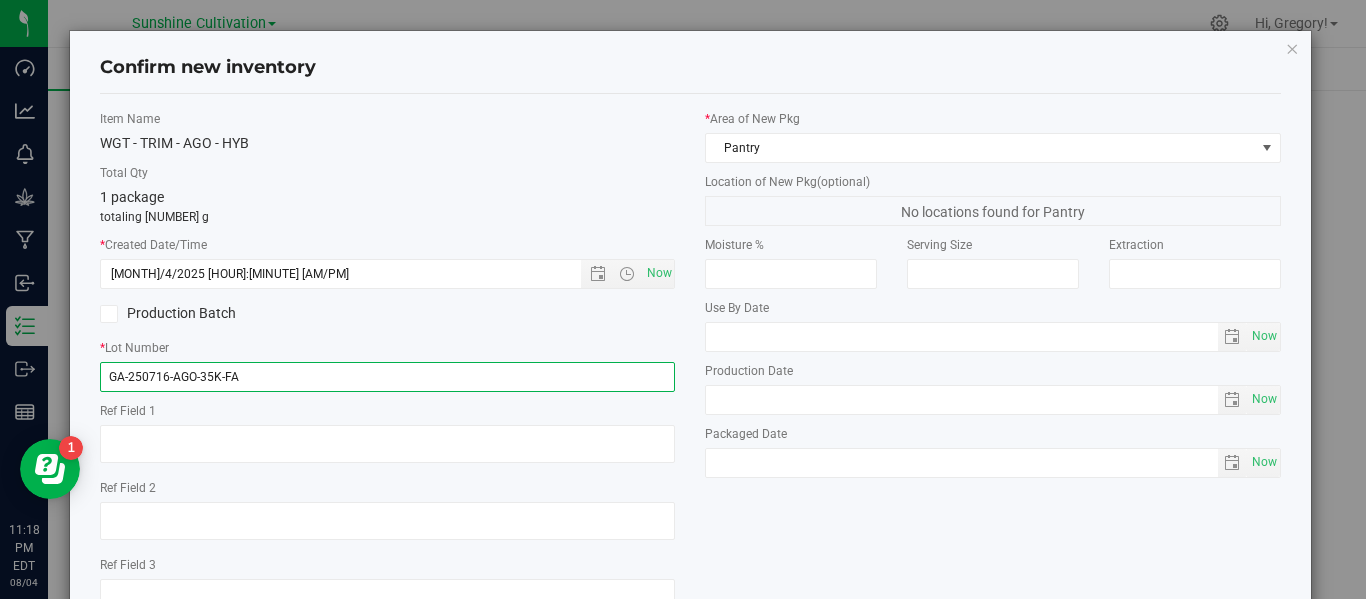 scroll, scrollTop: 148, scrollLeft: 0, axis: vertical 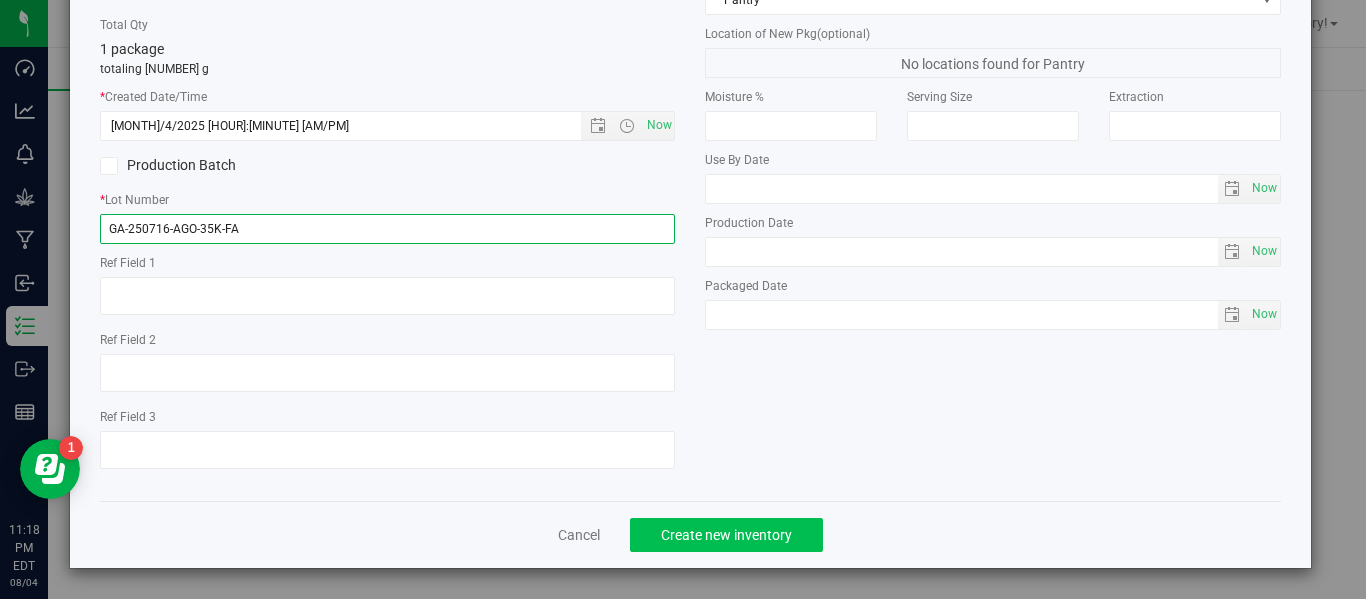 type on "GA-250716-AGO-35K-FA" 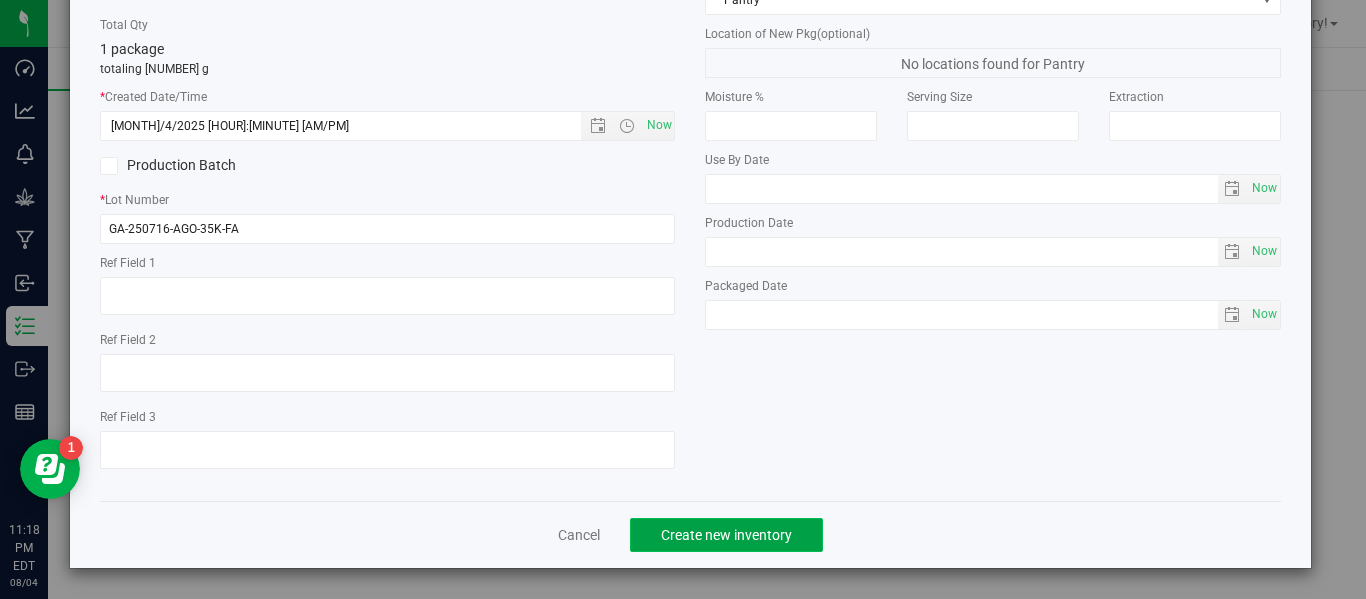 click on "Create new inventory" 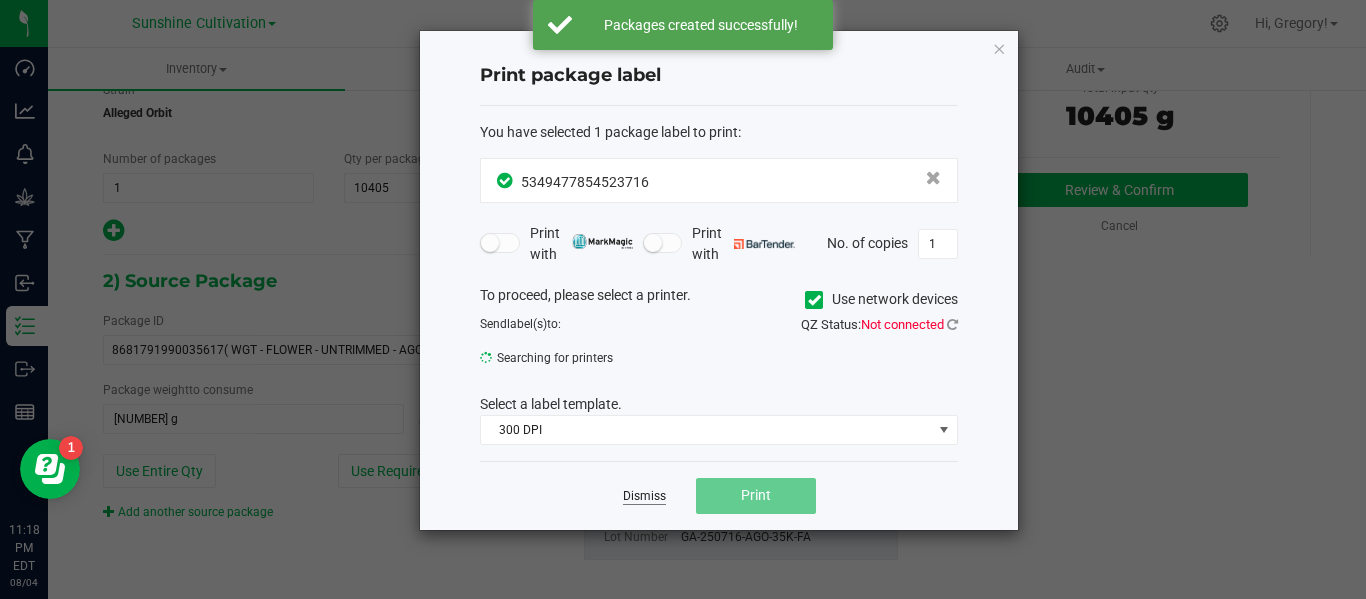 click on "Dismiss" 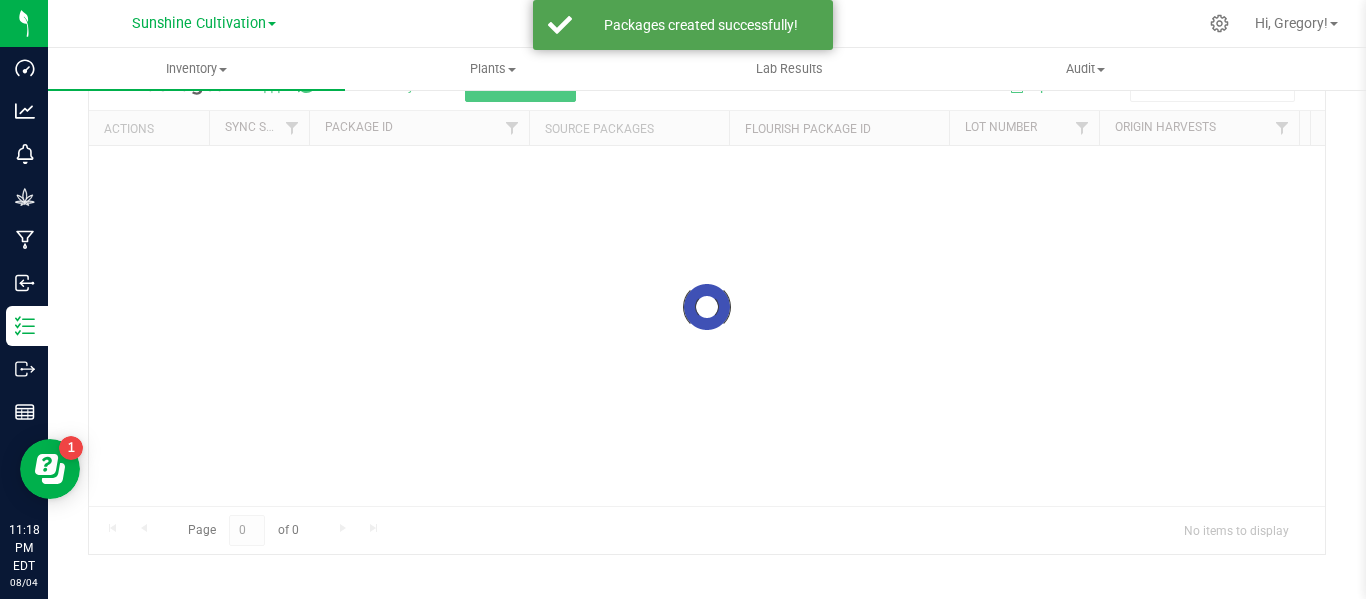 scroll, scrollTop: 99, scrollLeft: 0, axis: vertical 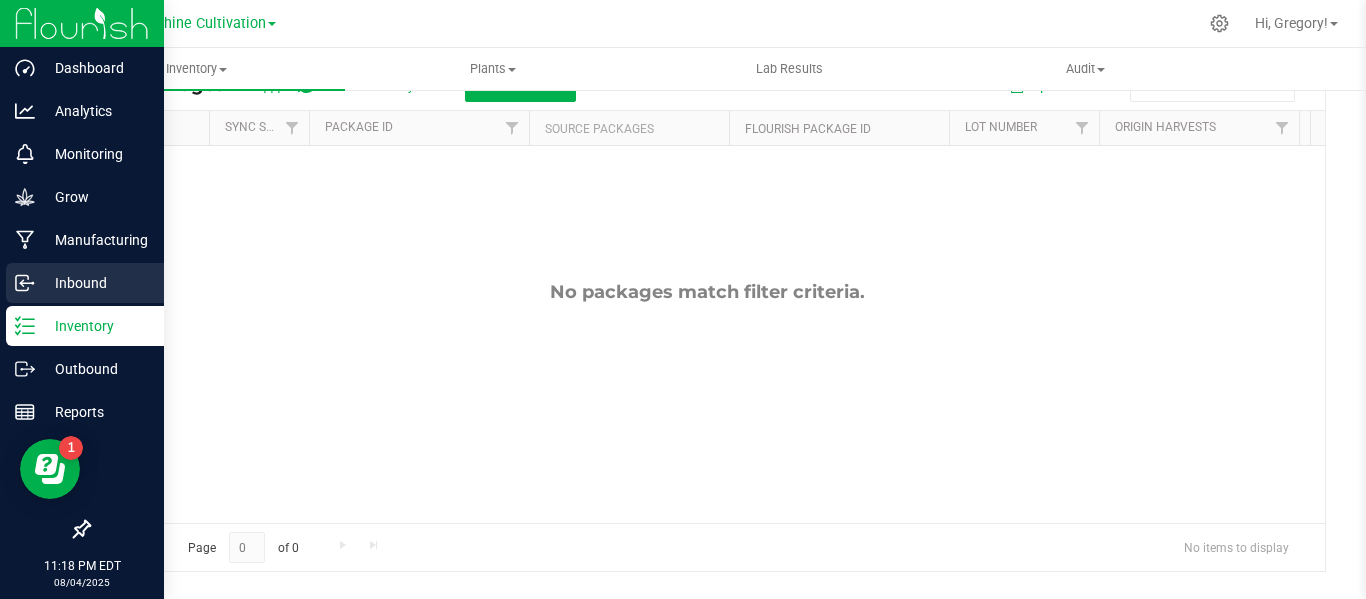 click 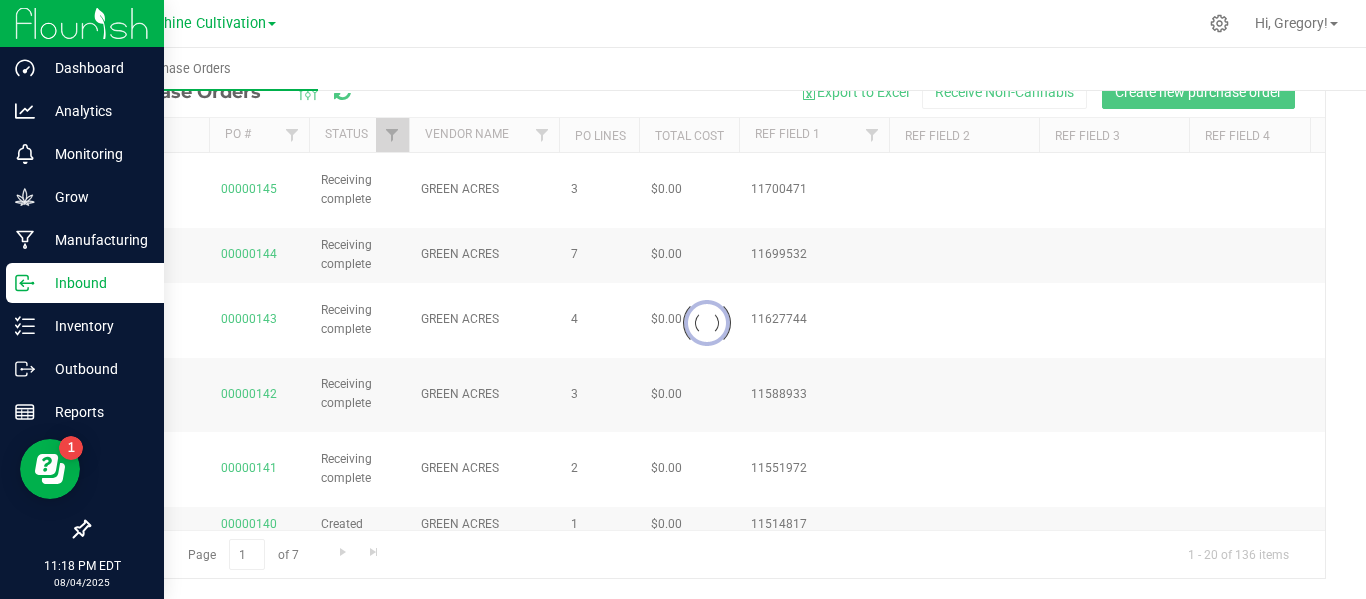 scroll, scrollTop: 0, scrollLeft: 0, axis: both 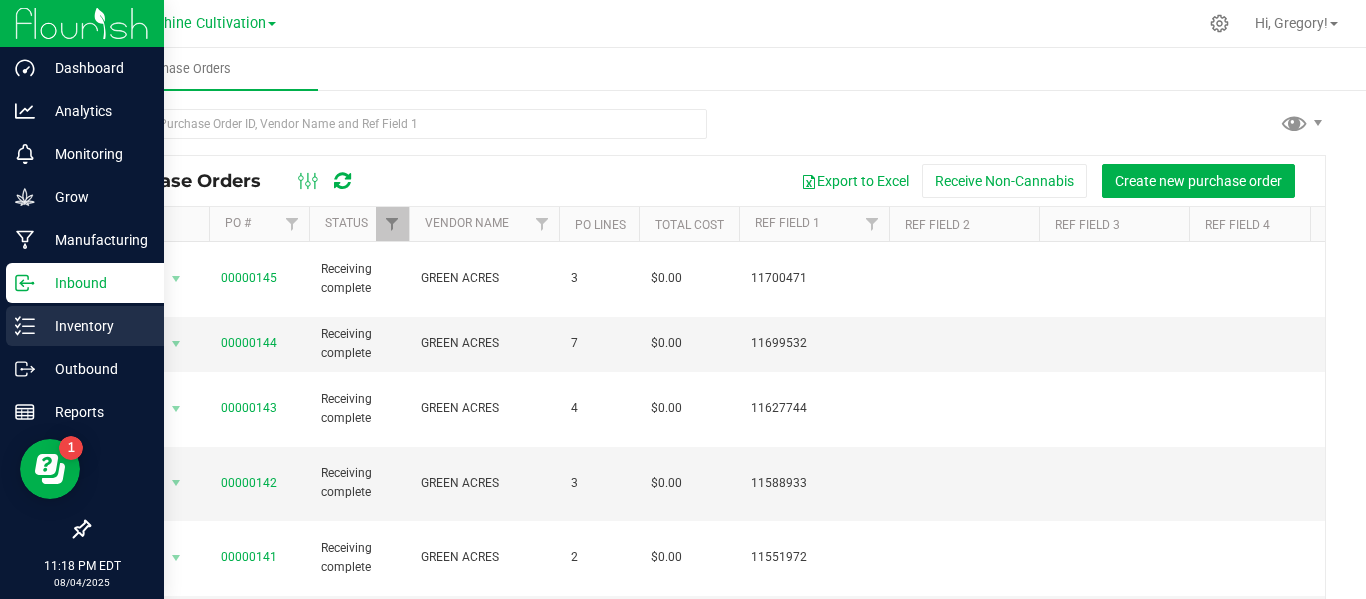 click on "Inventory" at bounding box center (95, 326) 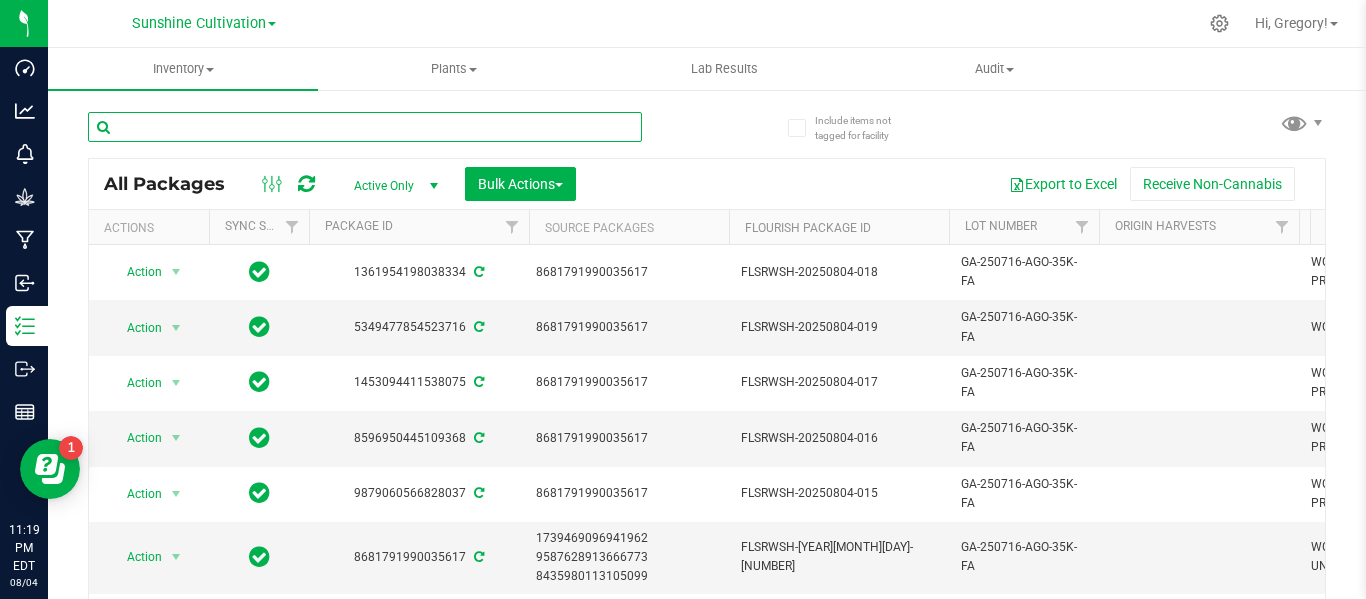 click at bounding box center [365, 127] 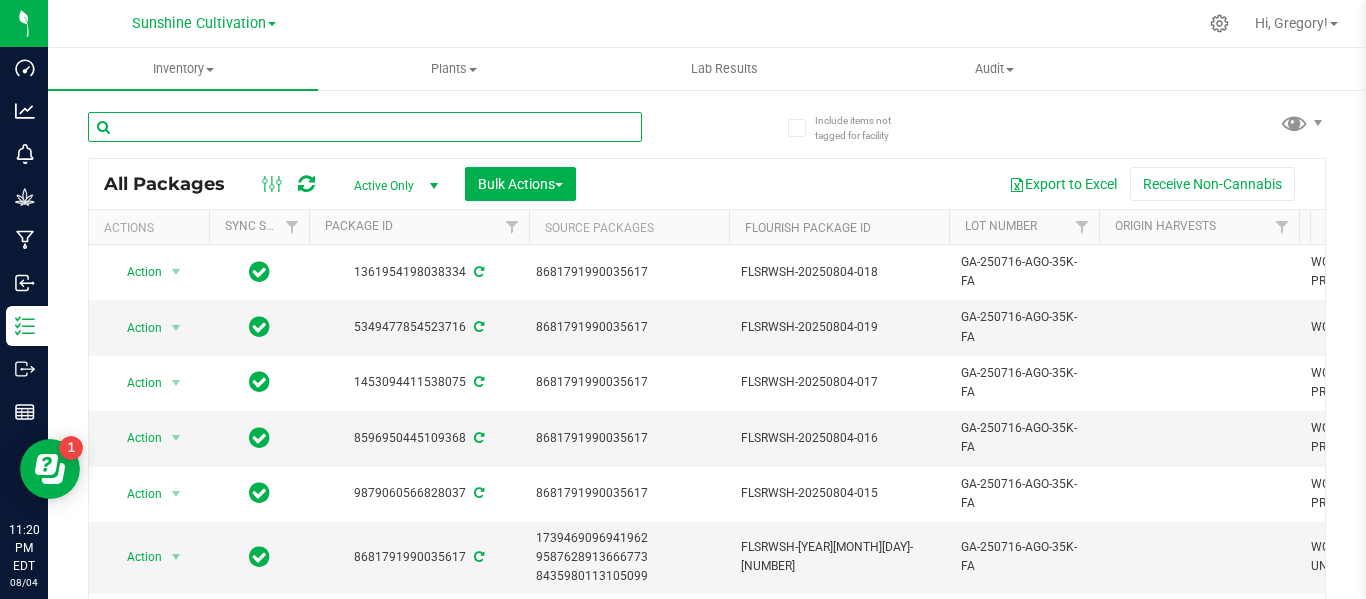 paste on "8307504290644508" 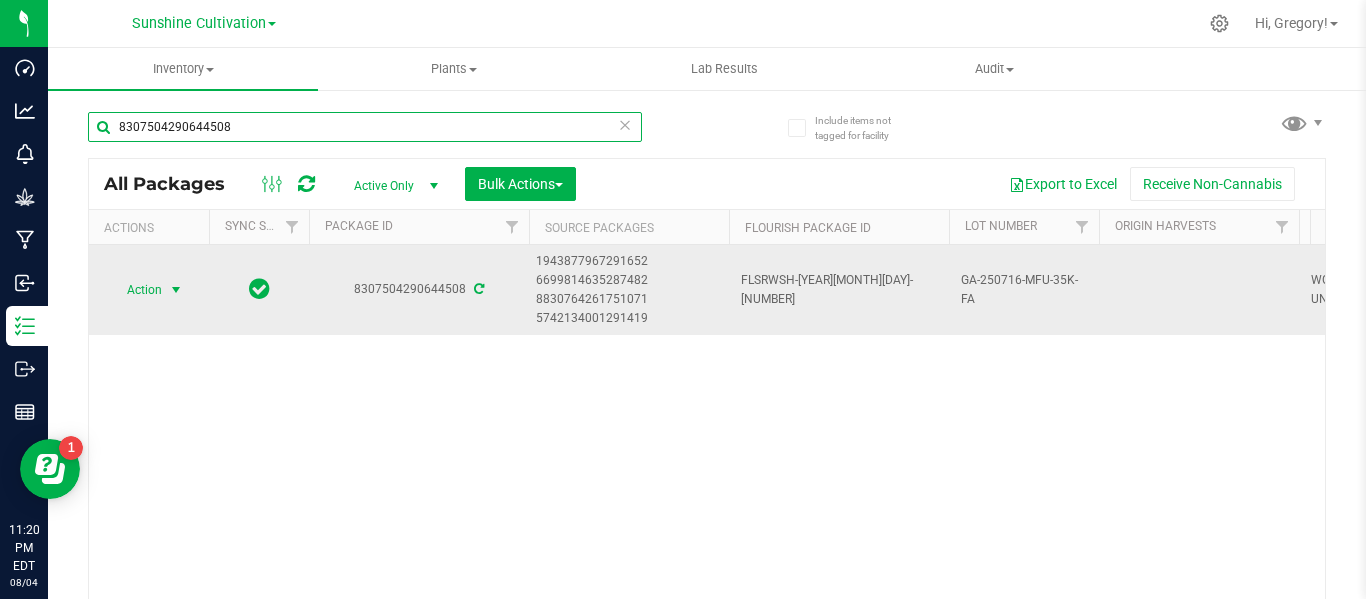 type on "8307504290644508" 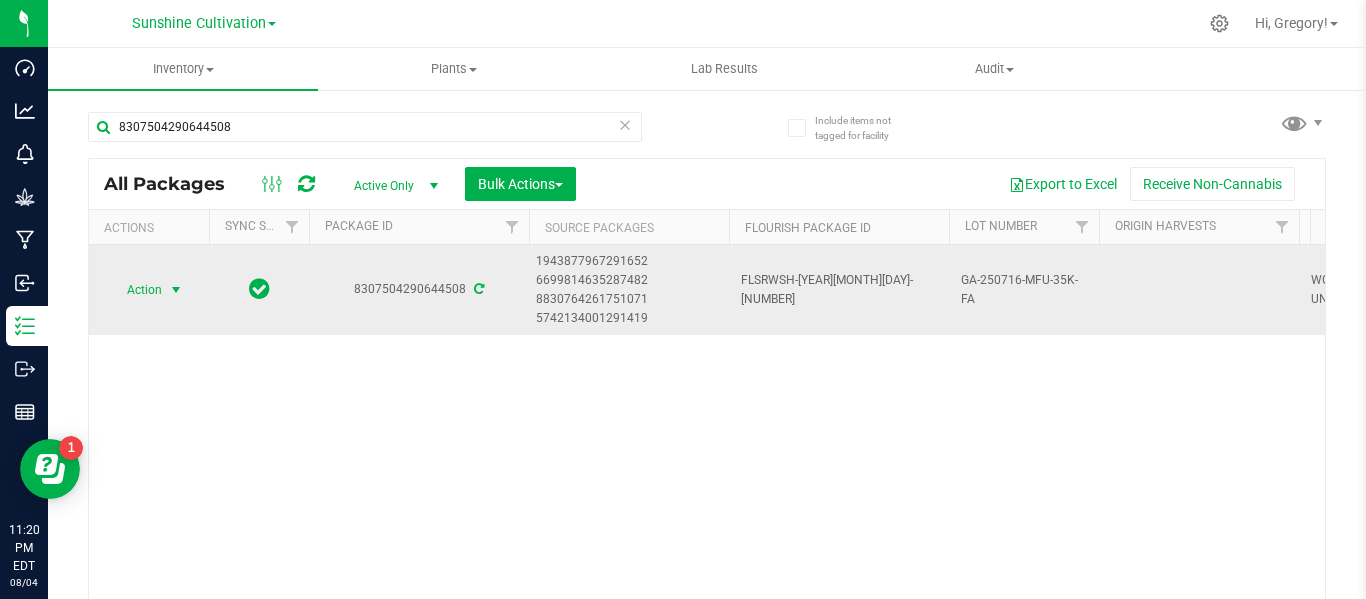click on "Action" at bounding box center (136, 290) 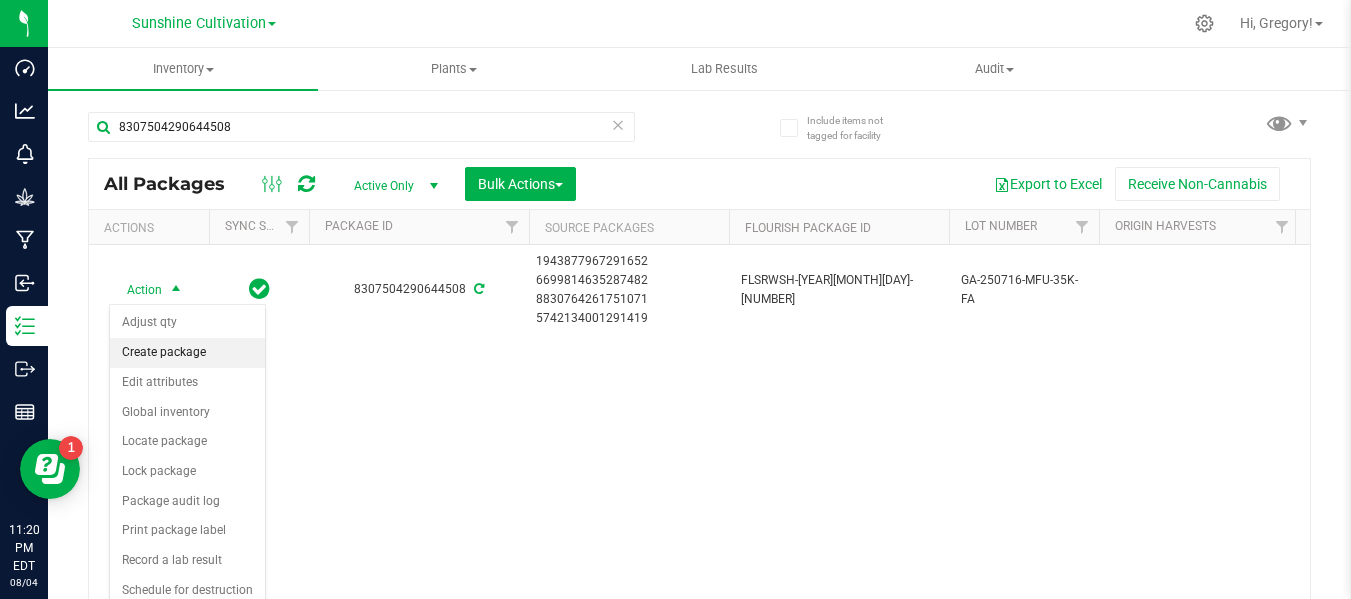 click on "Create package" at bounding box center [187, 353] 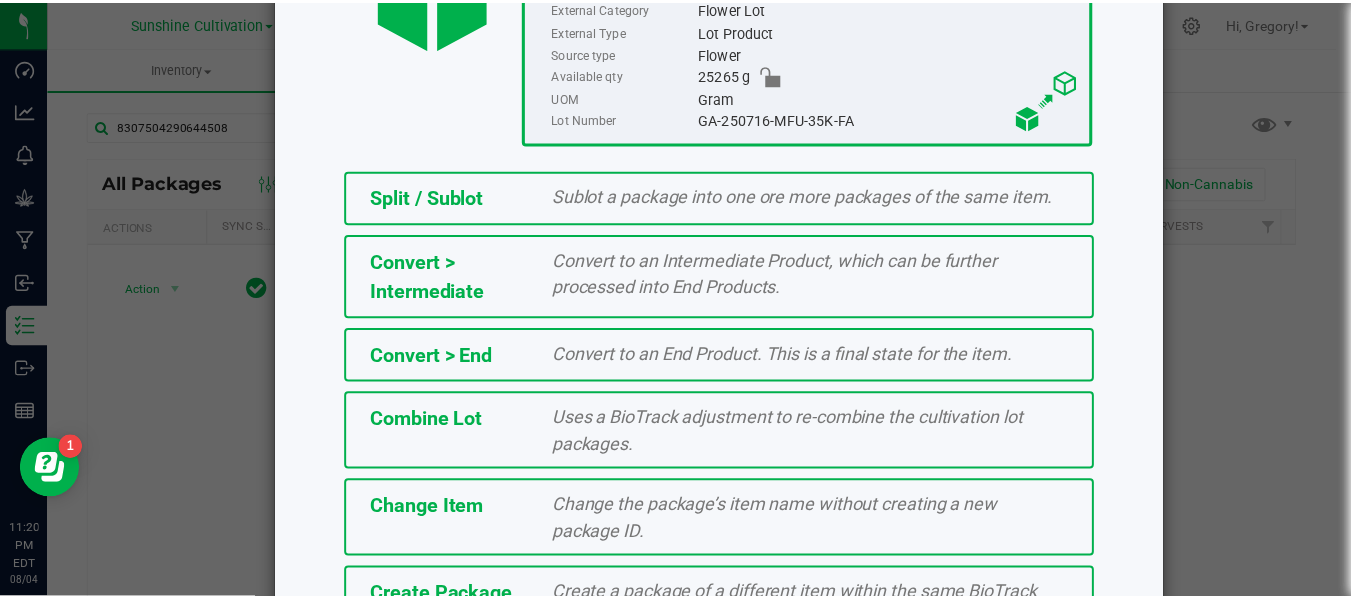 scroll, scrollTop: 443, scrollLeft: 0, axis: vertical 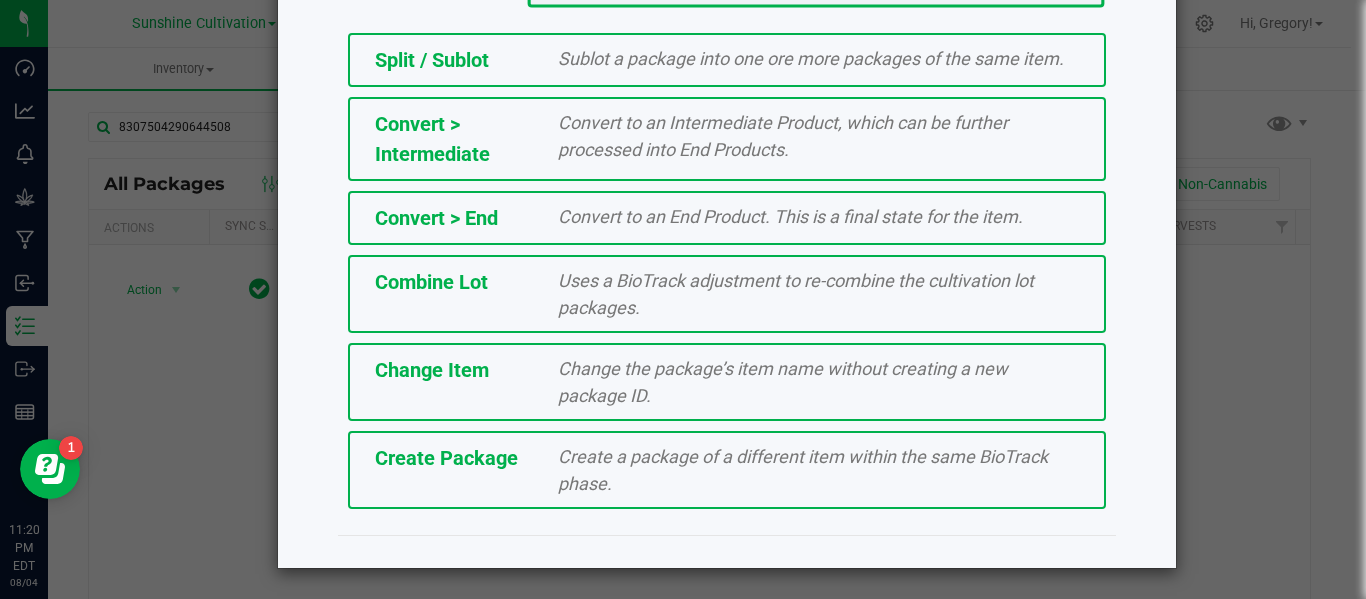 click on "Create Package" 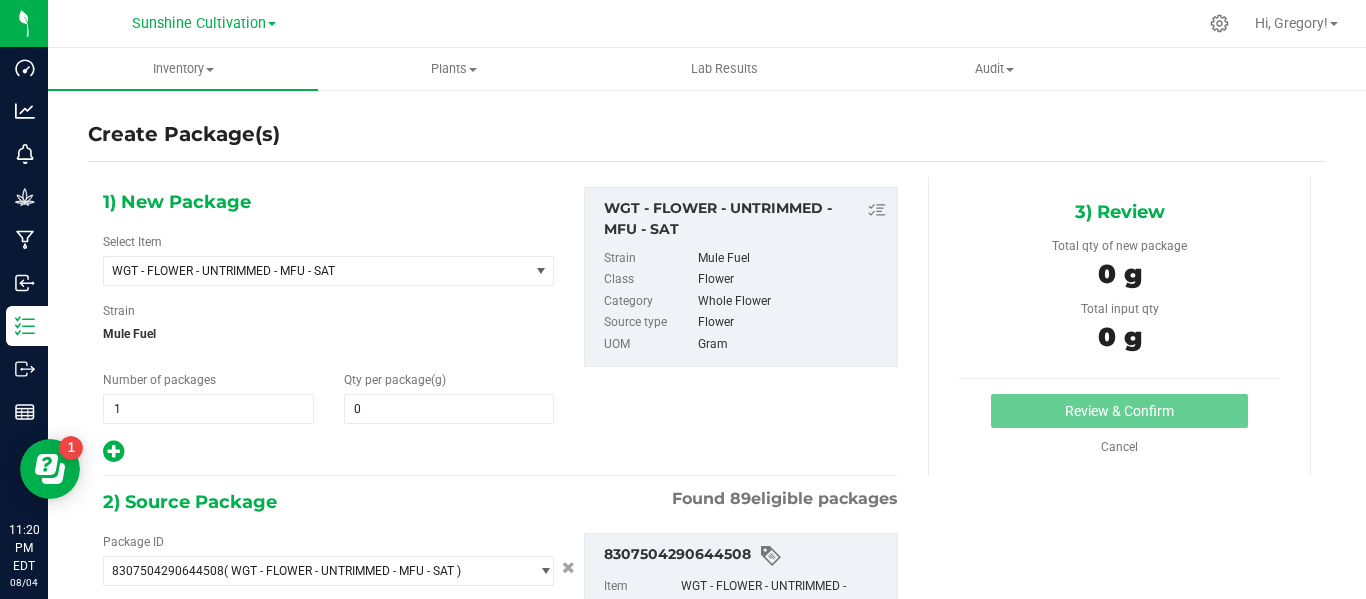 type on "0.0000" 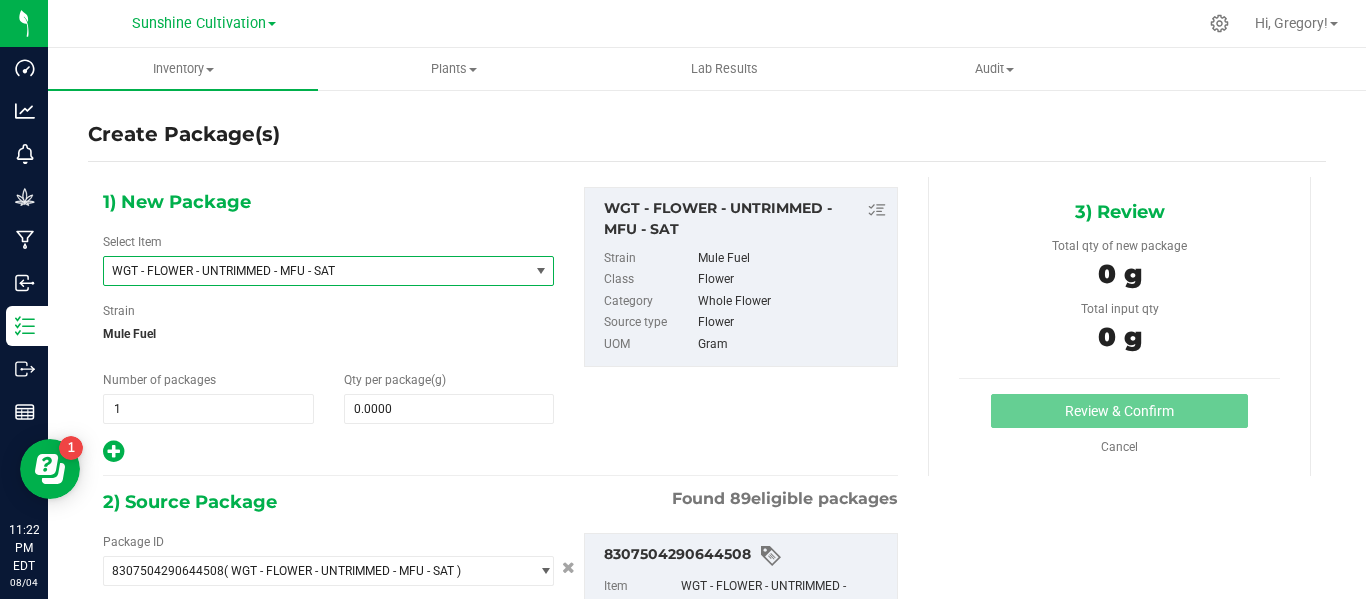 click on "WGT - FLOWER - UNTRIMMED - MFU - SAT" at bounding box center (316, 271) 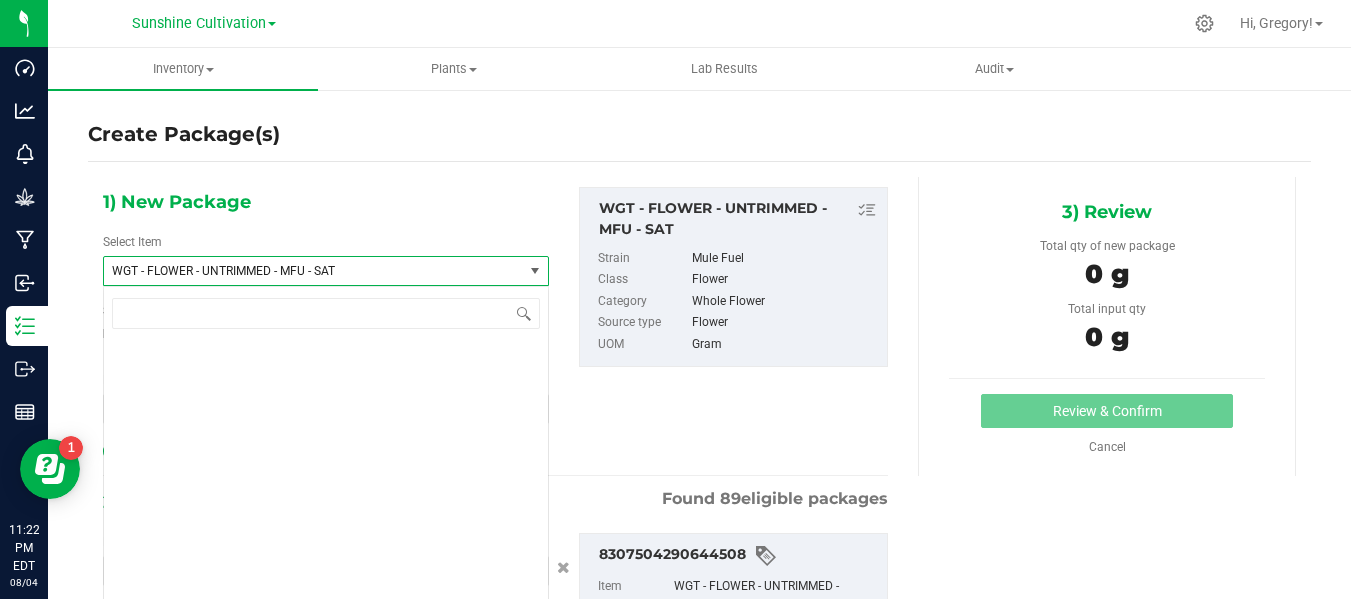 scroll, scrollTop: 414596, scrollLeft: 0, axis: vertical 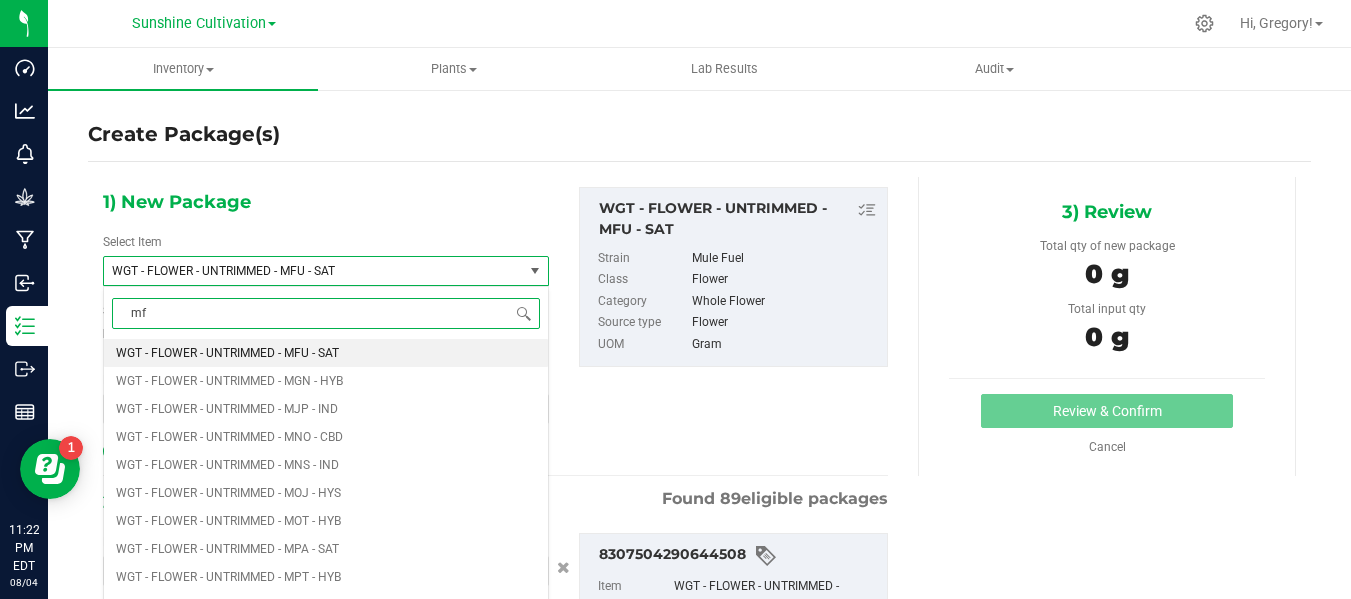 type on "mfu" 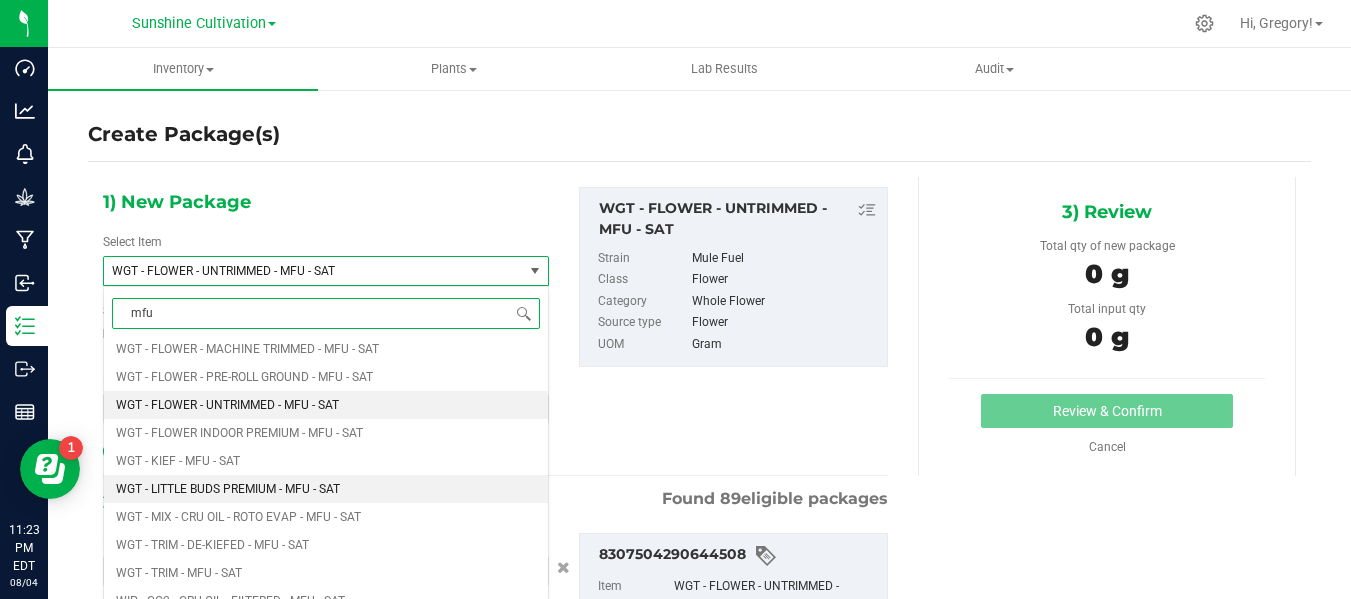 scroll, scrollTop: 1126, scrollLeft: 0, axis: vertical 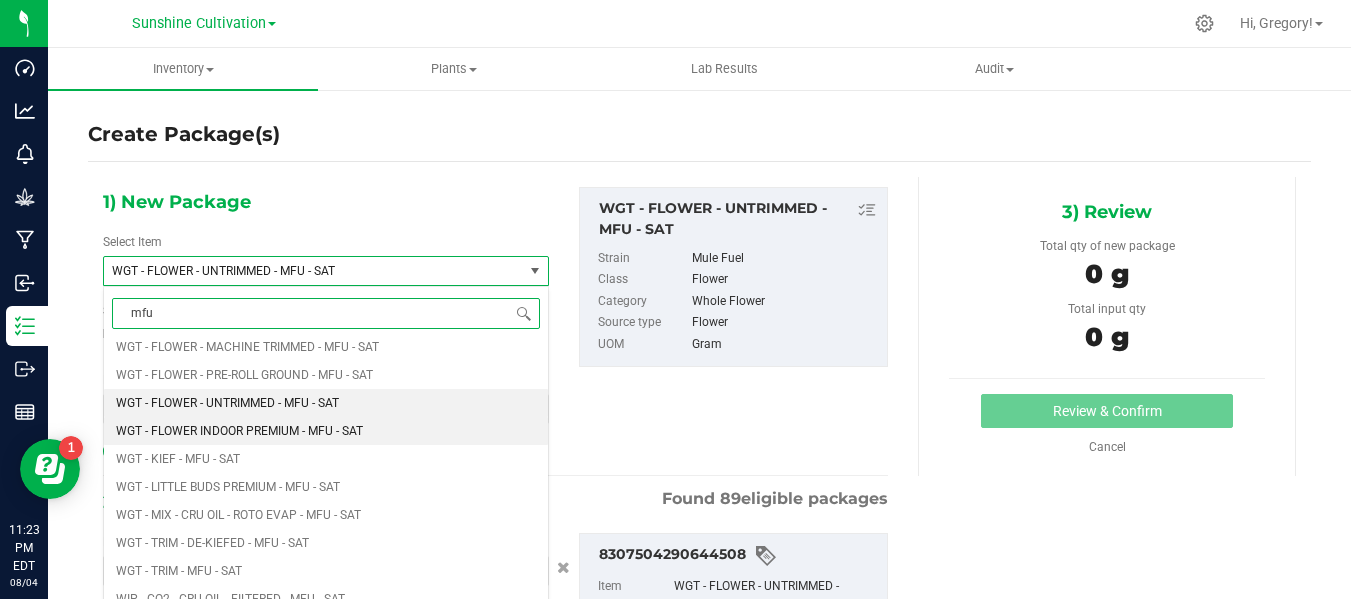 click on "WGT - FLOWER INDOOR PREMIUM - MFU - SAT" at bounding box center [239, 431] 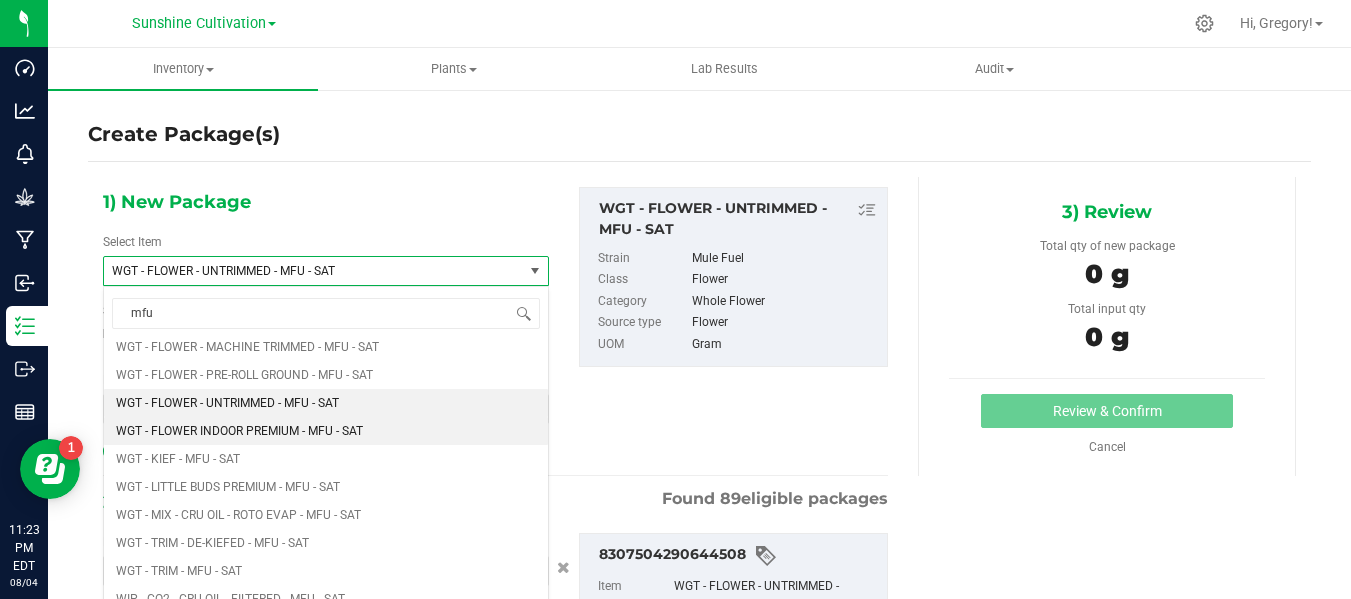 type 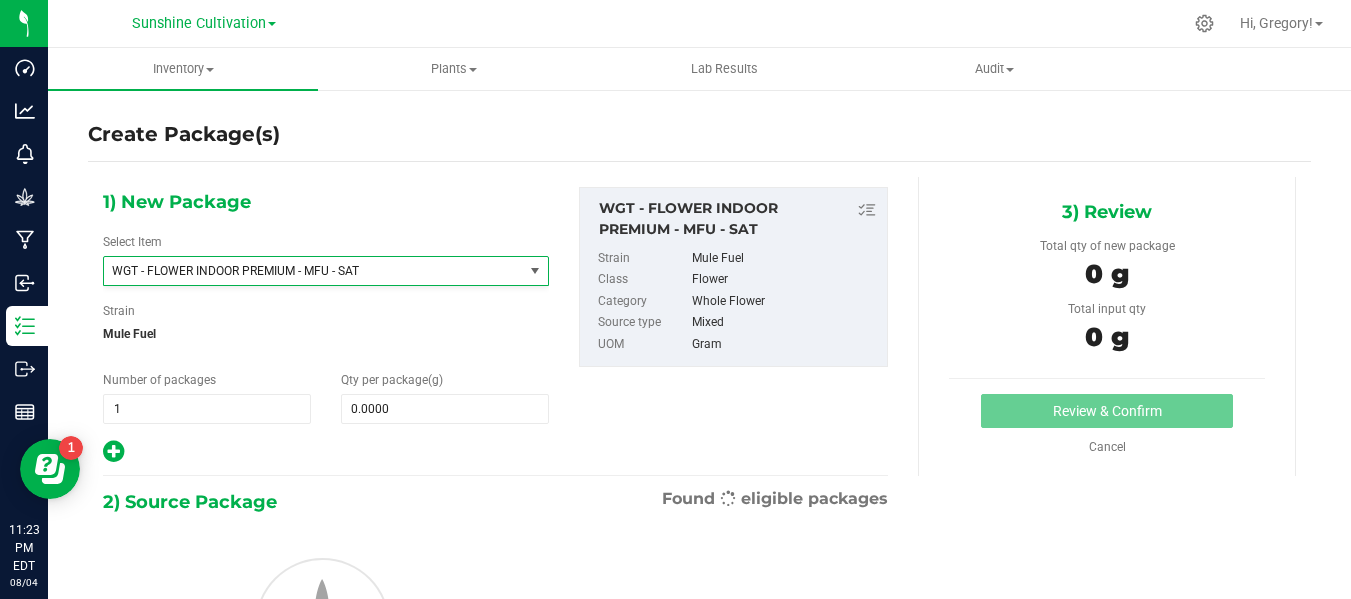 type on "0.0000" 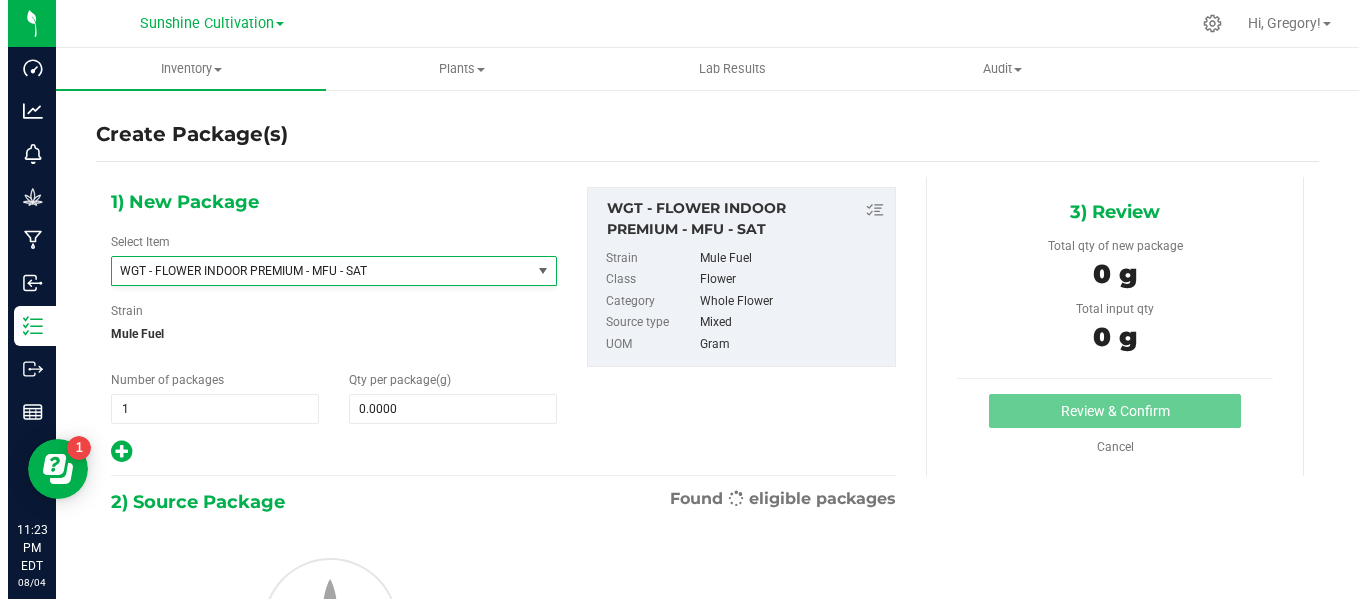 scroll, scrollTop: 0, scrollLeft: 0, axis: both 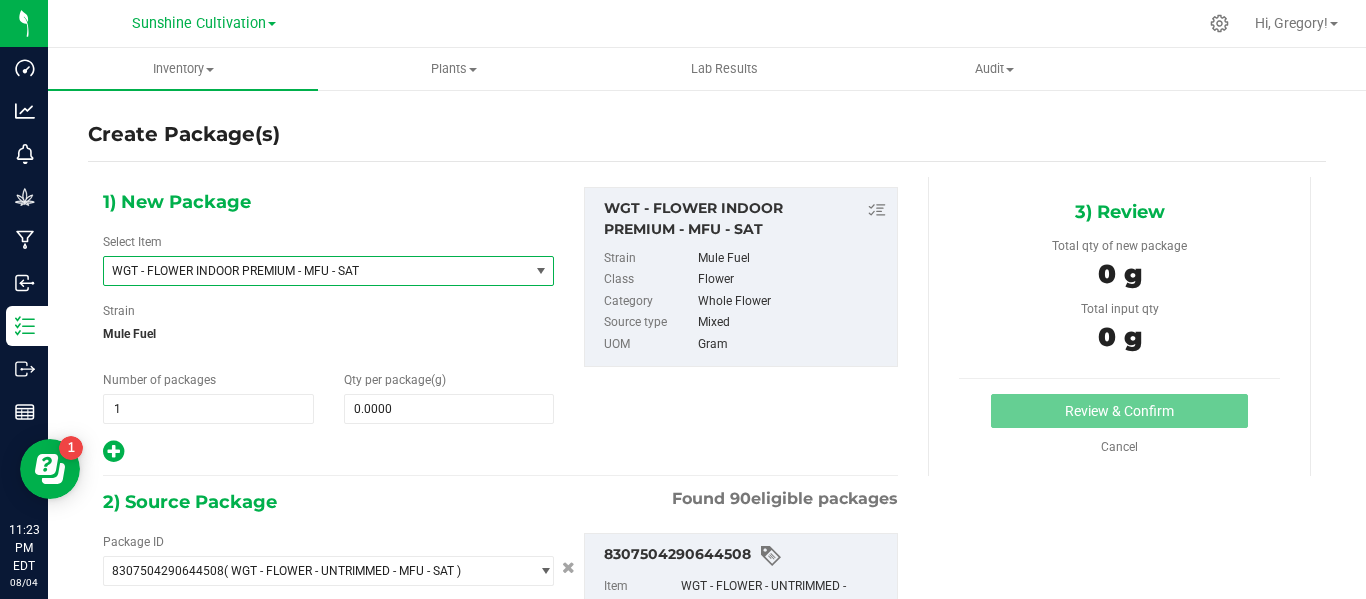 type on "0.0000 g" 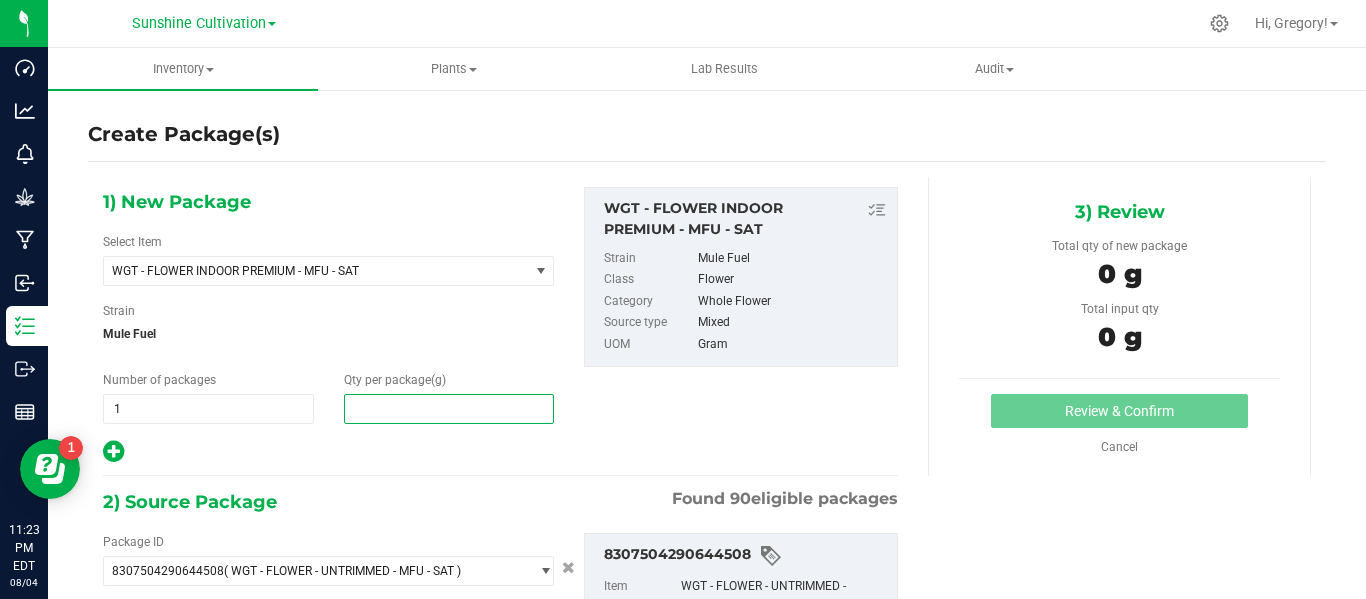 click at bounding box center (449, 409) 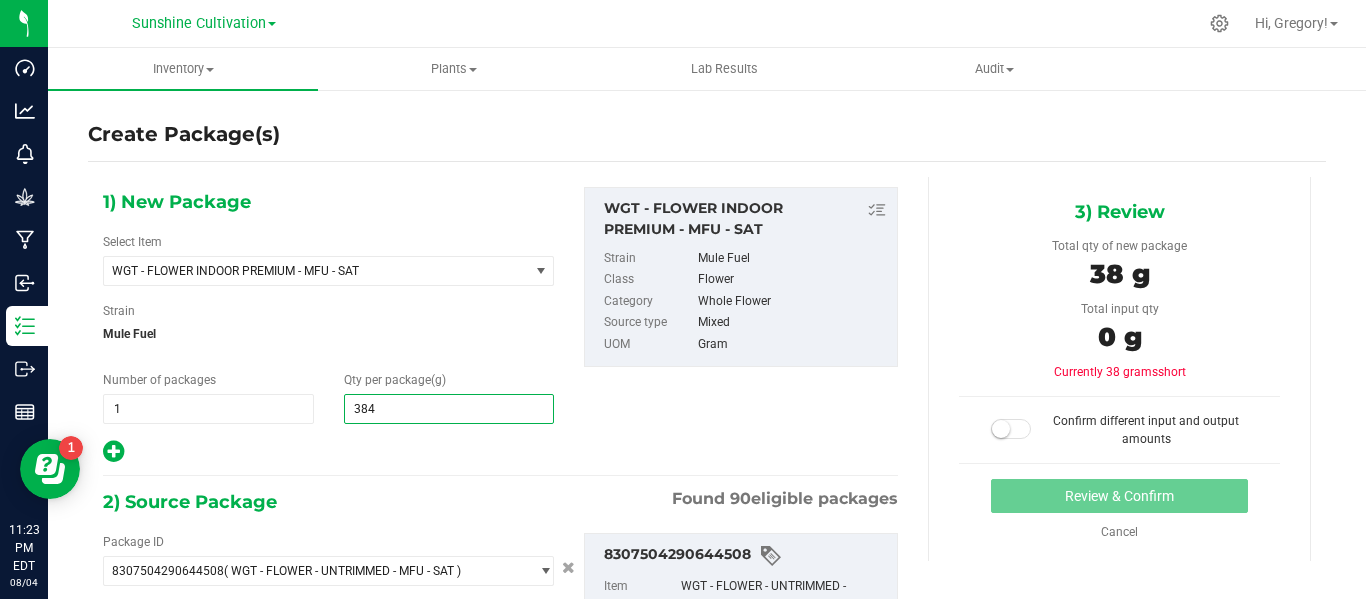 type on "3840" 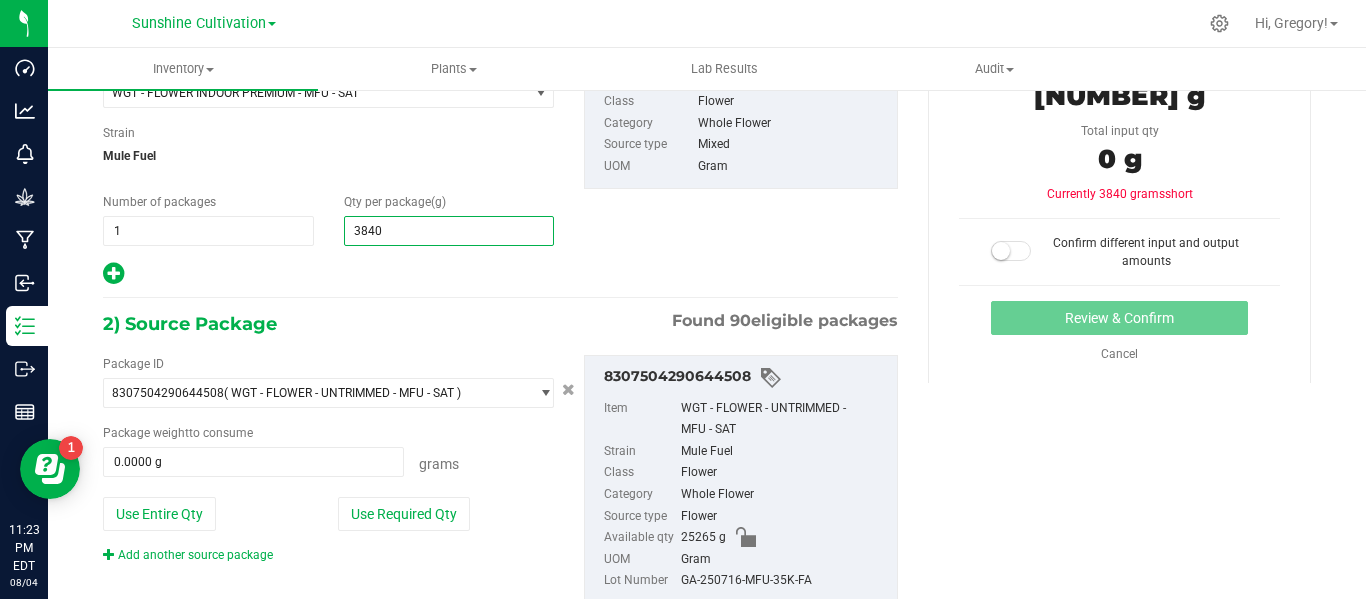 scroll, scrollTop: 239, scrollLeft: 0, axis: vertical 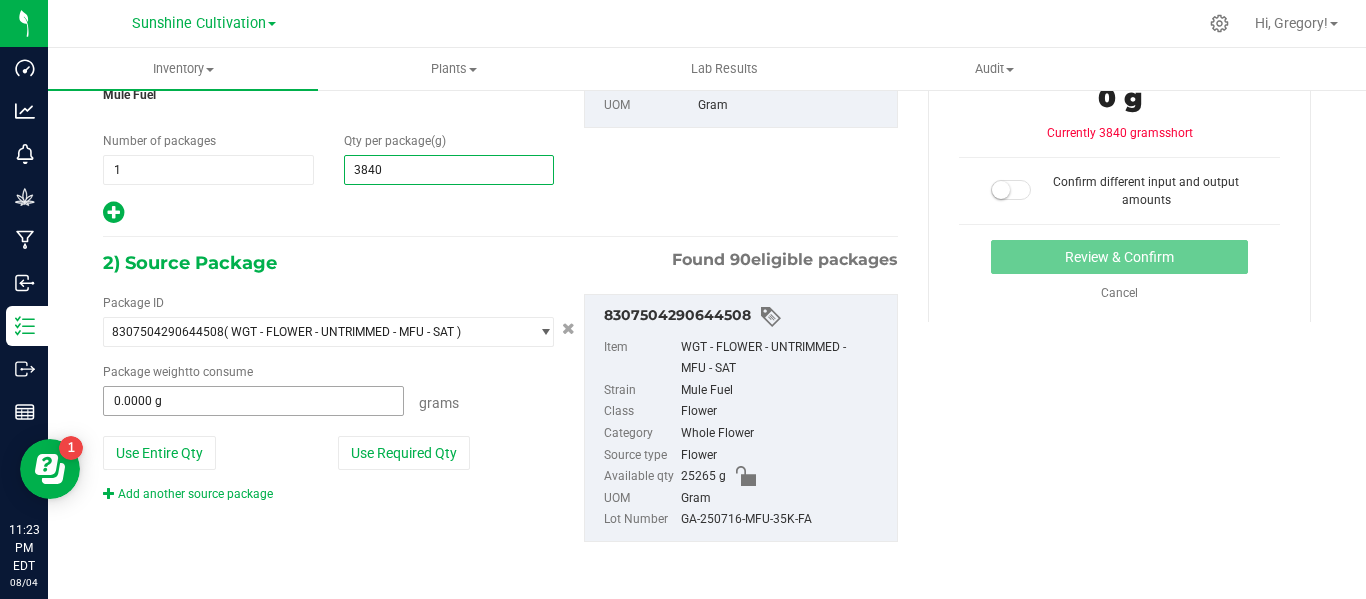 type on "3,840.0000" 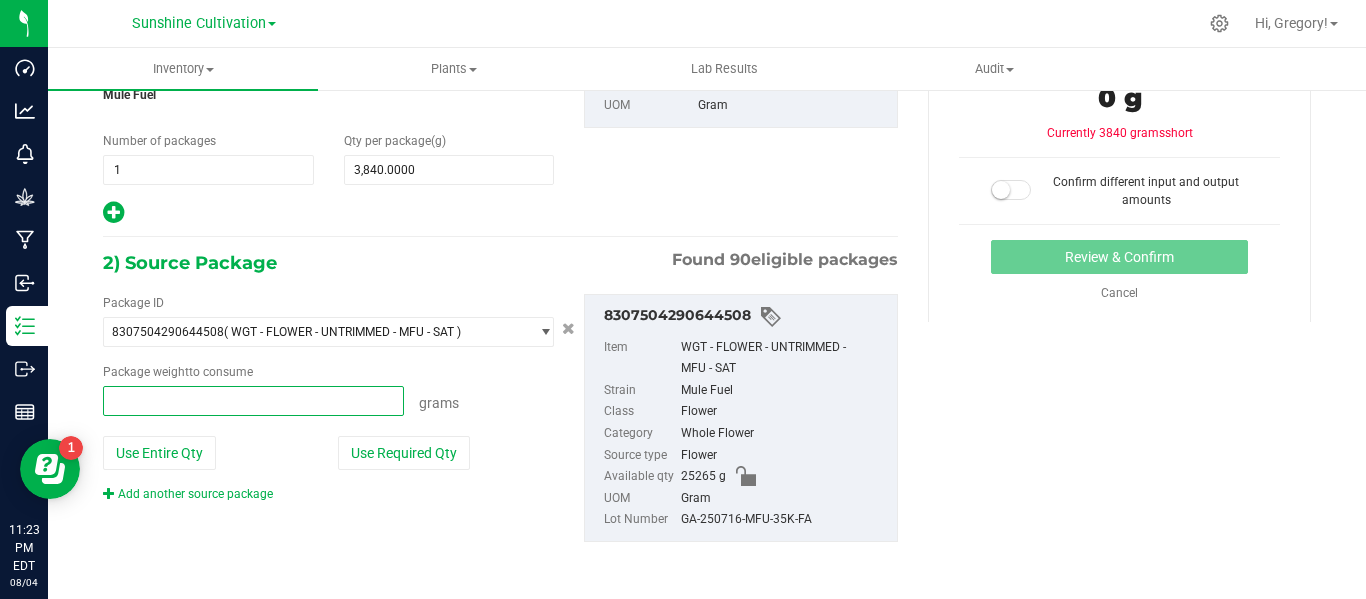 click at bounding box center [253, 401] 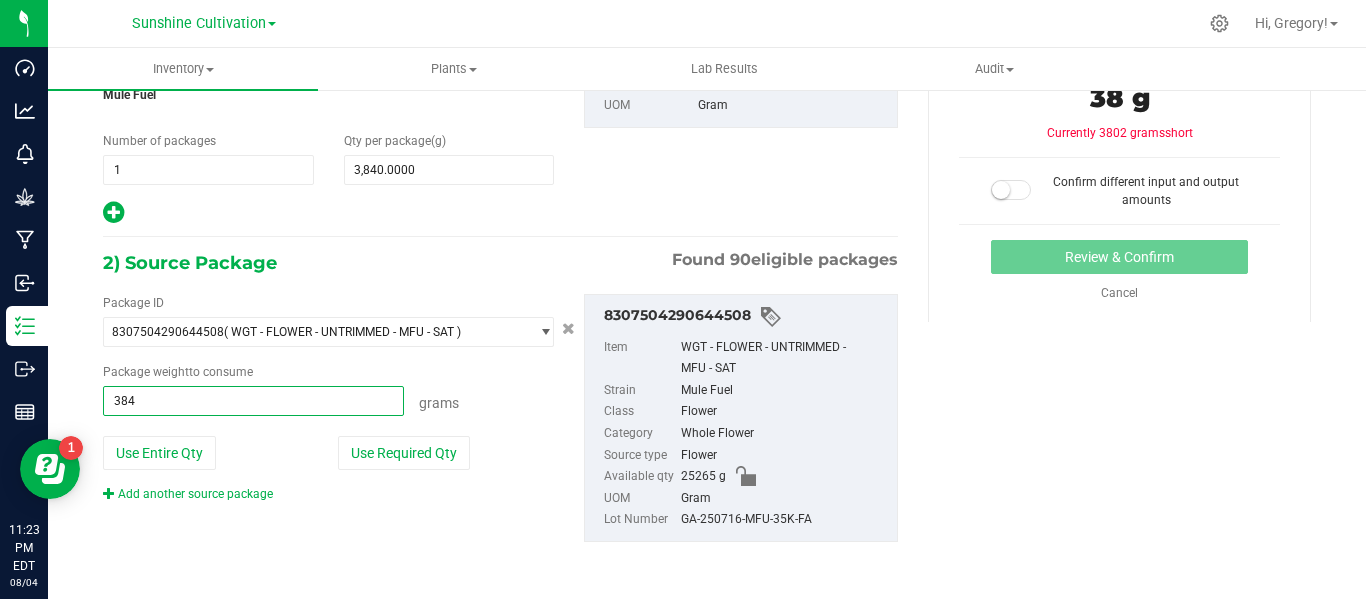 type on "3840" 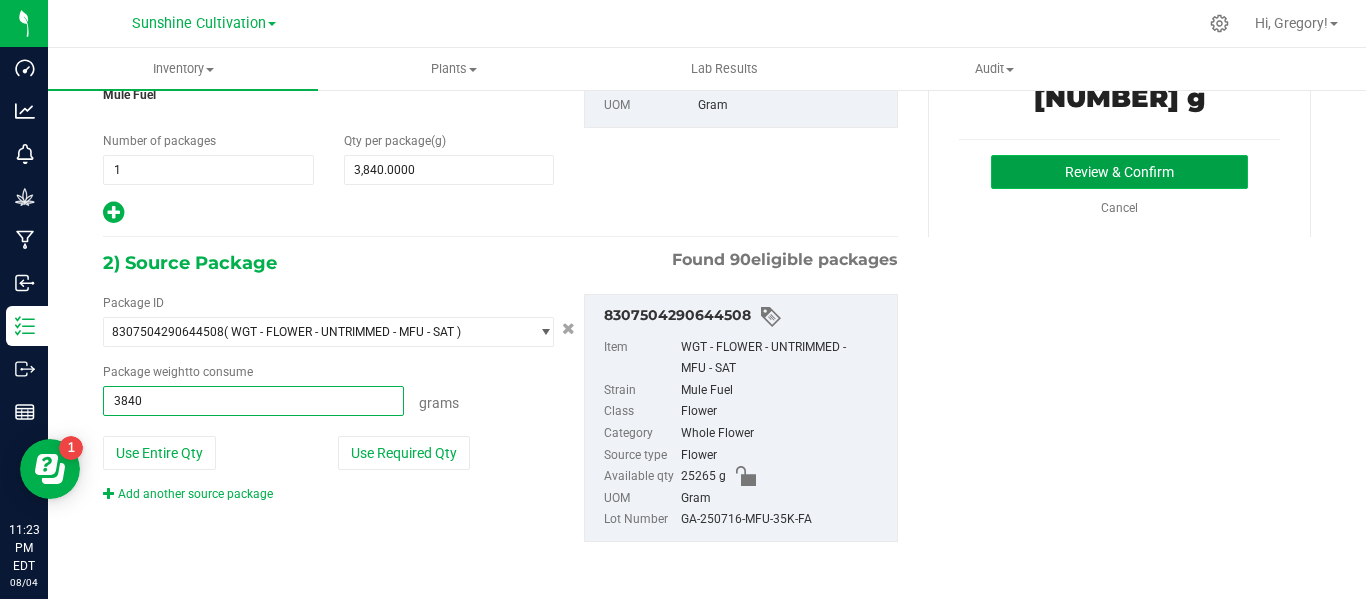 type on "3840.0000 g" 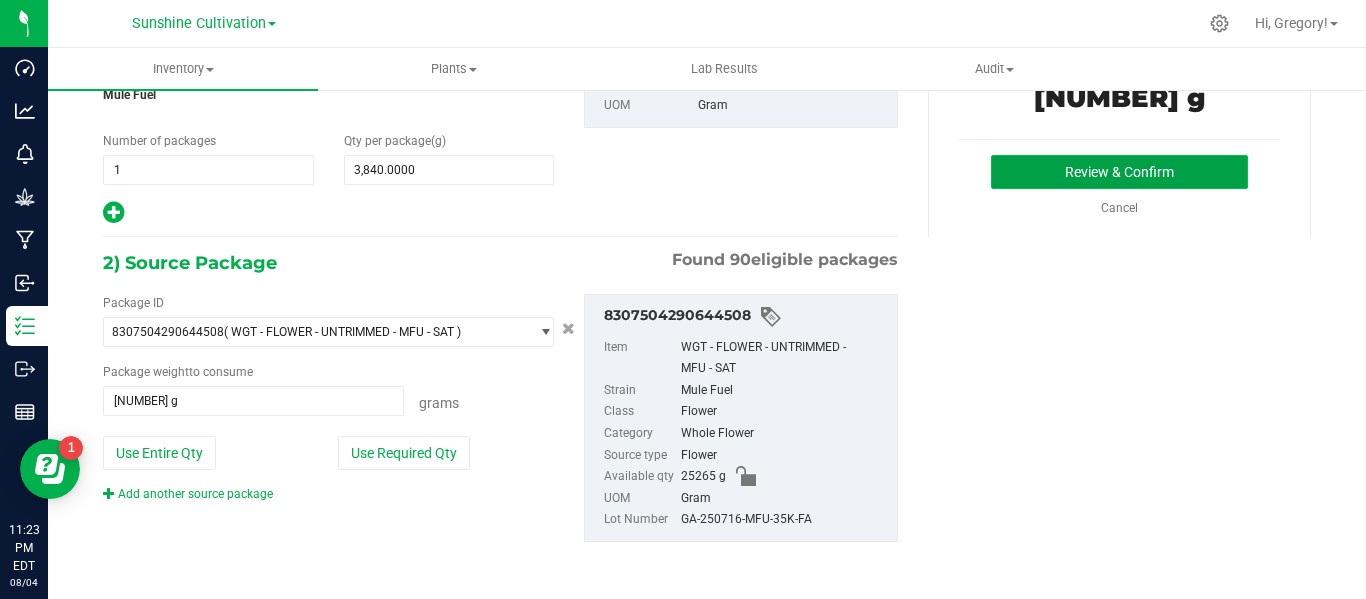 click on "Review & Confirm" at bounding box center (1119, 172) 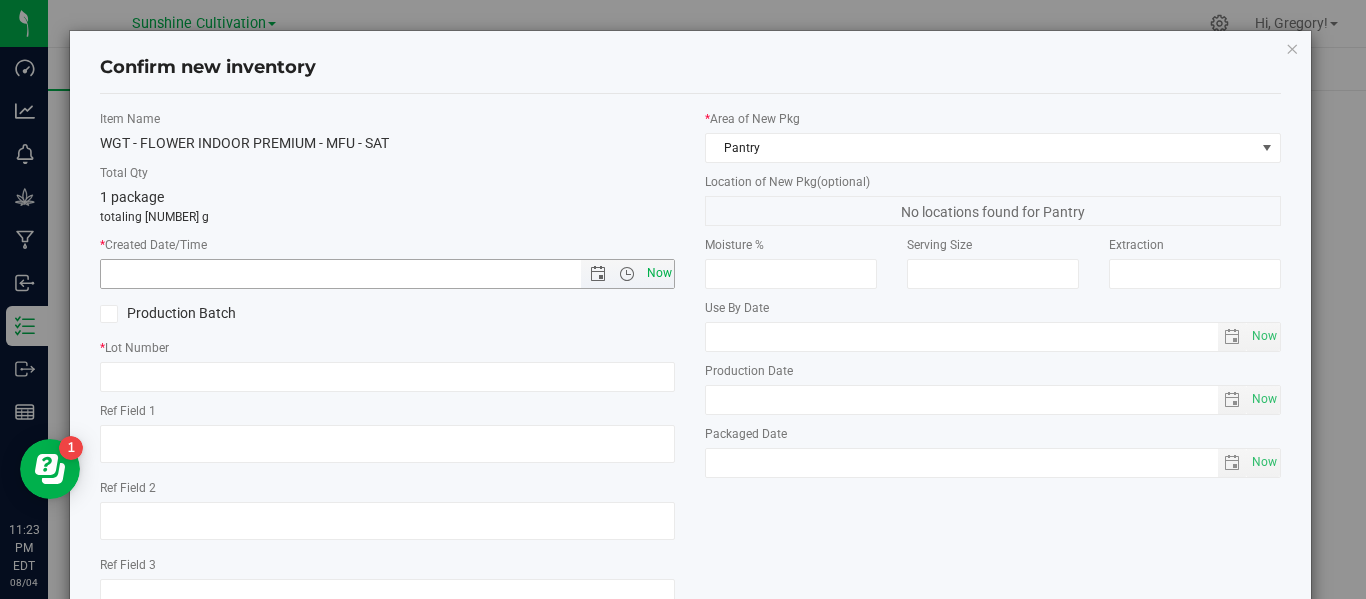 click on "Now" at bounding box center (659, 273) 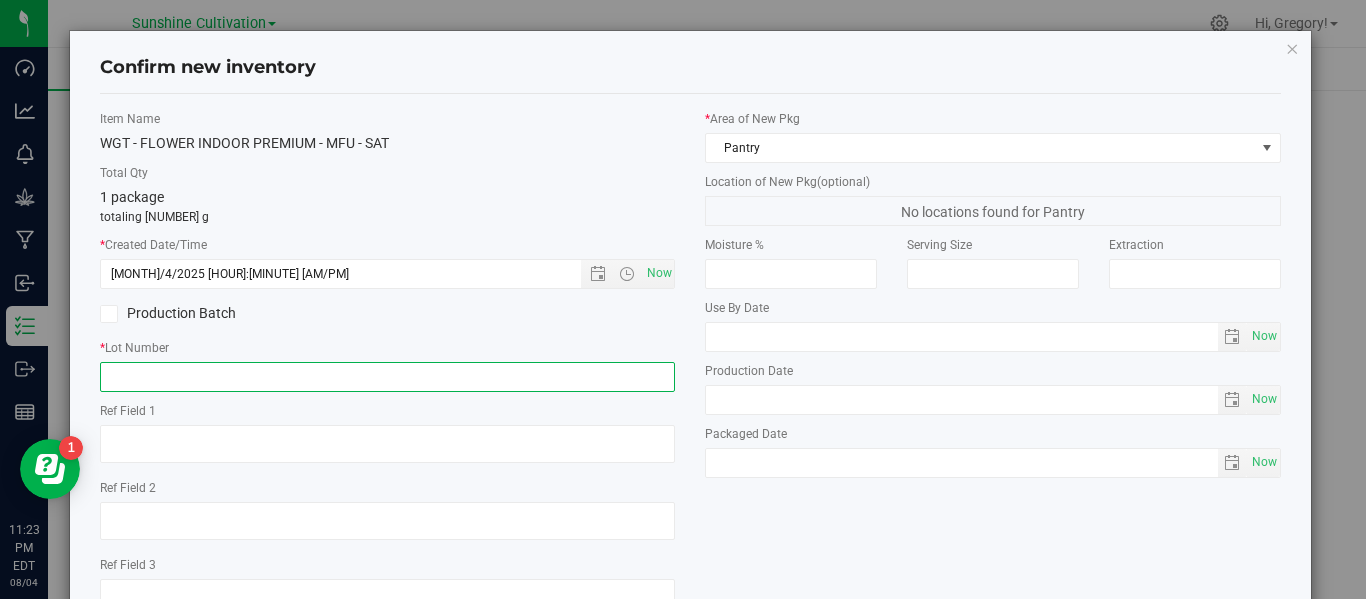 click at bounding box center [387, 377] 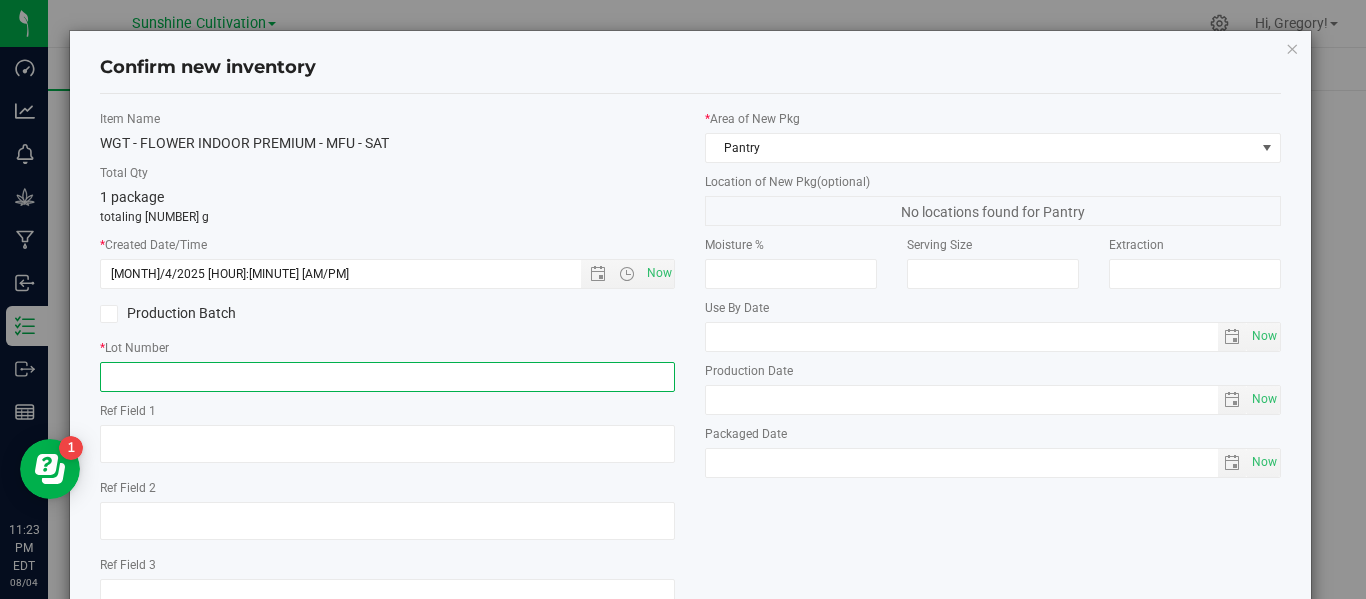 paste on "GA-250716-MFU-35K-FA" 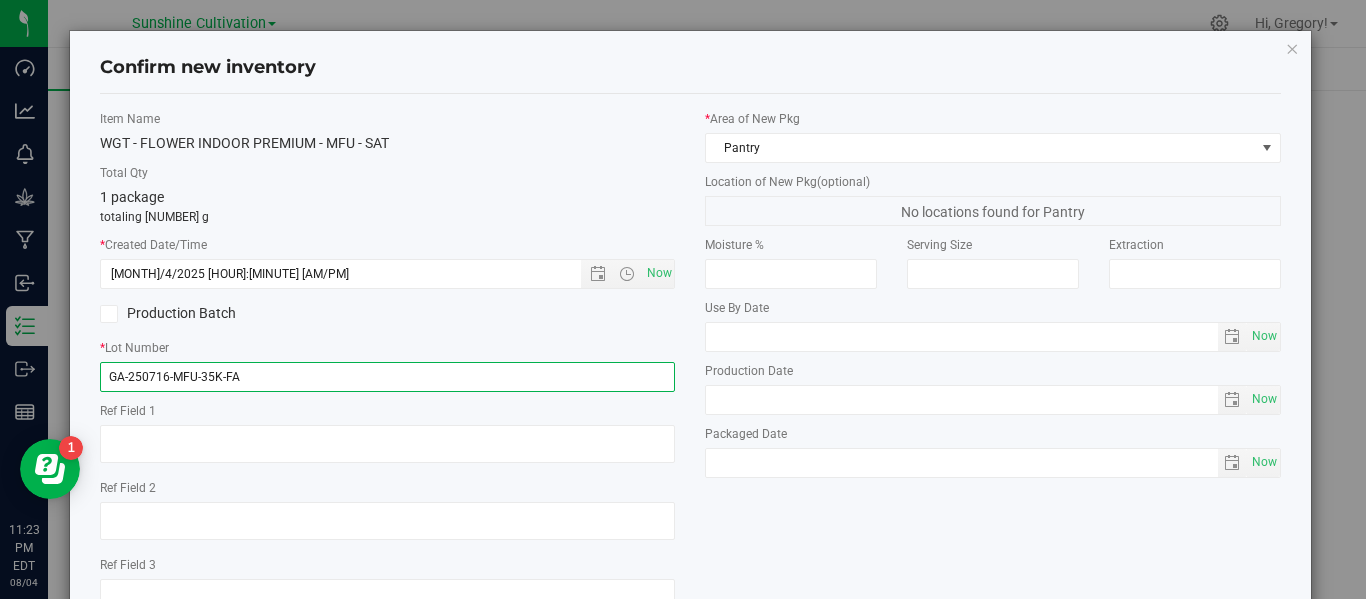 scroll, scrollTop: 148, scrollLeft: 0, axis: vertical 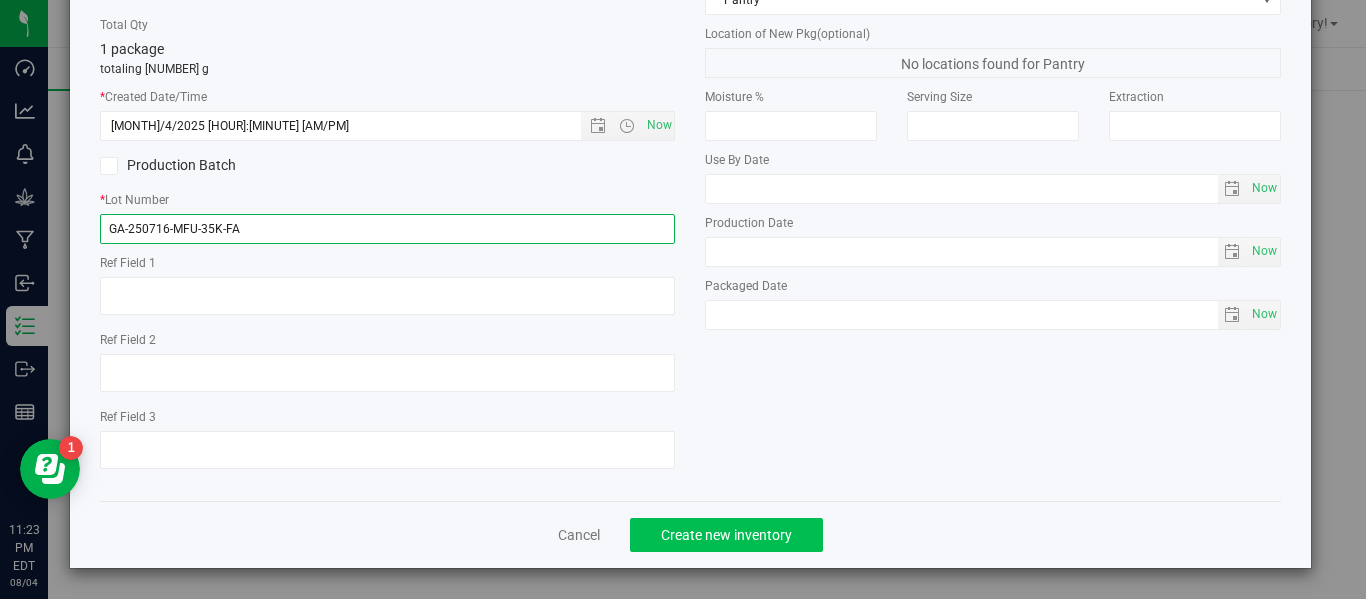 type on "GA-250716-MFU-35K-FA" 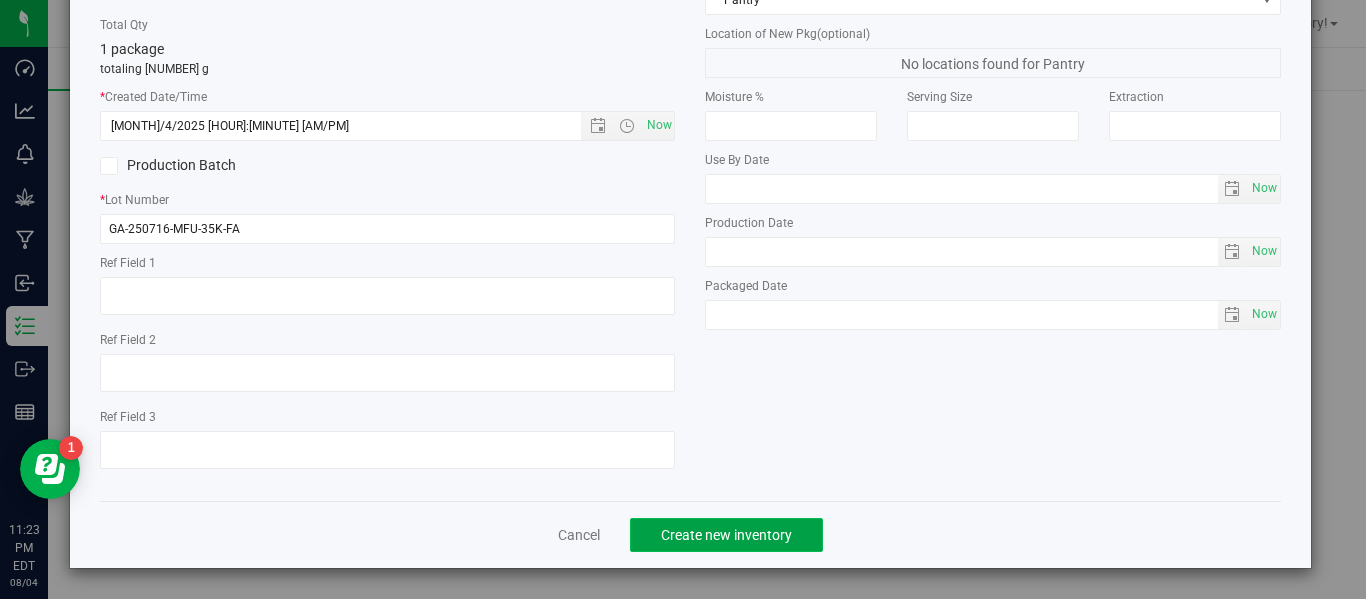 click on "Create new inventory" 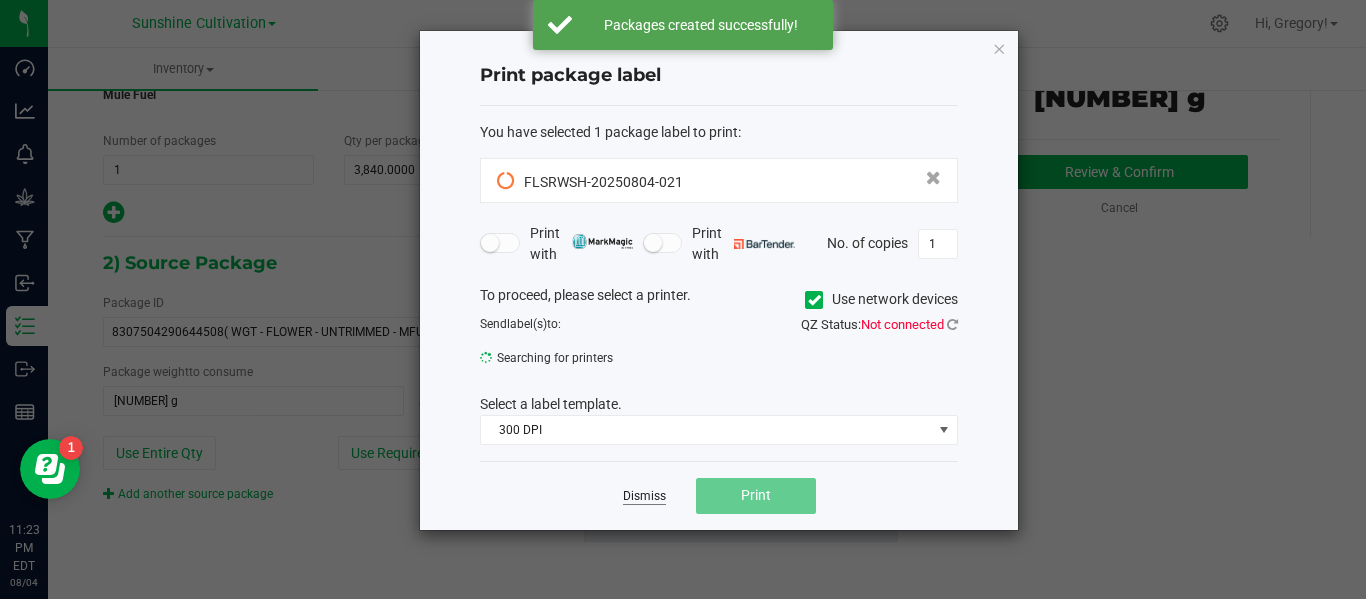 click on "Dismiss" 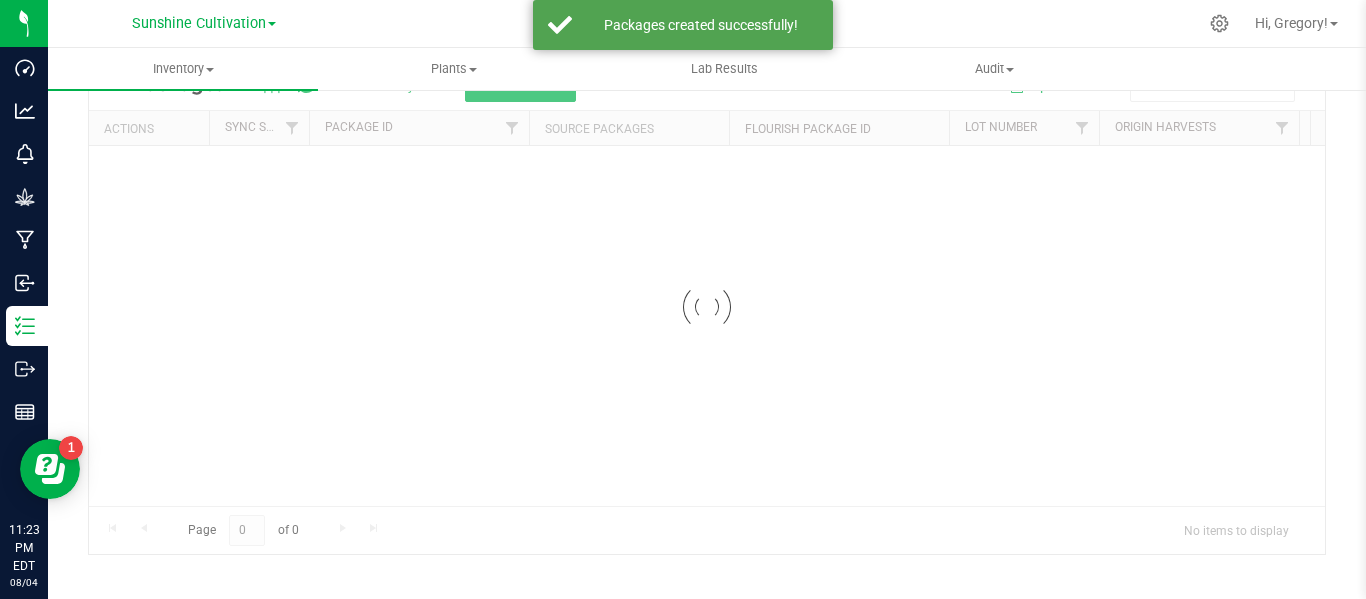 scroll, scrollTop: 99, scrollLeft: 0, axis: vertical 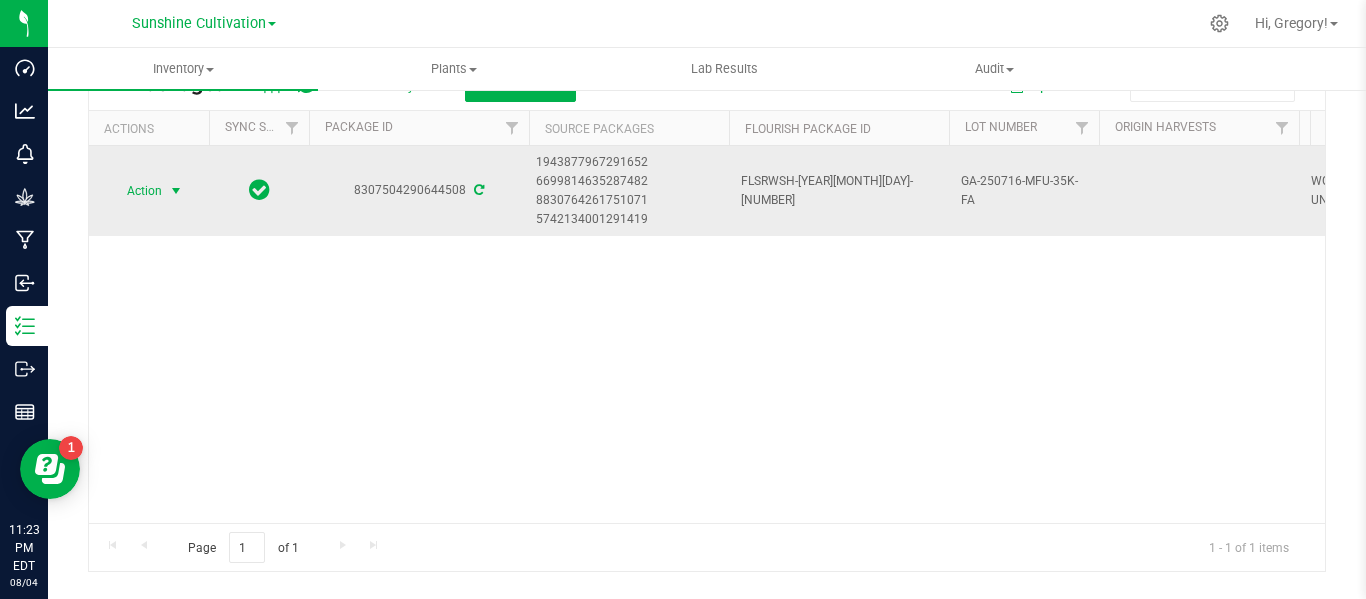 click at bounding box center (176, 191) 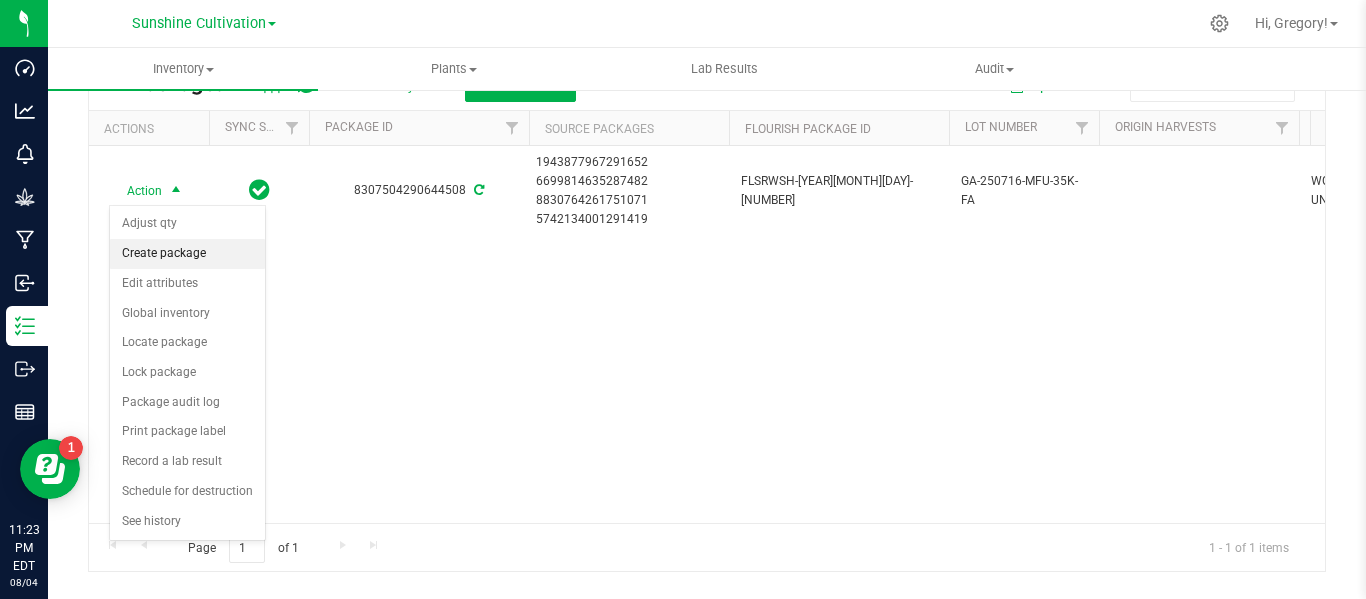 click on "Create package" at bounding box center [187, 254] 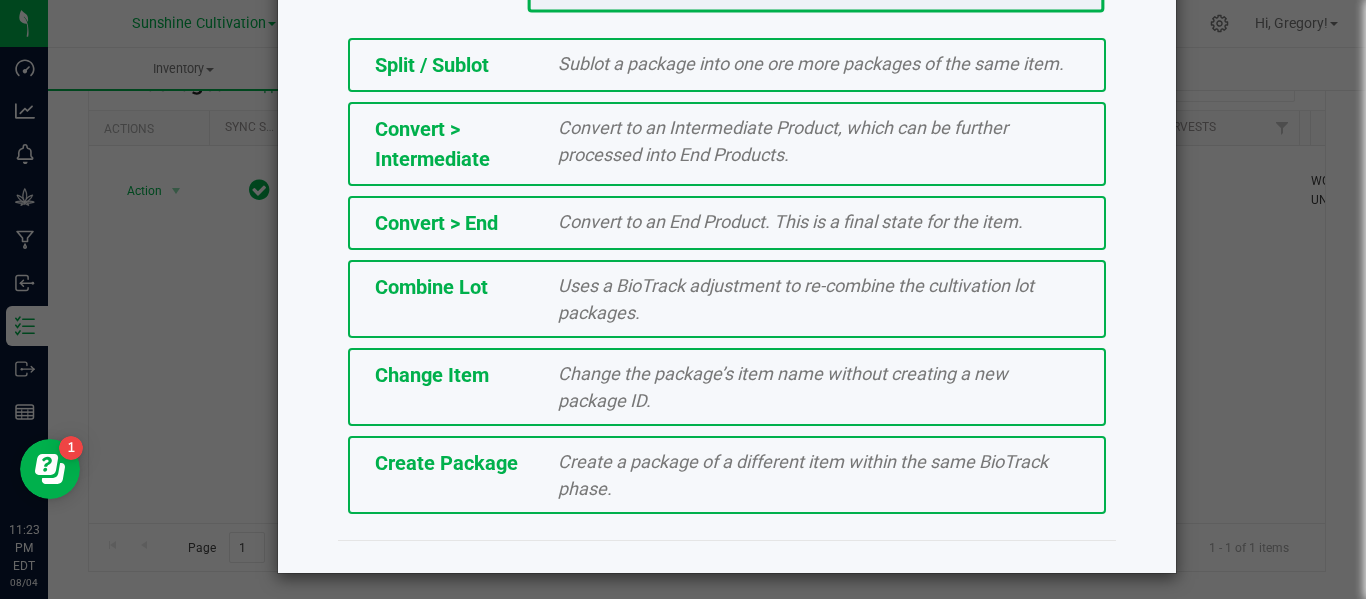 scroll, scrollTop: 443, scrollLeft: 0, axis: vertical 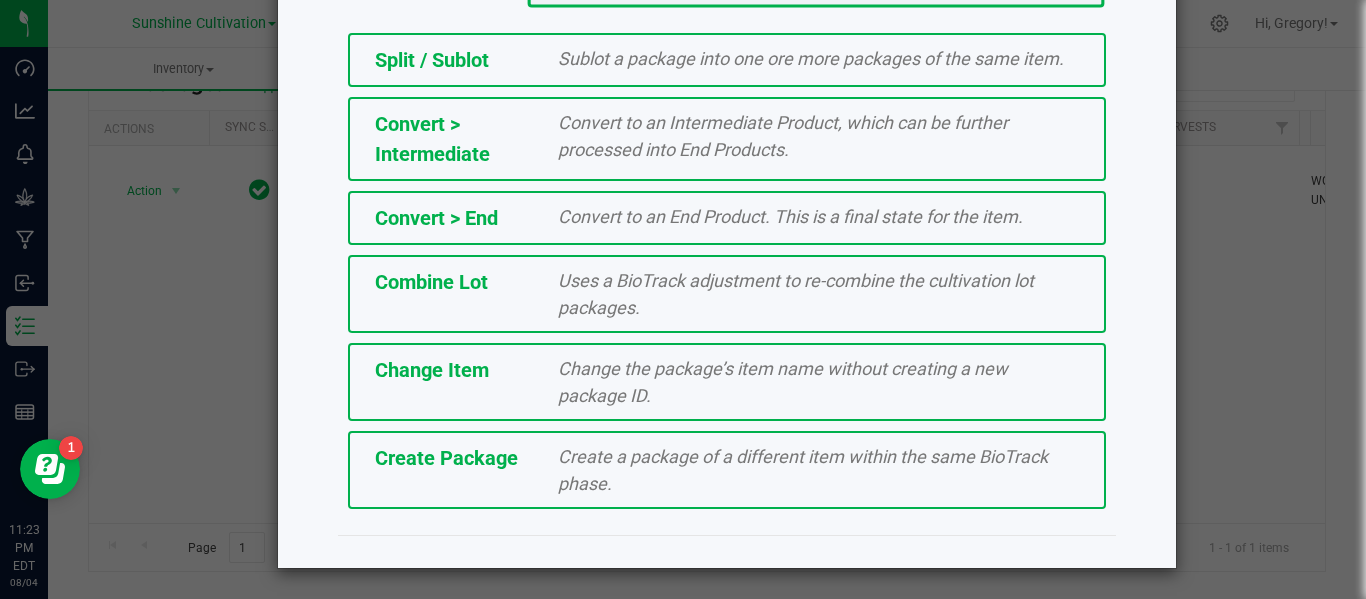 click on "Create Package" 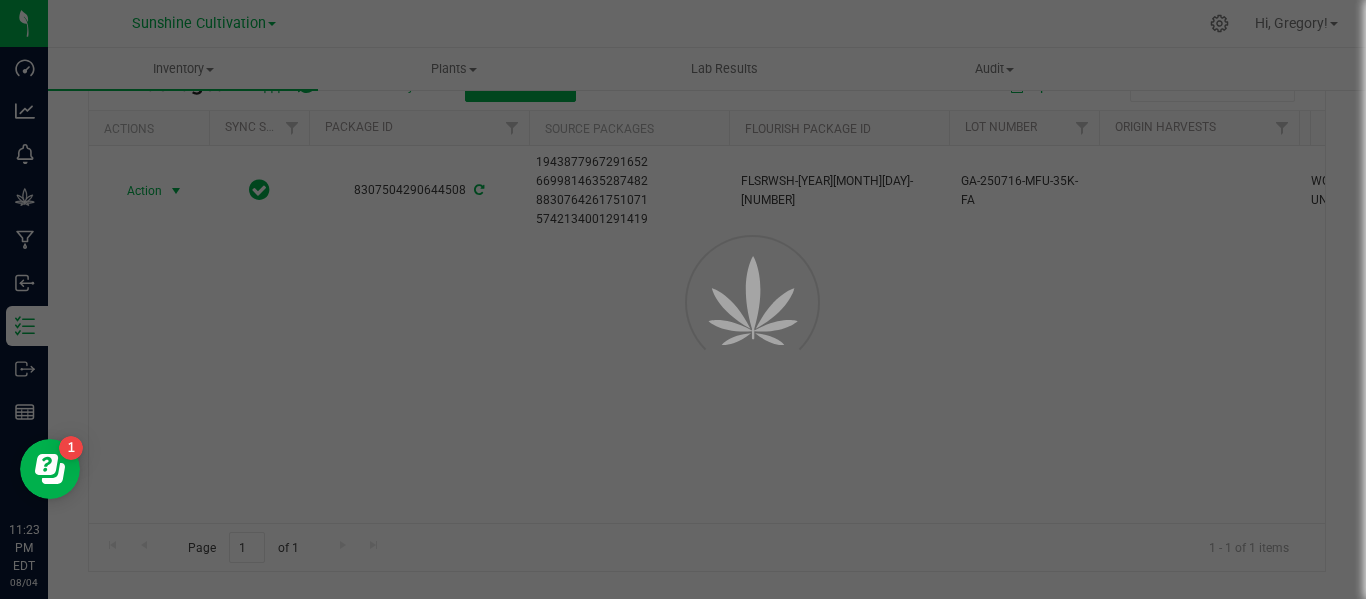 scroll, scrollTop: 114, scrollLeft: 0, axis: vertical 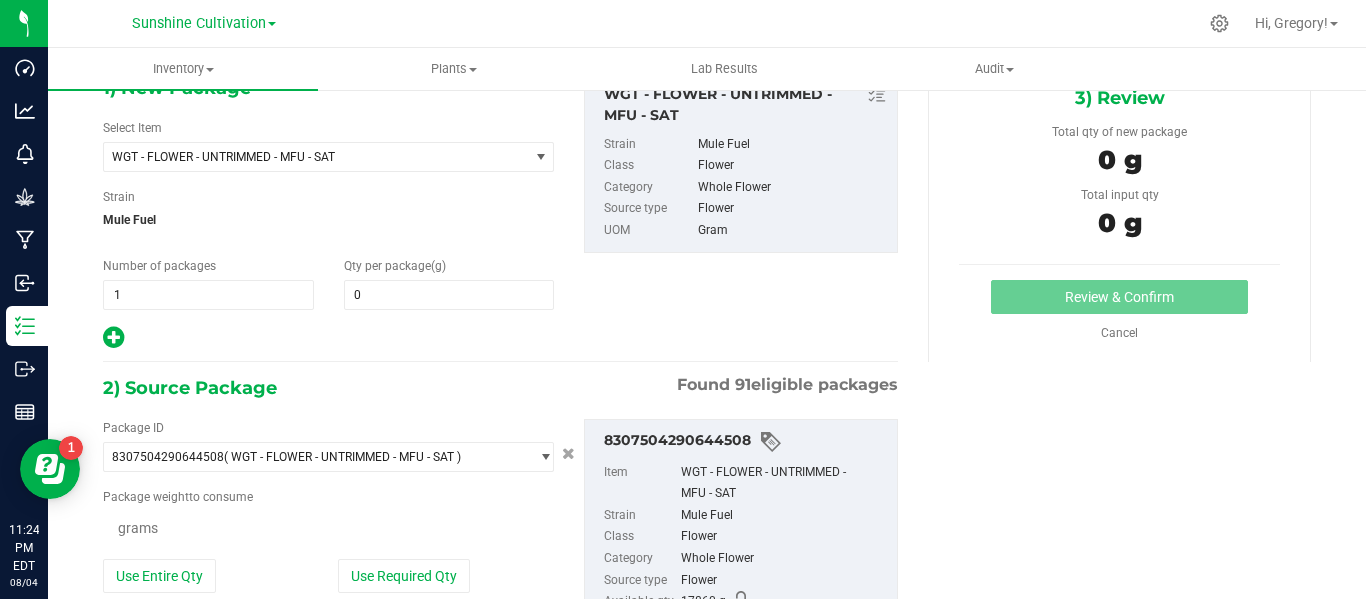 type on "0.0000" 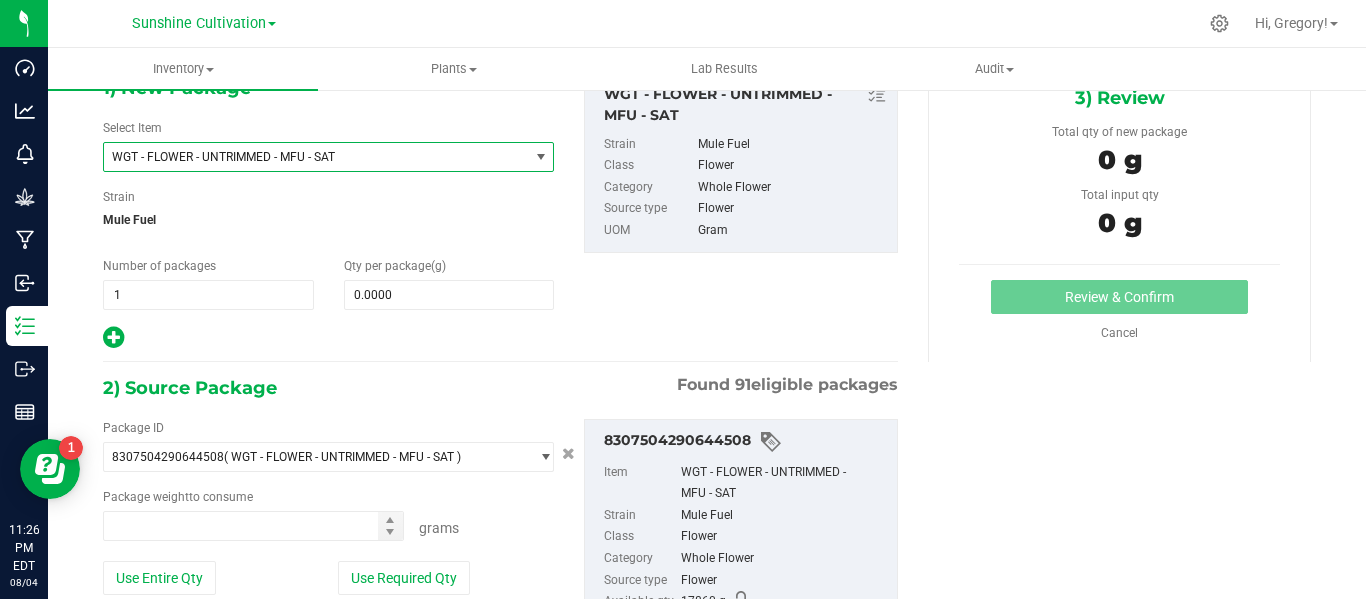 click on "WGT - FLOWER - UNTRIMMED - MFU - SAT" at bounding box center (308, 157) 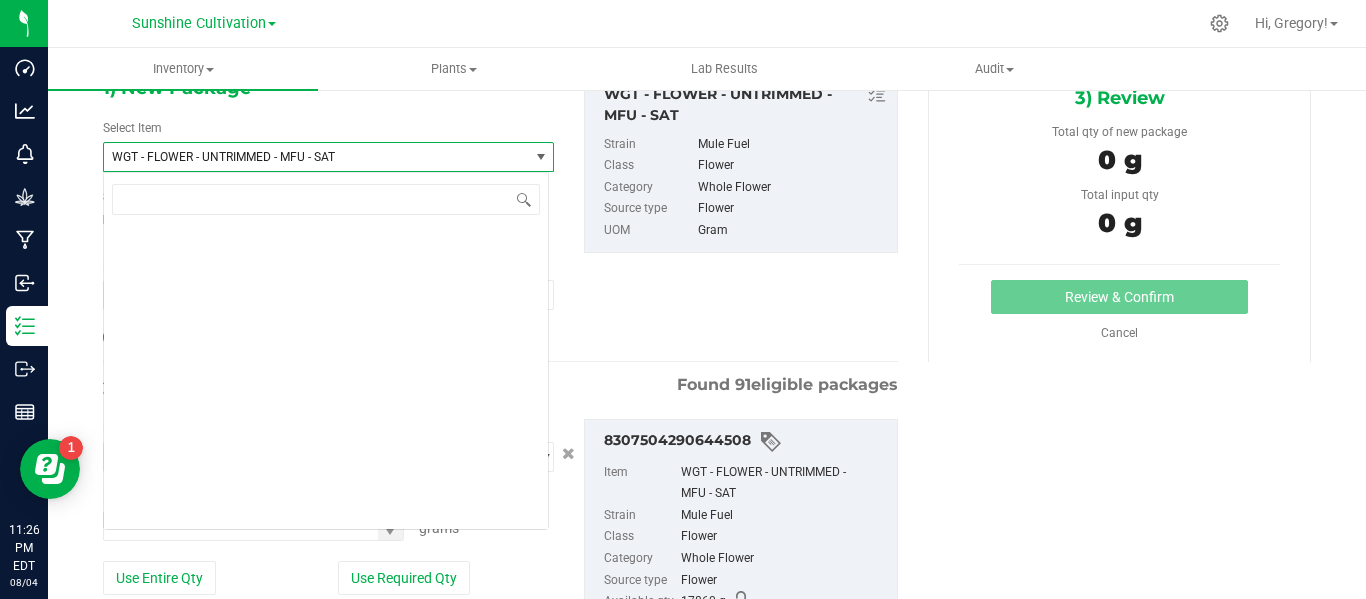 scroll, scrollTop: 414596, scrollLeft: 0, axis: vertical 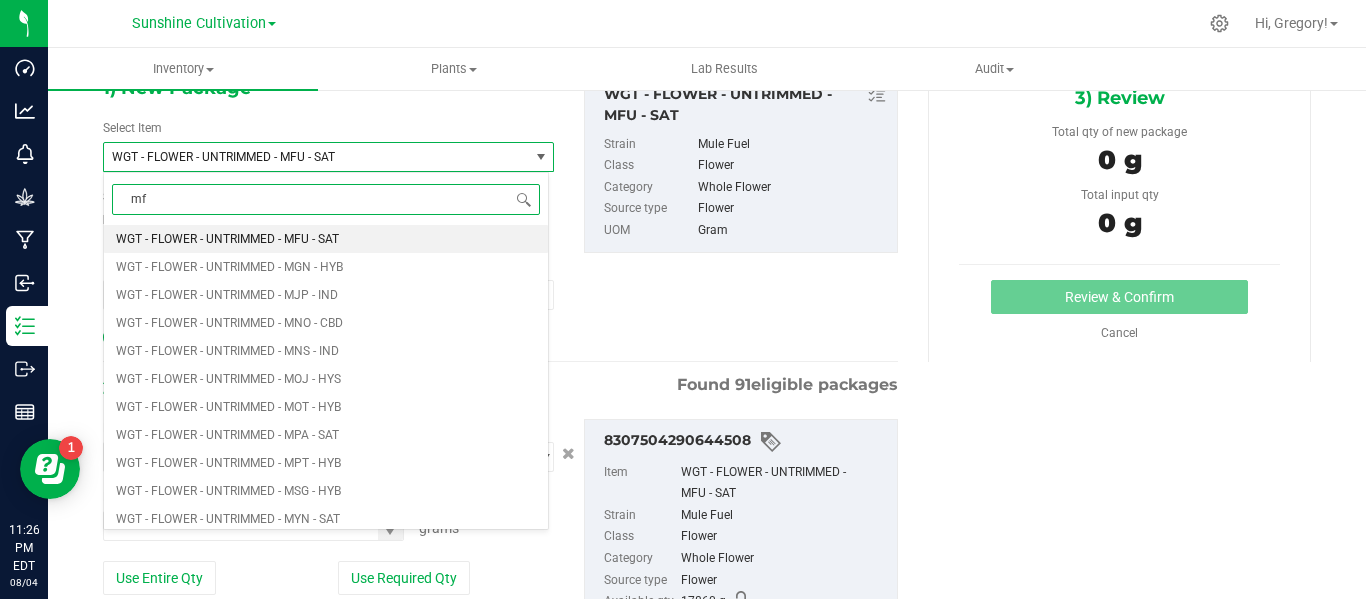 type on "mfu" 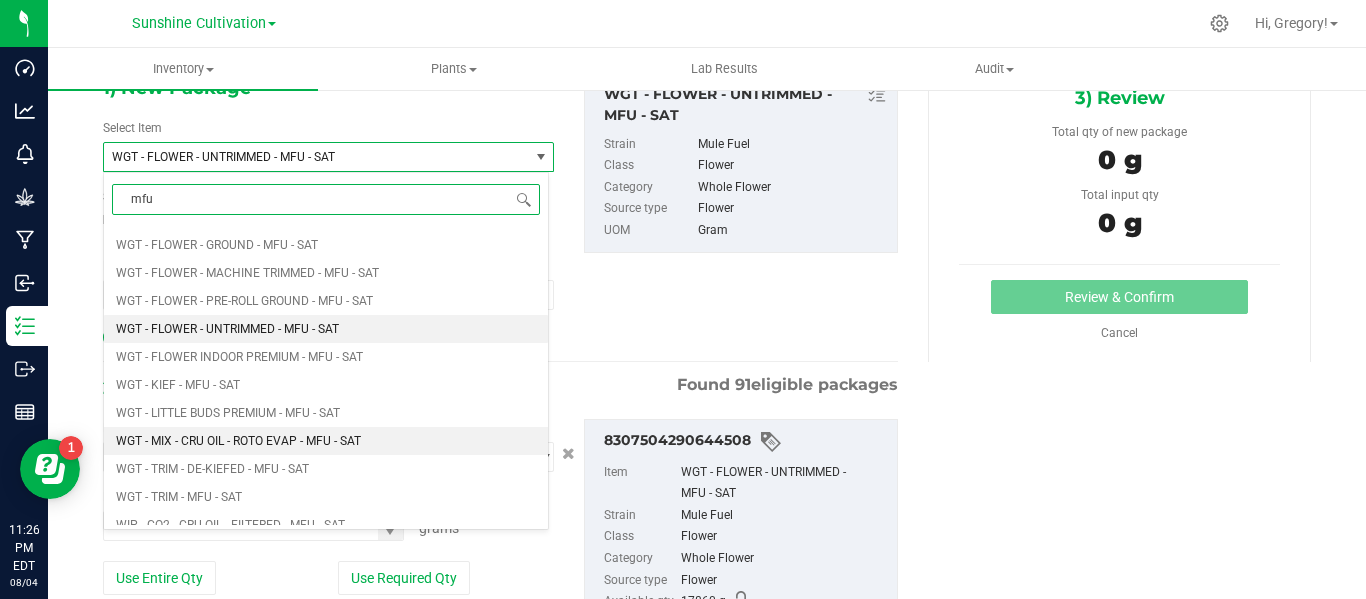 scroll, scrollTop: 1089, scrollLeft: 0, axis: vertical 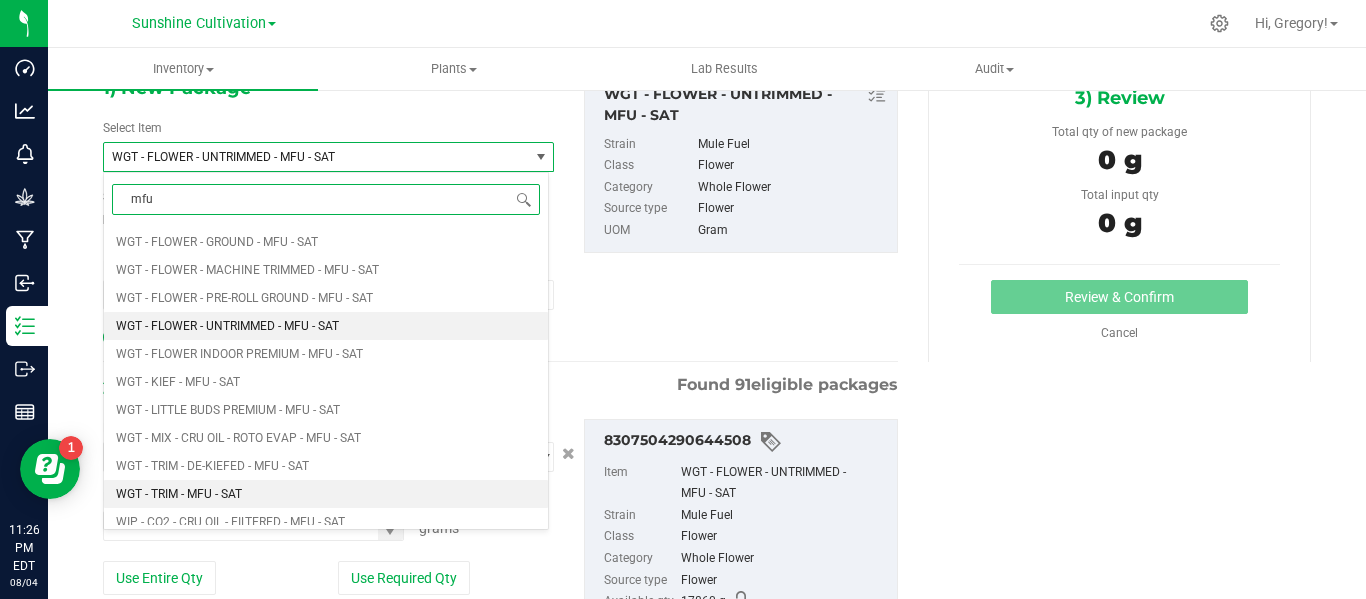 click on "WGT - TRIM - MFU - SAT" at bounding box center [326, 494] 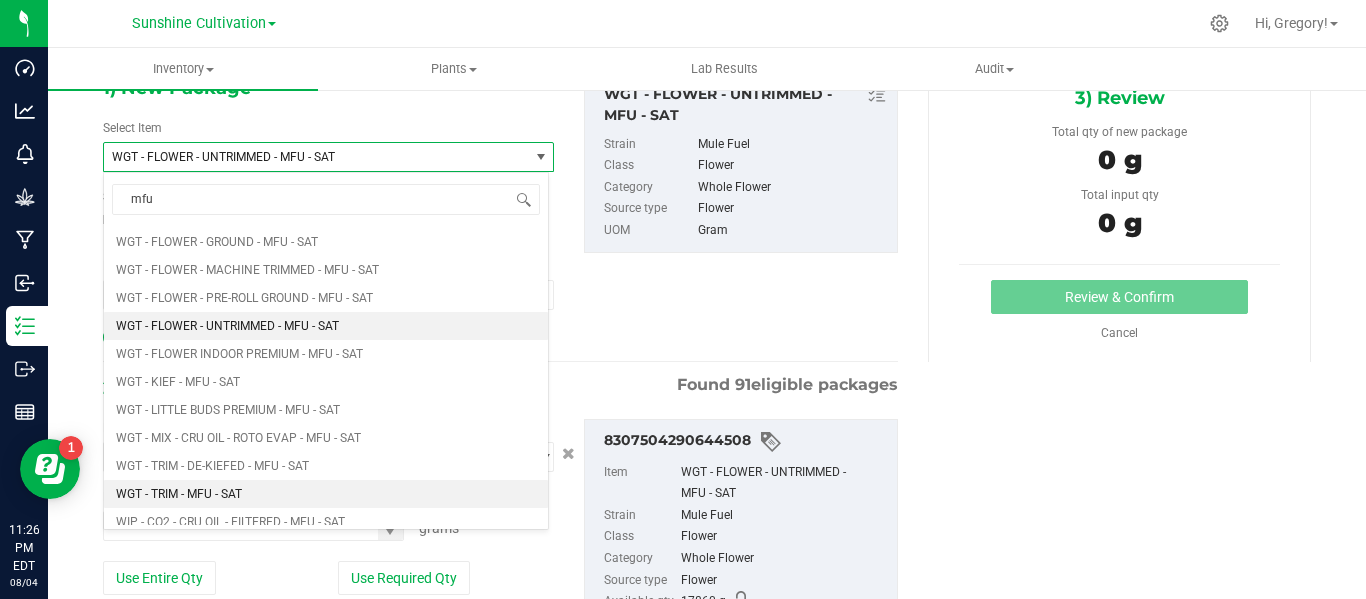 type 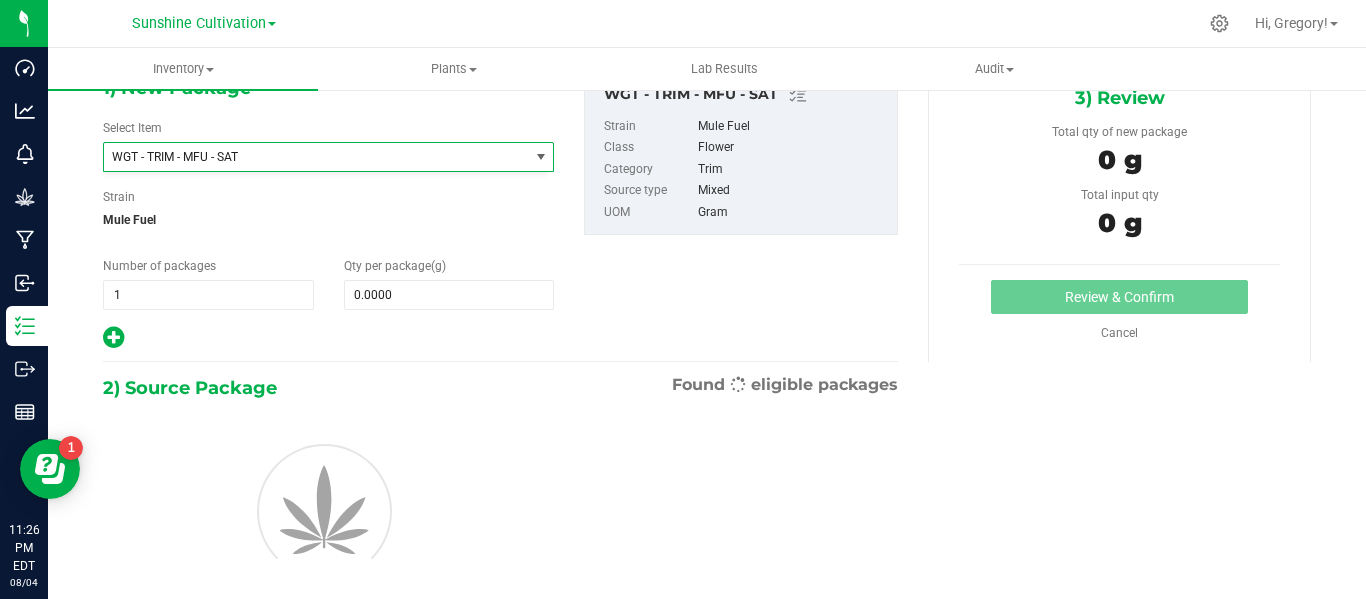 type on "0.0000" 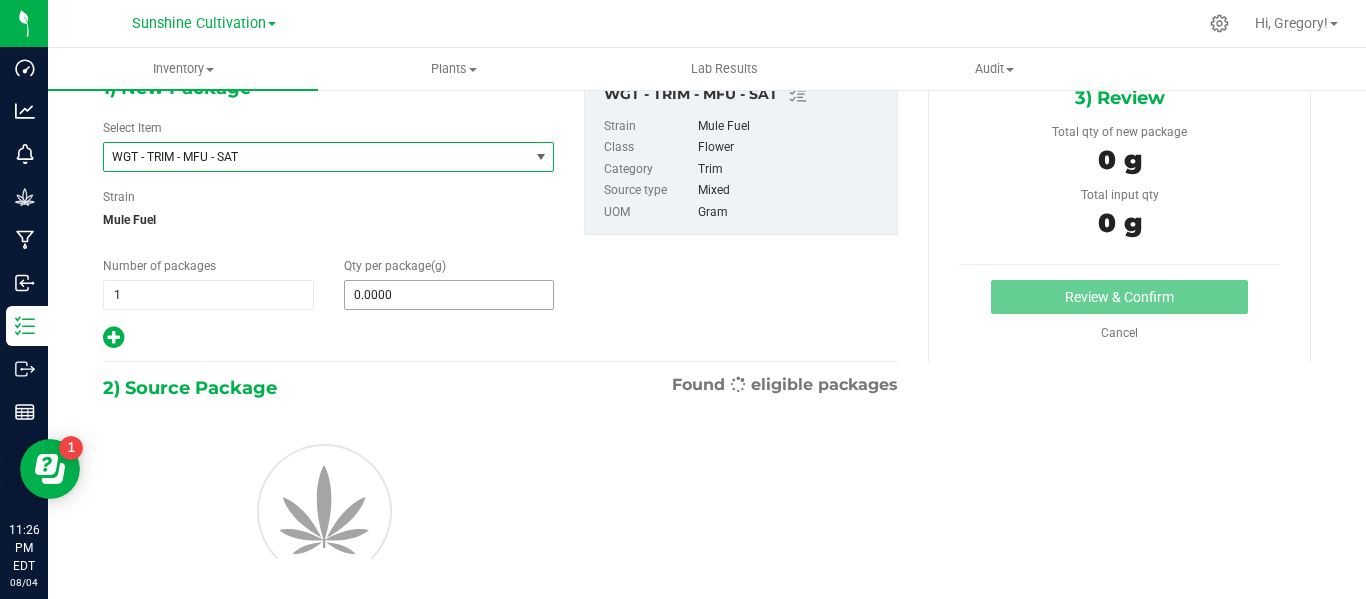 type 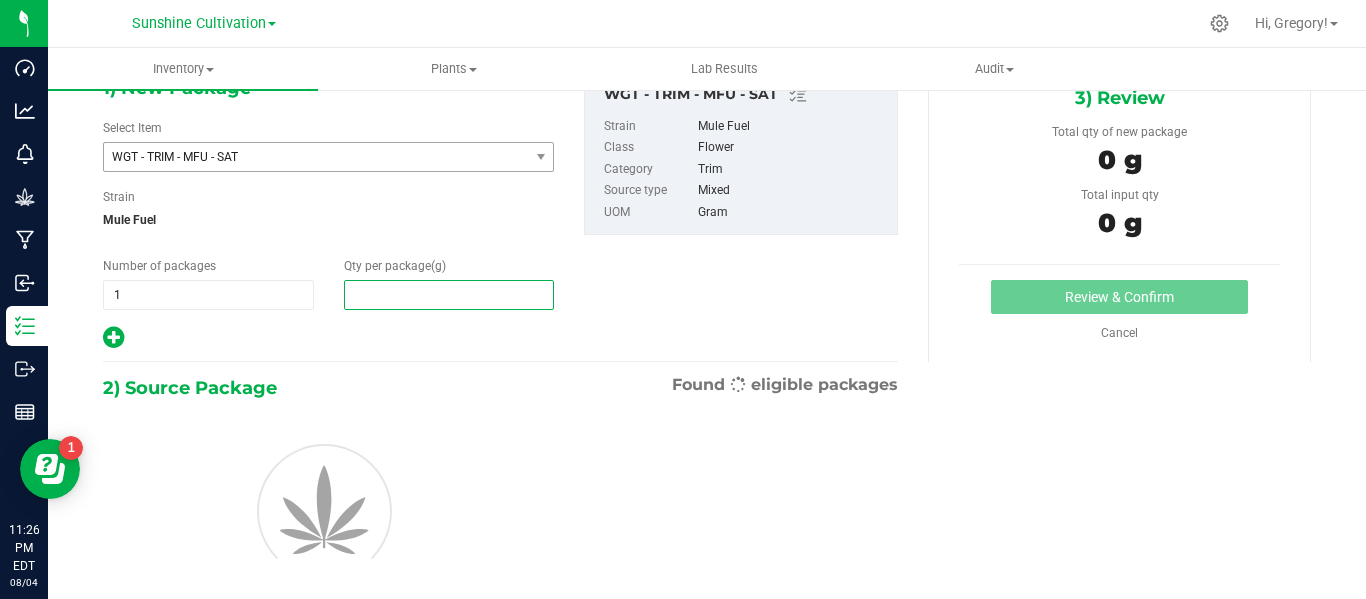 click at bounding box center [449, 295] 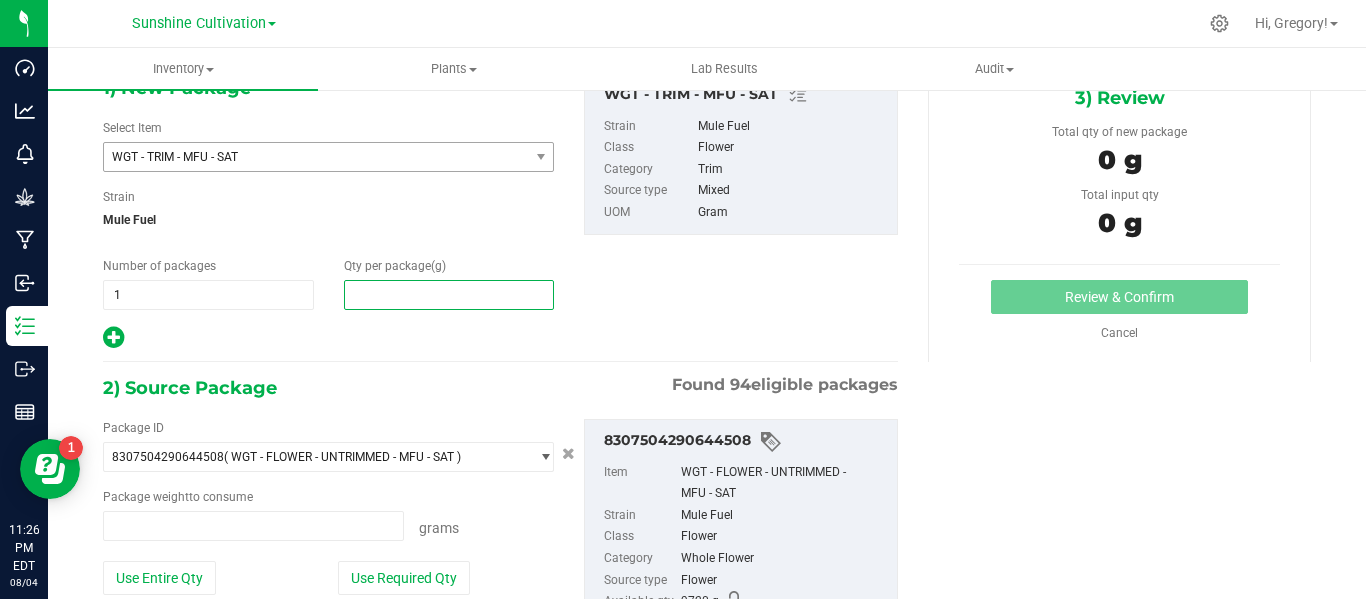 type on "0.0000 g" 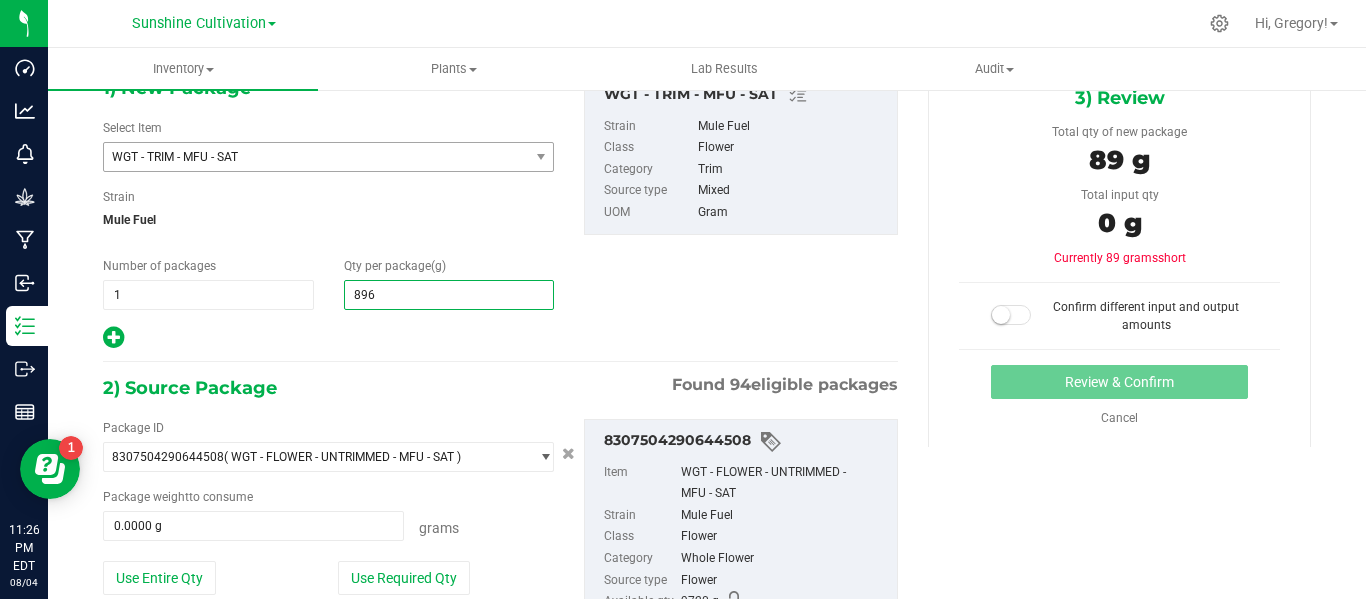type on "8965" 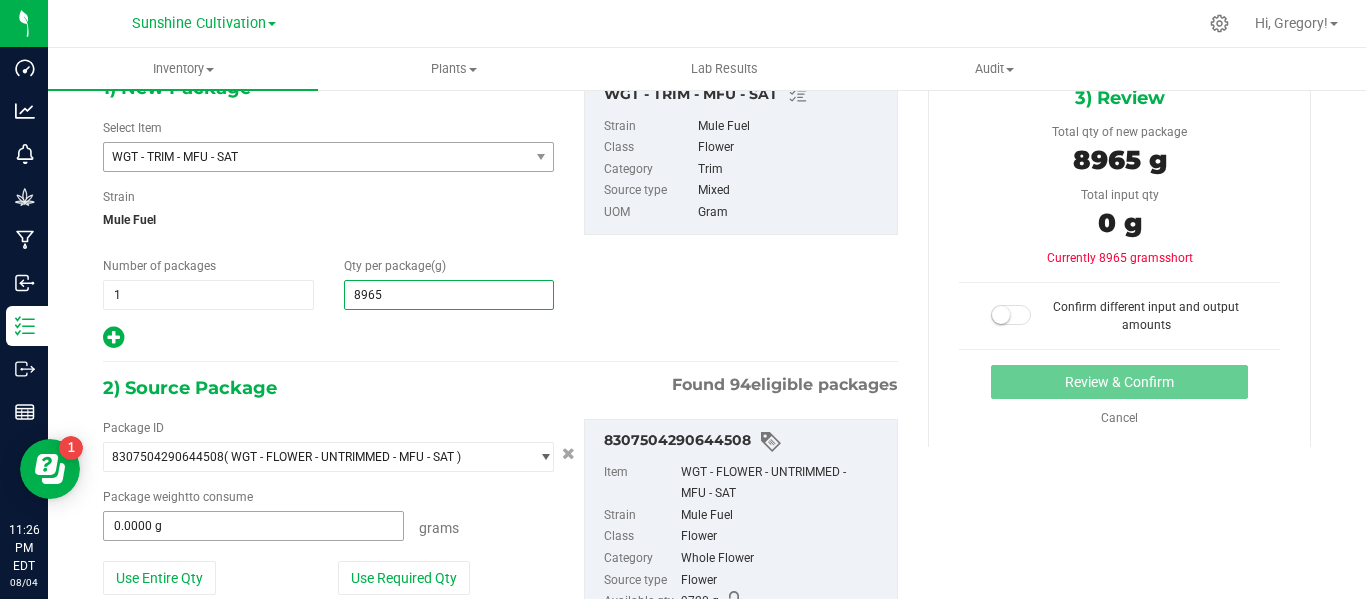 type on "8,965.0000" 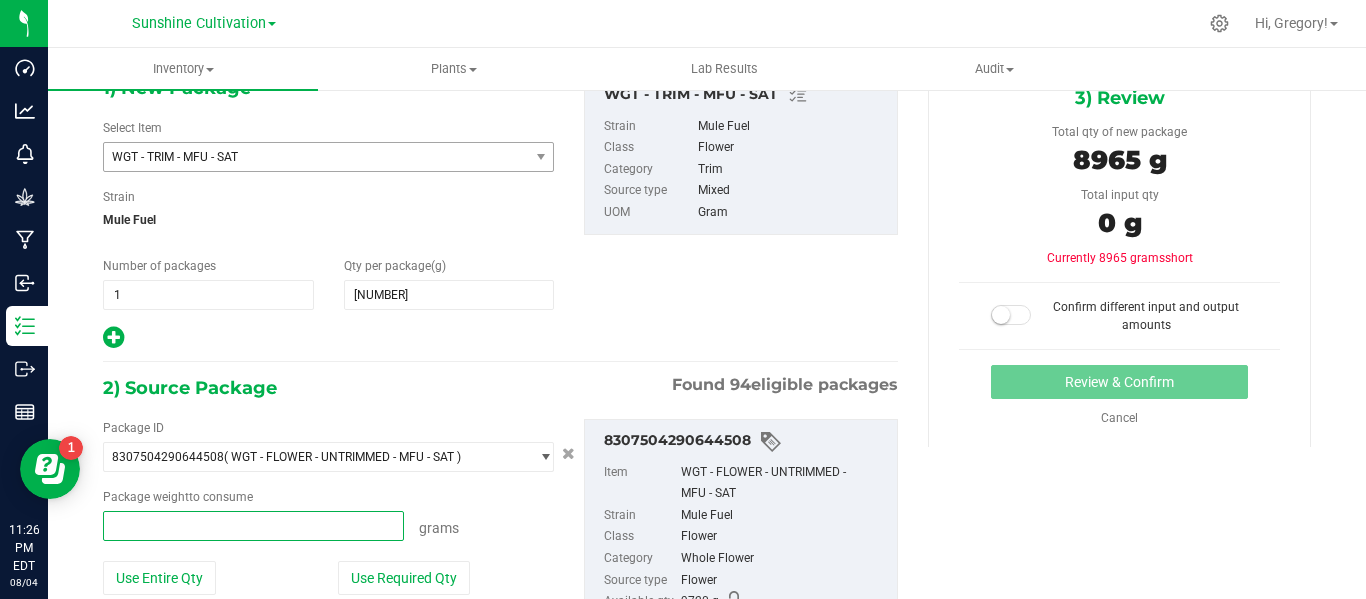 click at bounding box center [253, 526] 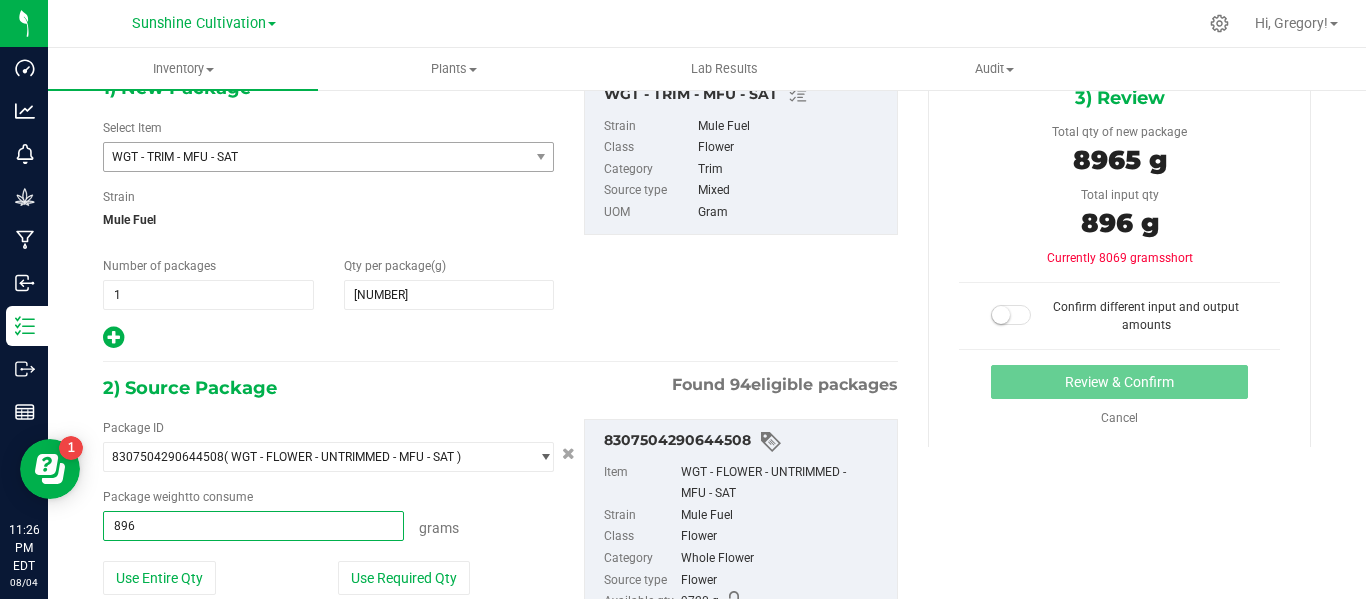 type on "8965" 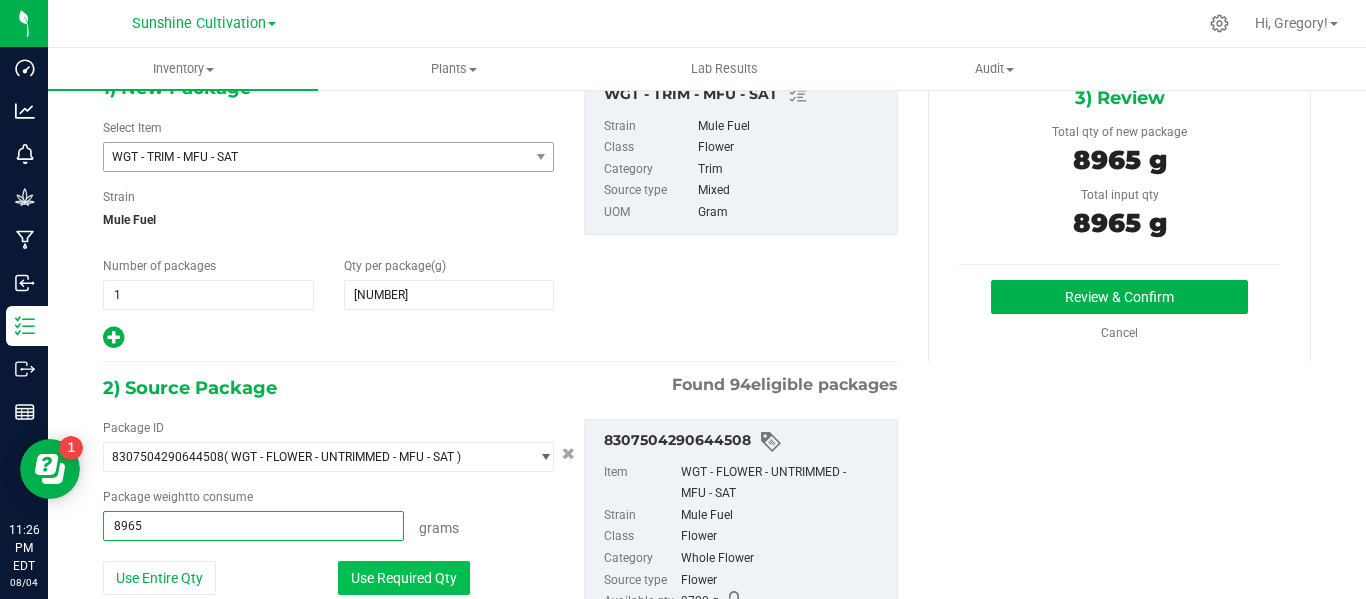scroll, scrollTop: 239, scrollLeft: 0, axis: vertical 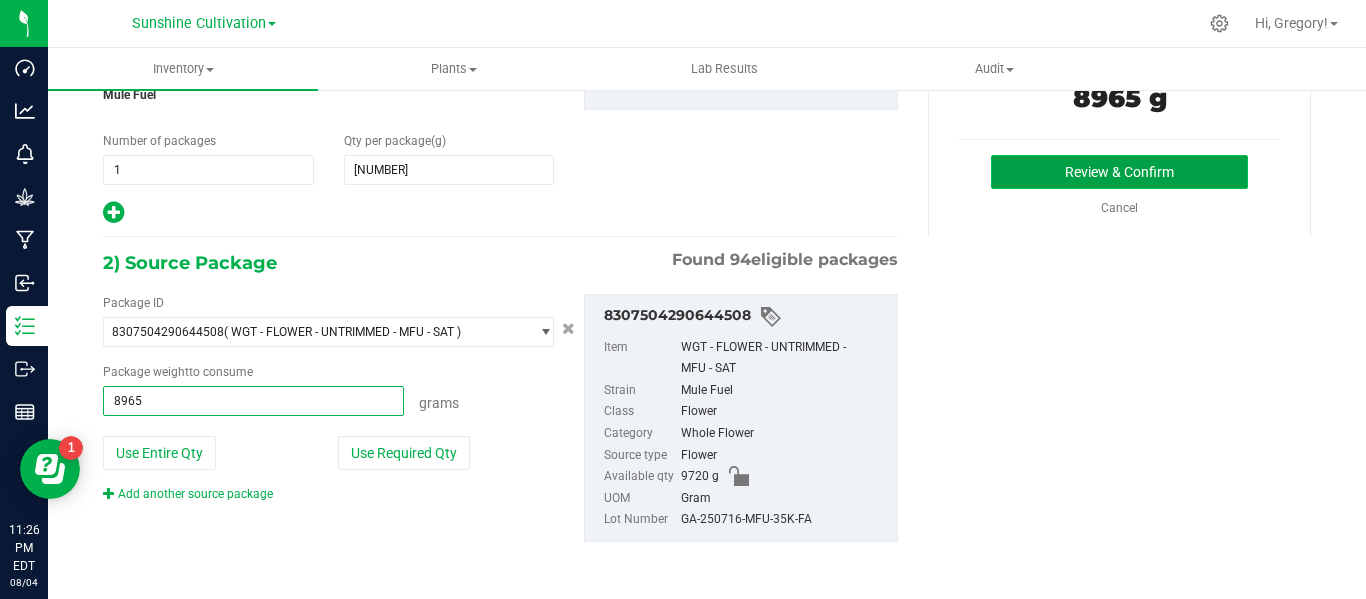 type on "8965.0000 g" 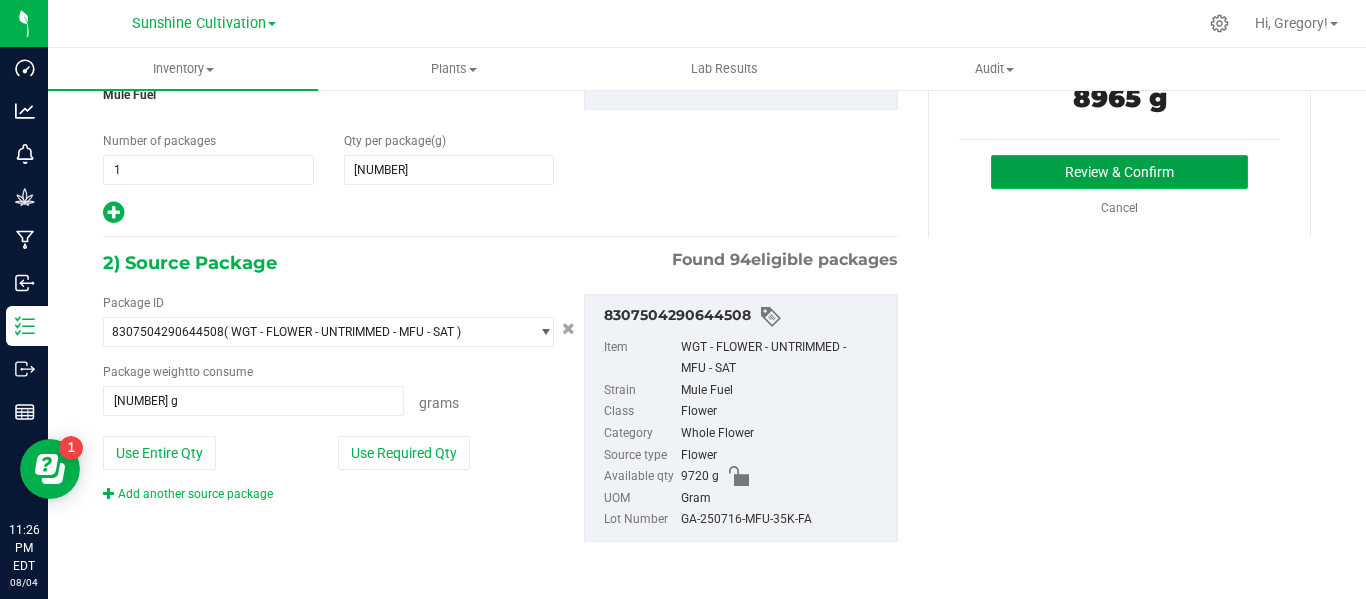 click on "Review & Confirm" at bounding box center [1119, 172] 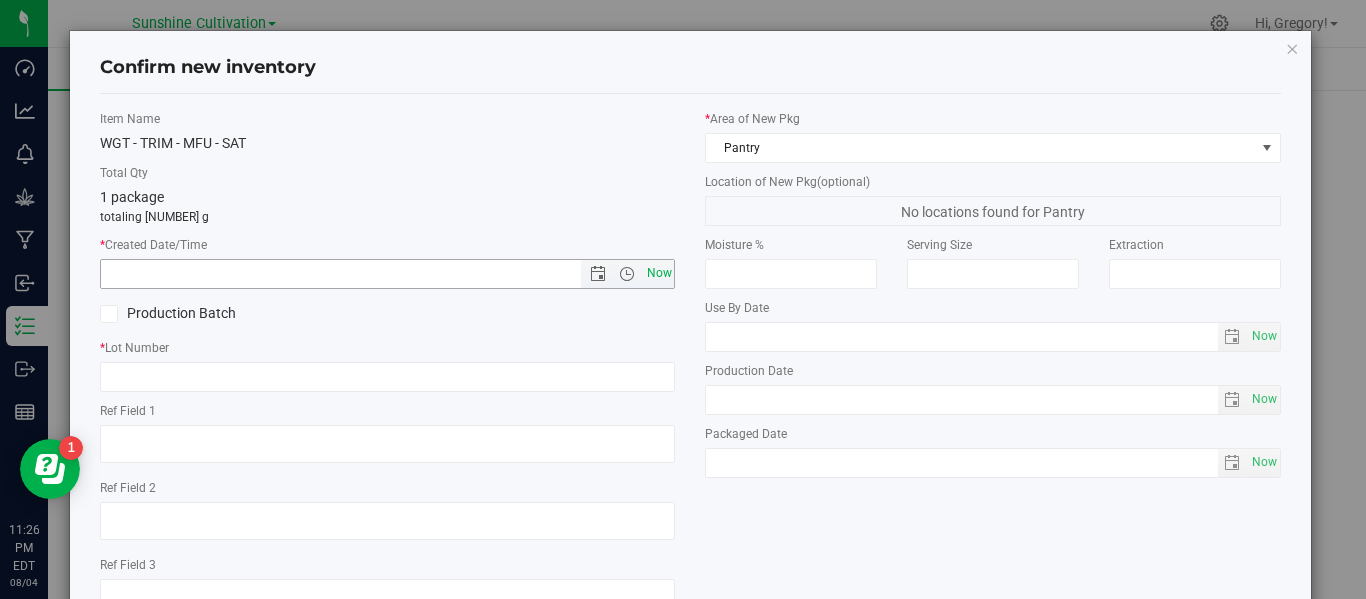 click on "Now" at bounding box center (659, 273) 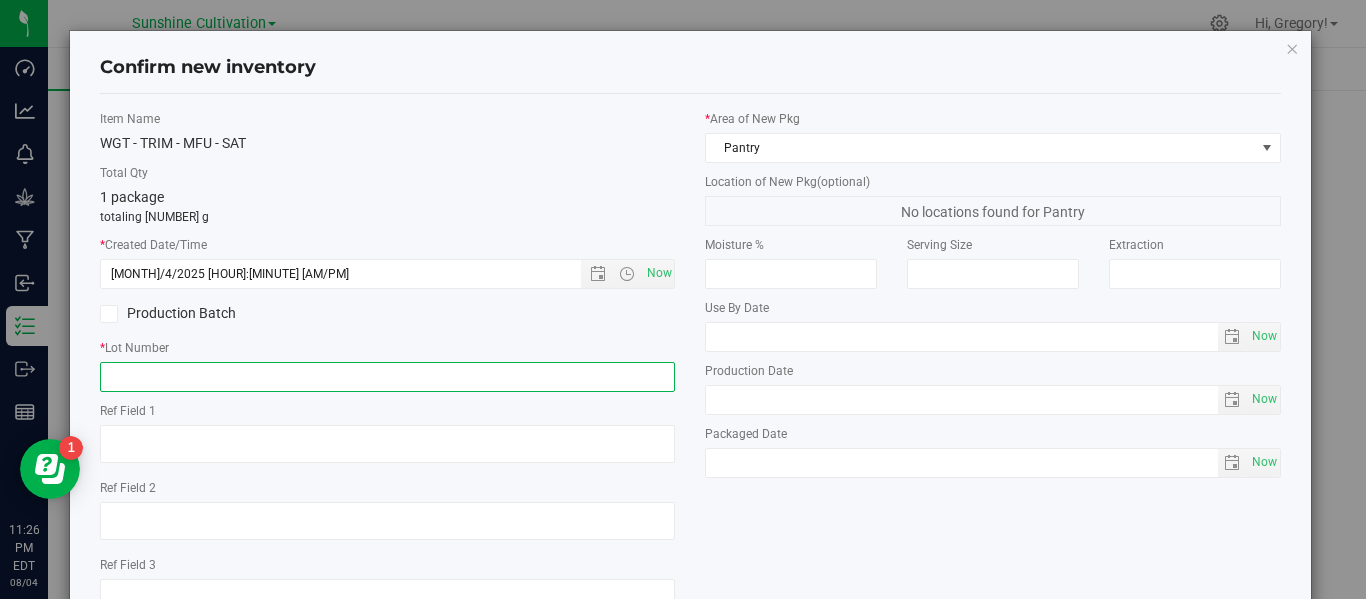 click at bounding box center (387, 377) 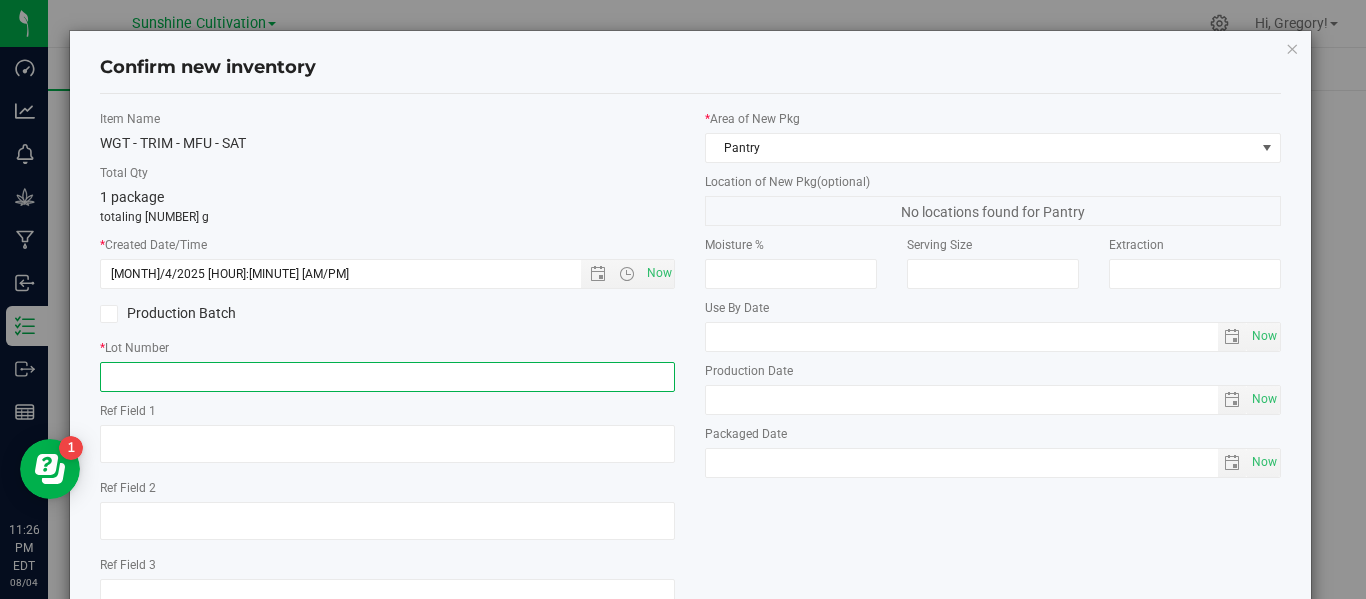 paste on "GA-250716-MFU-35K-FA" 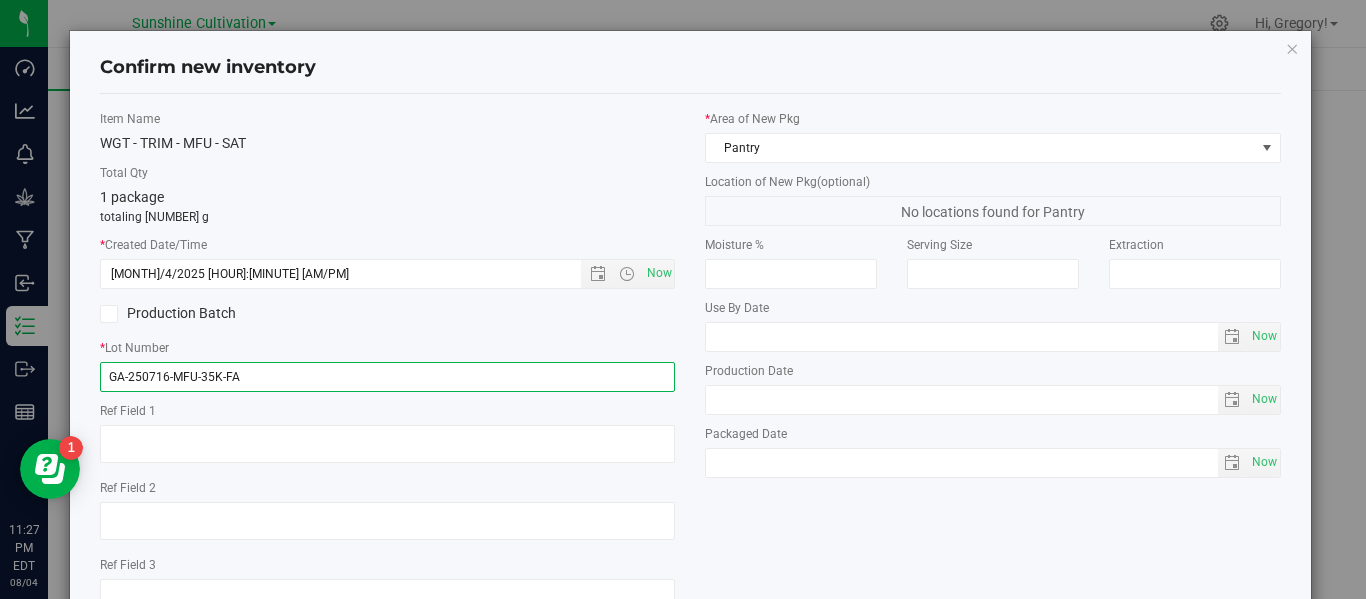 scroll, scrollTop: 148, scrollLeft: 0, axis: vertical 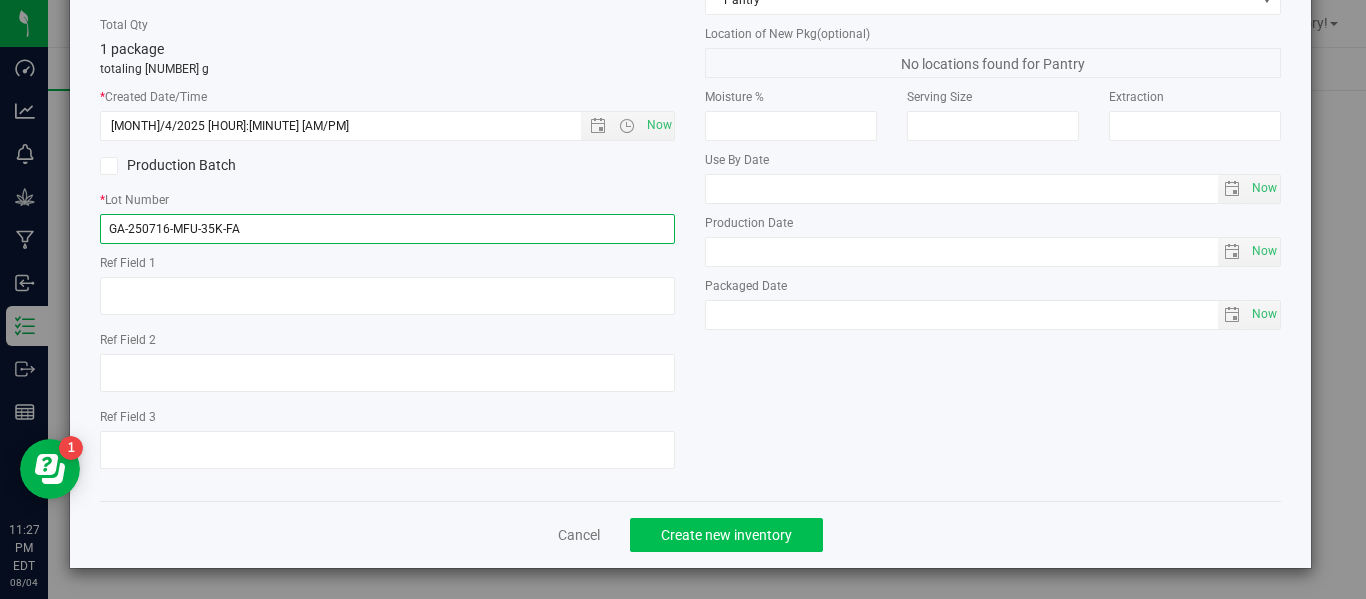 type on "GA-250716-MFU-35K-FA" 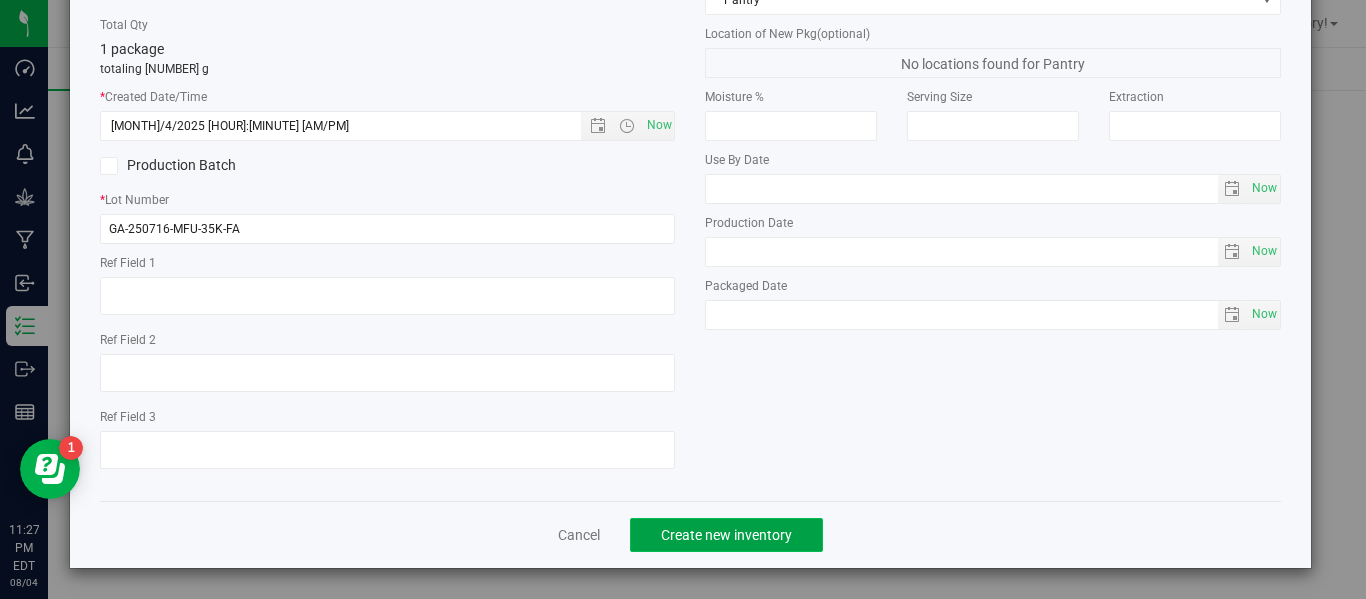click on "Create new inventory" 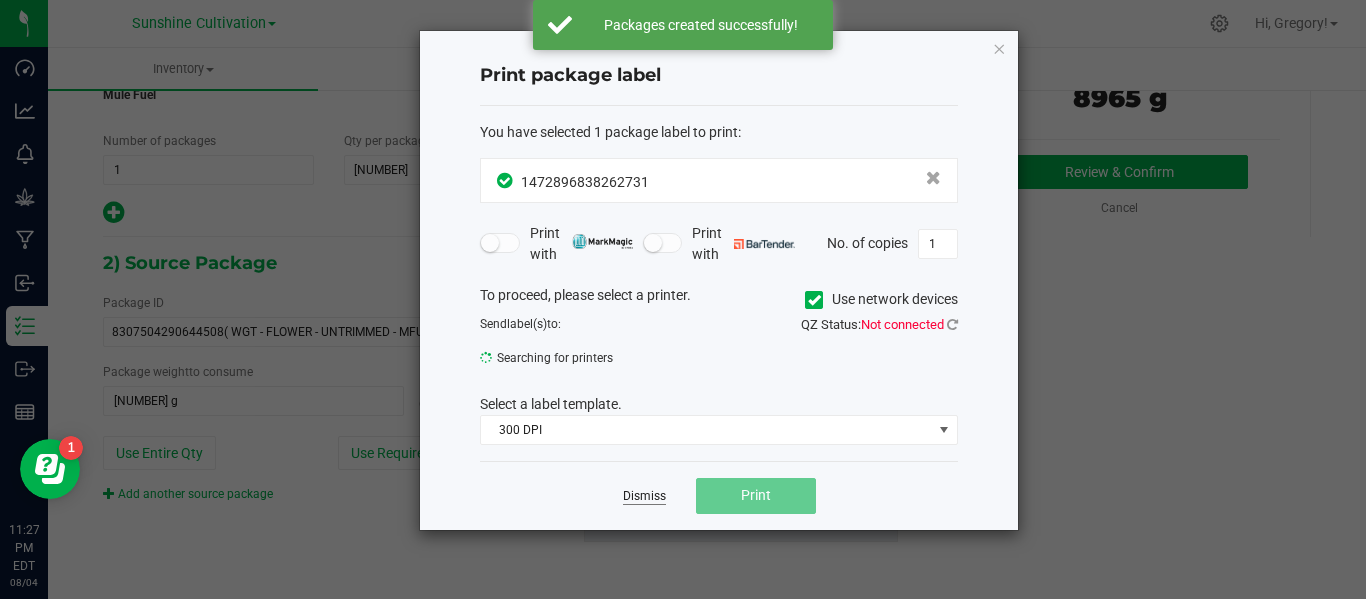 click on "Dismiss" 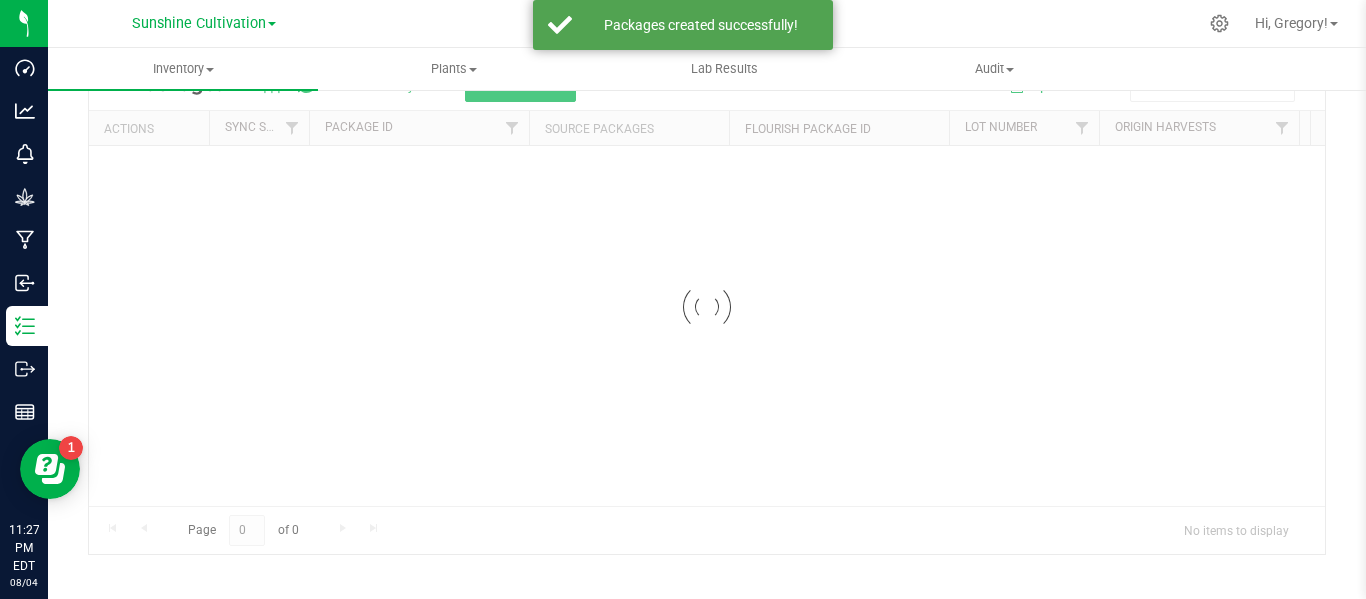 scroll, scrollTop: 99, scrollLeft: 0, axis: vertical 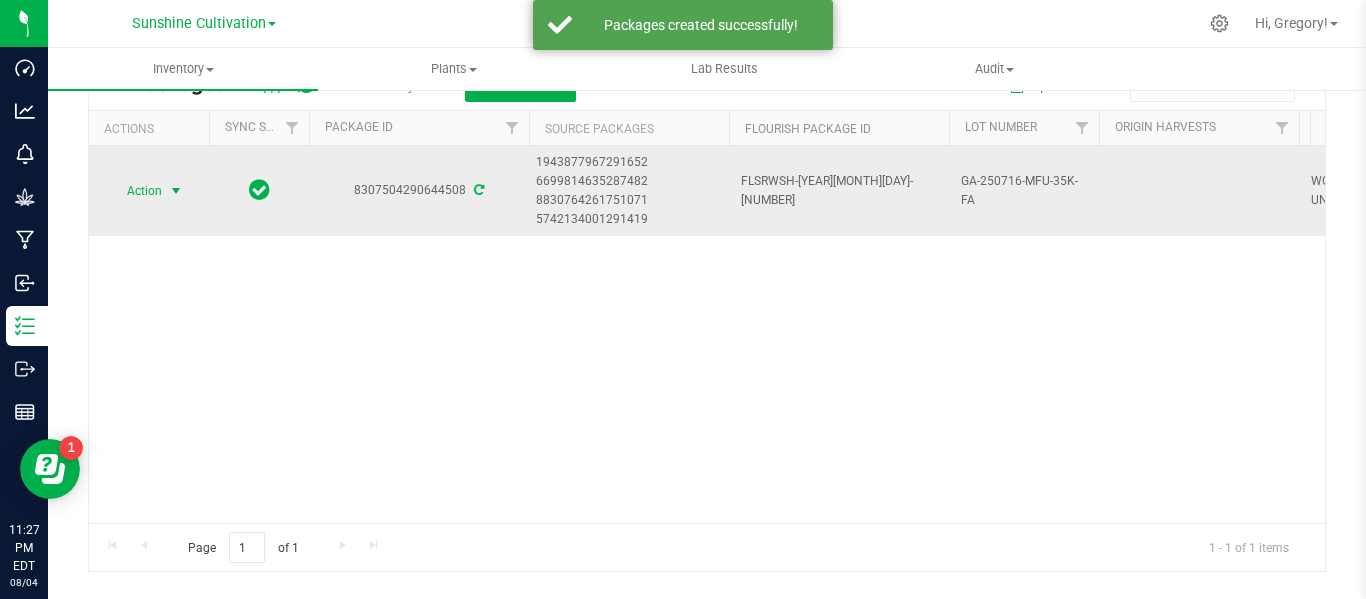 click at bounding box center (176, 191) 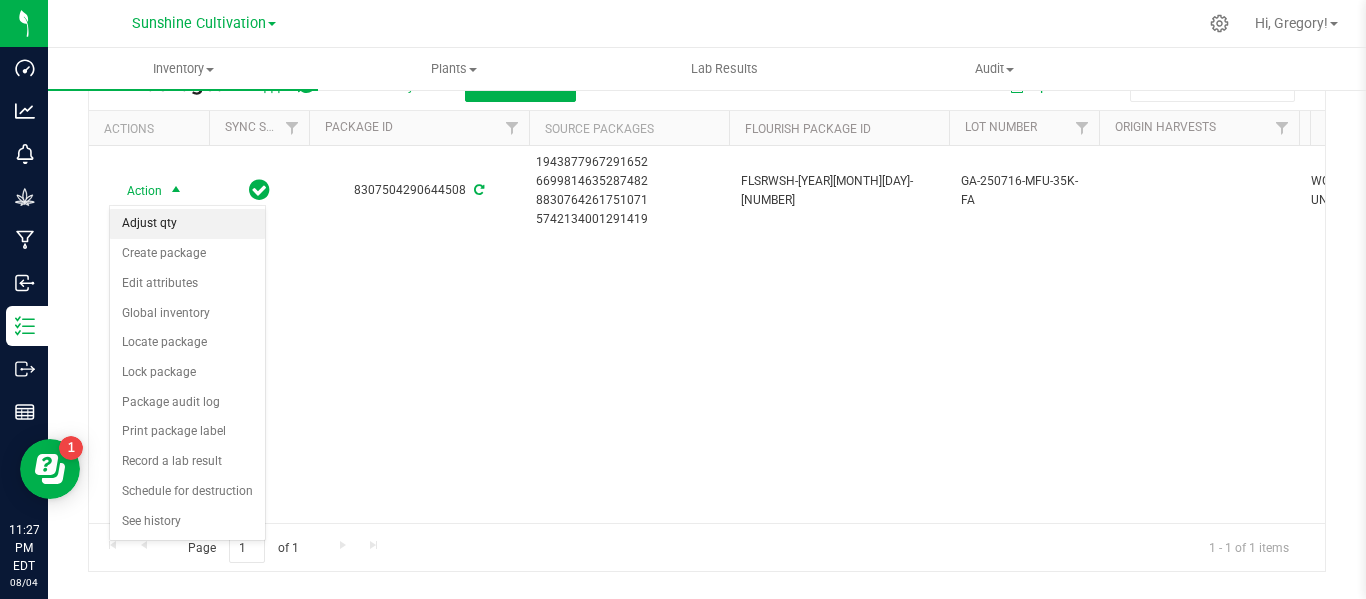 click on "Adjust qty" at bounding box center [187, 224] 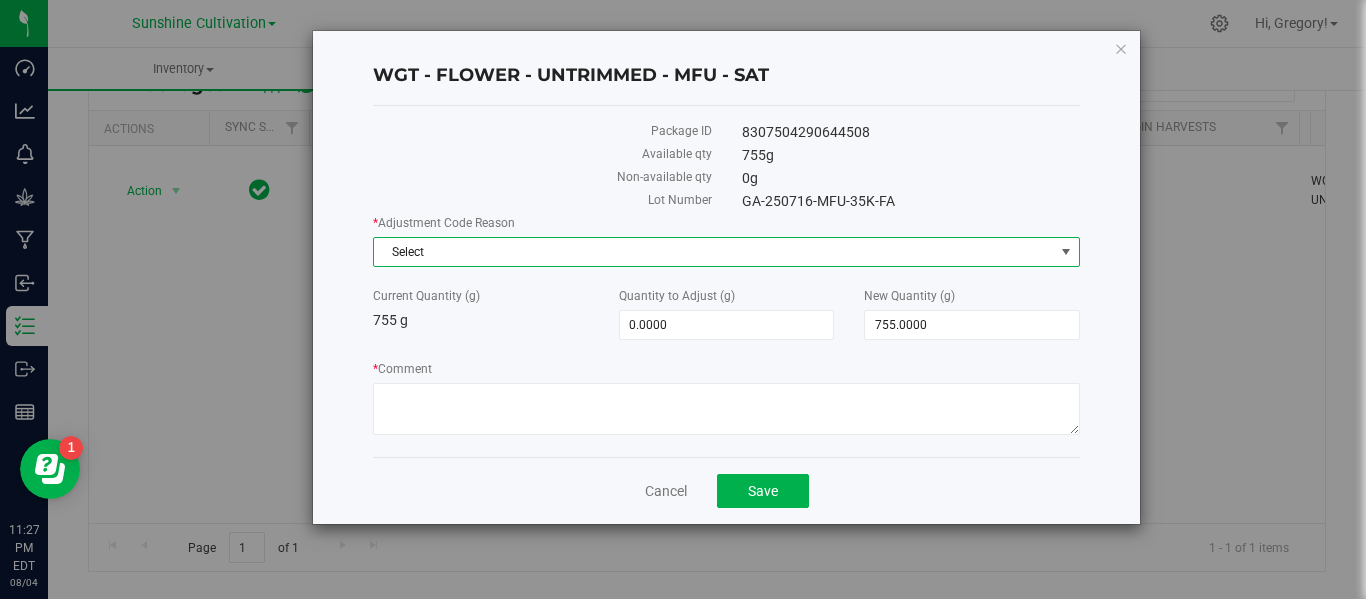 click on "Select" at bounding box center [714, 252] 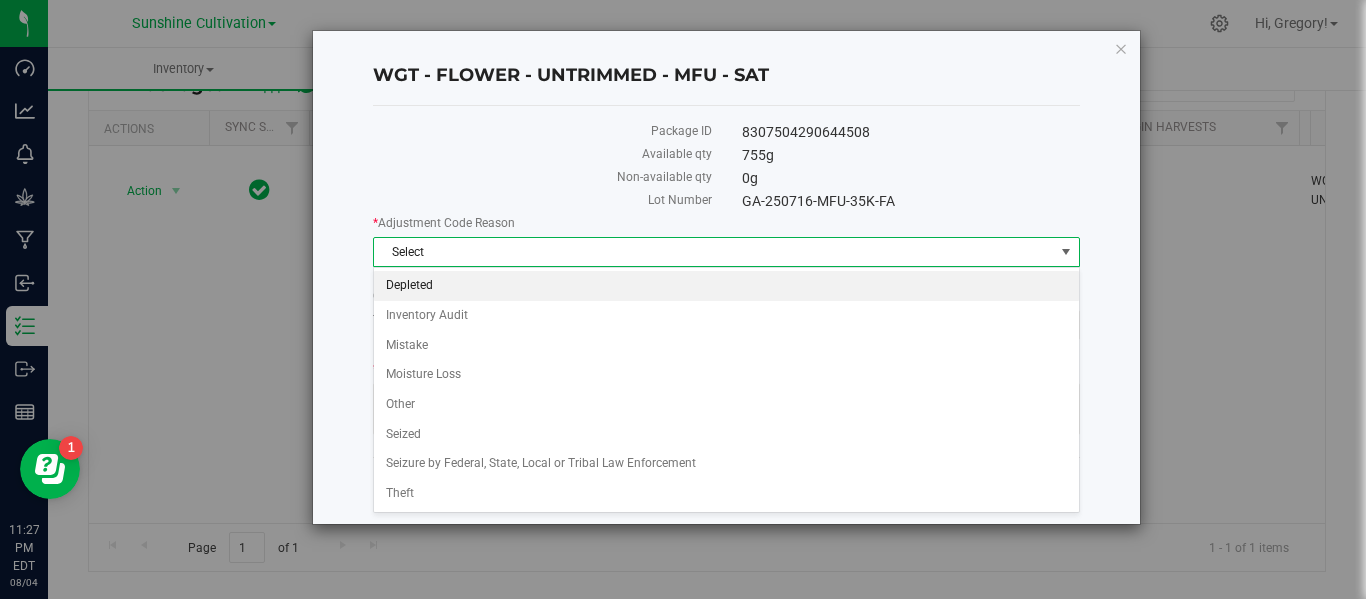 click on "Depleted" at bounding box center (726, 286) 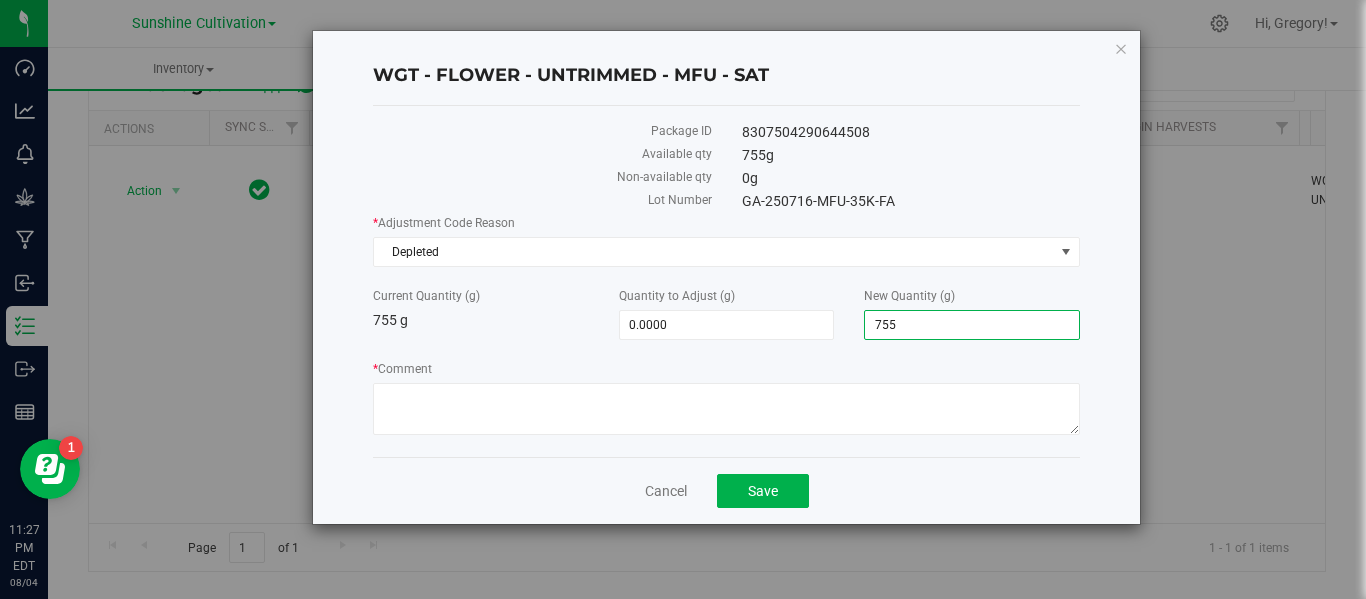 click on "755.0000 755" at bounding box center (972, 325) 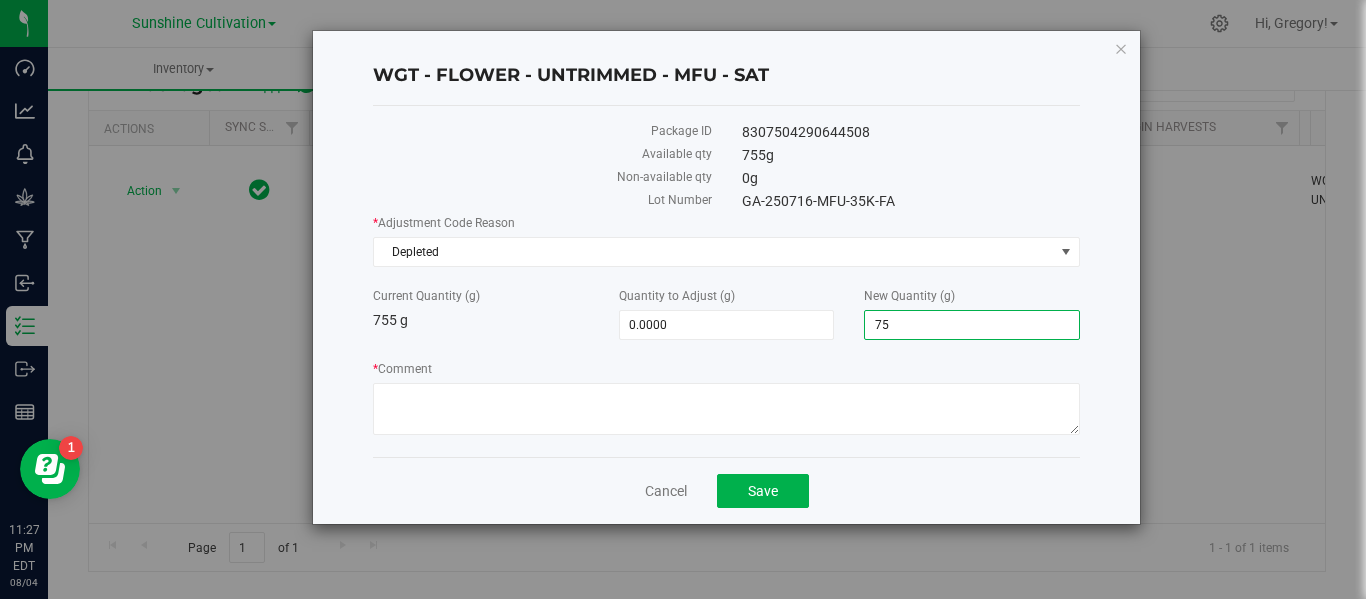 type on "7" 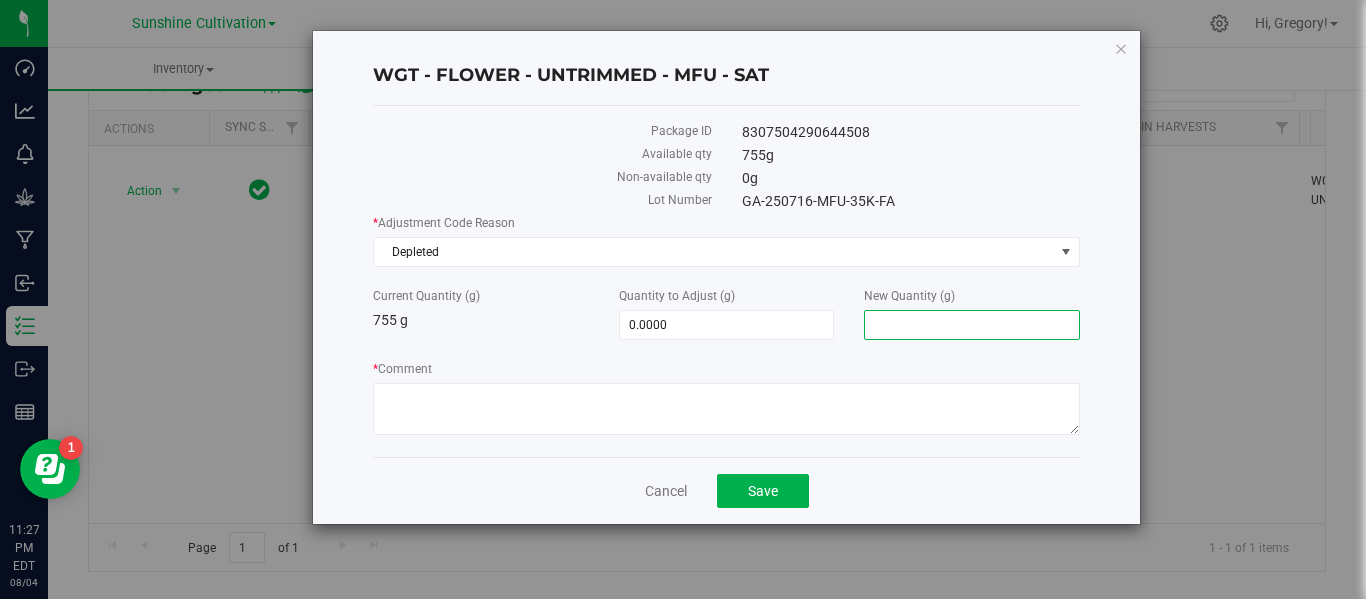 type on "0" 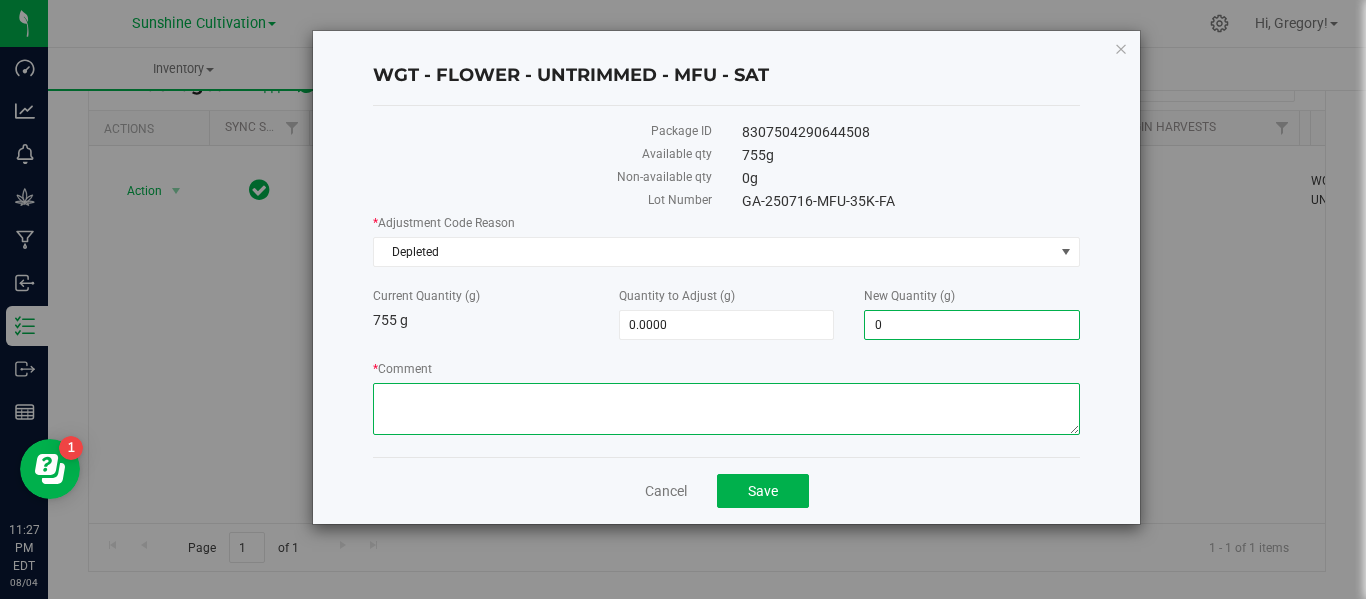 type on "-755.0000" 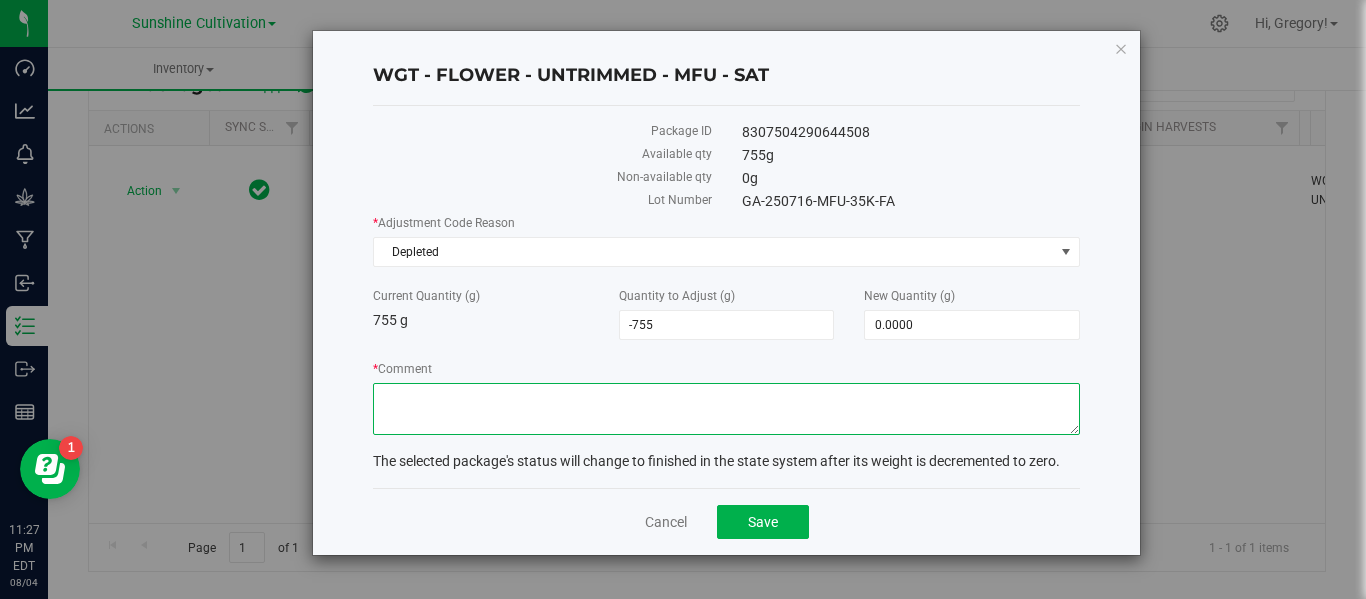 click on "*
Comment" at bounding box center (726, 409) 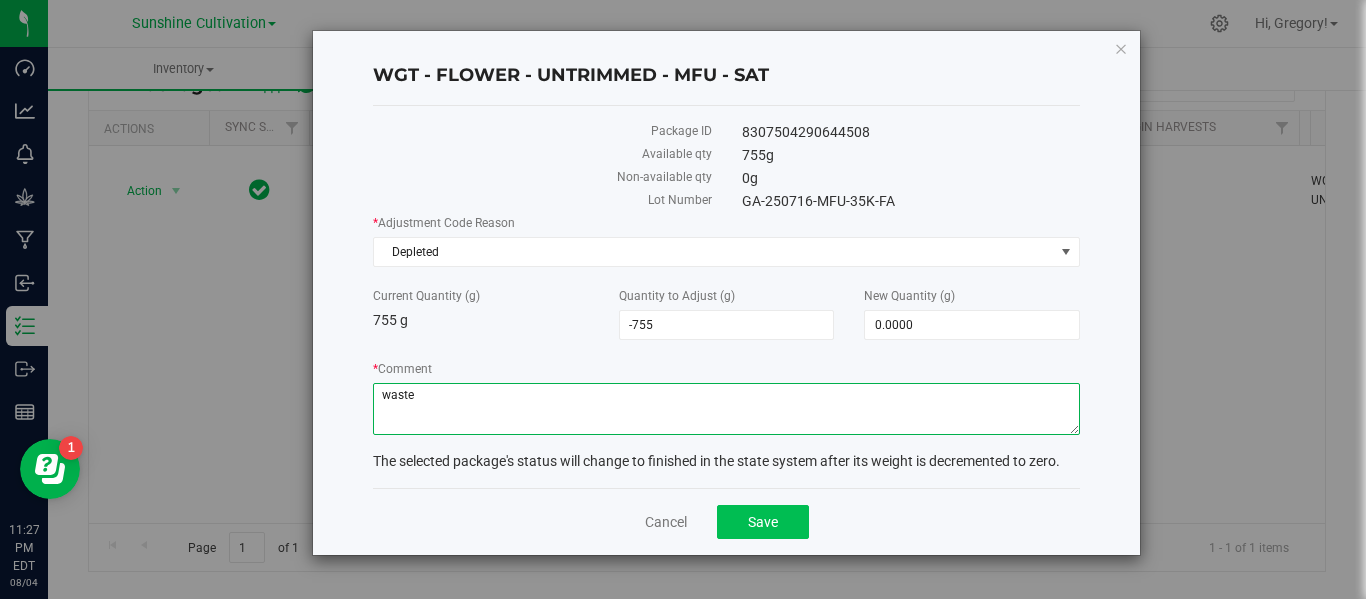 type on "waste" 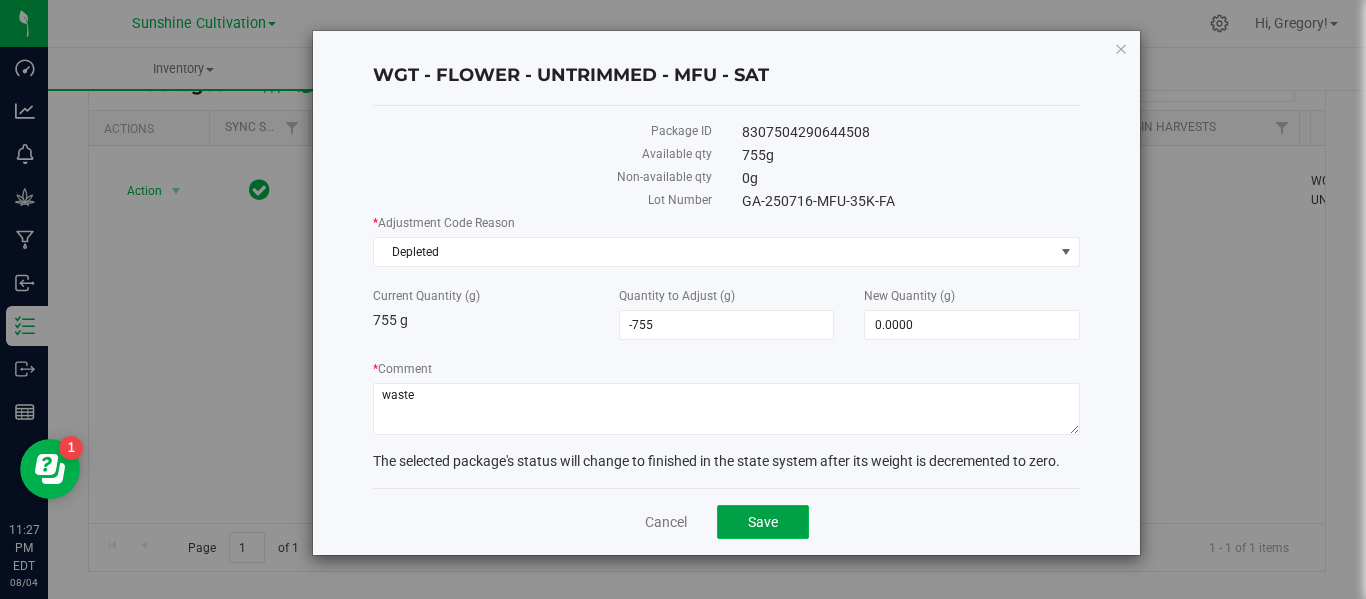 click on "Save" 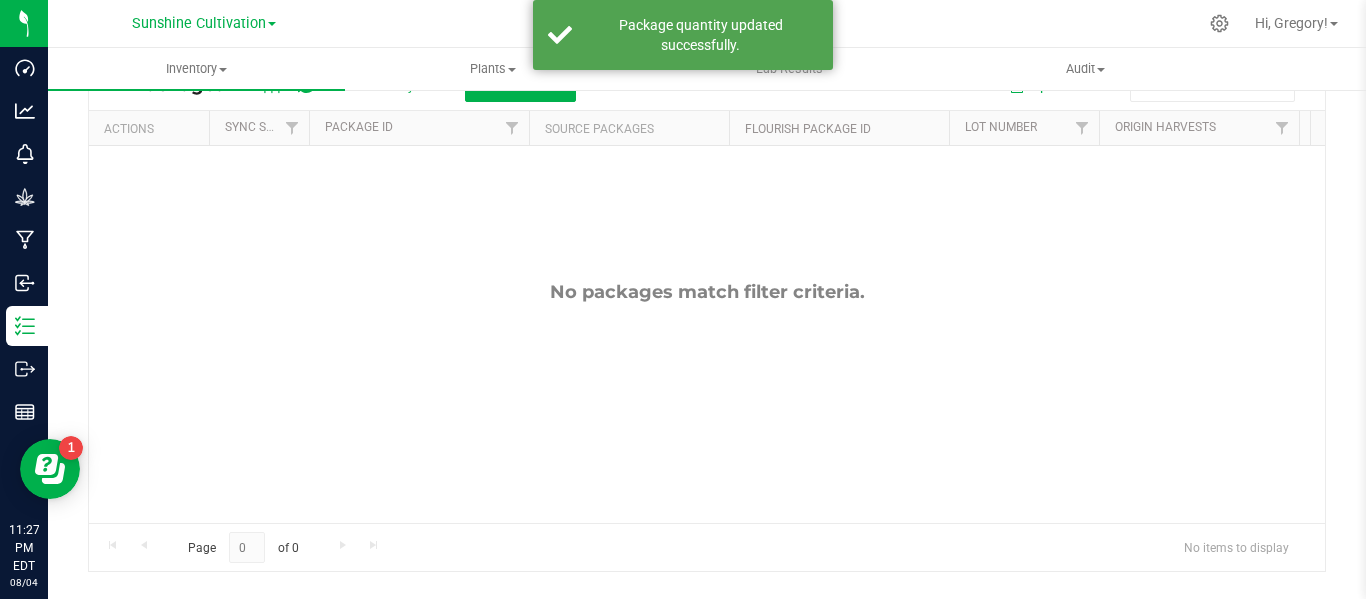 scroll, scrollTop: 0, scrollLeft: 0, axis: both 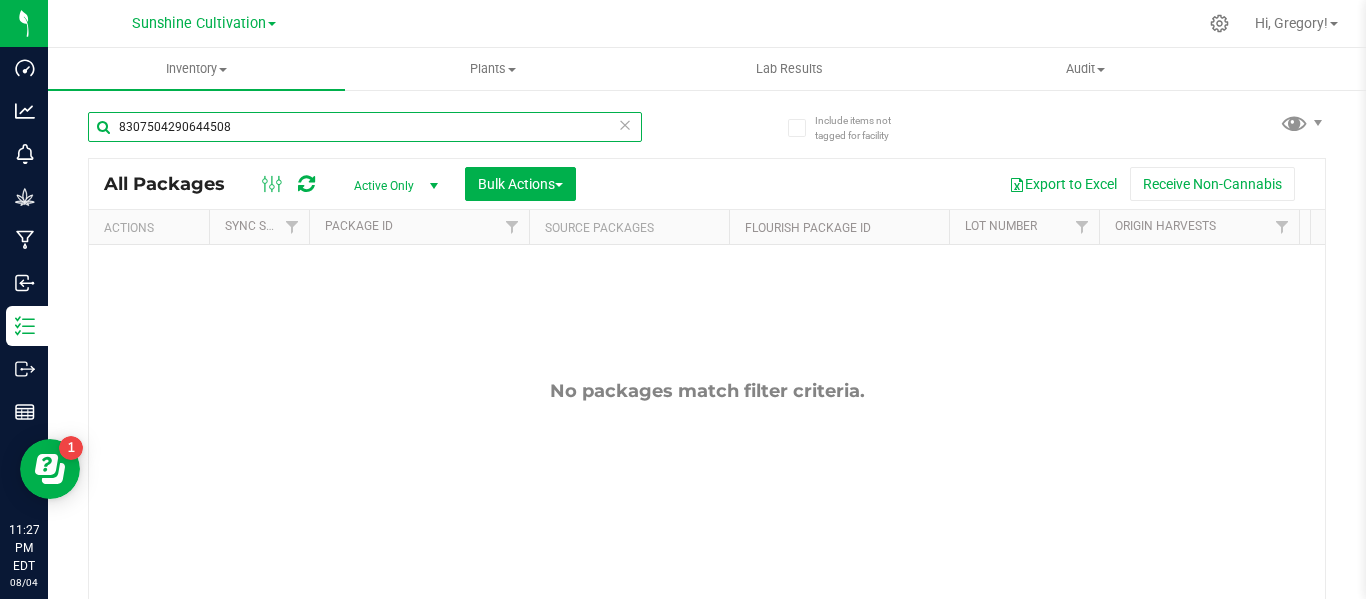 click on "8307504290644508" at bounding box center [365, 127] 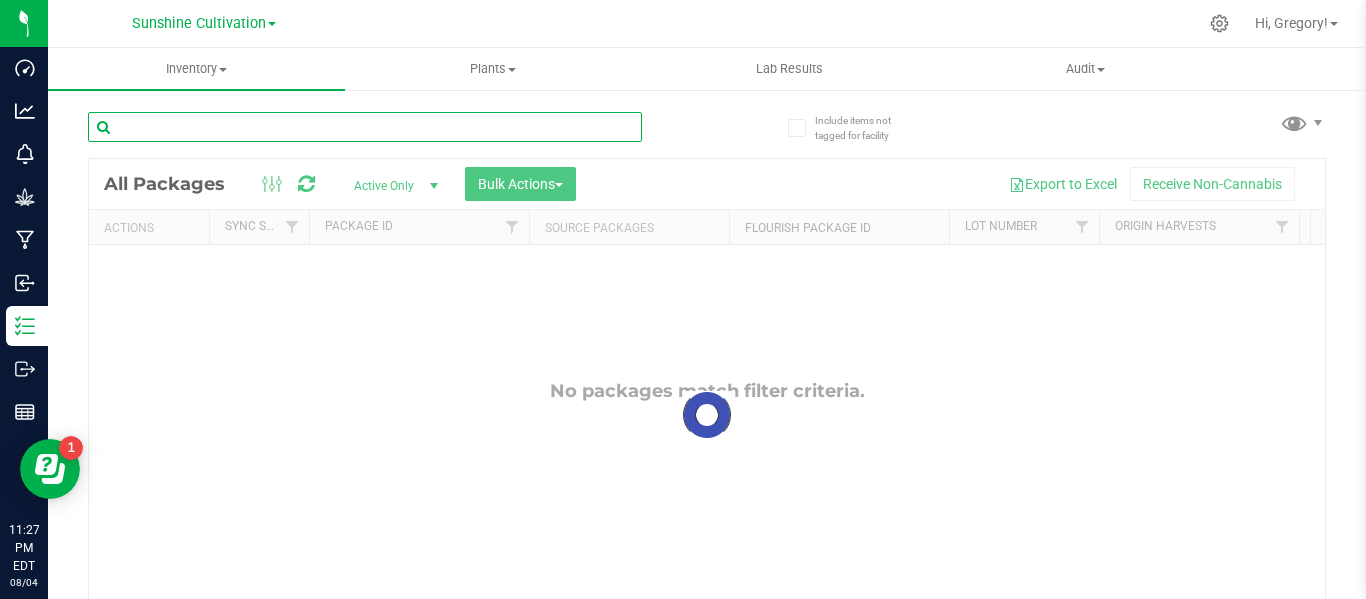 type 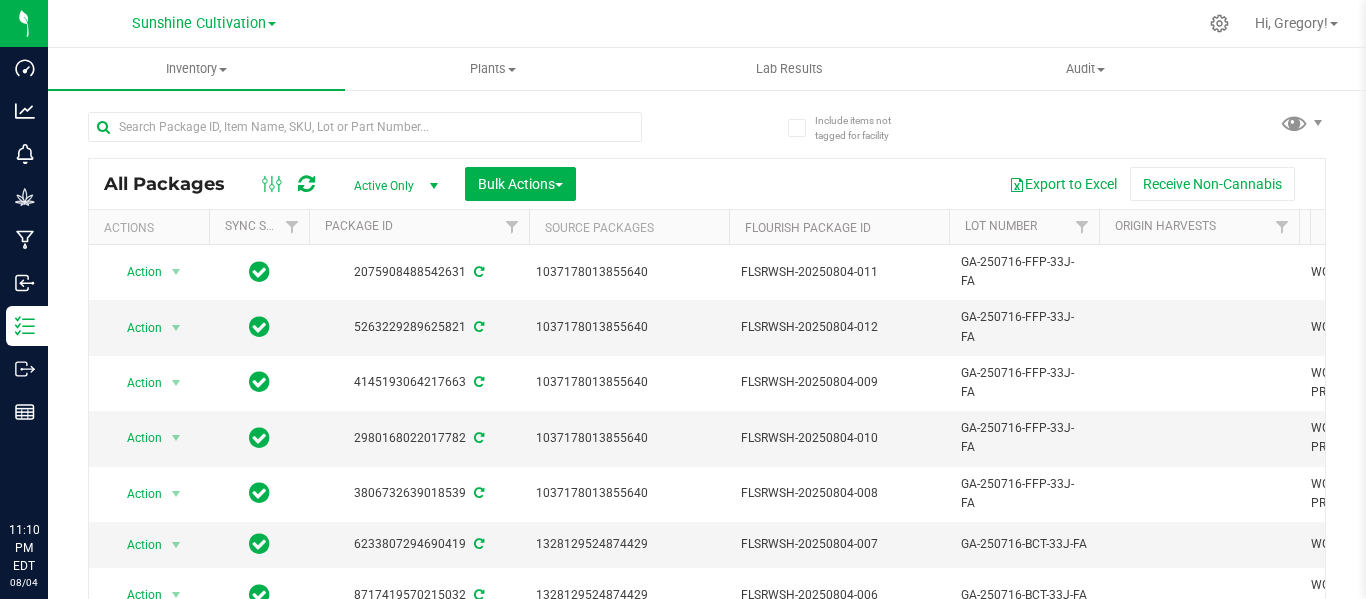 scroll, scrollTop: 0, scrollLeft: 0, axis: both 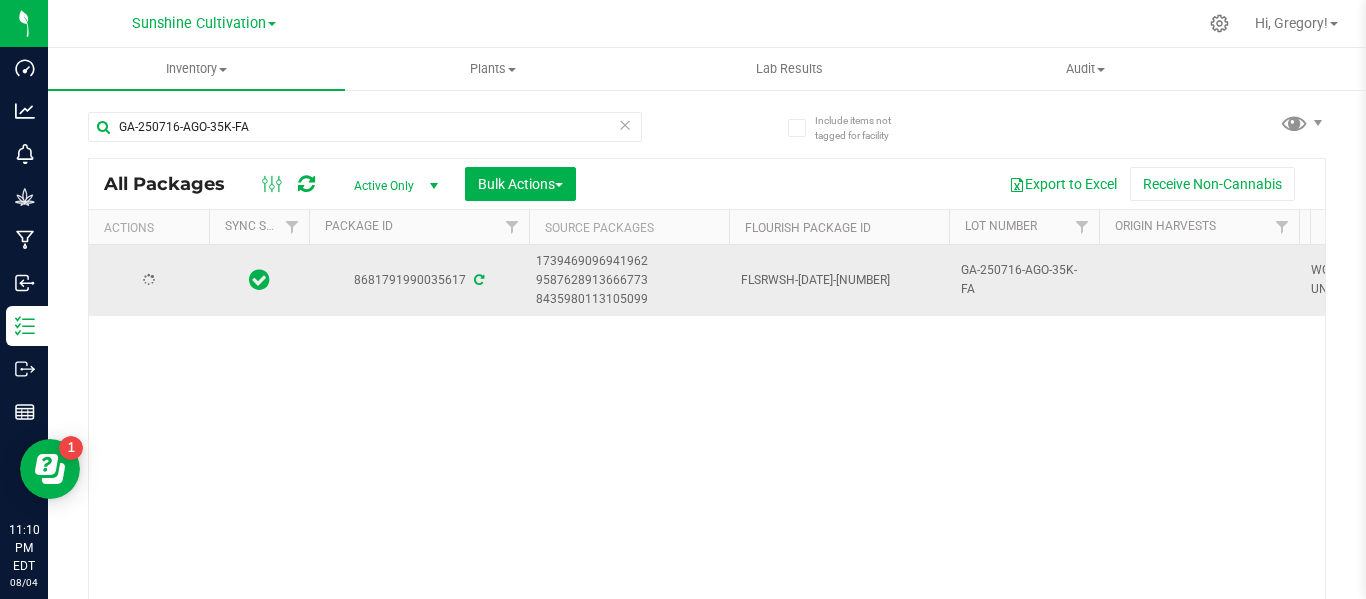 type on "GA-250716-AGO-35K-FA" 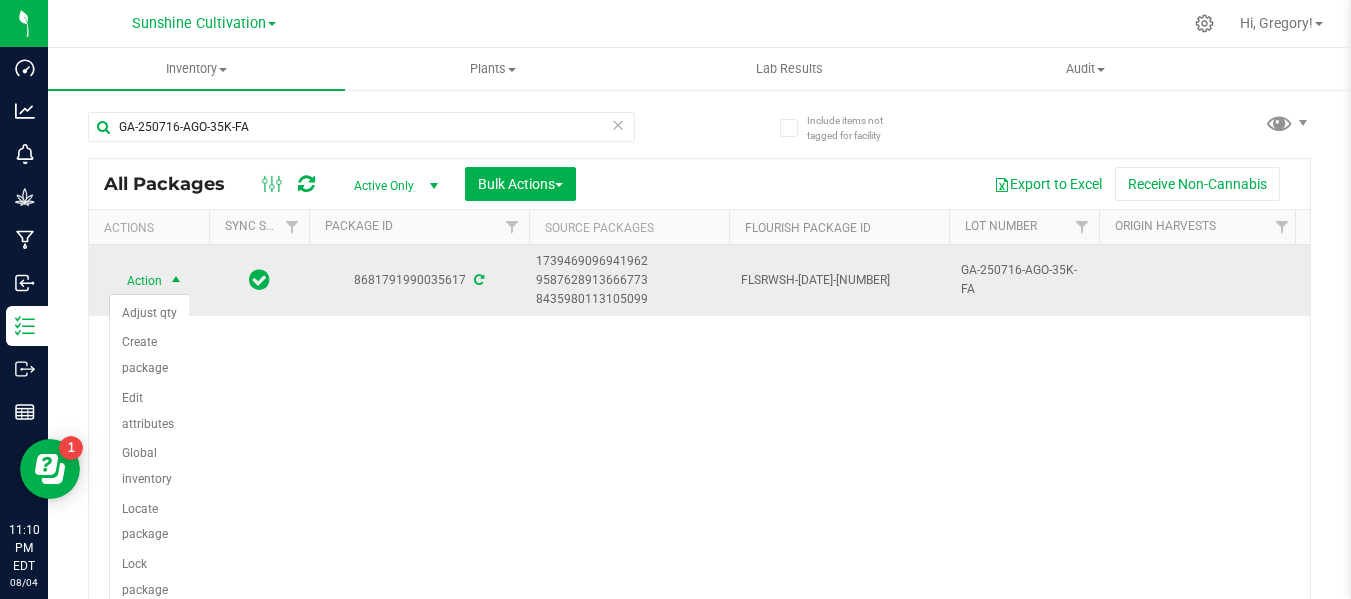 click on "Action" at bounding box center (136, 281) 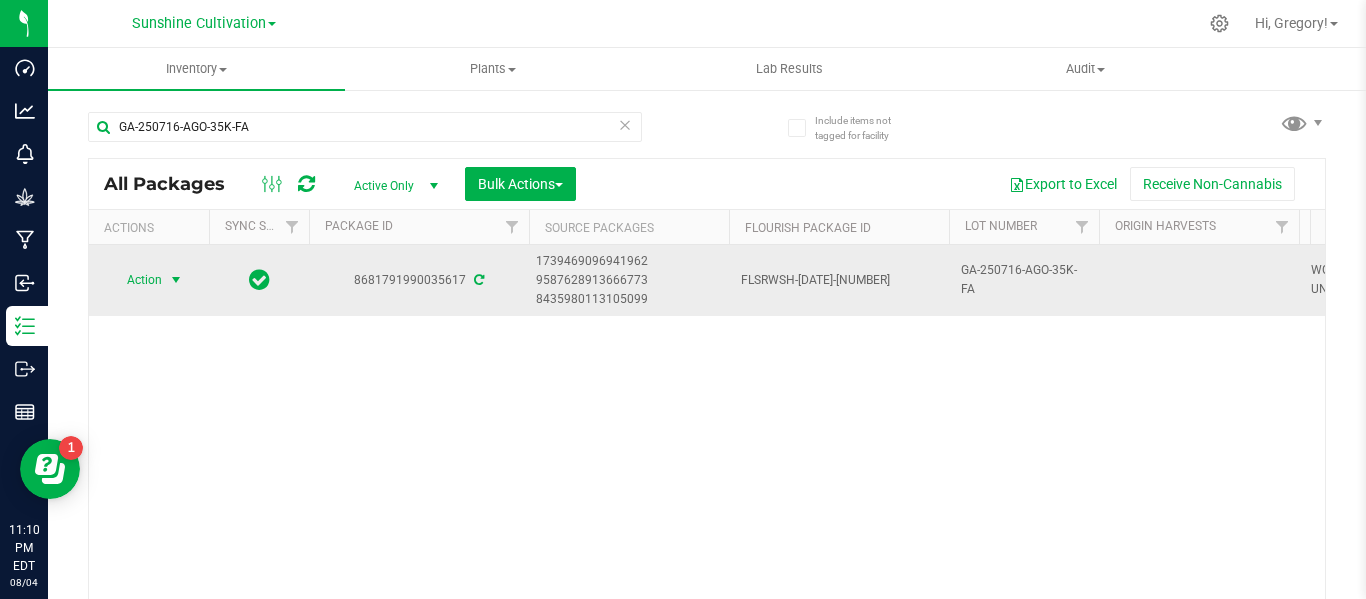 click on "Action" at bounding box center (136, 280) 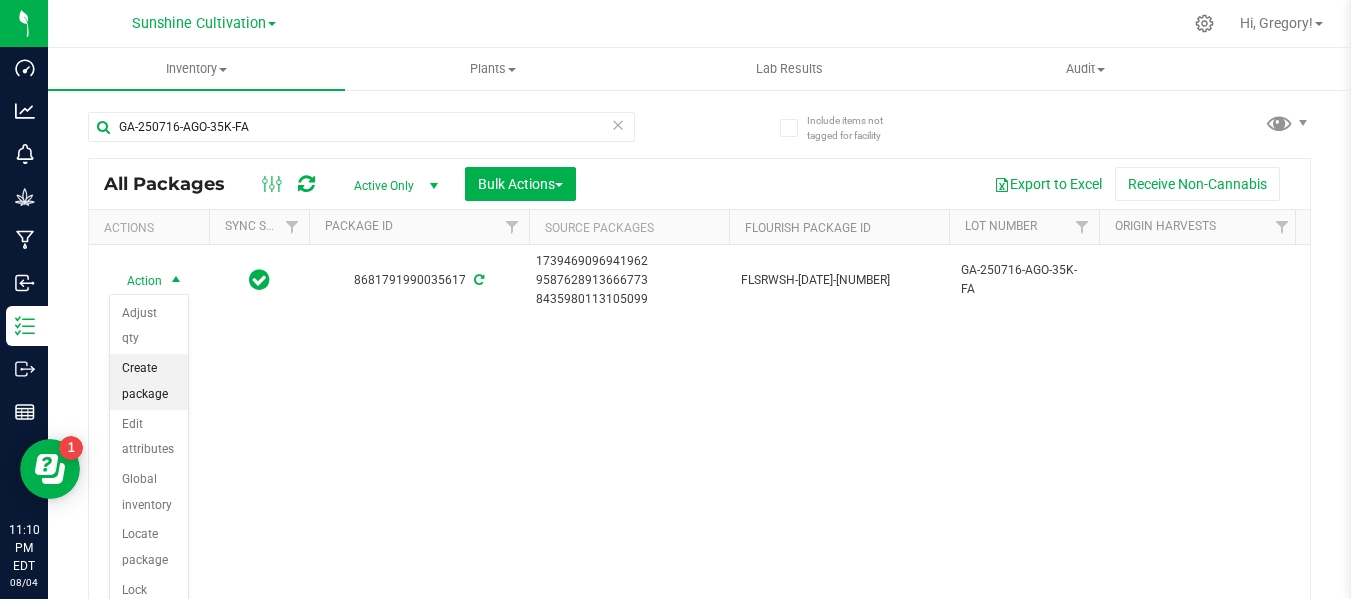 click on "Create package" at bounding box center [149, 381] 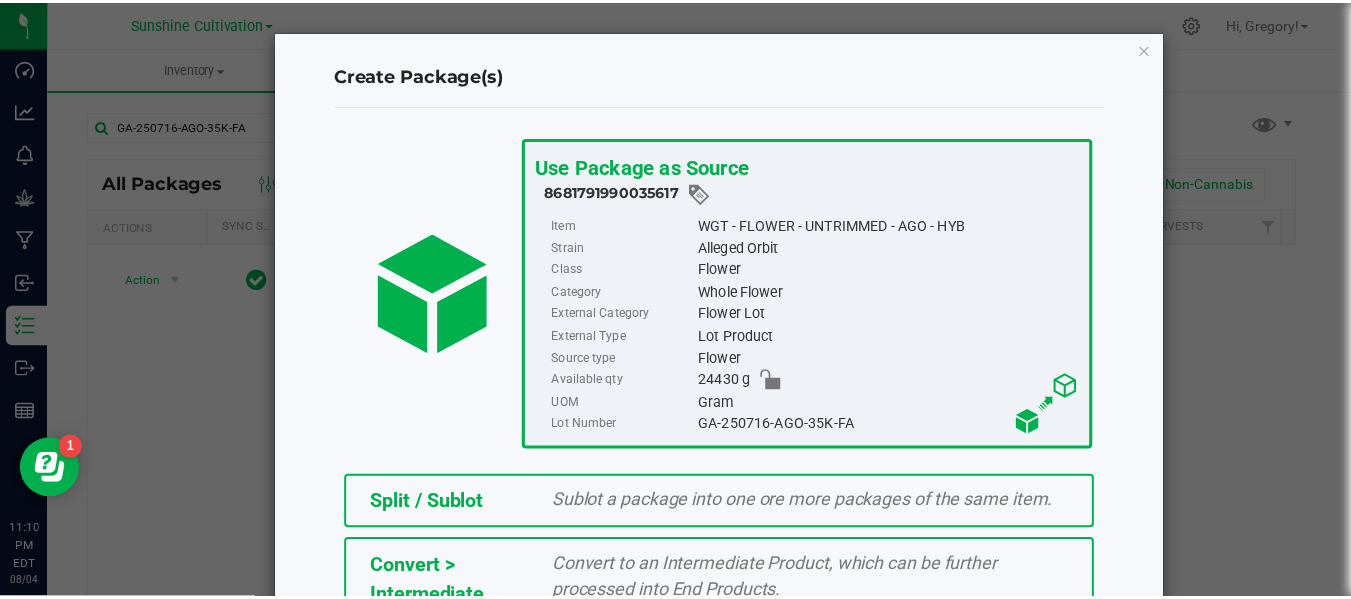 scroll, scrollTop: 443, scrollLeft: 0, axis: vertical 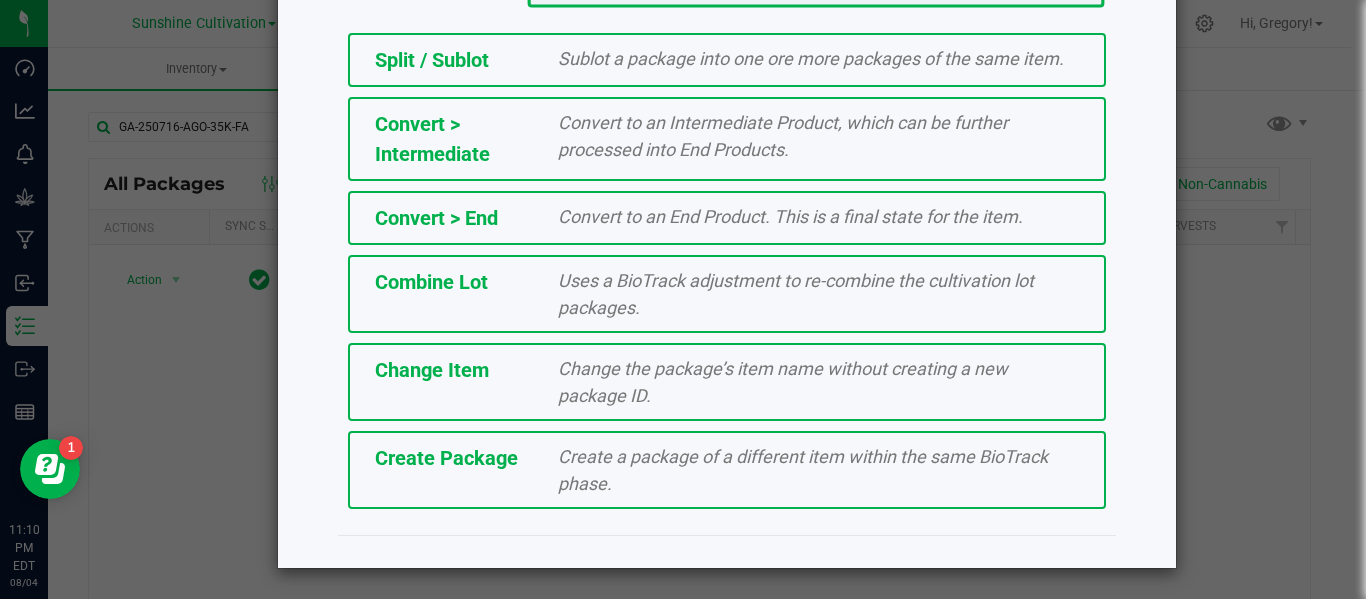 click on "Create Package" 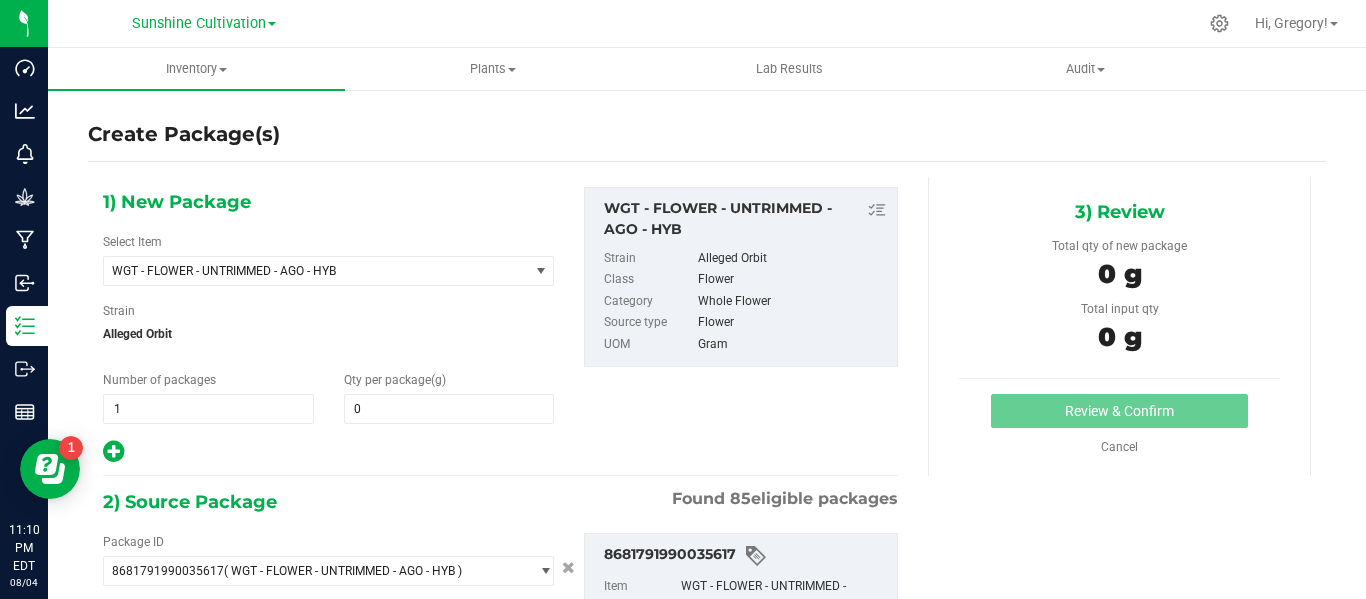 type on "0.0000" 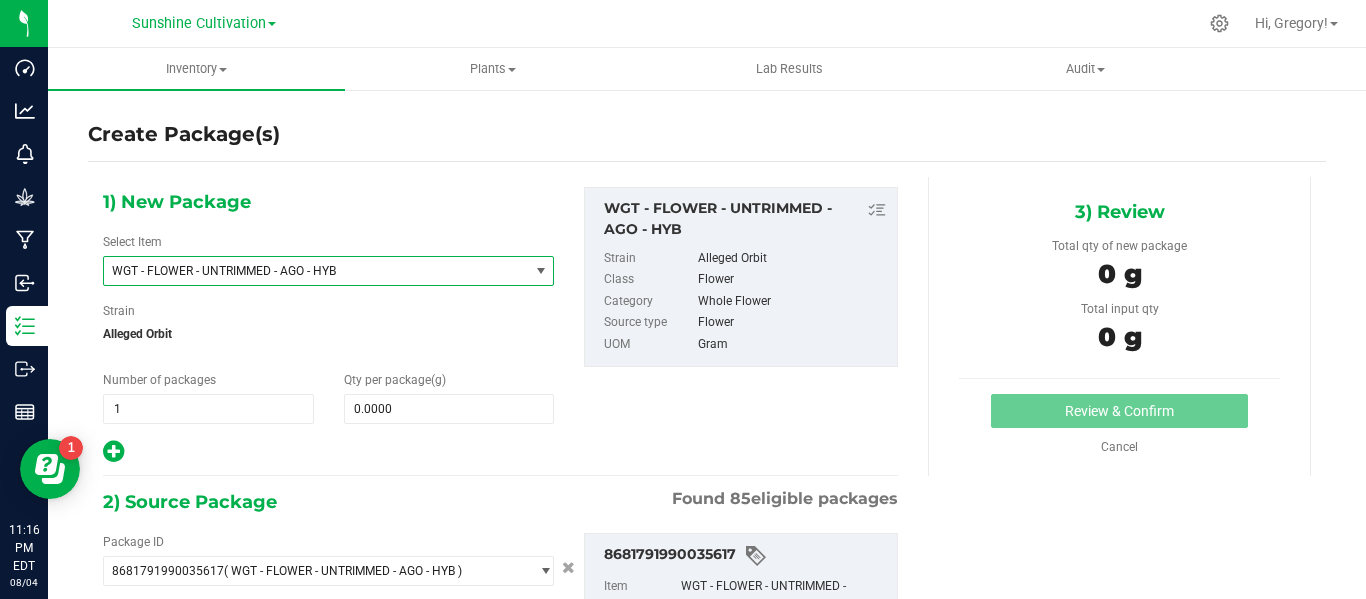 click on "WGT - FLOWER - UNTRIMMED - AGO - HYB" at bounding box center (308, 271) 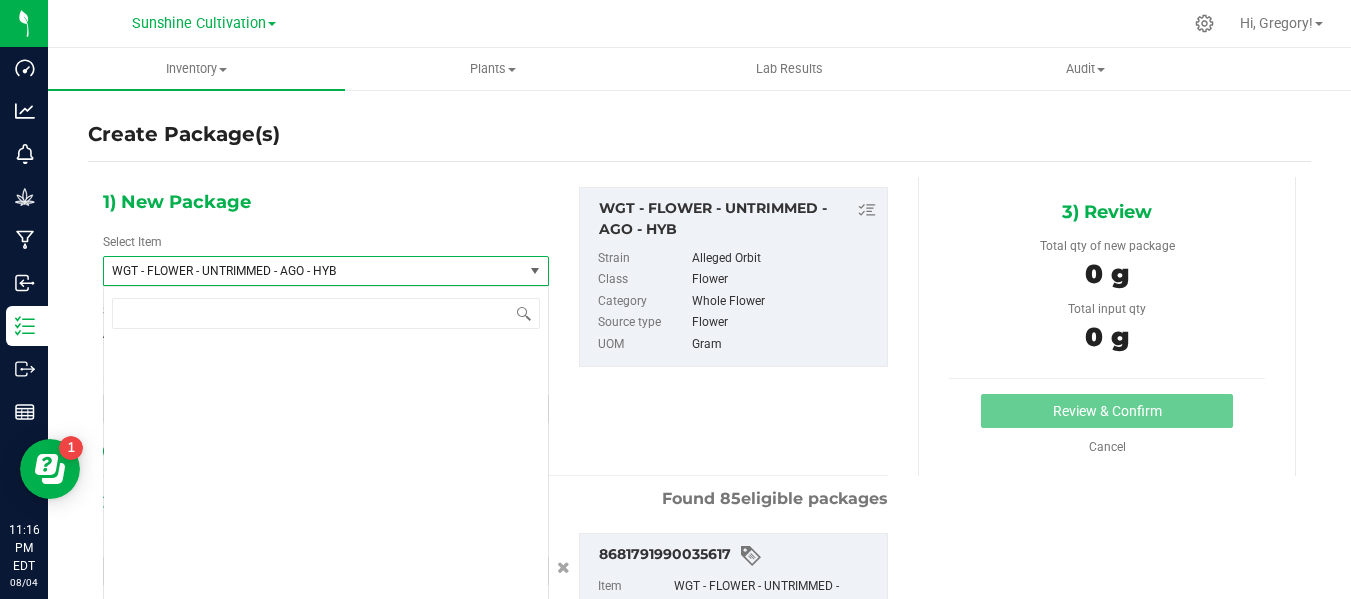 scroll, scrollTop: 410508, scrollLeft: 0, axis: vertical 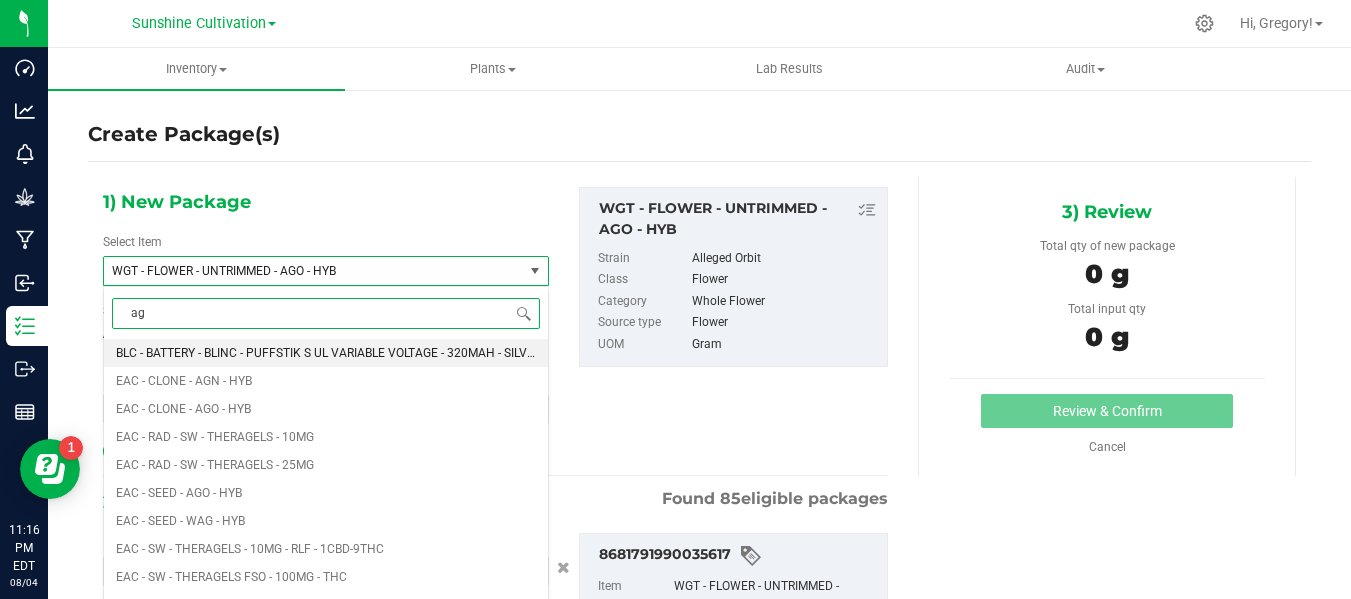 type on "ago" 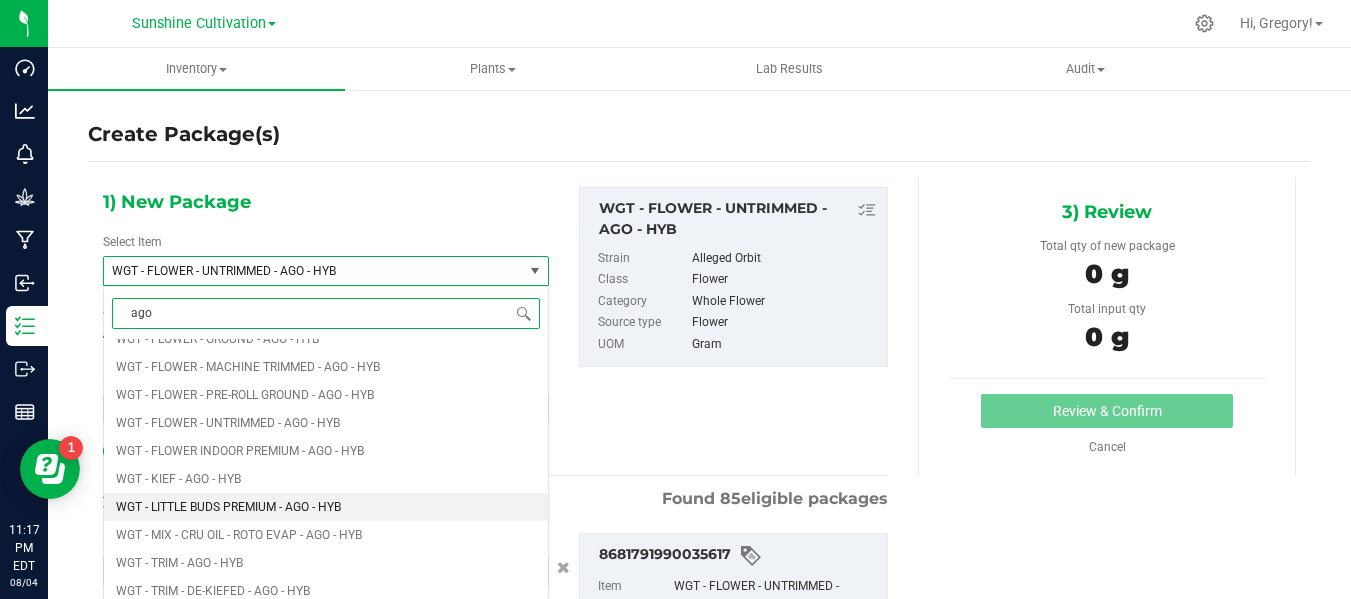 scroll, scrollTop: 1191, scrollLeft: 0, axis: vertical 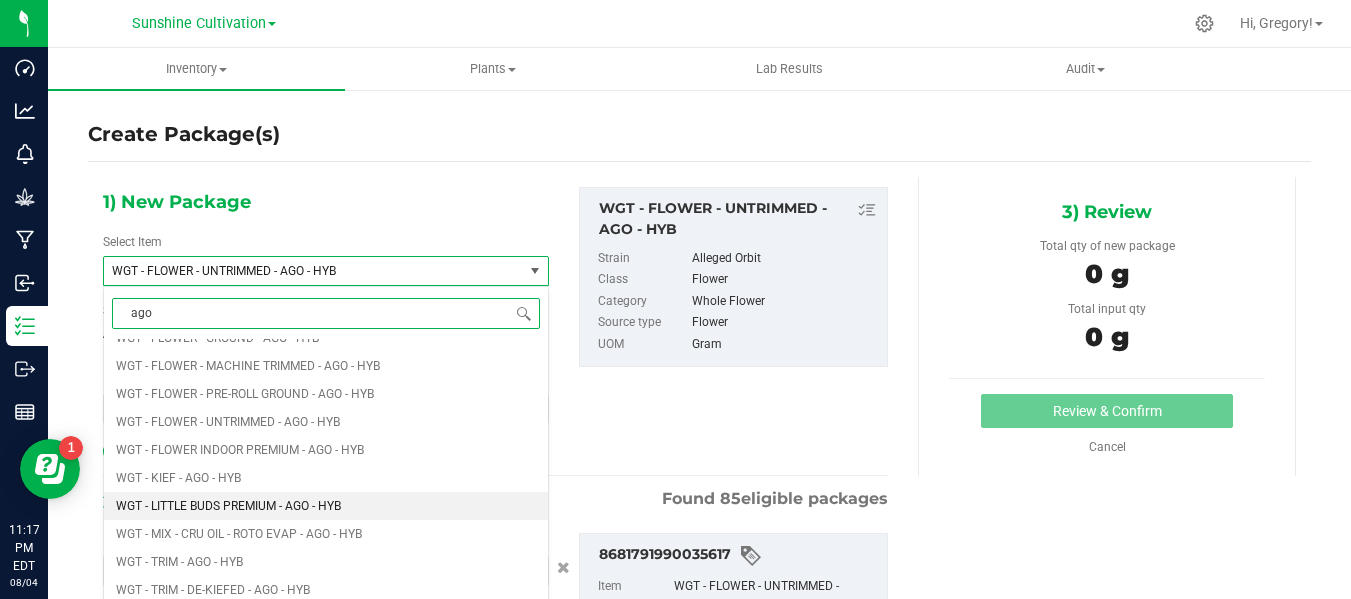 click on "WGT - LITTLE BUDS PREMIUM - AGO - HYB" at bounding box center [228, 506] 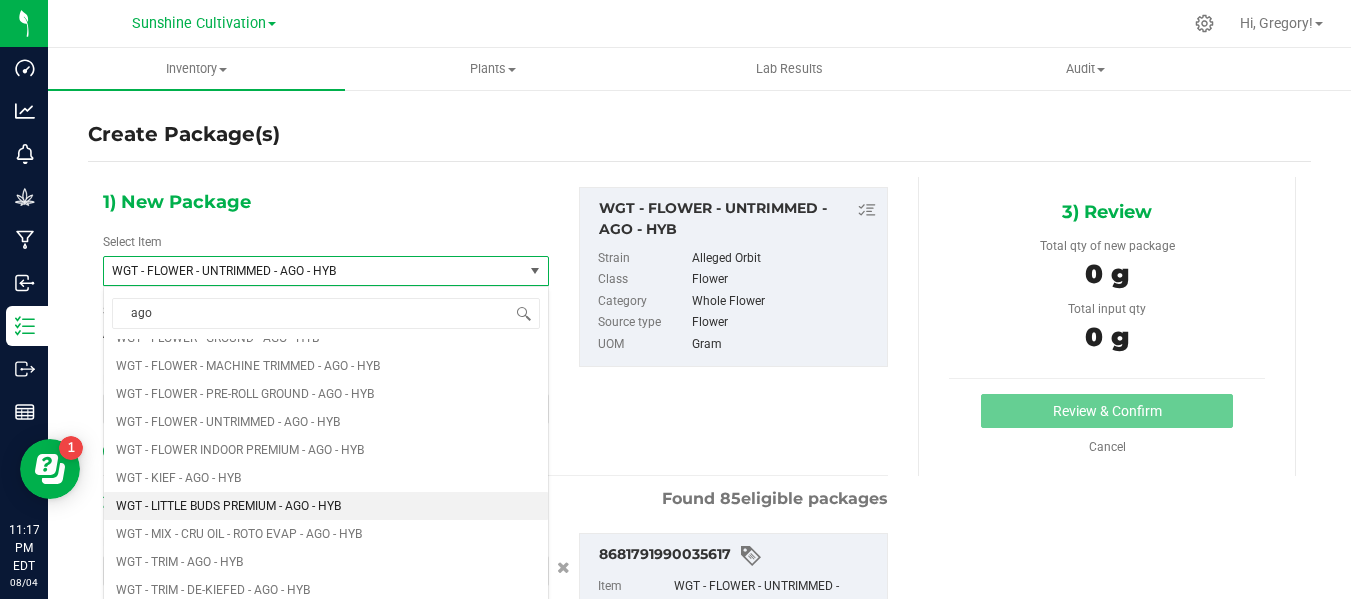 type 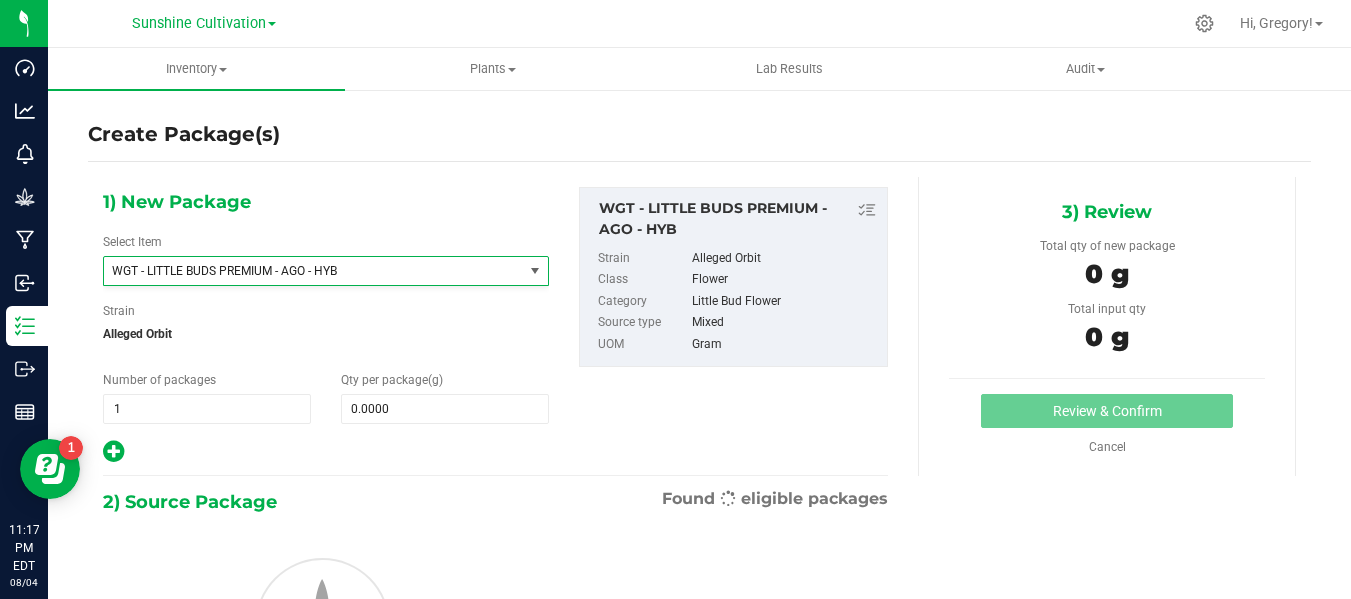type on "0.0000" 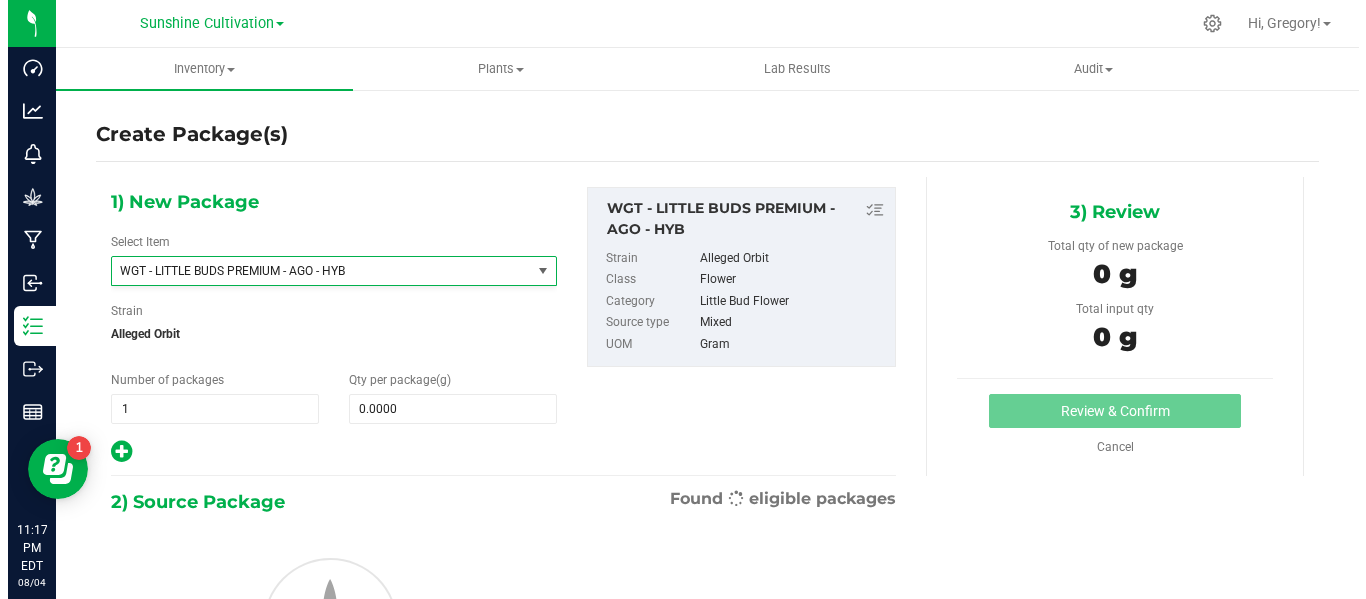 scroll, scrollTop: 434420, scrollLeft: 0, axis: vertical 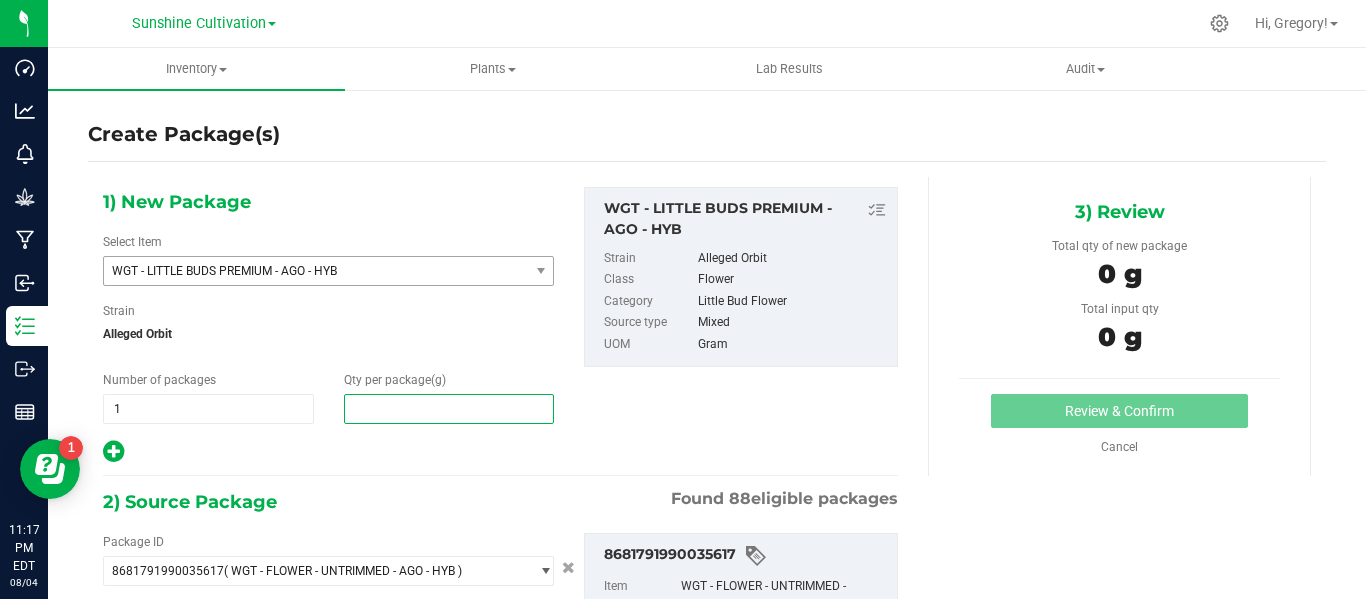 click at bounding box center [449, 409] 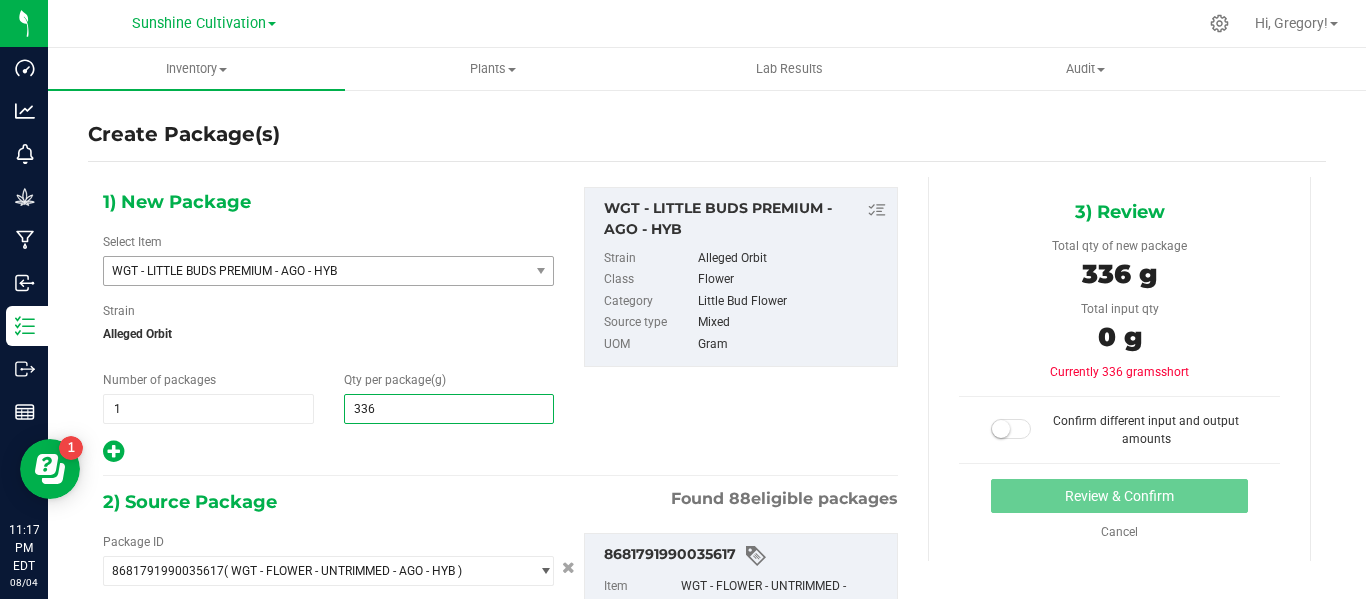 type on "3365" 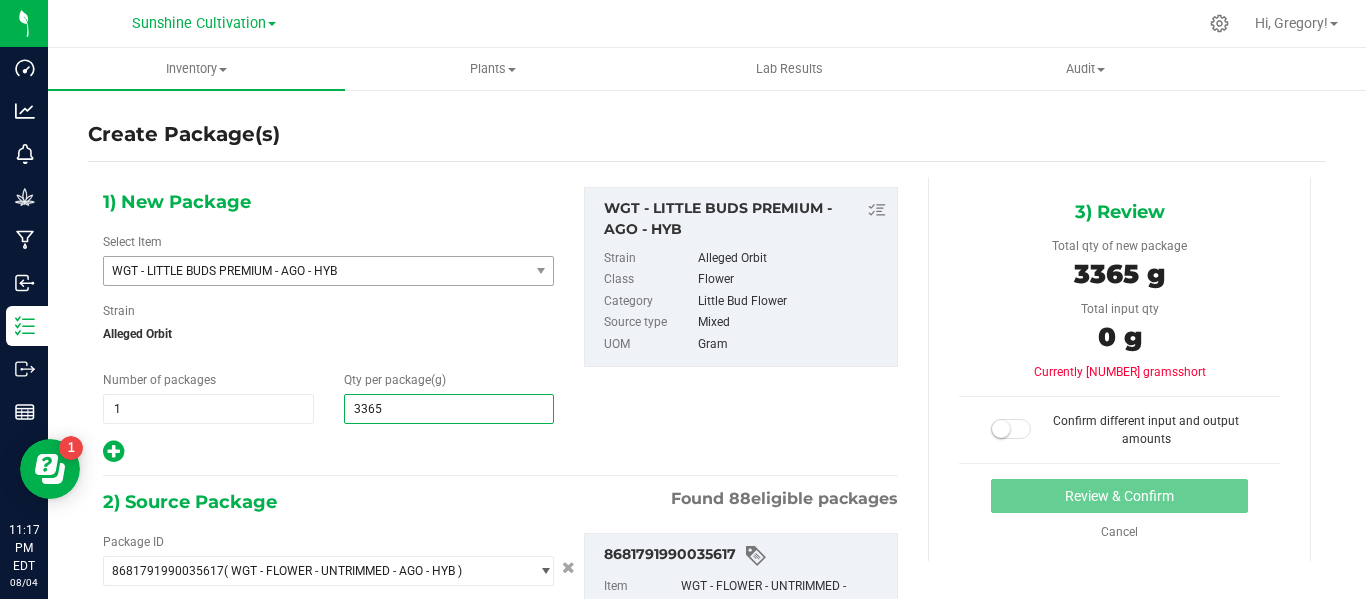 scroll, scrollTop: 239, scrollLeft: 0, axis: vertical 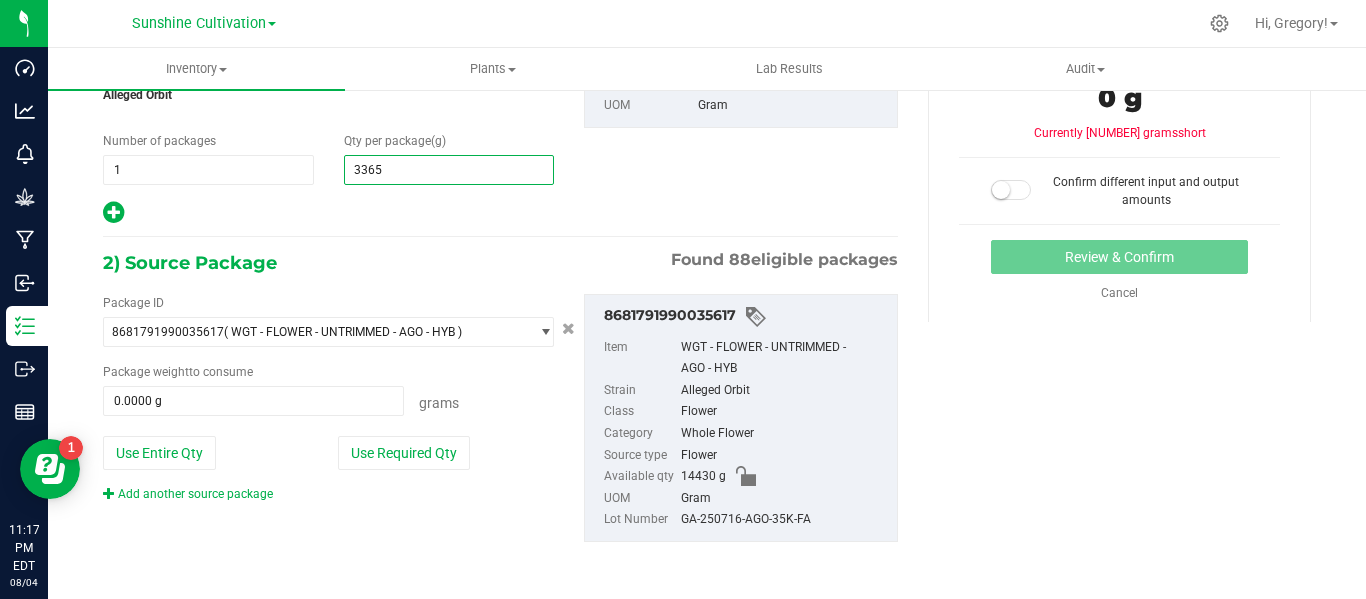 type on "3,365.0000" 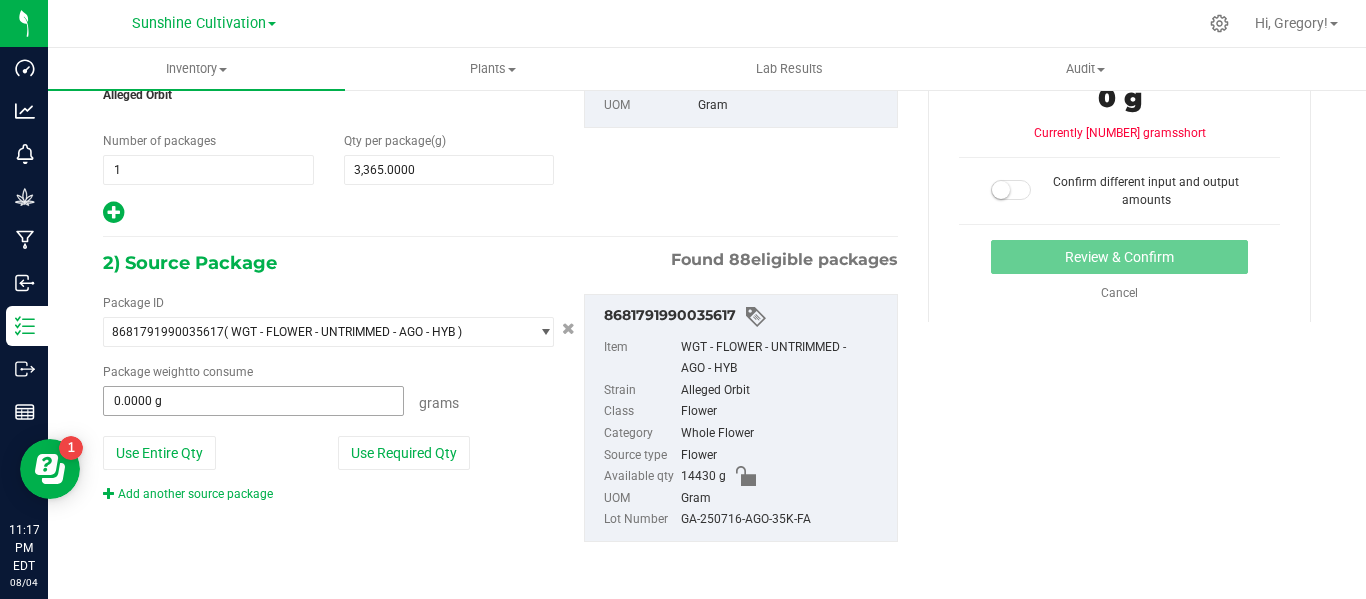 drag, startPoint x: 368, startPoint y: 384, endPoint x: 361, endPoint y: 392, distance: 10.630146 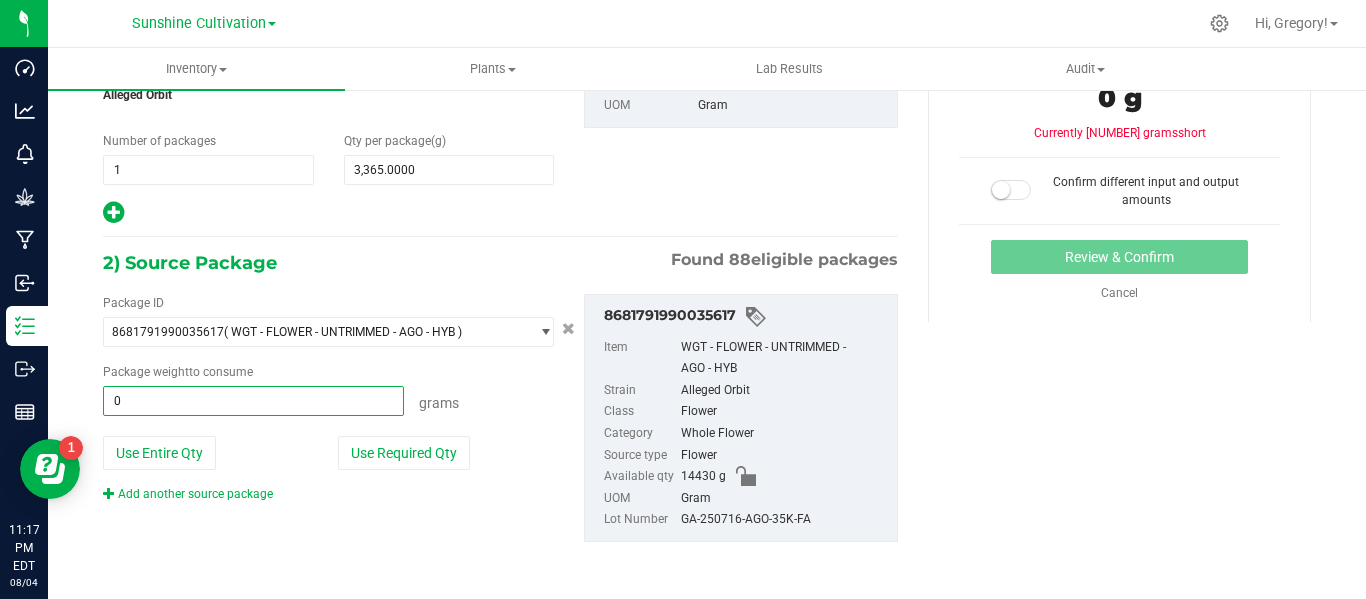 type 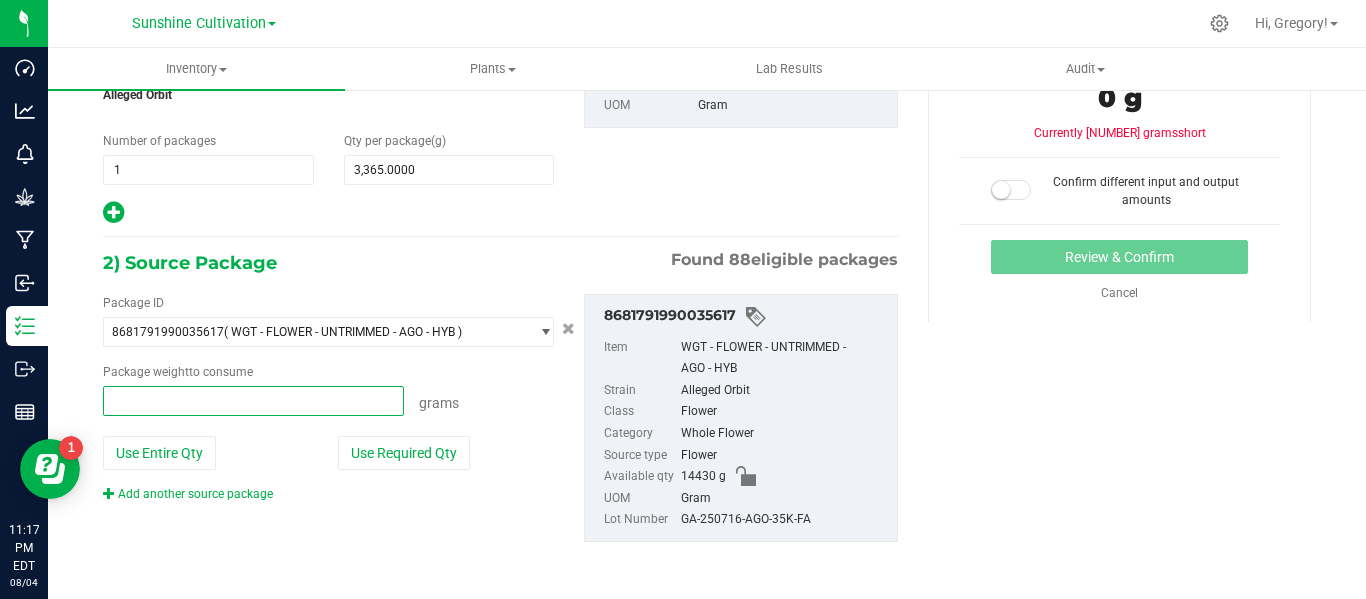 click at bounding box center (253, 401) 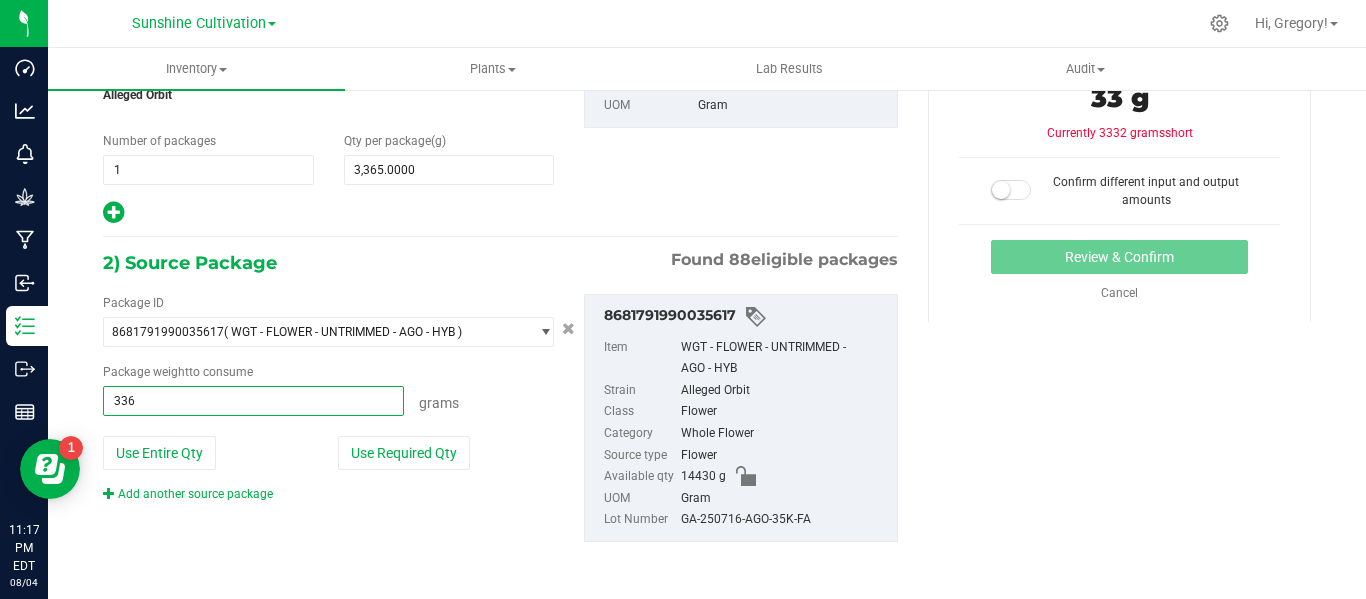 type on "3365" 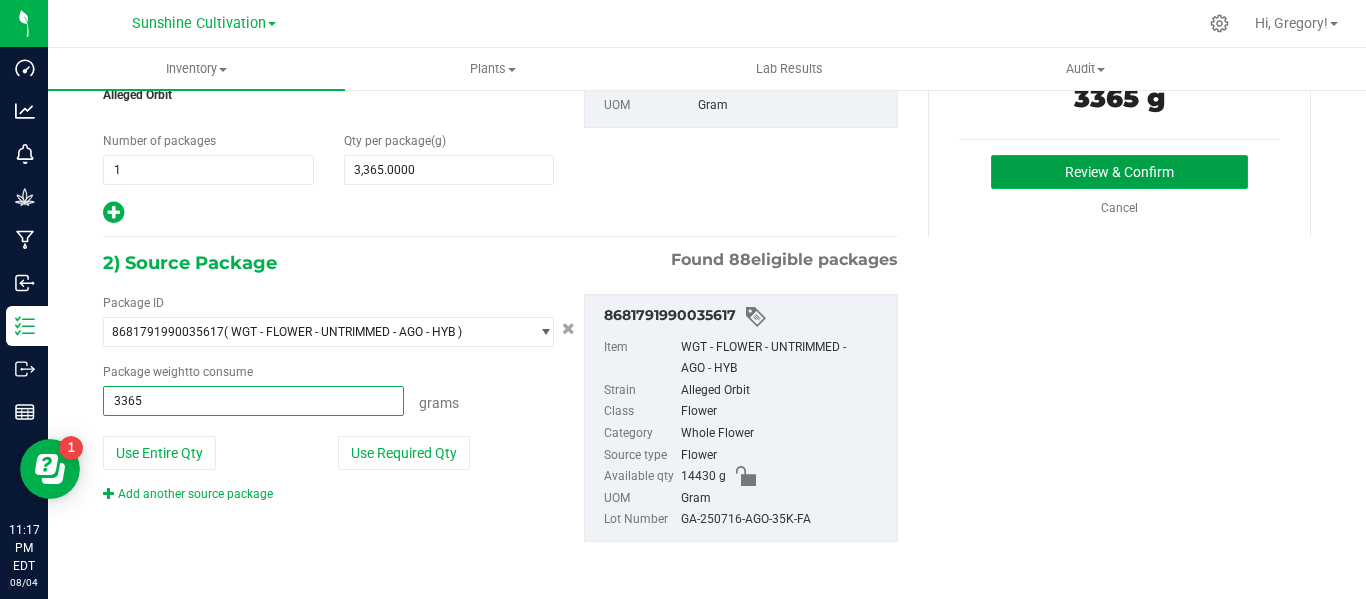 type on "3365.0000 g" 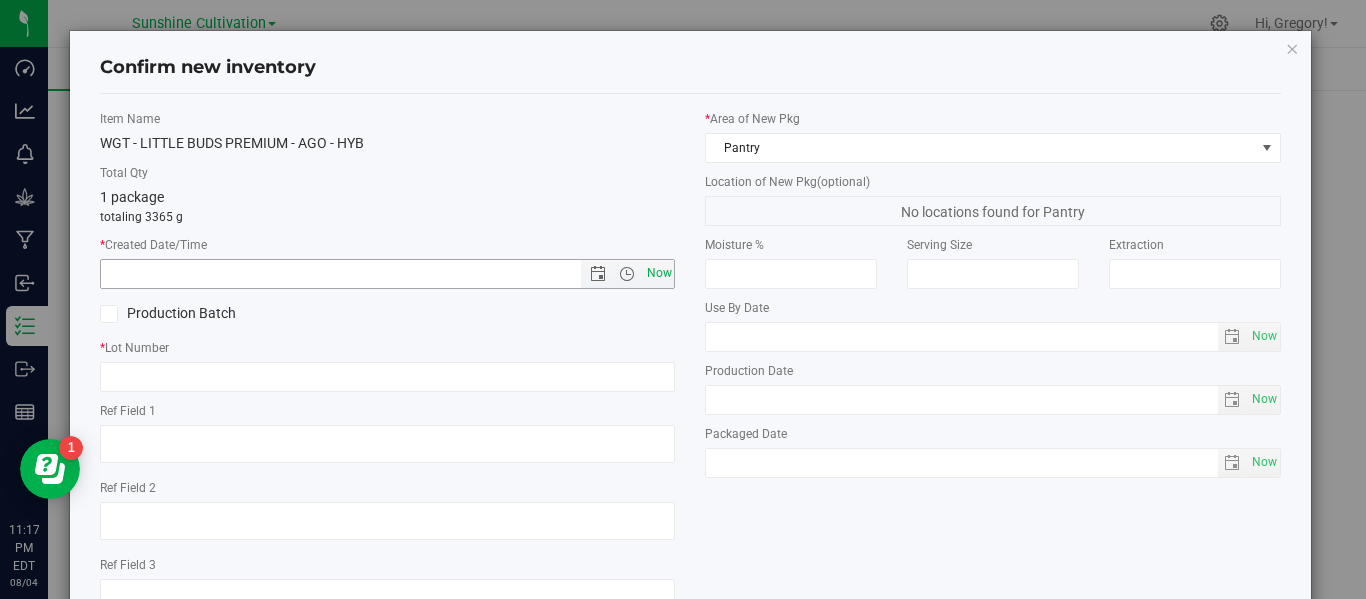 click on "Now" at bounding box center [659, 273] 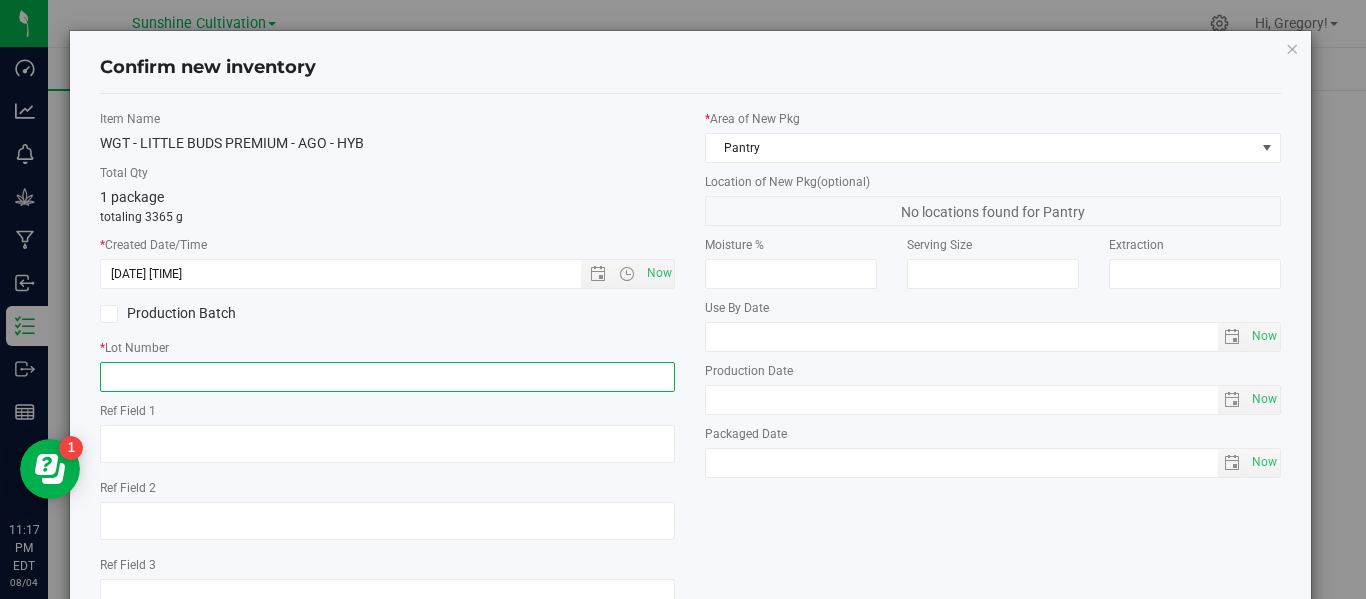 click at bounding box center [387, 377] 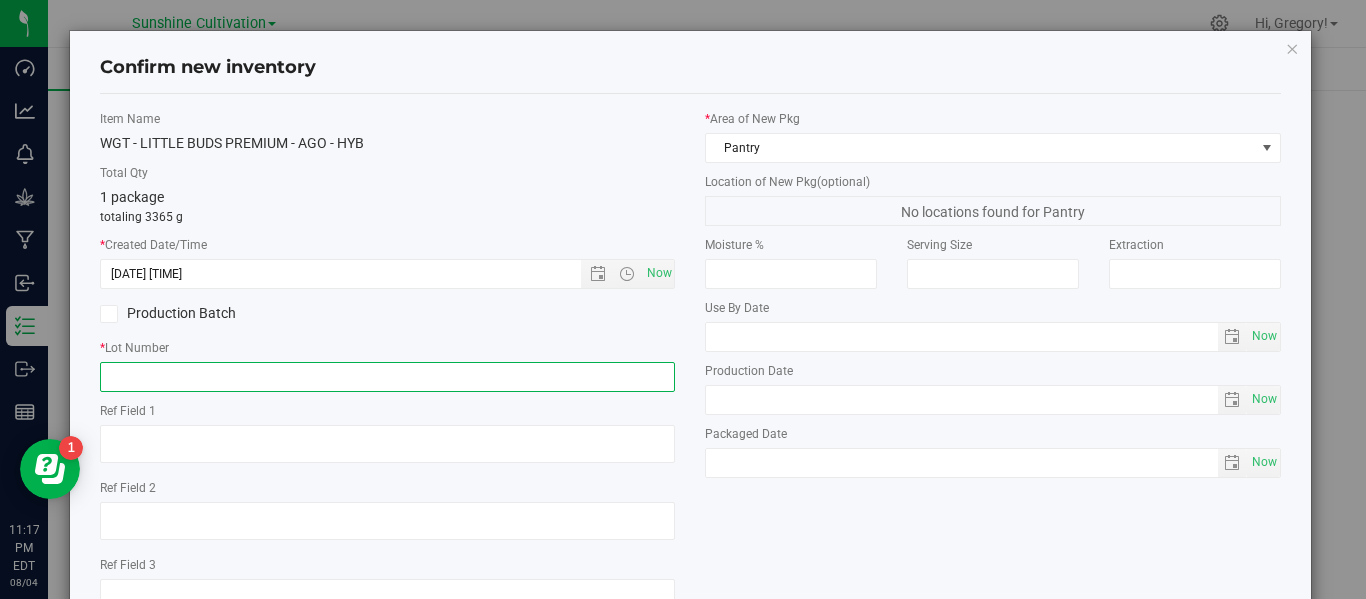 paste on "GA-250716-AGO-35K-FA" 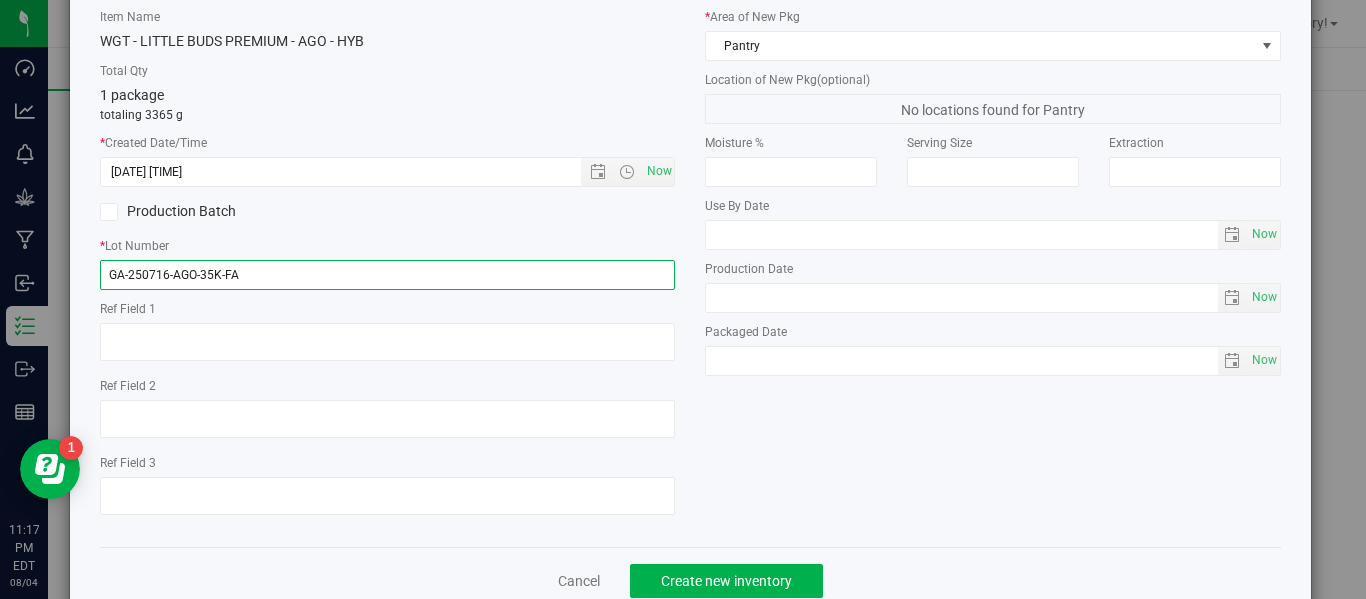 scroll, scrollTop: 148, scrollLeft: 0, axis: vertical 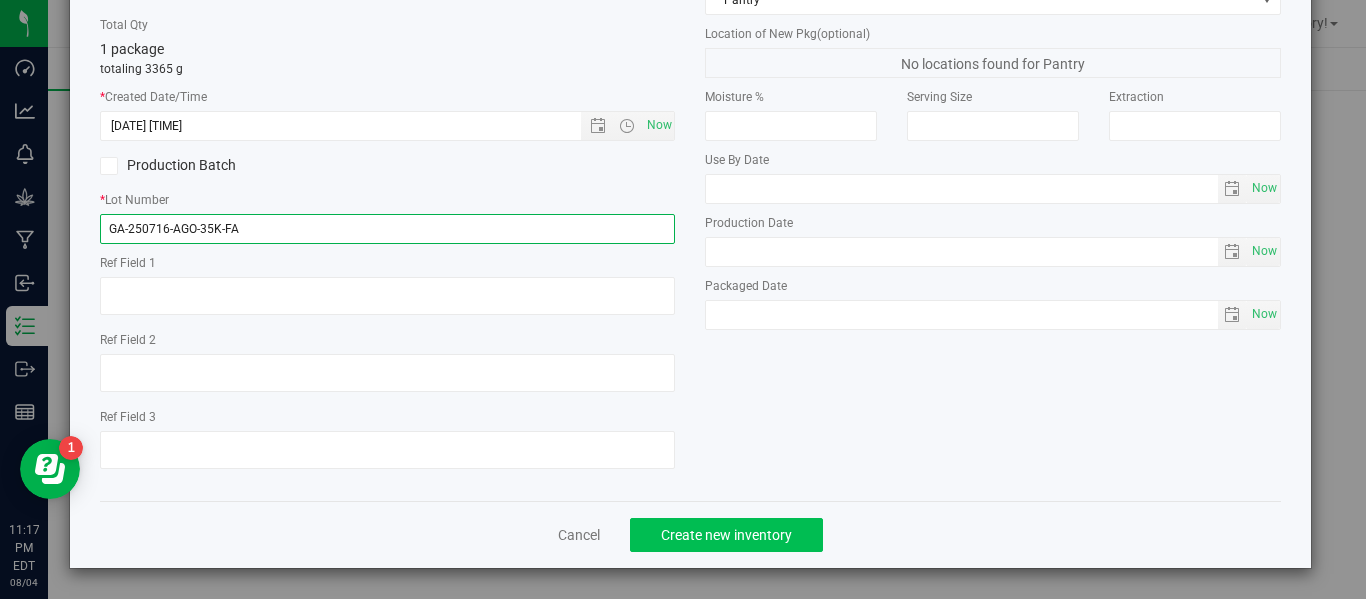 type on "GA-250716-AGO-35K-FA" 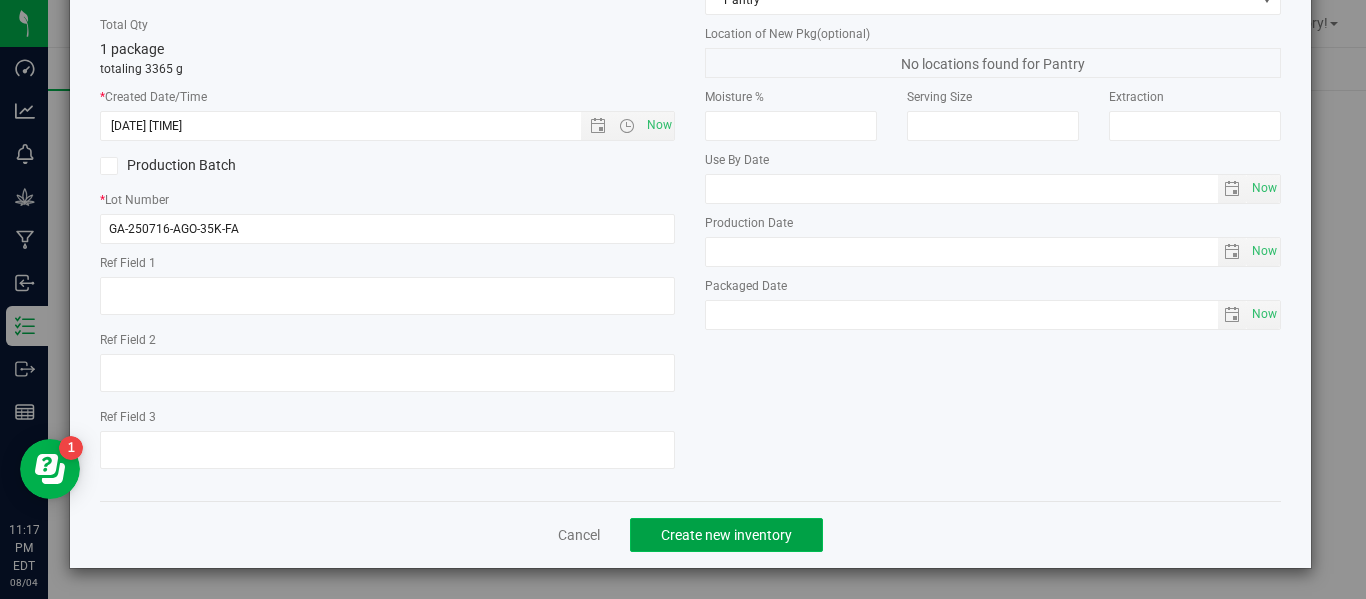click on "Create new inventory" 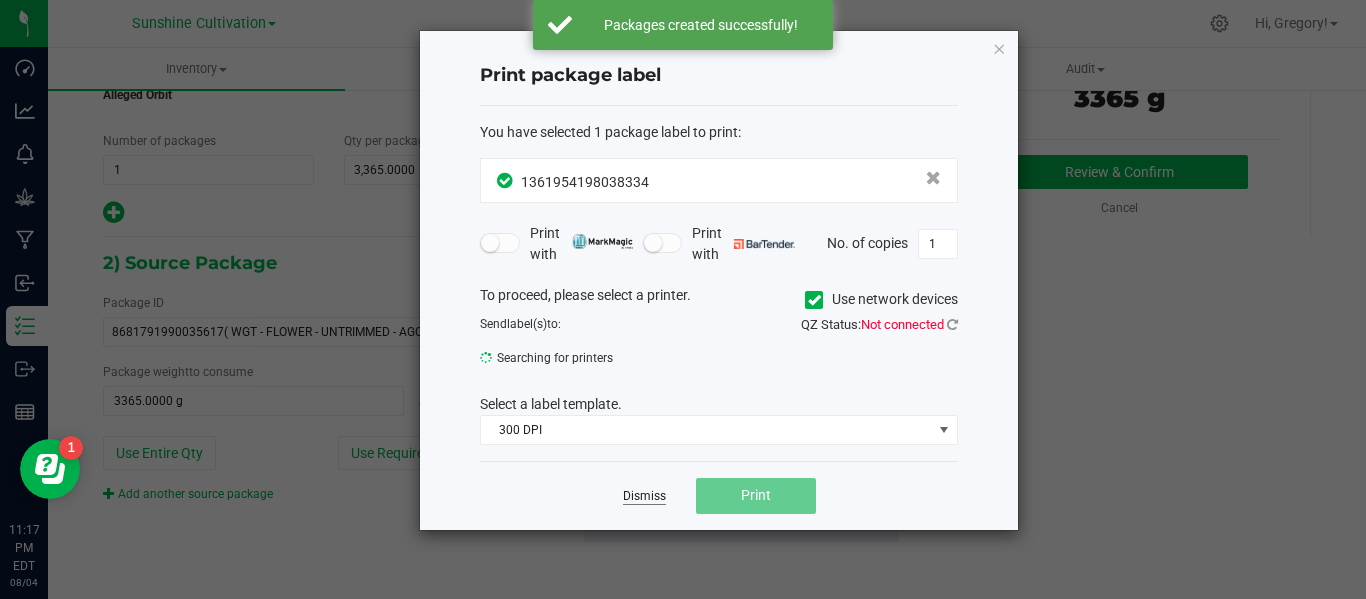 click on "Dismiss" 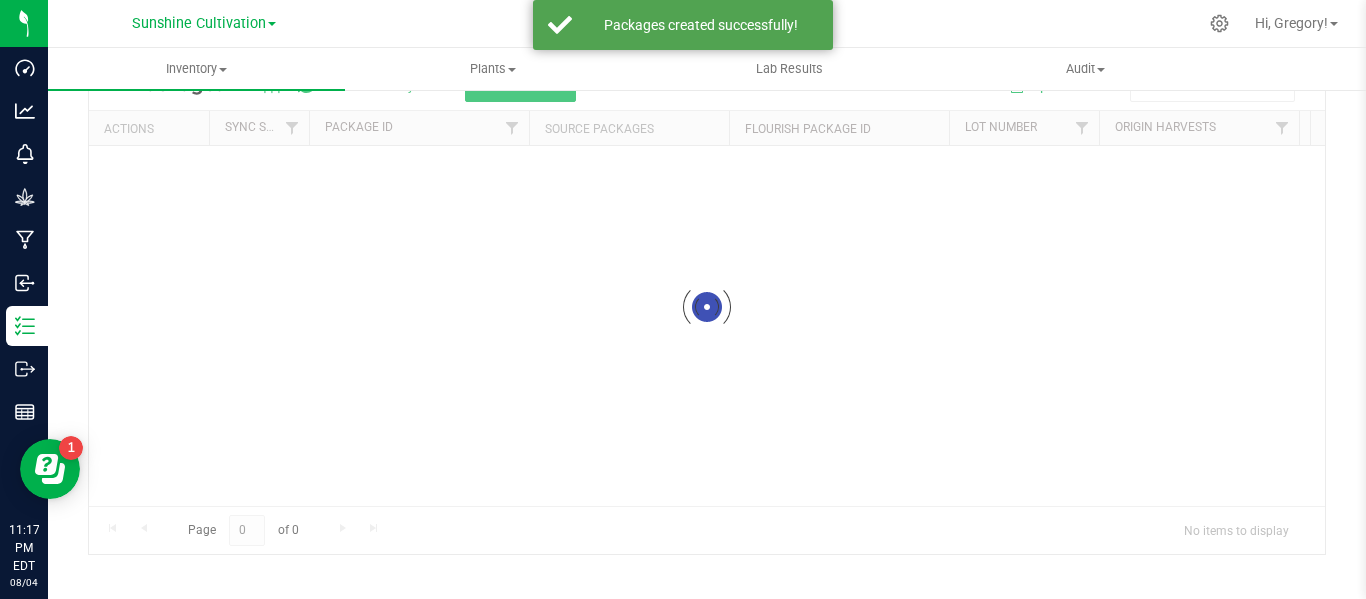 scroll, scrollTop: 99, scrollLeft: 0, axis: vertical 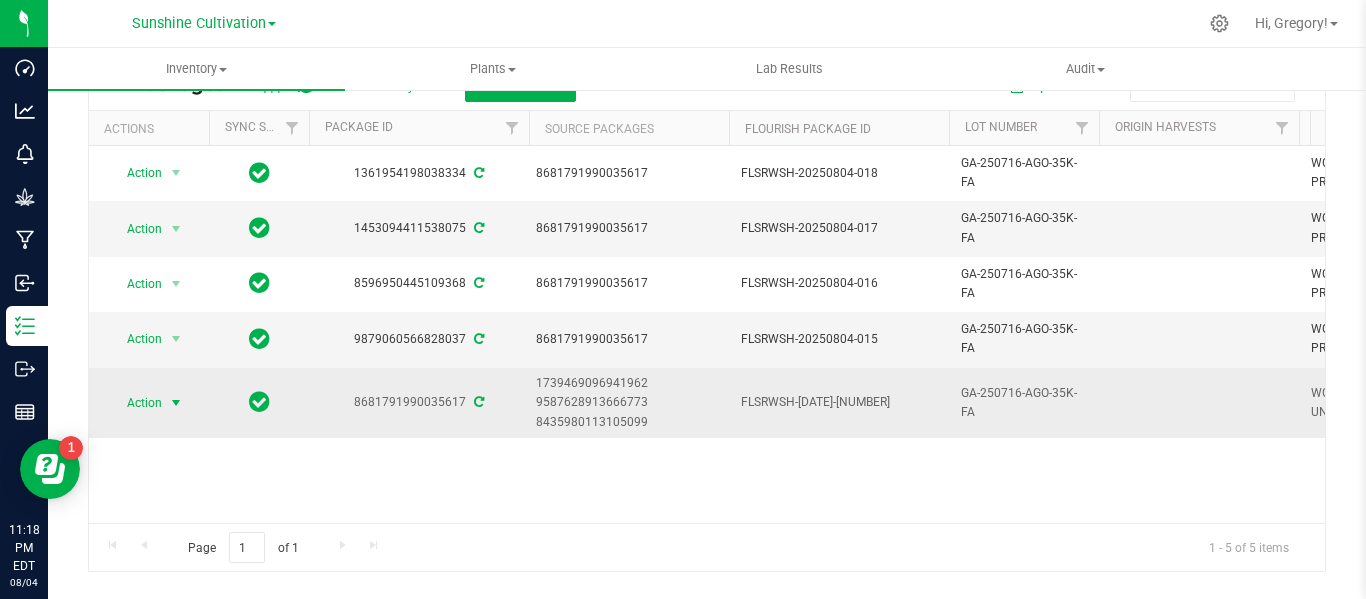 click at bounding box center [176, 403] 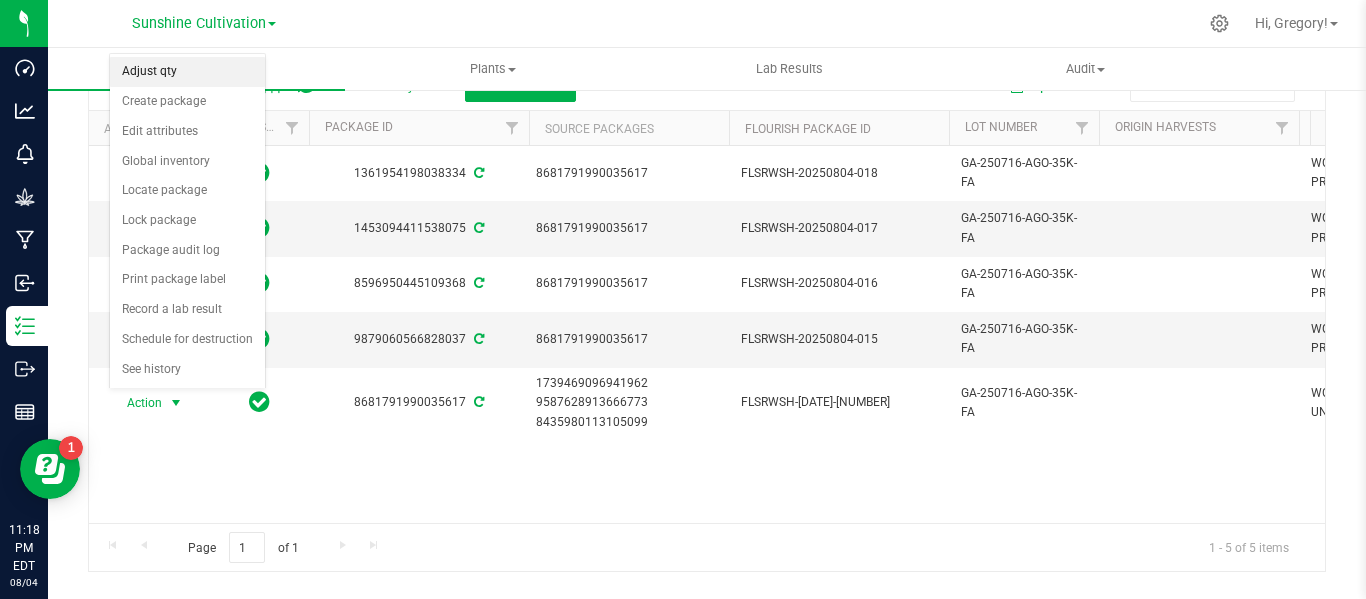 click on "Adjust qty" at bounding box center [187, 72] 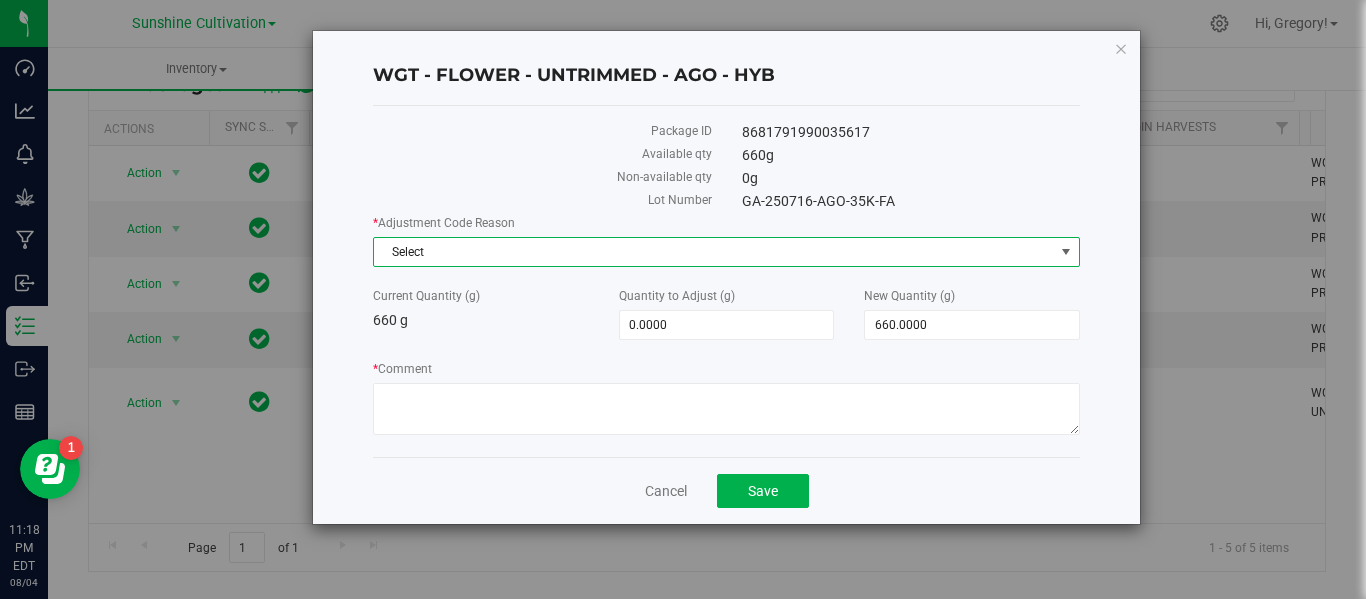 click on "Select" at bounding box center (714, 252) 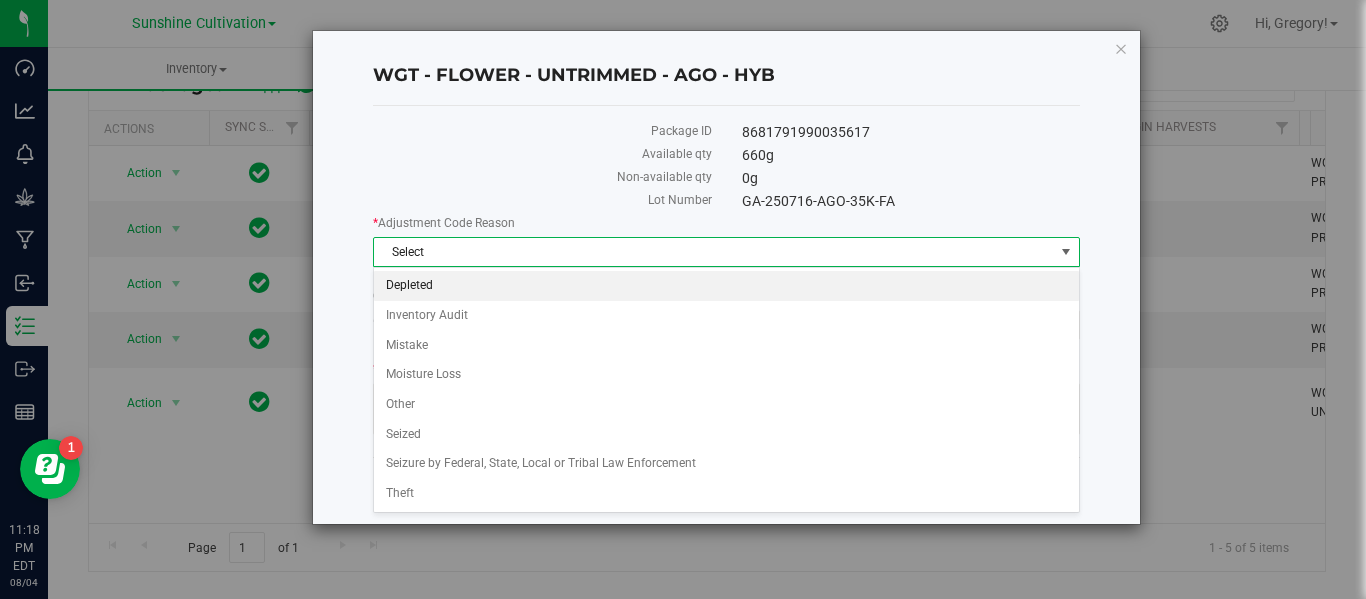 click on "Depleted" at bounding box center [726, 286] 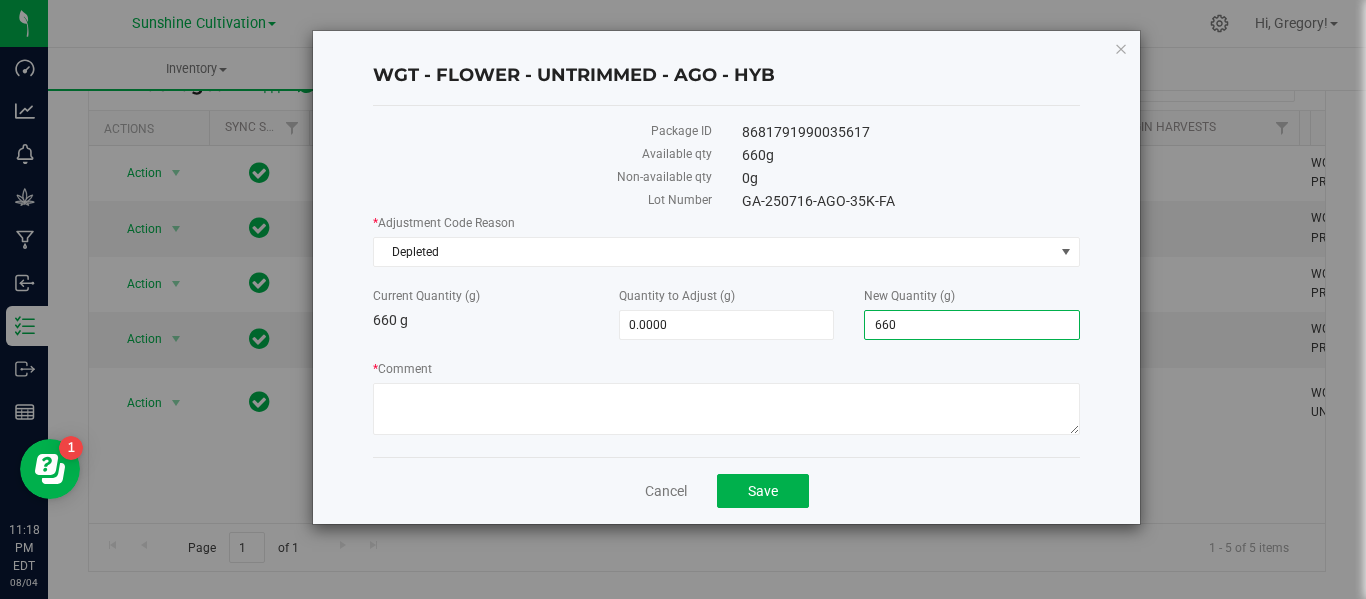 click on "660.0000 660" at bounding box center [972, 325] 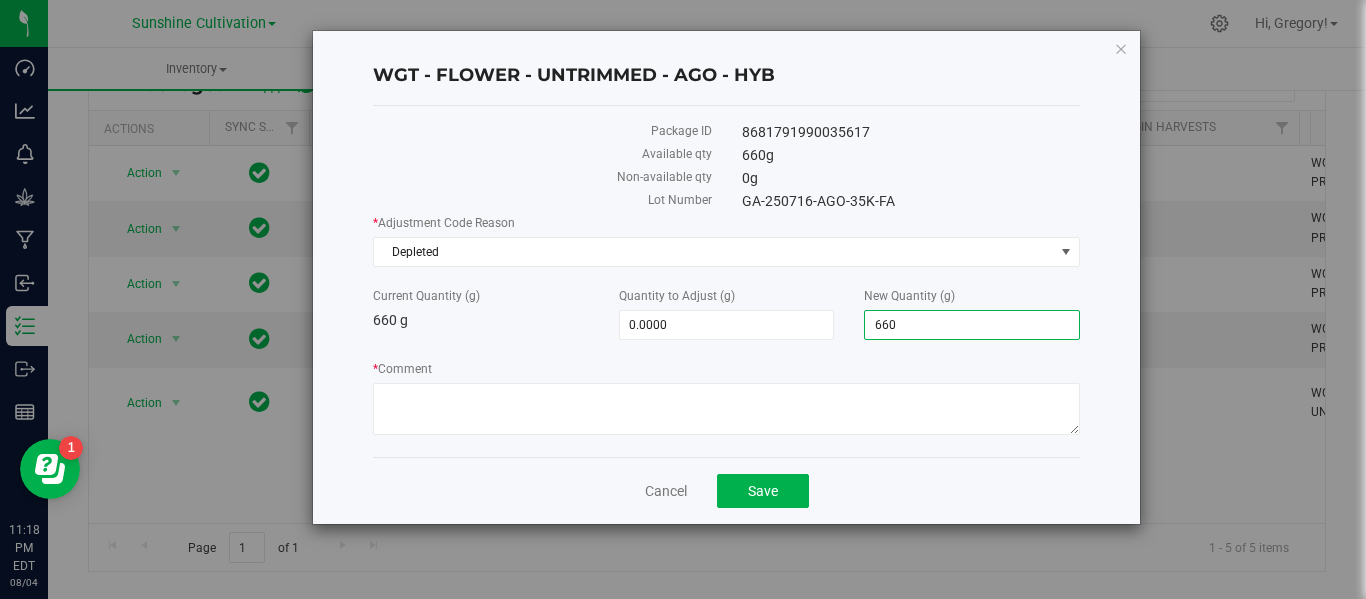 type on "0" 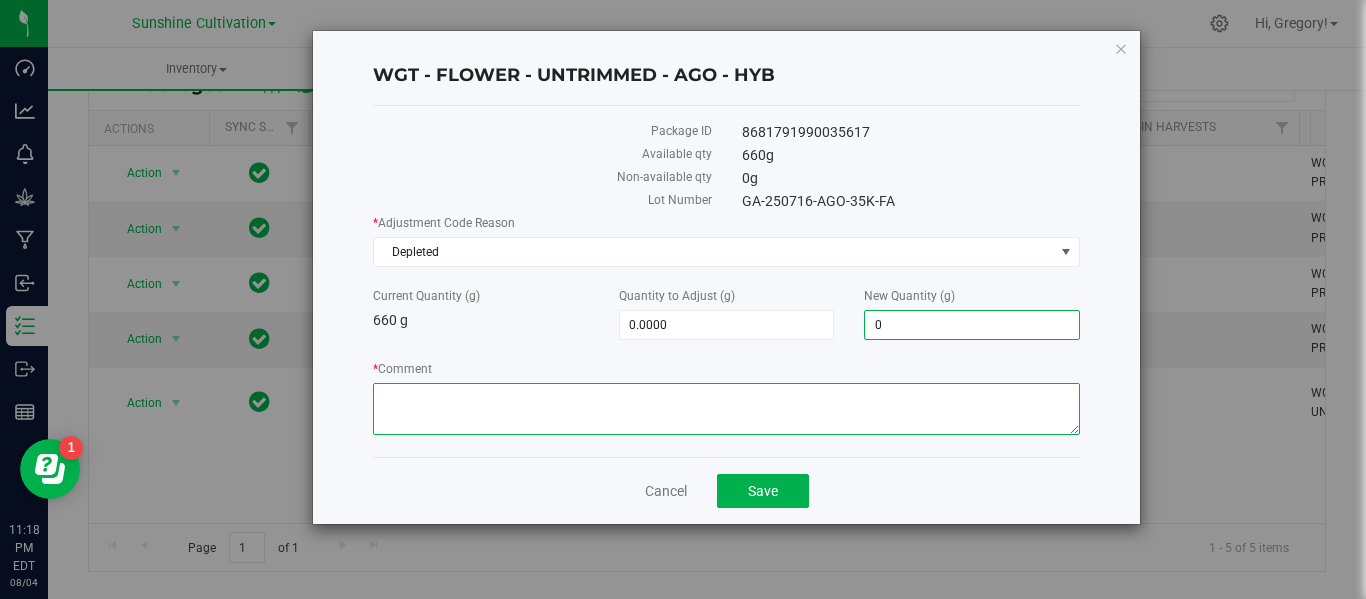 type on "-660.0000" 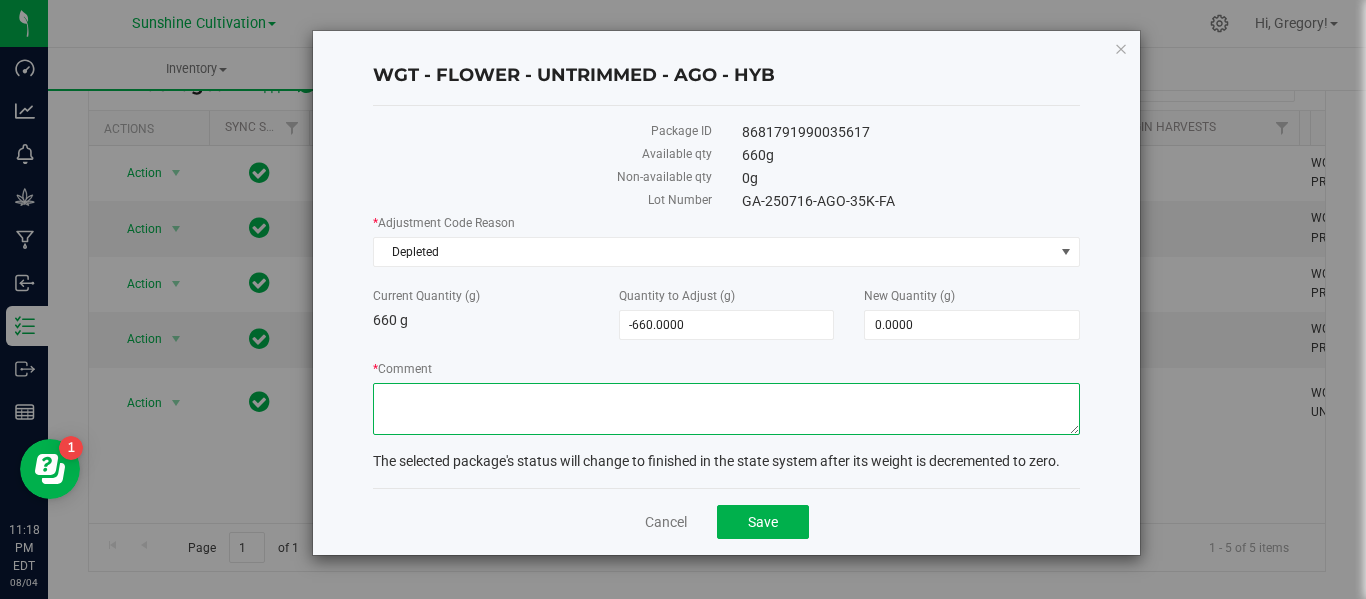 click on "*
Comment" at bounding box center (726, 409) 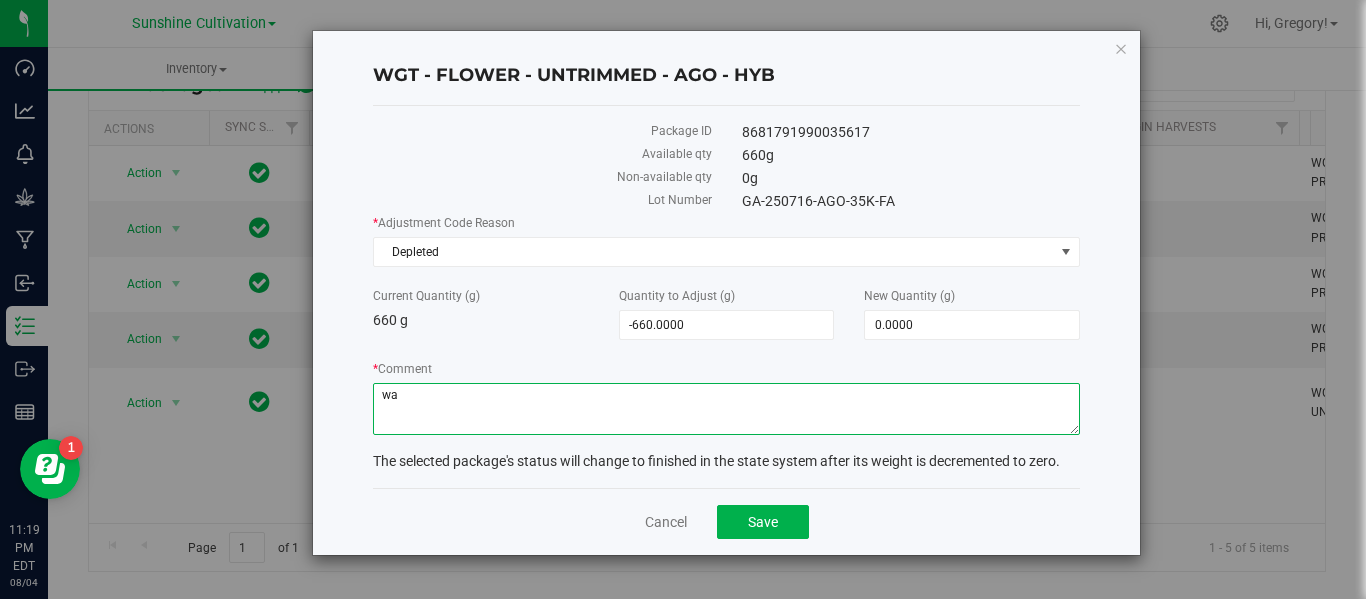 type on "w" 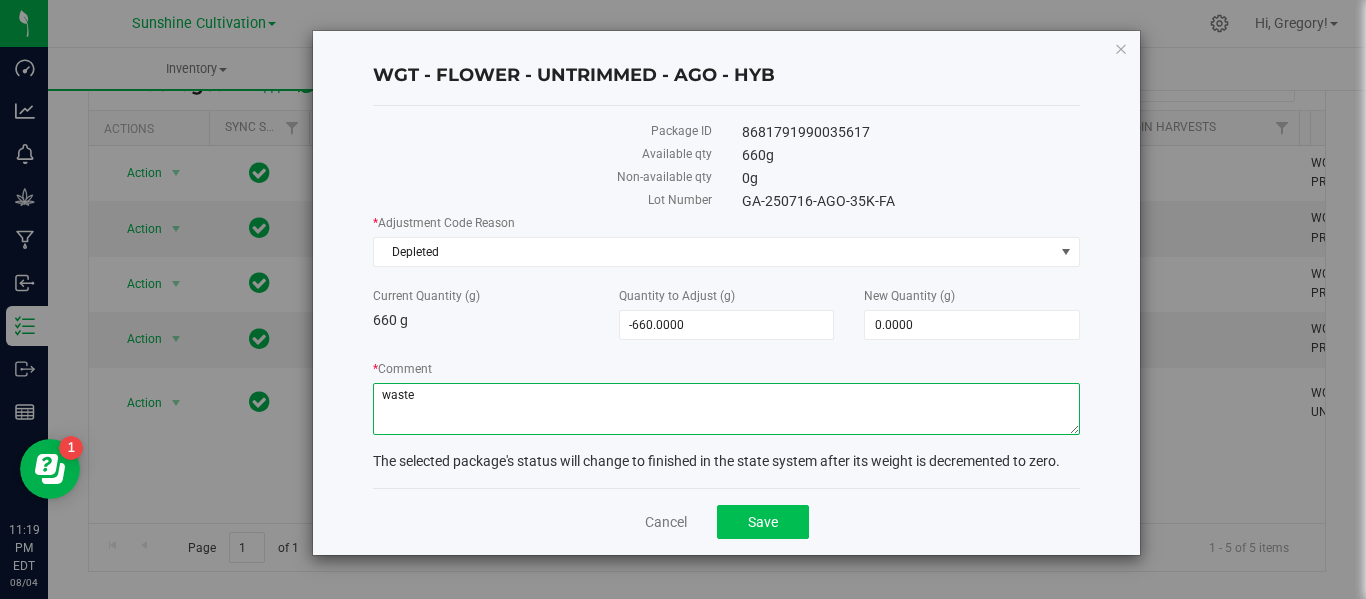 type on "waste" 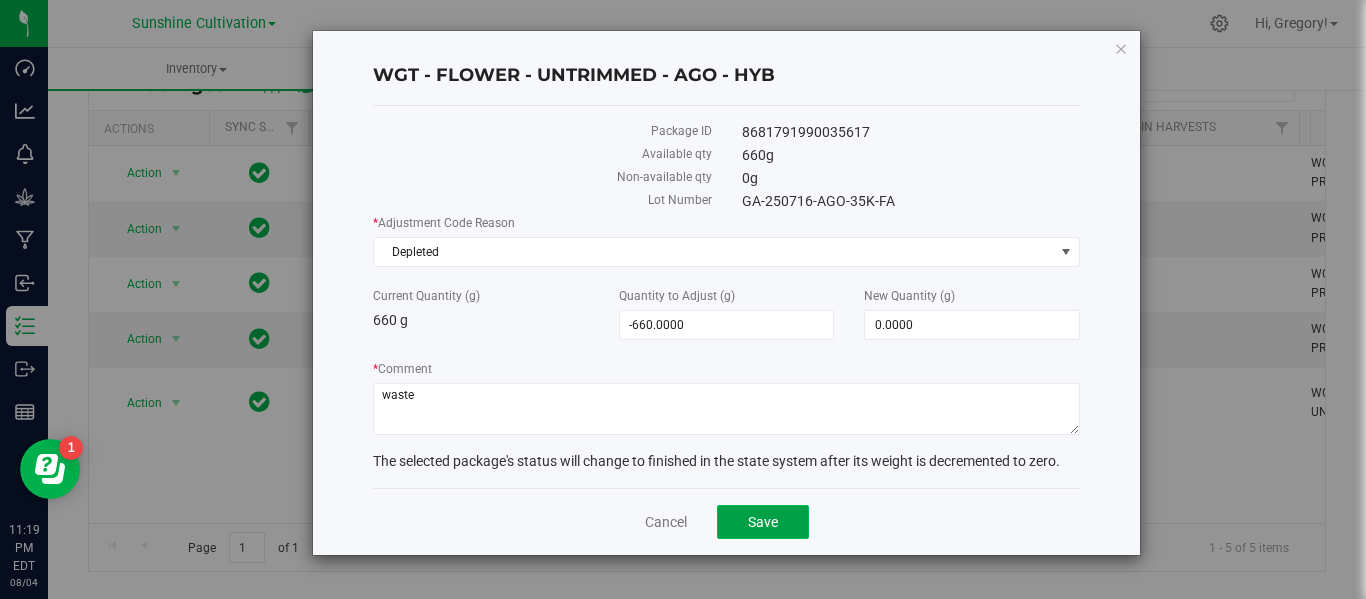 click on "Save" 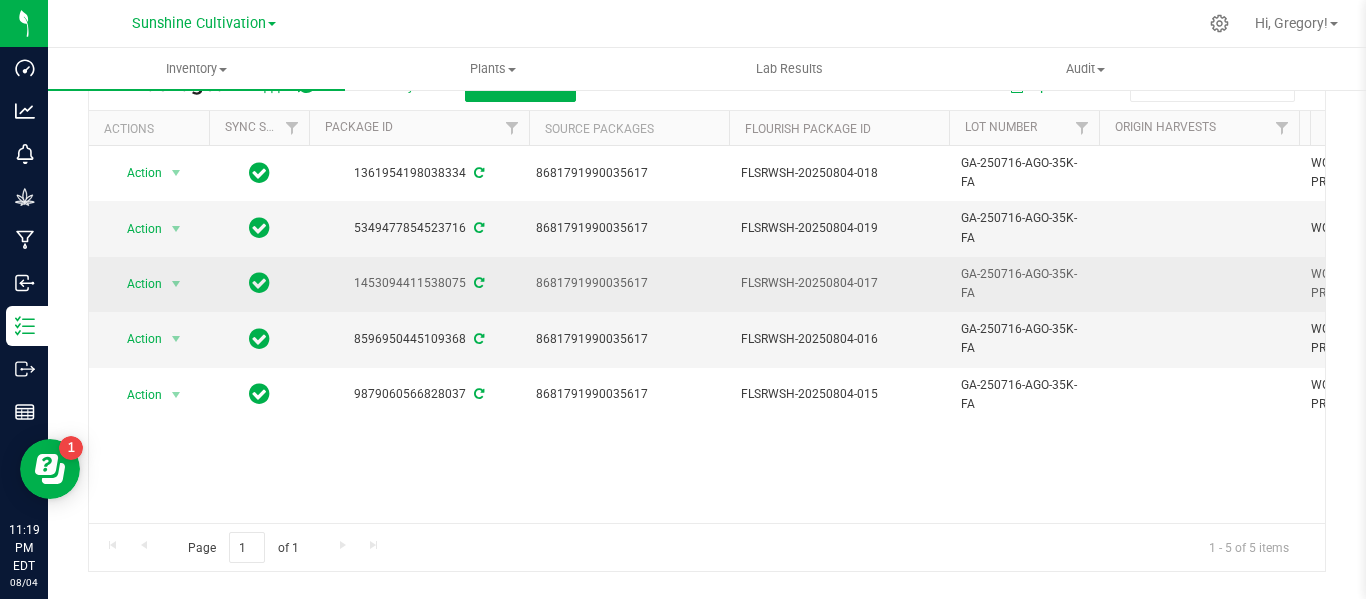 scroll, scrollTop: 0, scrollLeft: 0, axis: both 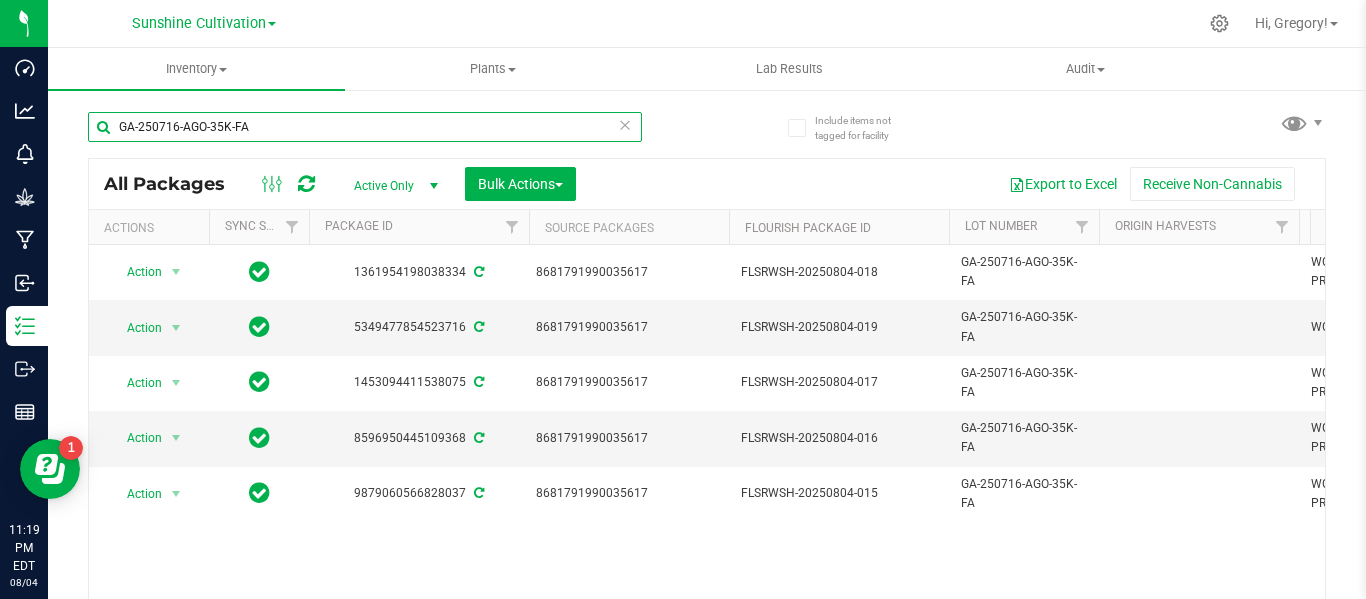 click on "GA-250716-AGO-35K-FA" at bounding box center [365, 127] 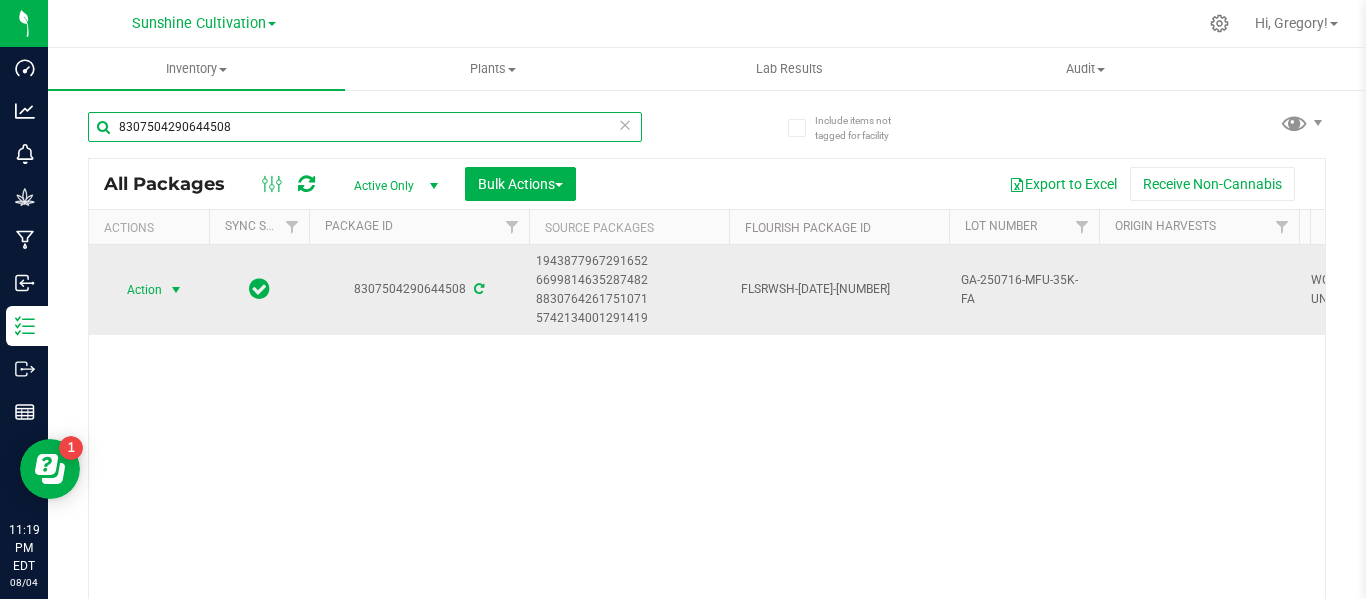 type on "8307504290644508" 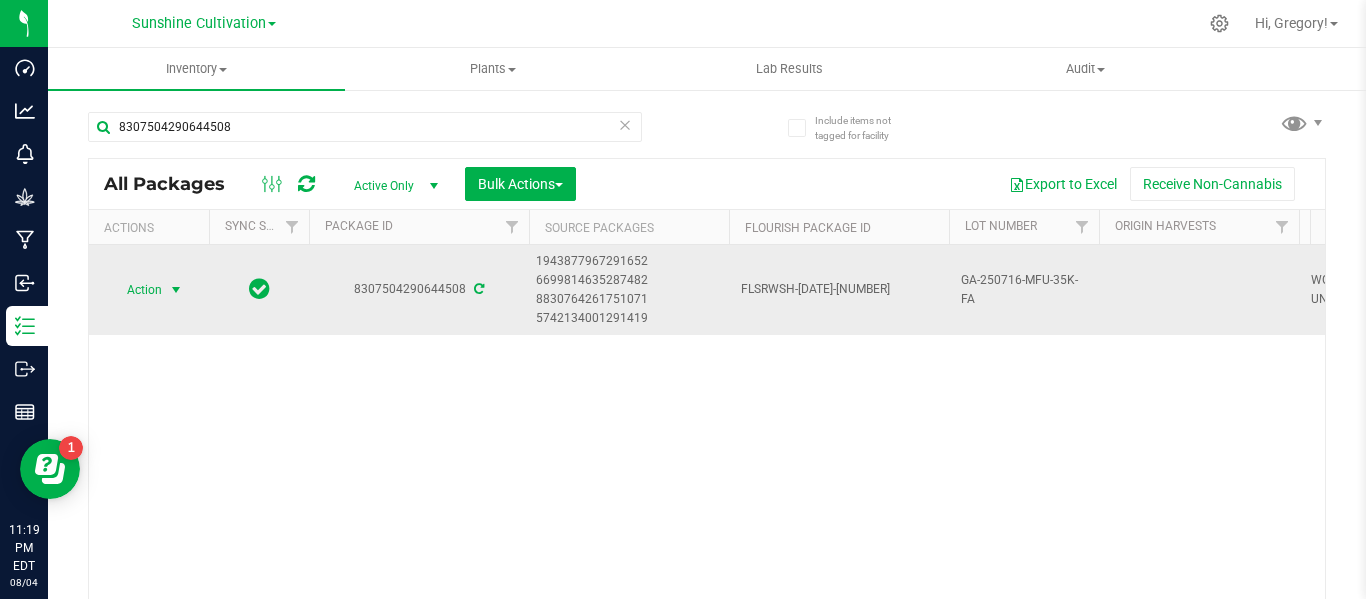 click on "Action" at bounding box center (136, 290) 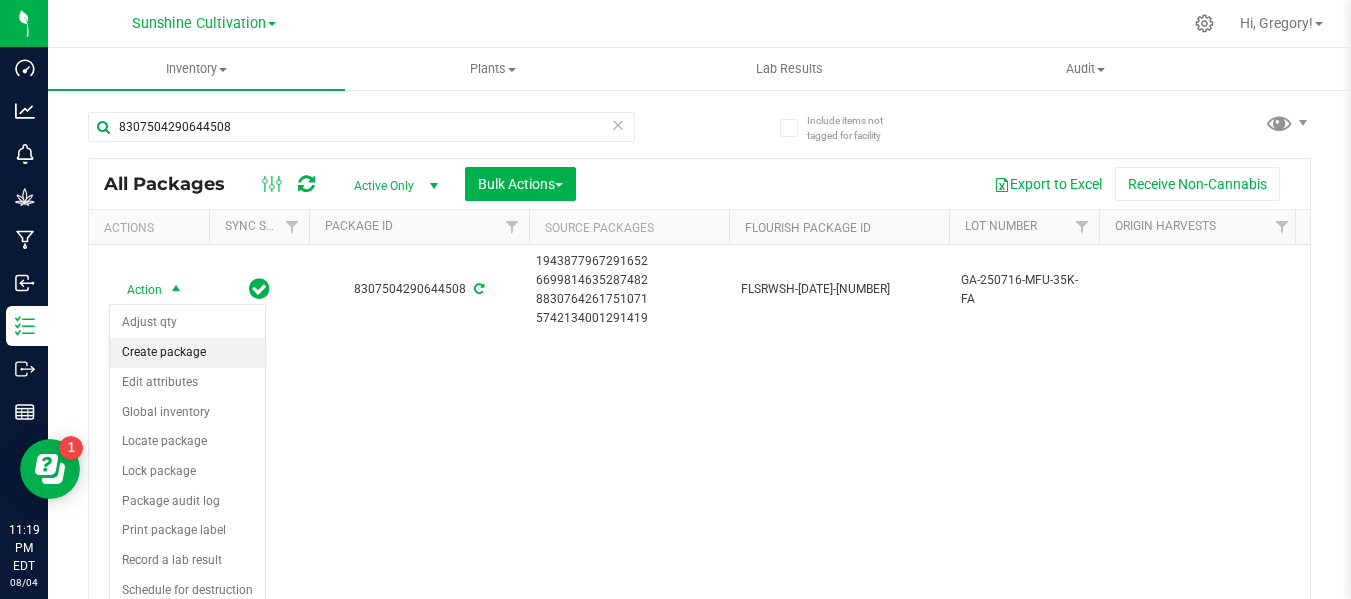 click on "Create package" at bounding box center (187, 353) 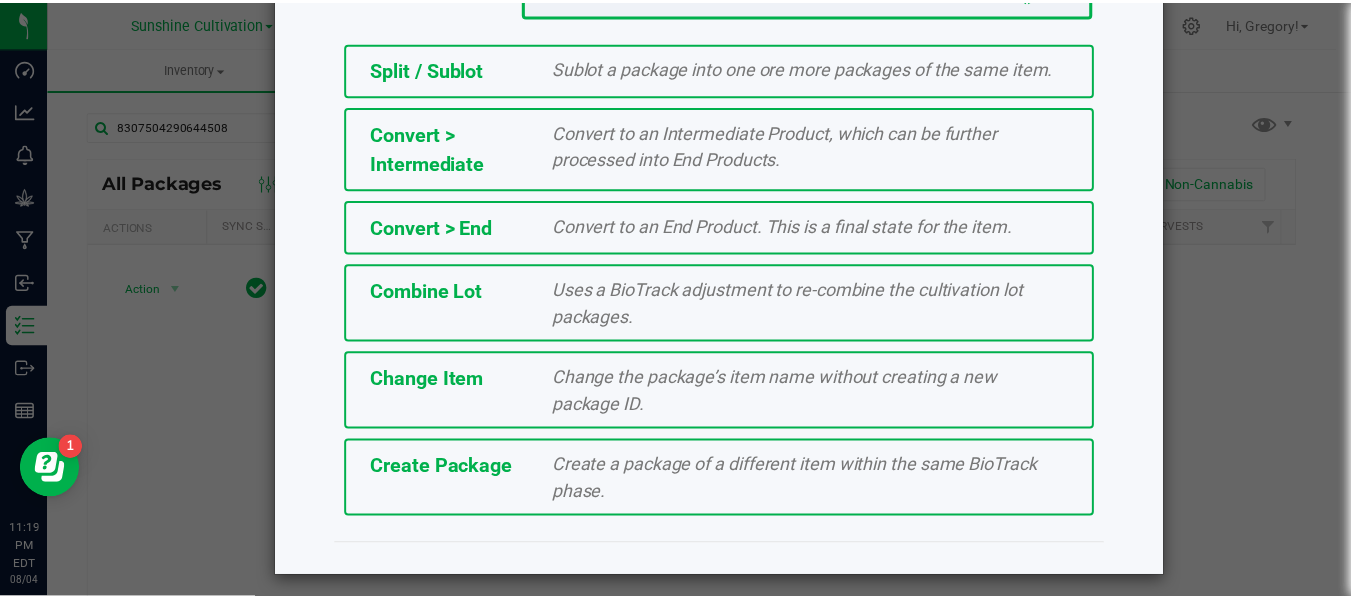 scroll, scrollTop: 438, scrollLeft: 0, axis: vertical 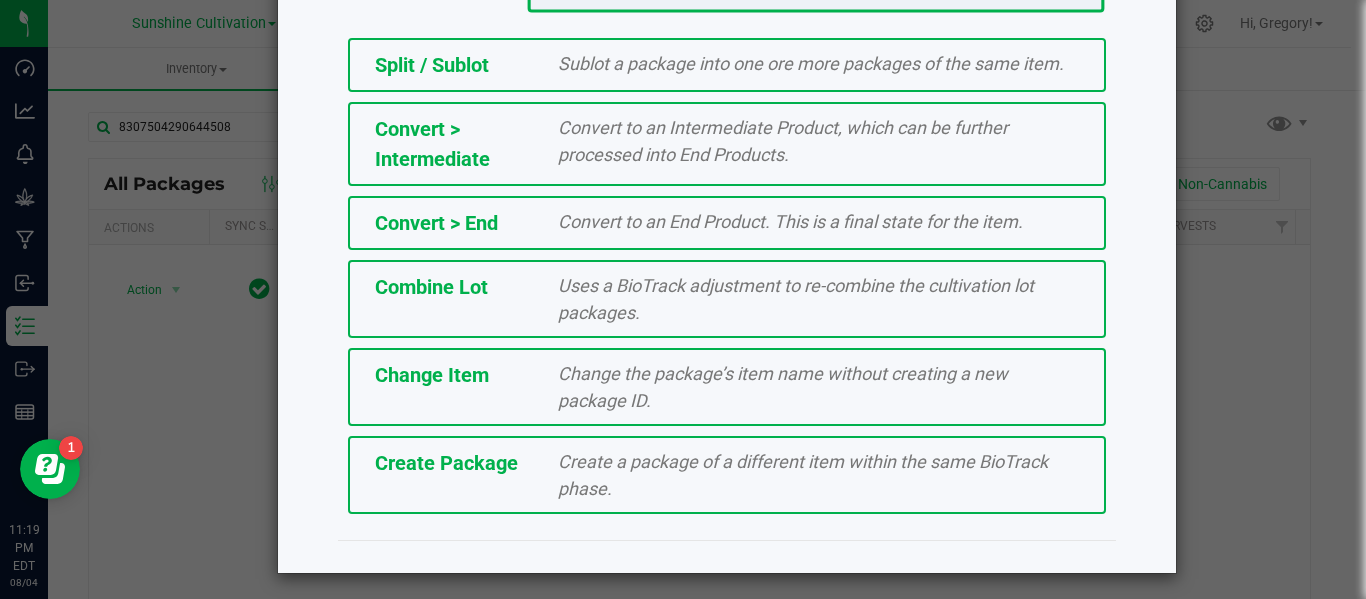 click on "Create Package   Create a package of a different item within the same BioTrack phase." 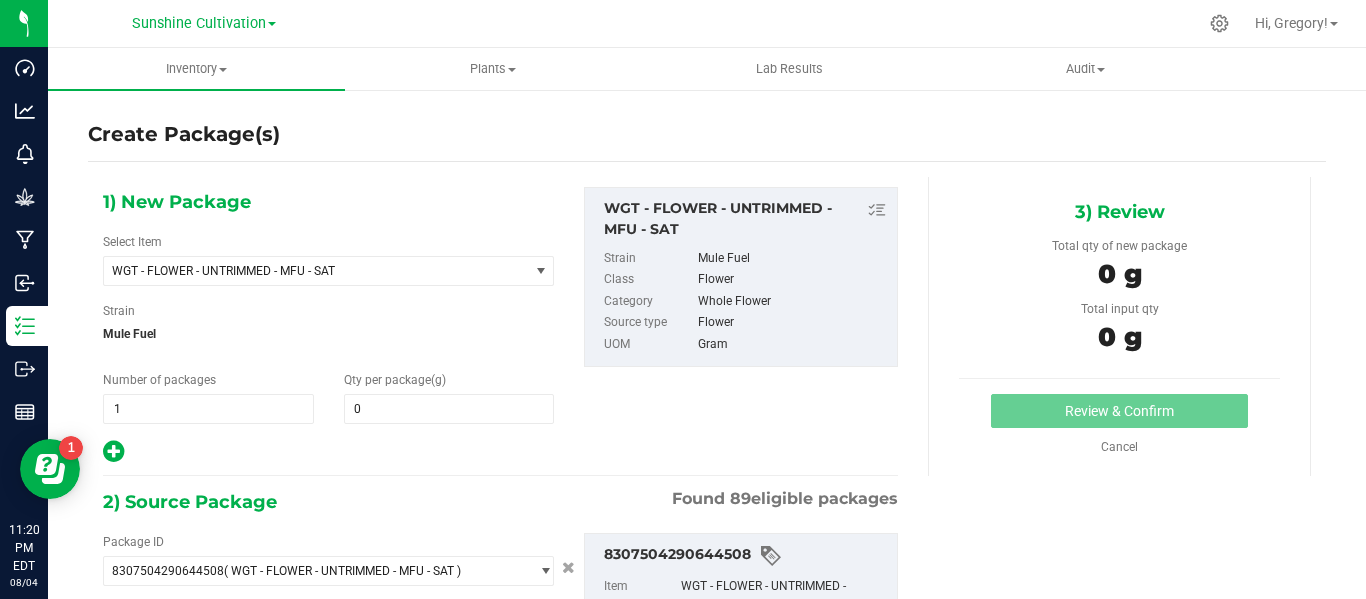 type on "0.0000" 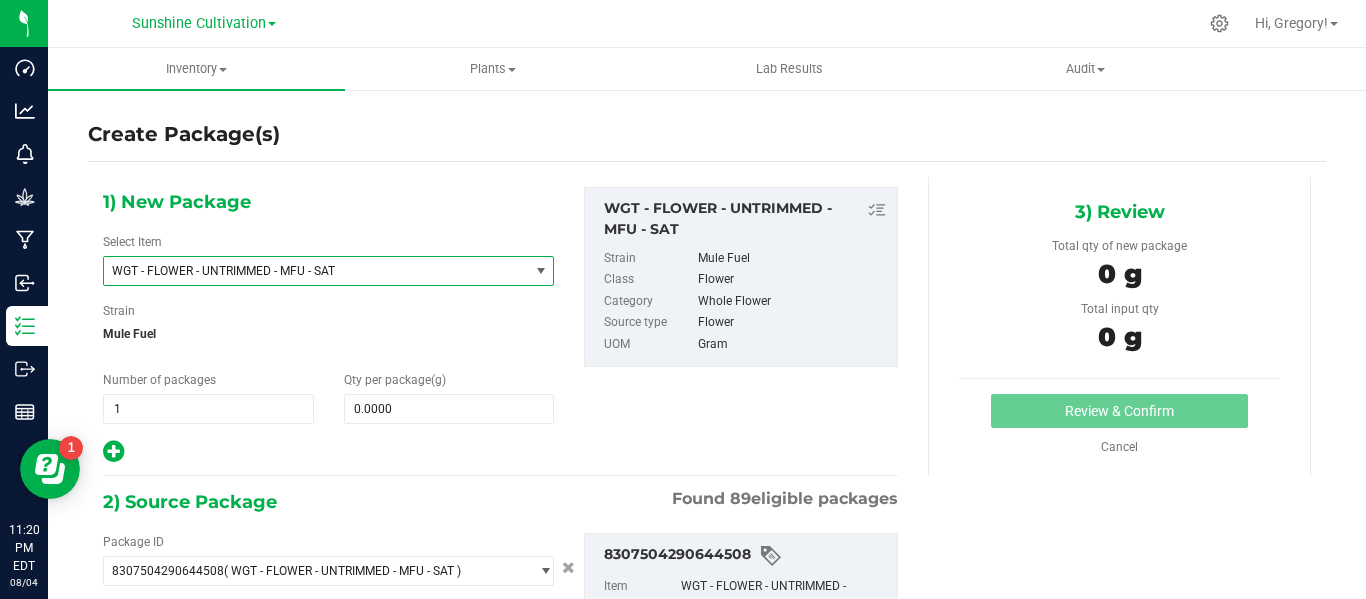 click on "WGT - FLOWER - UNTRIMMED - MFU - SAT" at bounding box center (308, 271) 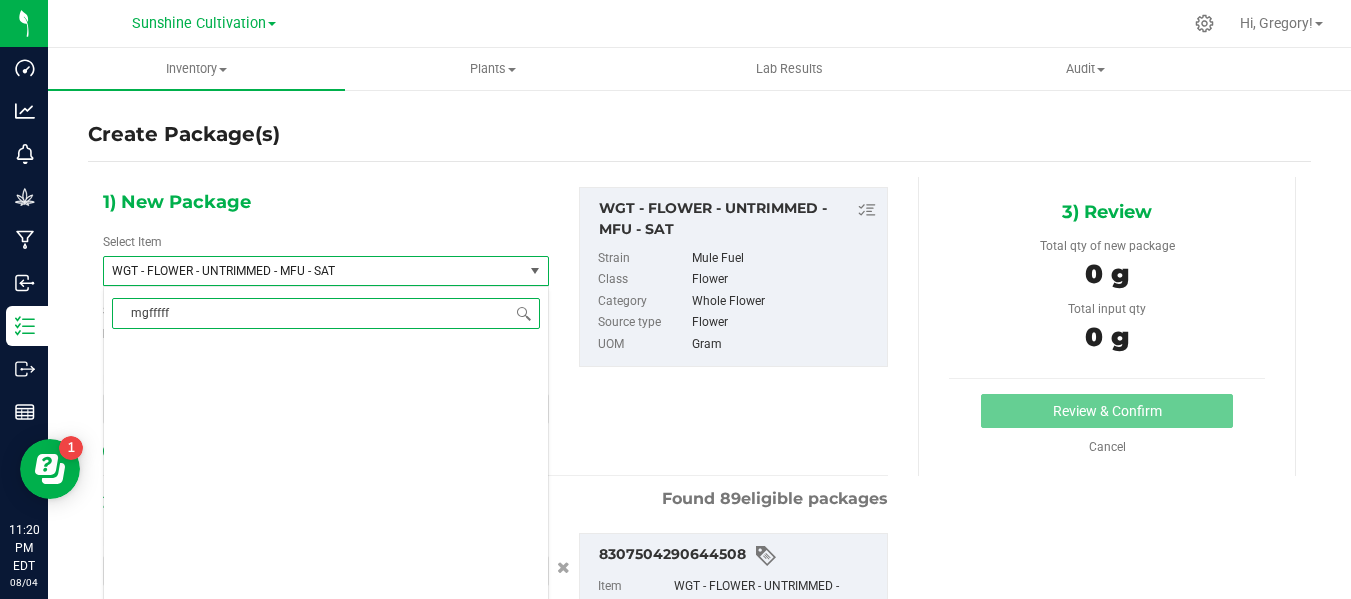 scroll, scrollTop: 0, scrollLeft: 0, axis: both 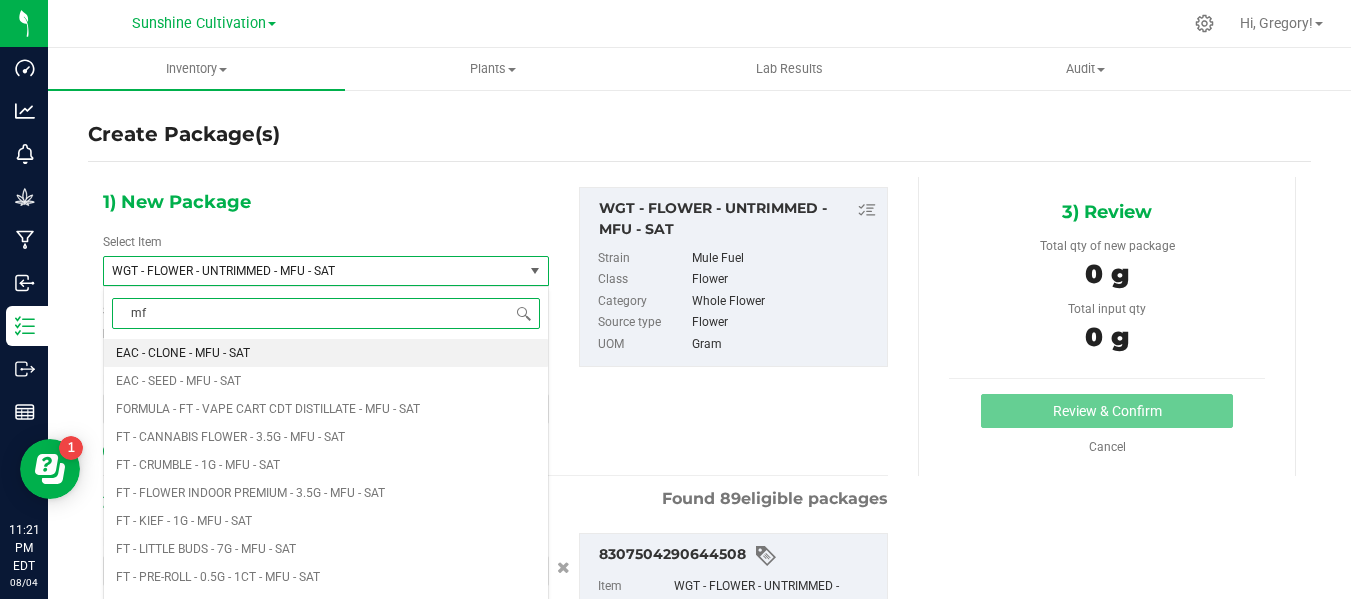 type on "mfu" 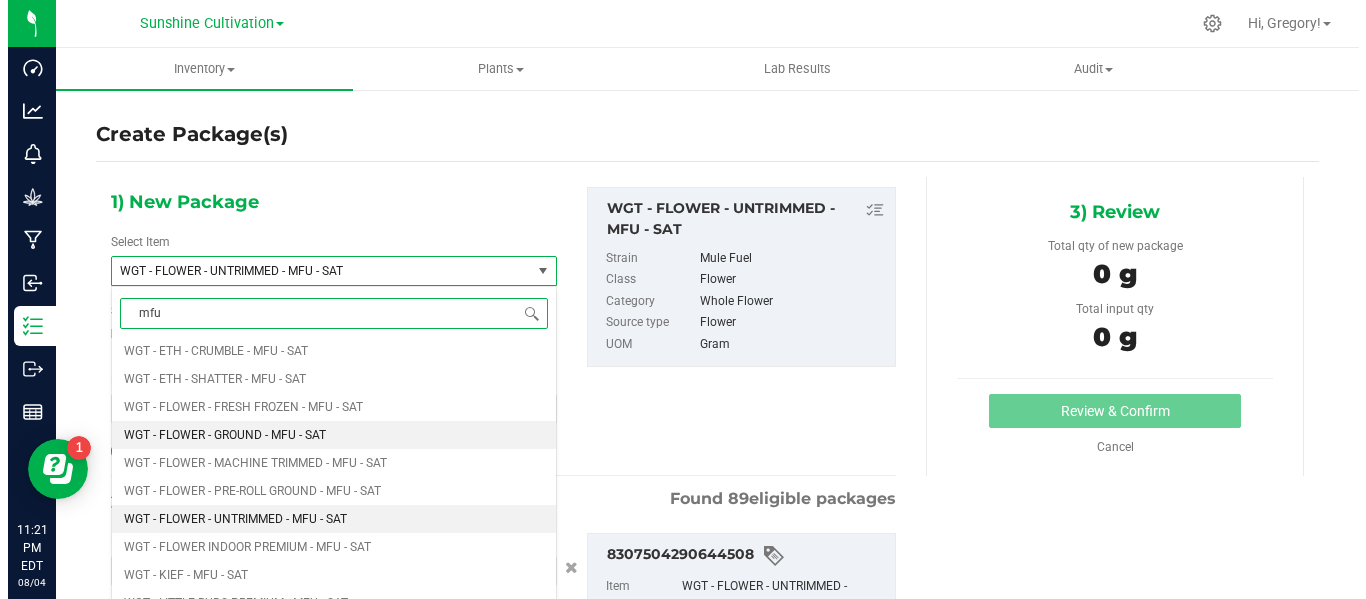 scroll, scrollTop: 1011, scrollLeft: 0, axis: vertical 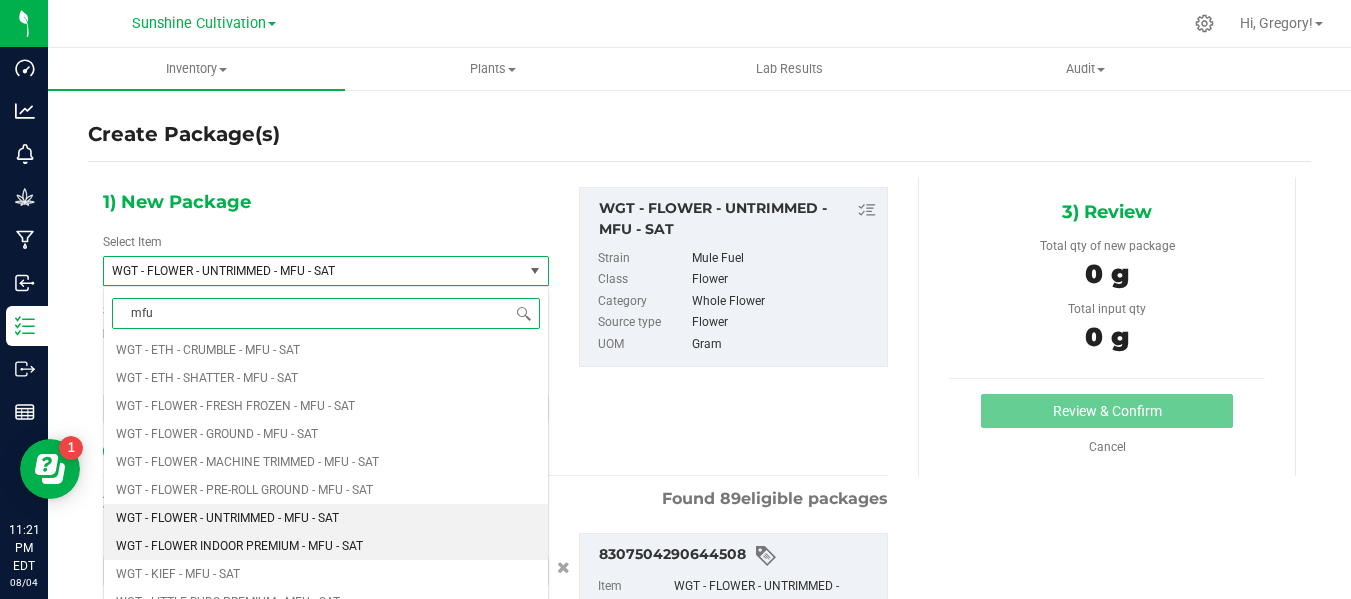 click on "WGT - FLOWER INDOOR PREMIUM - MFU - SAT" at bounding box center [326, 546] 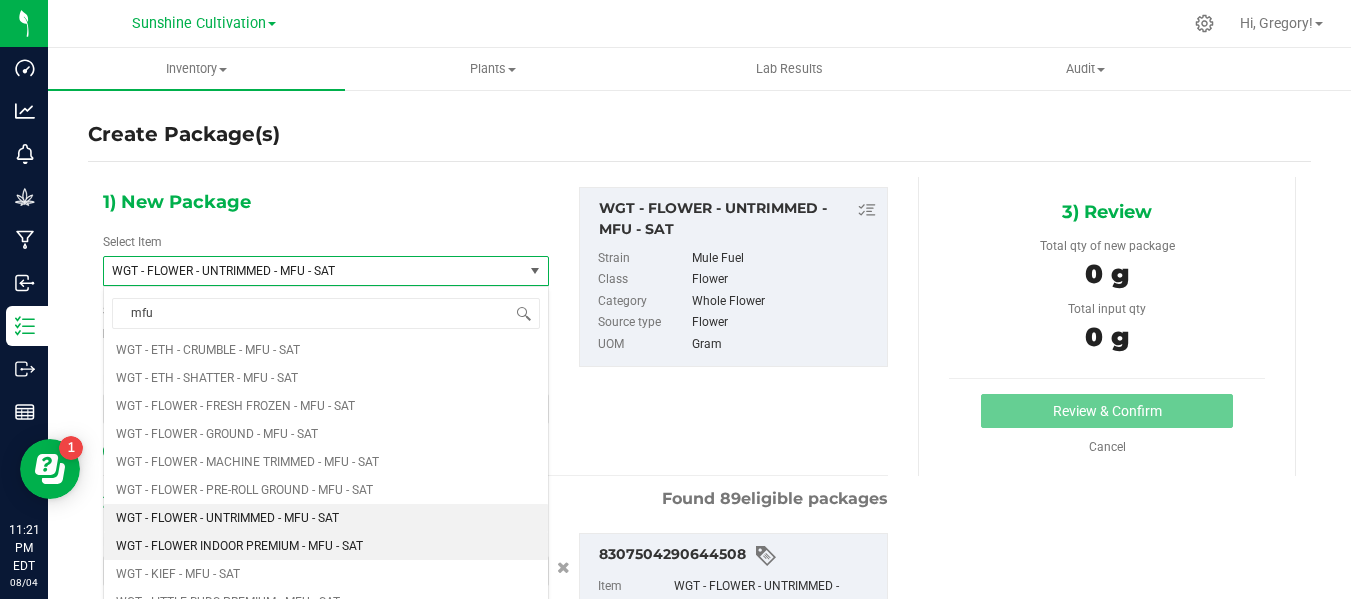 type 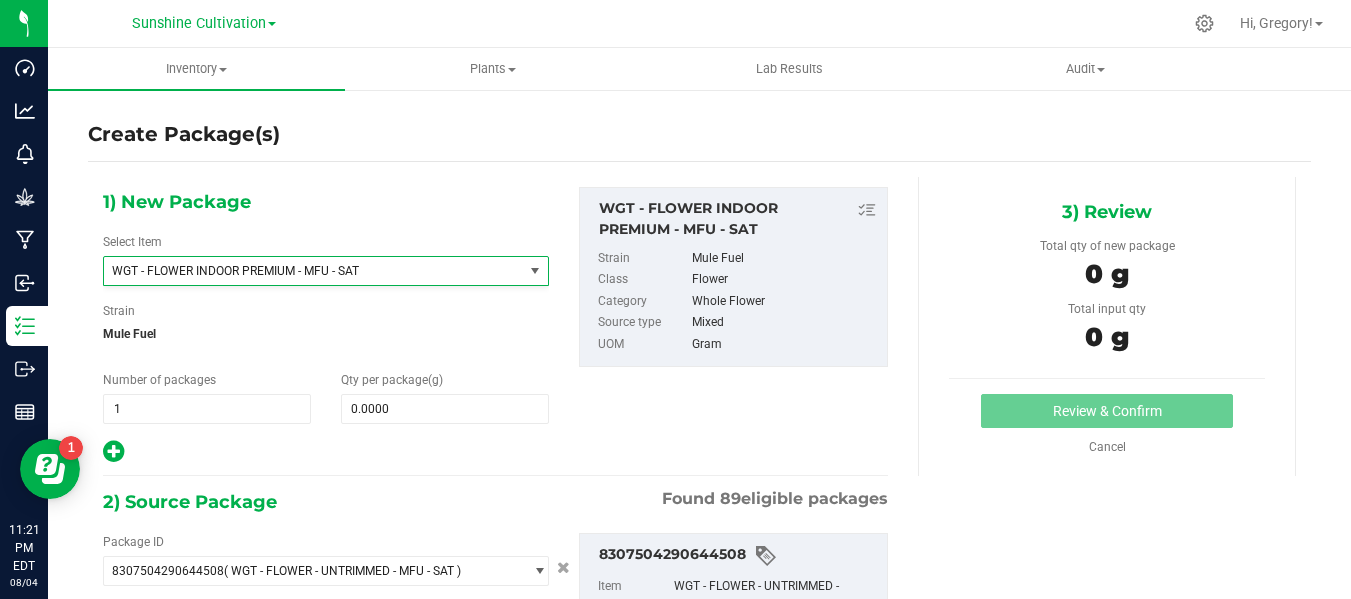 type on "0.0000" 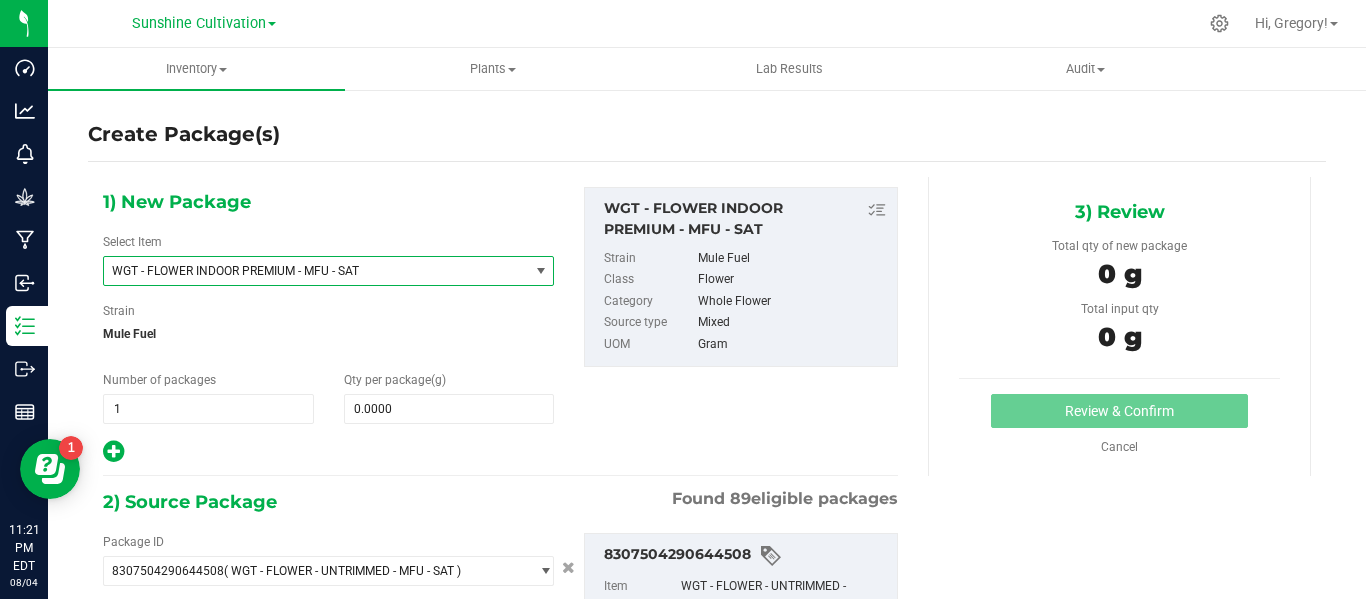 scroll, scrollTop: 0, scrollLeft: 0, axis: both 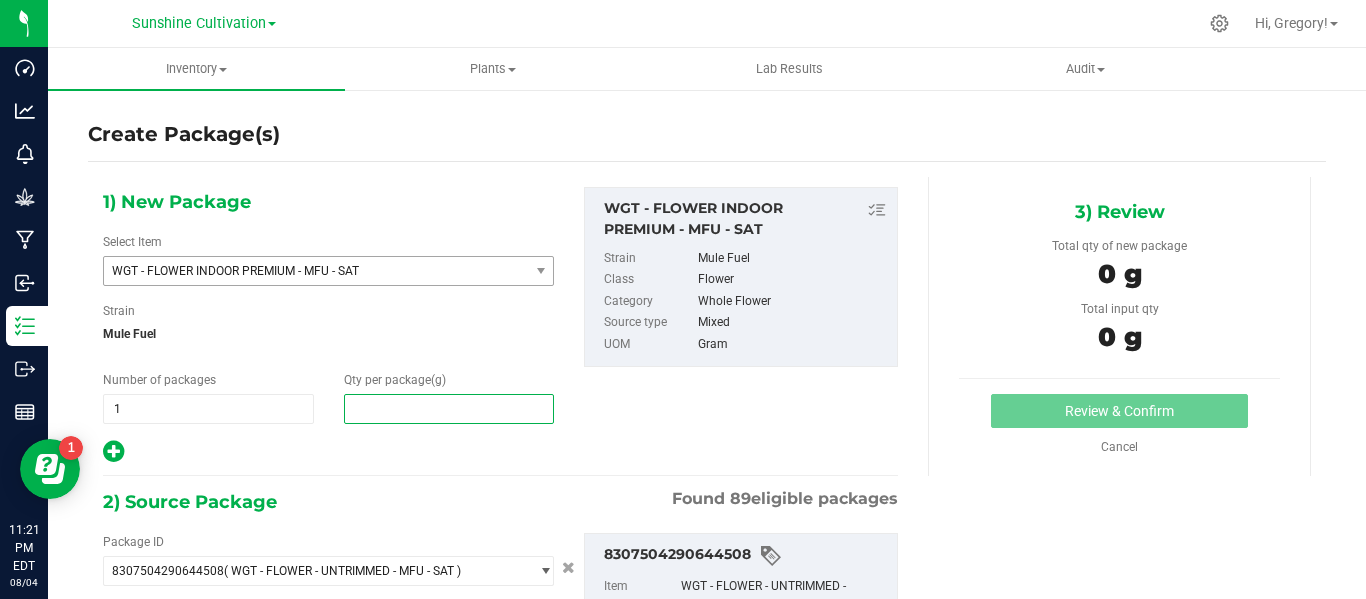 click at bounding box center (449, 409) 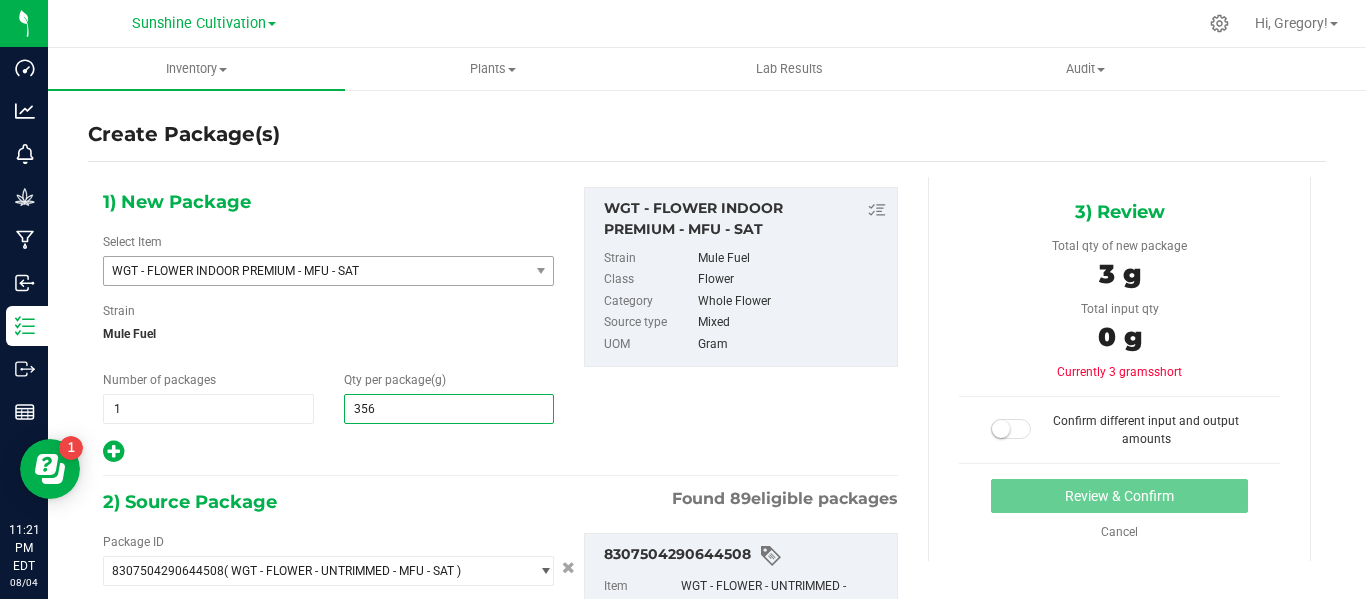 type on "3565" 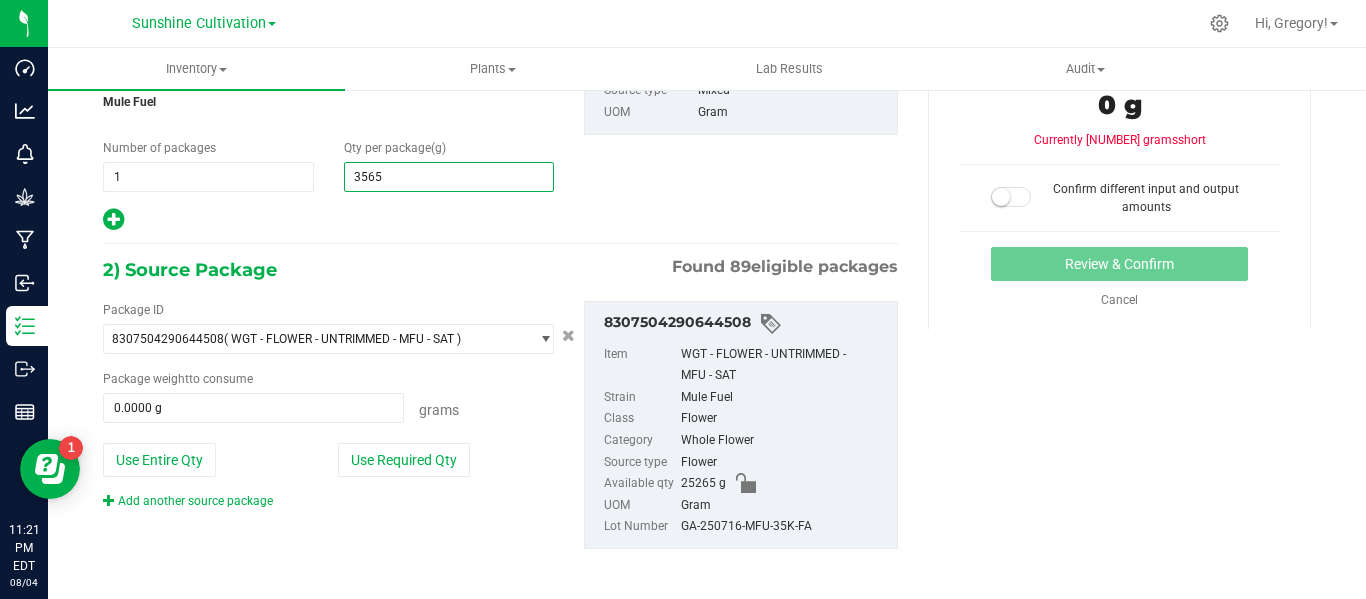 scroll, scrollTop: 233, scrollLeft: 0, axis: vertical 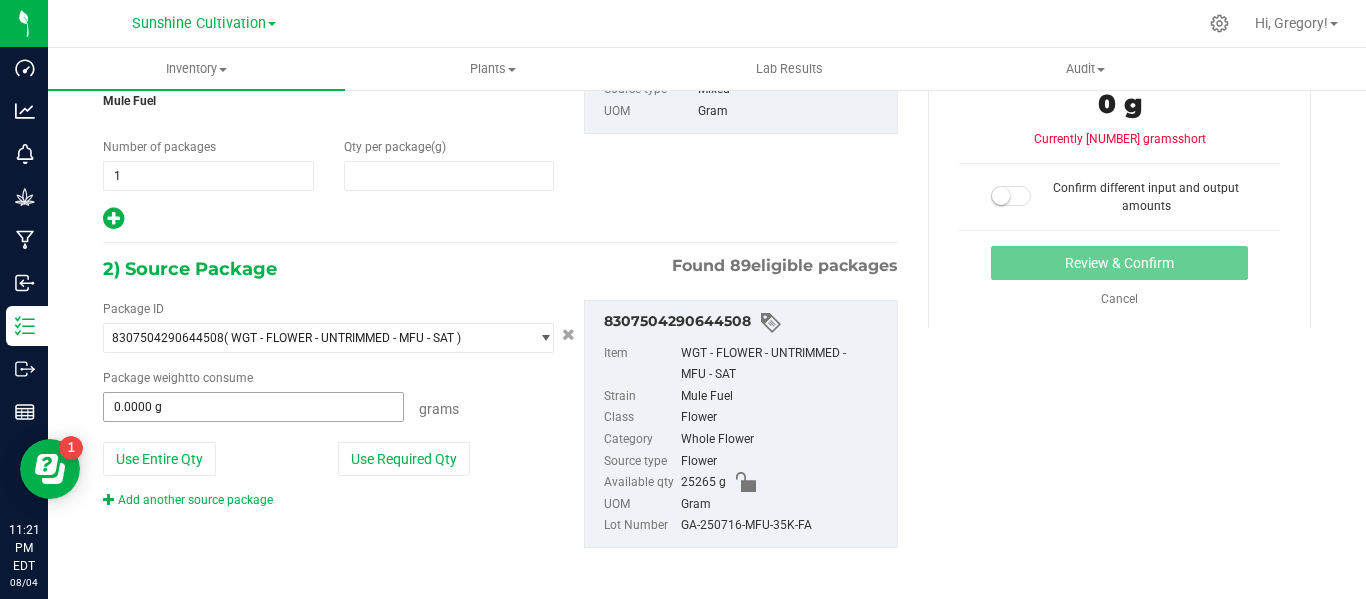 type on "3,565.0000" 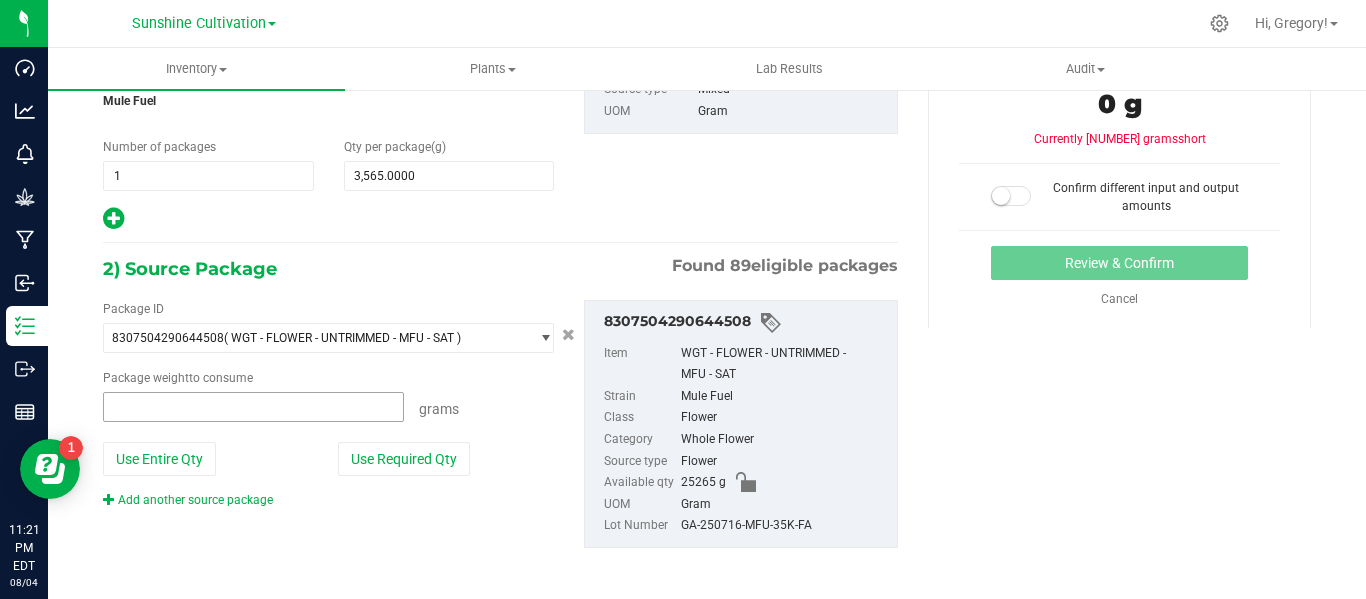 click at bounding box center (253, 407) 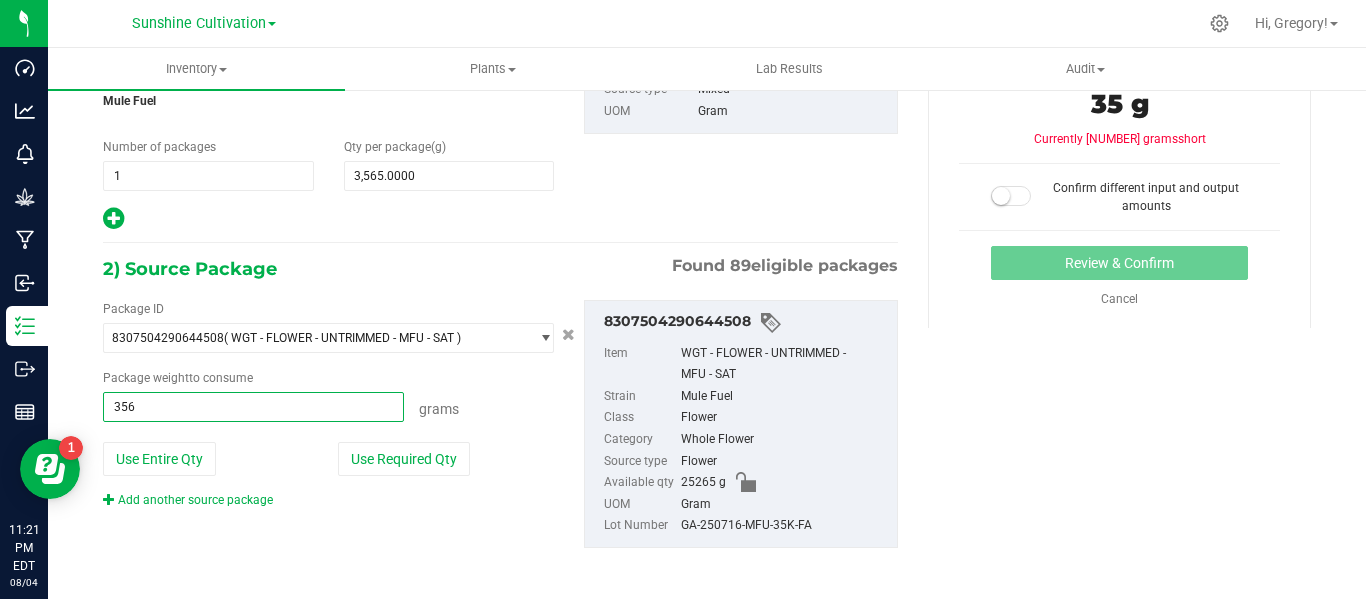 type on "3565" 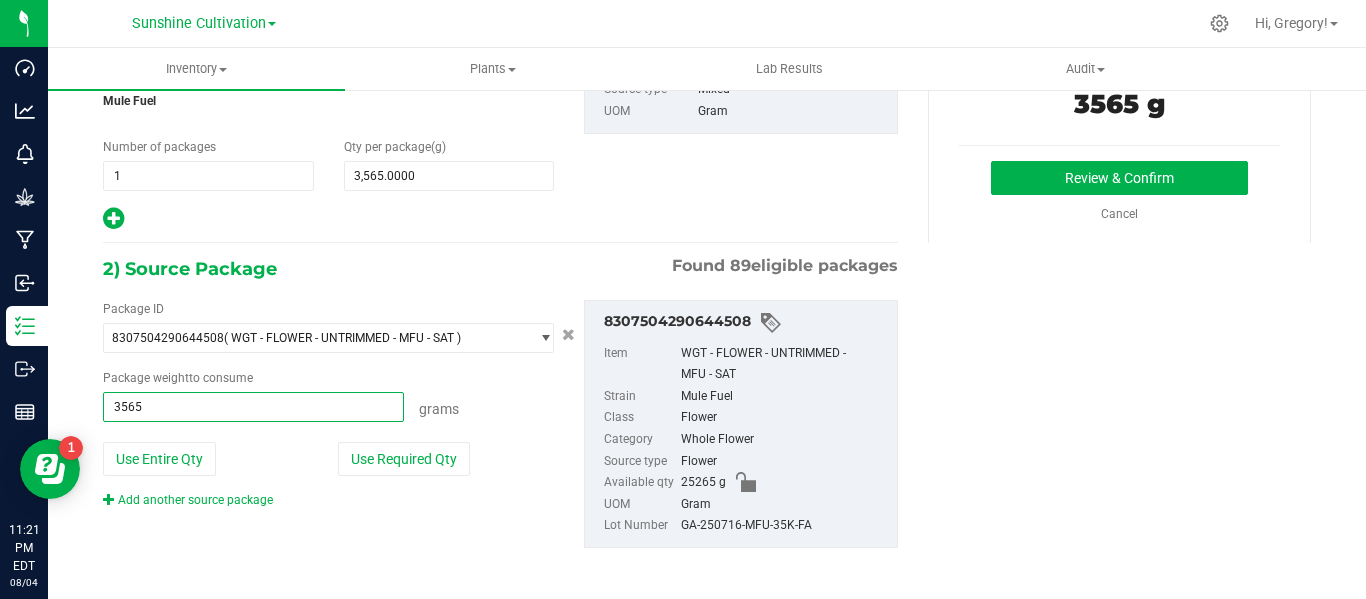 type on "3565.0000 g" 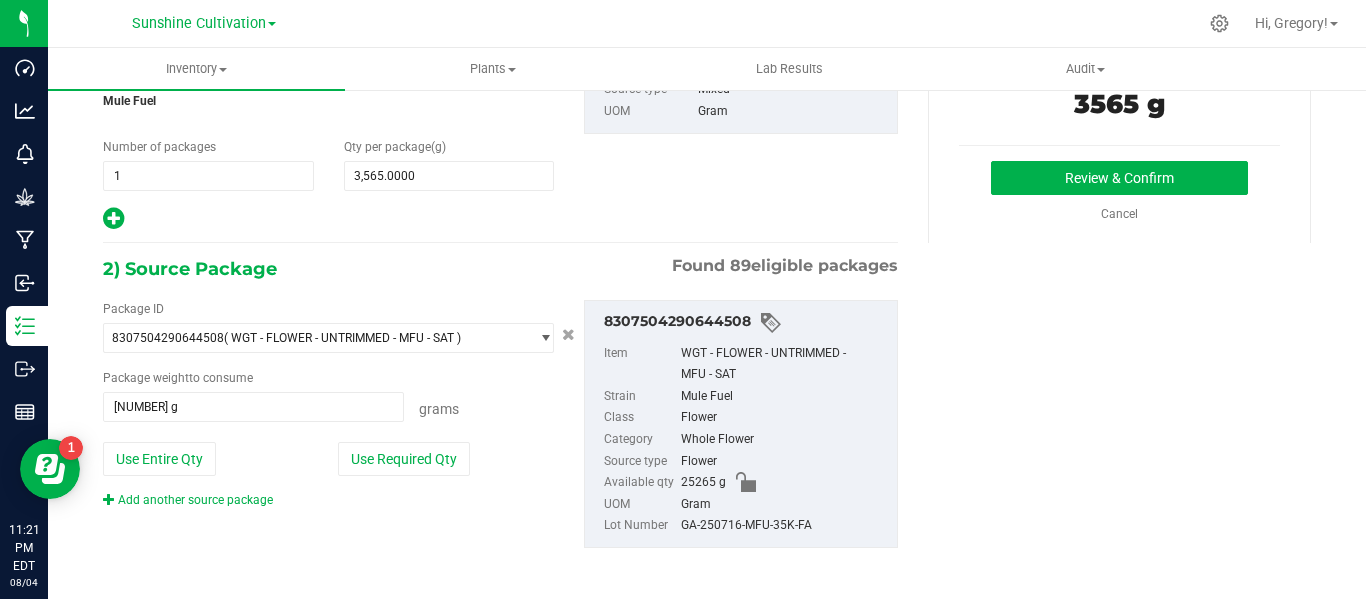 click on "GA-250716-MFU-35K-FA" at bounding box center (784, 526) 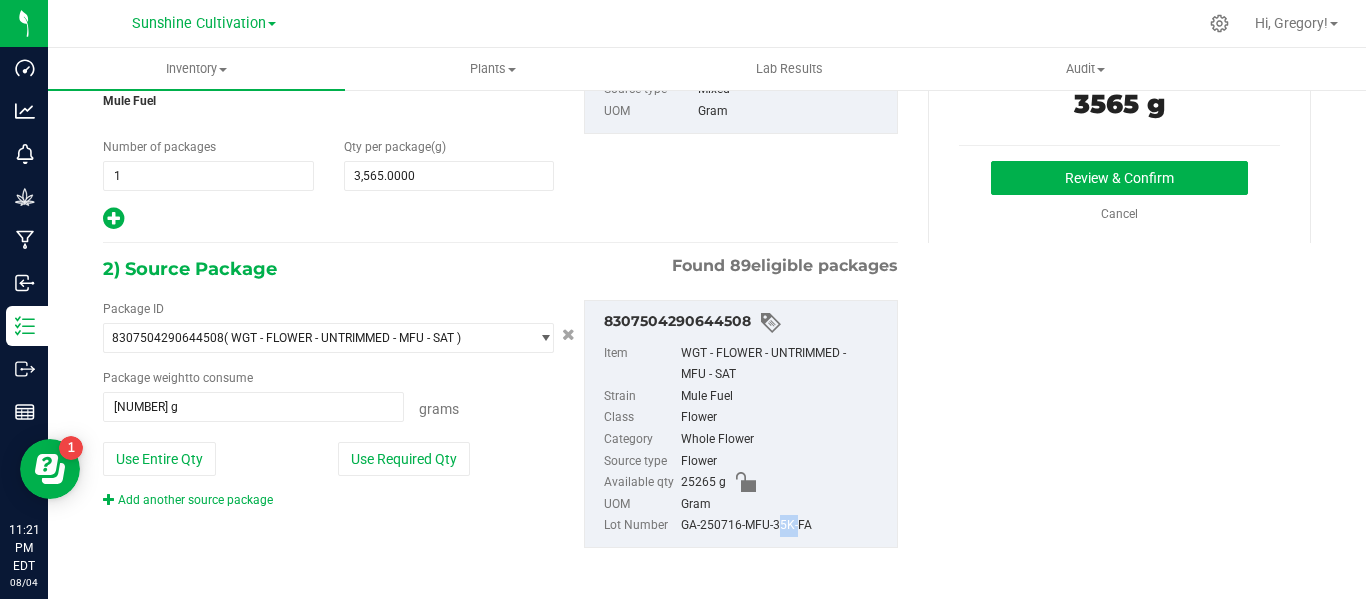 click on "GA-250716-MFU-35K-FA" at bounding box center (784, 526) 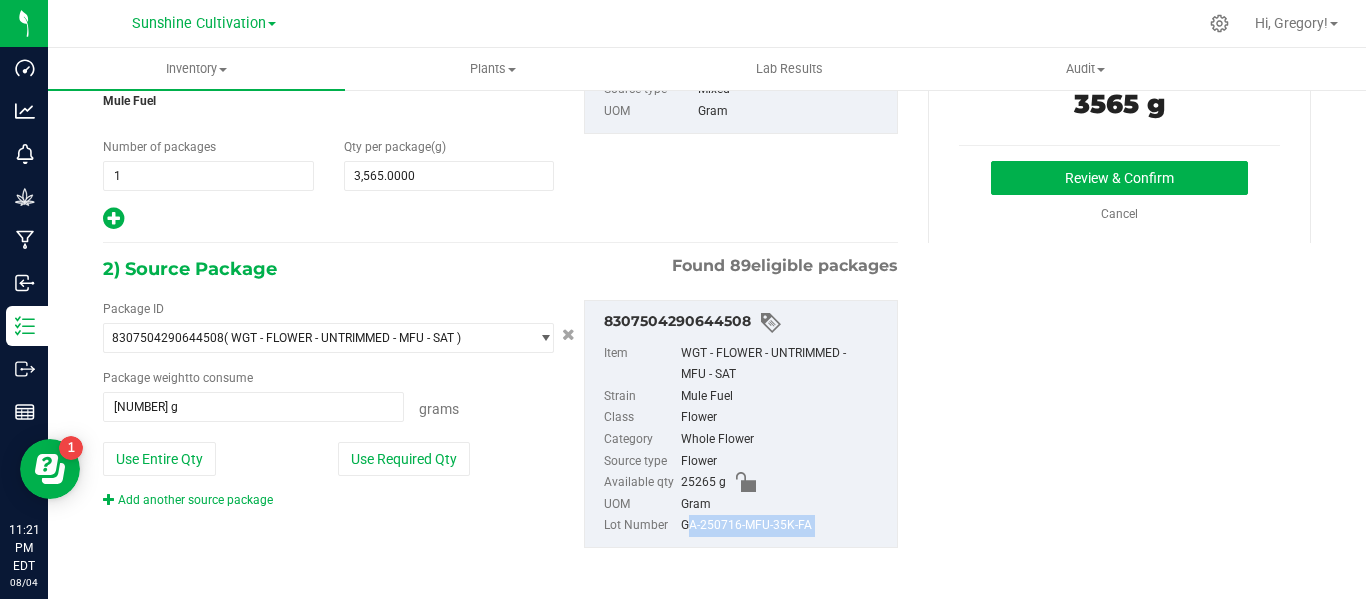 click on "GA-250716-MFU-35K-FA" at bounding box center (784, 526) 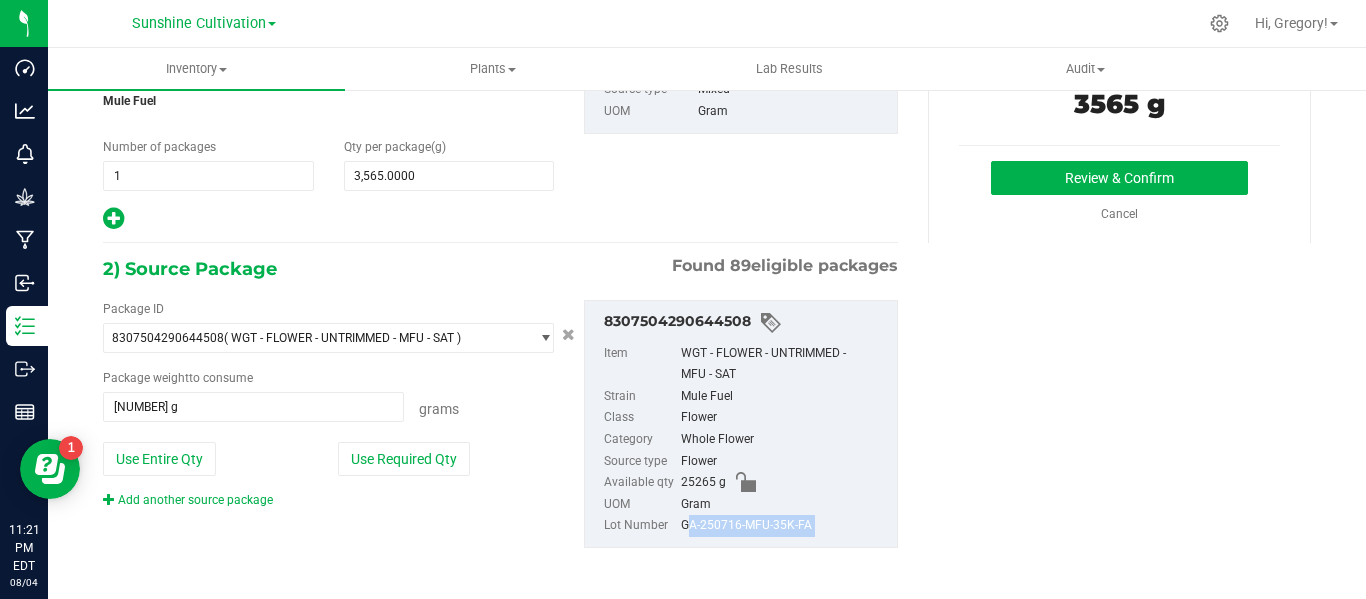 copy on "GA-250716-MFU-35K-FA" 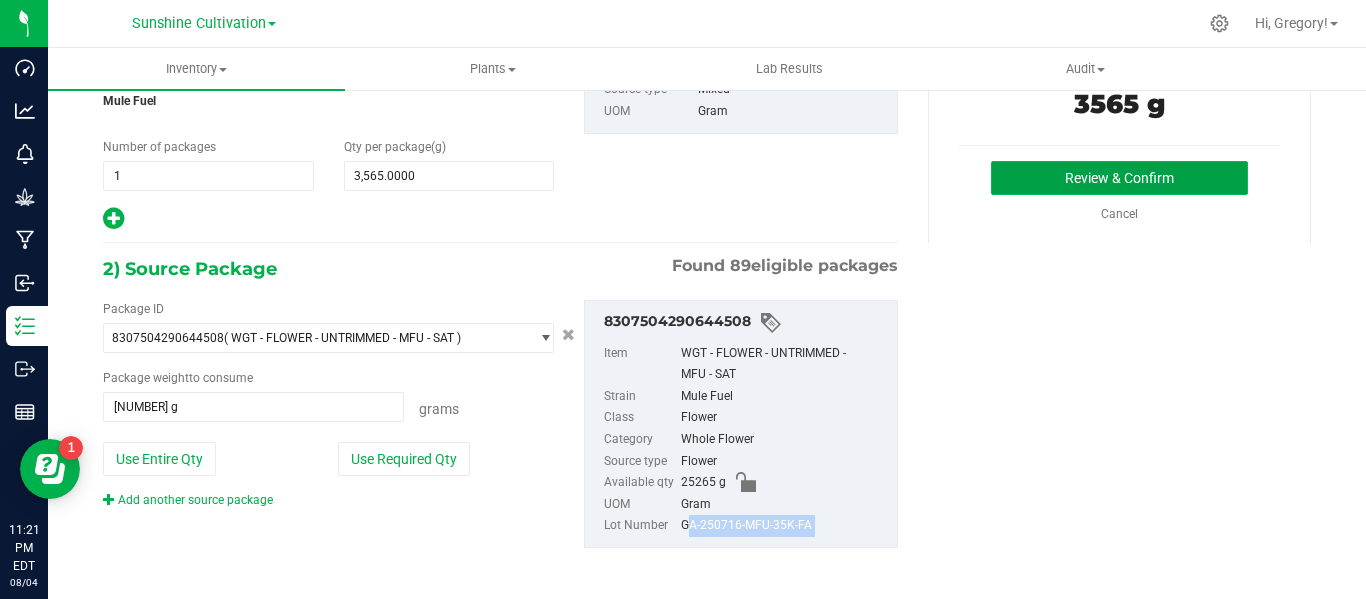 click on "Review & Confirm" at bounding box center [1119, 178] 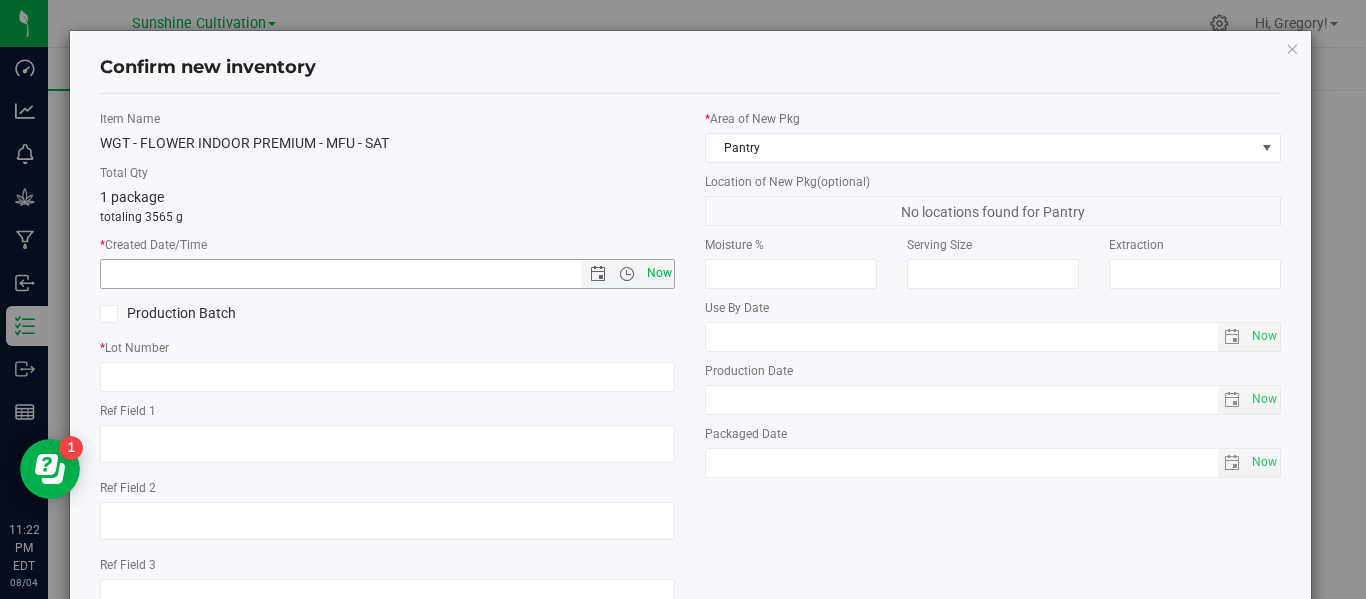click on "Now" at bounding box center (659, 273) 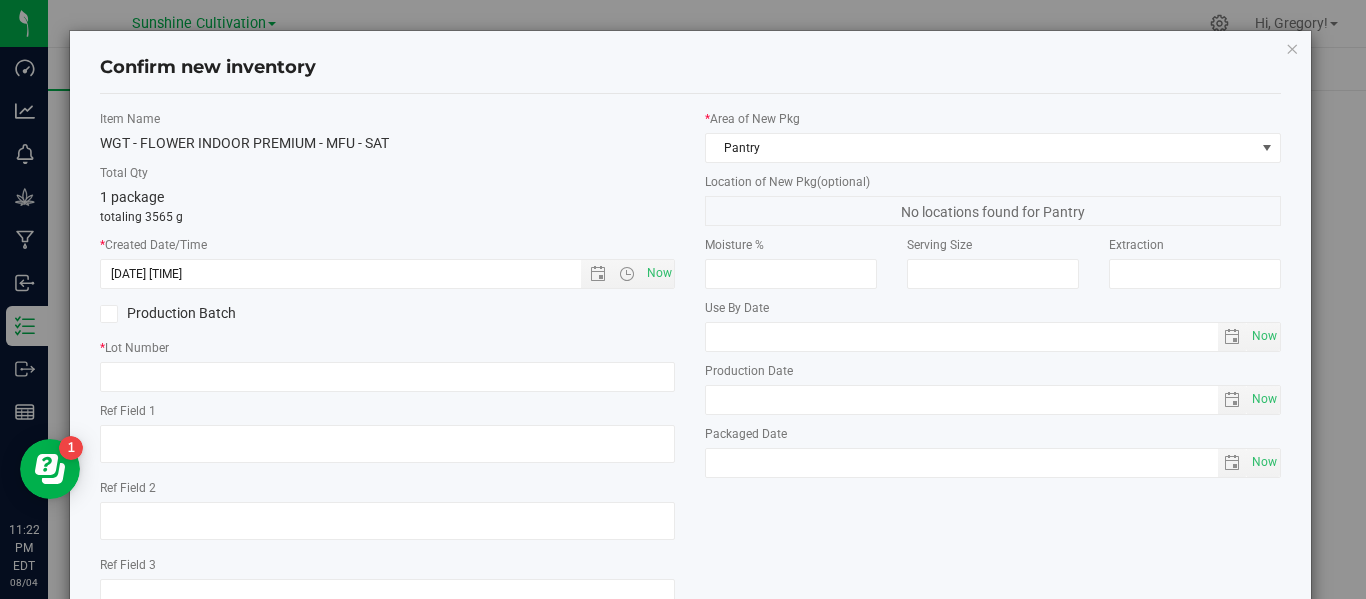 click on "*
Lot Number" at bounding box center [387, 365] 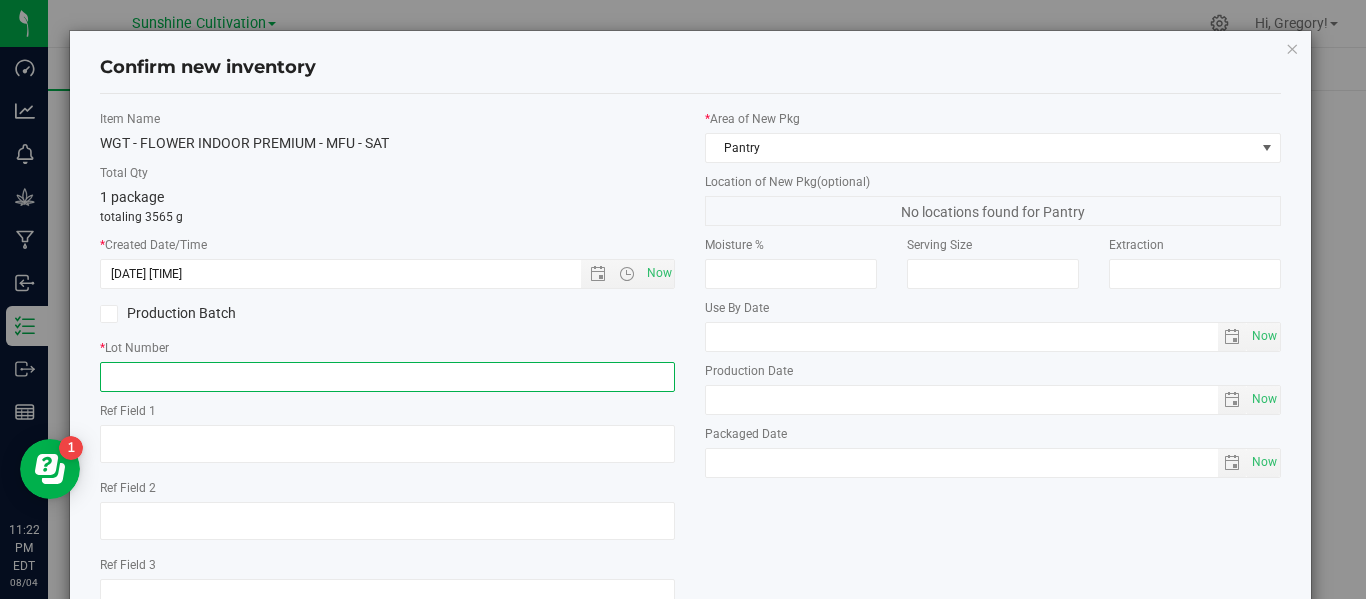 click at bounding box center [387, 377] 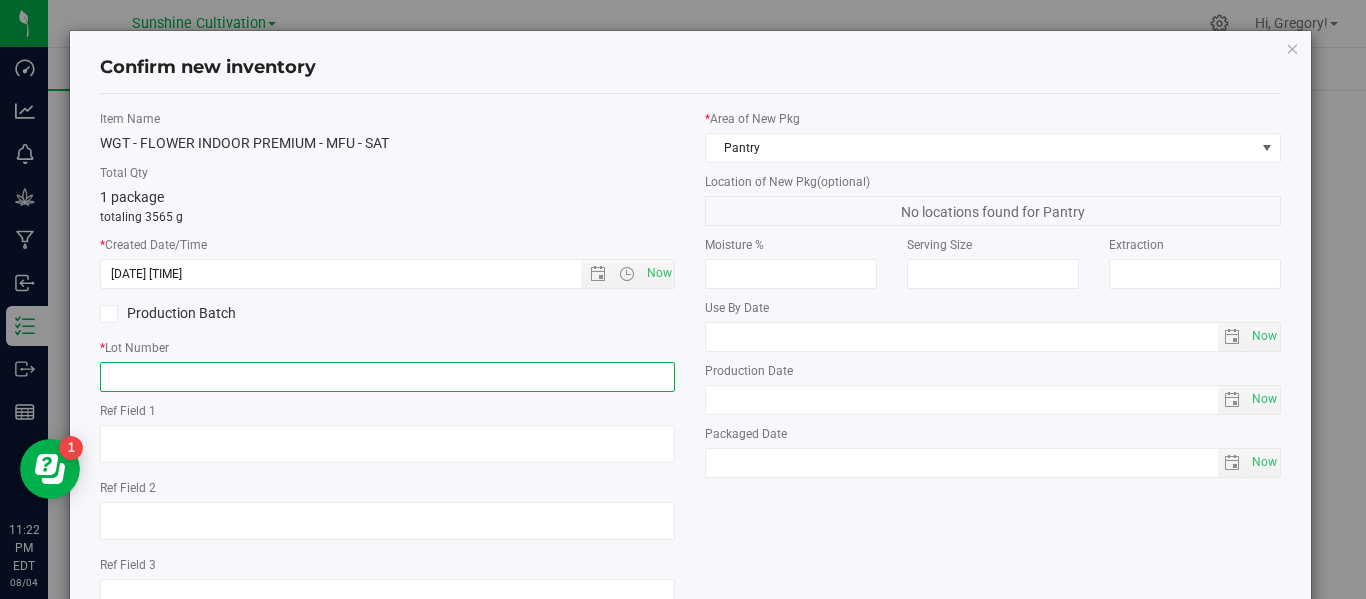 paste on "GA-250716-MFU-35K-FA" 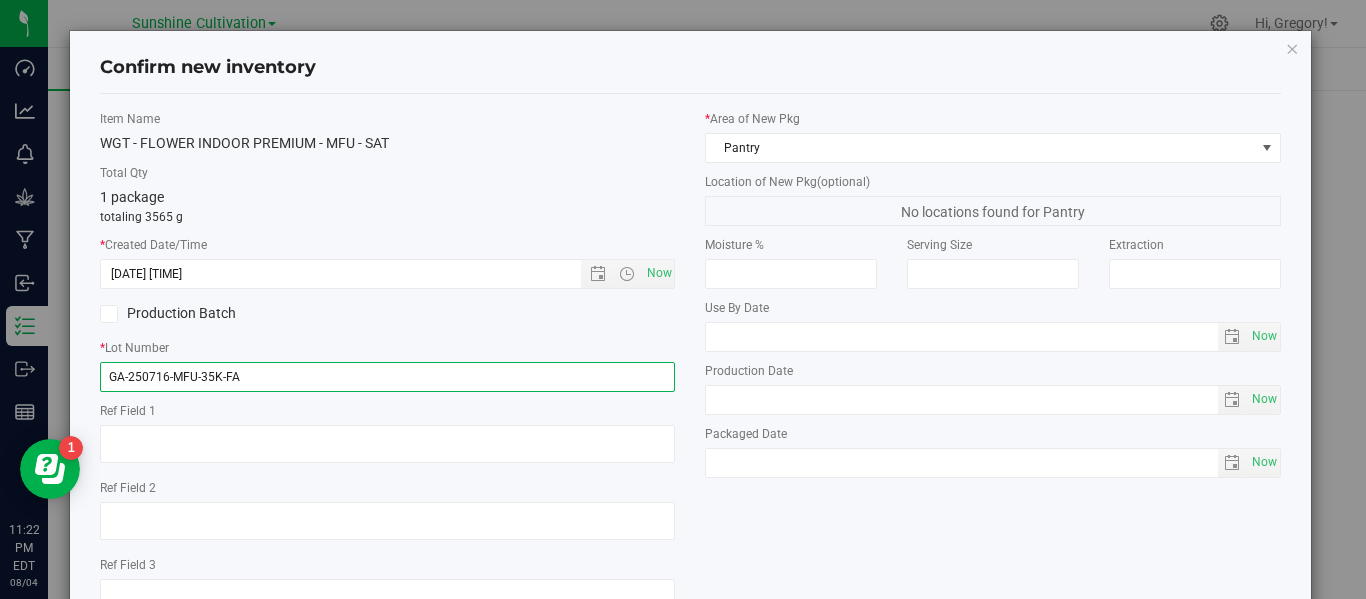 scroll, scrollTop: 148, scrollLeft: 0, axis: vertical 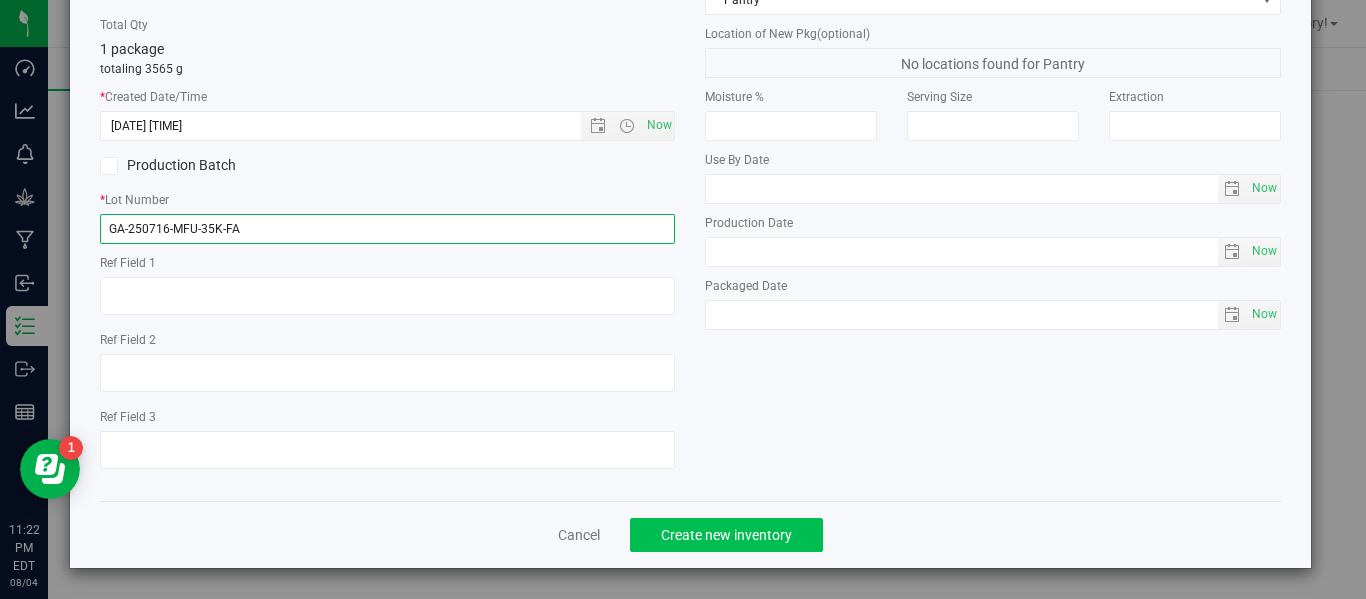type on "GA-250716-MFU-35K-FA" 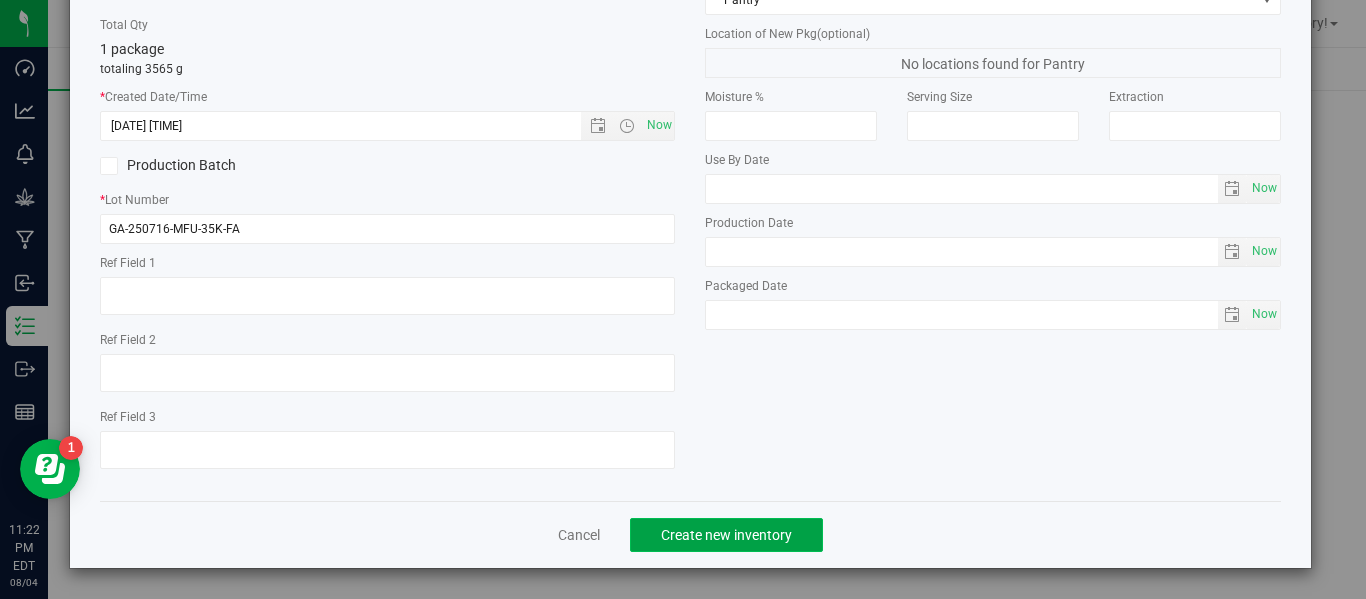 click on "Create new inventory" 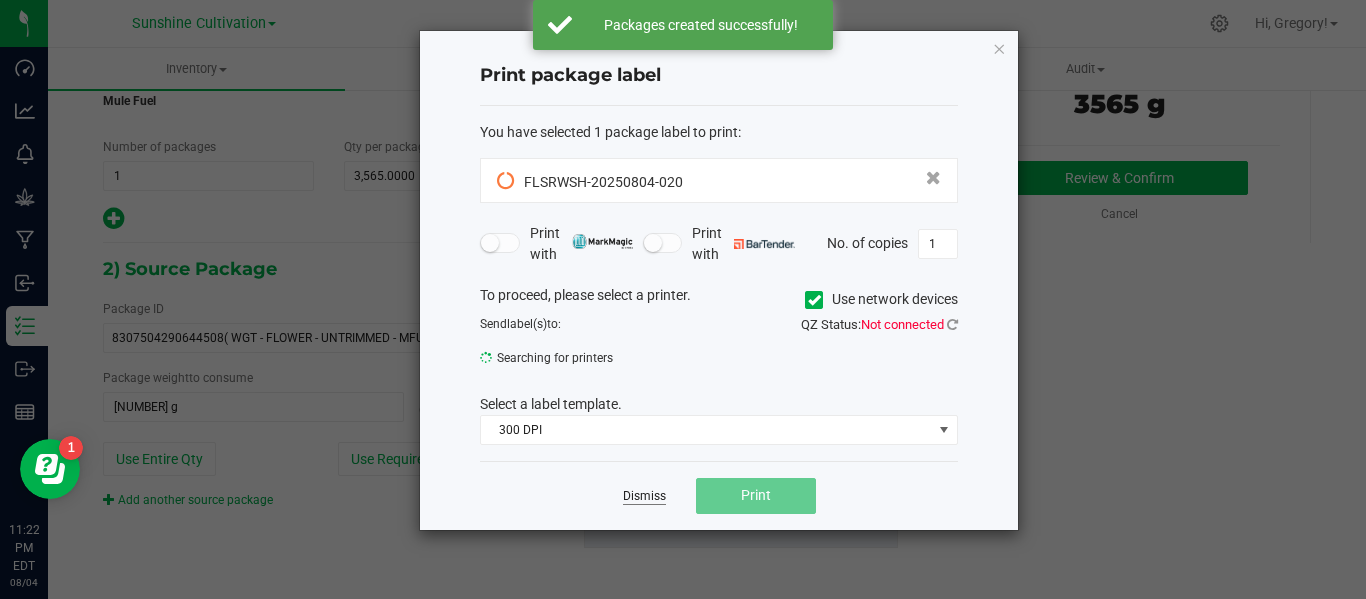 click on "Dismiss" 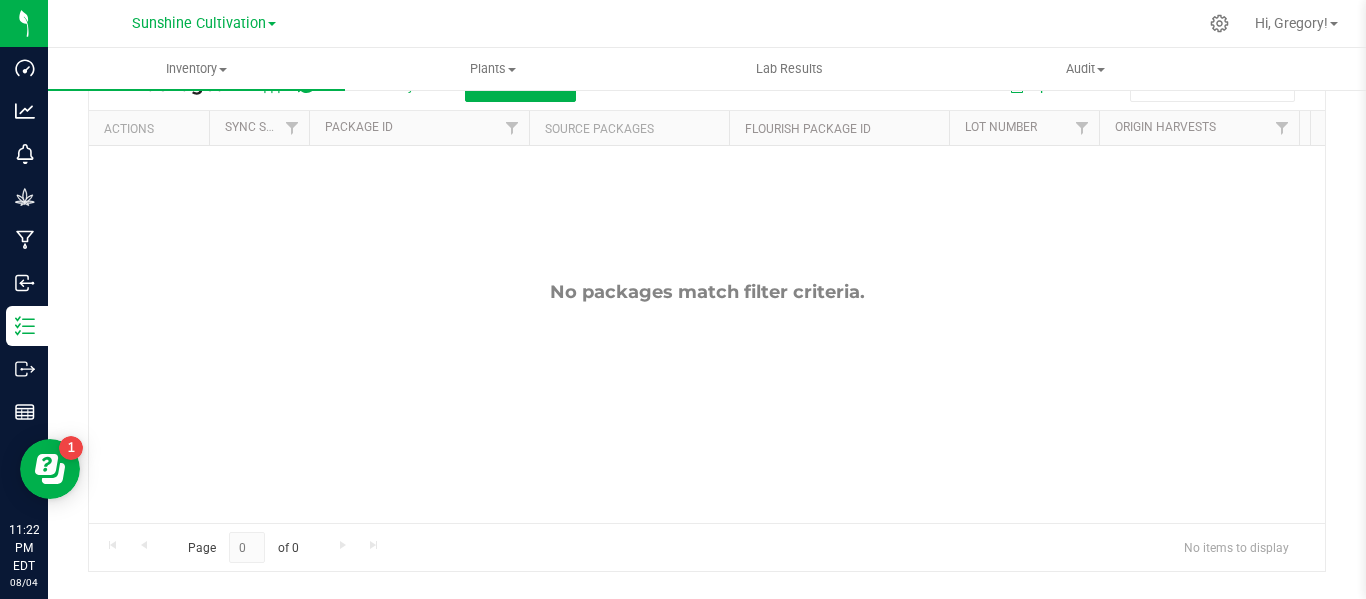 scroll, scrollTop: 0, scrollLeft: 0, axis: both 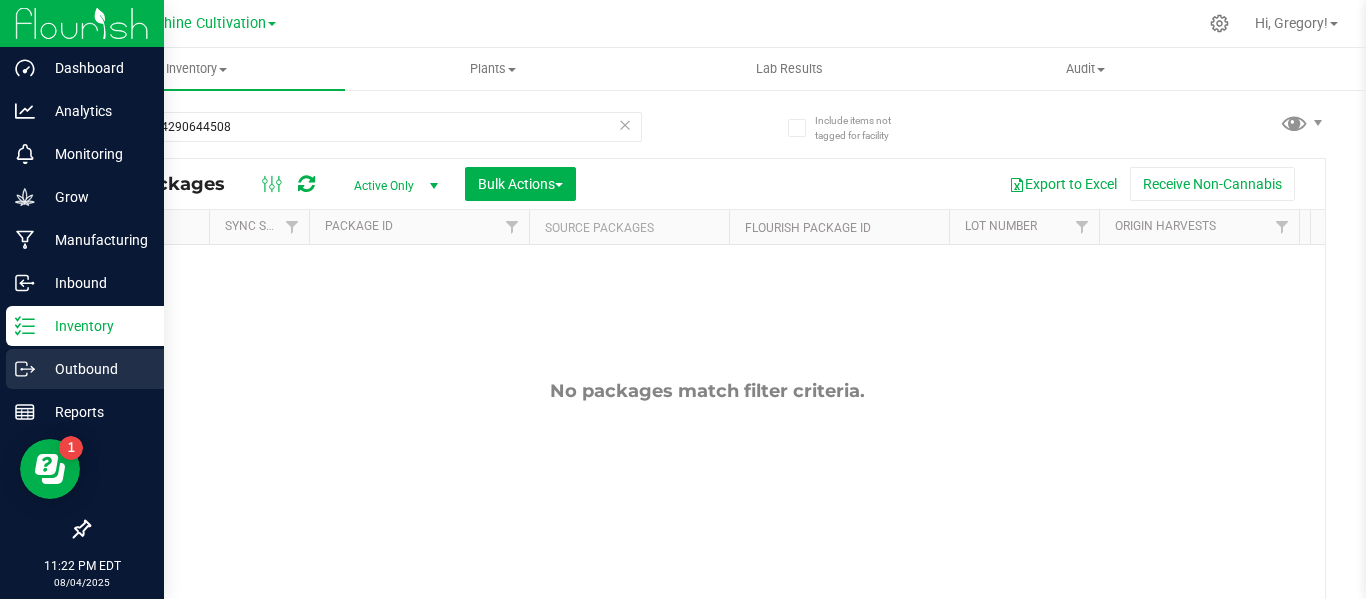 click on "Outbound" at bounding box center [95, 369] 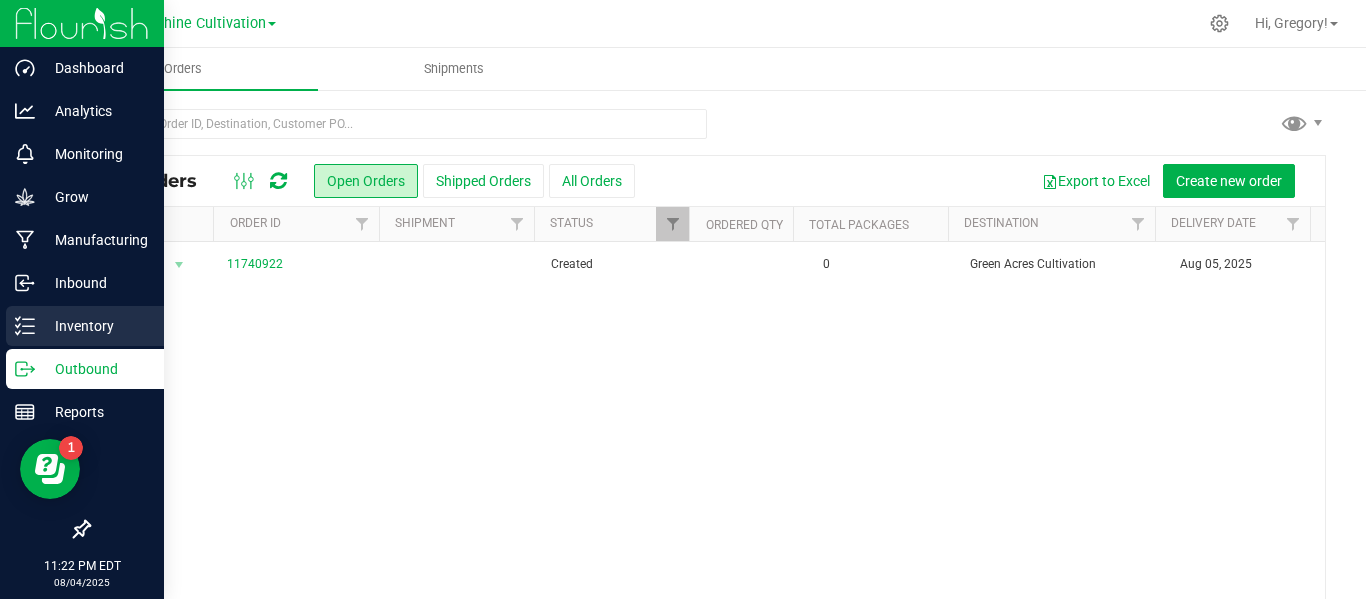 click on "Inventory" at bounding box center (95, 326) 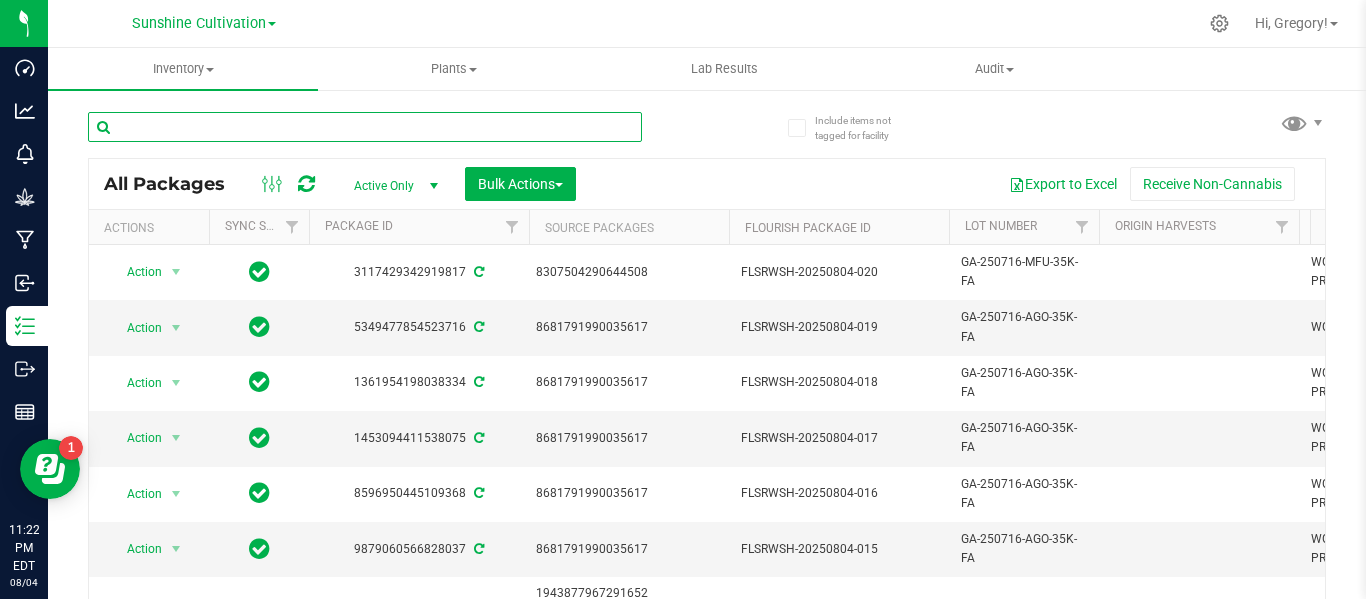 click at bounding box center [365, 127] 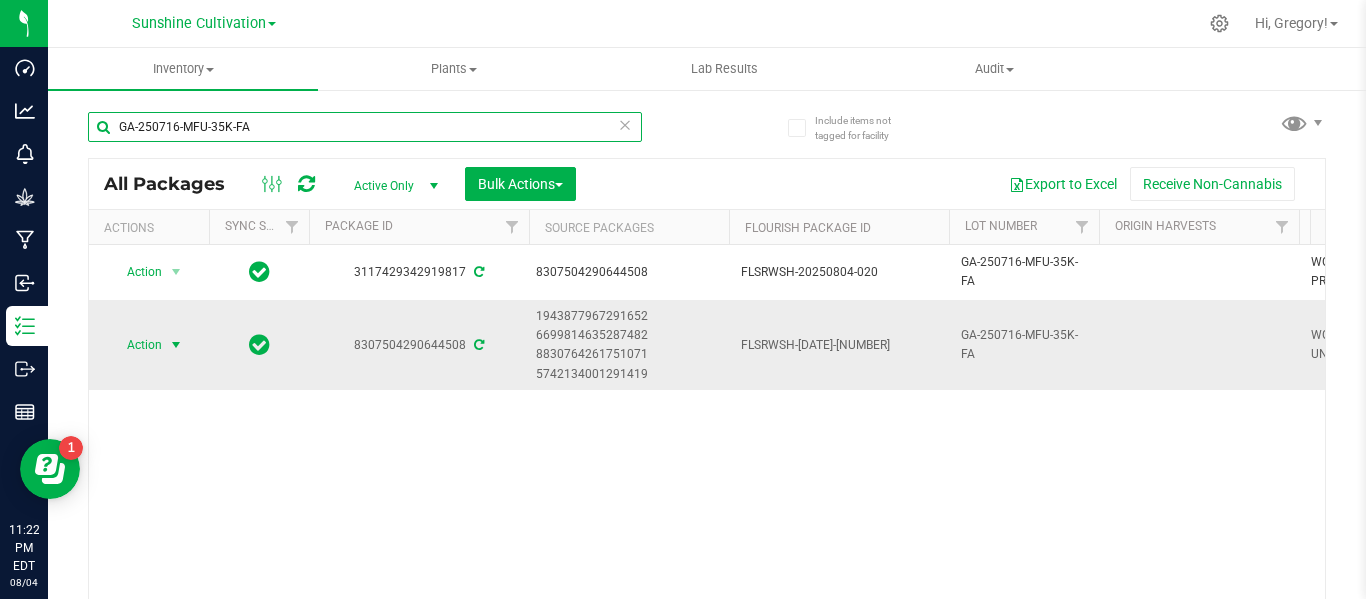 type on "GA-250716-MFU-35K-FA" 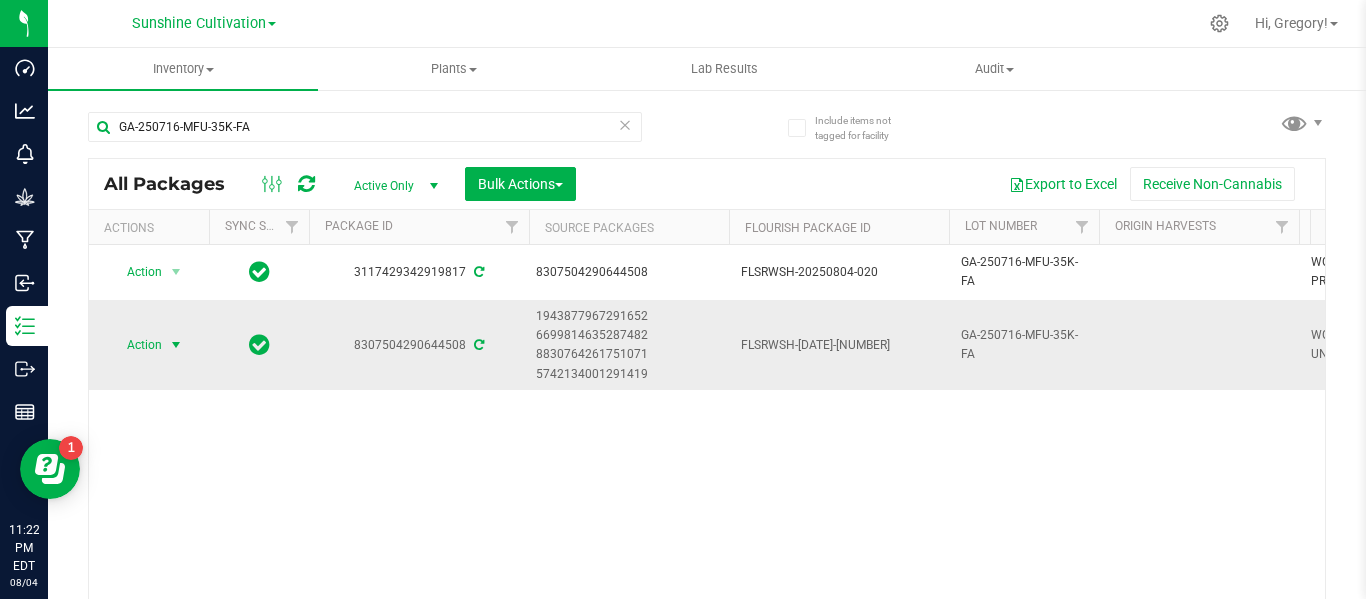 click at bounding box center [176, 345] 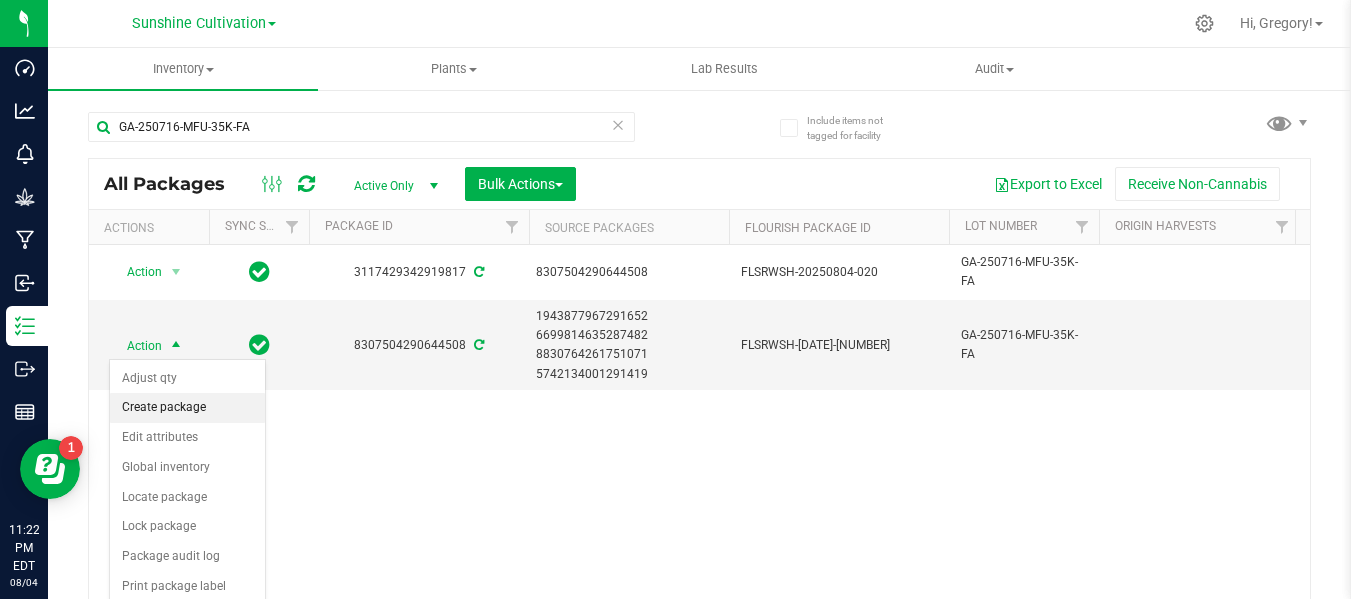 click on "Create package" at bounding box center [187, 408] 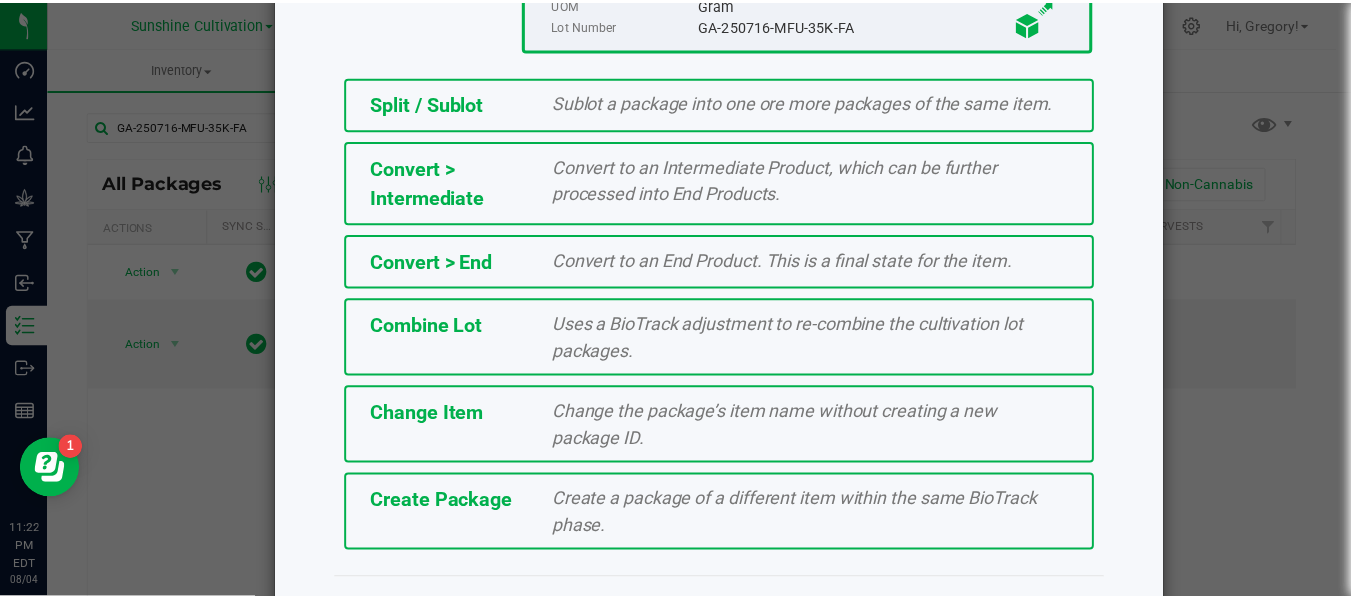 scroll, scrollTop: 443, scrollLeft: 0, axis: vertical 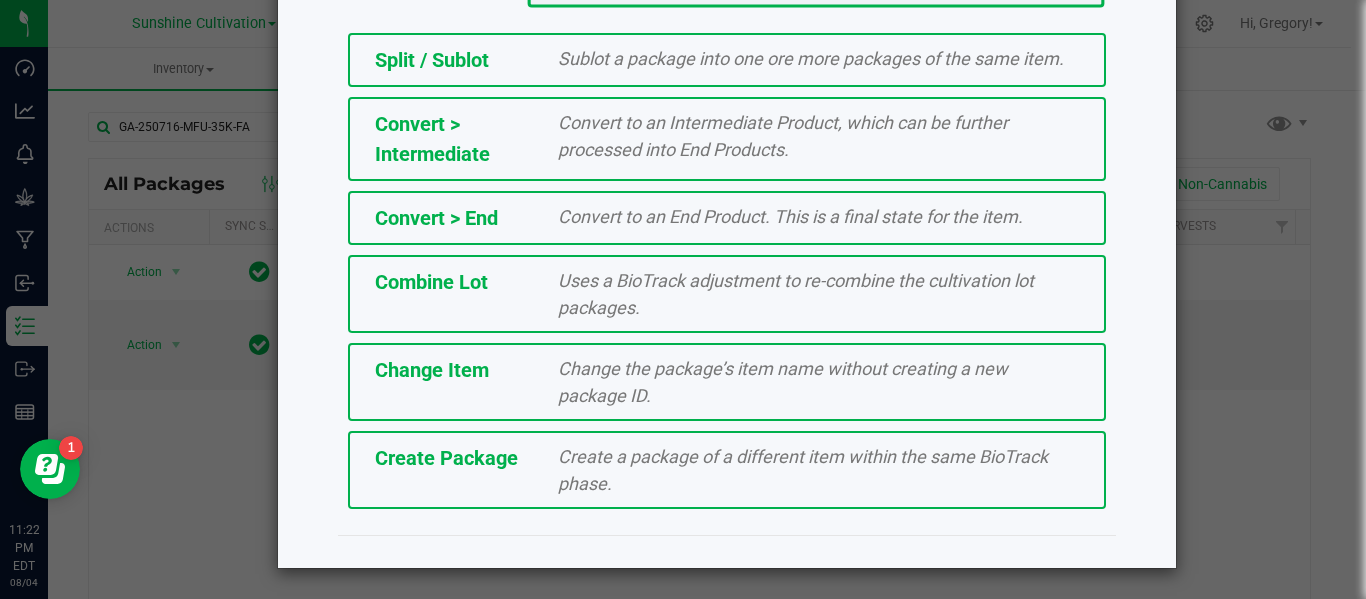 click on "Create Package" 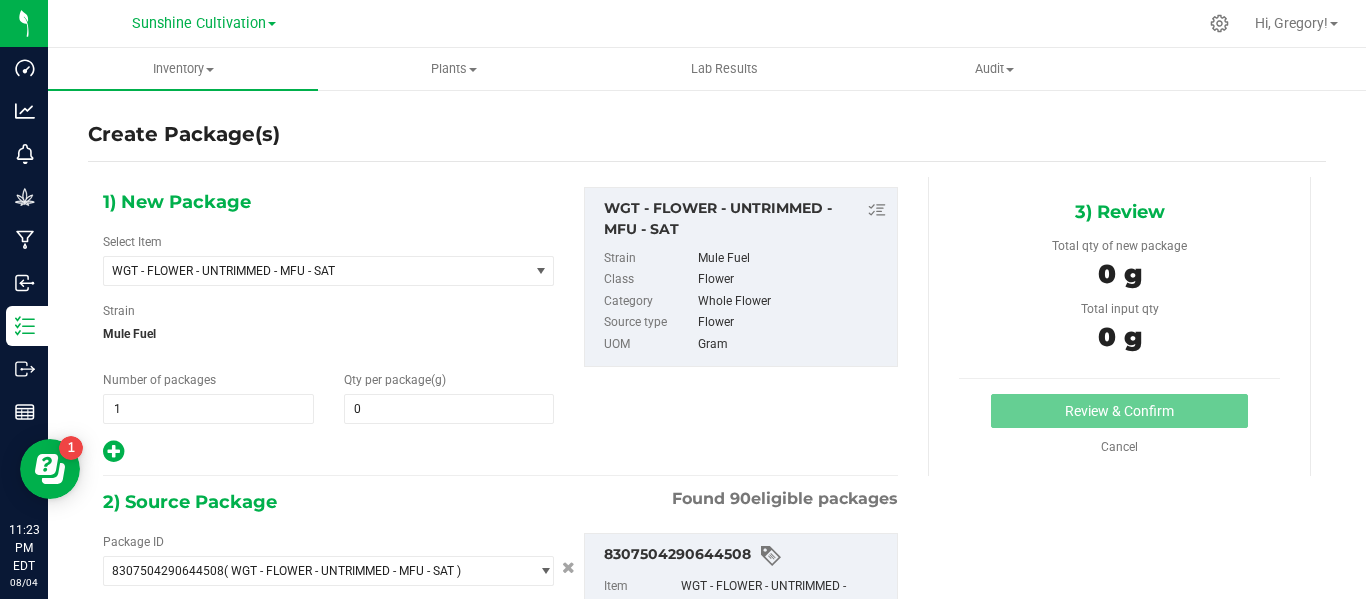 type on "0.0000" 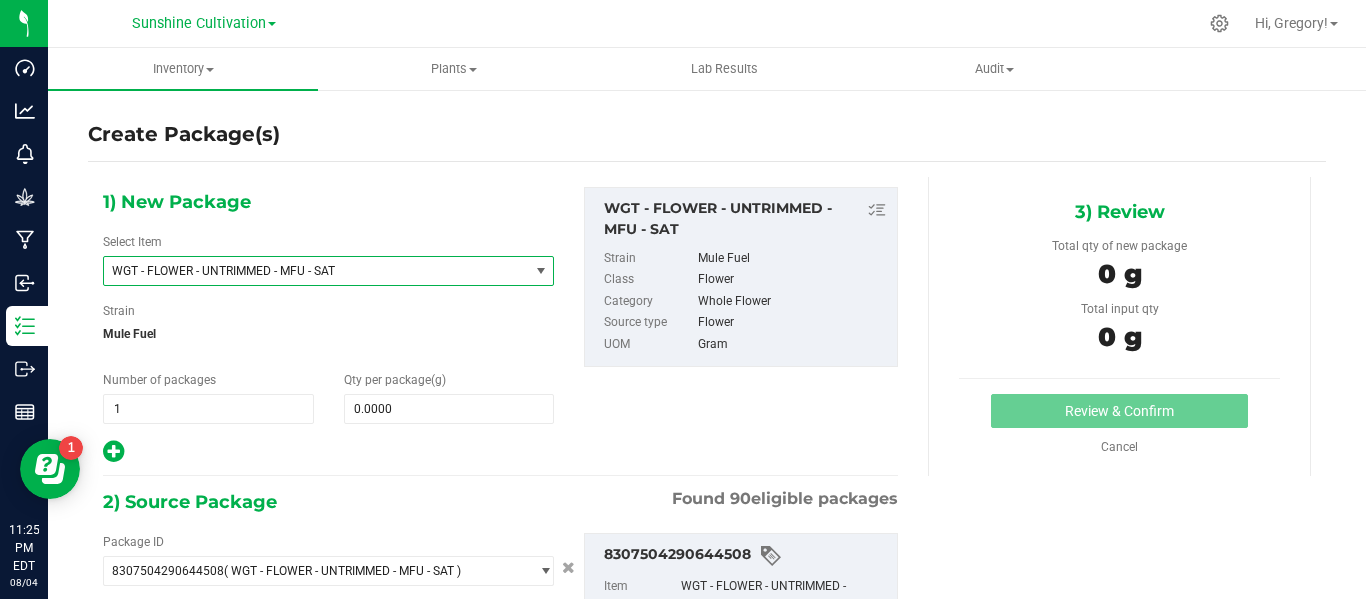 click on "WGT - FLOWER - UNTRIMMED - MFU - SAT" at bounding box center (308, 271) 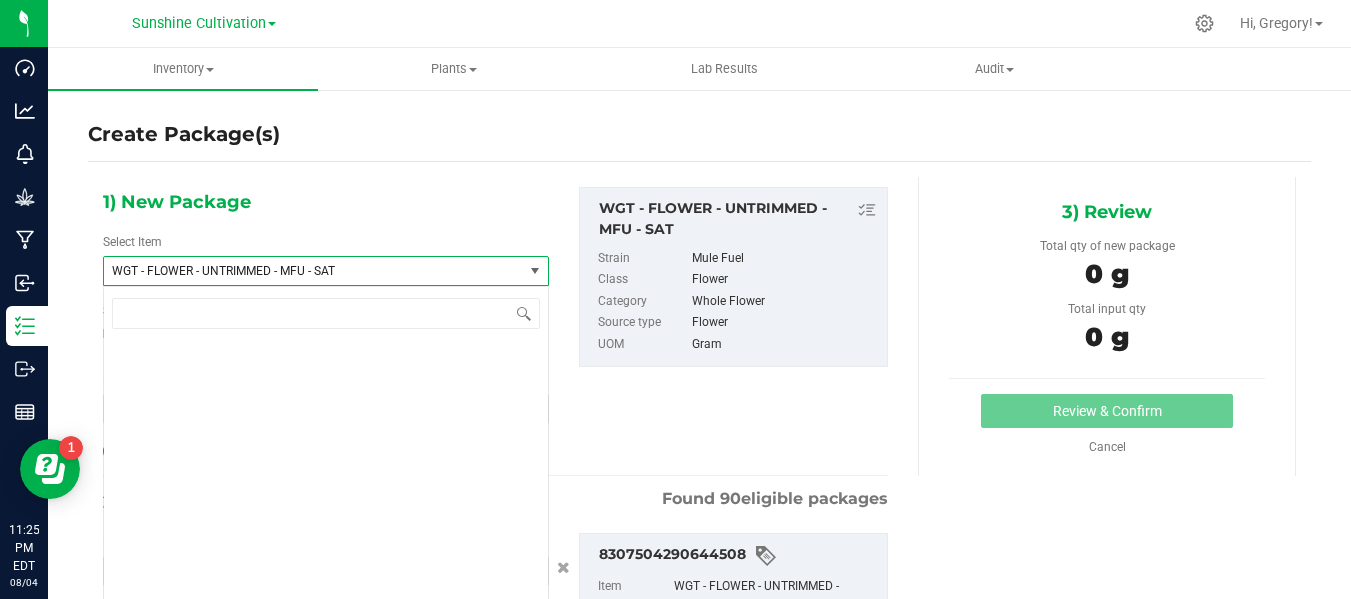 scroll, scrollTop: 414596, scrollLeft: 0, axis: vertical 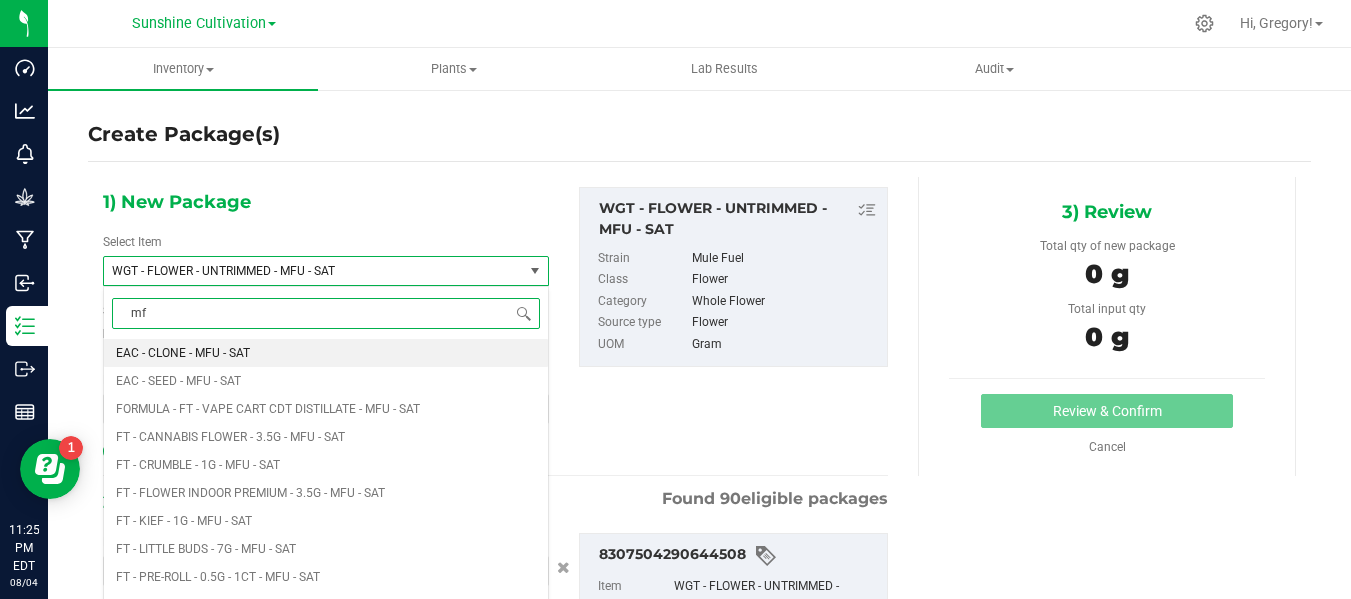 type on "mfu" 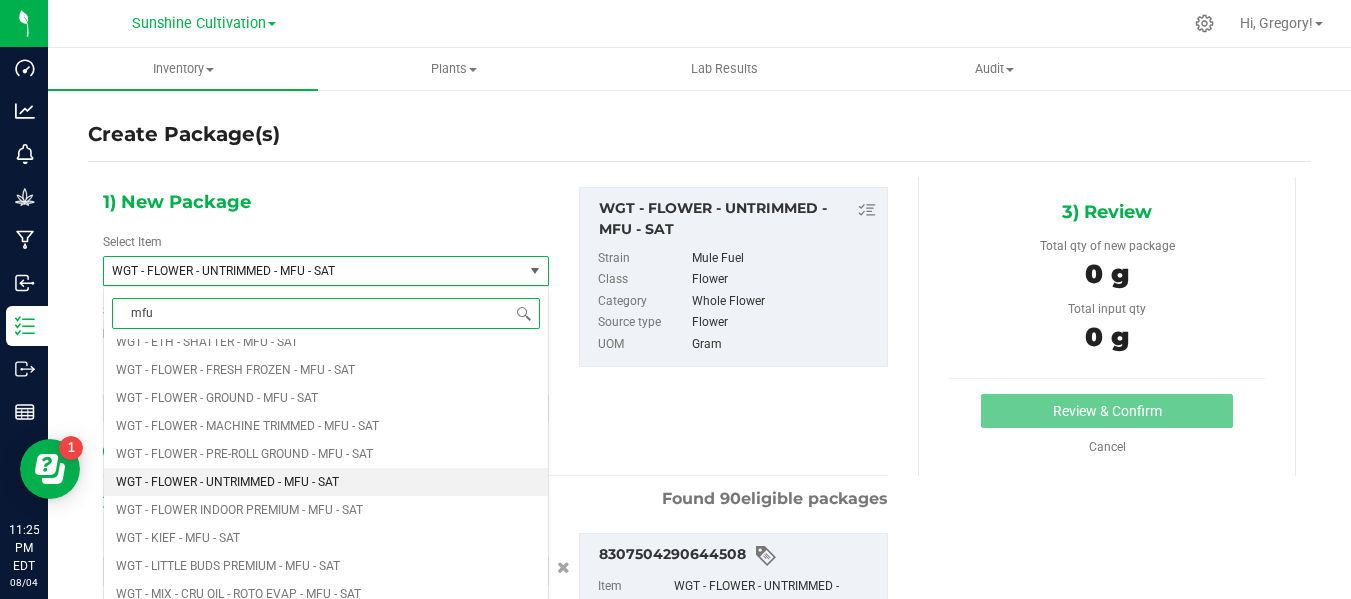 scroll, scrollTop: 1048, scrollLeft: 0, axis: vertical 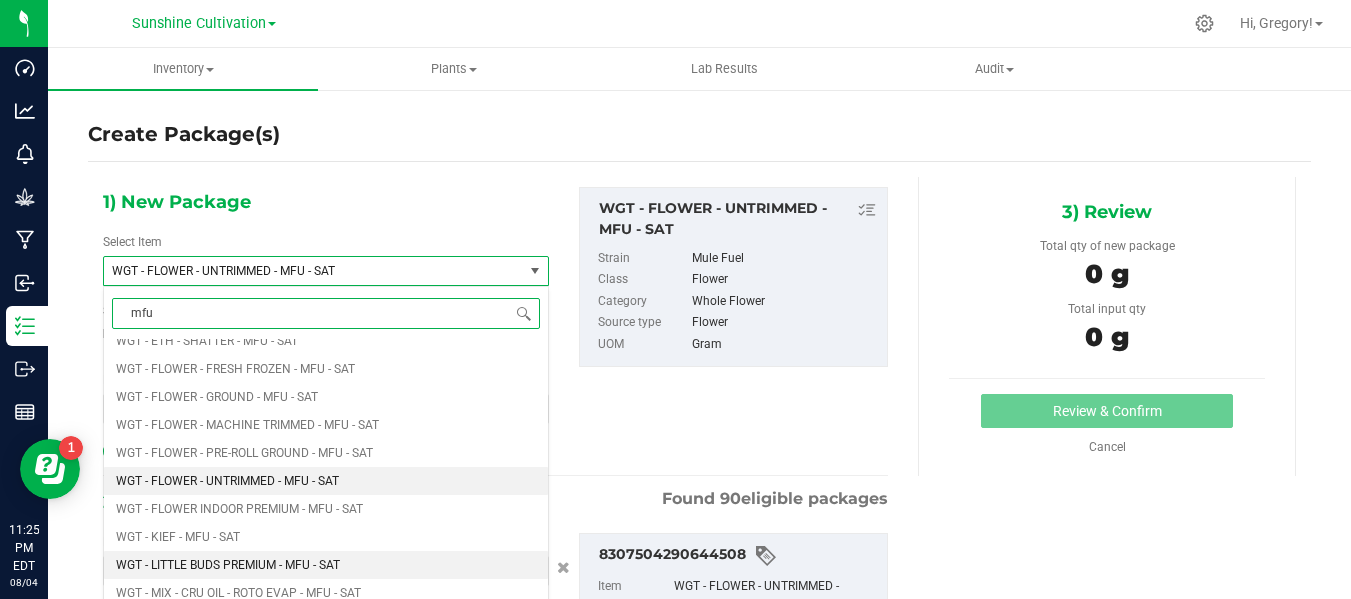 click on "WGT - LITTLE BUDS PREMIUM - MFU - SAT" at bounding box center (326, 565) 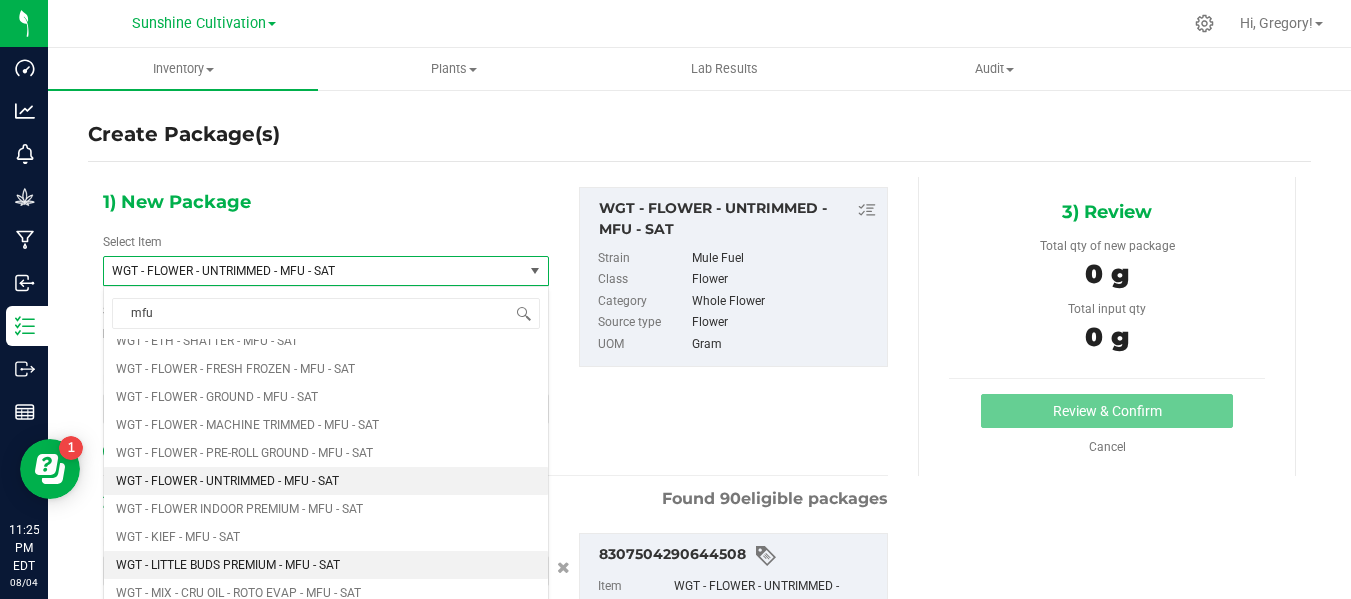 type 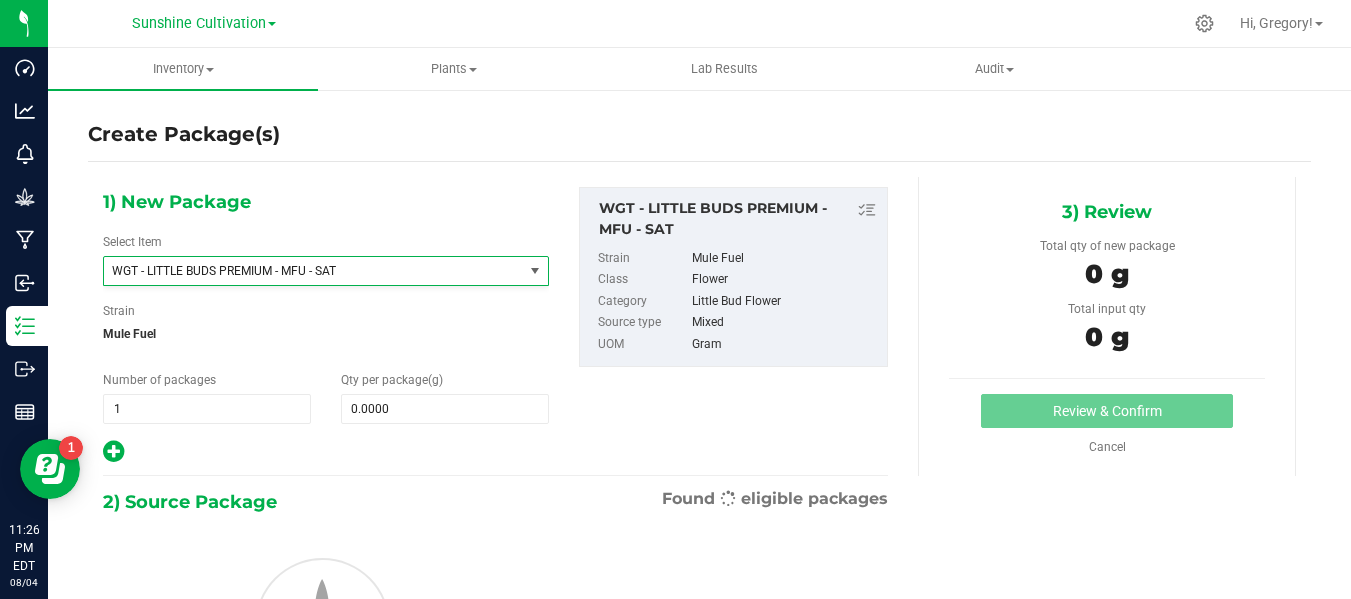type on "0.0000" 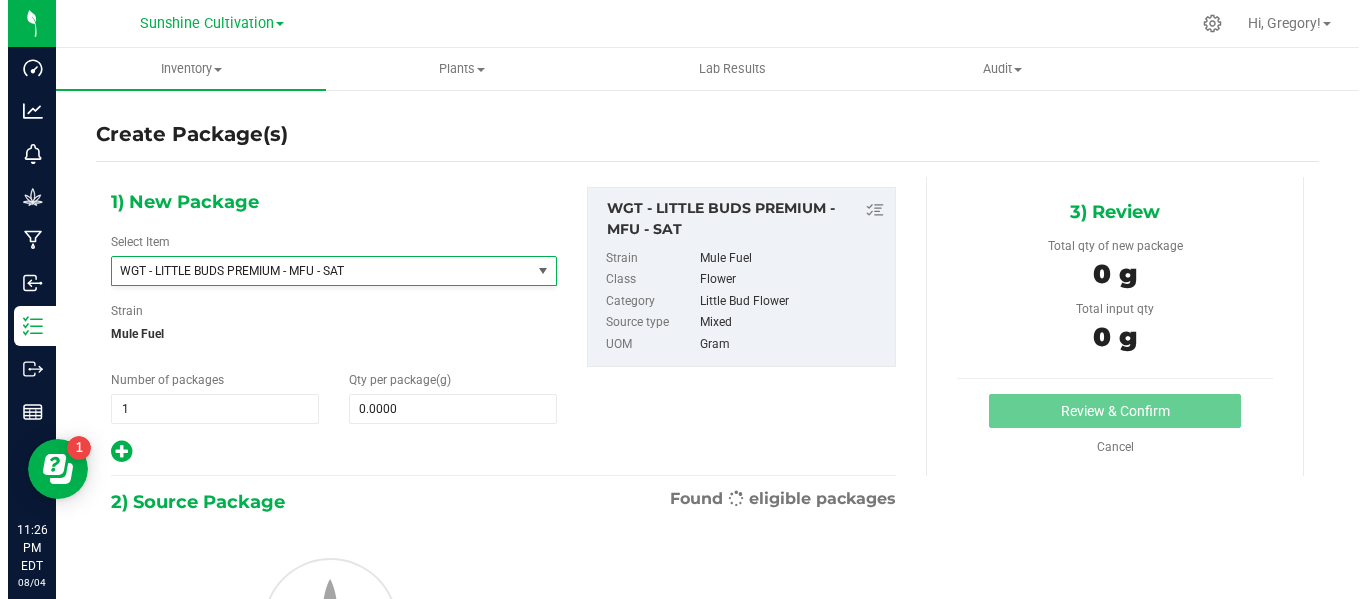 scroll, scrollTop: 436548, scrollLeft: 0, axis: vertical 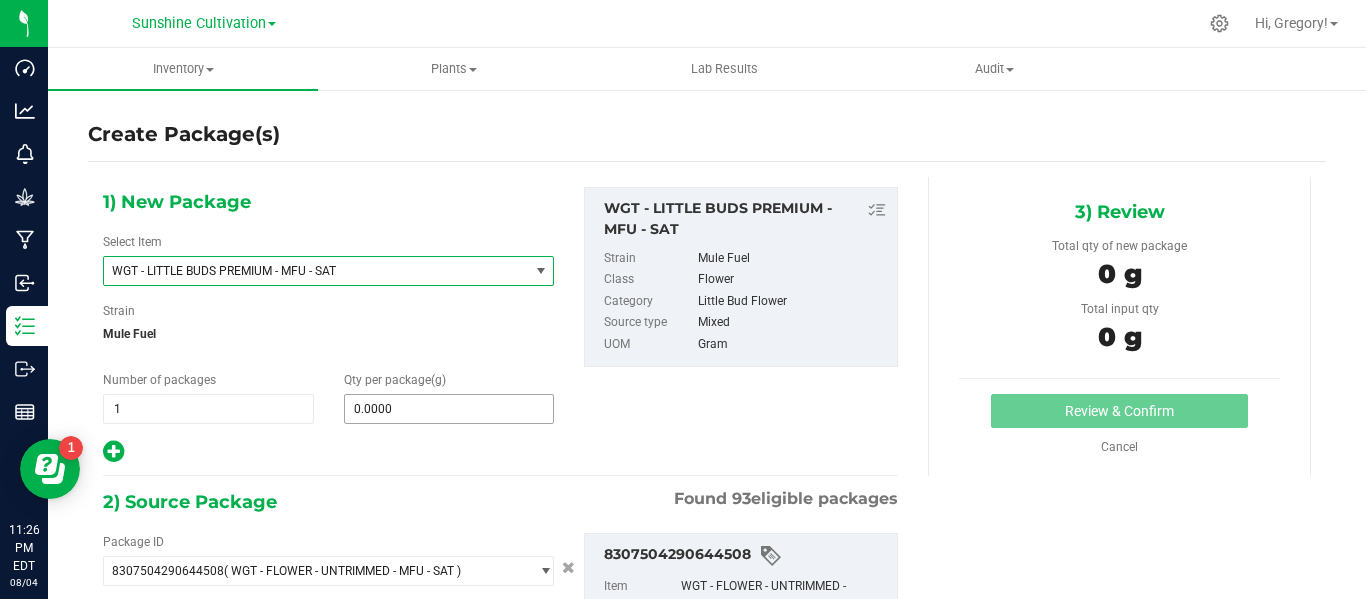 type on "0.0000 g" 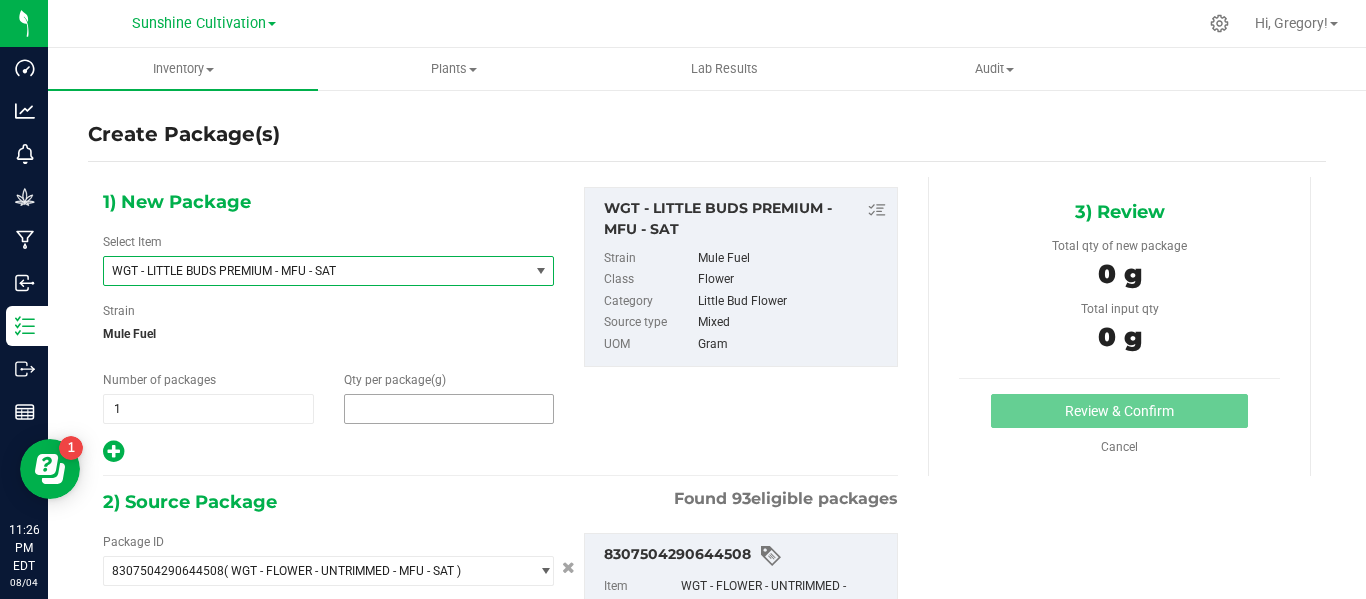click at bounding box center [449, 409] 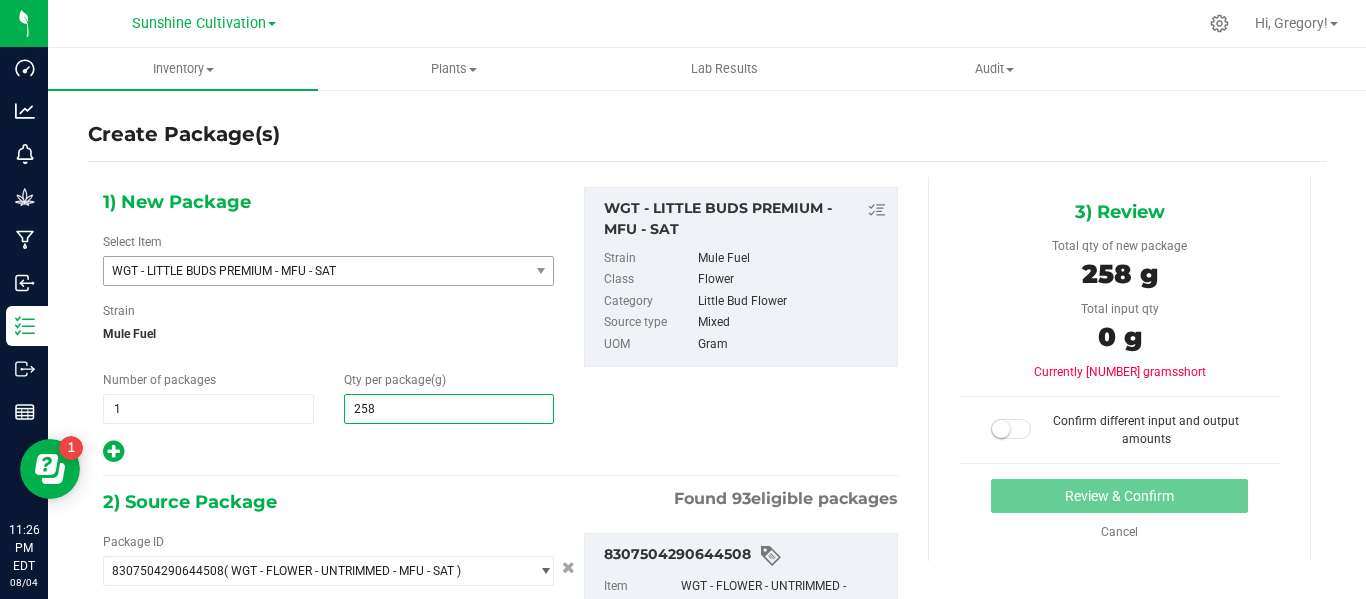 type on "2580" 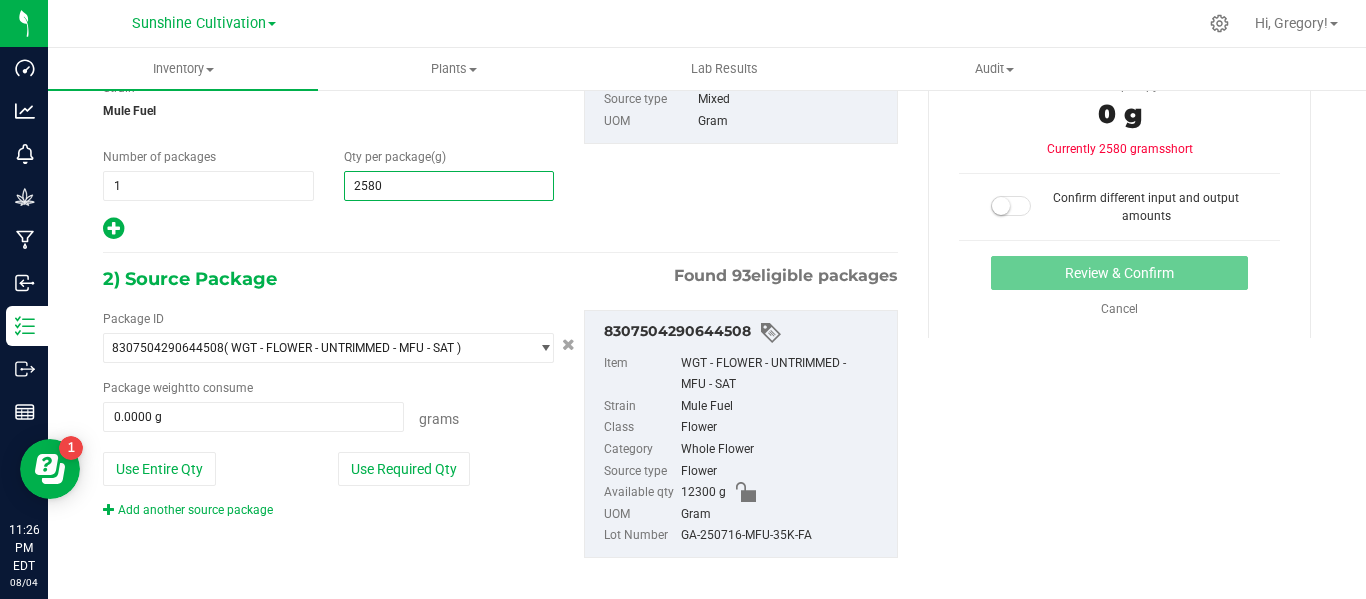 scroll, scrollTop: 224, scrollLeft: 0, axis: vertical 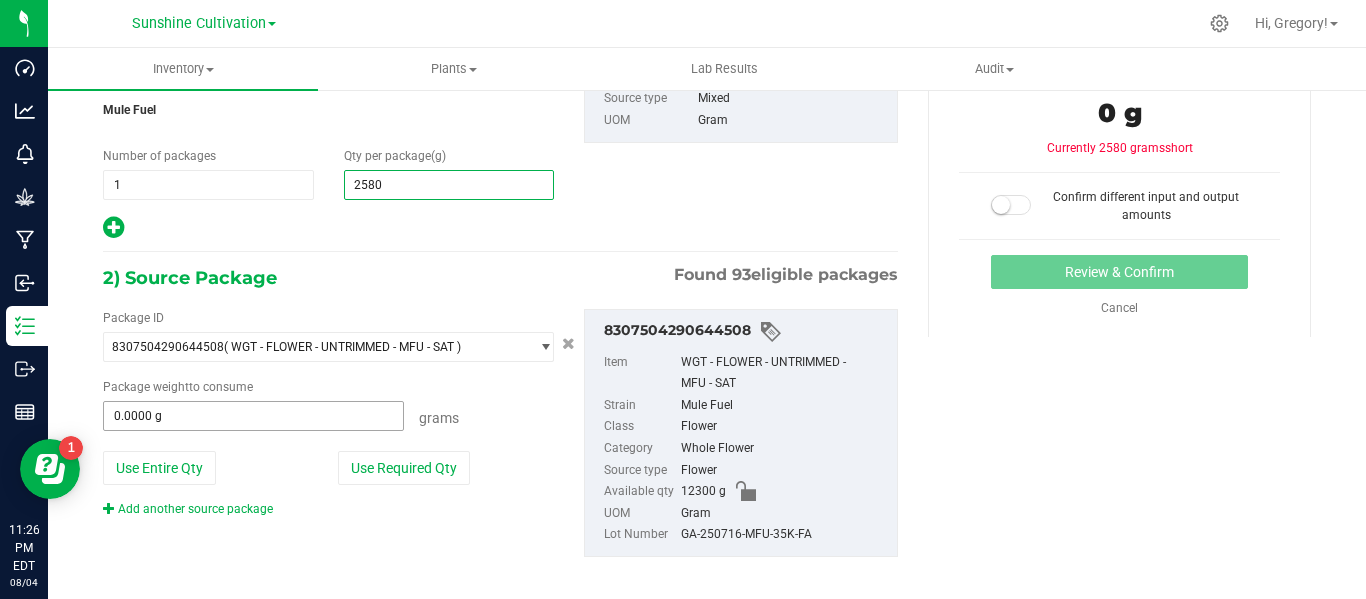 type on "2,580.0000" 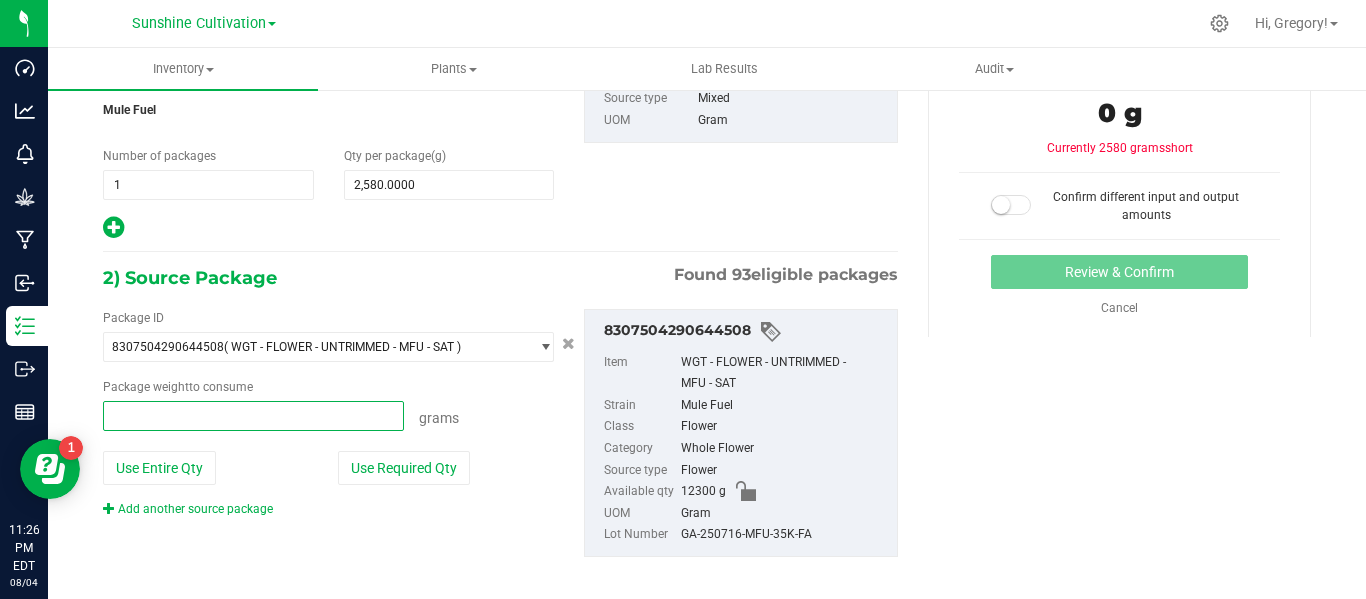 click at bounding box center [253, 416] 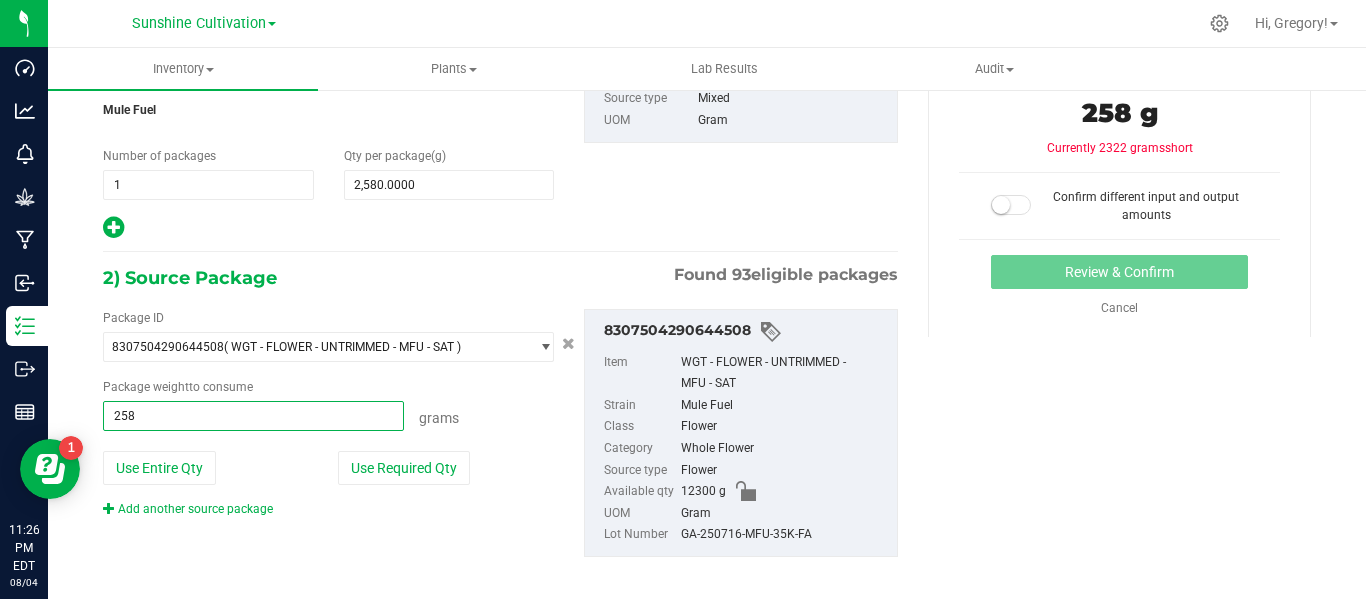 type on "2580" 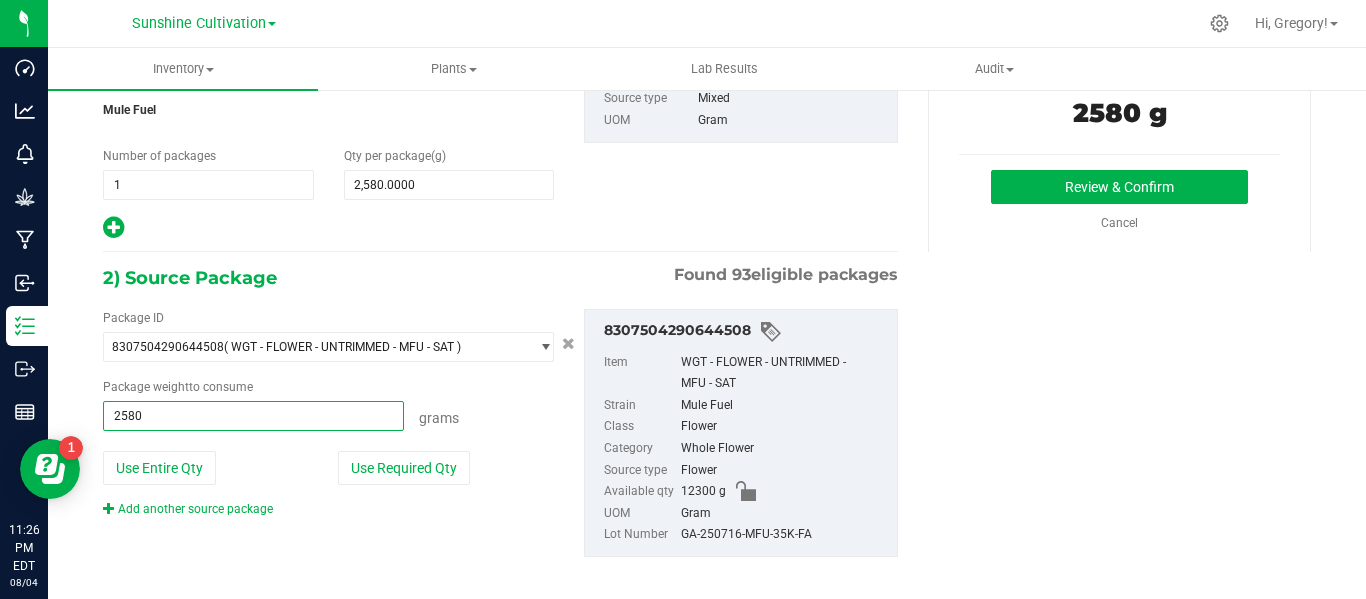 type on "2580.0000 g" 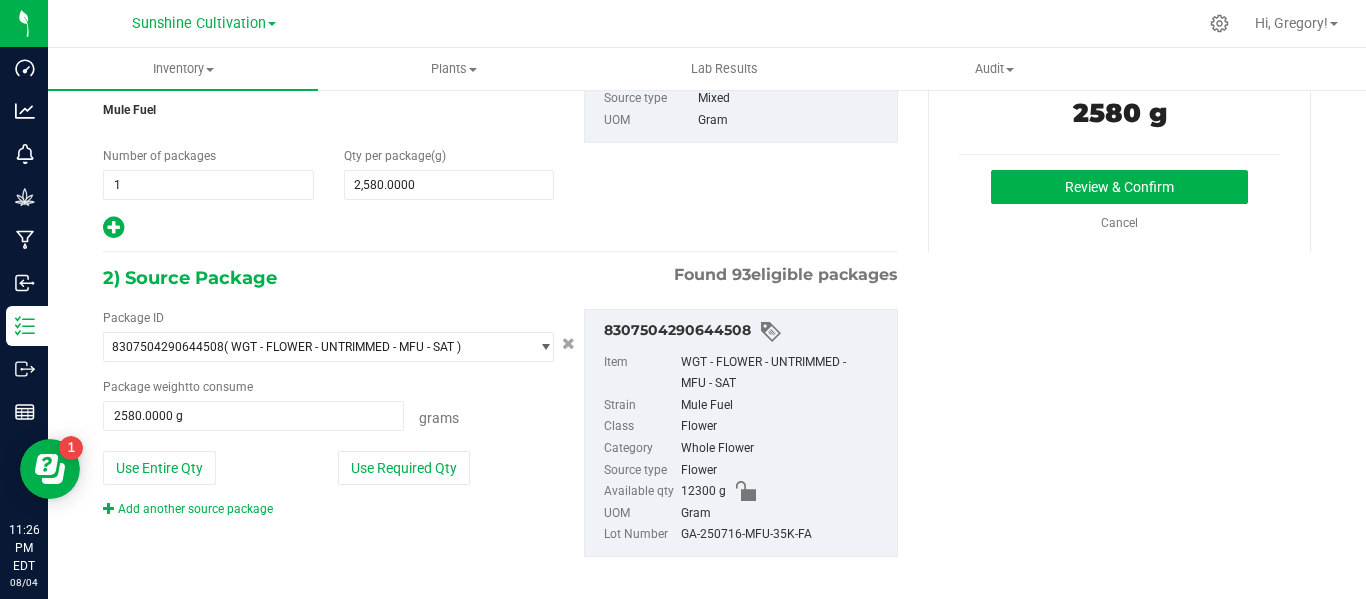 click on "1) New Package
Select Item
WGT - LITTLE BUDS PREMIUM - MFU - SAT
WGT - LITTLE BUDS PREMIUM - ICS - IND WGT - LITTLE BUDS PREMIUM - IED - HYB WGT - LITTLE BUDS PREMIUM - IND WGT - LITTLE BUDS PREMIUM - JCW - HYB WGT - LITTLE BUDS PREMIUM - JGN - HYB WGT - LITTLE BUDS PREMIUM - KZP - HYB WGT - LITTLE BUDS PREMIUM - LEO - HYB WGT - LITTLE BUDS PREMIUM - LMN - HYS WGT - LITTLE BUDS PREMIUM - LMZ - HYB WGT - LITTLE BUDS PREMIUM - MBL - HYB WGT - LITTLE BUDS PREMIUM - MEC - HYS WGT - LITTLE BUDS PREMIUM - MFU - SAT WGT - LITTLE BUDS PREMIUM - MJP - IND WGT - LITTLE BUDS PREMIUM - MNO - CBD WGT - LITTLE BUDS PREMIUM - MPA - SAT" at bounding box center [707, 276] 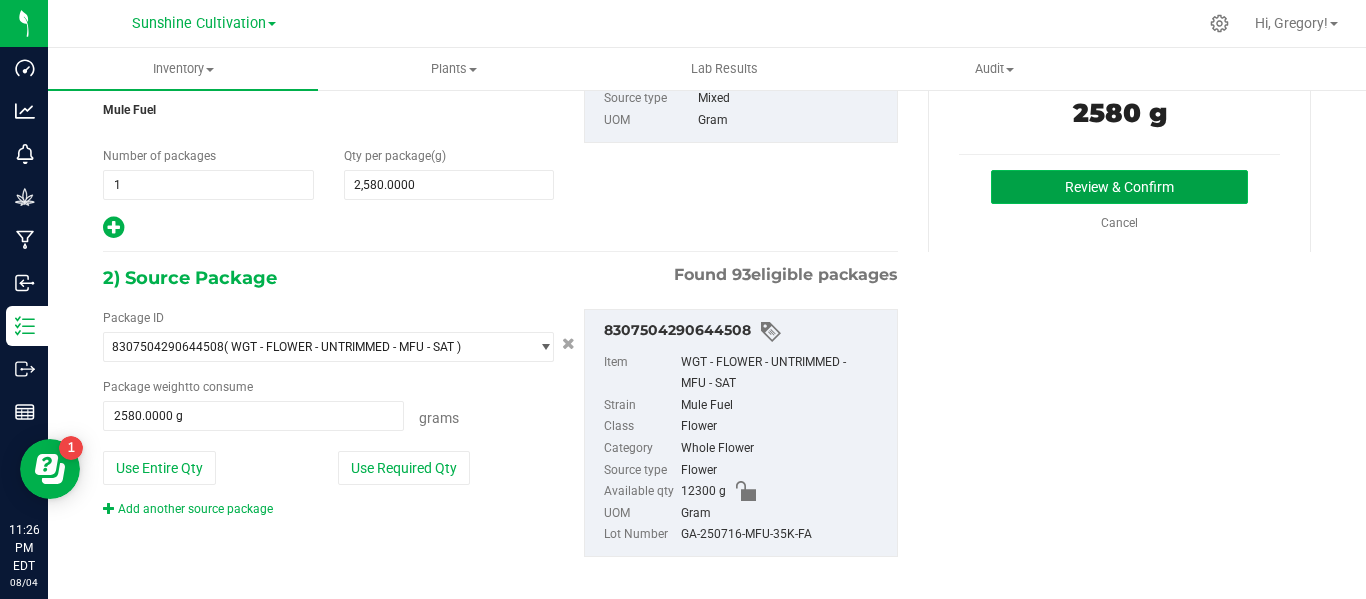 click on "Review & Confirm" at bounding box center (1119, 187) 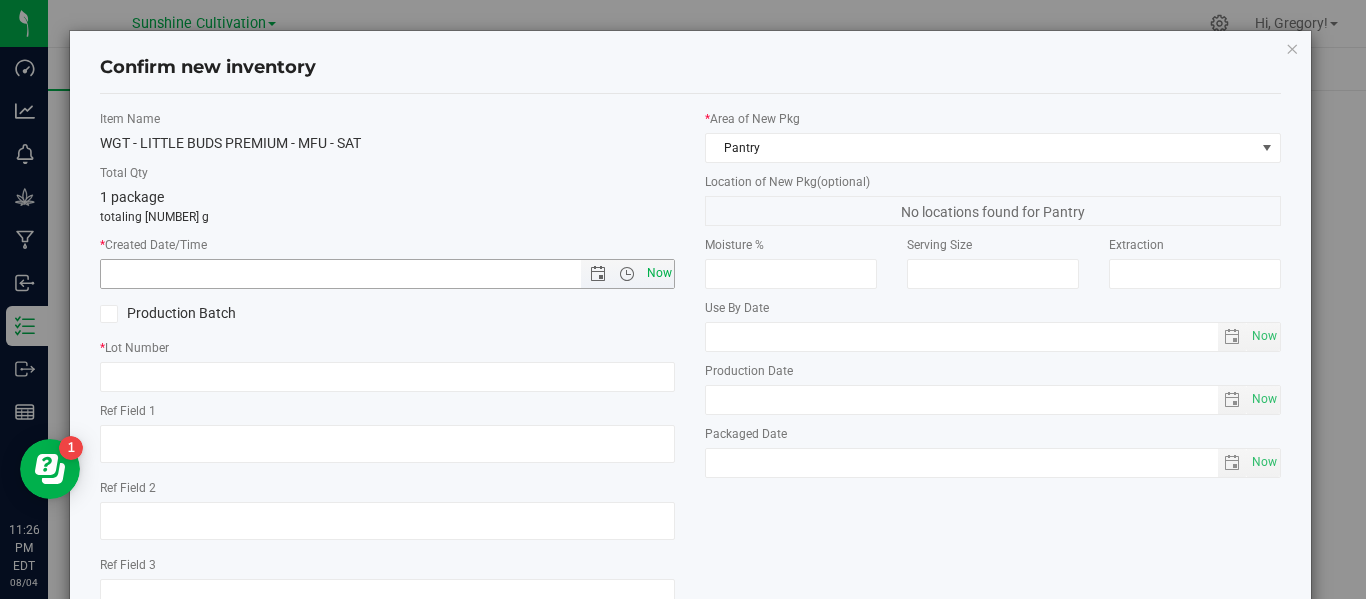 click on "Now" at bounding box center (659, 273) 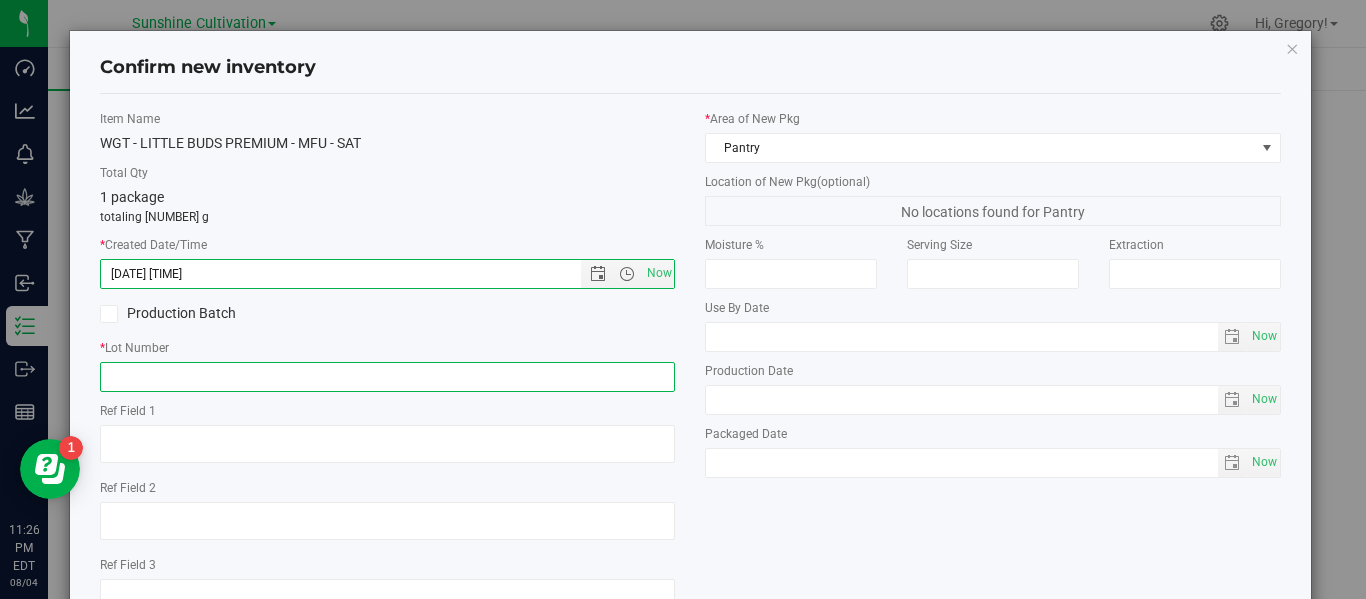 click at bounding box center [387, 377] 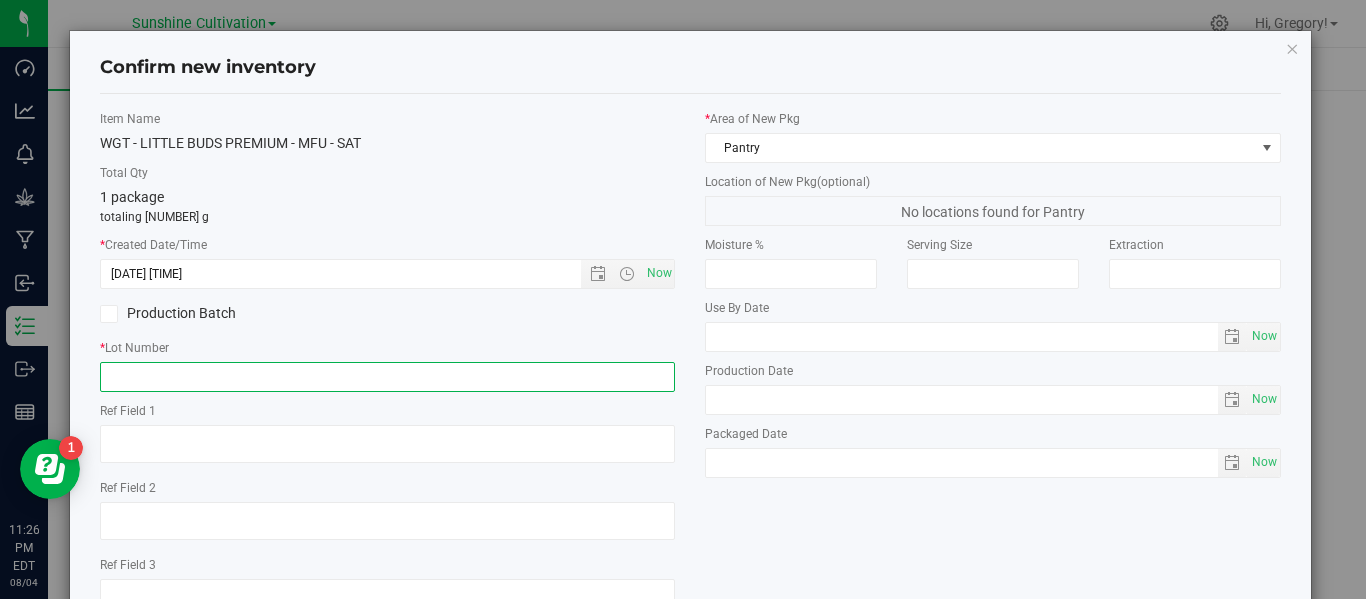 paste on "GA-250716-MFU-35K-FA" 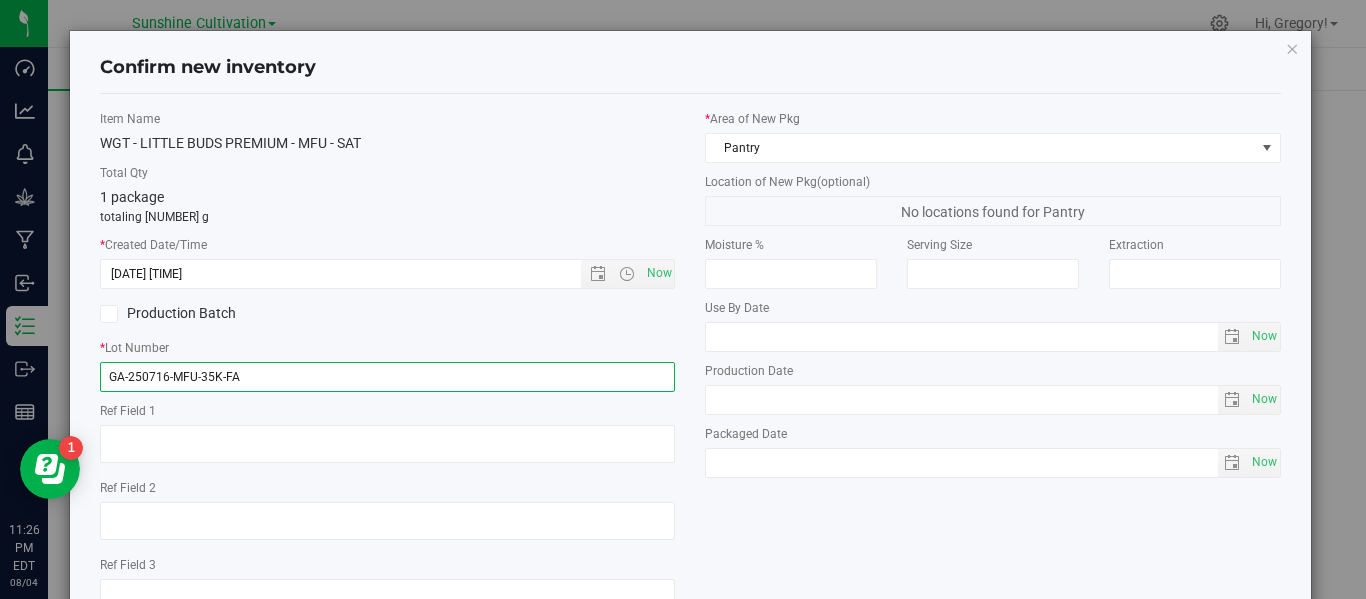 scroll, scrollTop: 148, scrollLeft: 0, axis: vertical 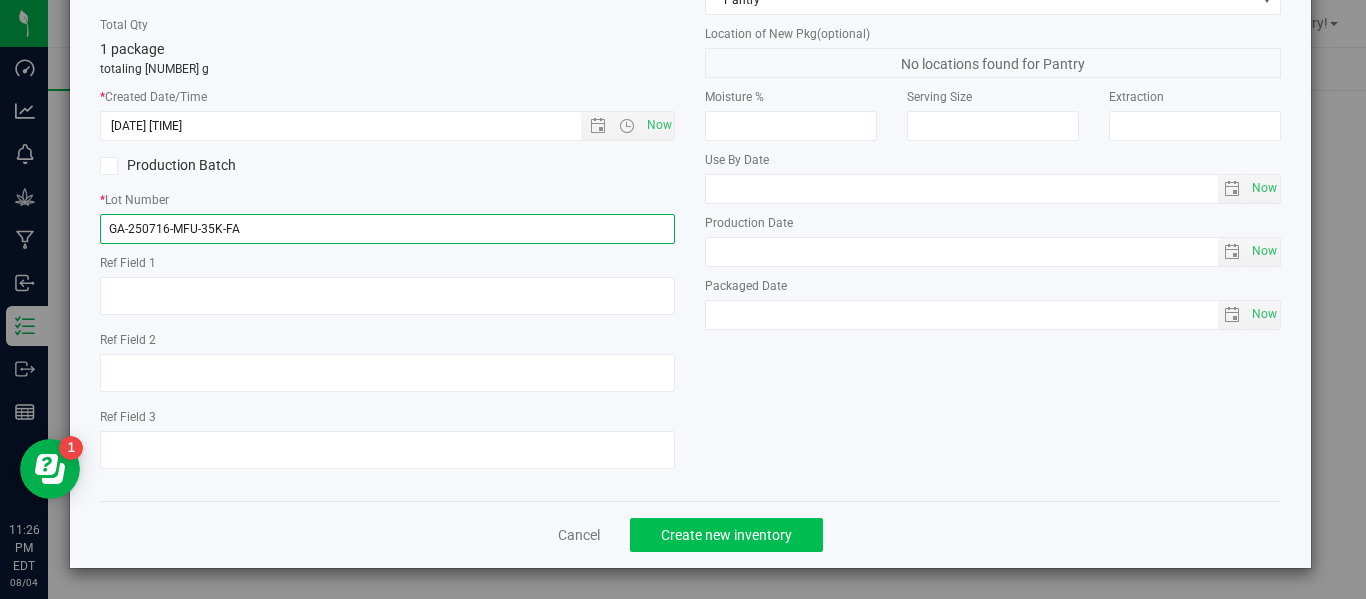 type on "GA-250716-MFU-35K-FA" 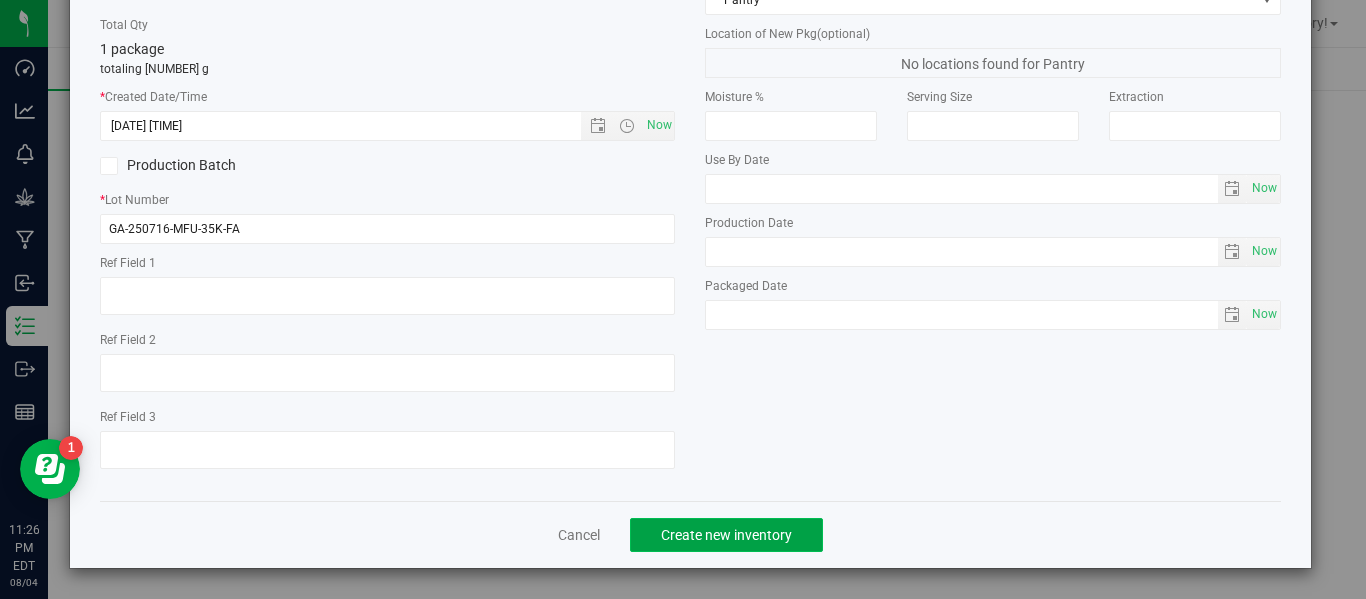click on "Create new inventory" 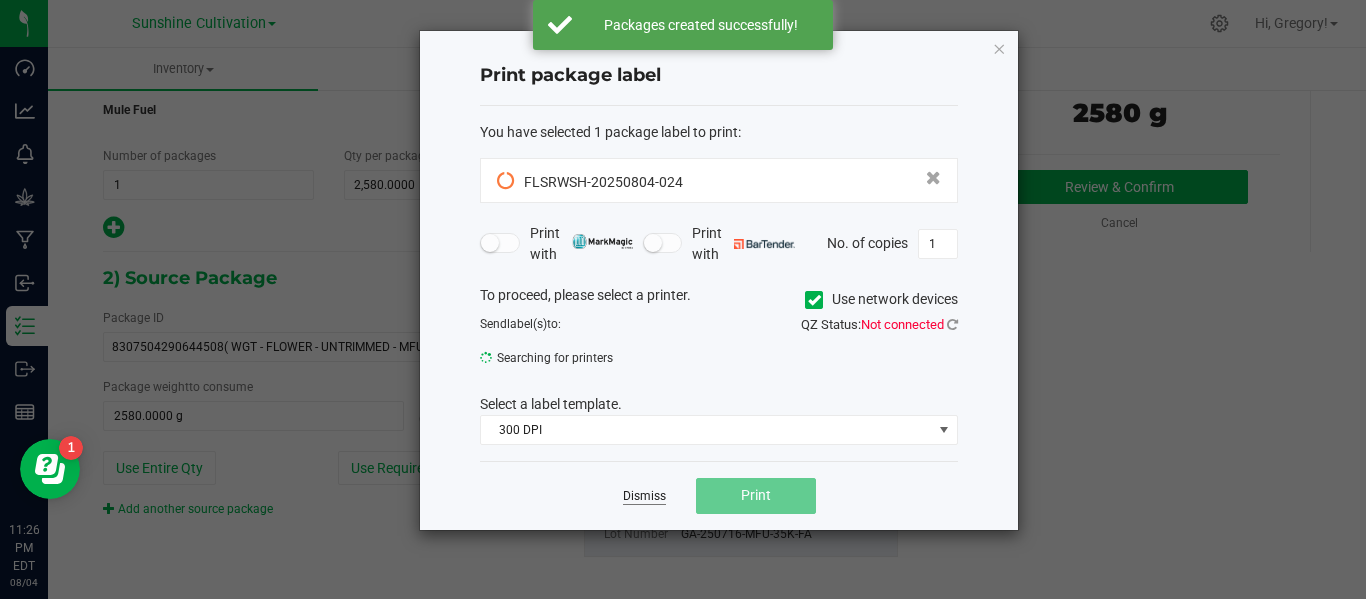 click on "Dismiss" 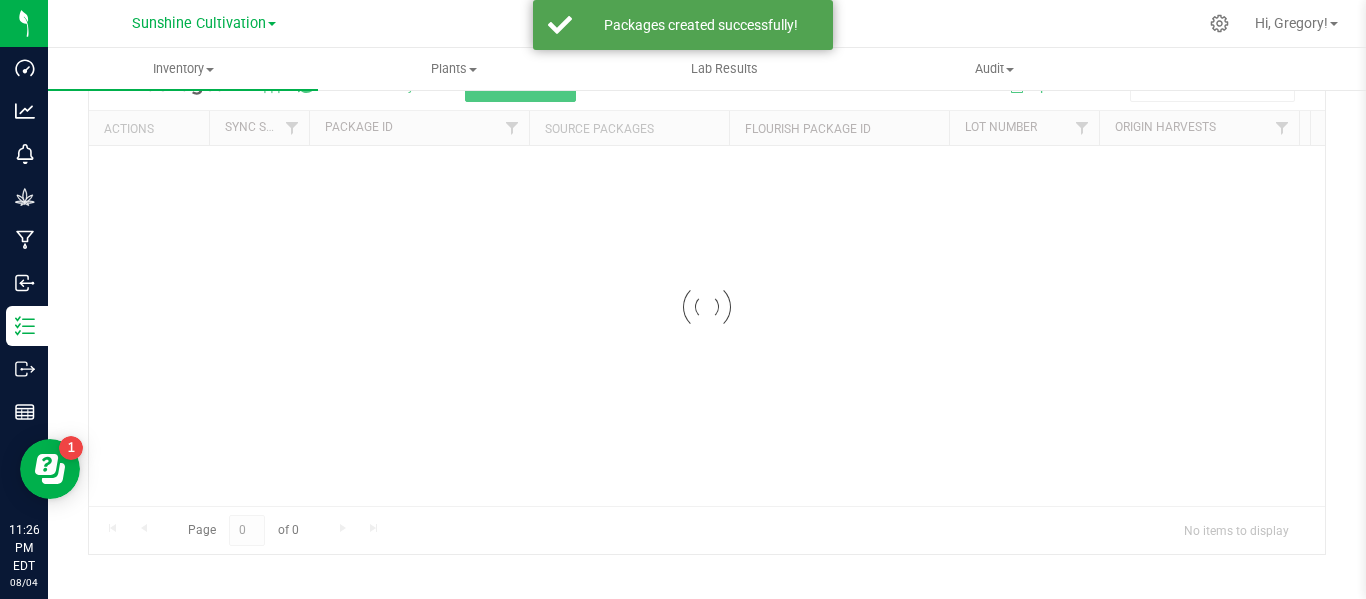 scroll, scrollTop: 99, scrollLeft: 0, axis: vertical 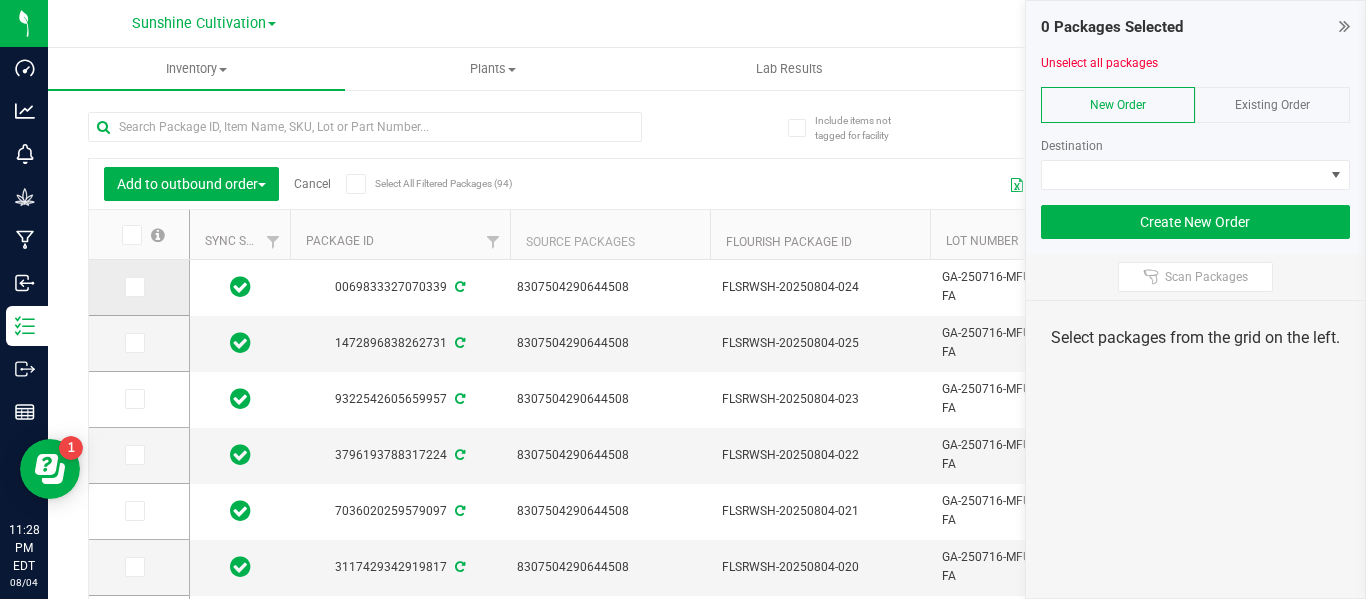click at bounding box center [133, 287] 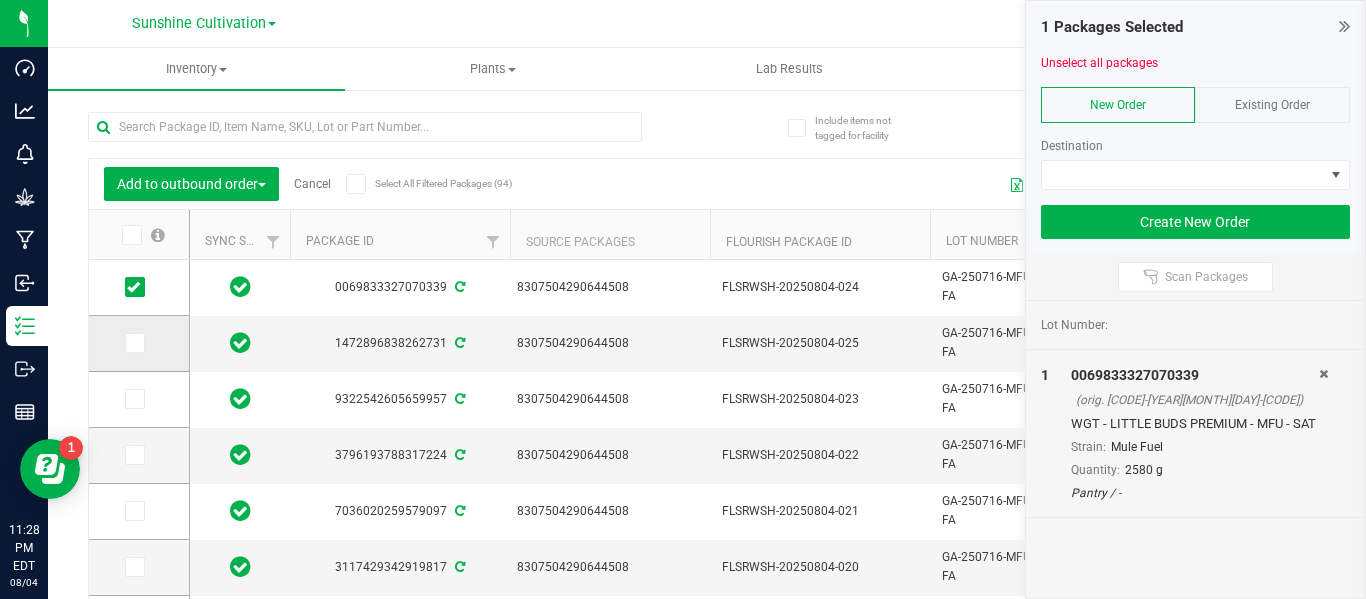 click at bounding box center [133, 343] 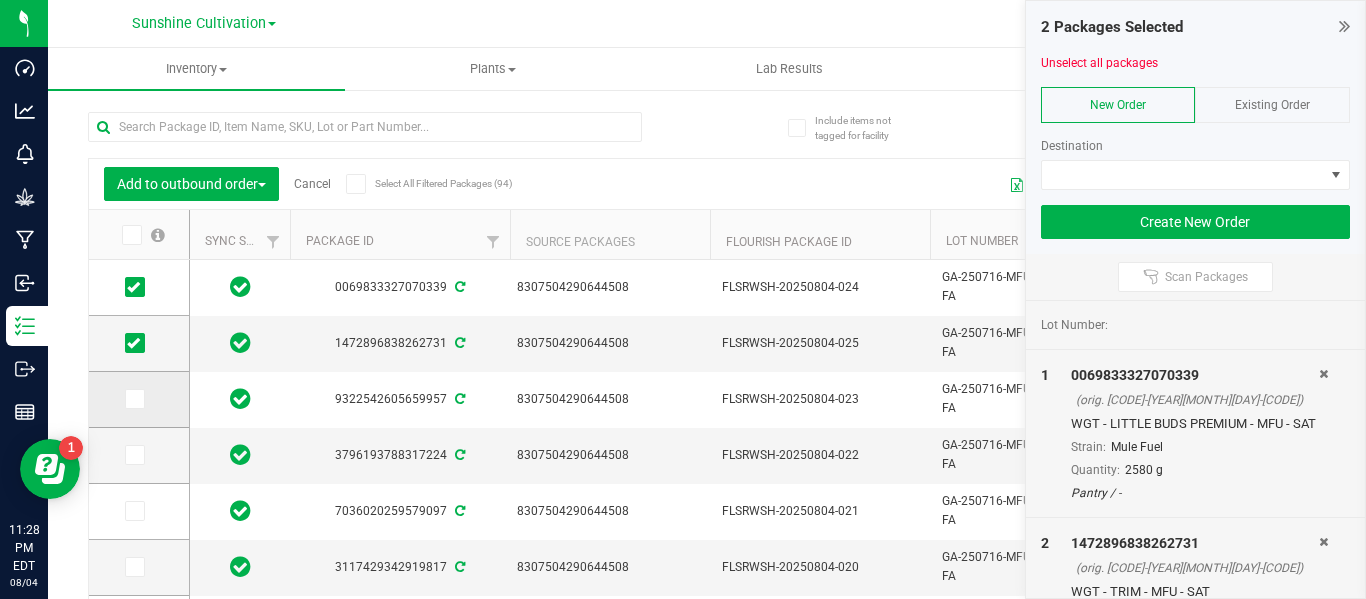 click at bounding box center (133, 399) 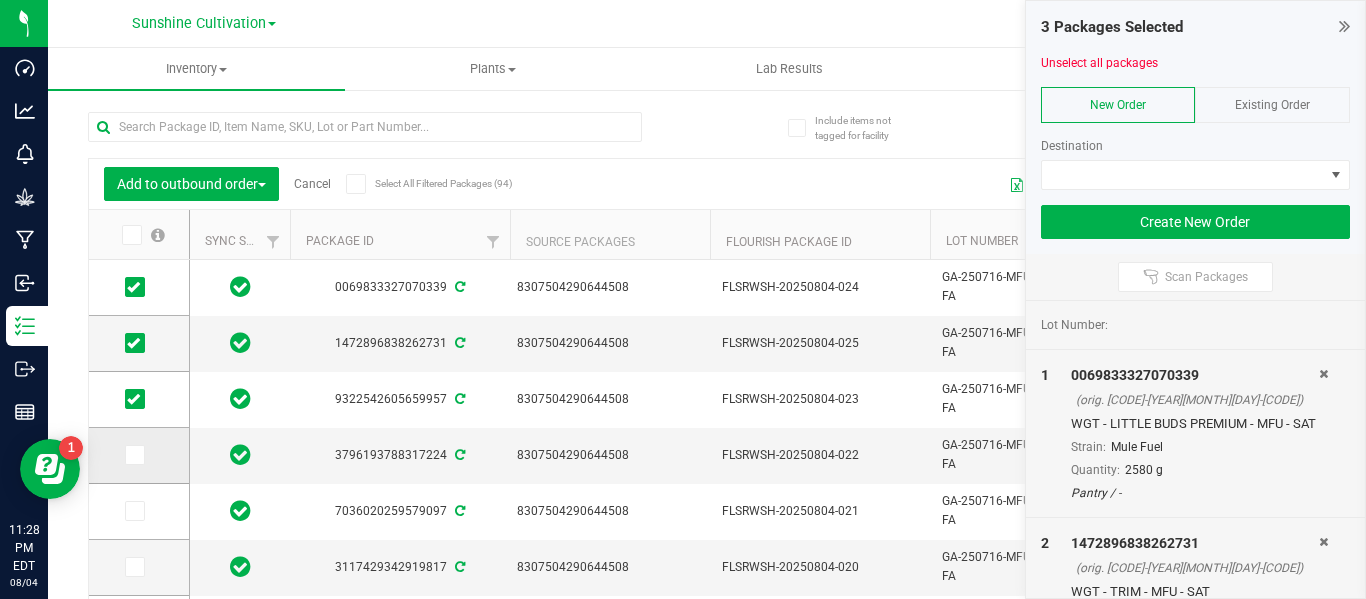 click at bounding box center (139, 456) 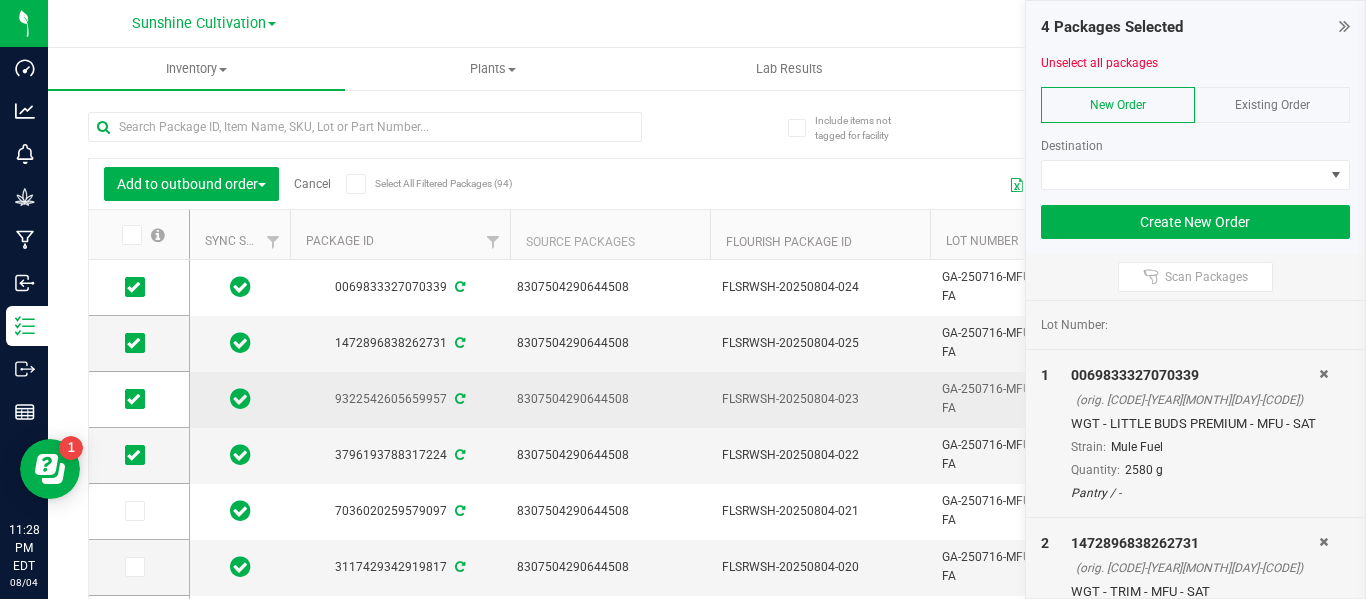 scroll, scrollTop: 84, scrollLeft: 0, axis: vertical 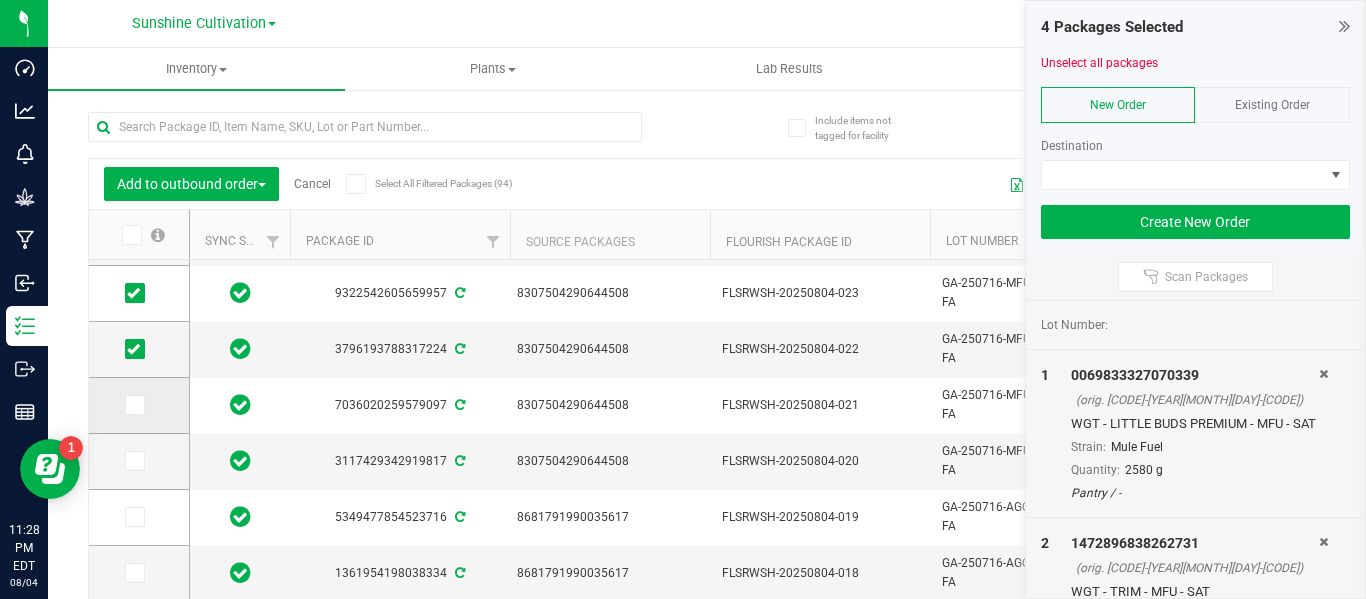 click at bounding box center [135, 405] 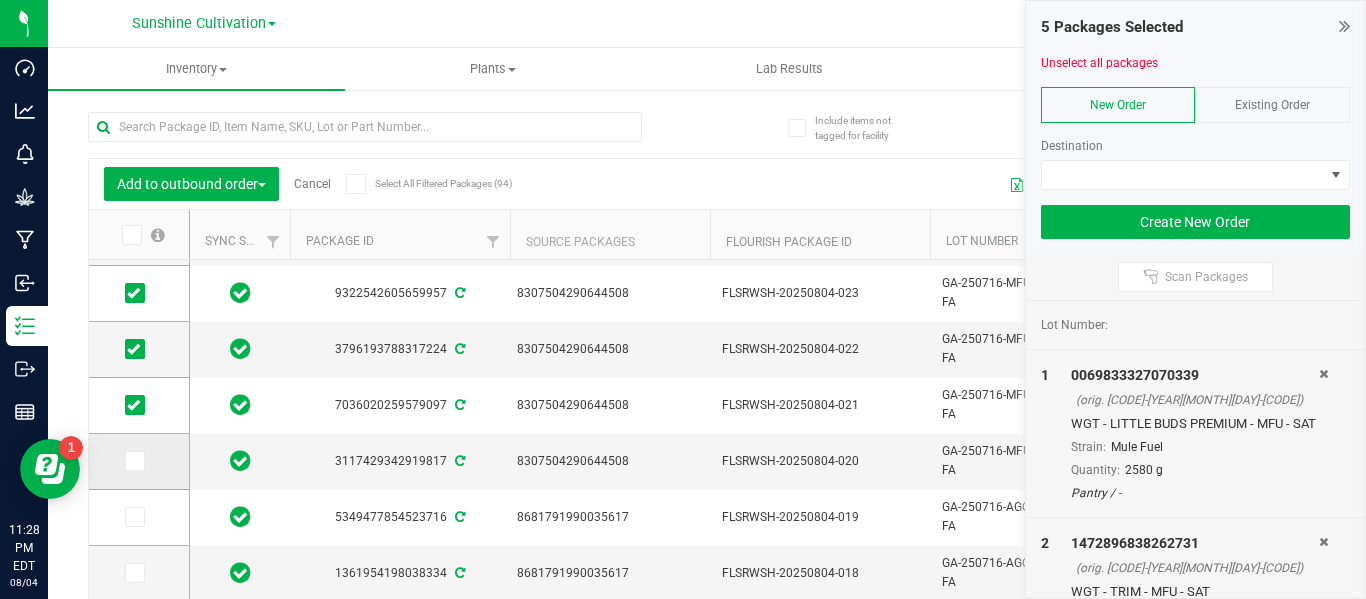 click at bounding box center [135, 461] 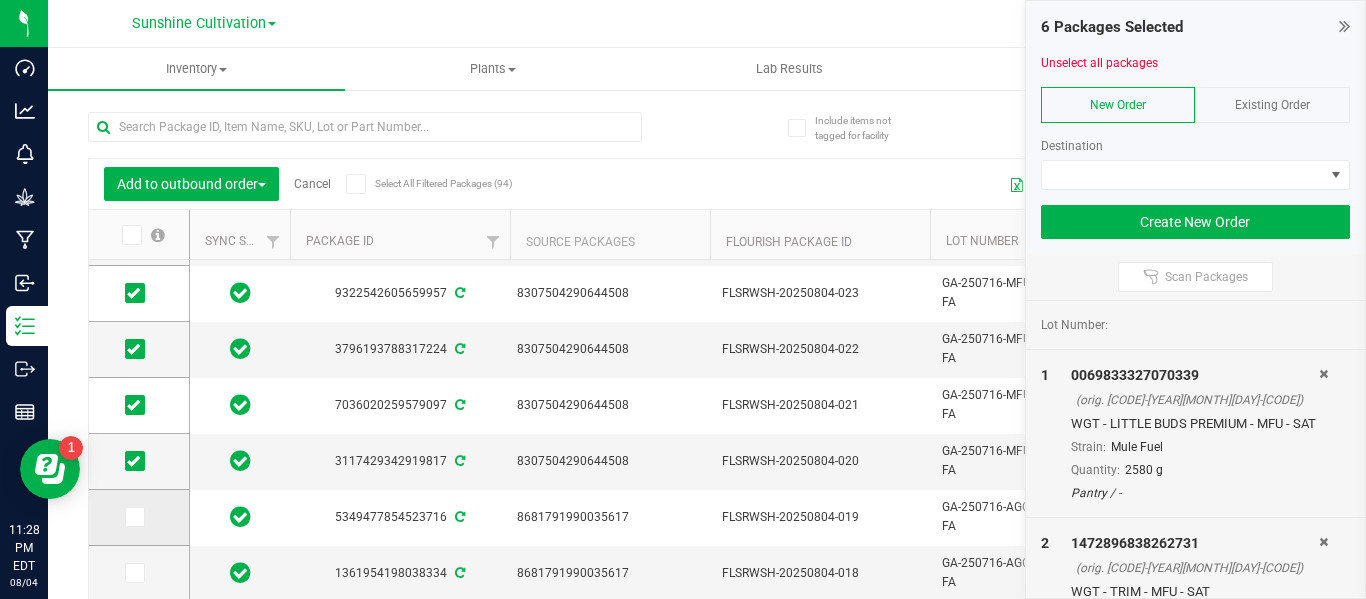 click at bounding box center (133, 517) 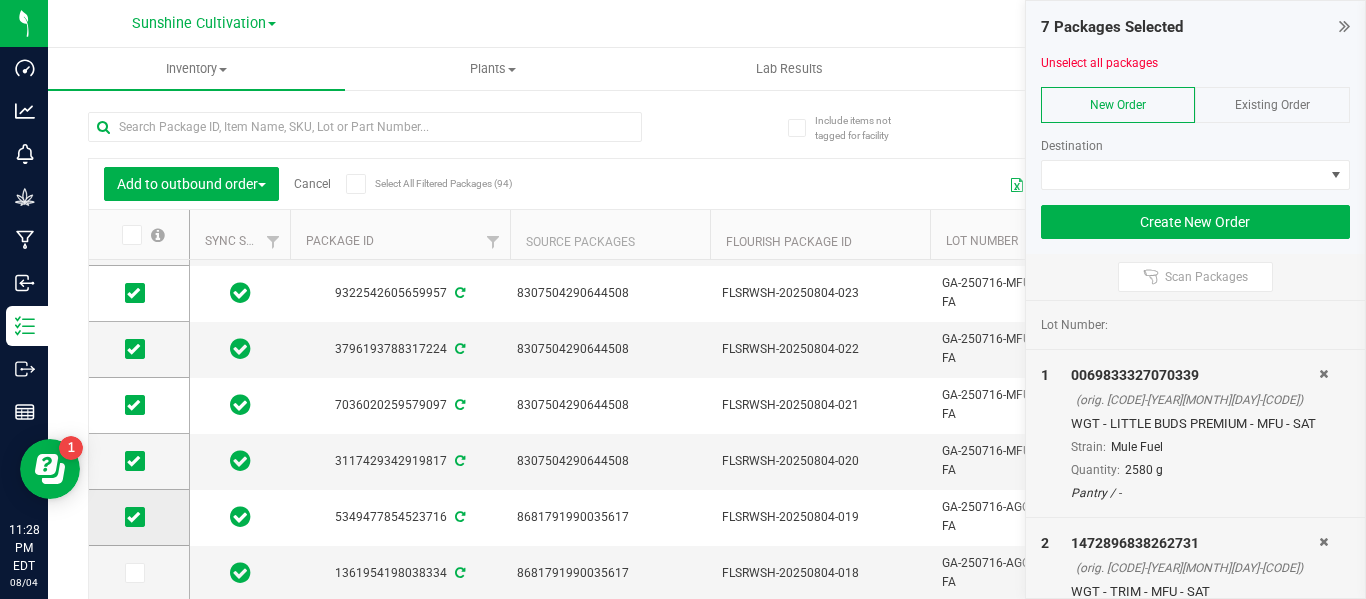 scroll, scrollTop: 200, scrollLeft: 0, axis: vertical 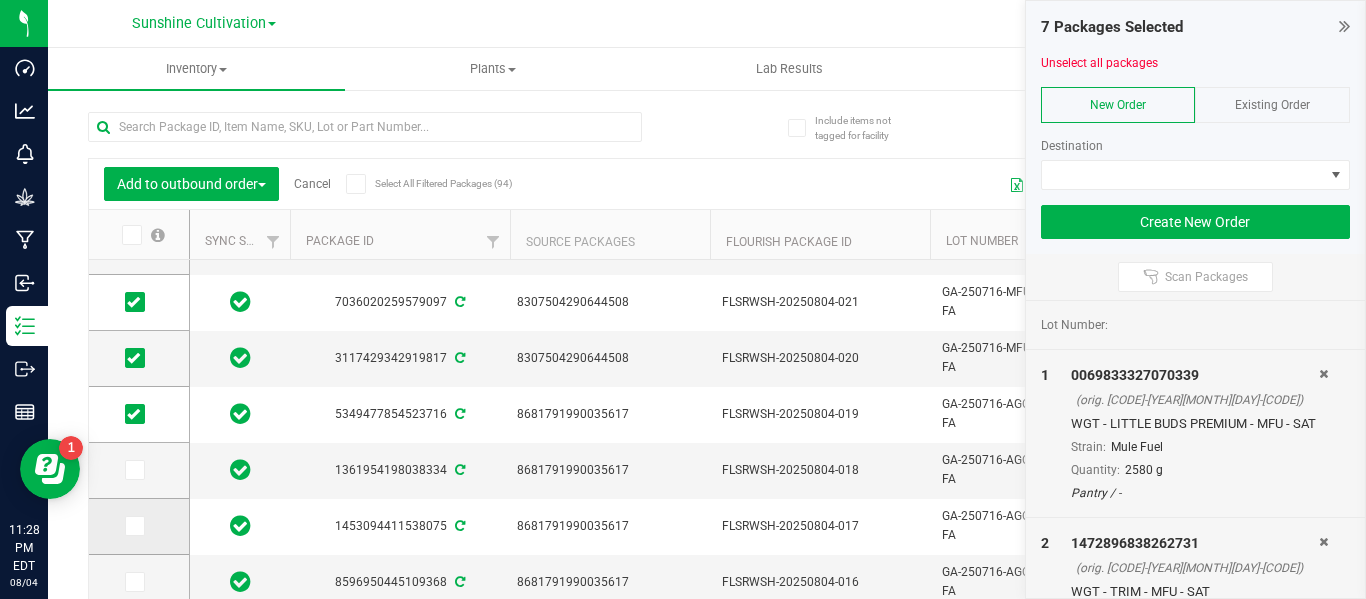 drag, startPoint x: 144, startPoint y: 468, endPoint x: 139, endPoint y: 533, distance: 65.192024 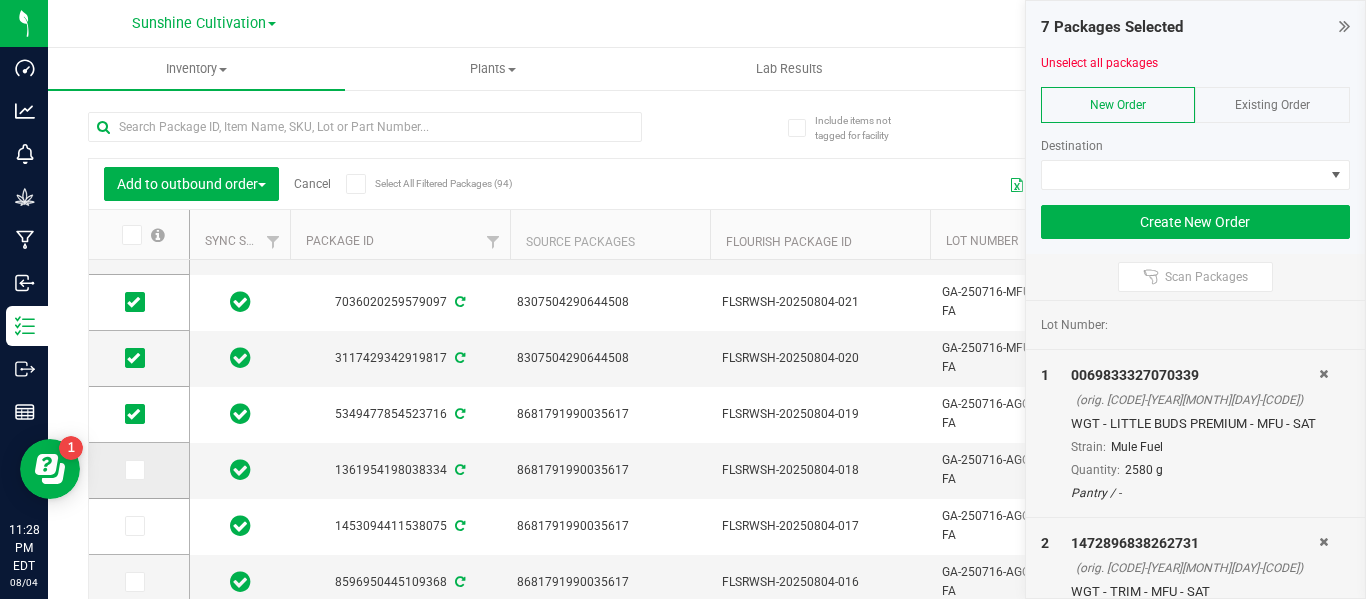 click at bounding box center [139, 471] 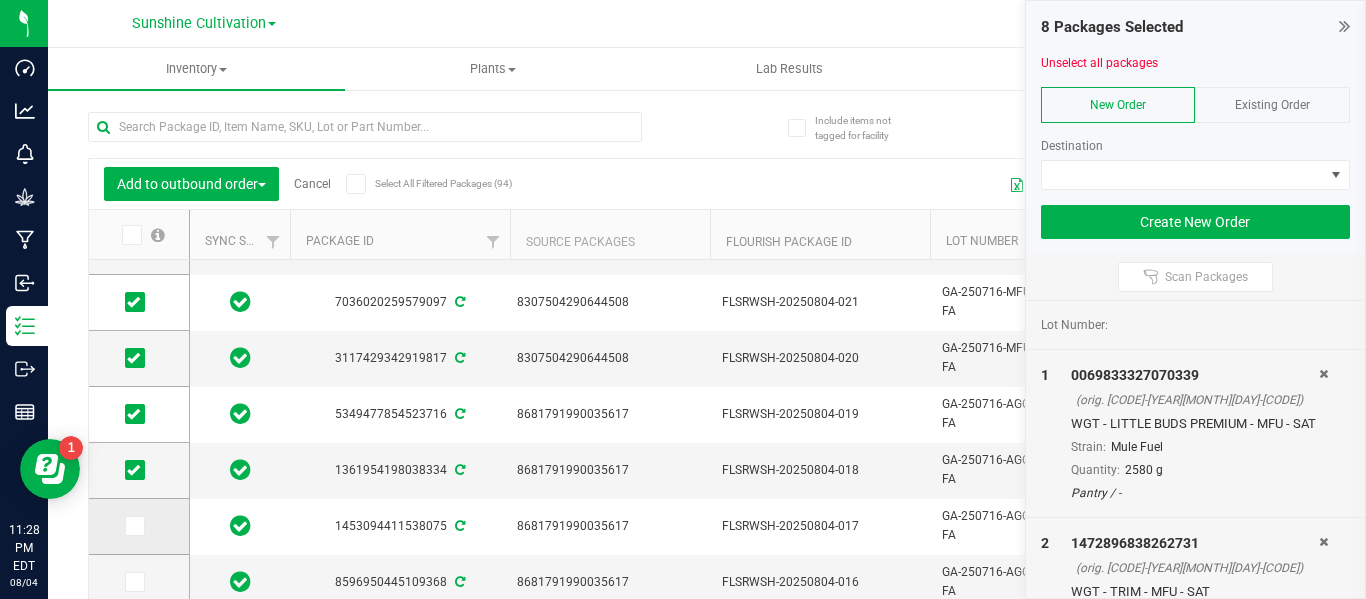 click at bounding box center (133, 526) 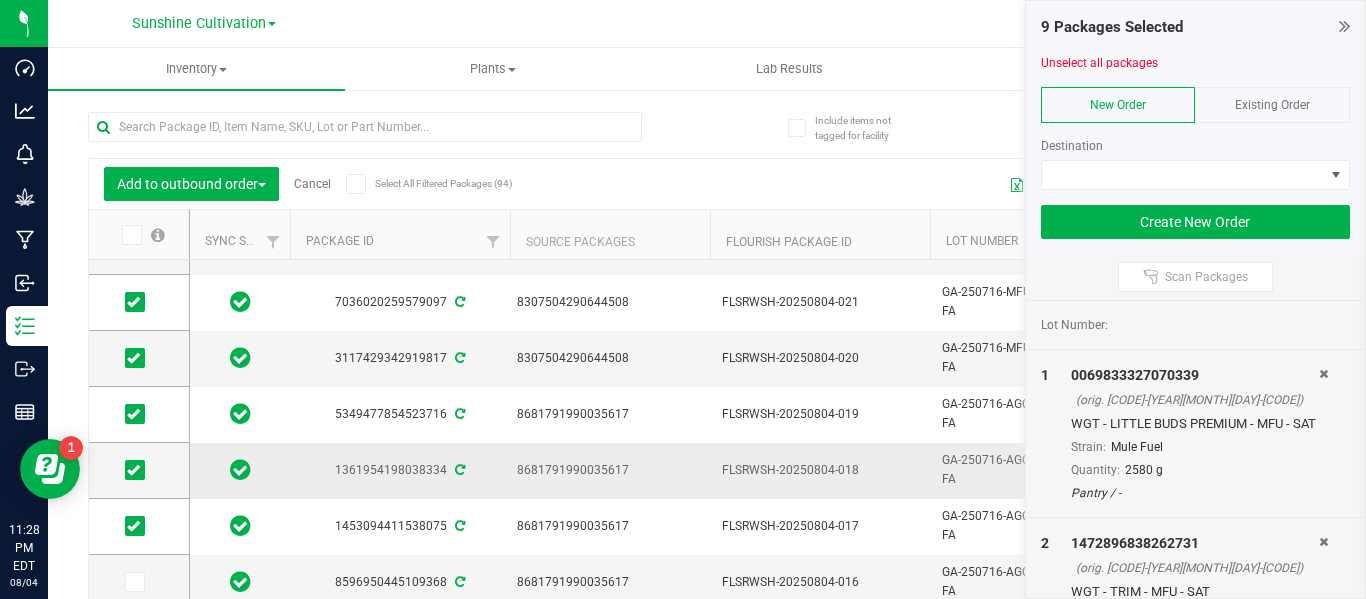 scroll, scrollTop: 209, scrollLeft: 68, axis: both 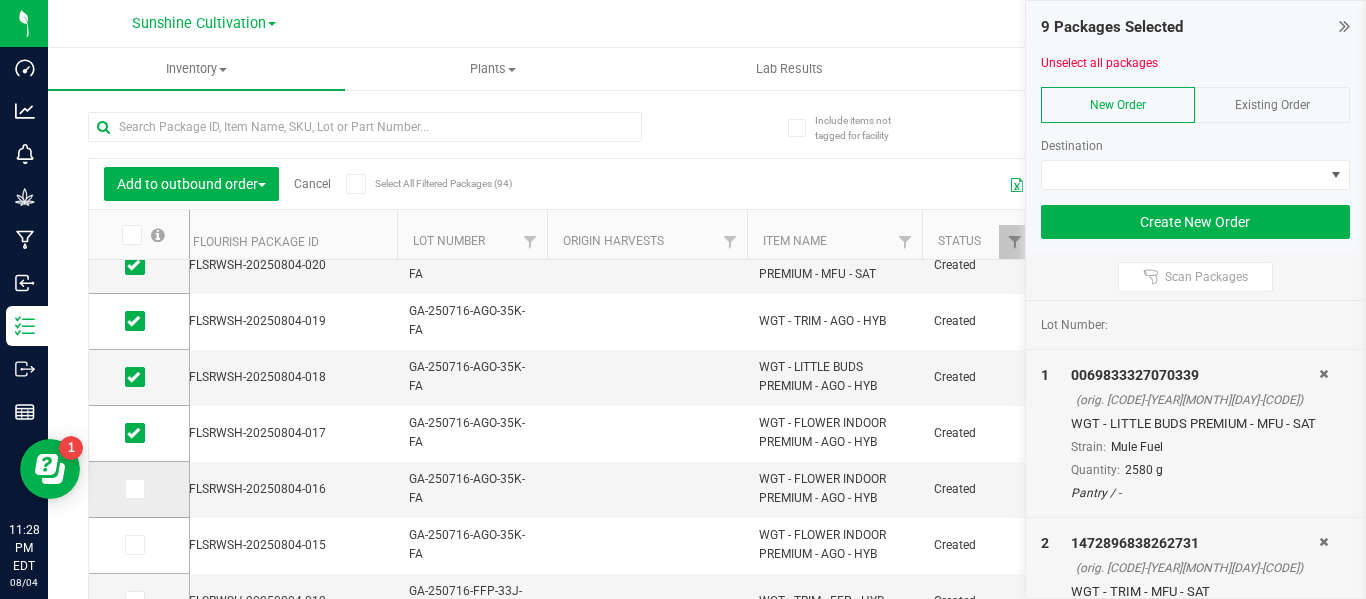 click at bounding box center (139, 490) 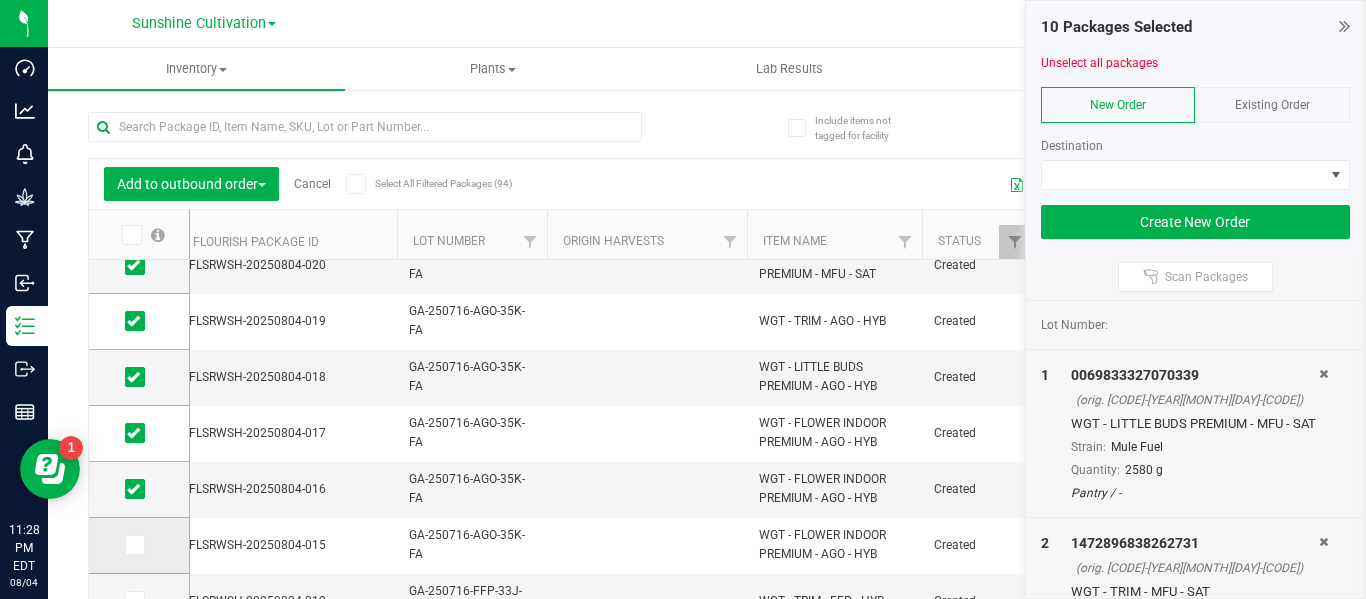 click at bounding box center (133, 545) 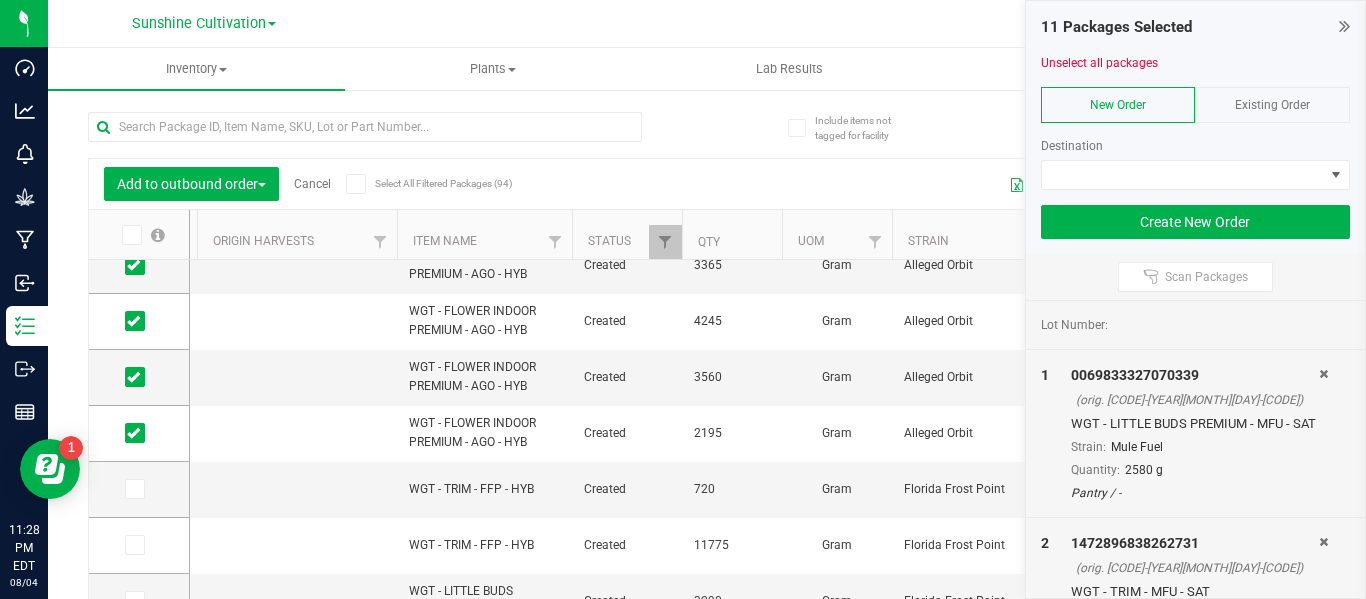 click on "Existing Order" at bounding box center [1272, 105] 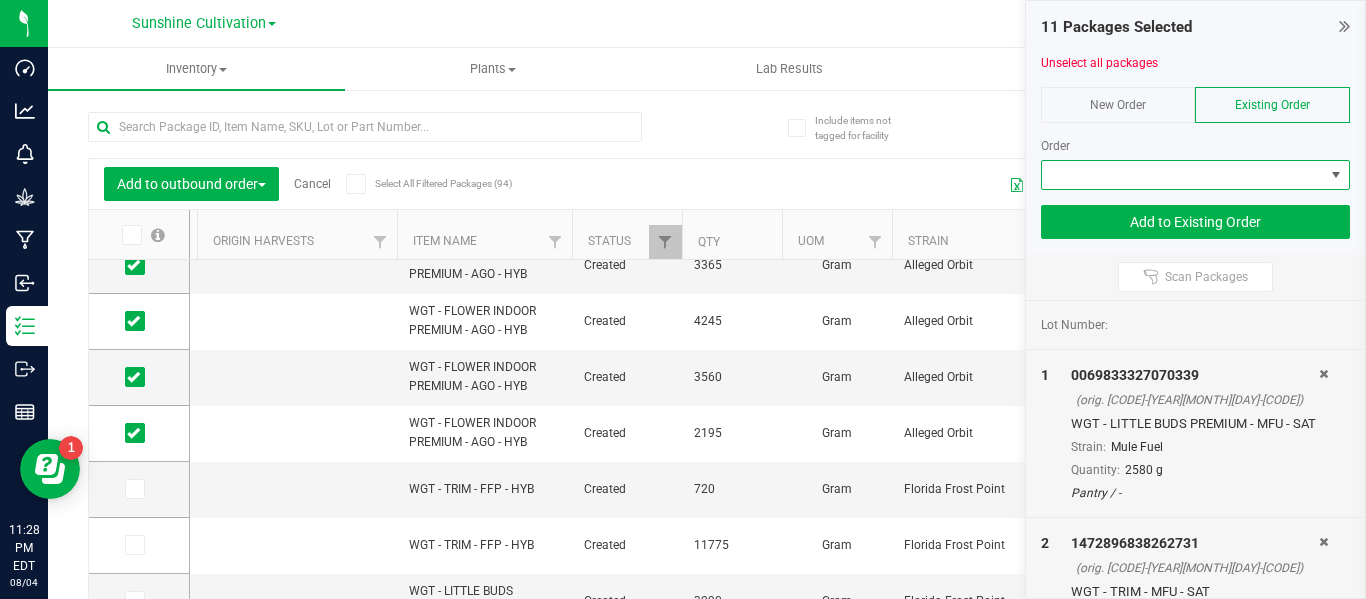 click at bounding box center (1183, 175) 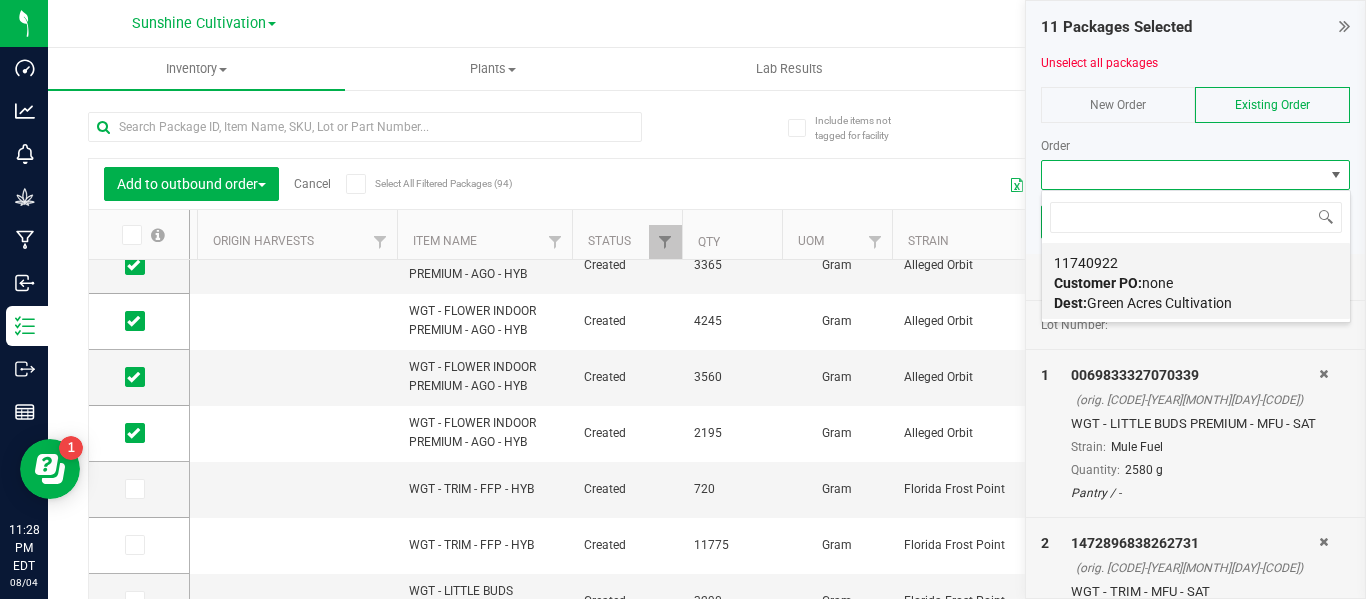 click on "Customer PO:  none" at bounding box center (1113, 283) 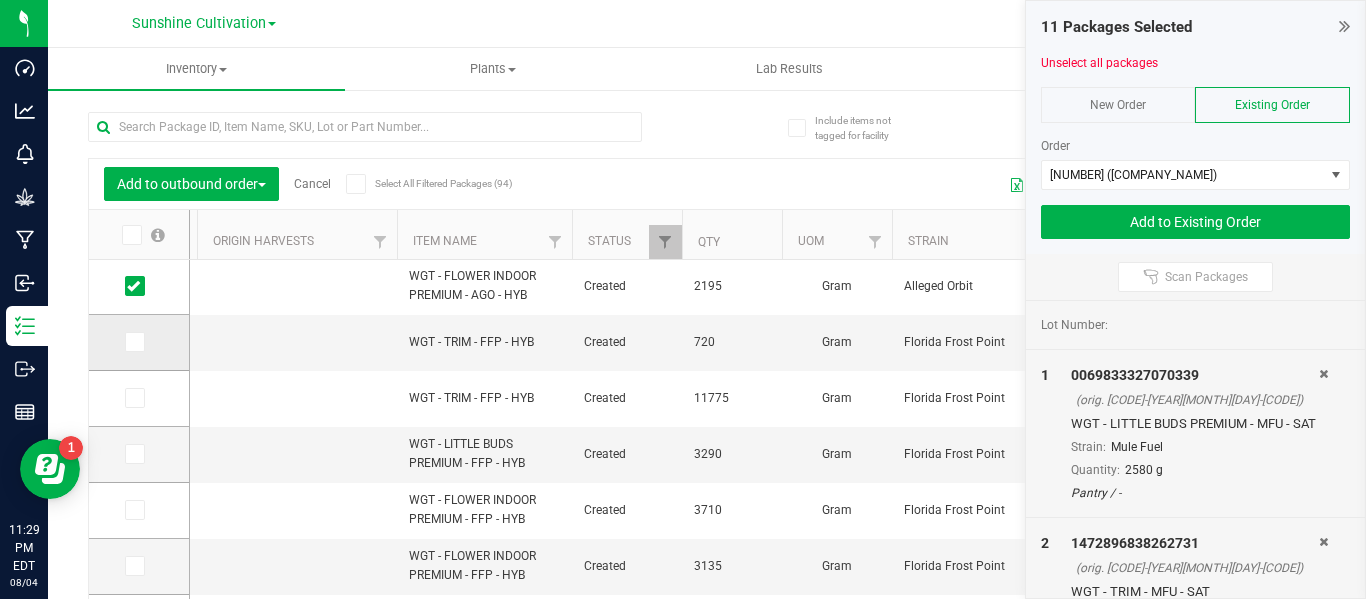 click at bounding box center [133, 342] 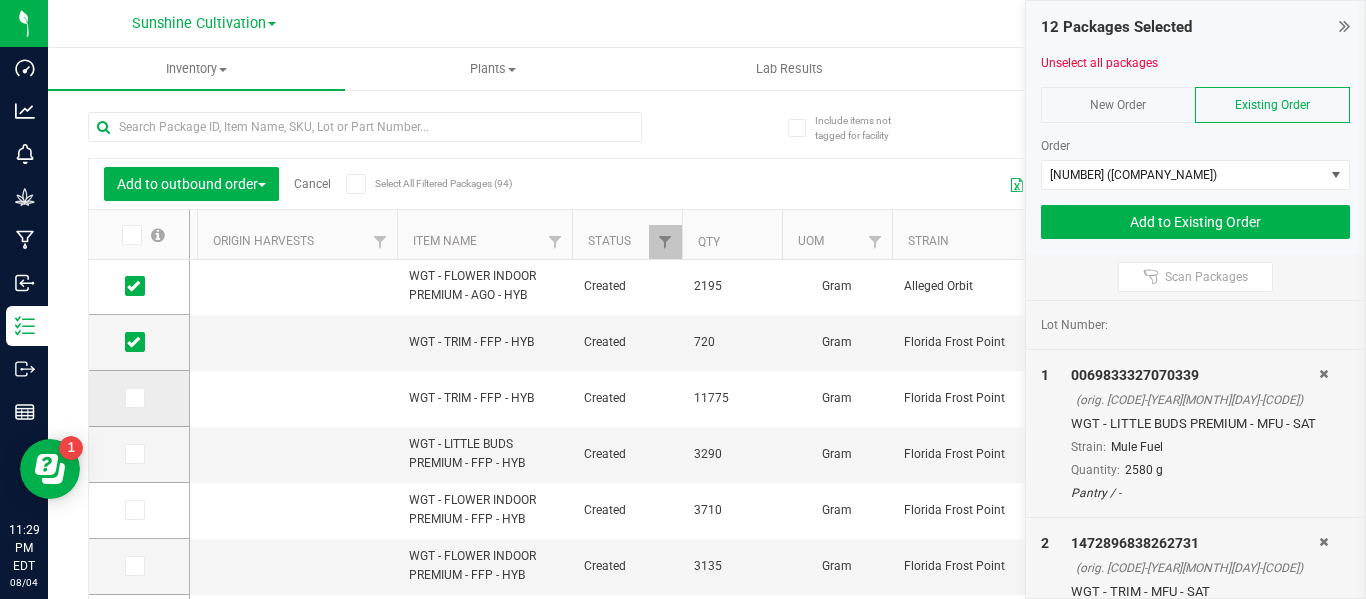 click at bounding box center (133, 398) 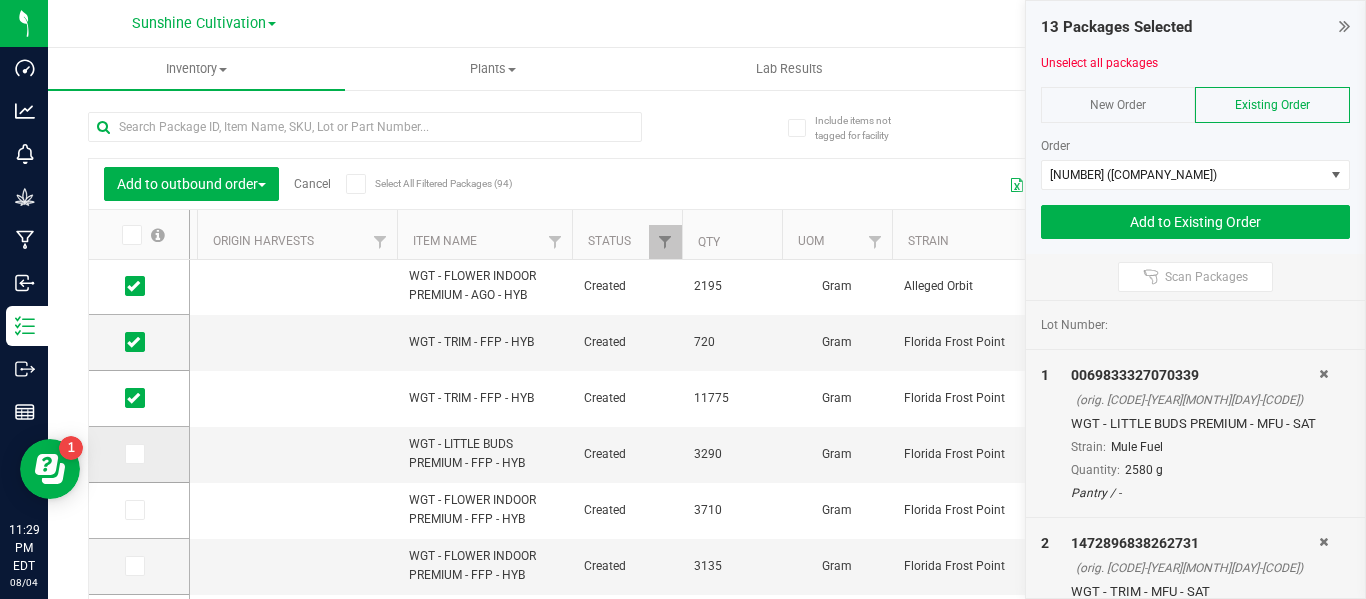 click at bounding box center [135, 454] 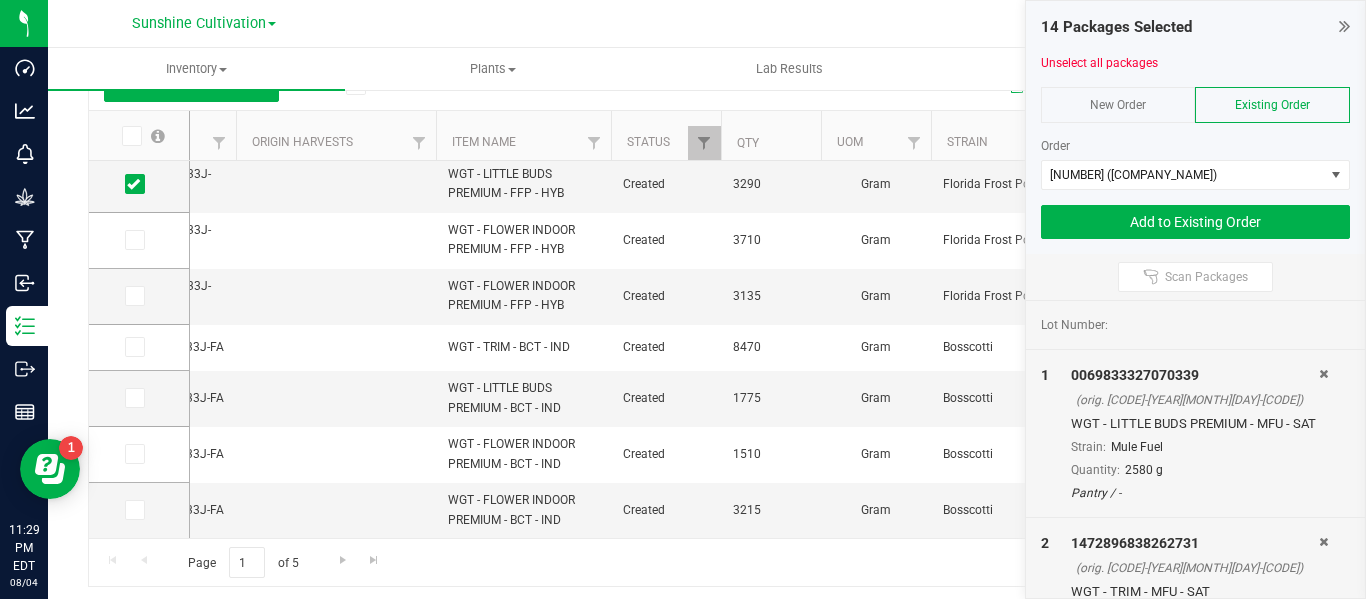 click at bounding box center (132, 136) 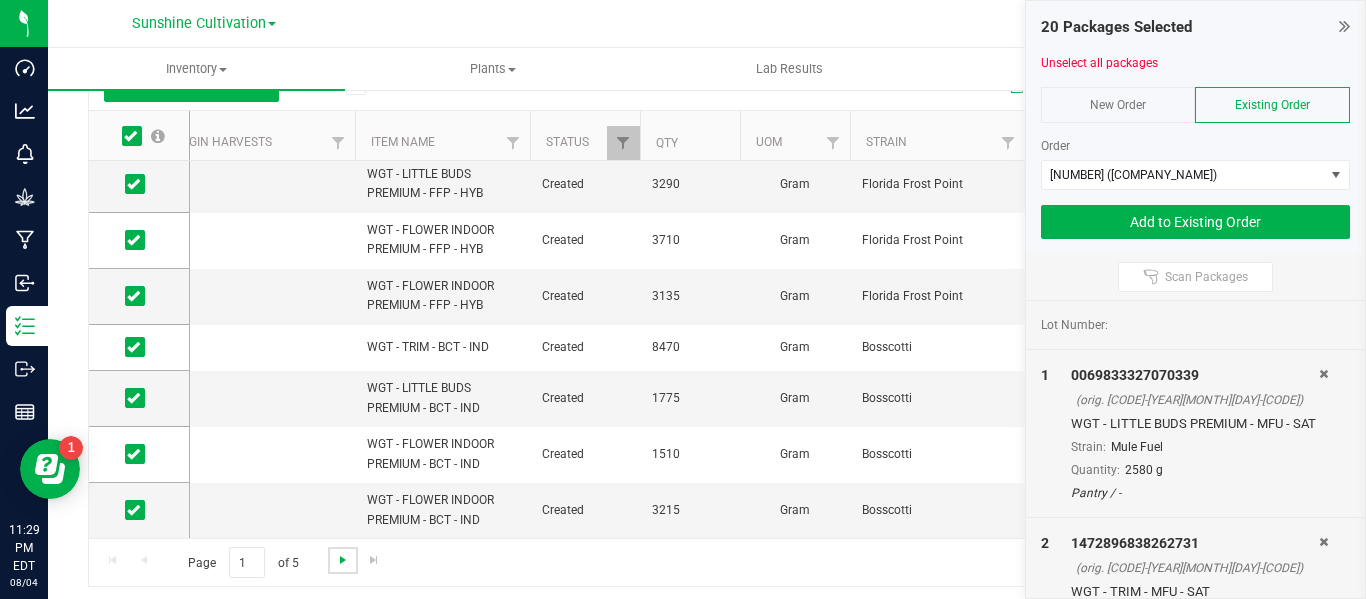 click at bounding box center (343, 560) 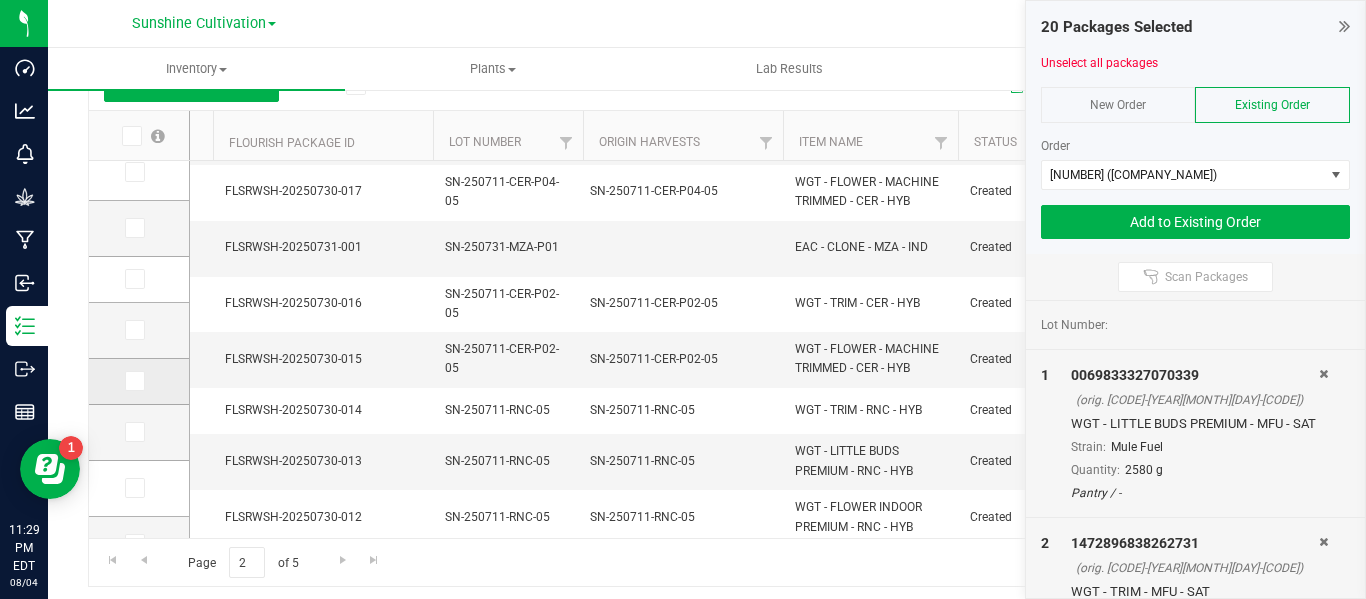 click at bounding box center [133, 381] 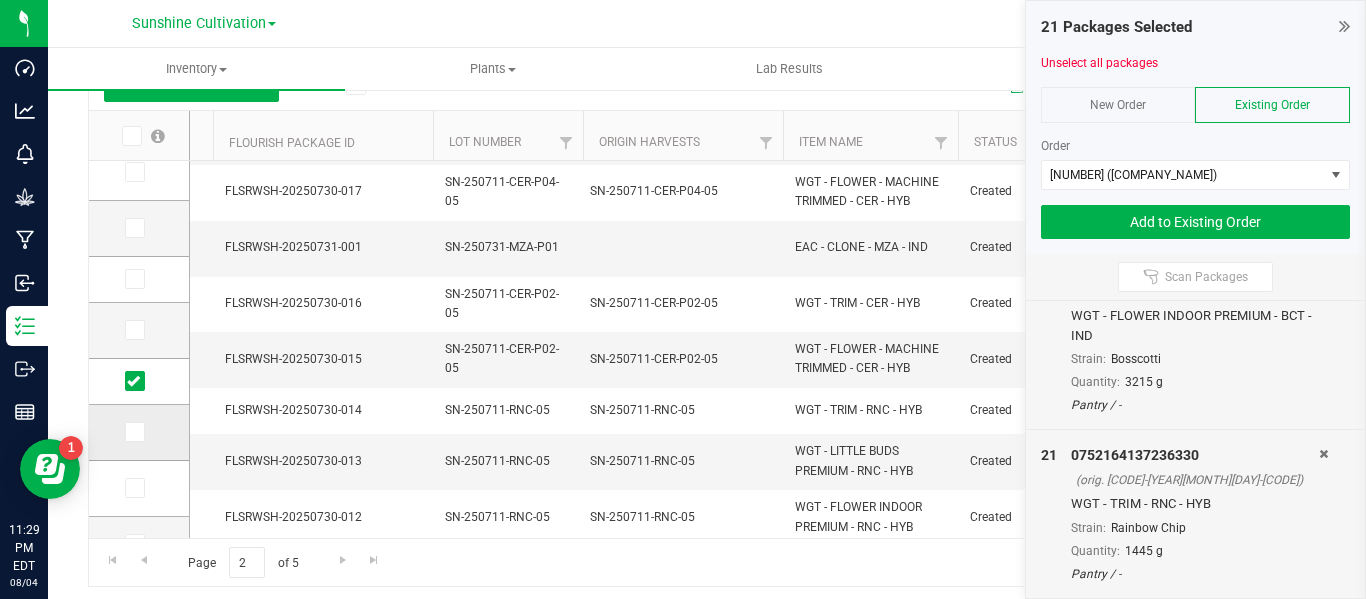 click at bounding box center (133, 432) 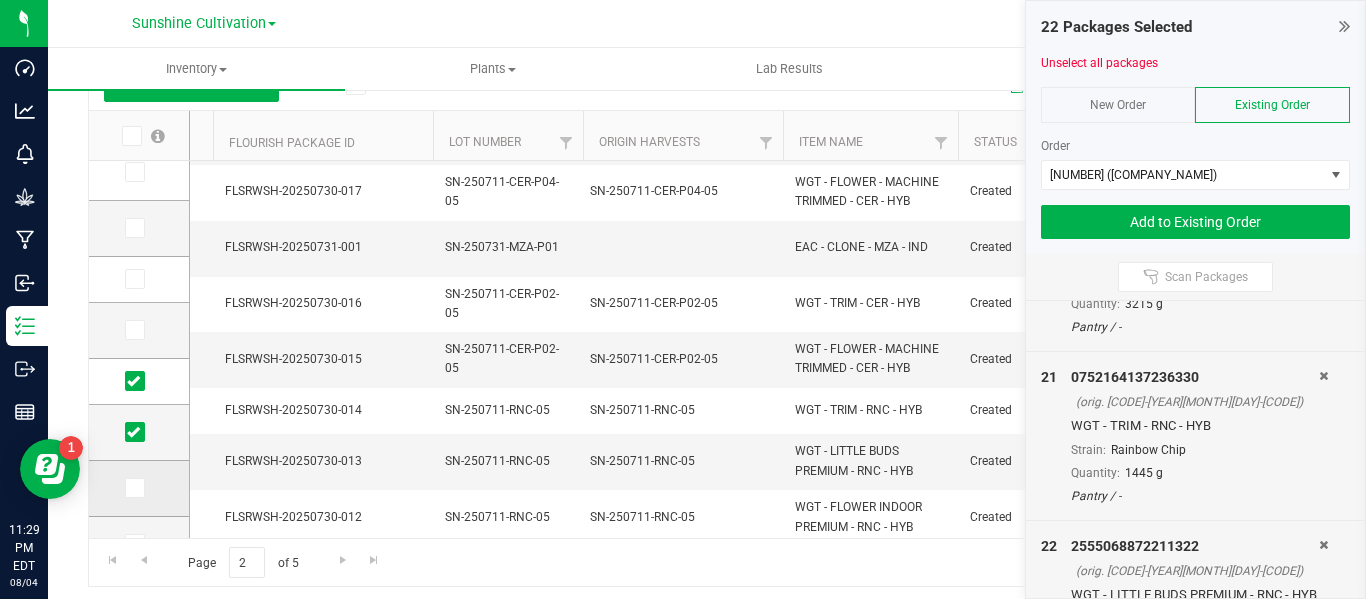 click at bounding box center [133, 488] 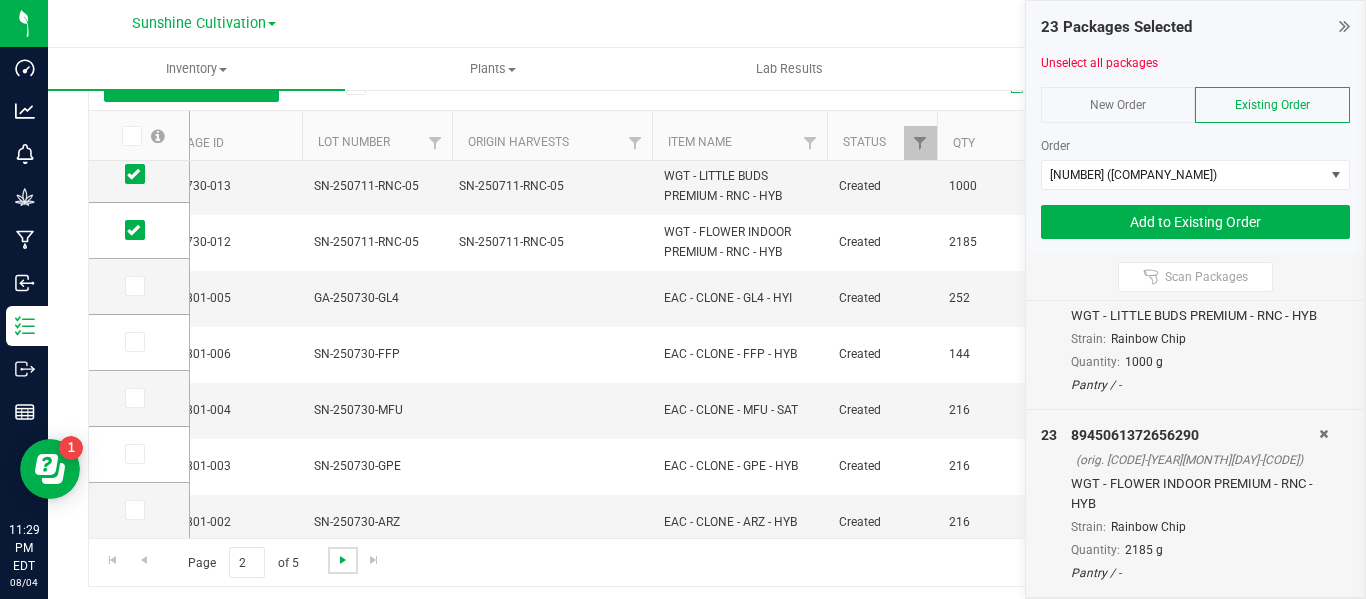 click at bounding box center (343, 560) 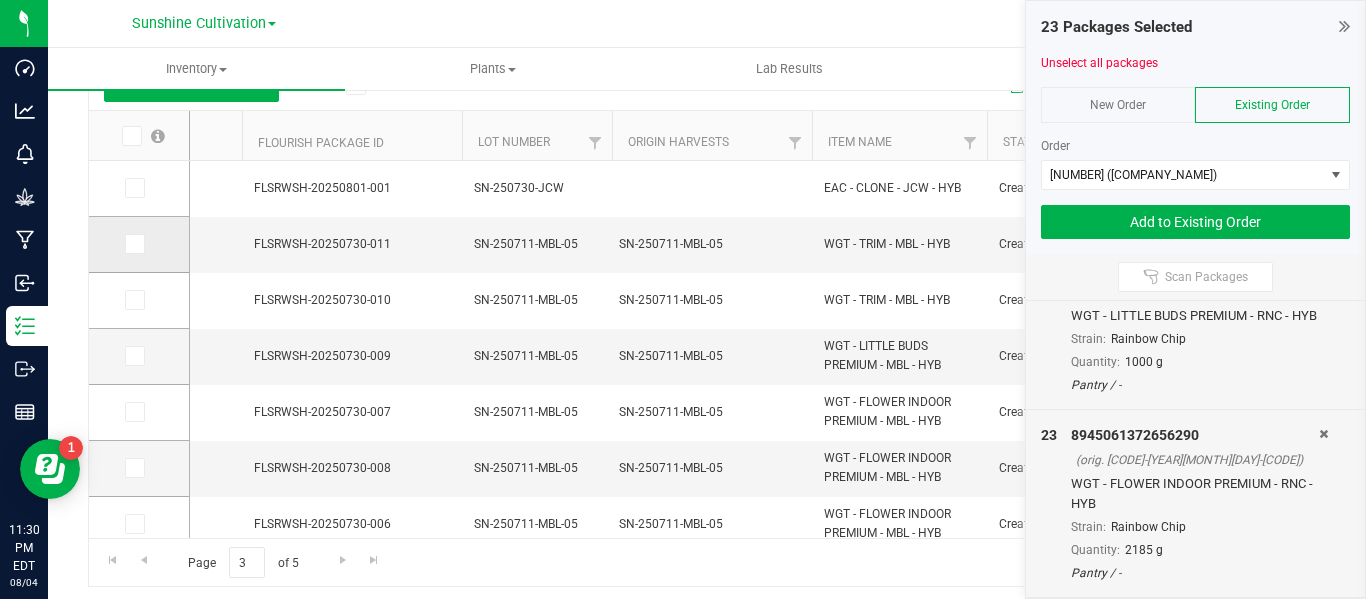 click at bounding box center [135, 244] 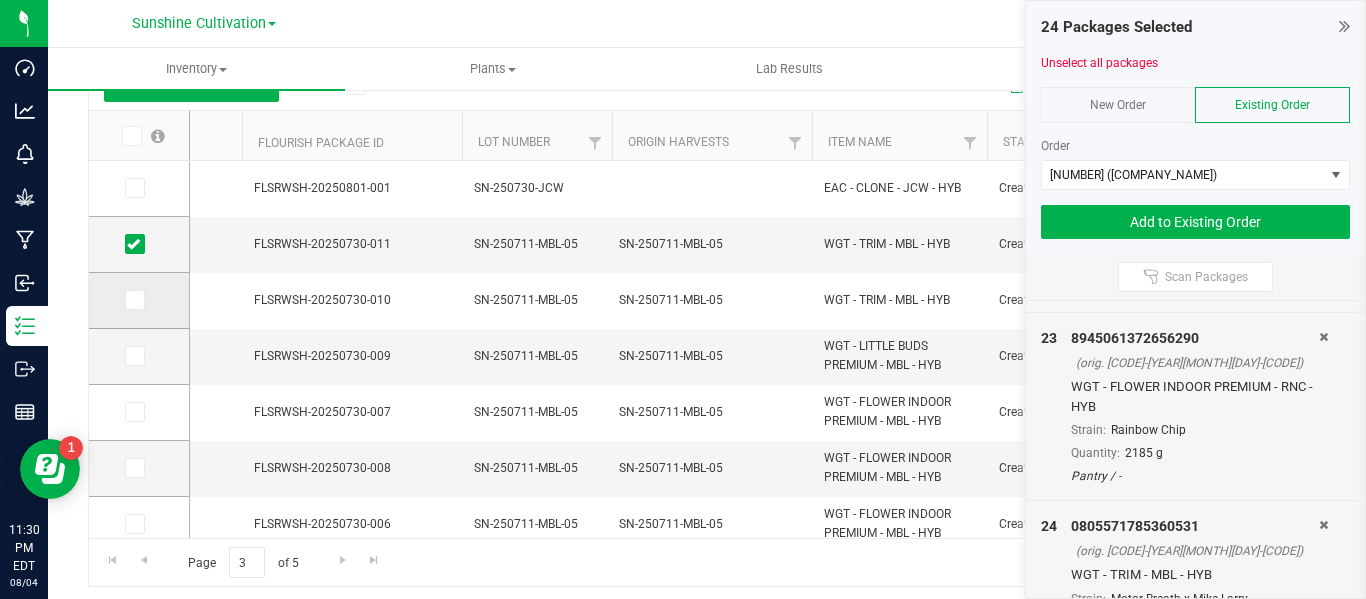 click at bounding box center (133, 300) 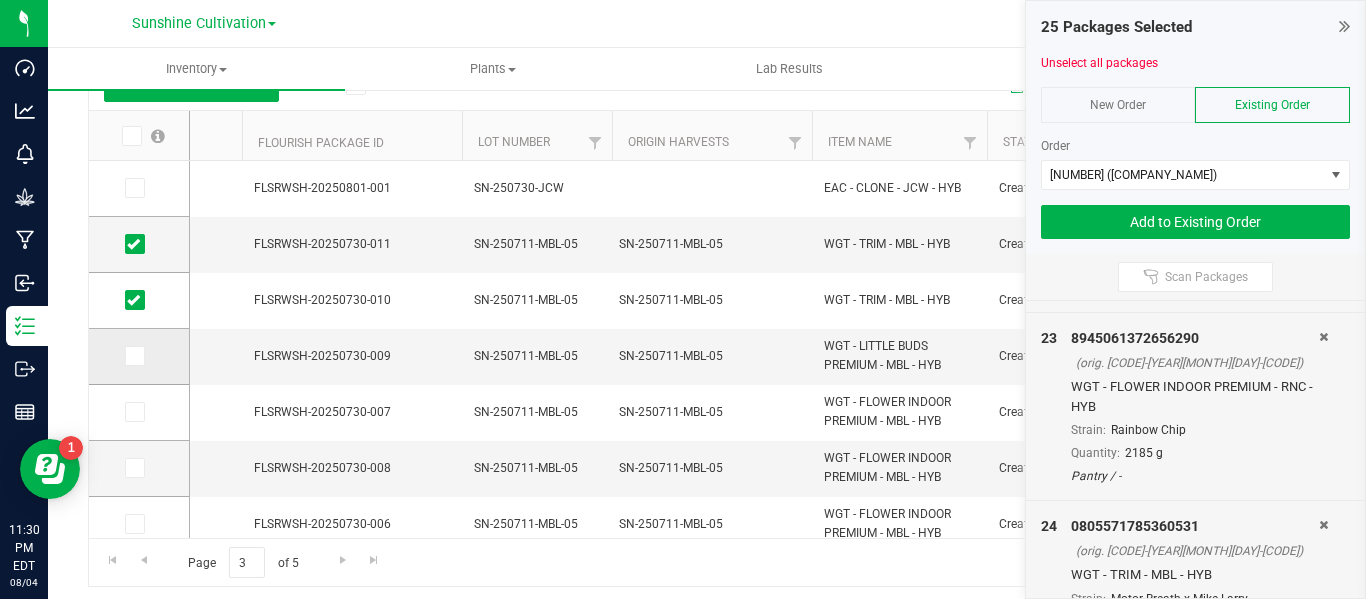 click at bounding box center (133, 356) 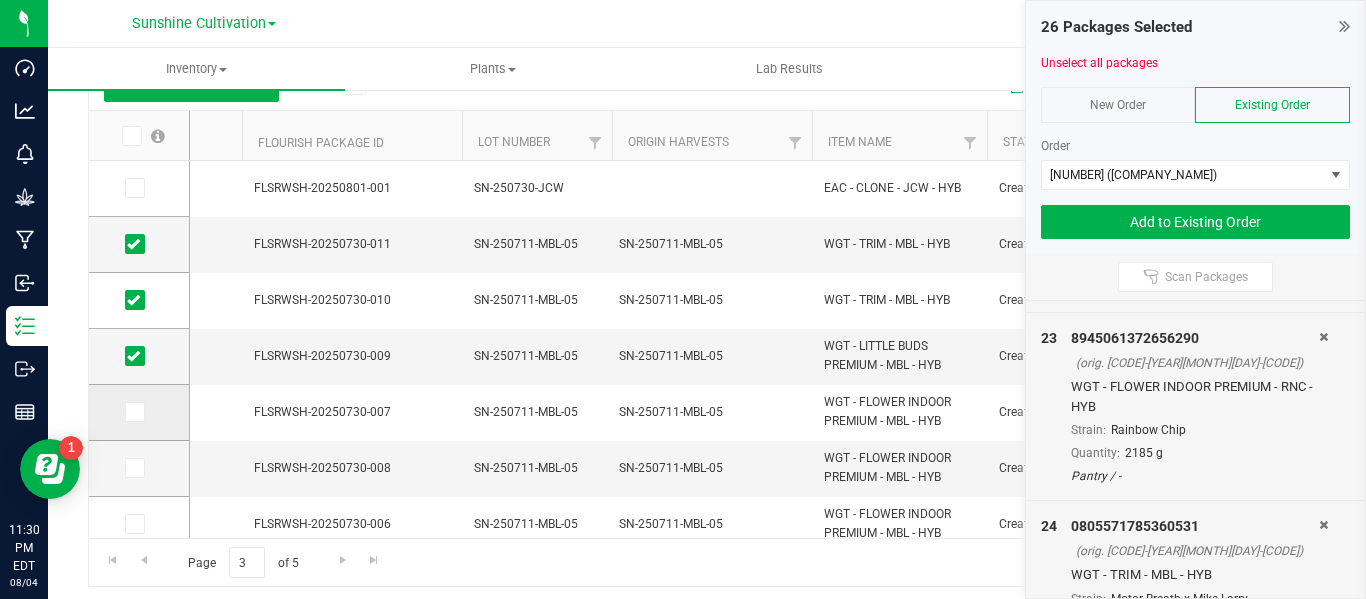 click at bounding box center [133, 412] 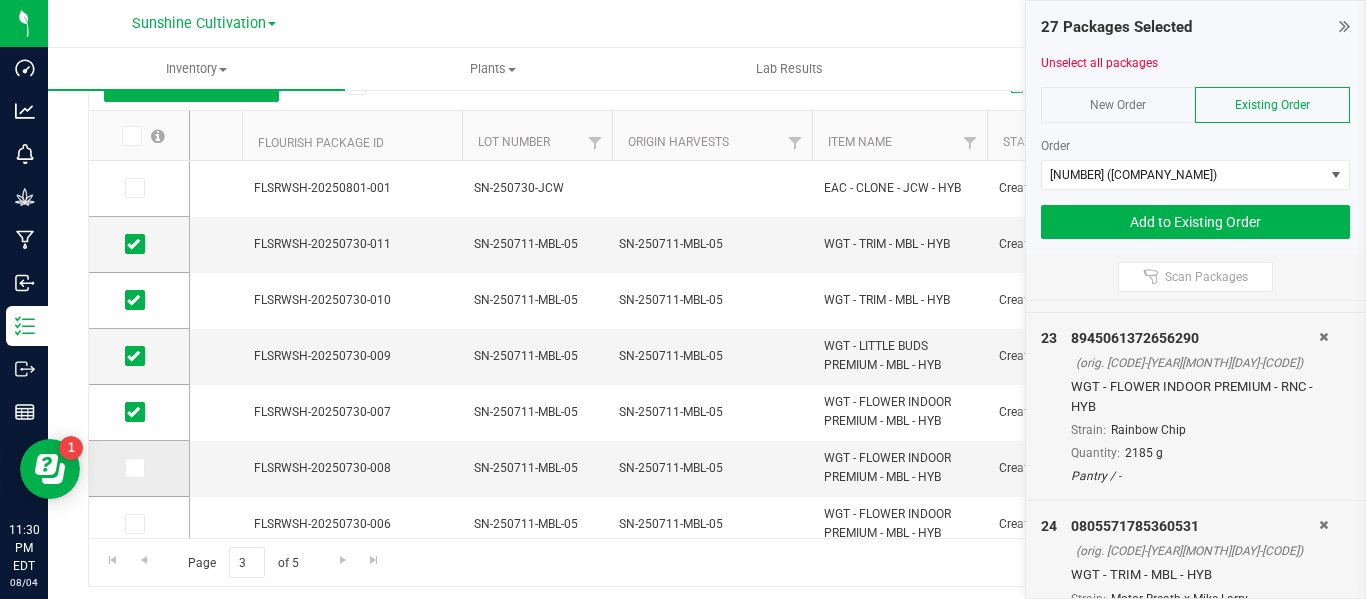 click at bounding box center (139, 469) 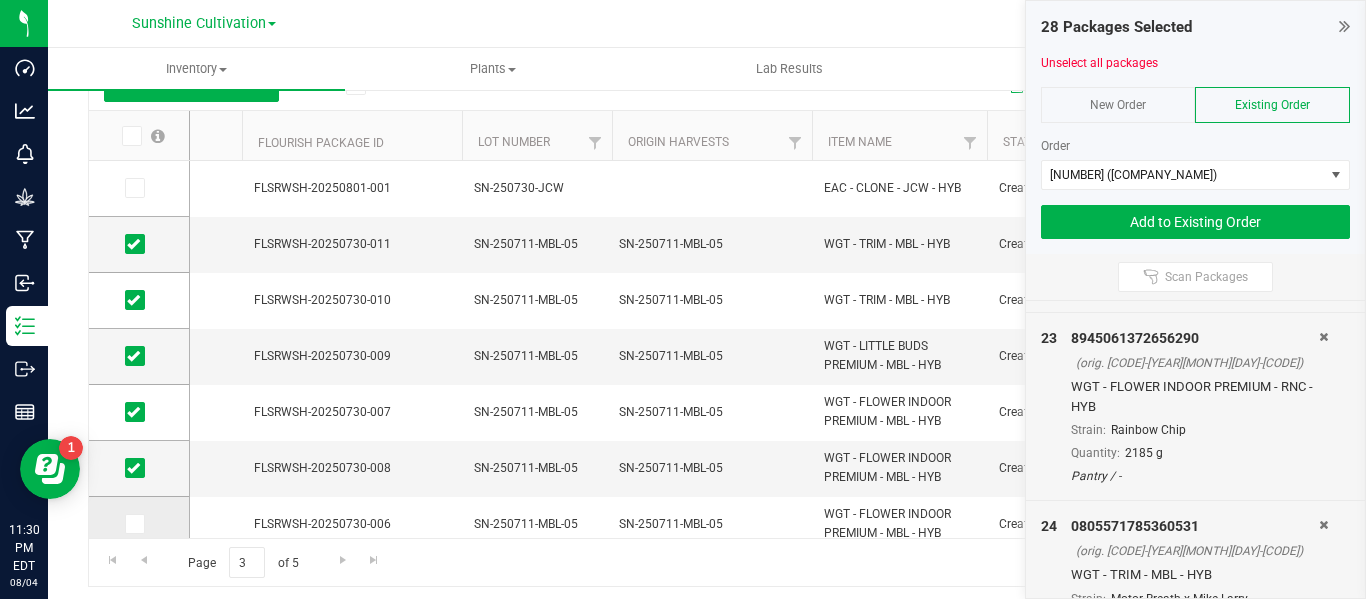 click at bounding box center (133, 524) 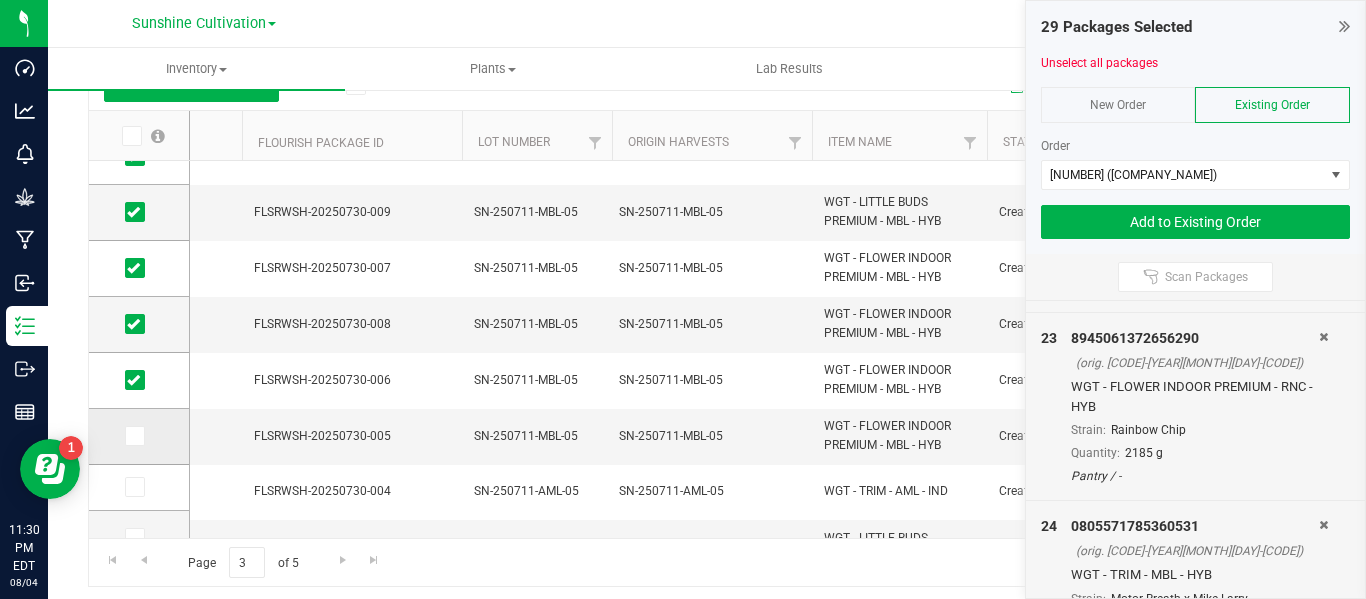 click at bounding box center (133, 436) 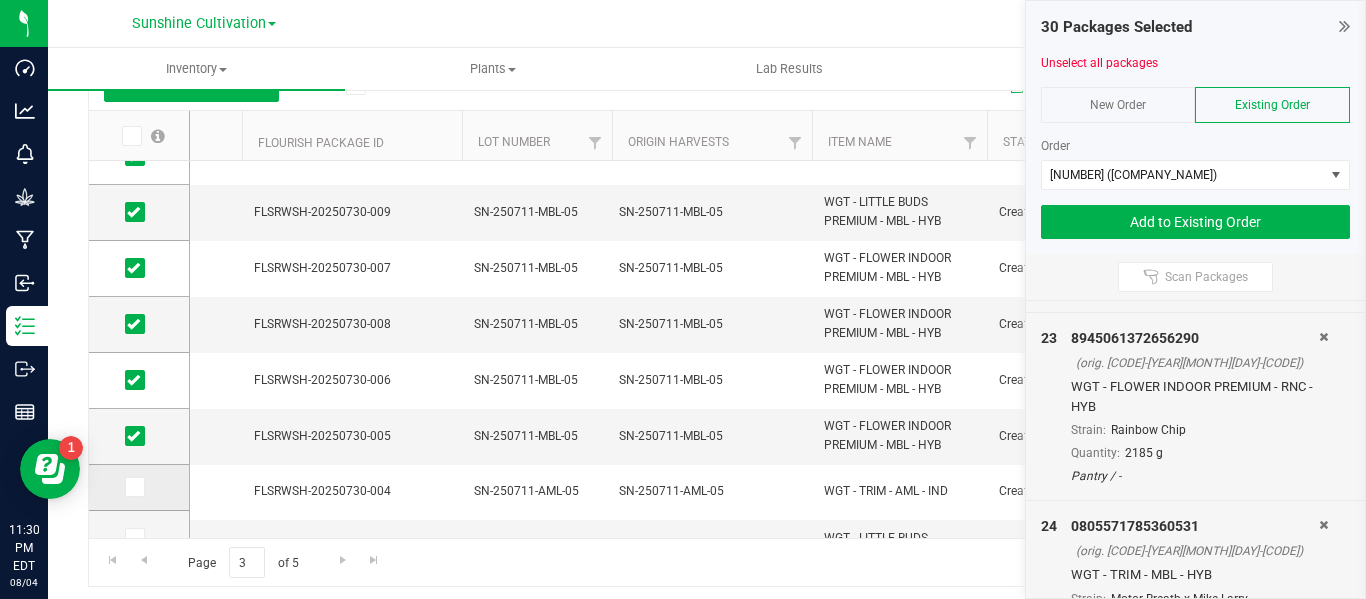 click at bounding box center [135, 487] 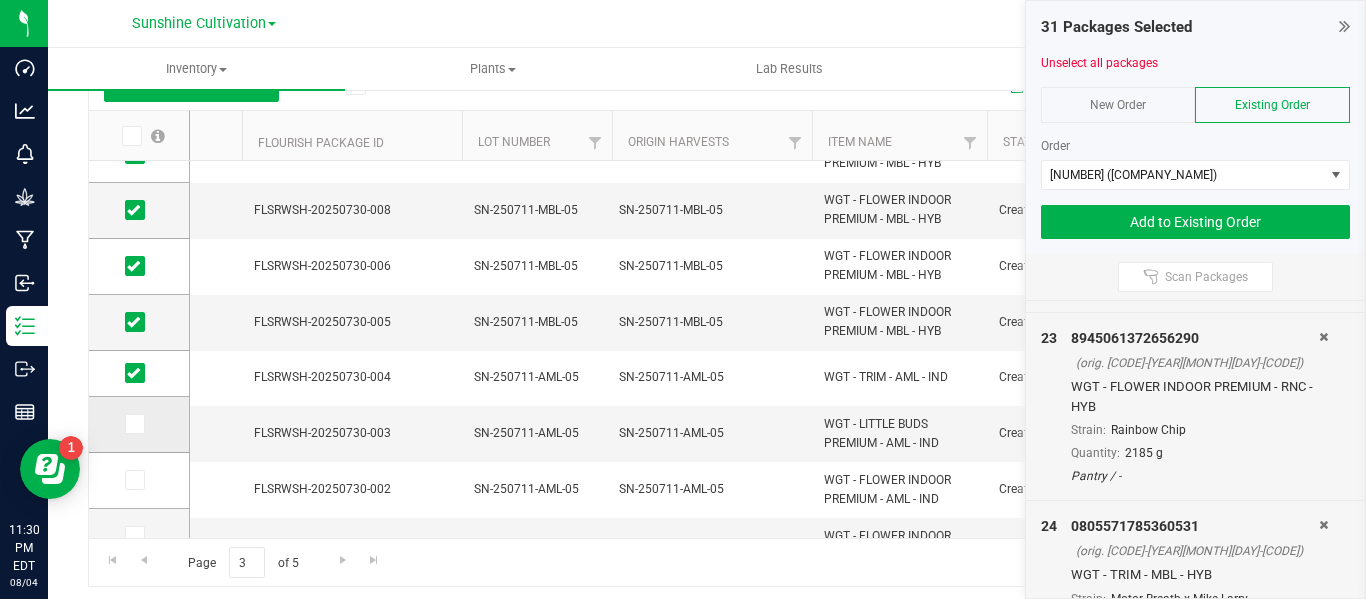click at bounding box center (139, 424) 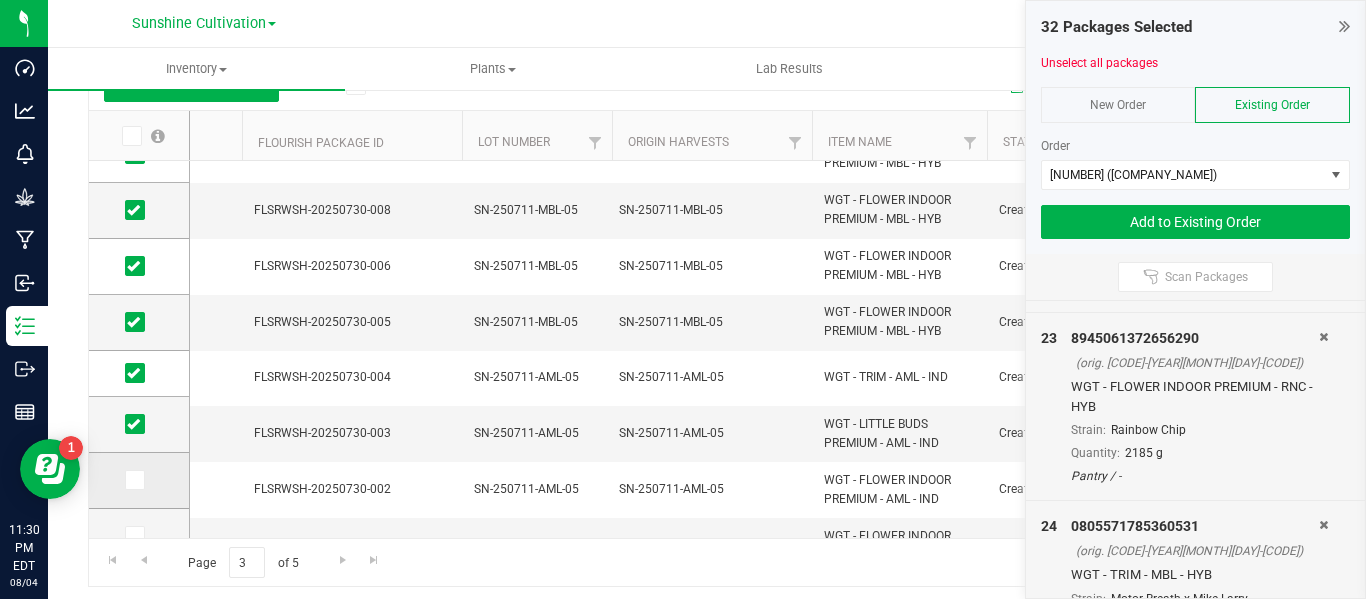 click at bounding box center [133, 480] 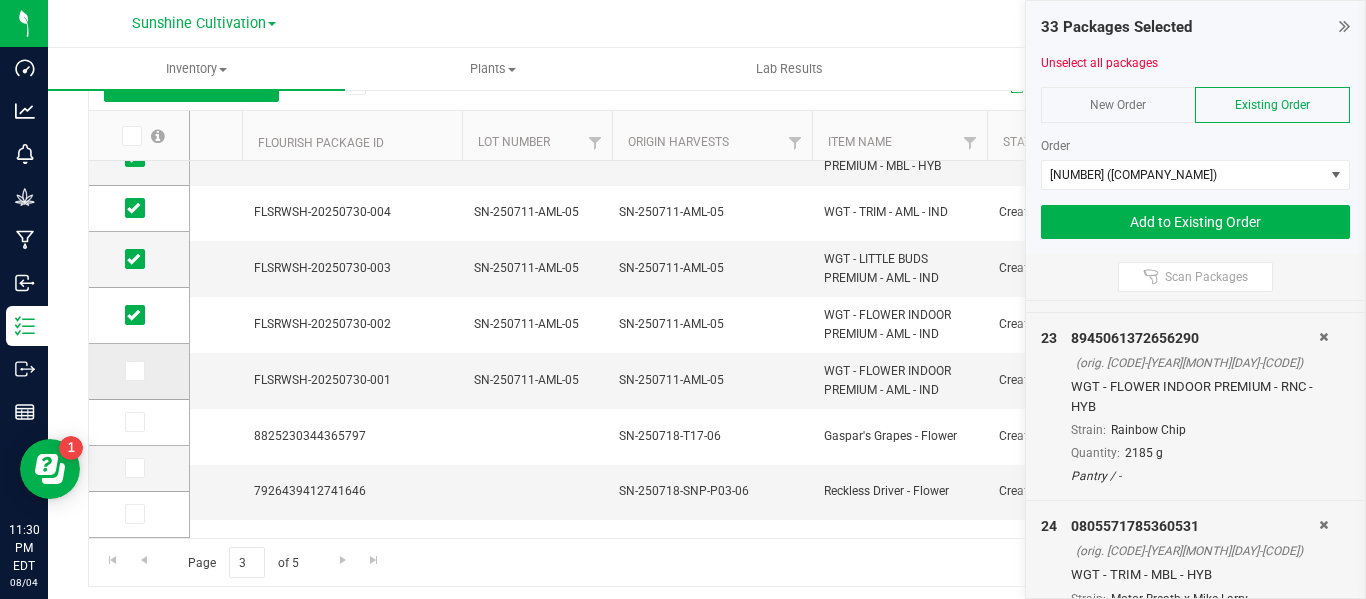 click at bounding box center (133, 371) 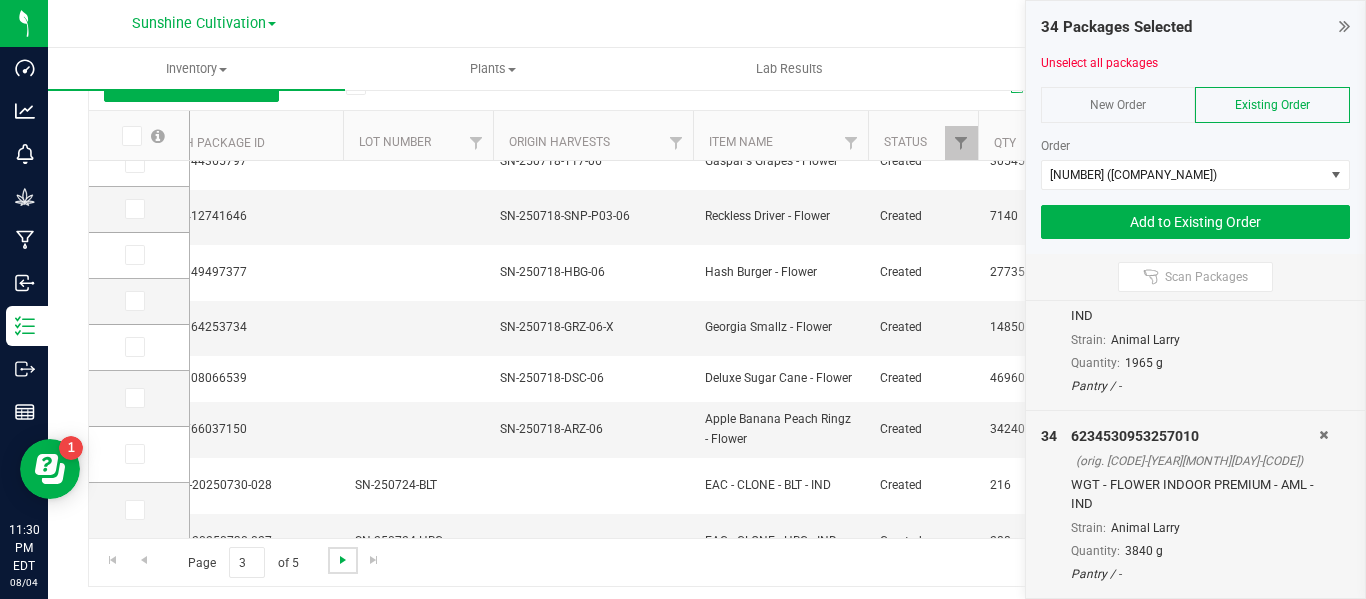 click at bounding box center [343, 560] 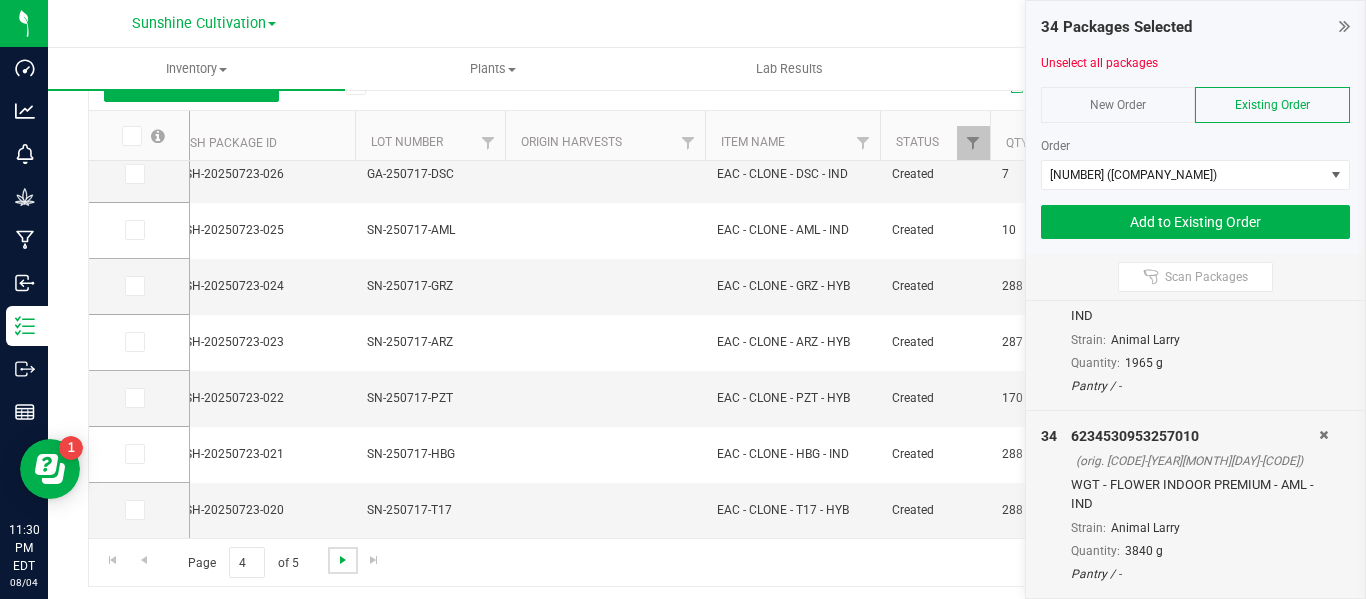 click at bounding box center (343, 560) 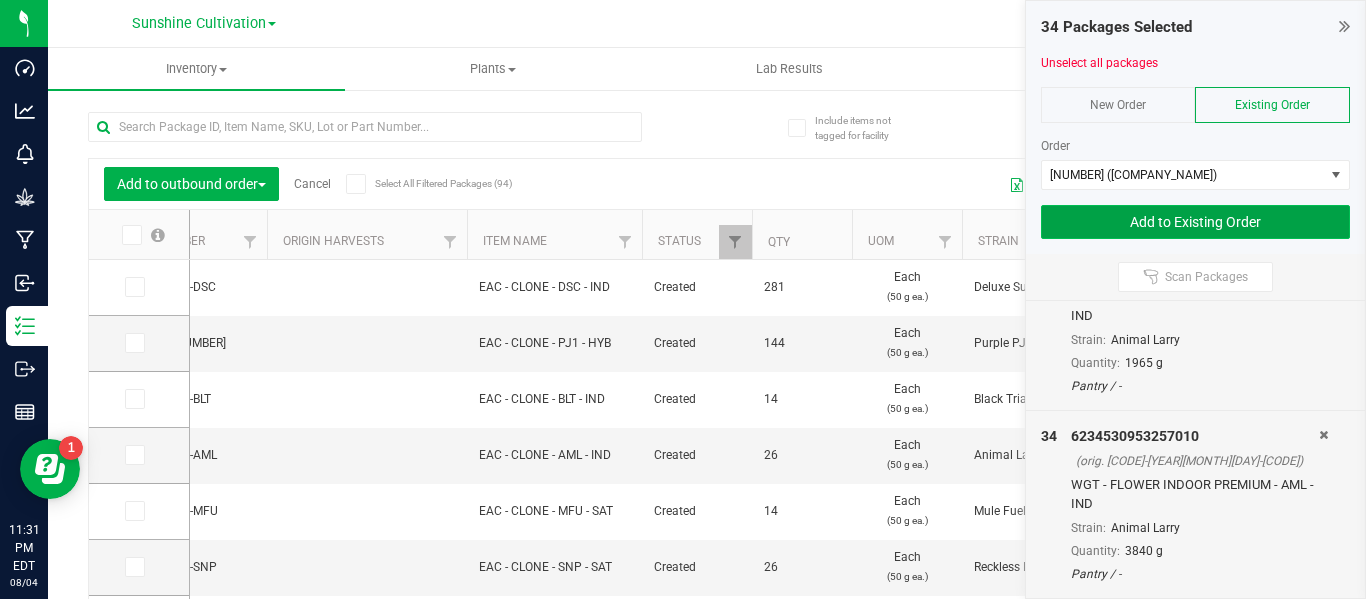 click on "Add to Existing Order" at bounding box center (1196, 222) 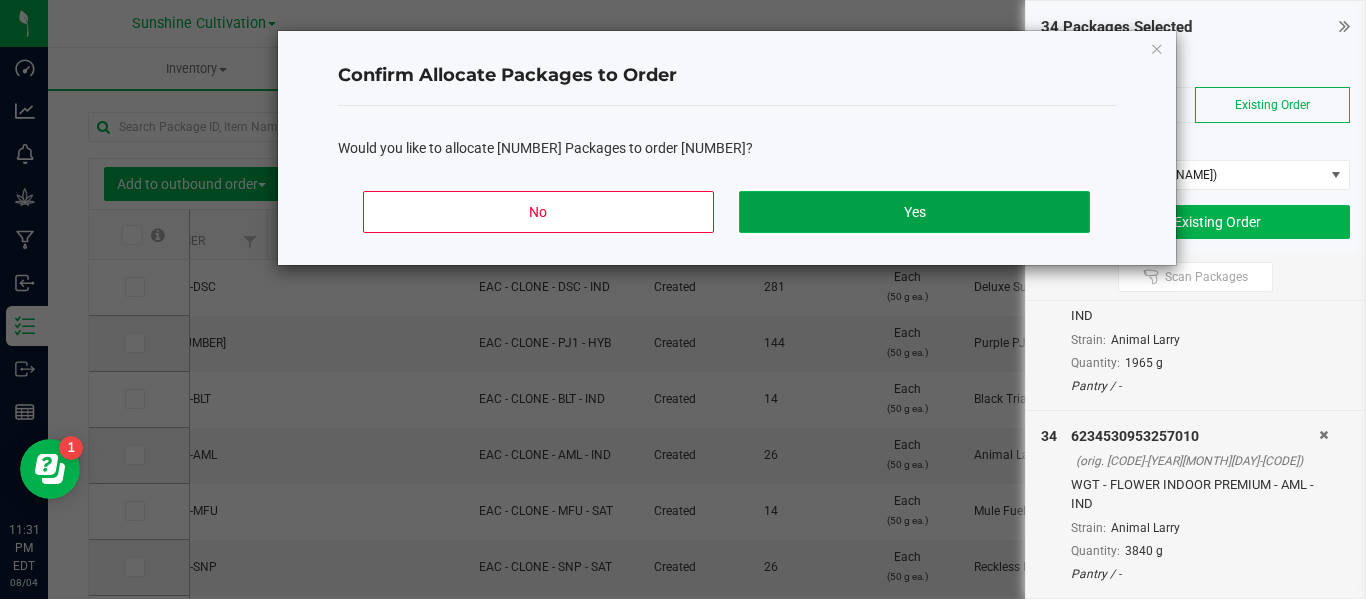 click on "Yes" 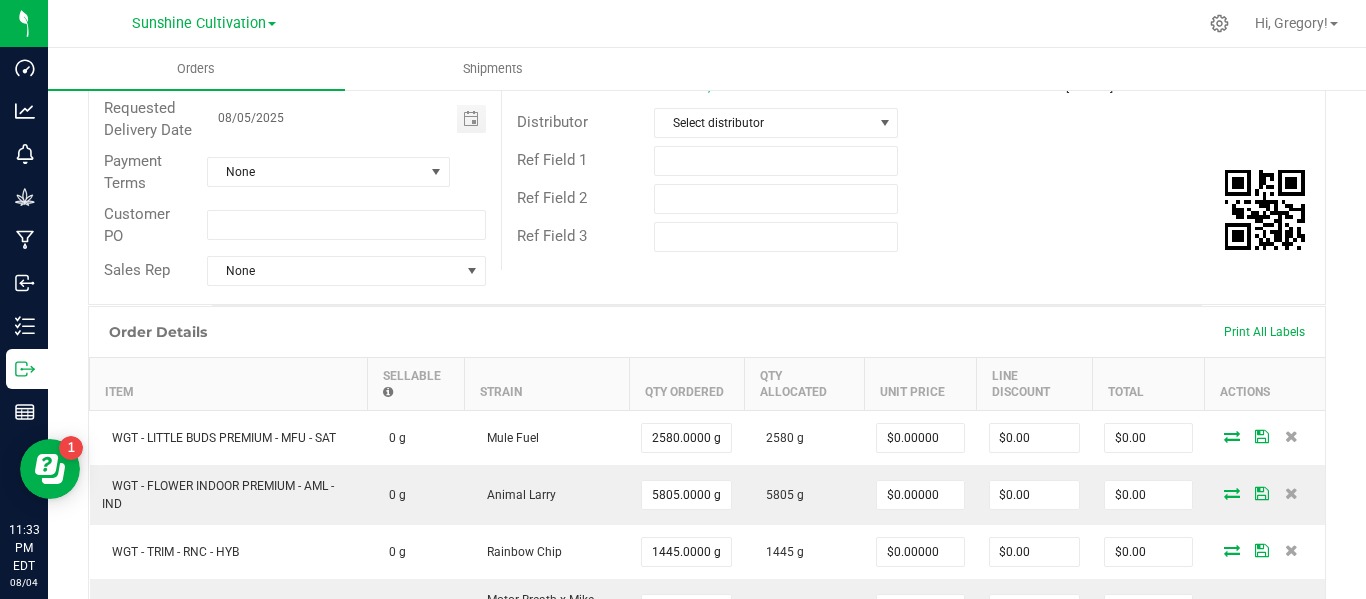 scroll, scrollTop: 237, scrollLeft: 0, axis: vertical 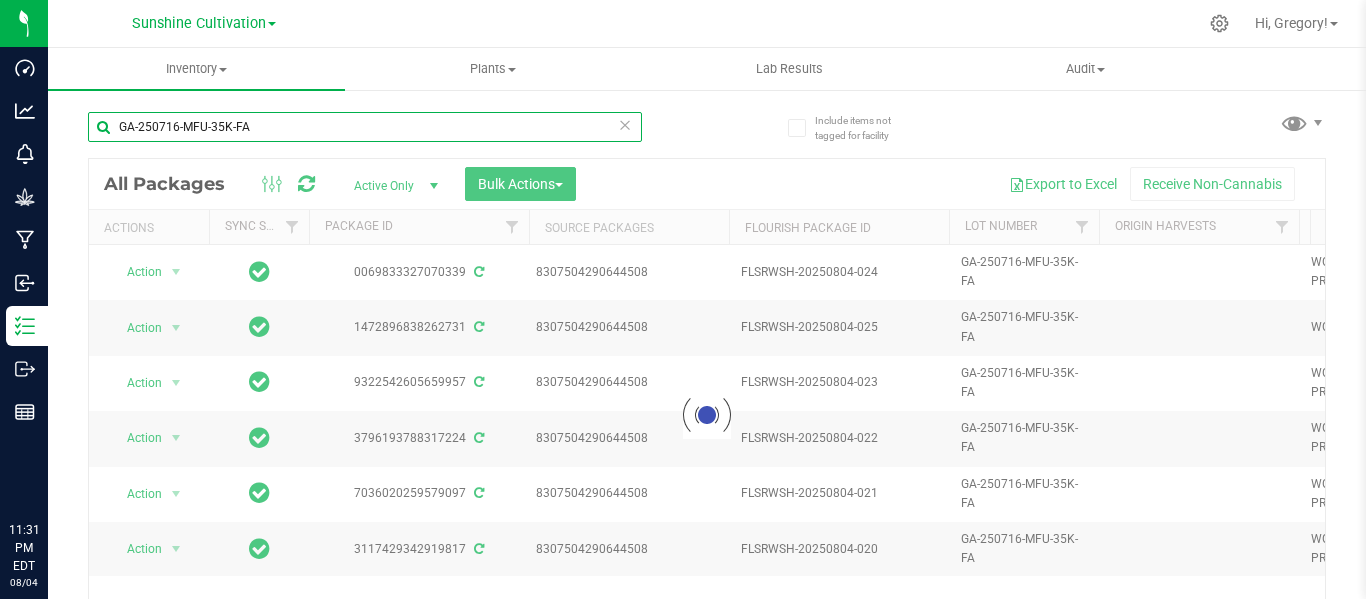click on "GA-250716-MFU-35K-FA" at bounding box center (365, 127) 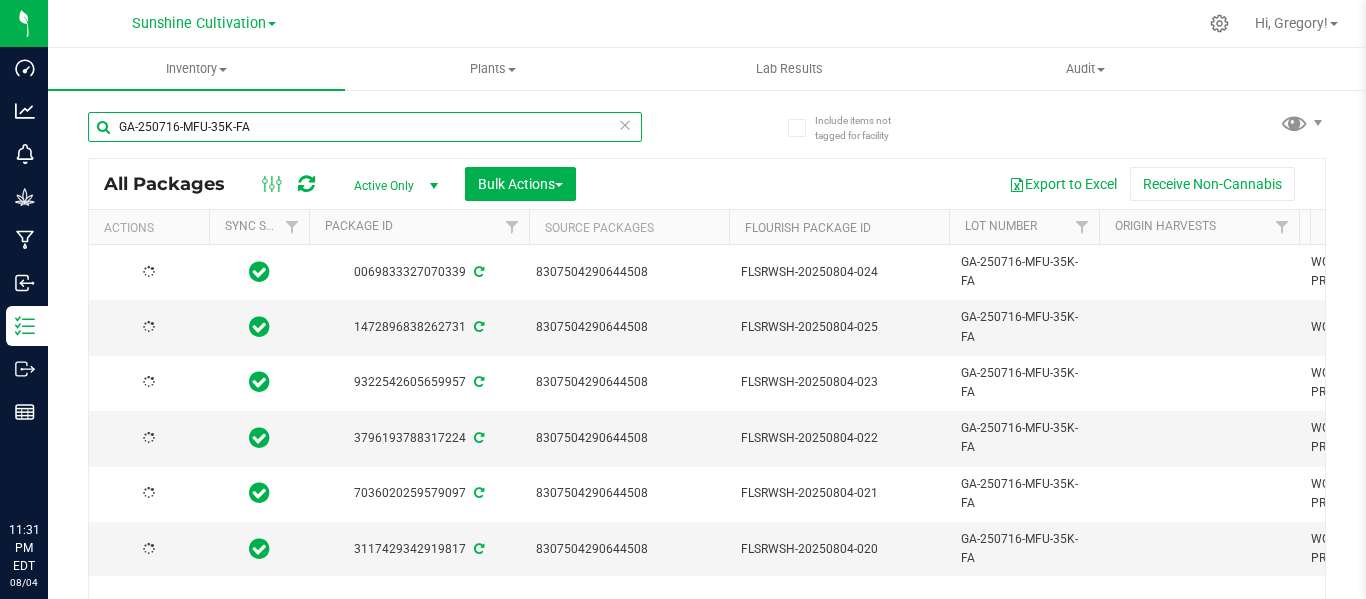 click on "GA-250716-MFU-35K-FA" at bounding box center (365, 127) 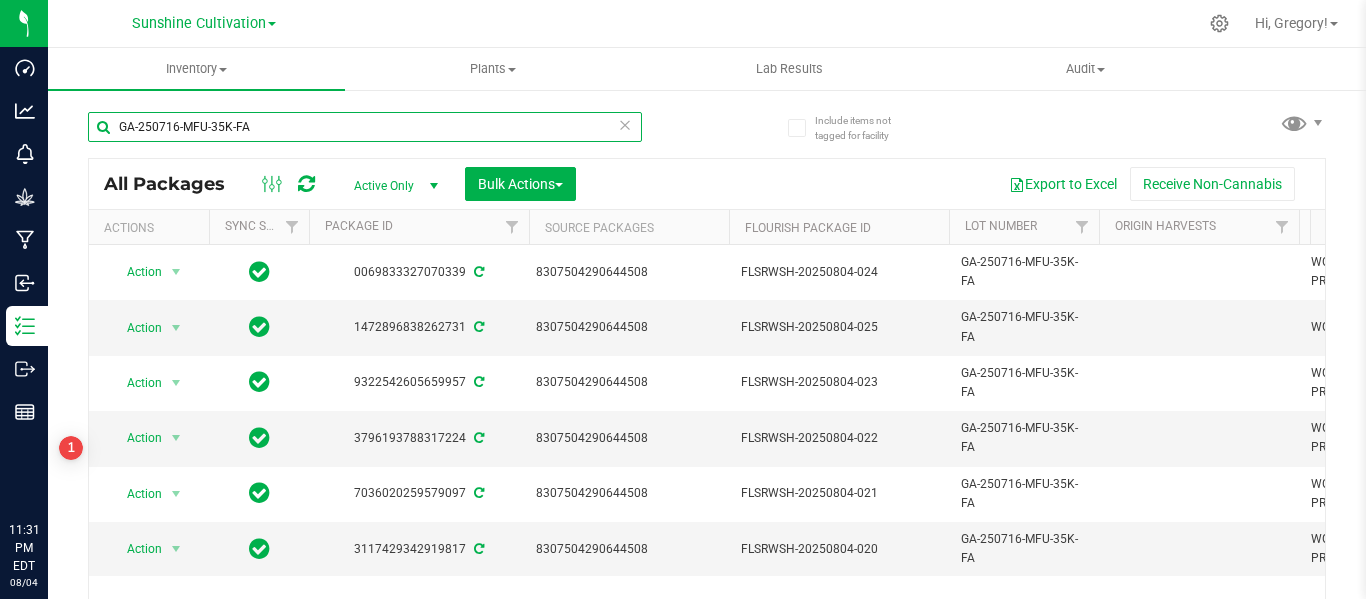 click on "GA-250716-MFU-35K-FA" at bounding box center (365, 127) 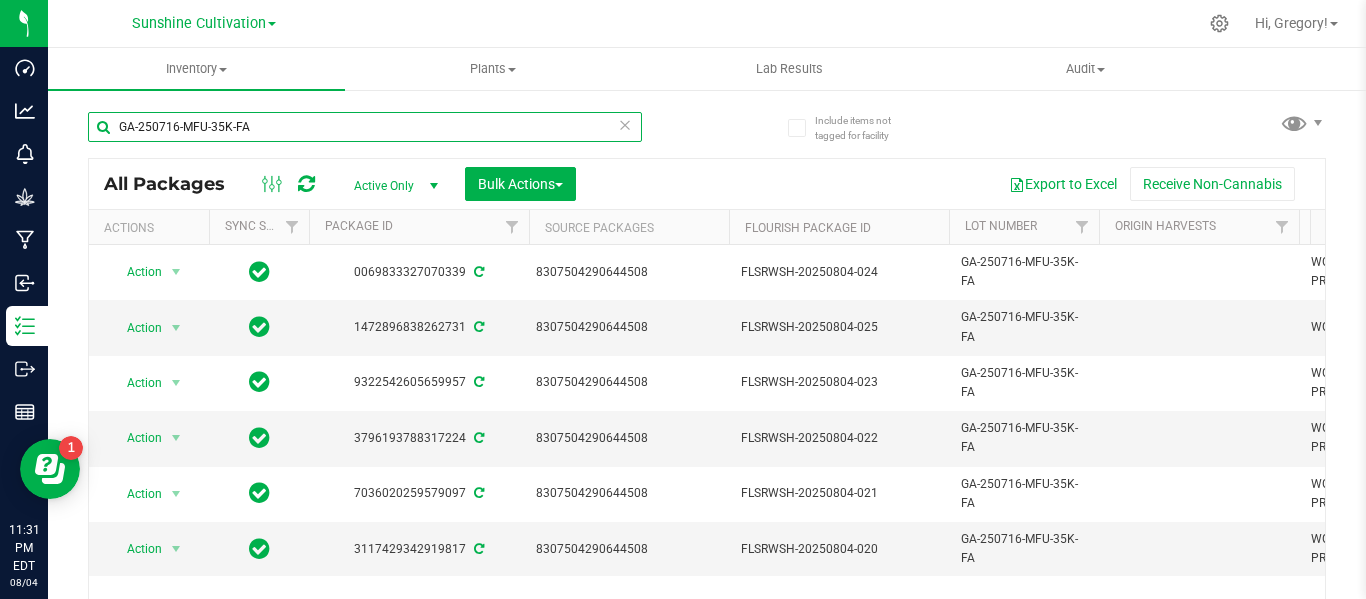 scroll, scrollTop: 0, scrollLeft: 0, axis: both 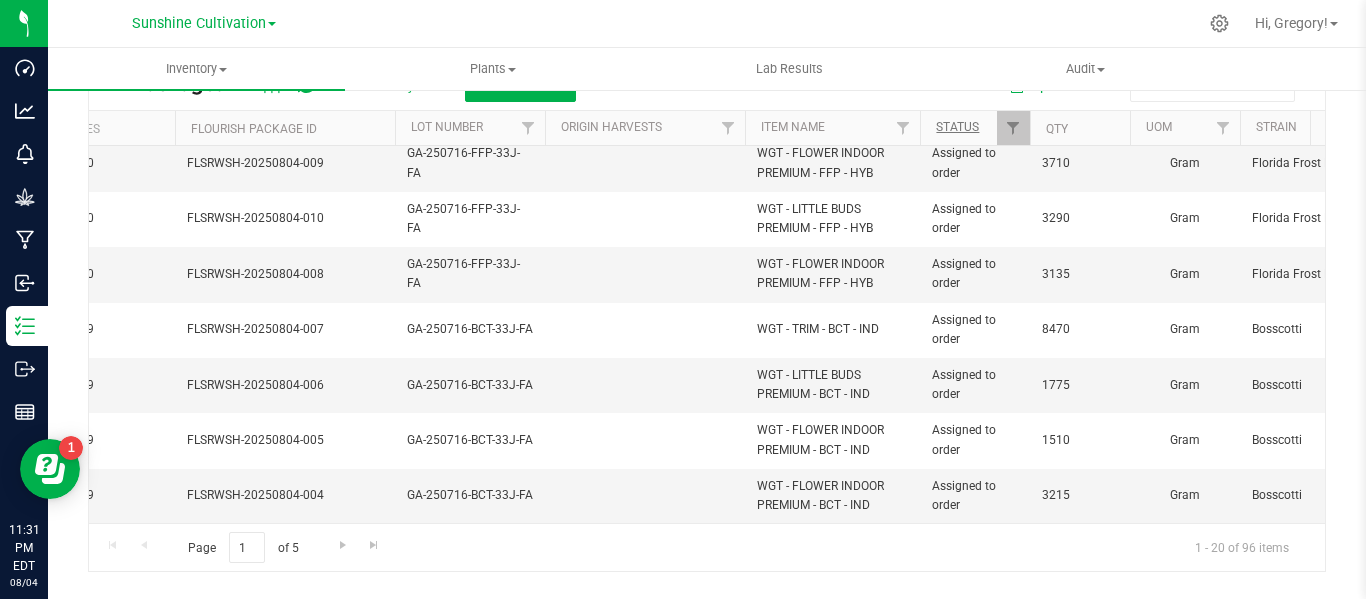 type 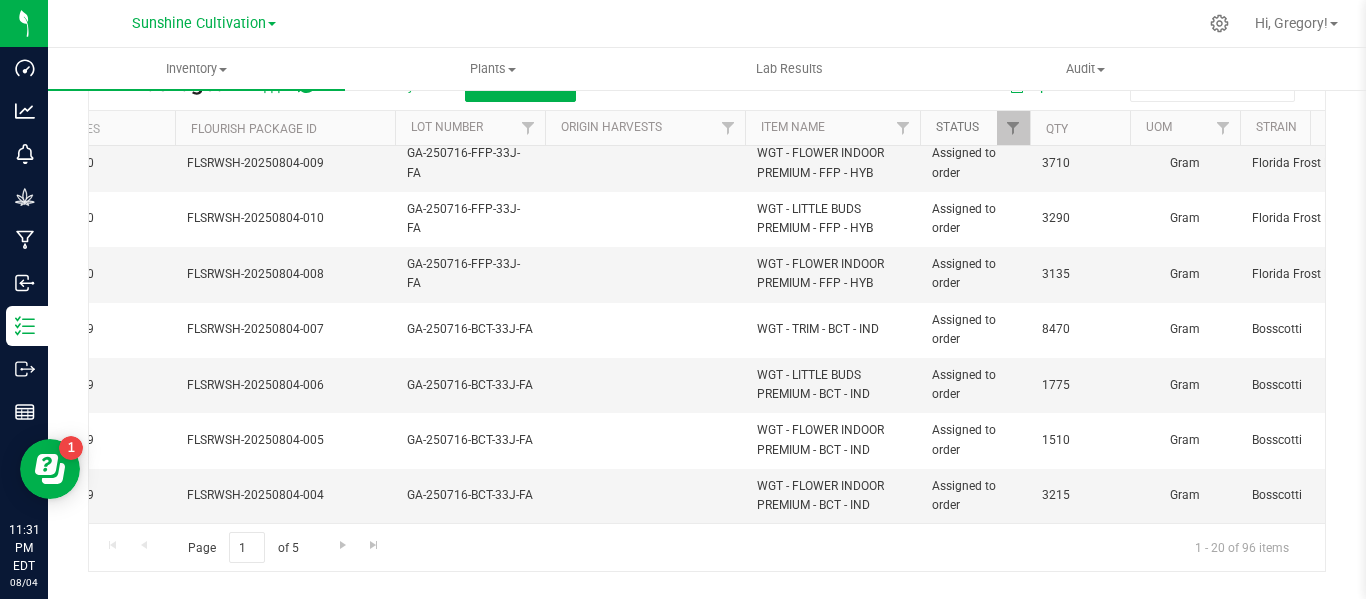 click on "Status" at bounding box center (957, 127) 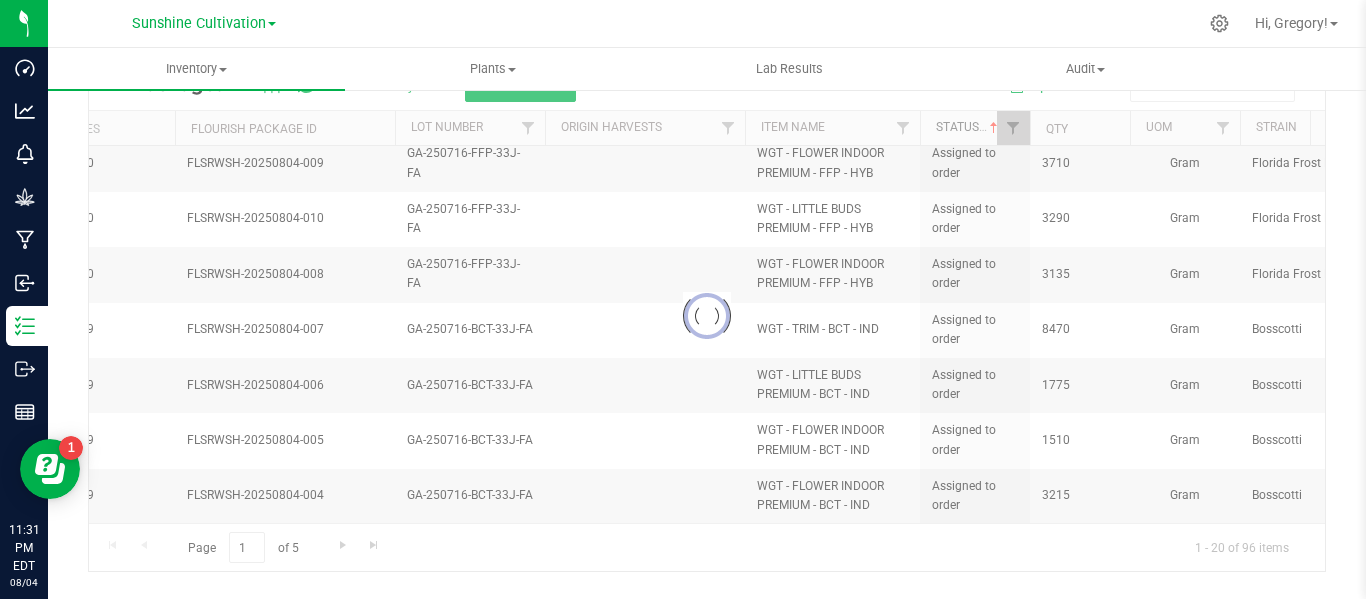scroll, scrollTop: 0, scrollLeft: 0, axis: both 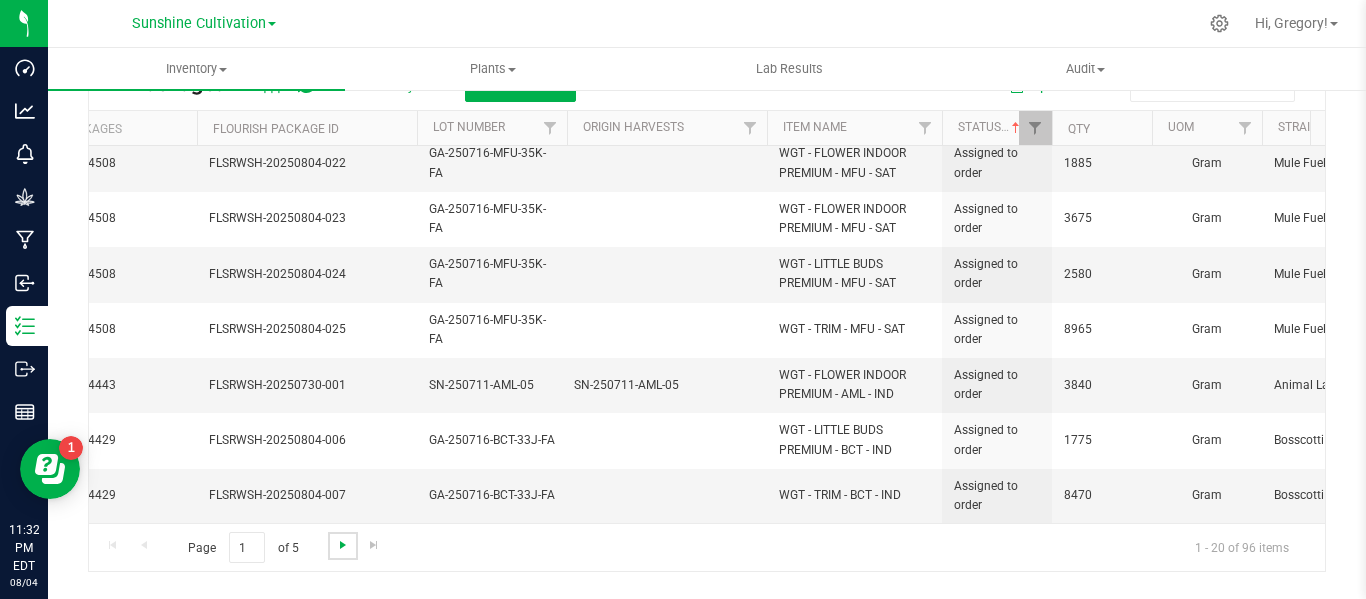 click at bounding box center [343, 545] 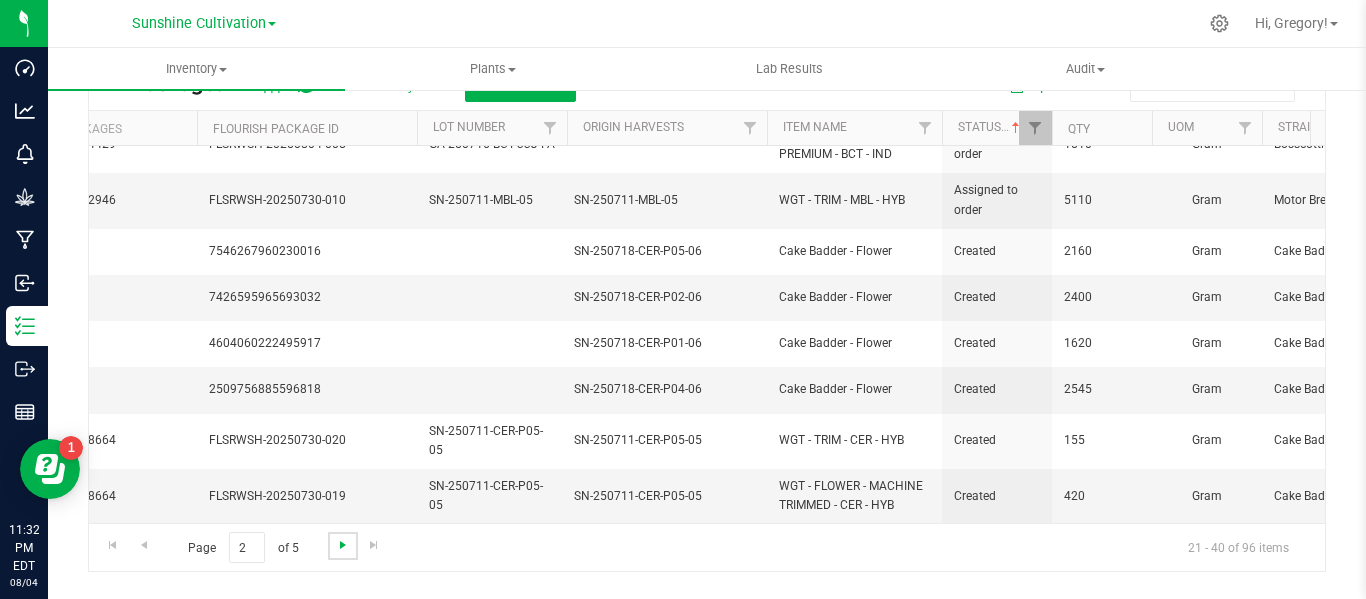 scroll, scrollTop: 0, scrollLeft: 0, axis: both 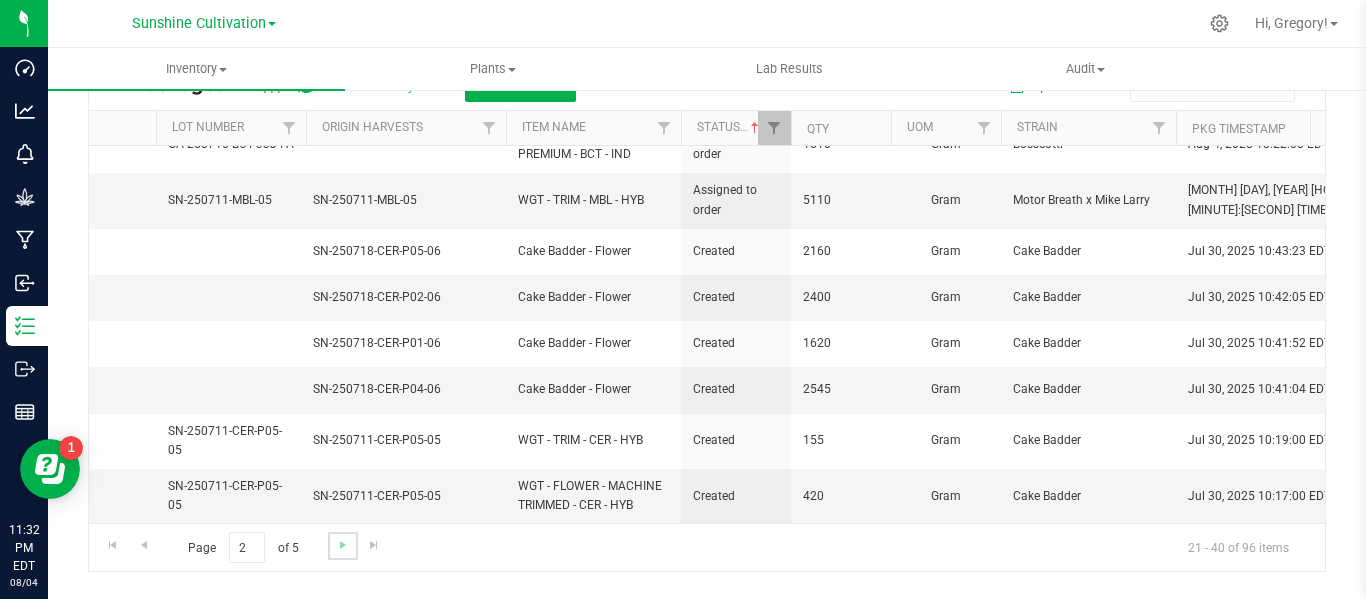 click at bounding box center (342, 545) 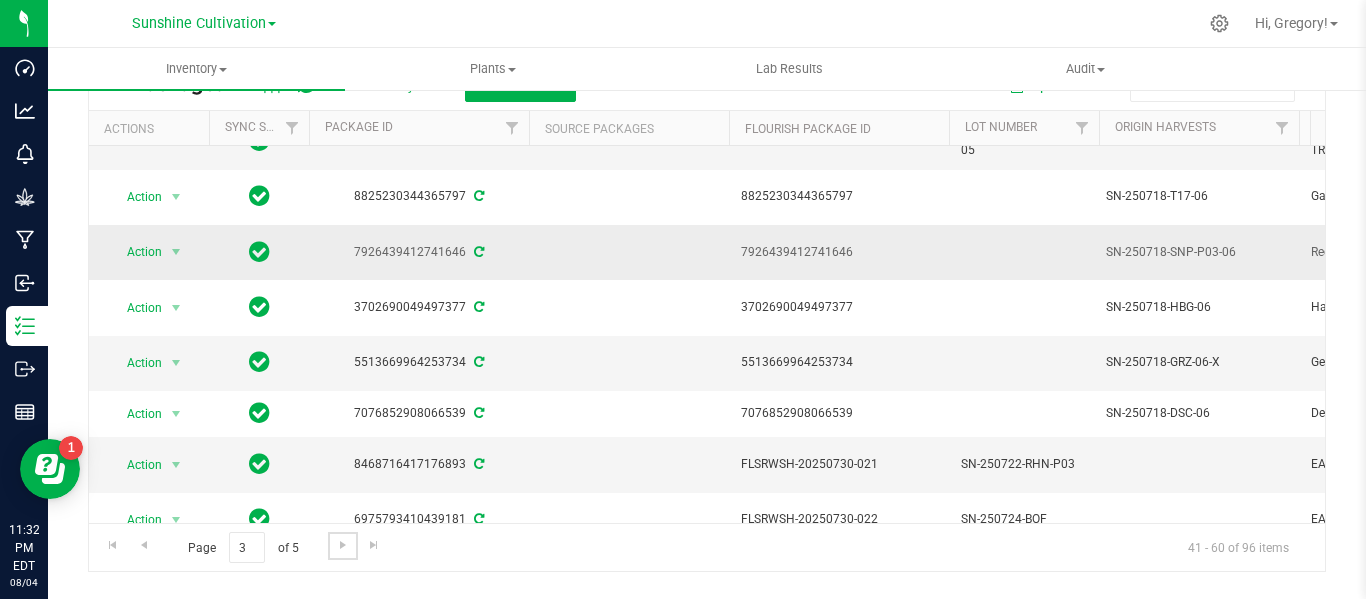 scroll, scrollTop: 280, scrollLeft: 19, axis: both 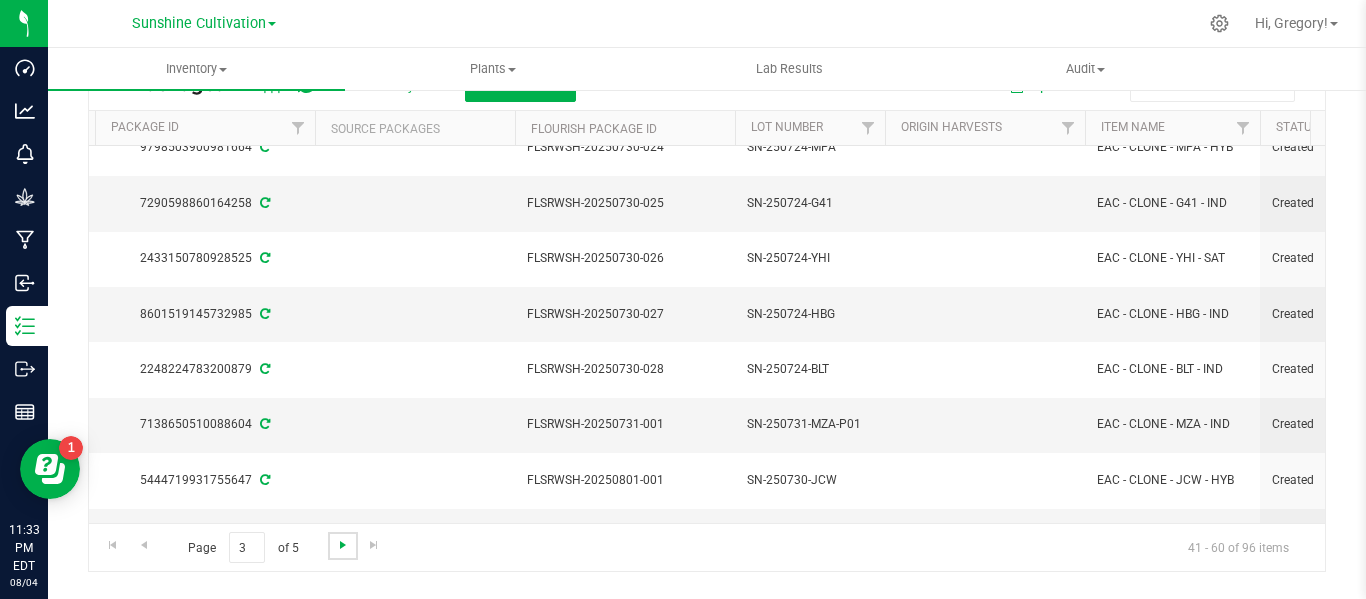 click at bounding box center [343, 545] 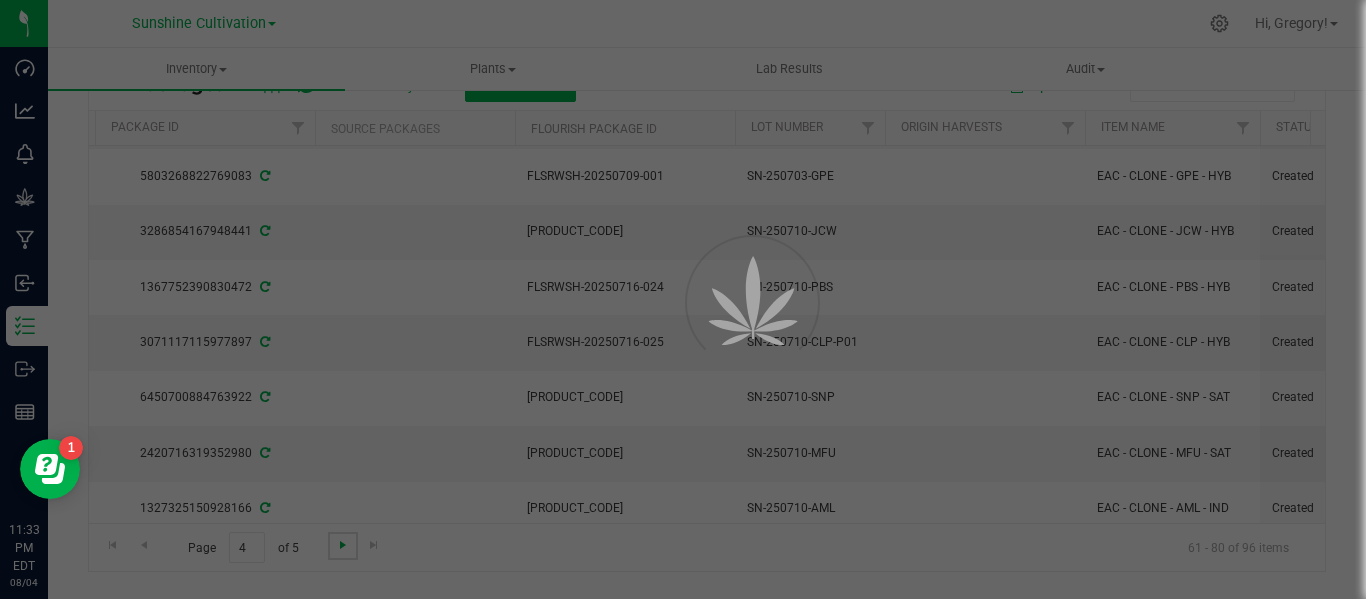 scroll, scrollTop: 0, scrollLeft: 0, axis: both 